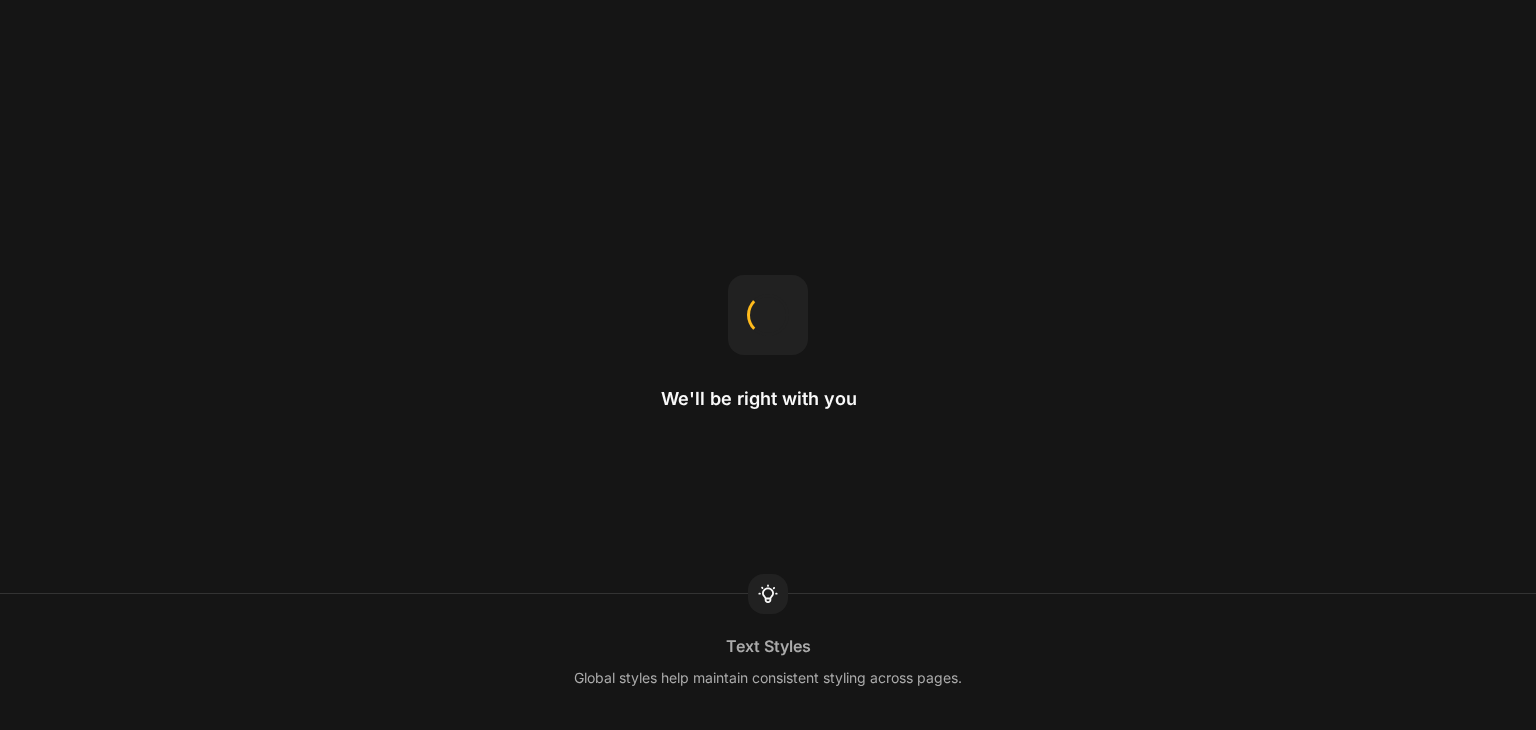 scroll, scrollTop: 0, scrollLeft: 0, axis: both 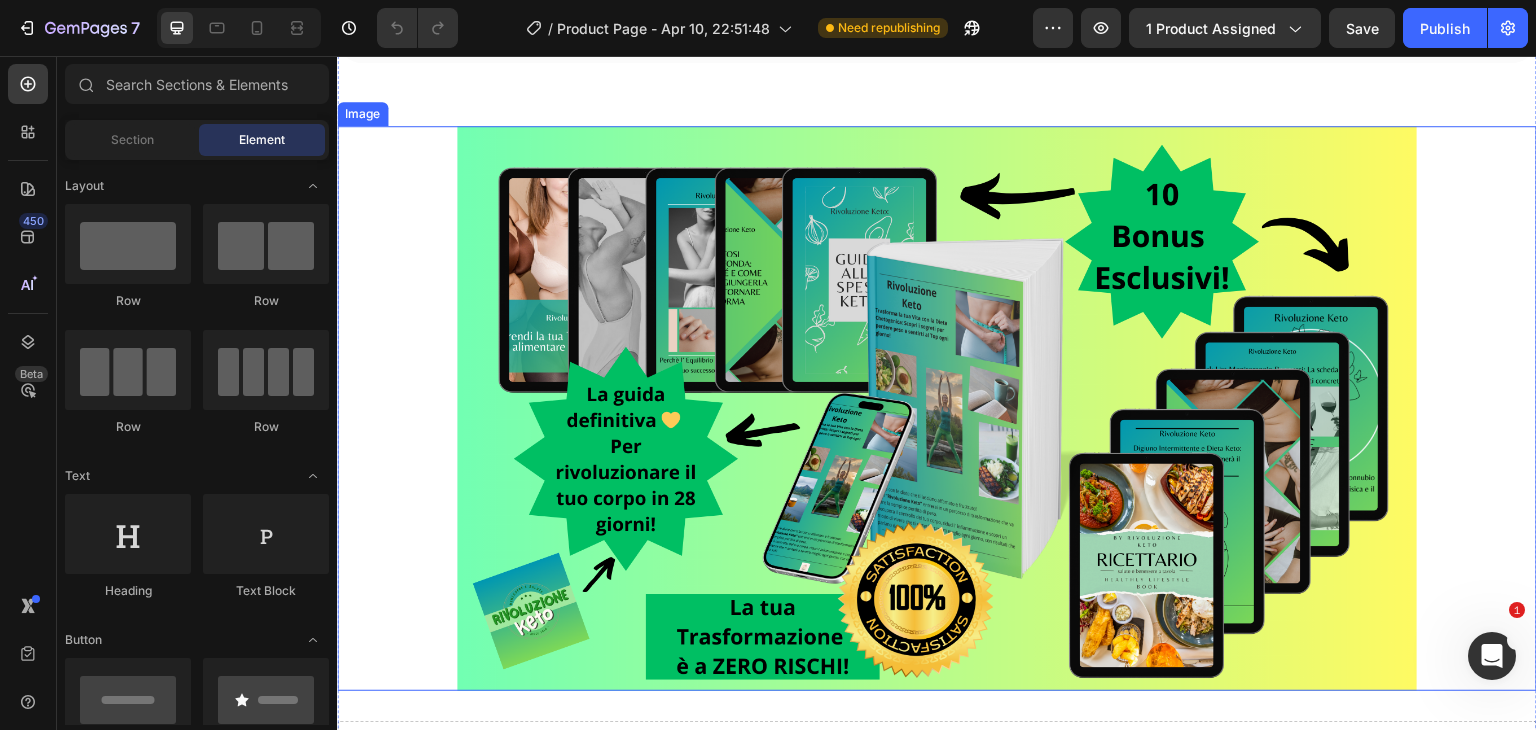 click at bounding box center [937, 408] 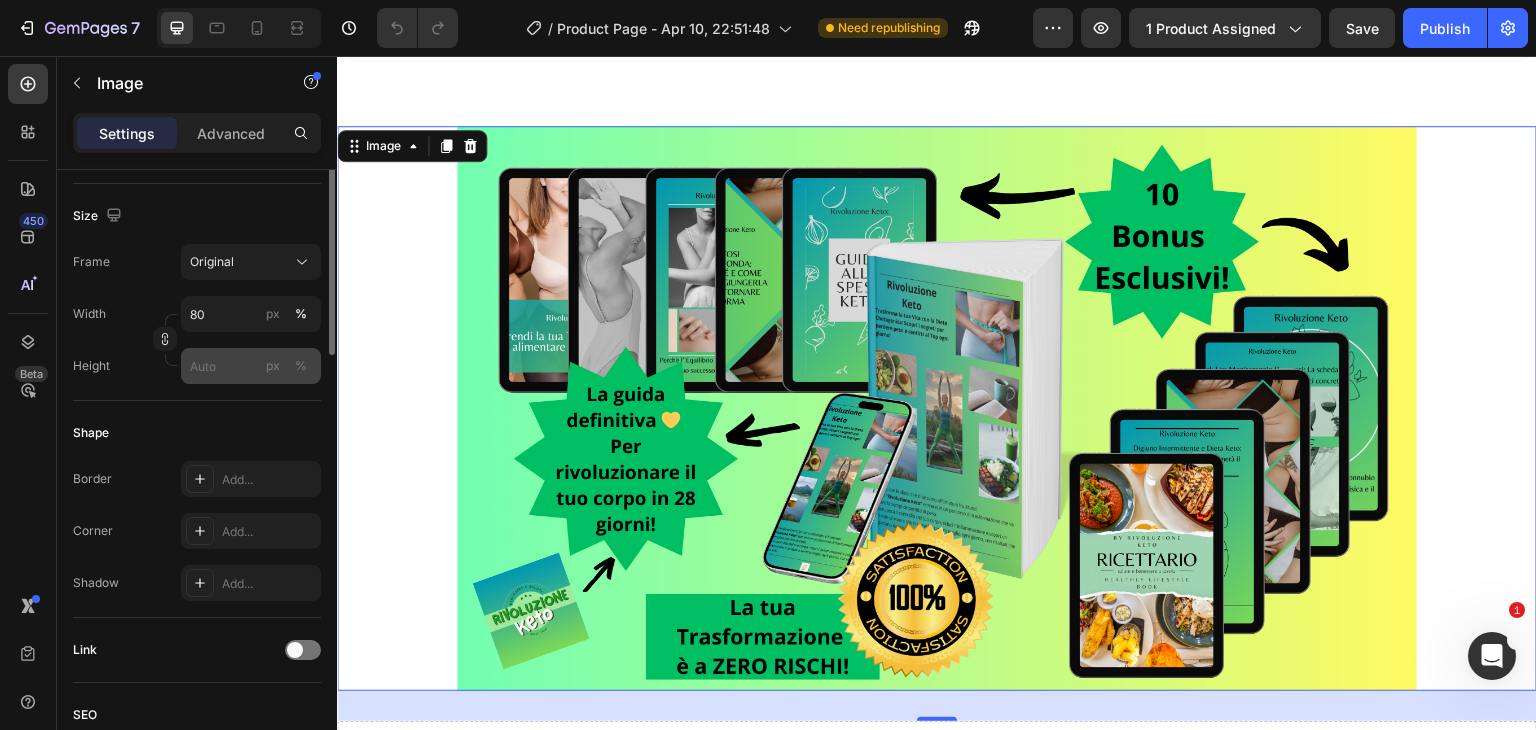 scroll, scrollTop: 281, scrollLeft: 0, axis: vertical 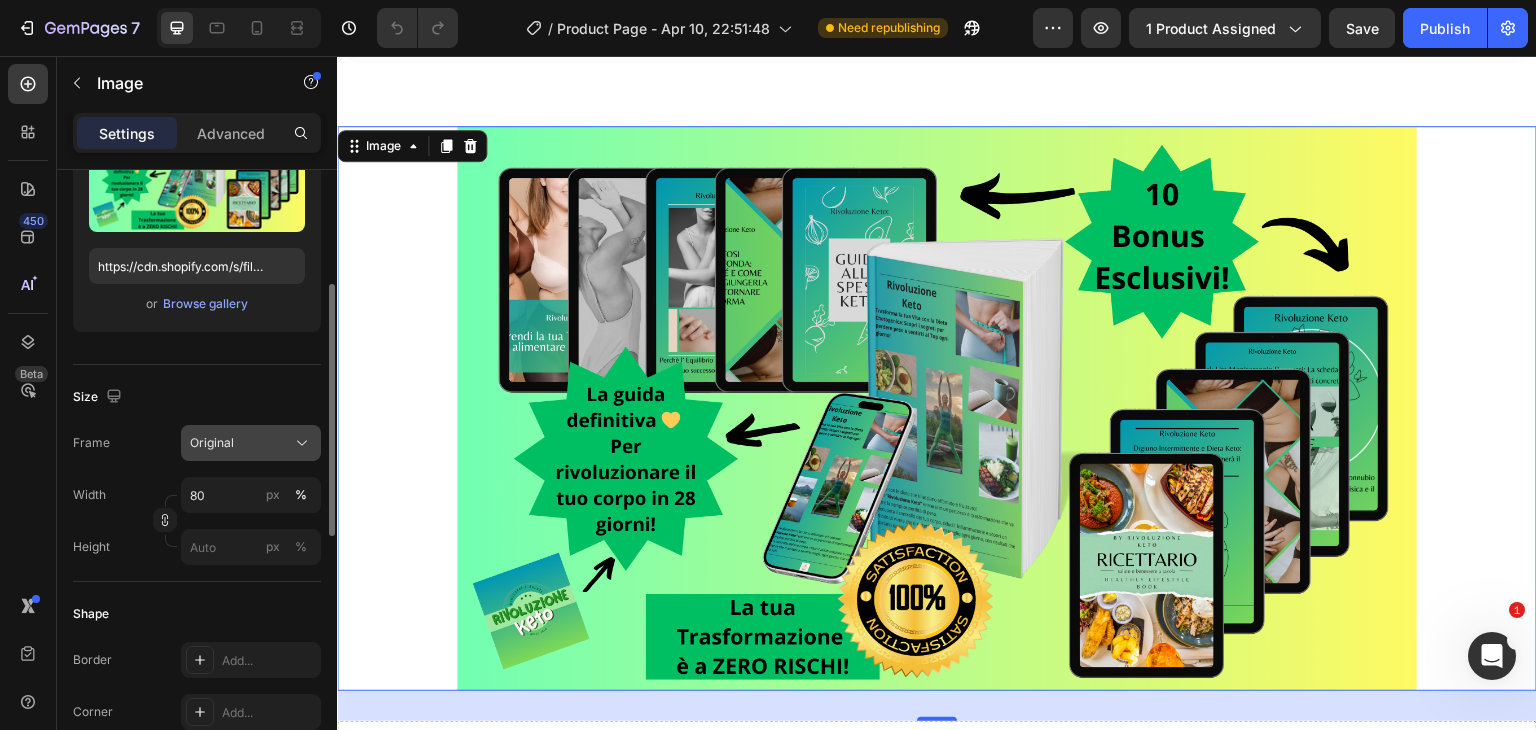 click 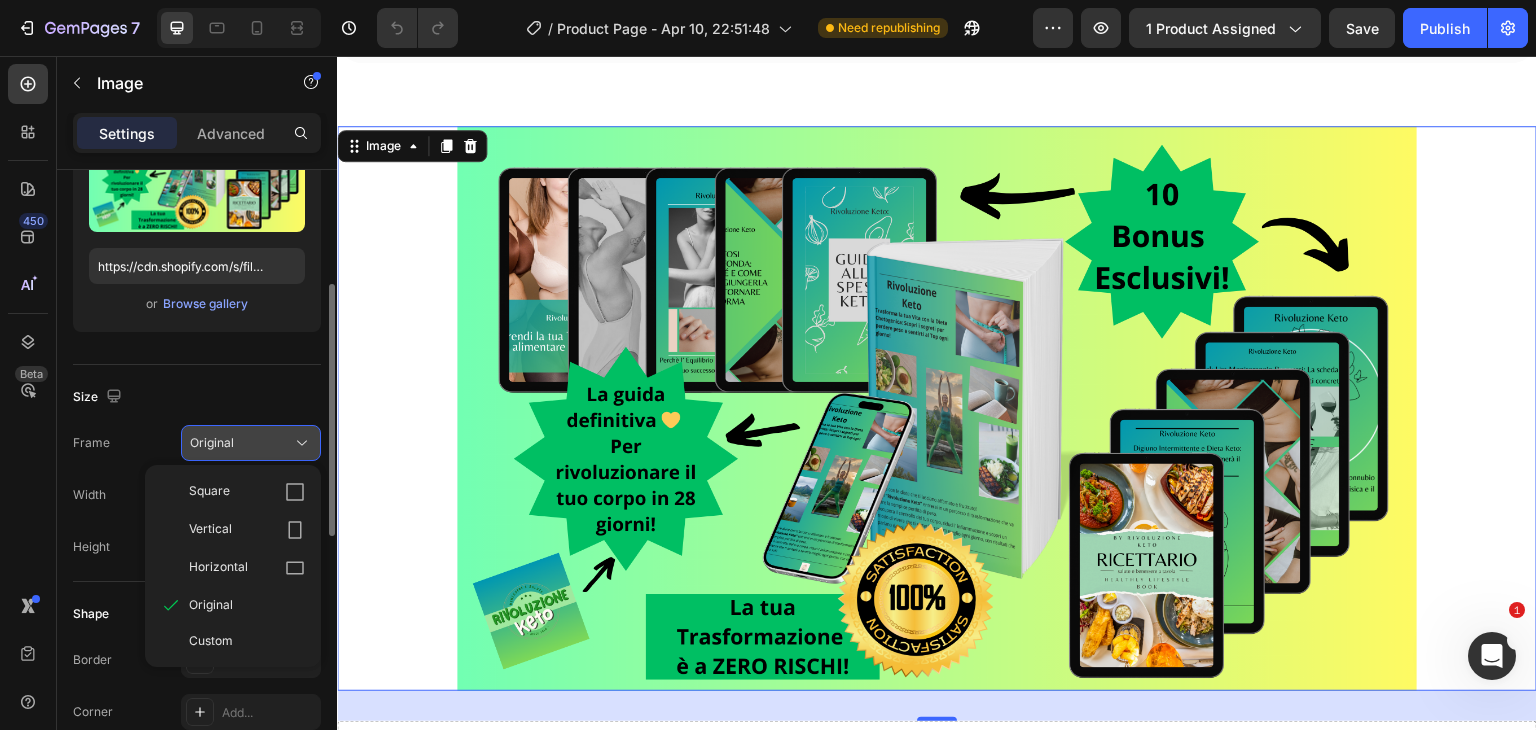click on "Original" at bounding box center [212, 443] 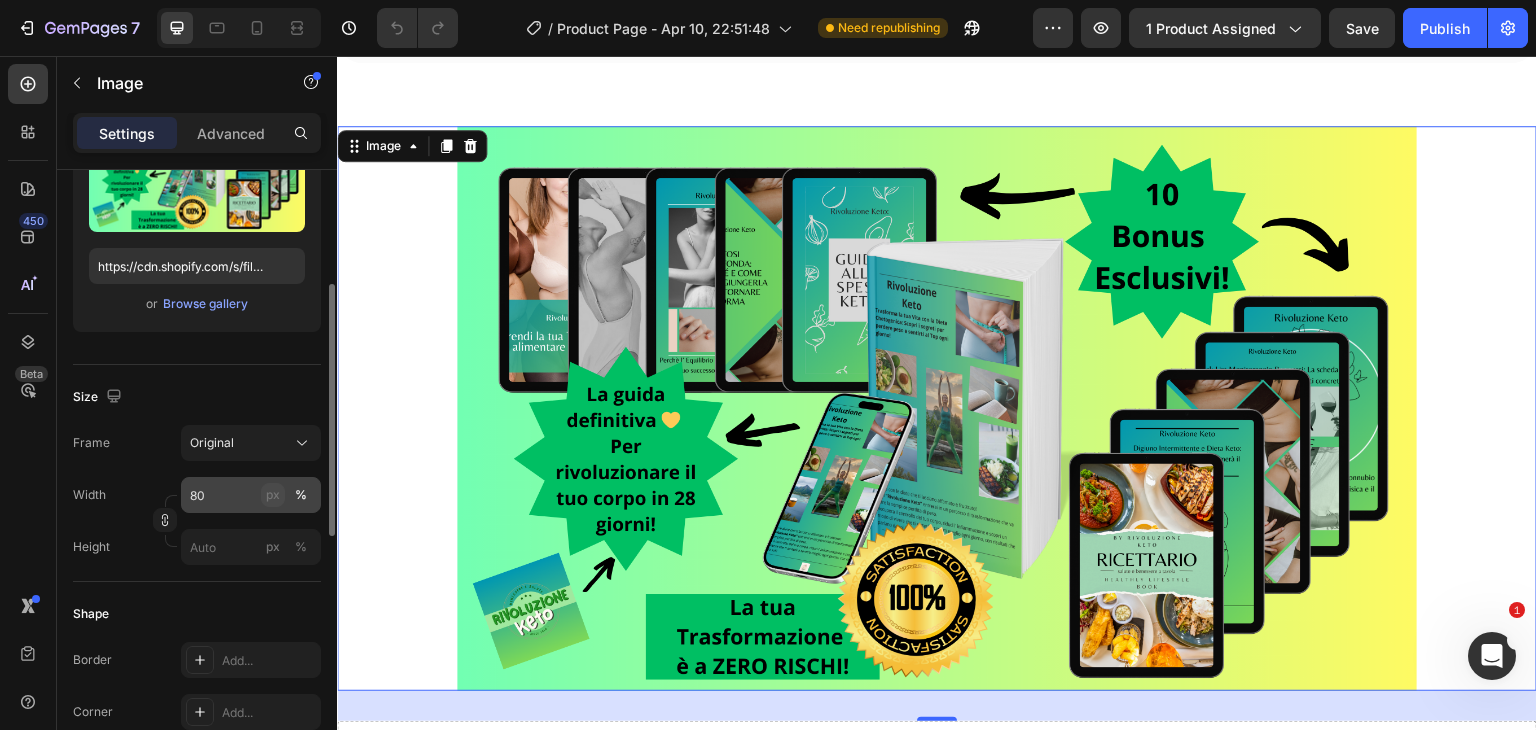 click on "px" at bounding box center (273, 495) 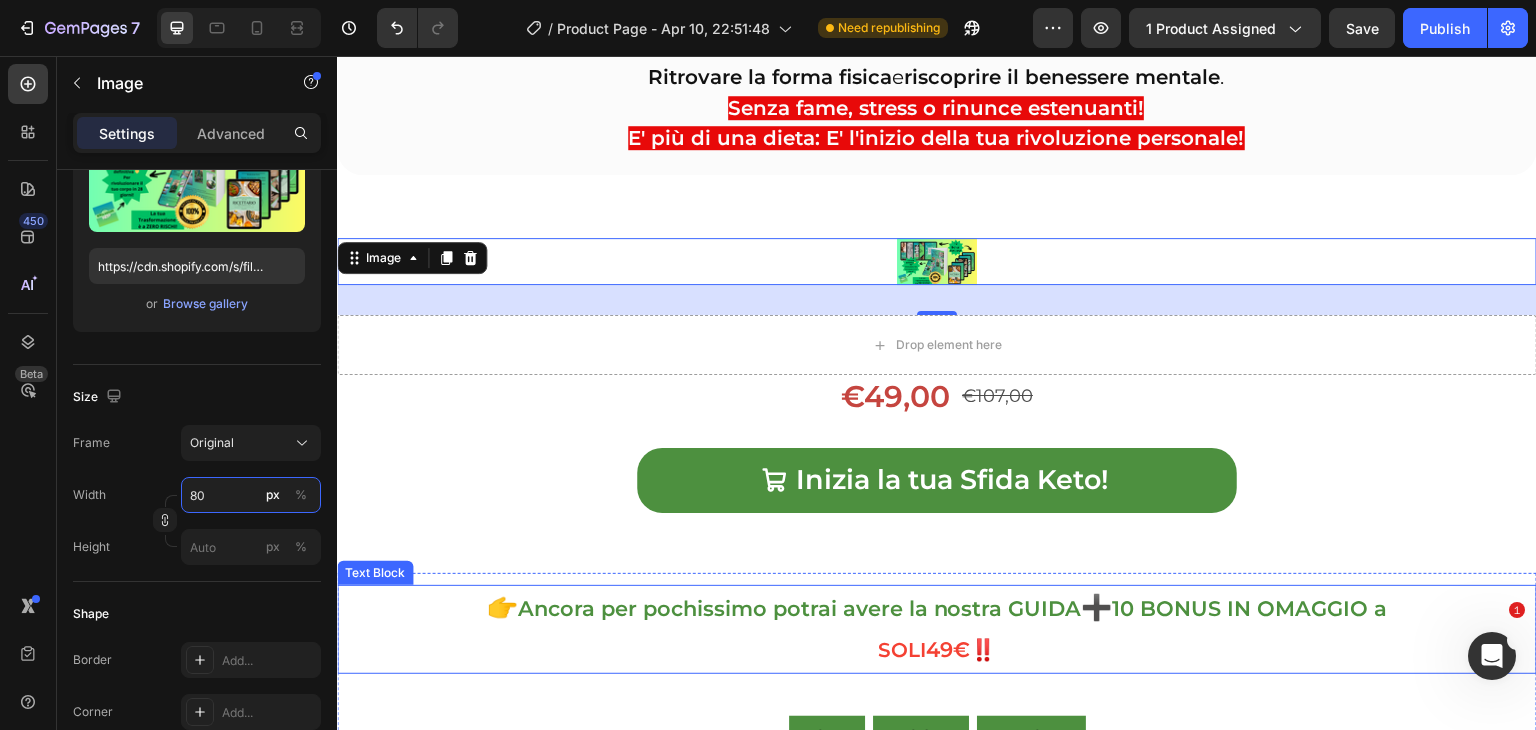 scroll, scrollTop: 415, scrollLeft: 0, axis: vertical 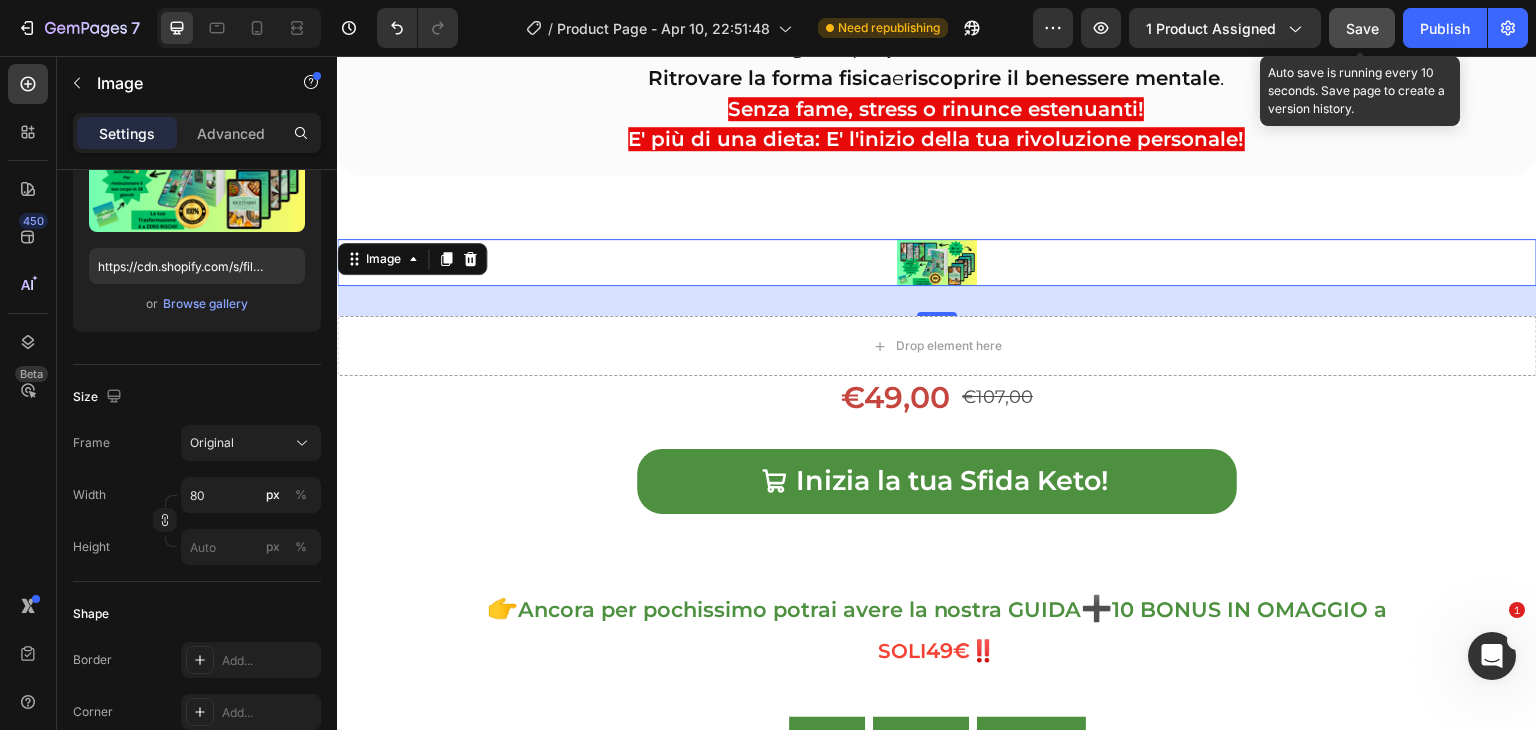 click on "Save" at bounding box center (1362, 28) 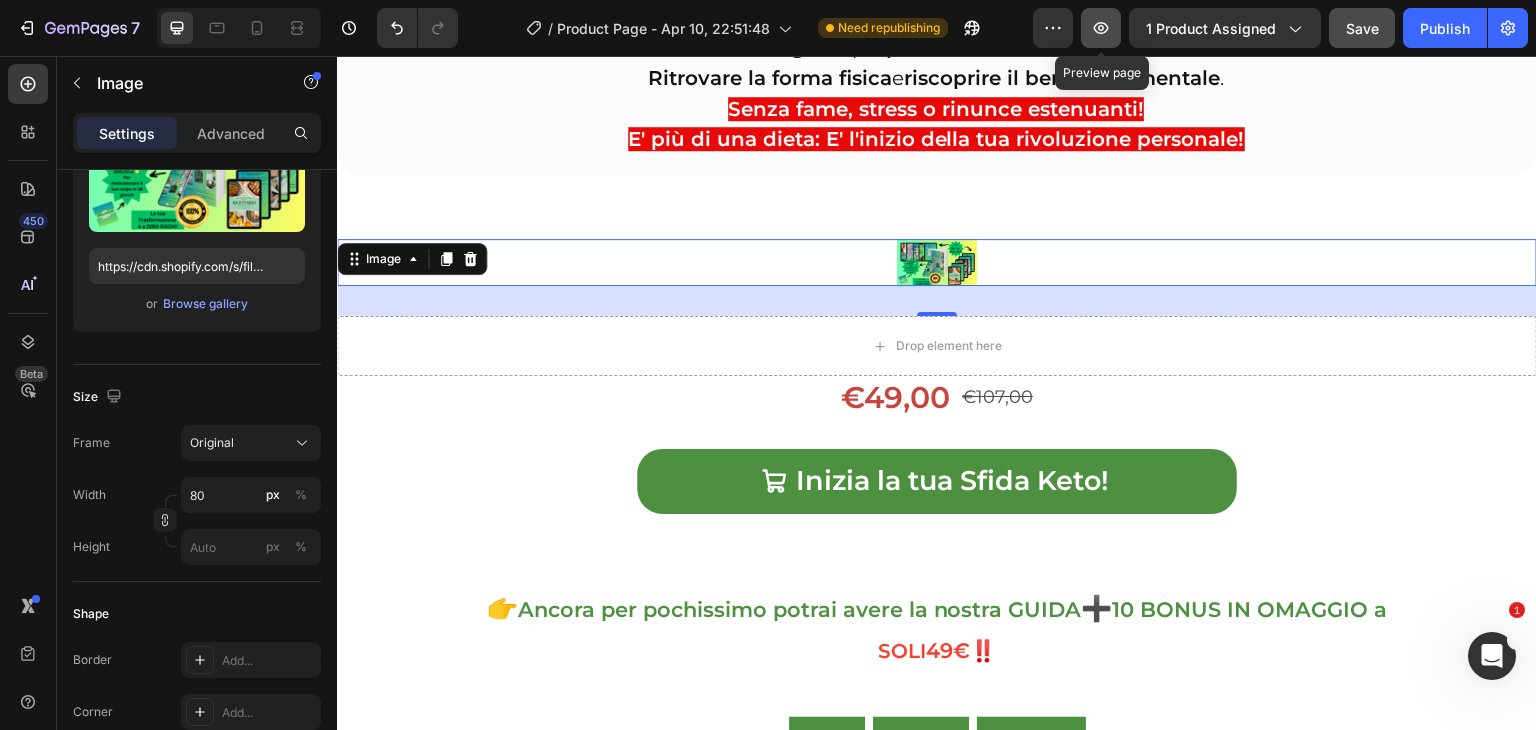 click 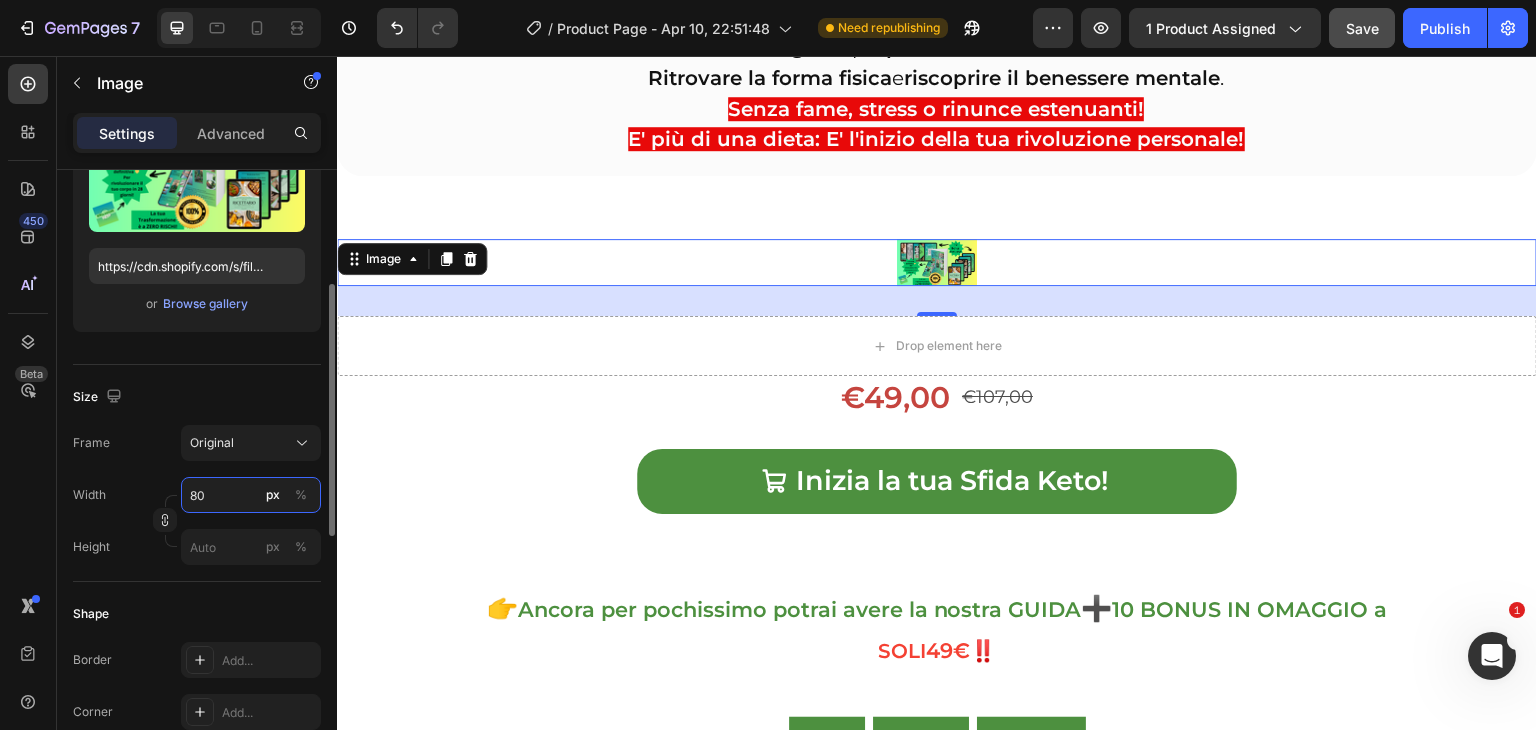 click on "80" at bounding box center (251, 495) 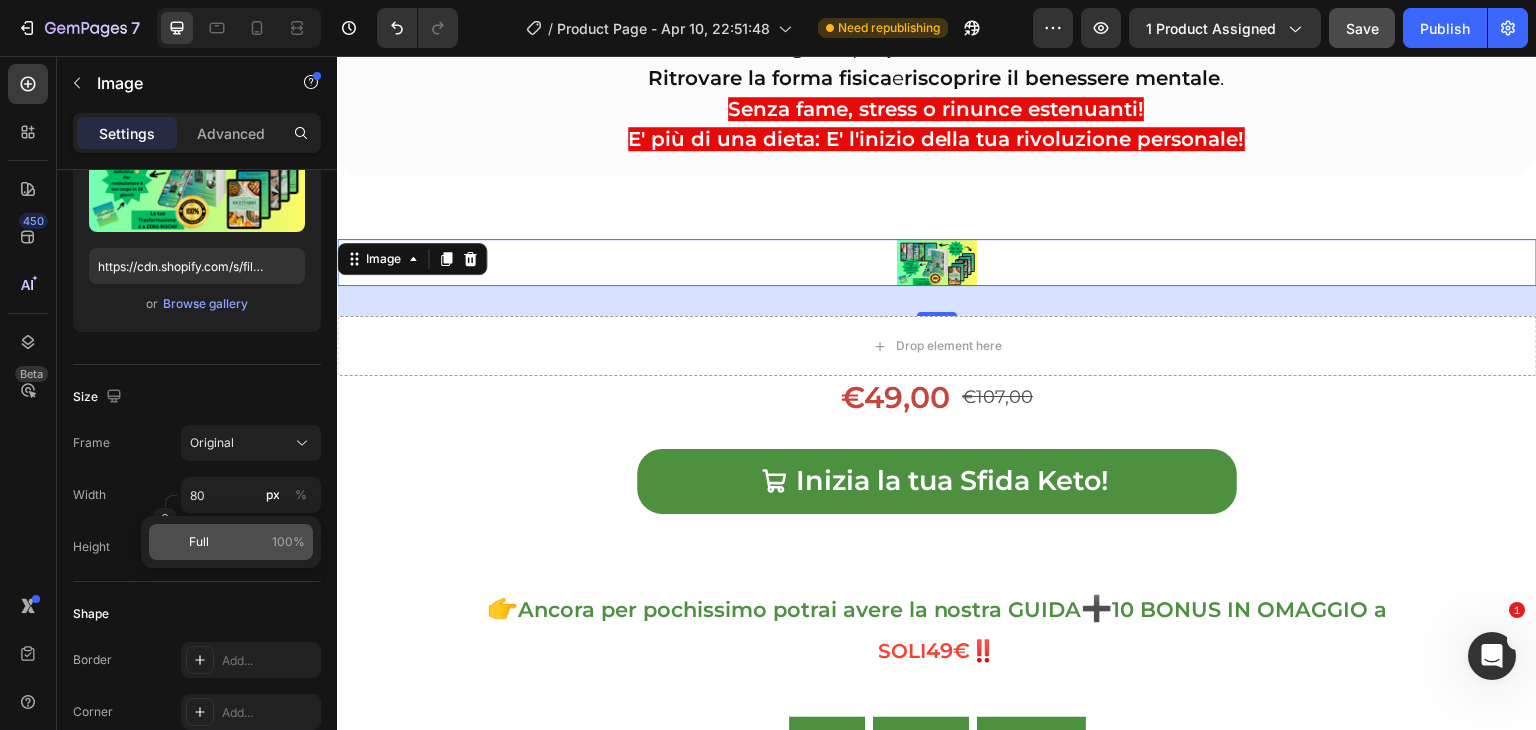 click on "Full" at bounding box center [199, 542] 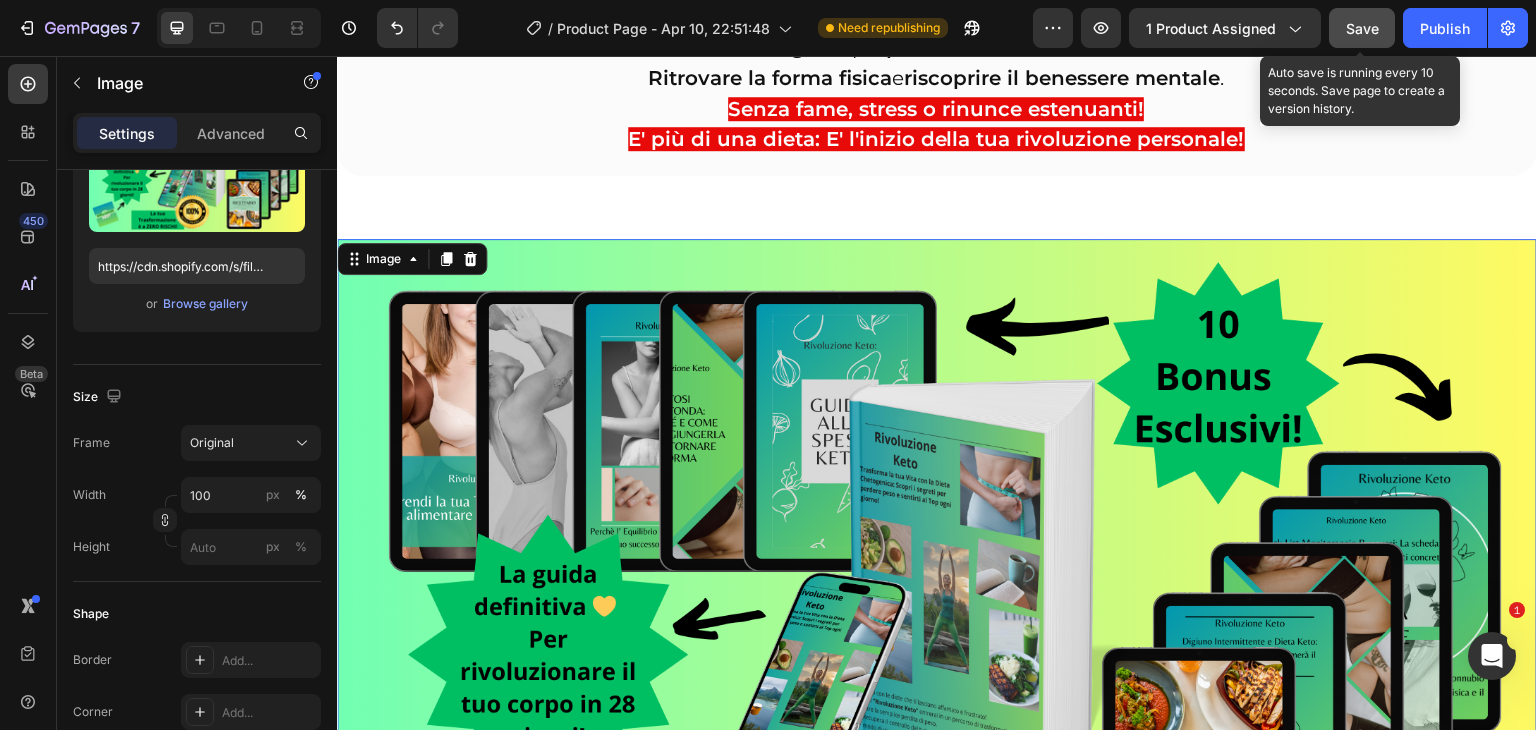 click on "Save" at bounding box center (1362, 28) 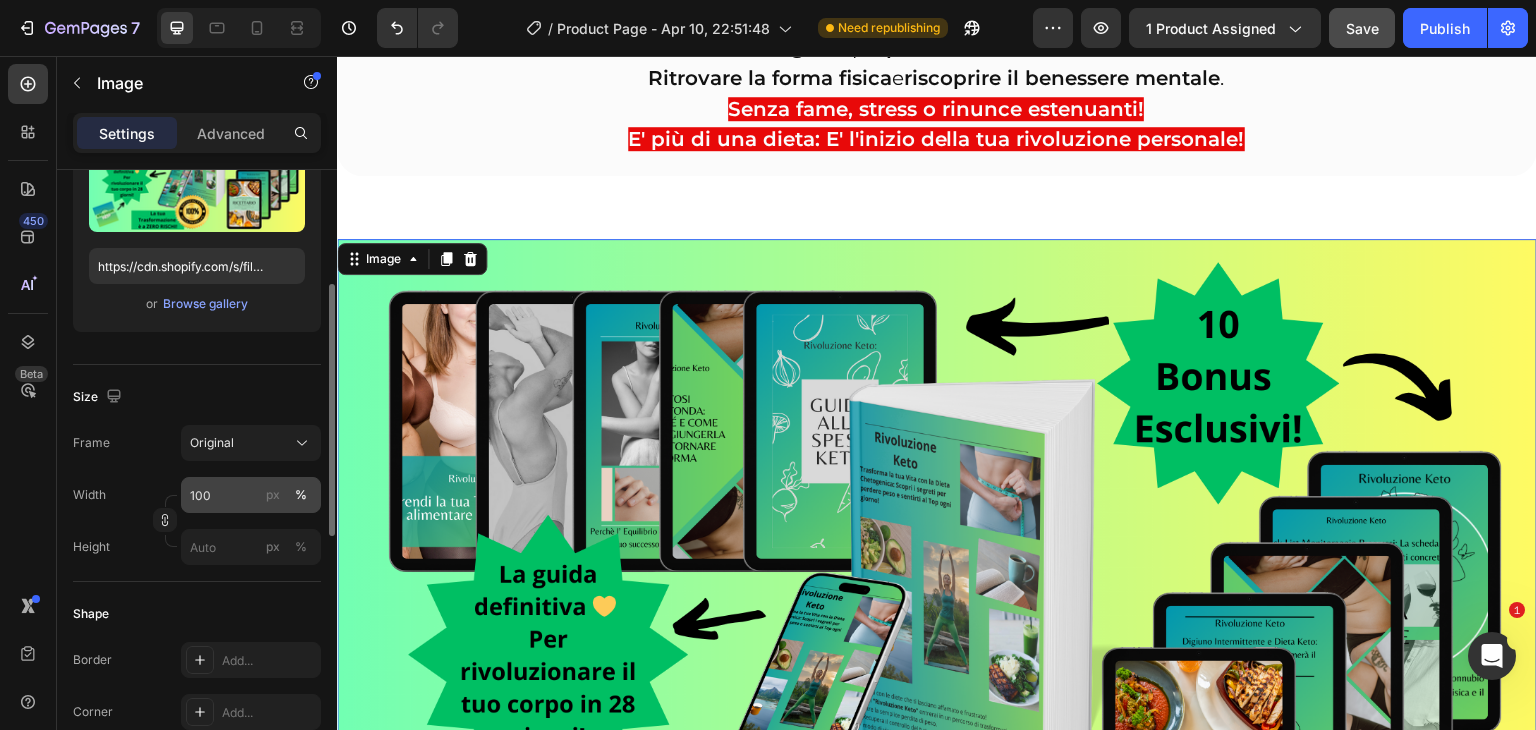 click on "%" 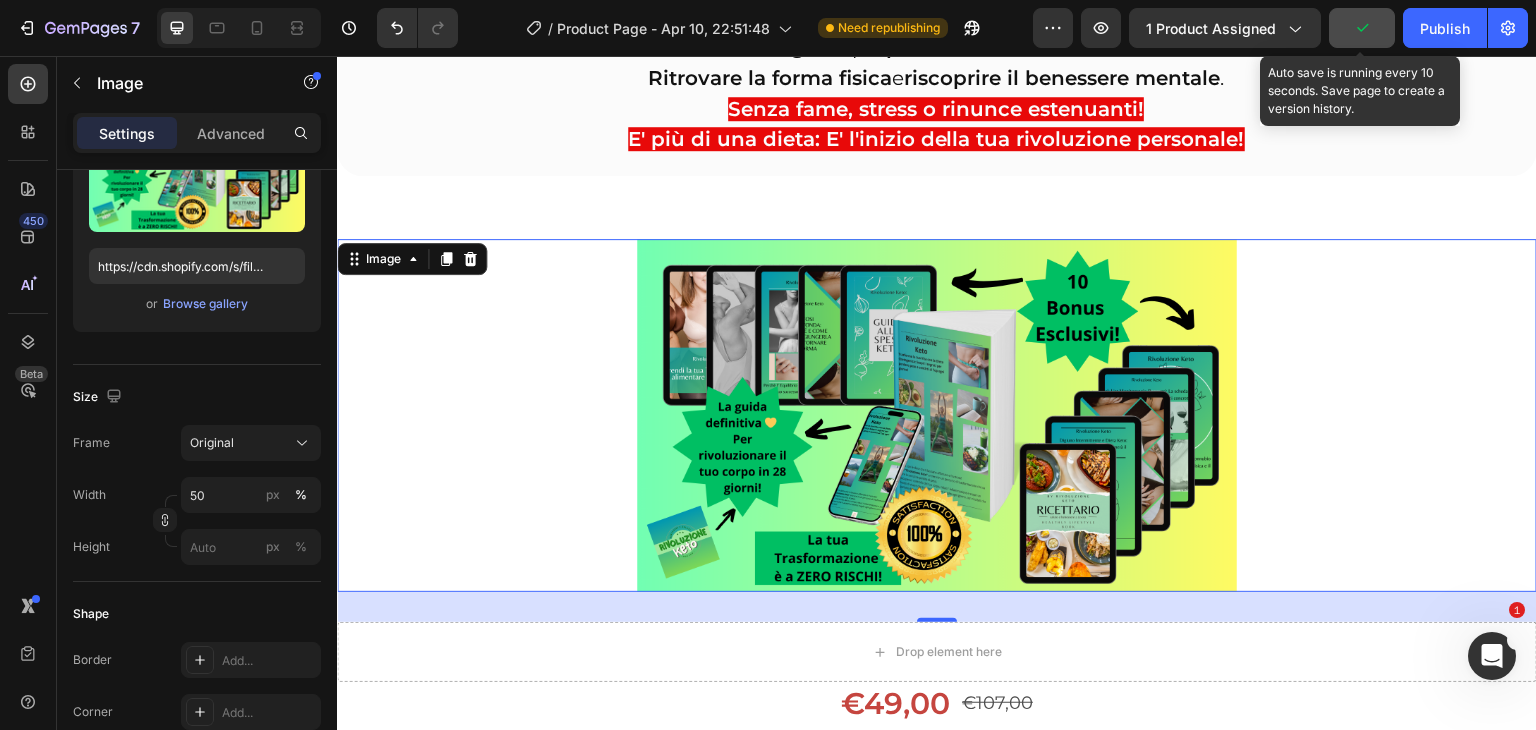 click 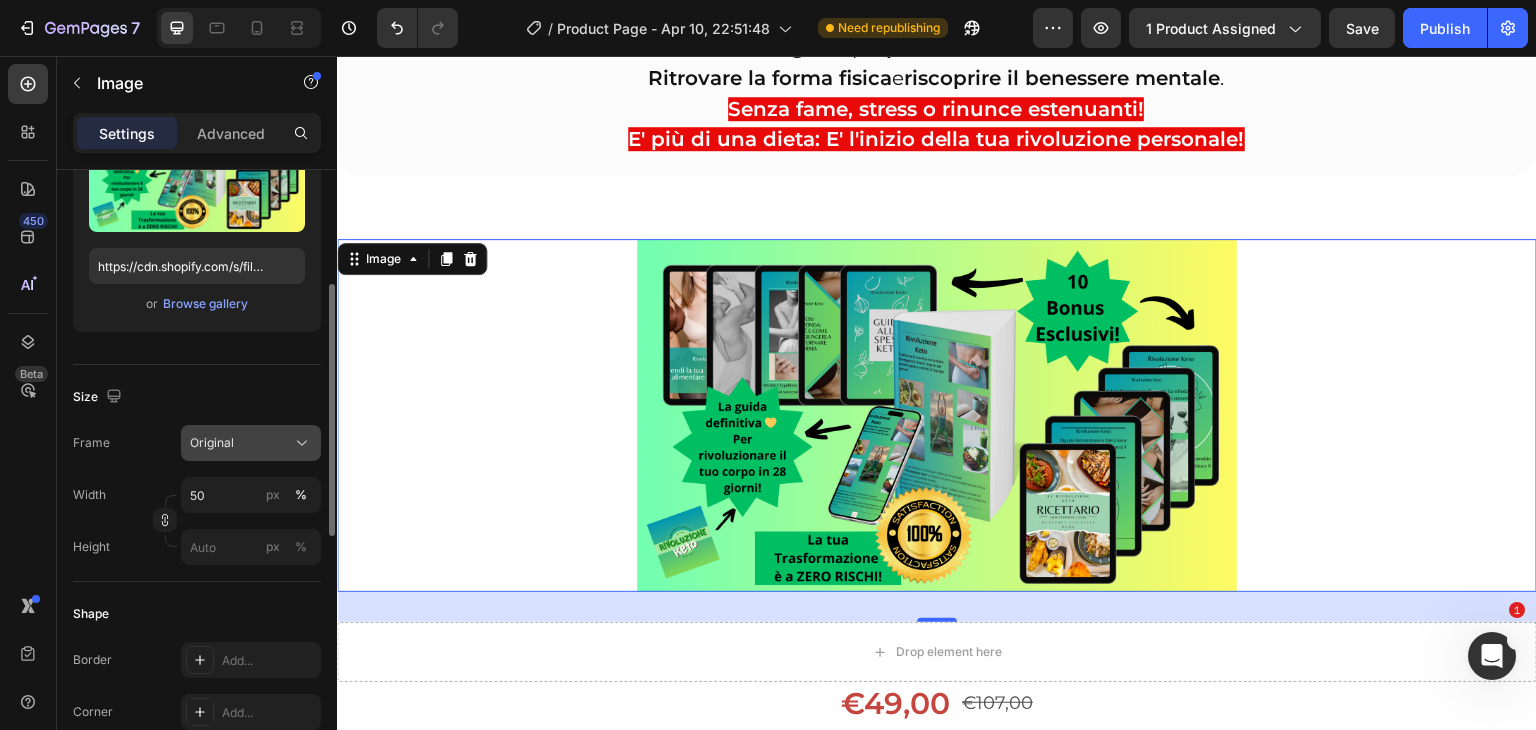 click 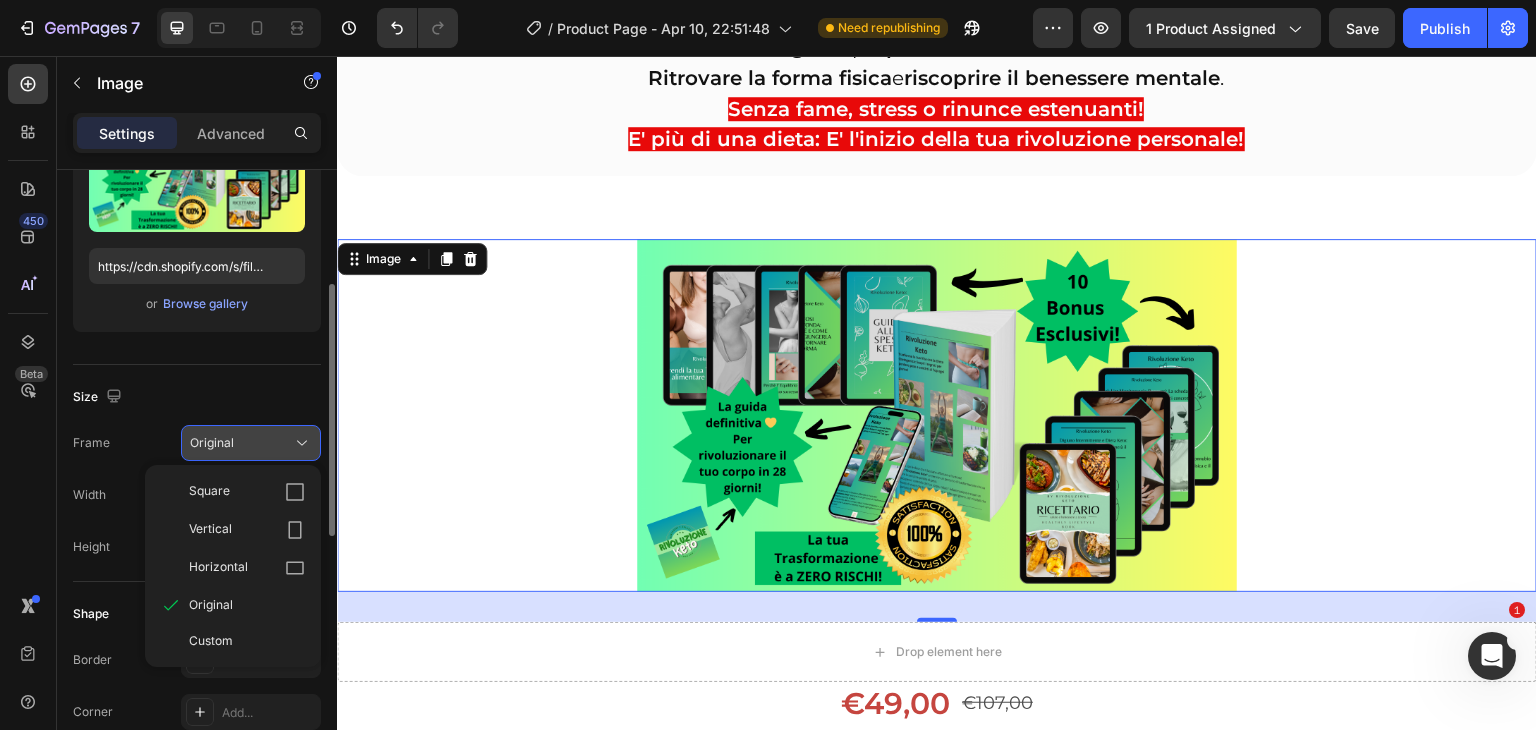 click on "Original" 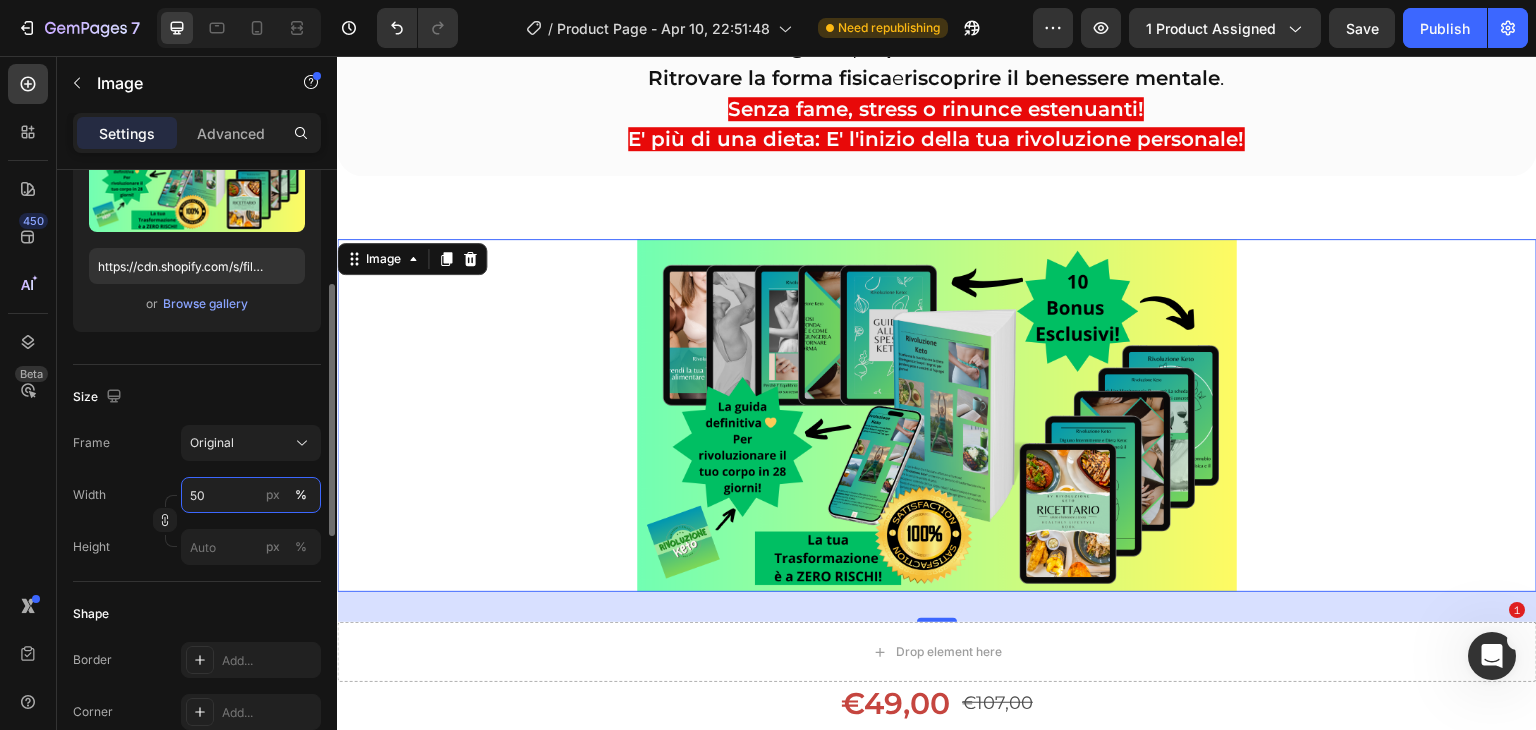click on "50" at bounding box center (251, 495) 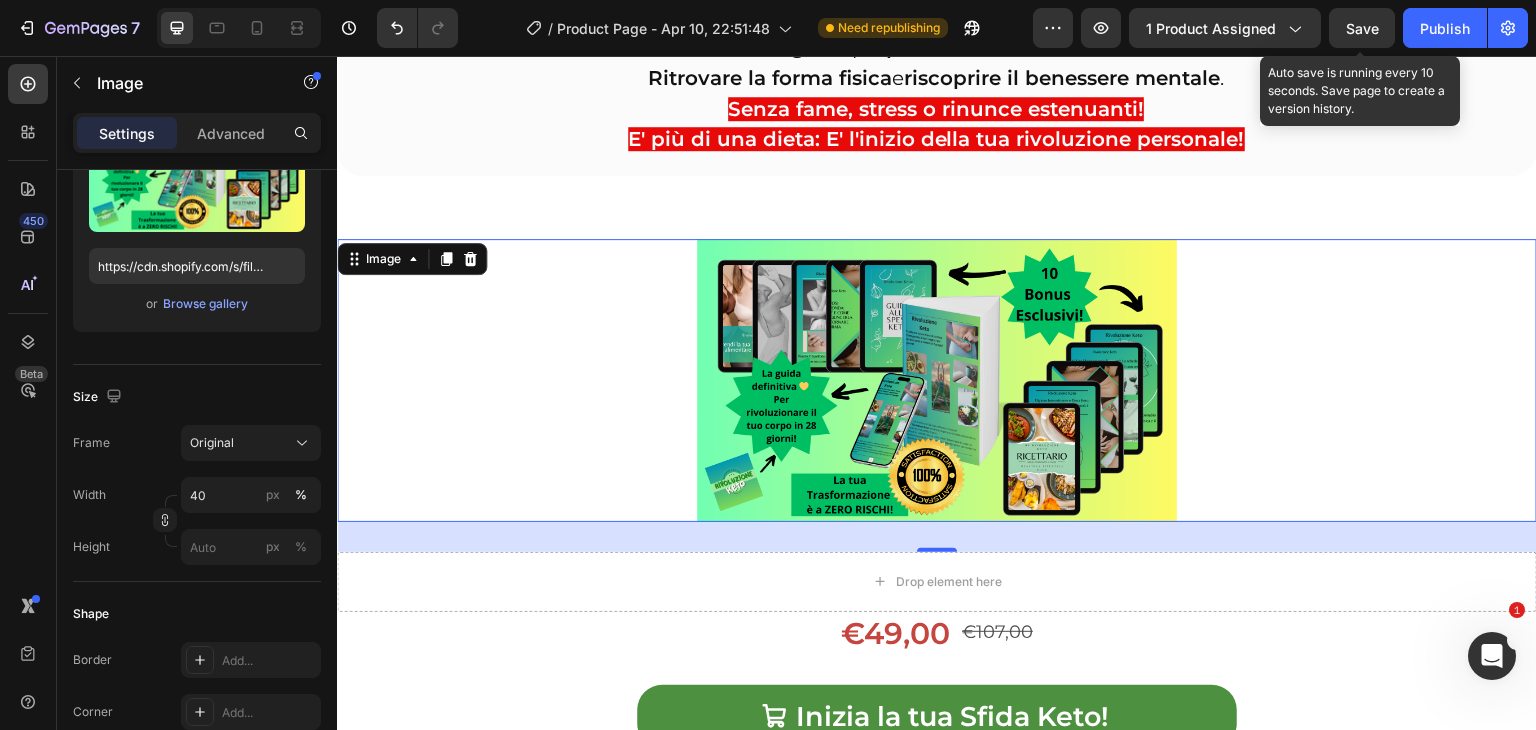 click on "Save" at bounding box center [1362, 28] 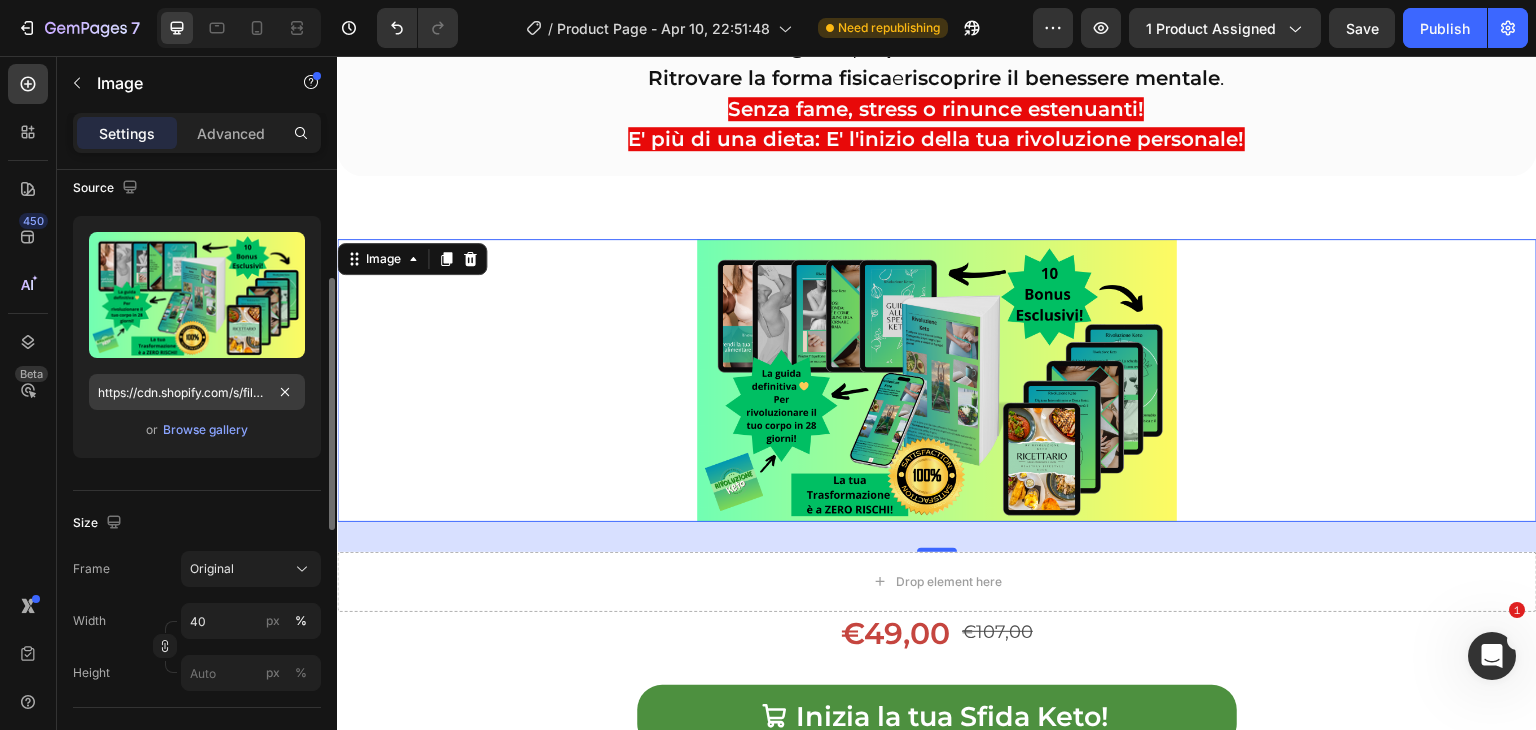scroll, scrollTop: 237, scrollLeft: 0, axis: vertical 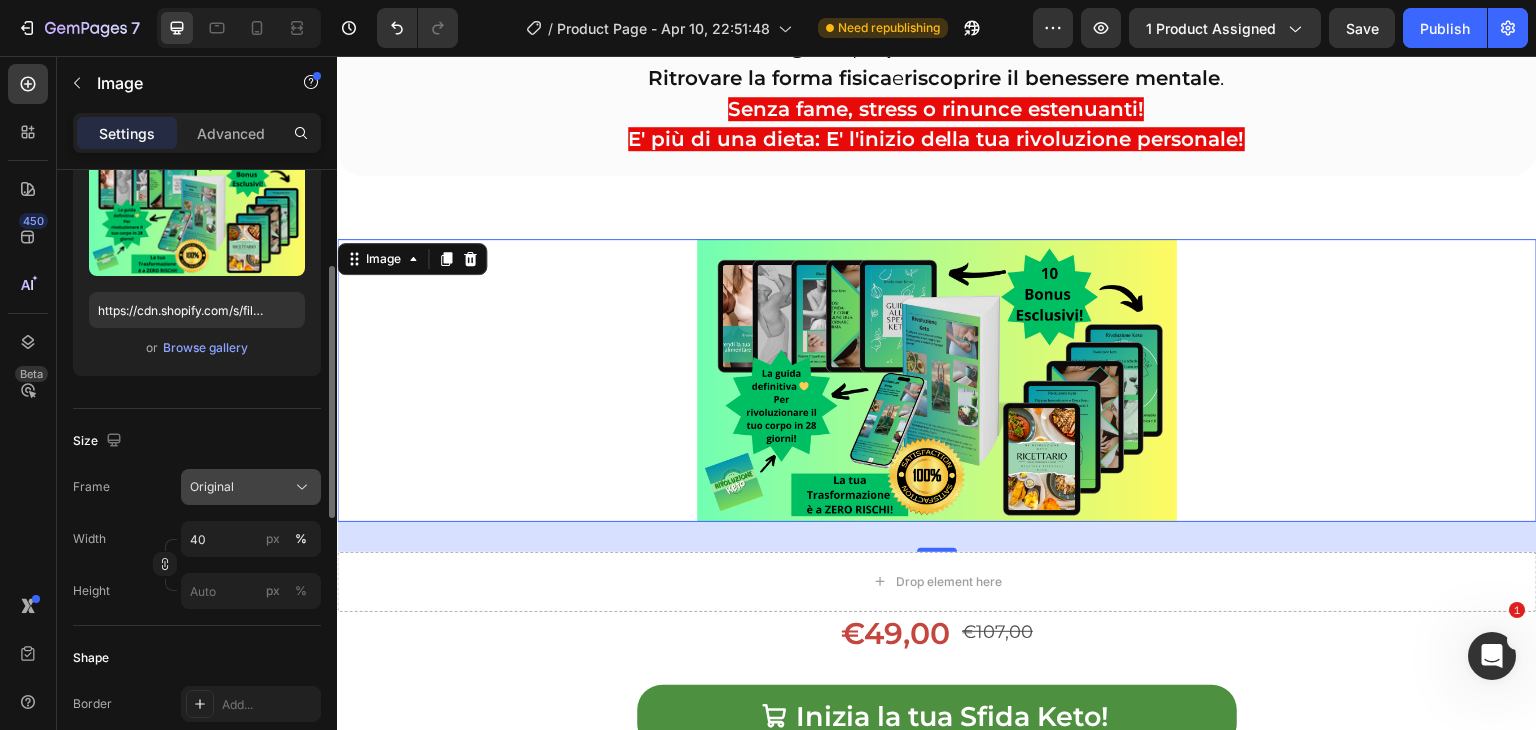 click 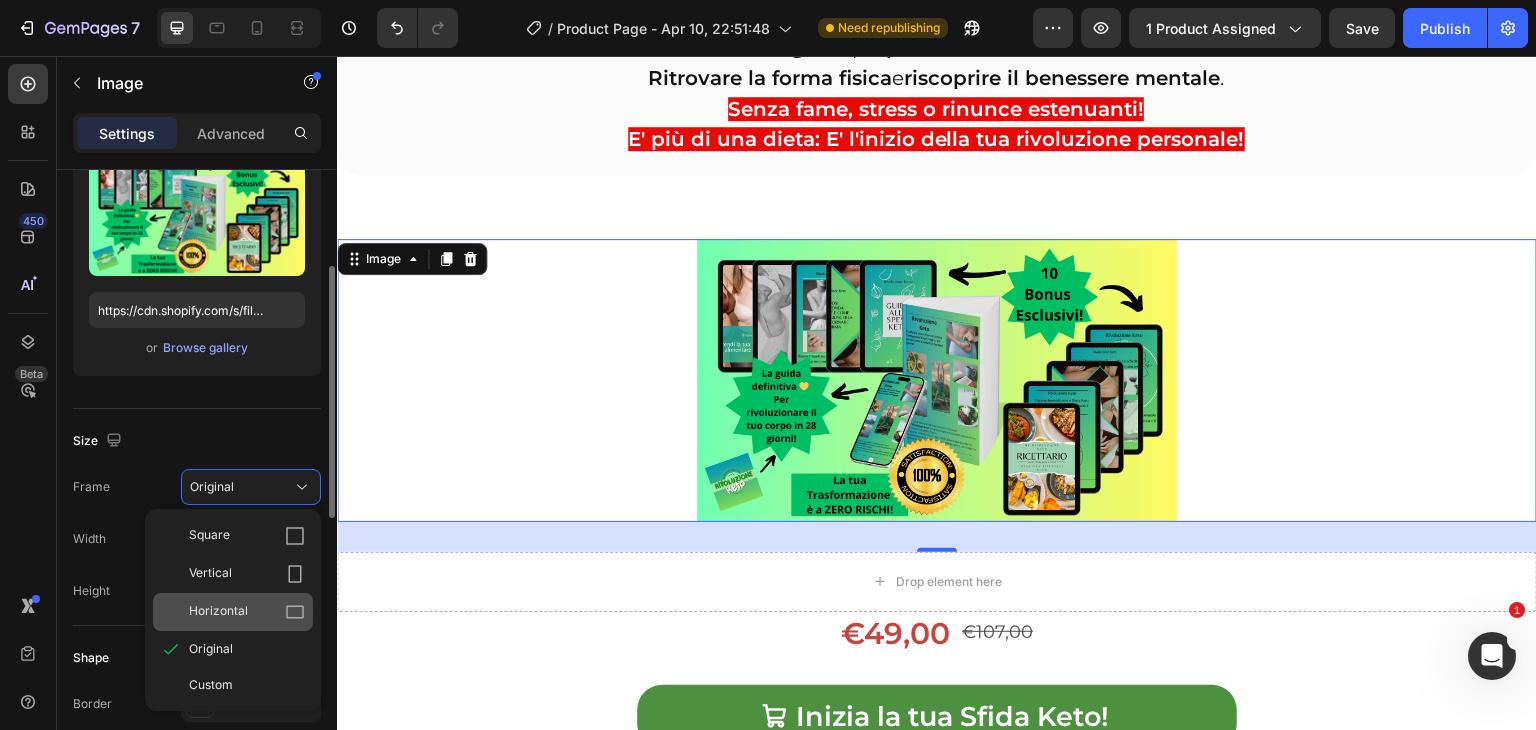 click on "Horizontal" at bounding box center [218, 612] 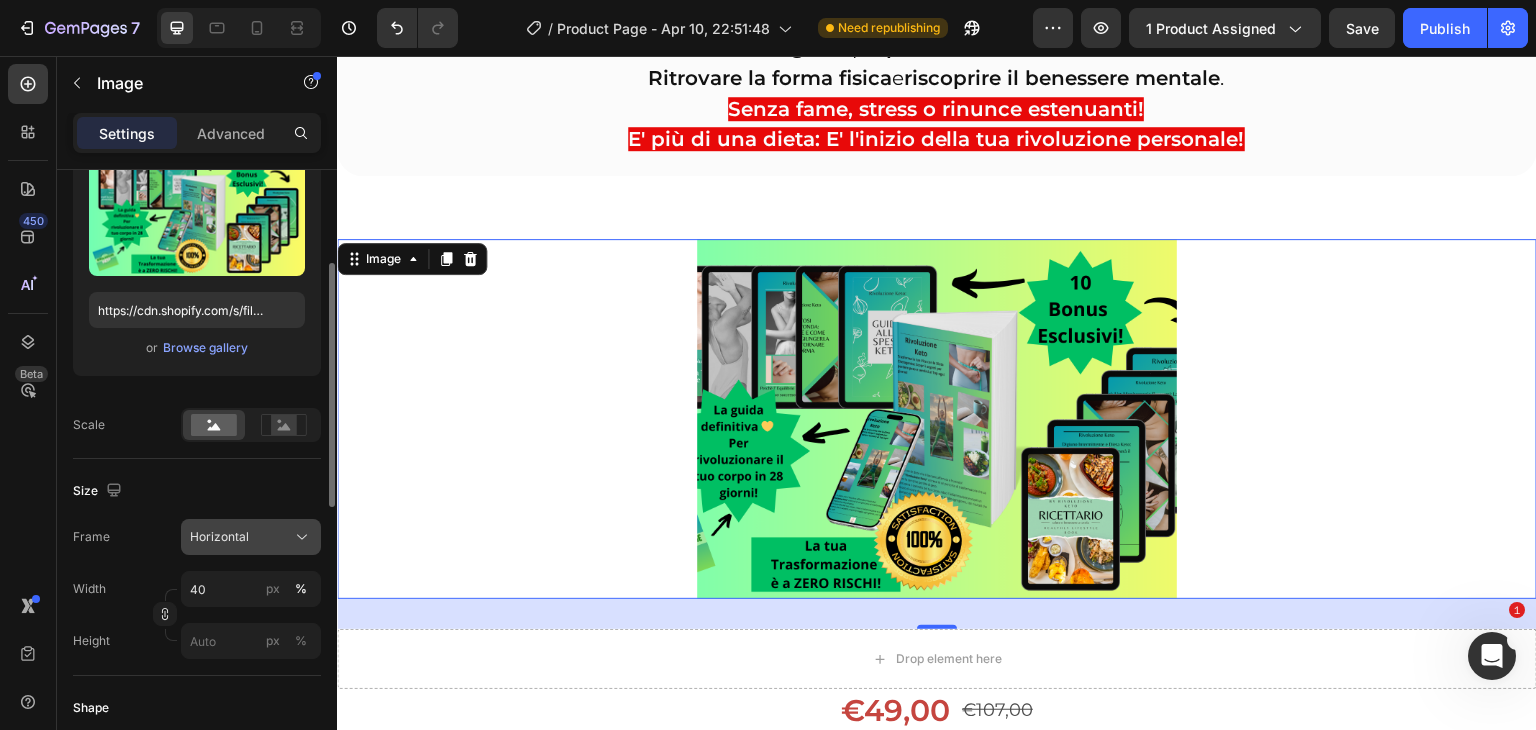 click 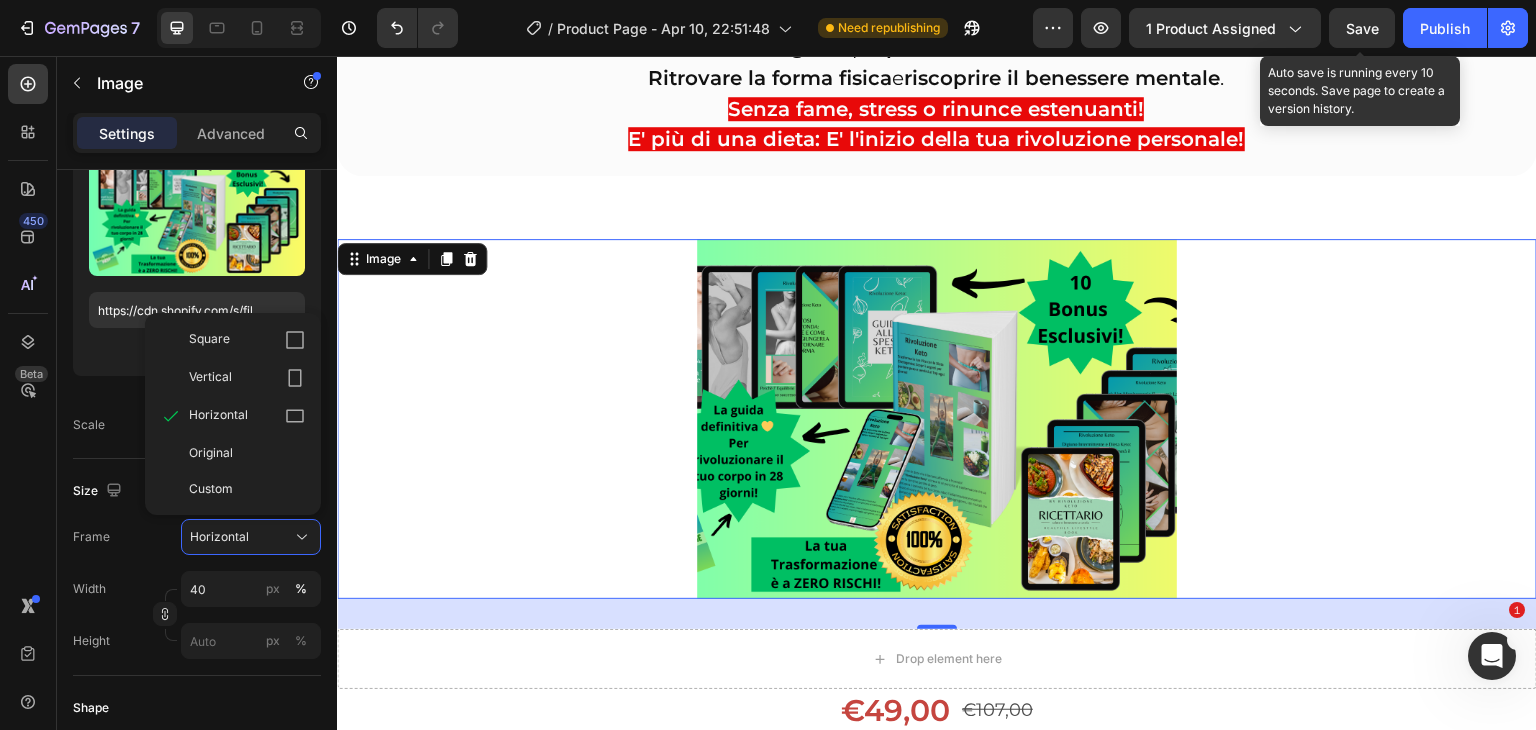 click on "Save" at bounding box center (1362, 28) 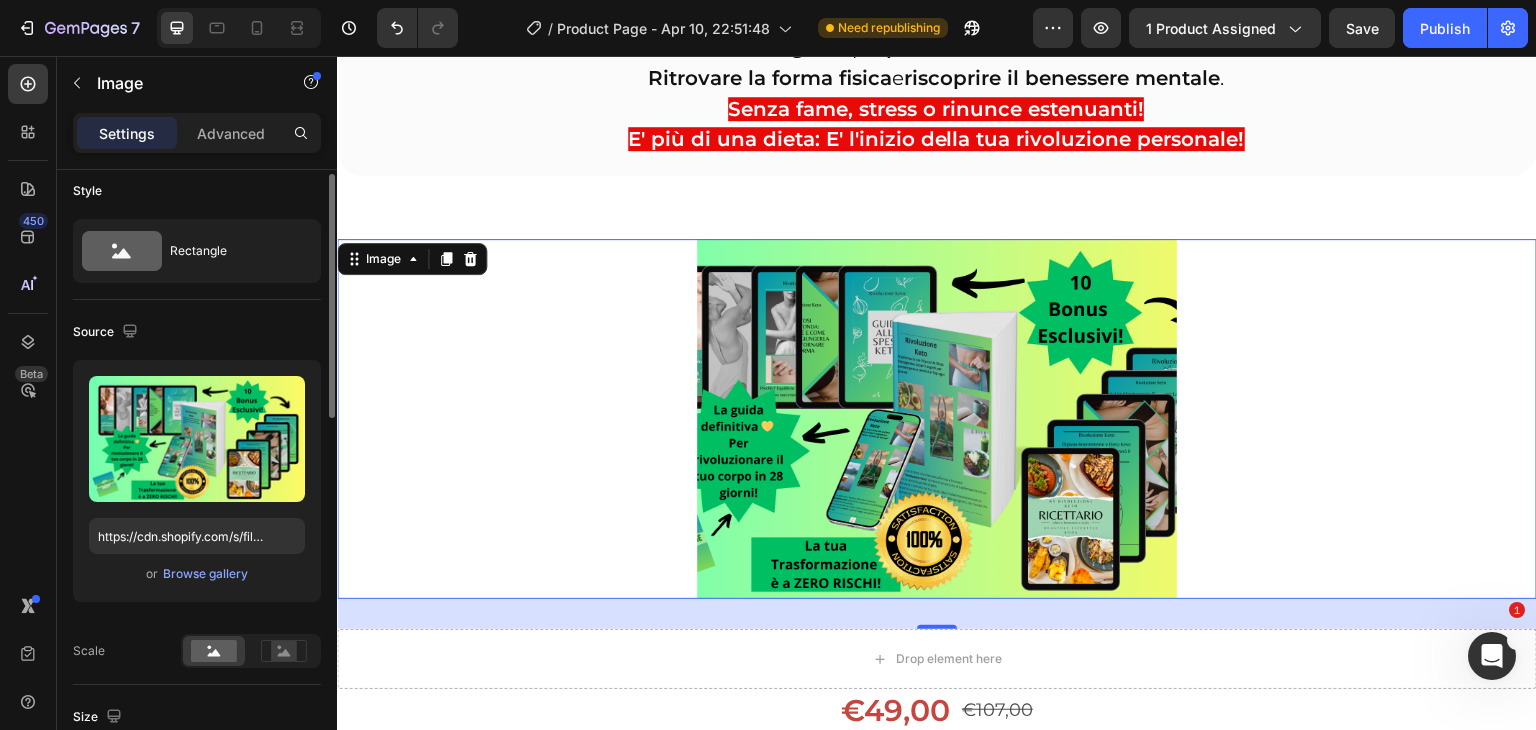 scroll, scrollTop: 0, scrollLeft: 0, axis: both 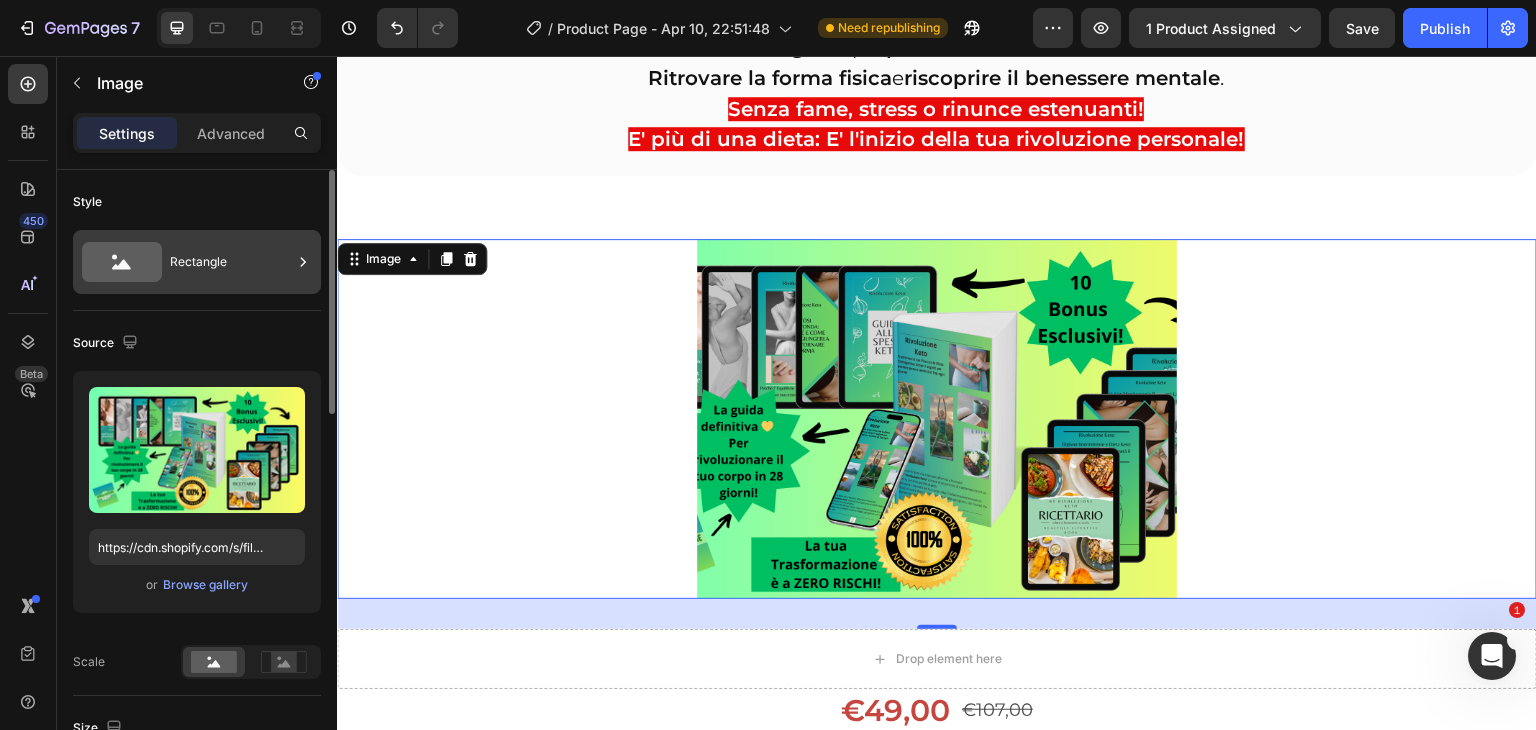 click 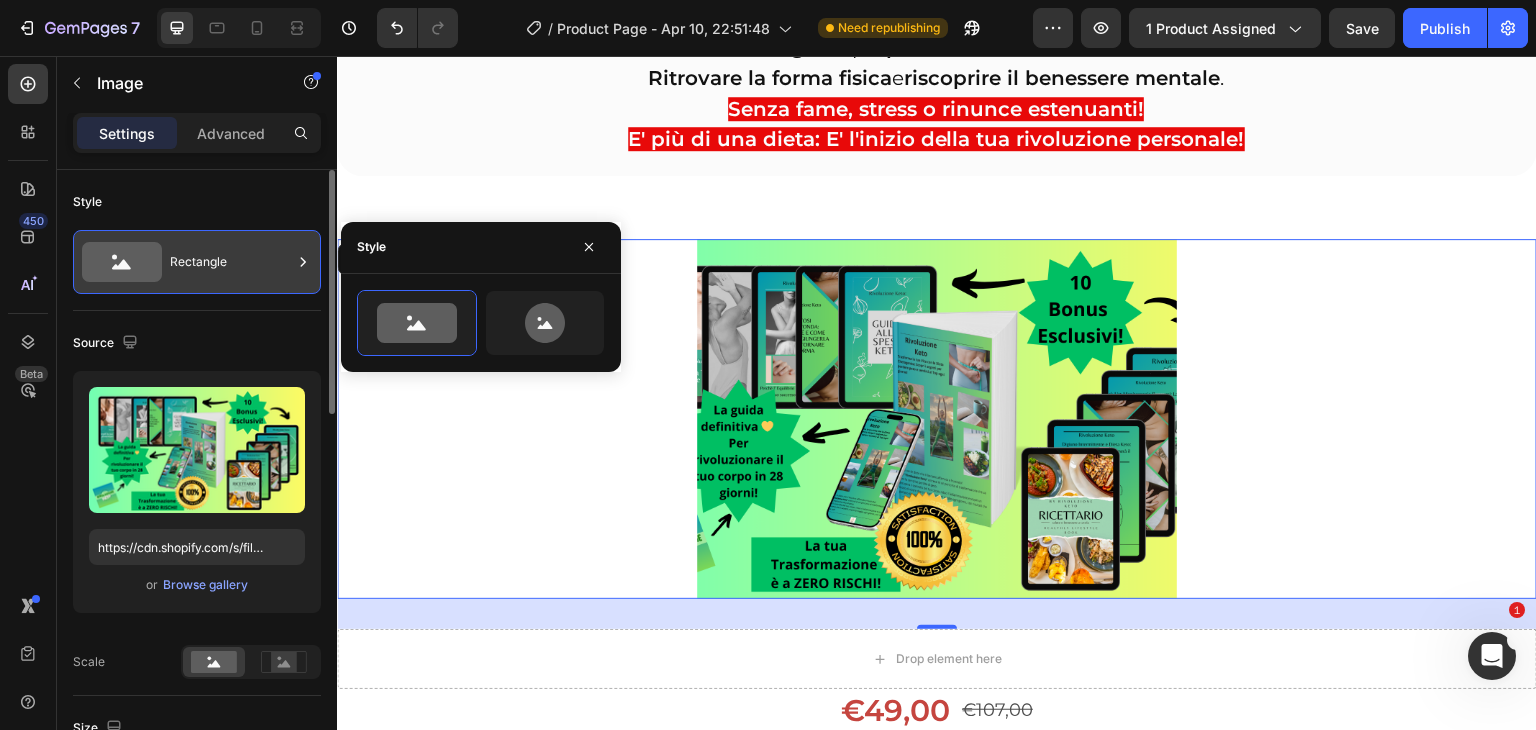 click 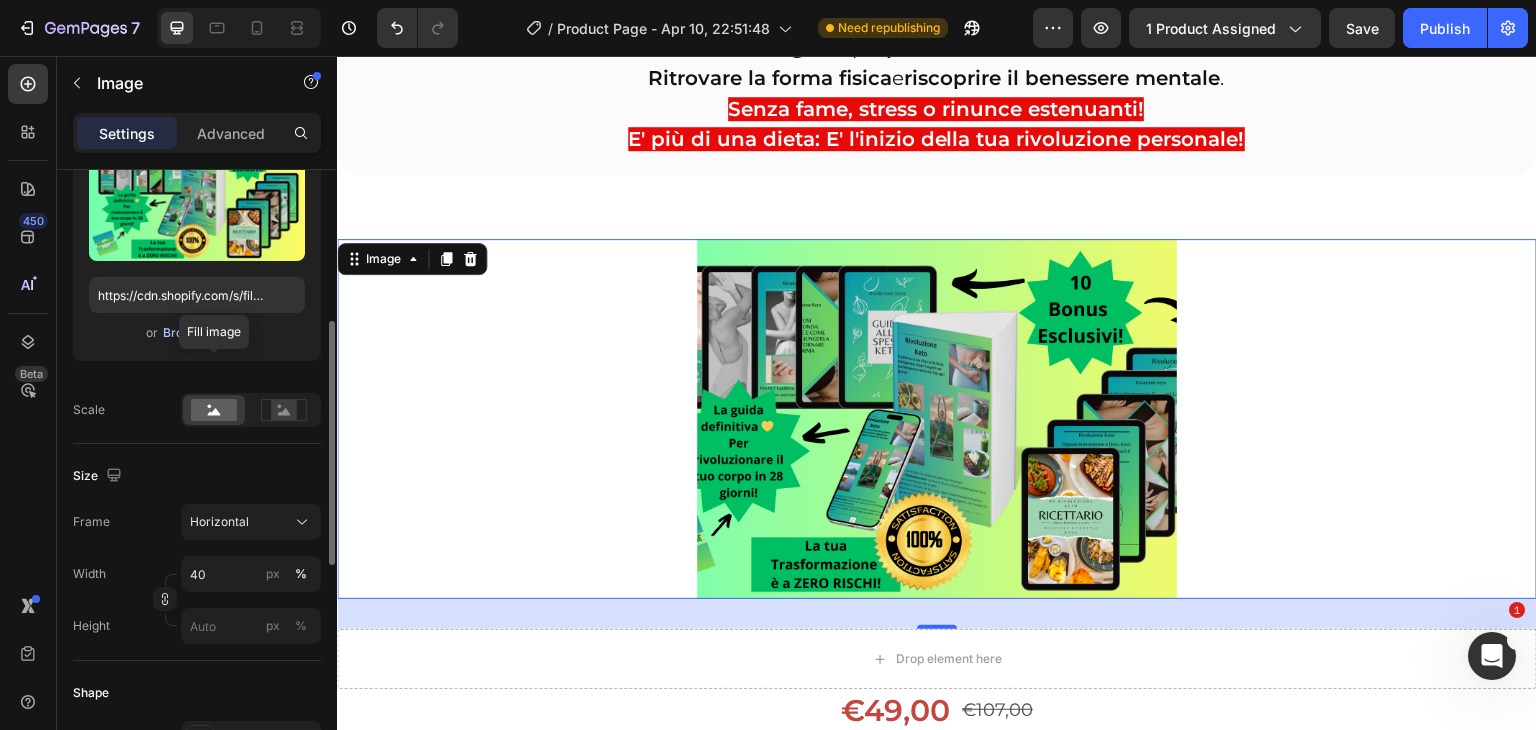 scroll, scrollTop: 289, scrollLeft: 0, axis: vertical 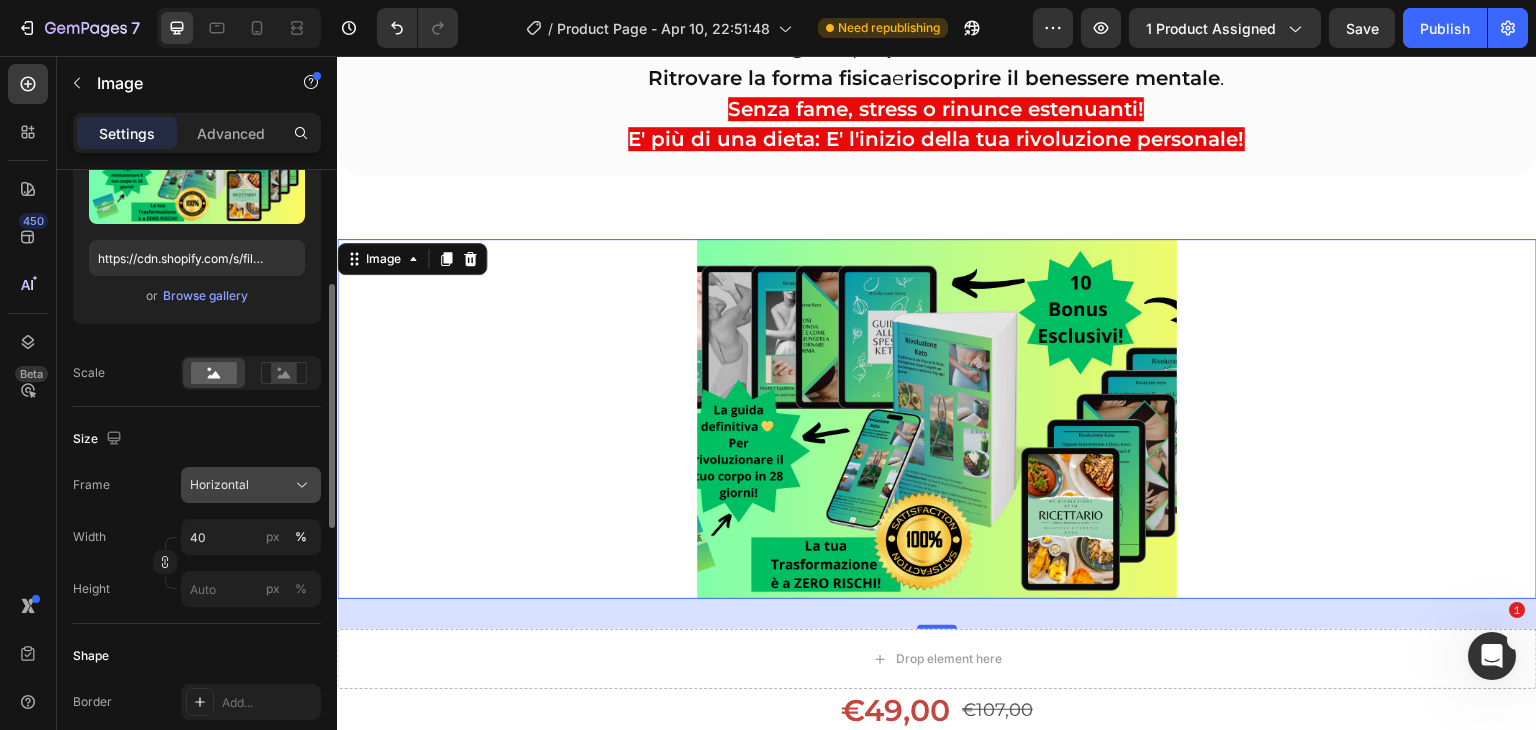 click 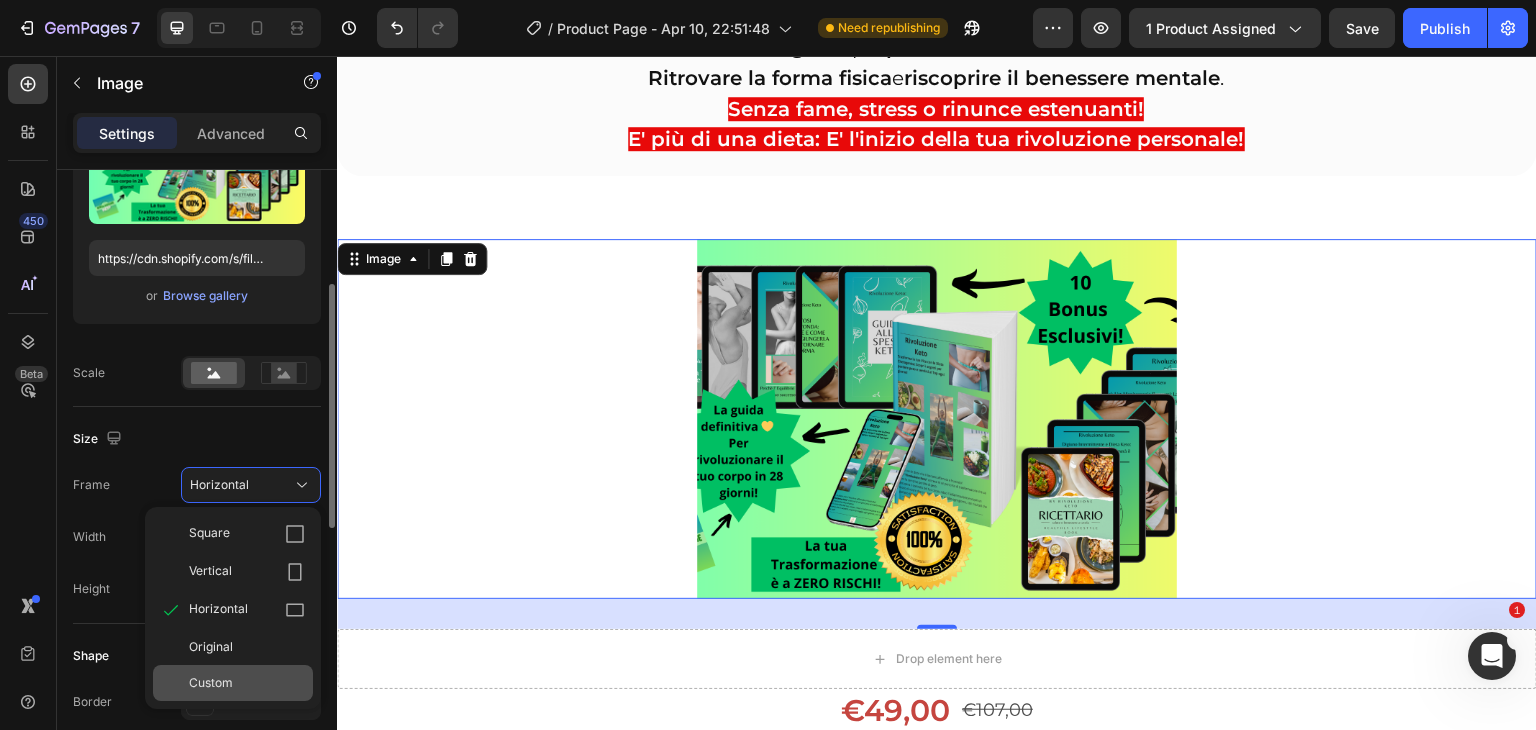 click on "Custom" at bounding box center (247, 683) 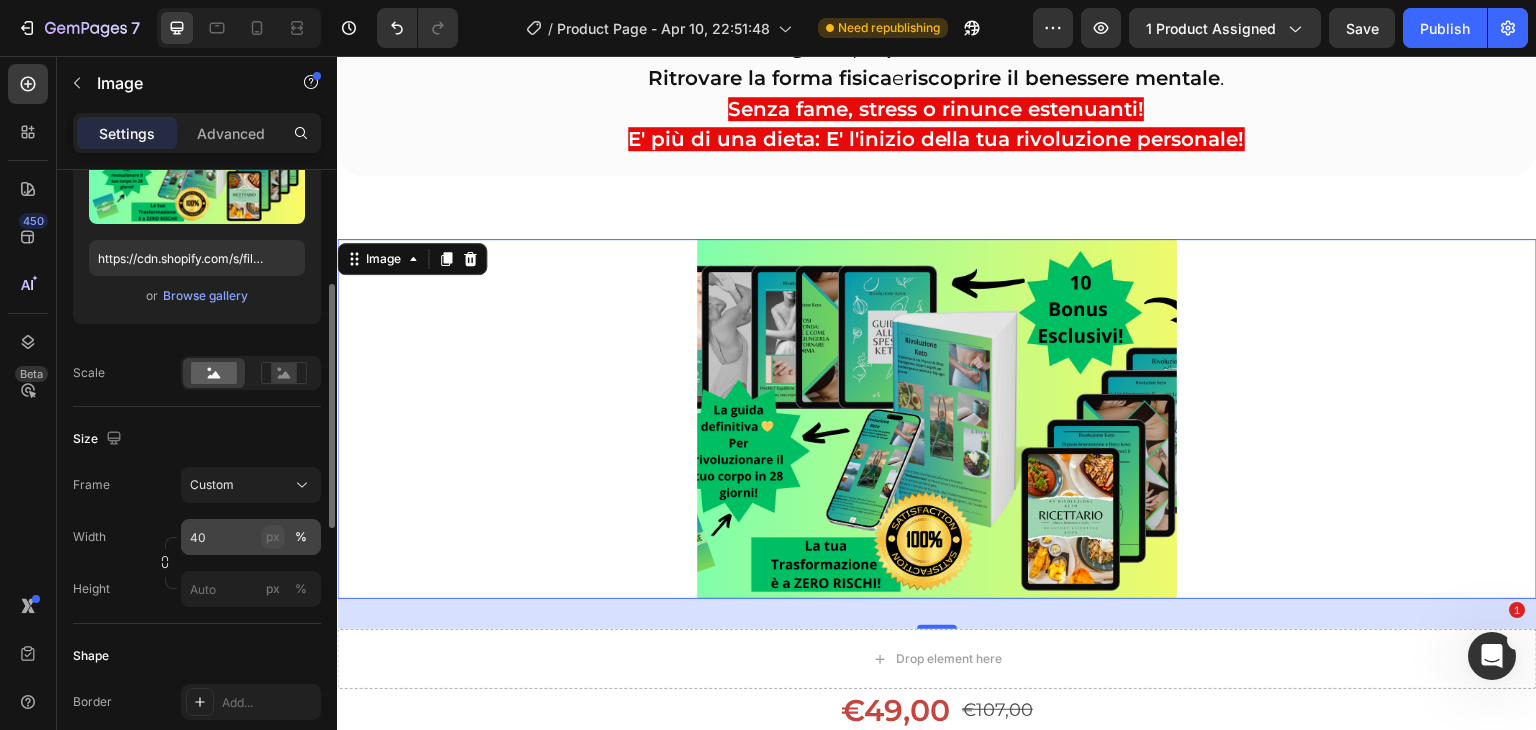 click on "px" at bounding box center [273, 537] 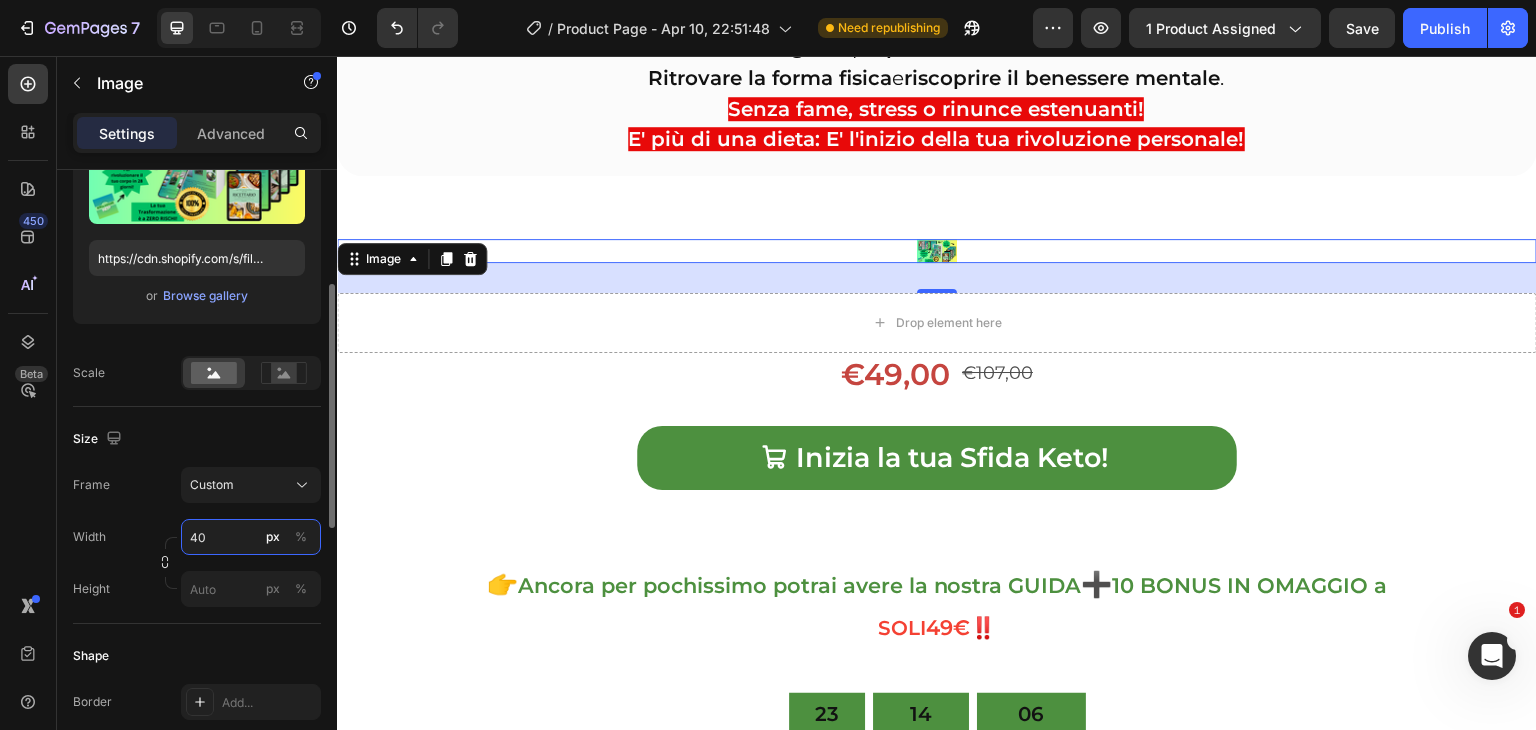 click on "40" at bounding box center [251, 537] 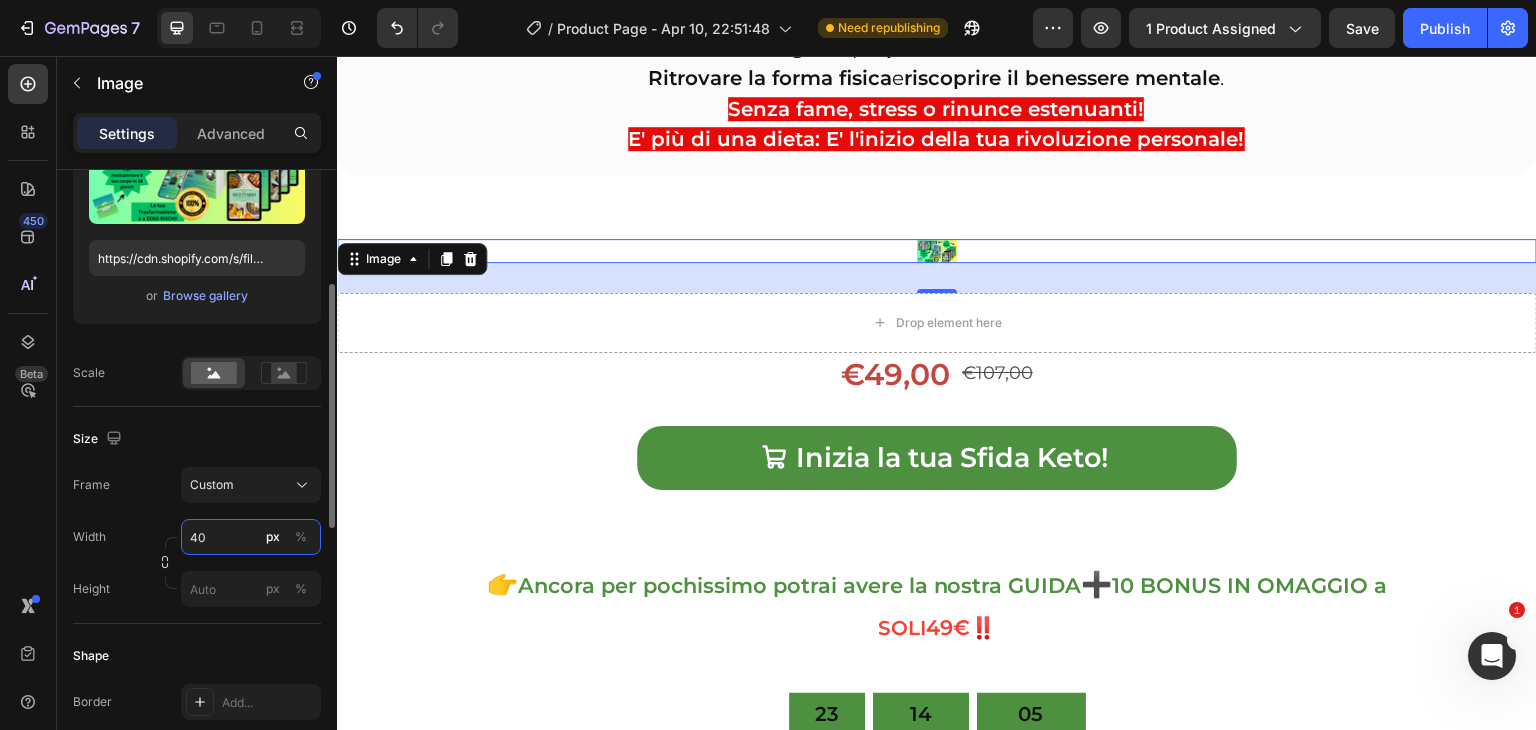 drag, startPoint x: 219, startPoint y: 534, endPoint x: 189, endPoint y: 534, distance: 30 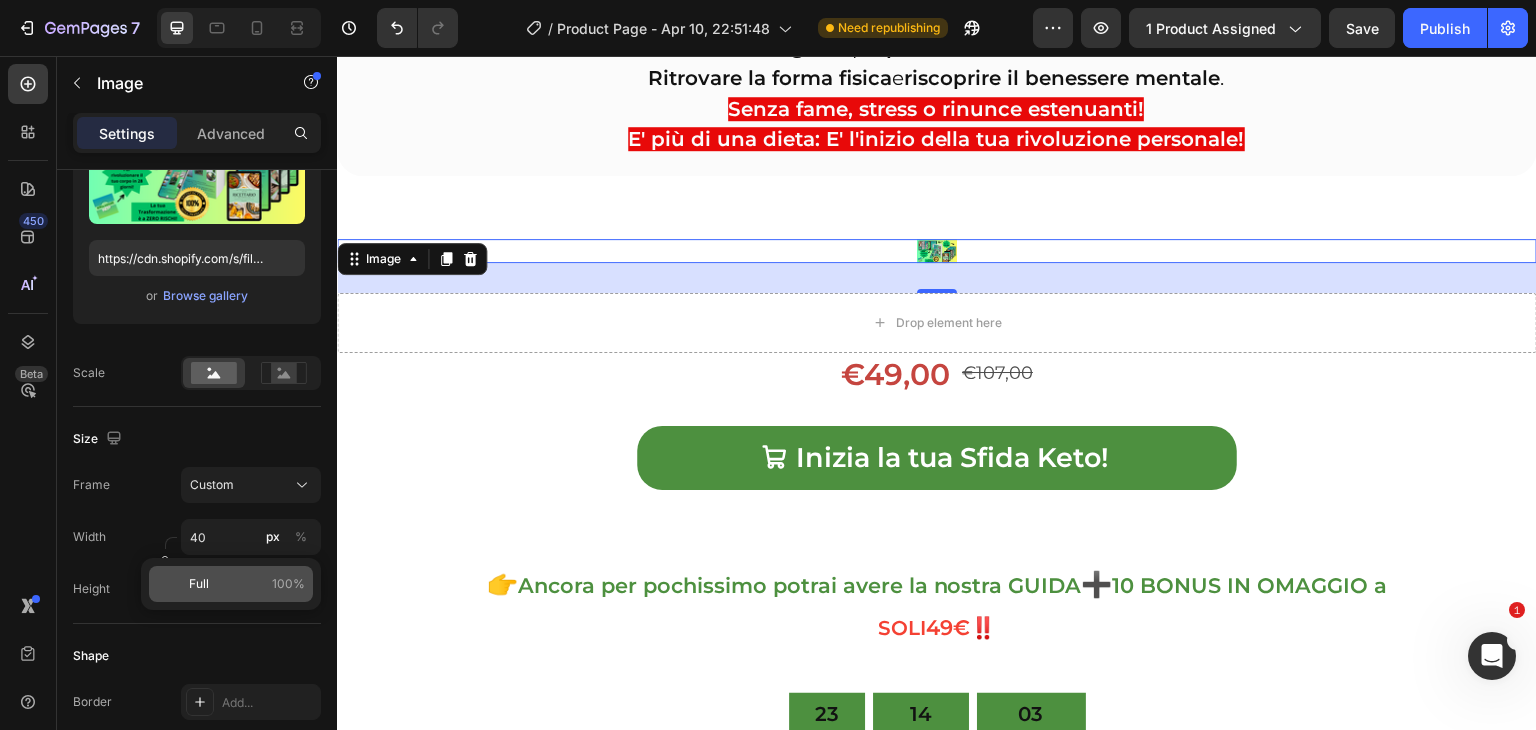 click on "Full" at bounding box center [199, 584] 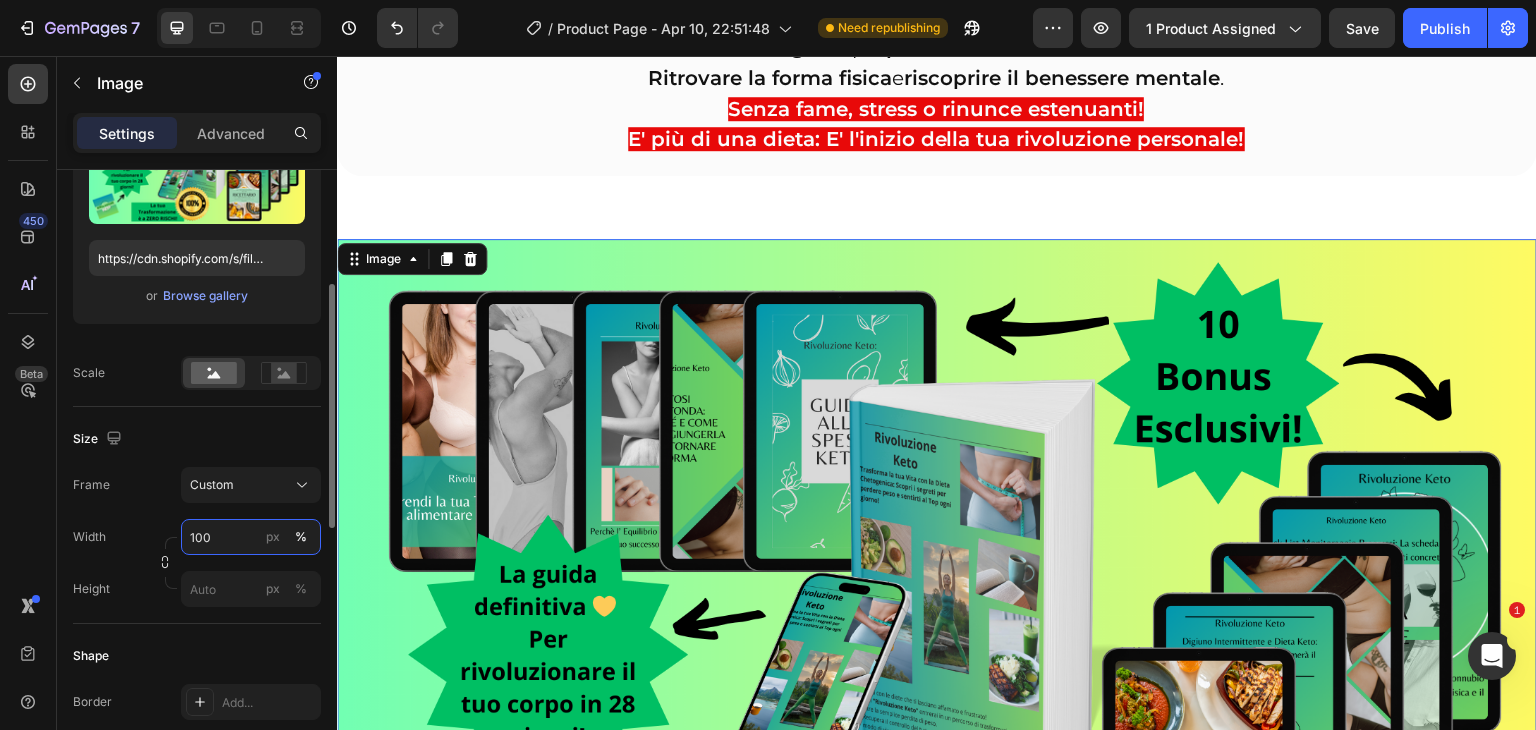 click on "100" at bounding box center (251, 537) 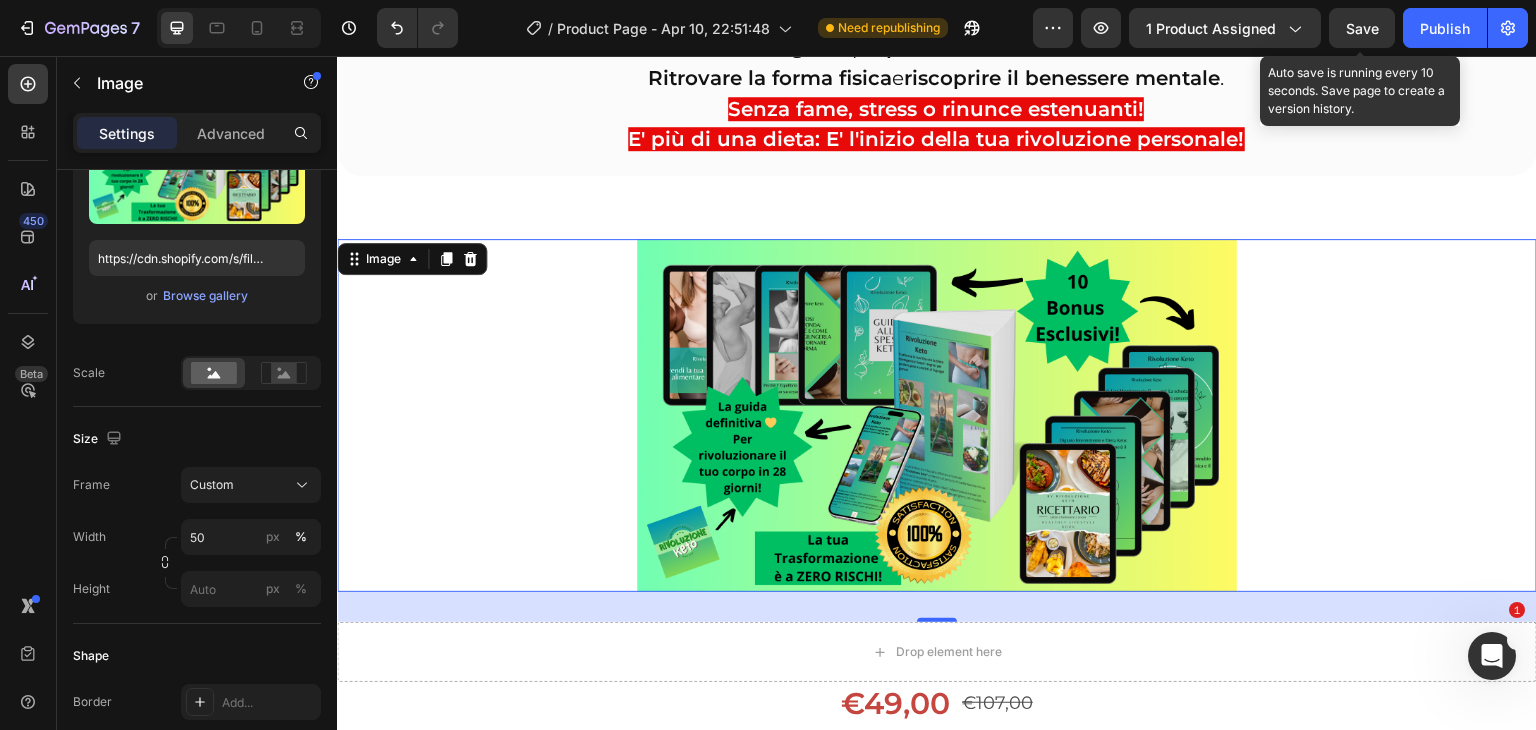 click on "Save" at bounding box center [1362, 28] 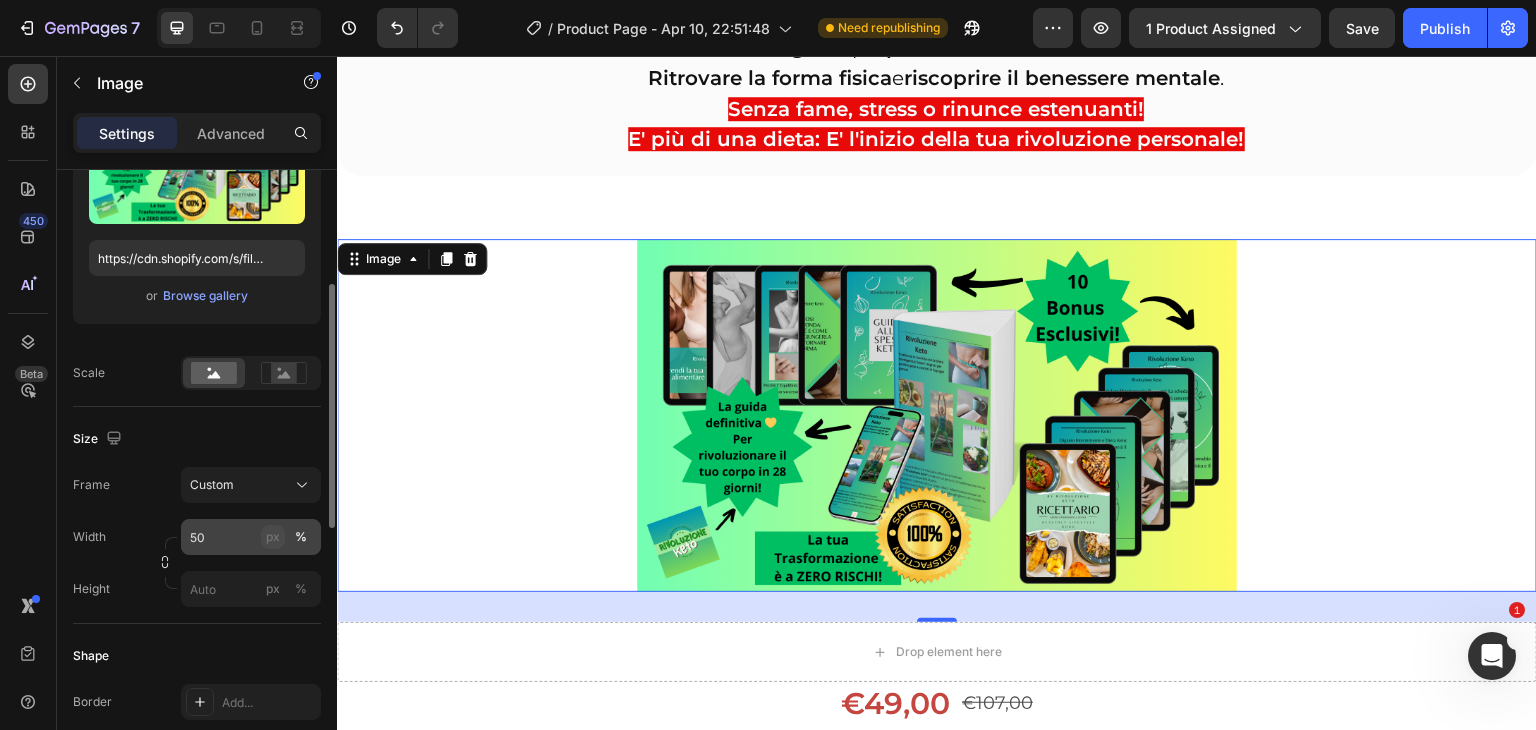 click on "px" at bounding box center (273, 537) 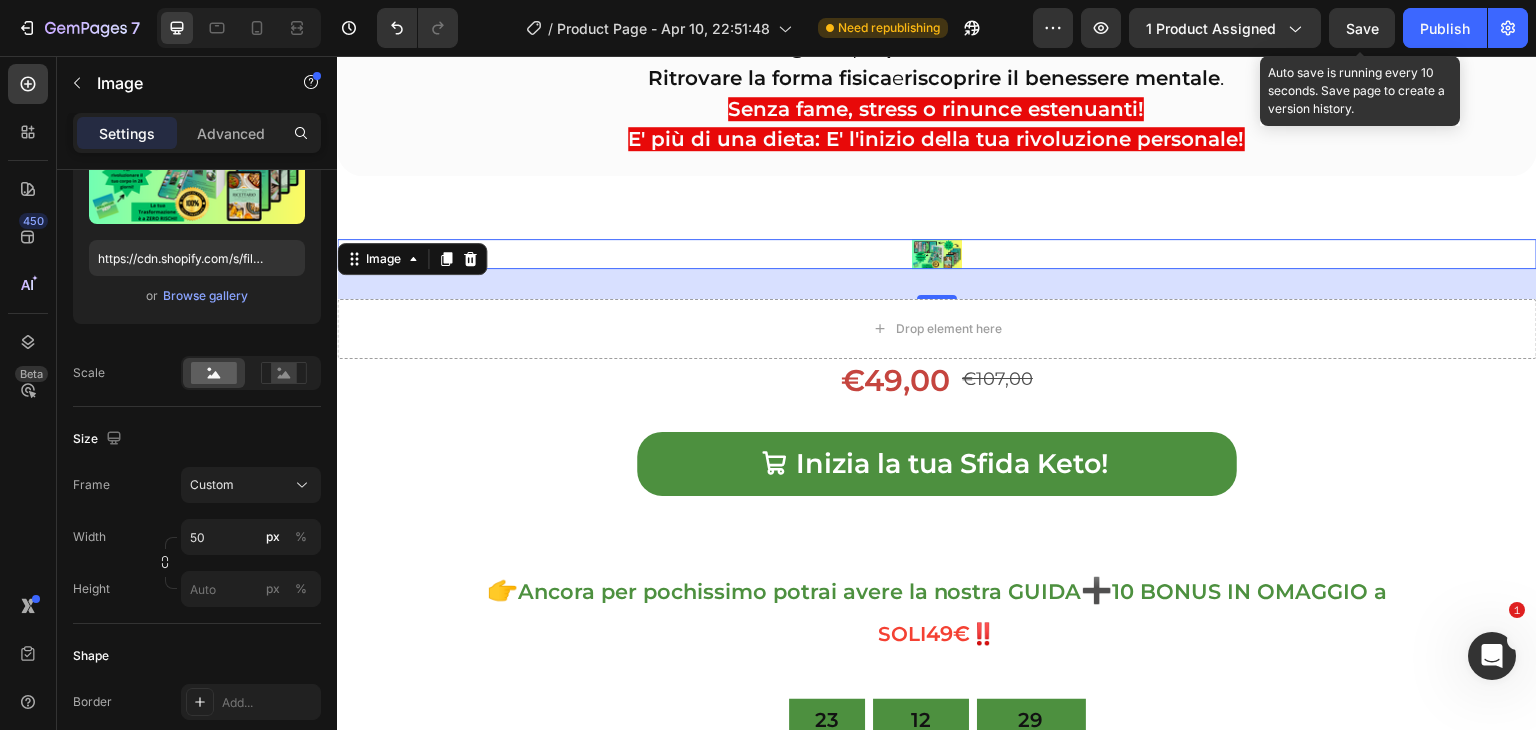 click on "Save" at bounding box center (1362, 28) 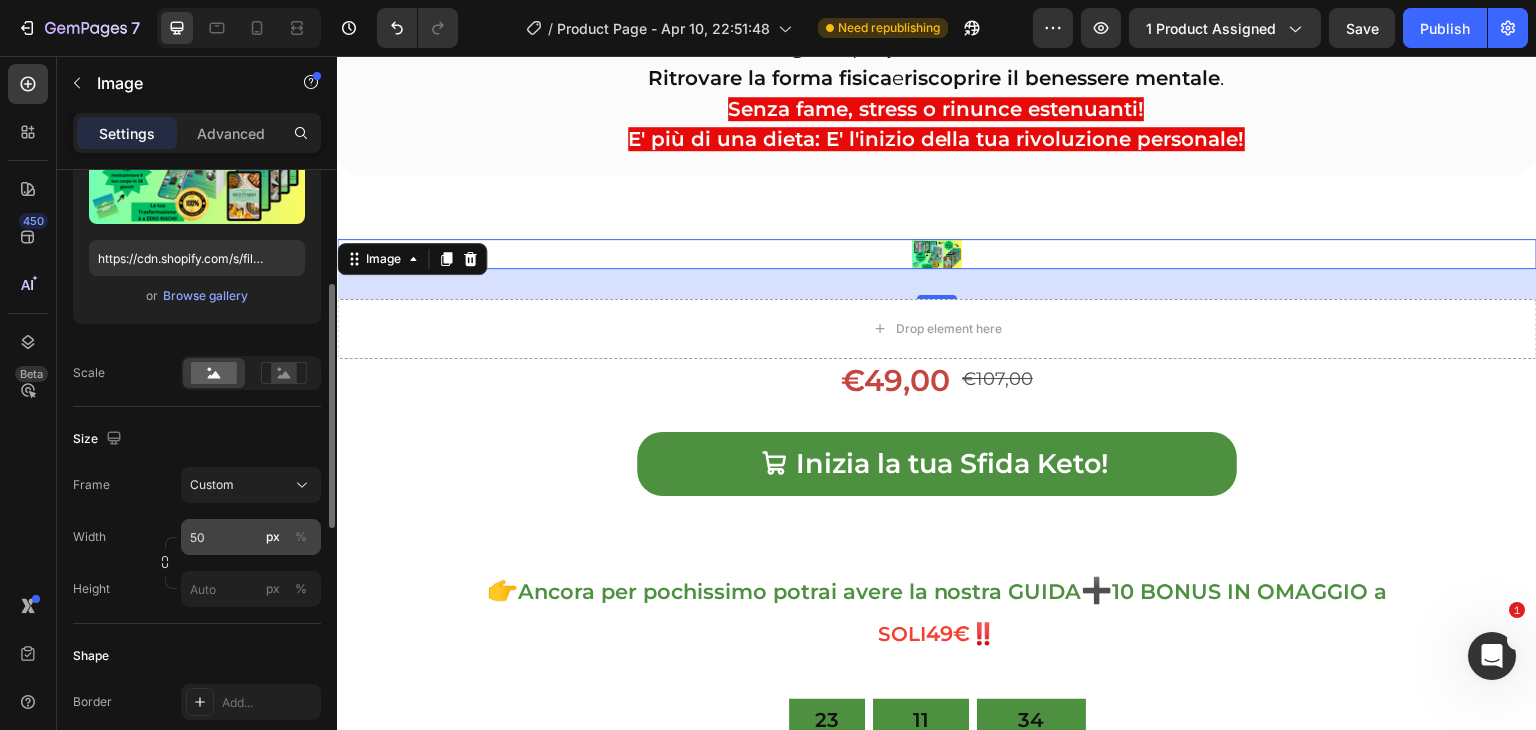 click on "px" at bounding box center [273, 537] 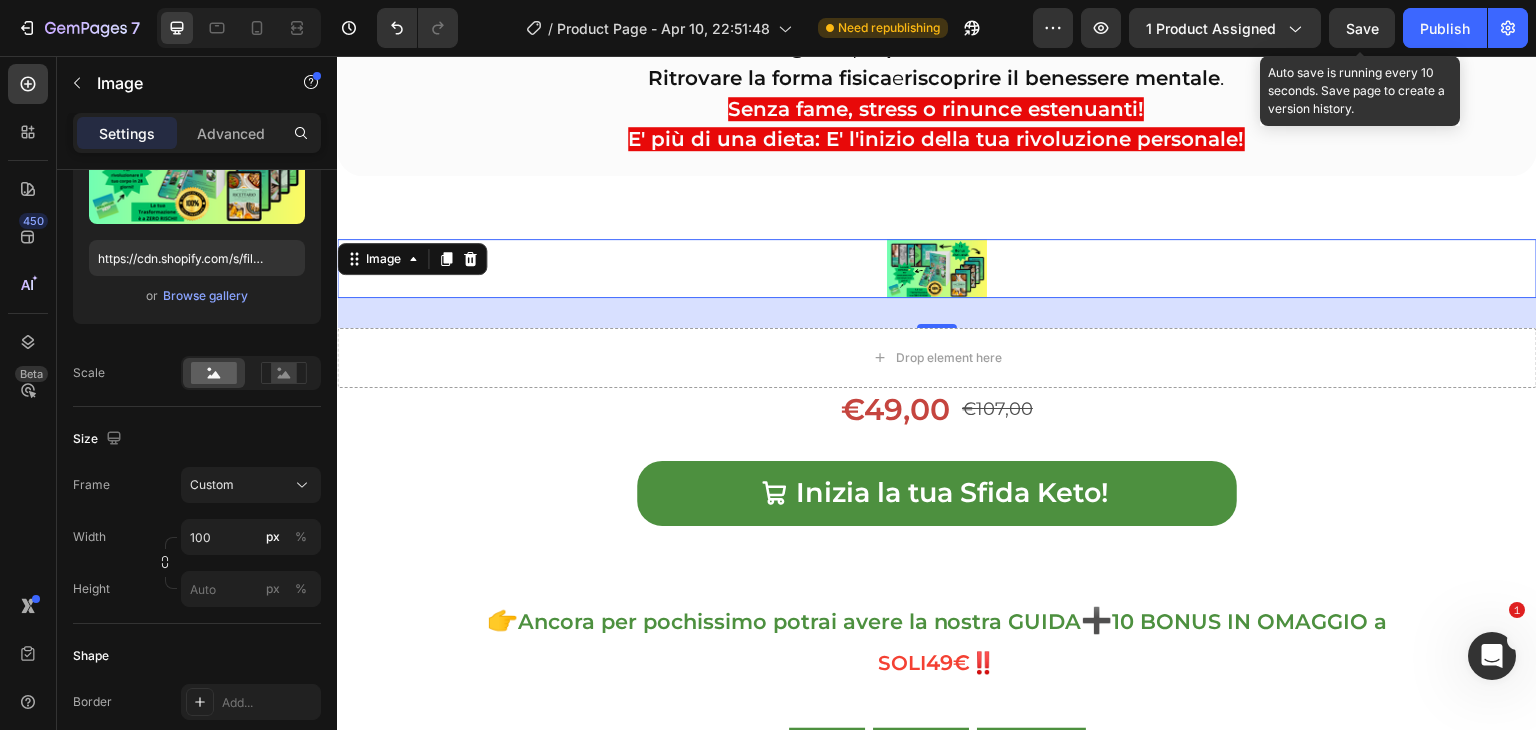 click on "Save" at bounding box center [1362, 28] 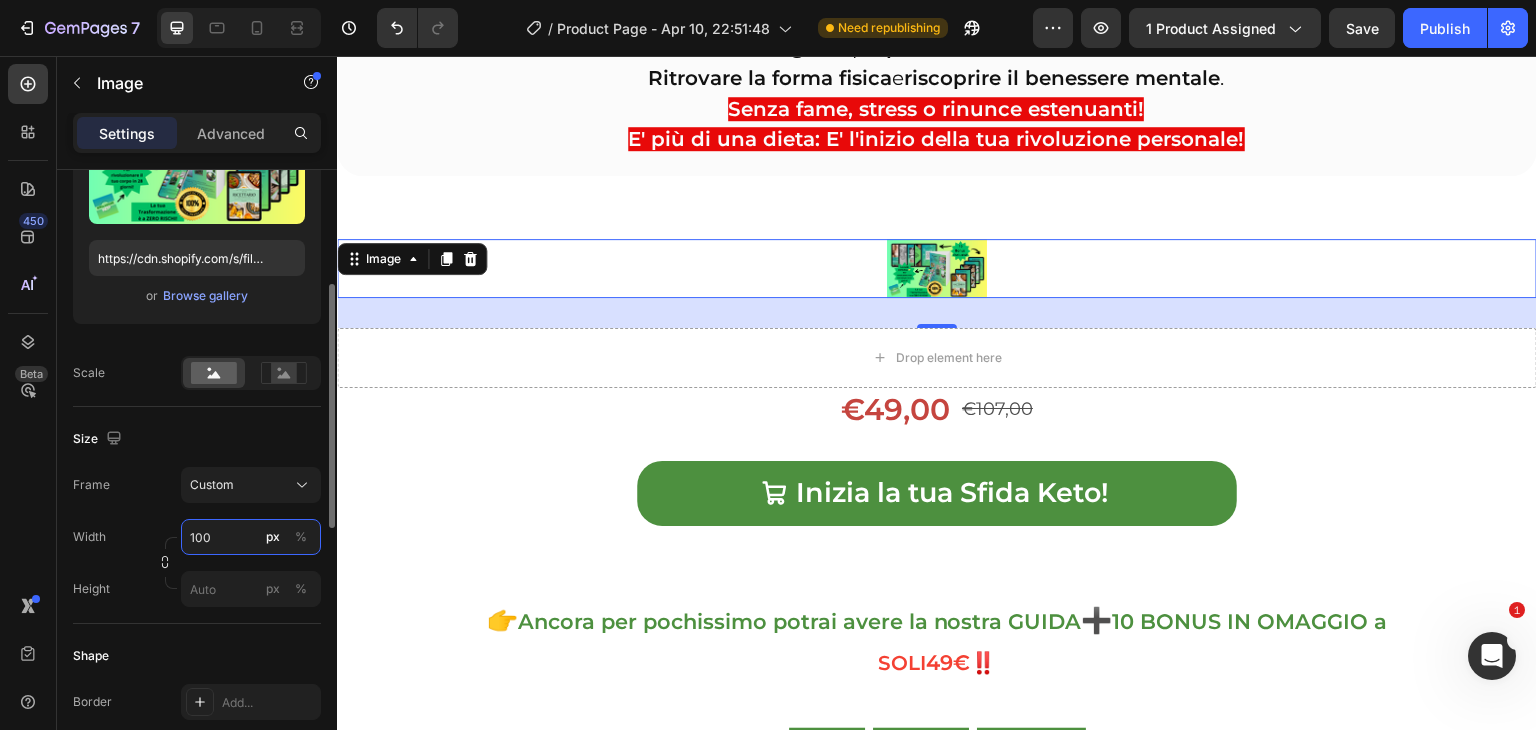 click on "100" at bounding box center (251, 537) 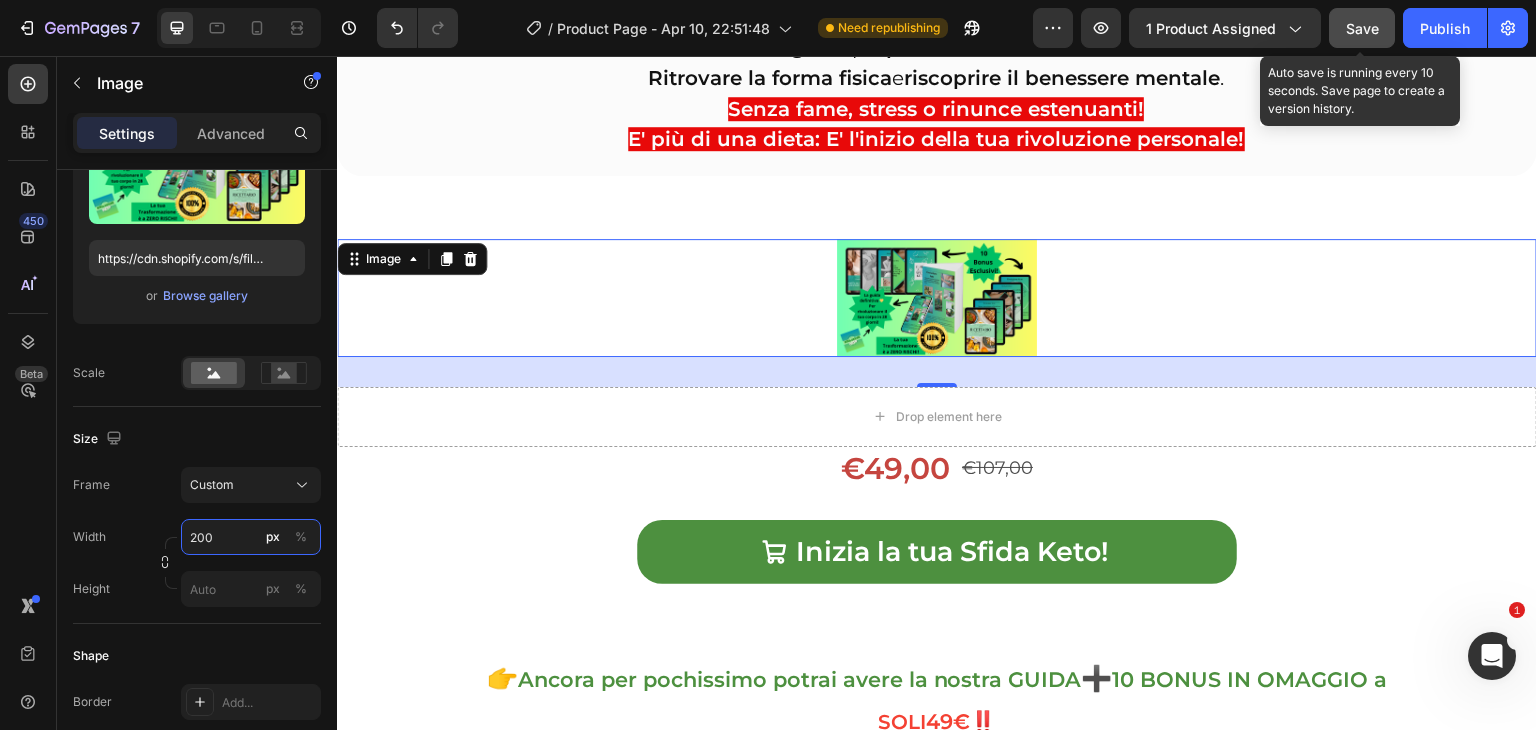 type on "200" 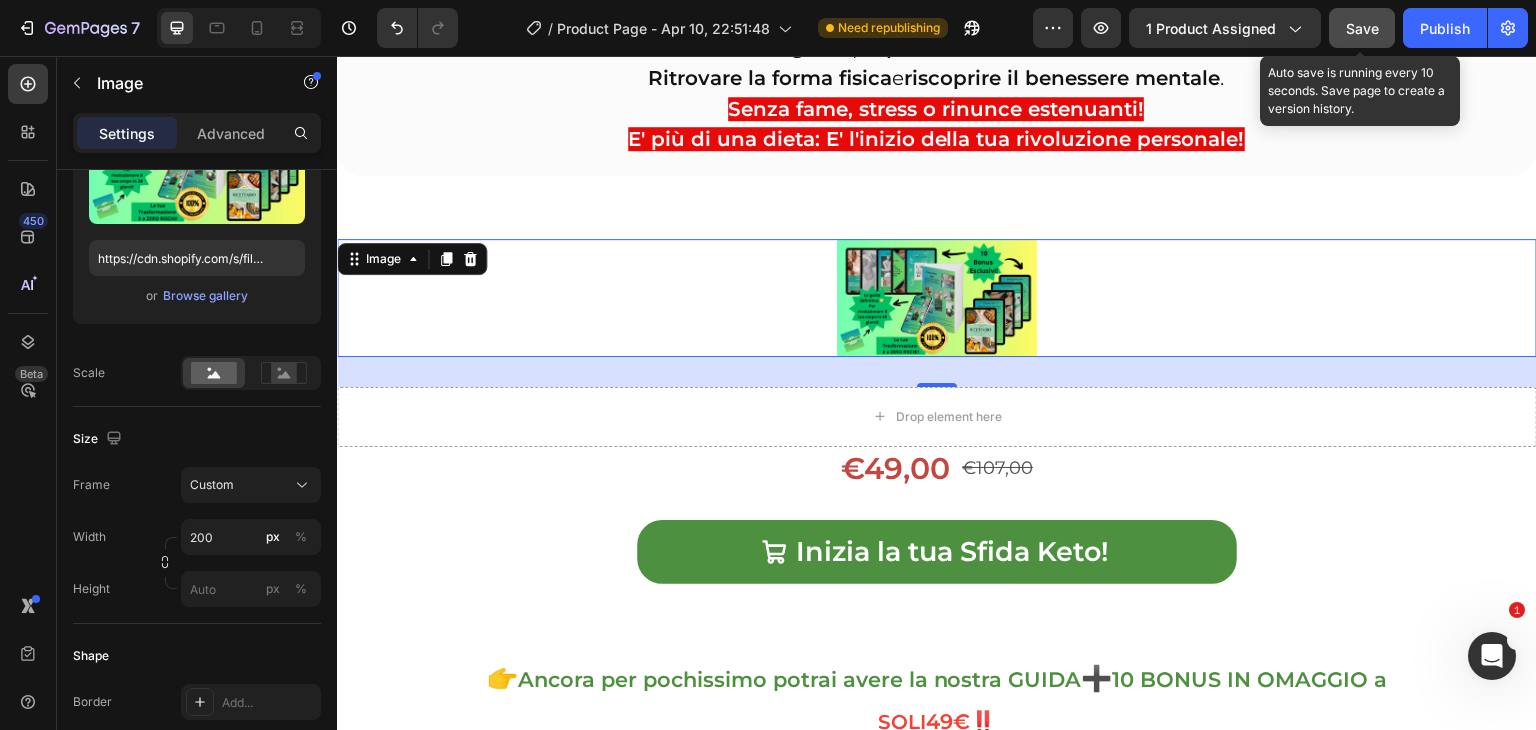 click on "Save" 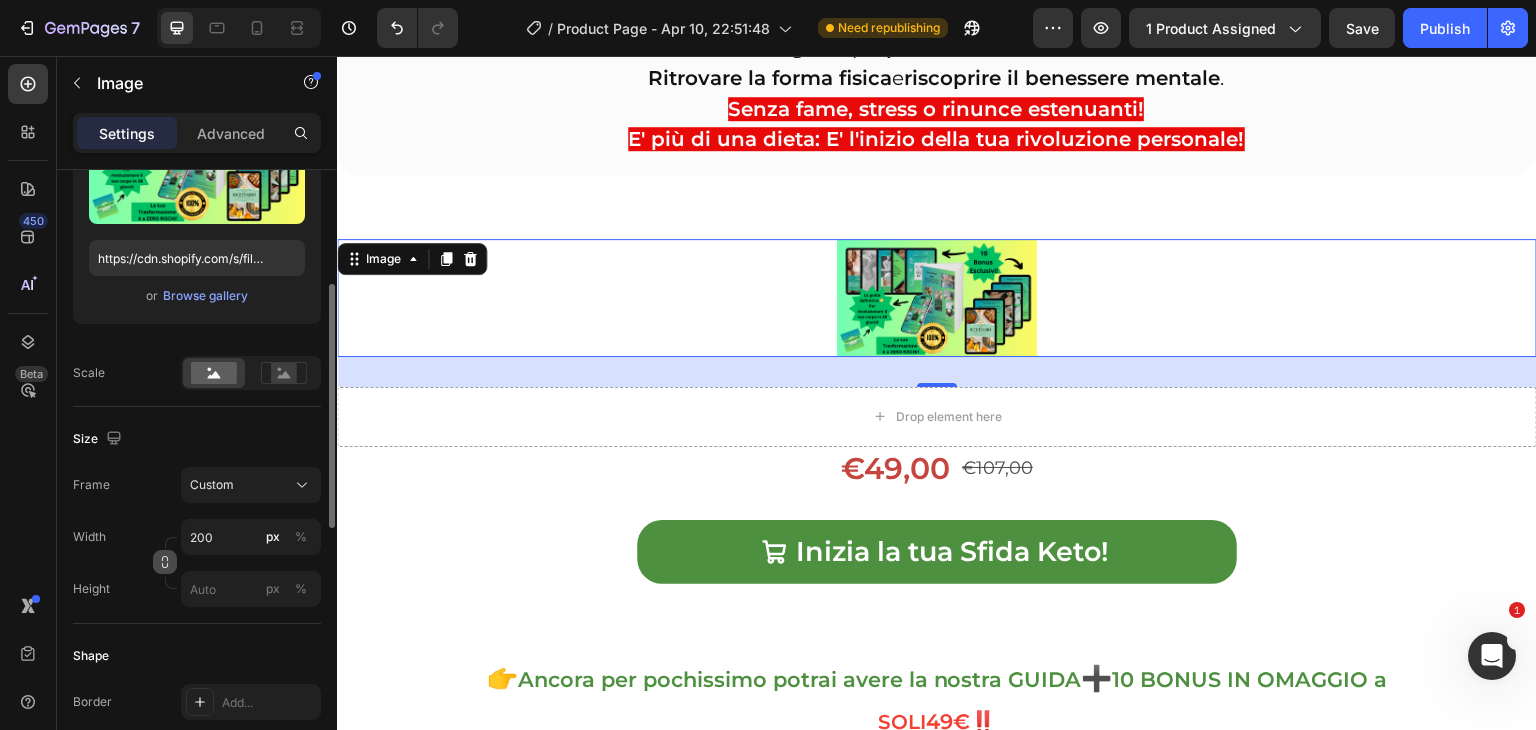 click 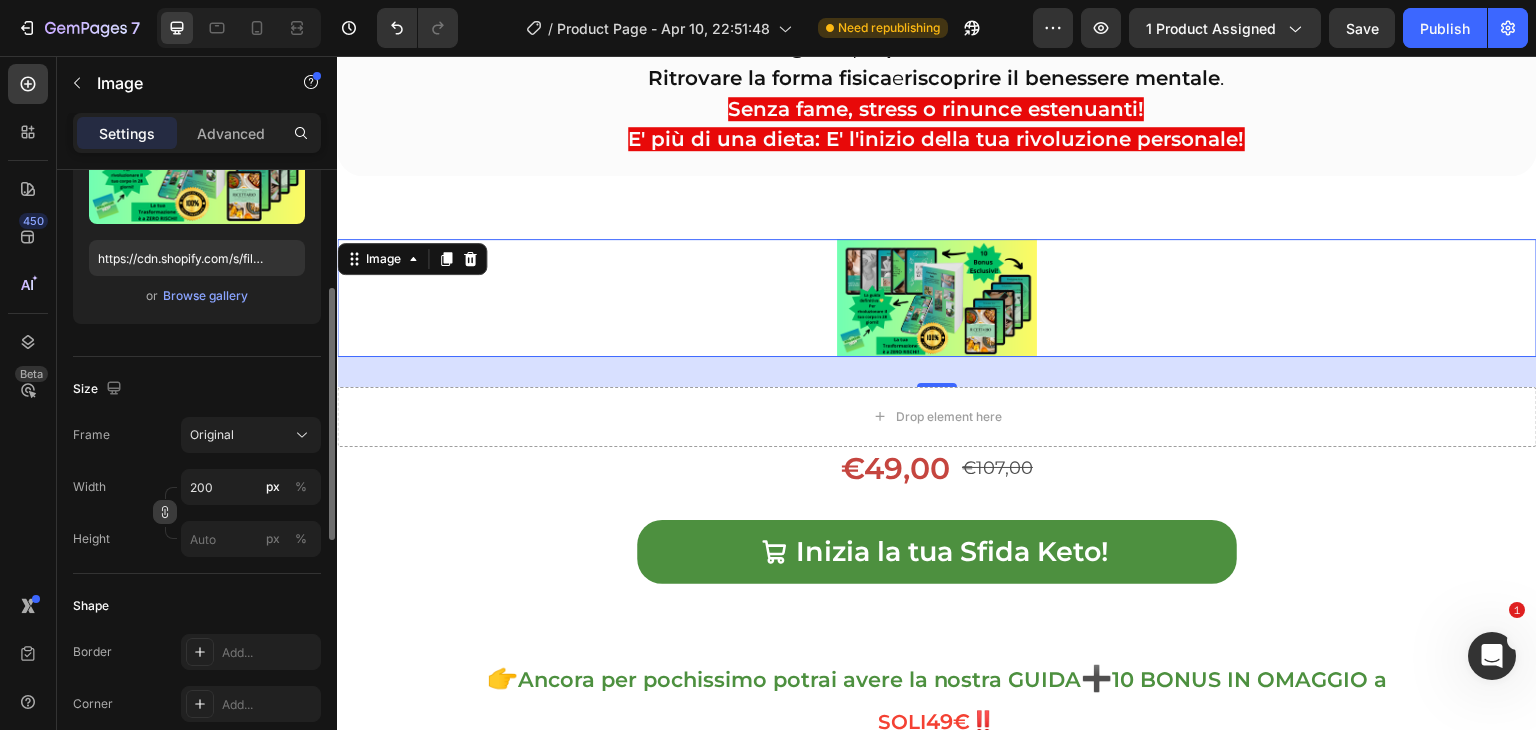 click 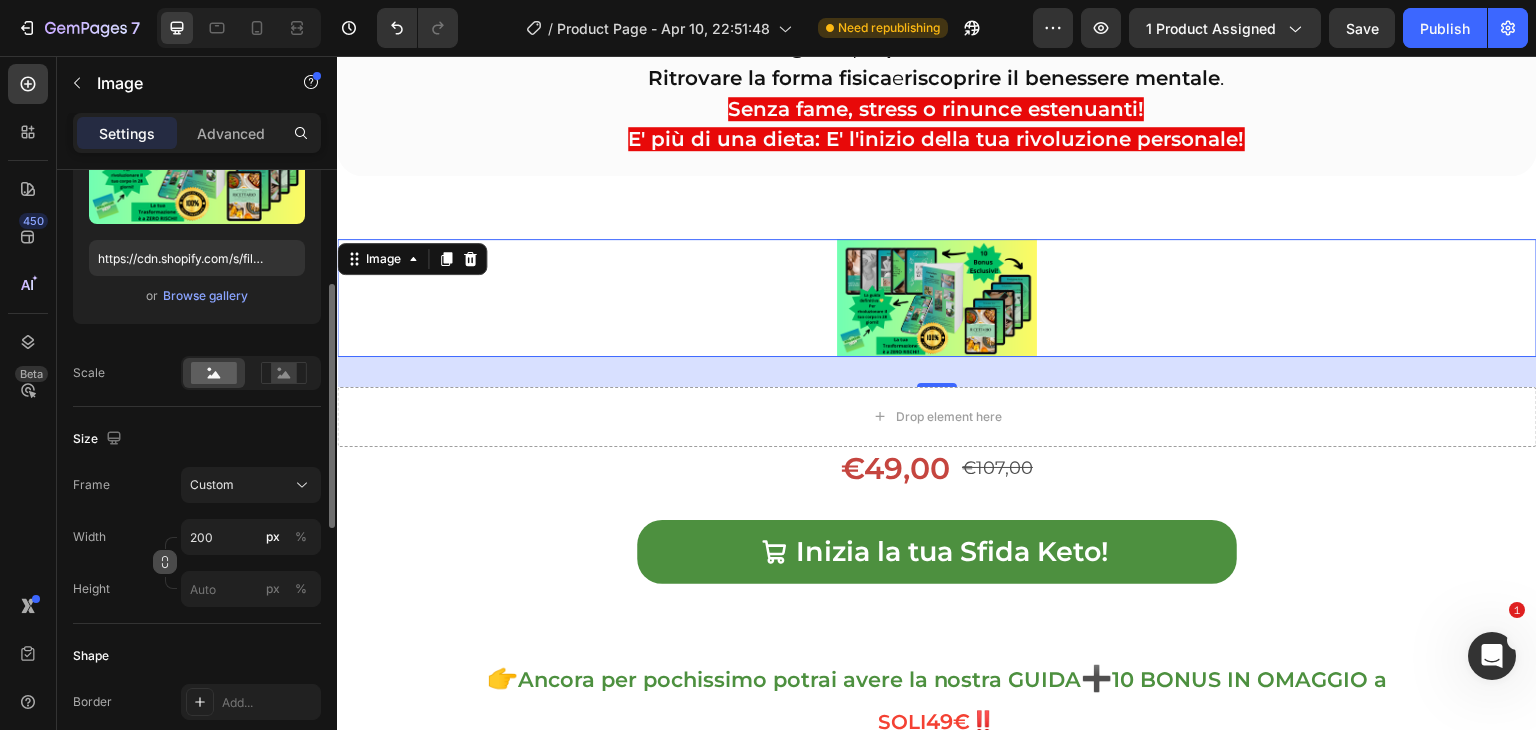 click 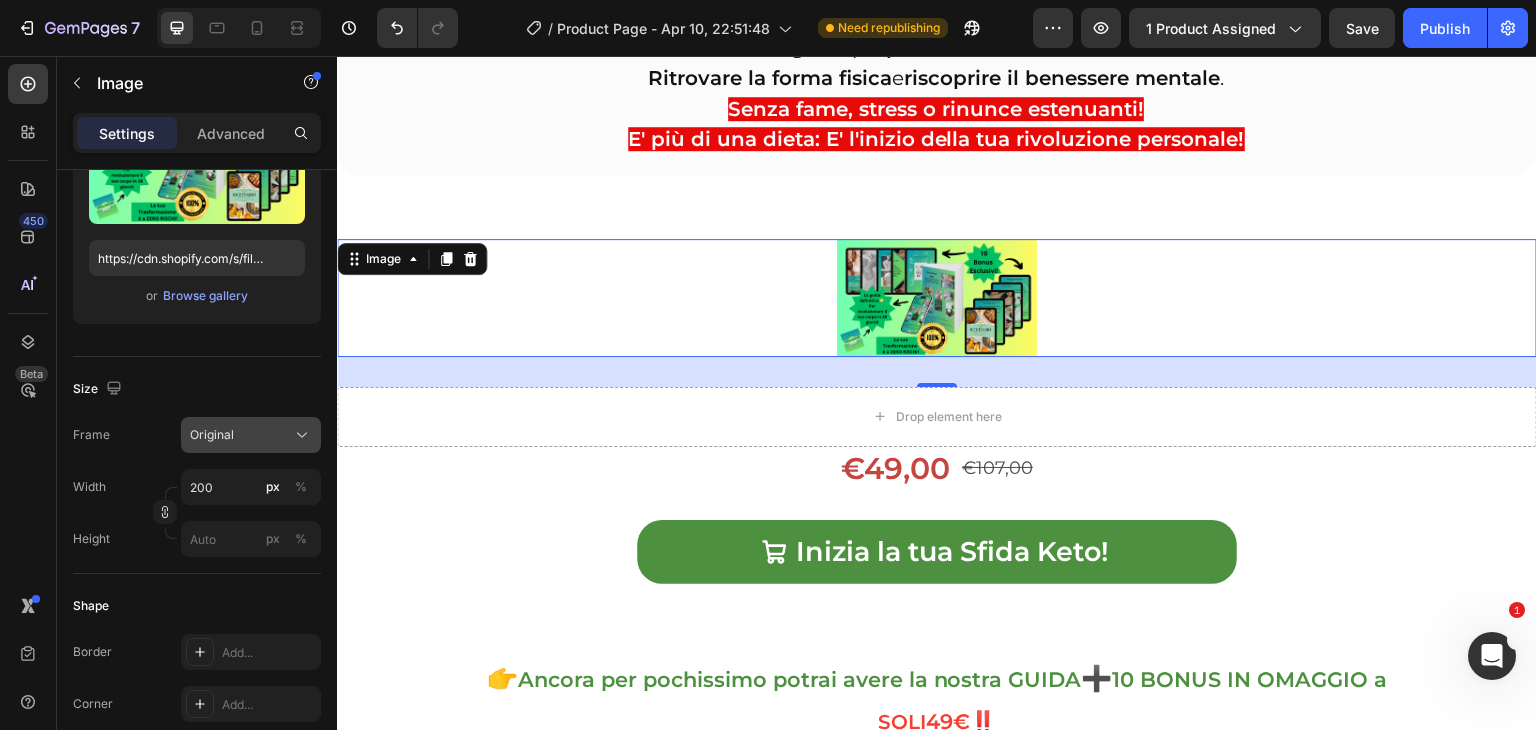 click 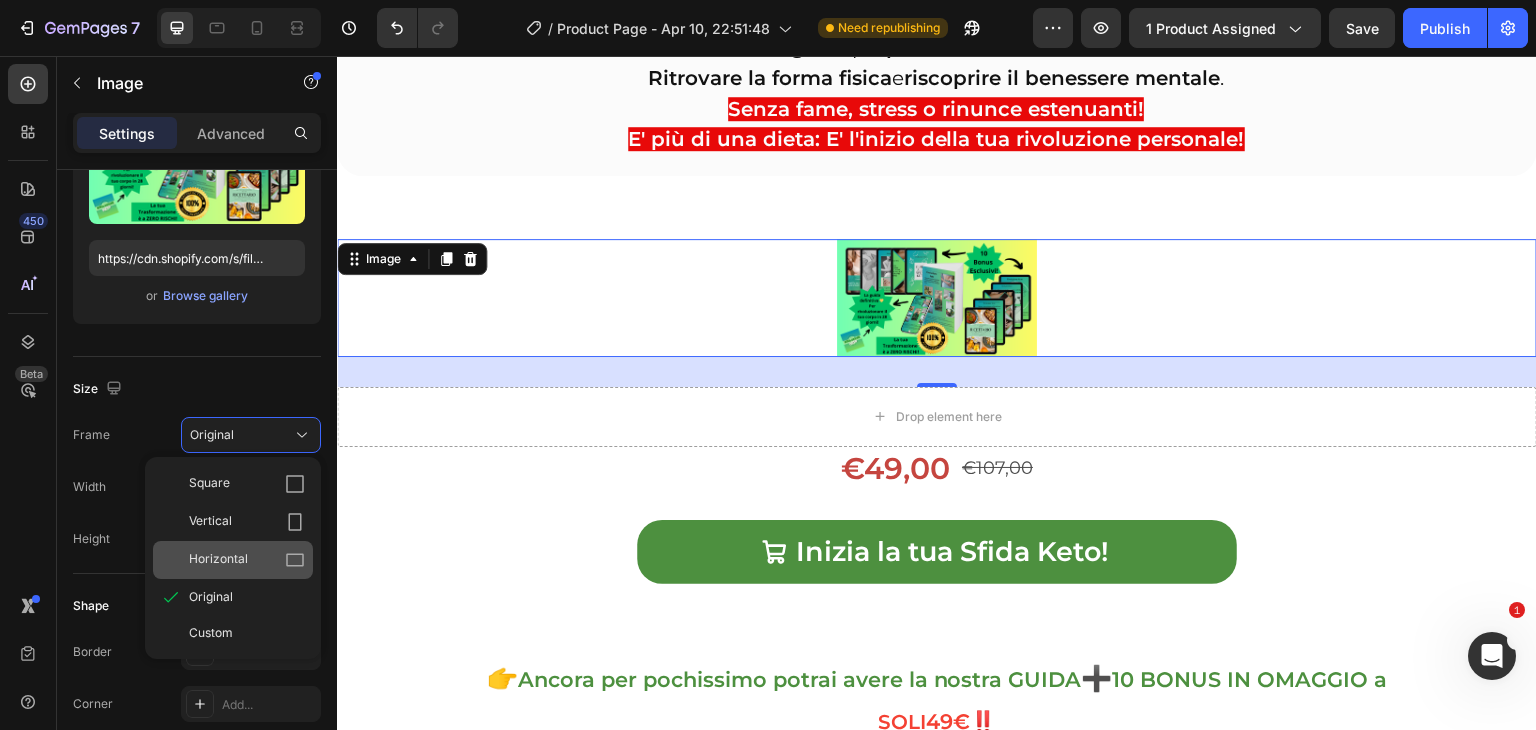 click on "Horizontal" at bounding box center [218, 560] 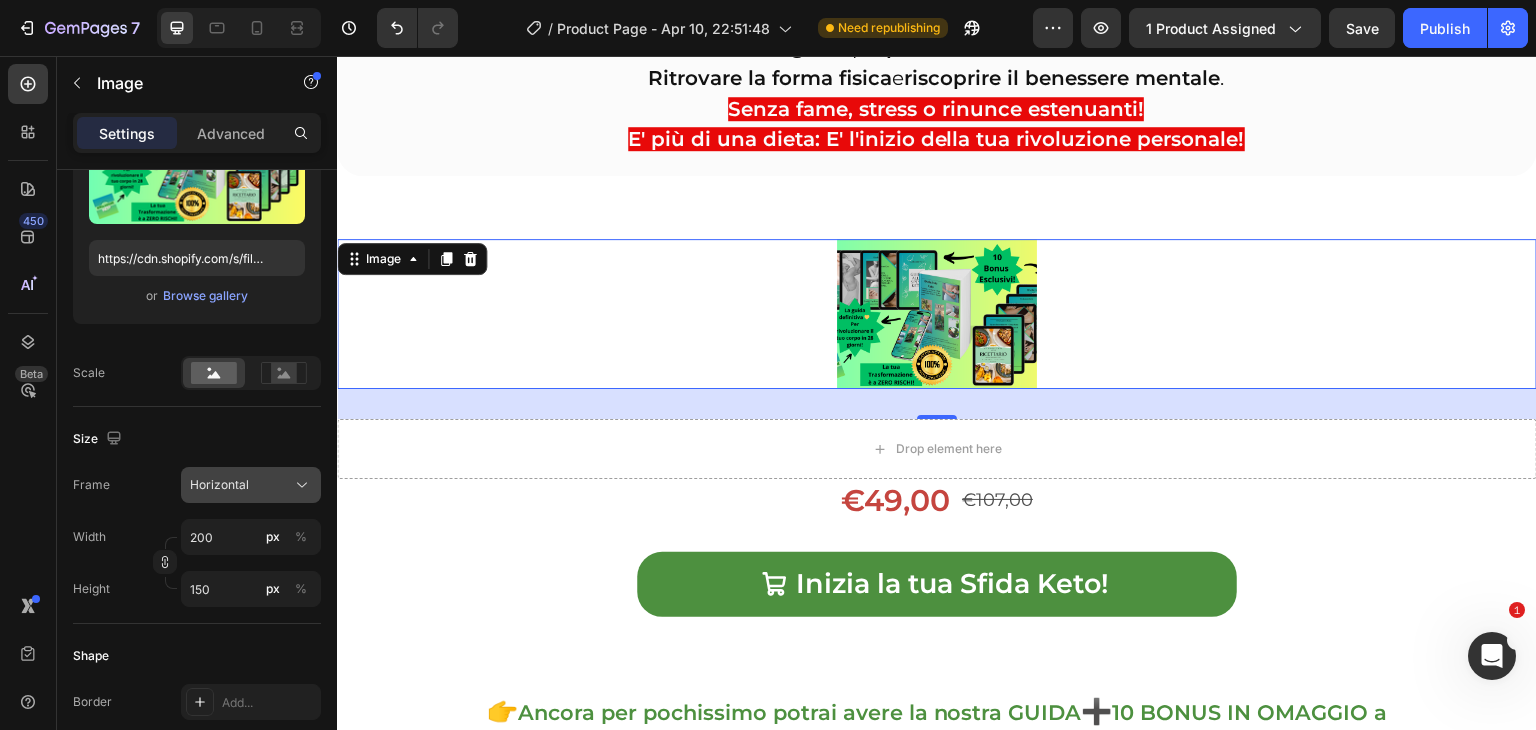 click 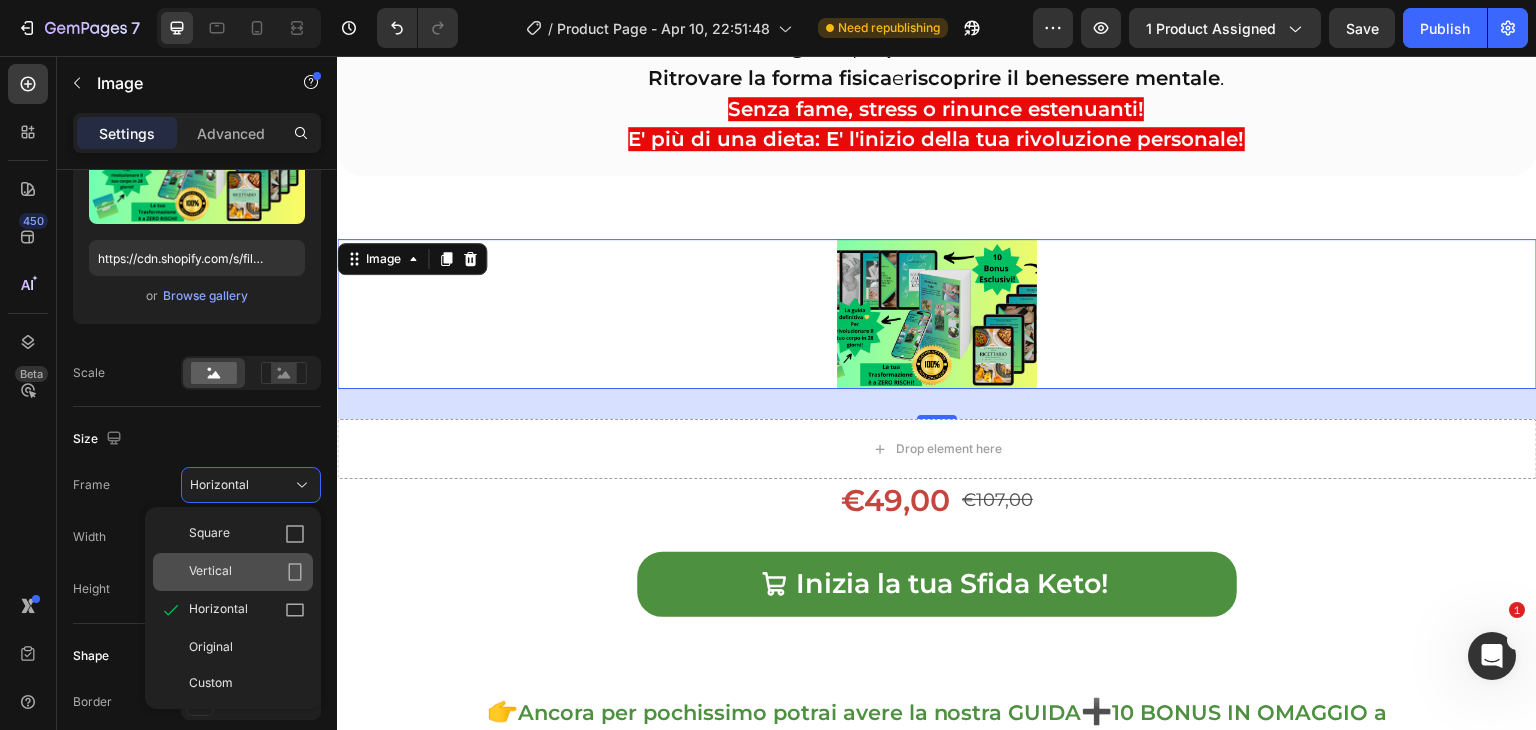click on "Vertical" at bounding box center [210, 572] 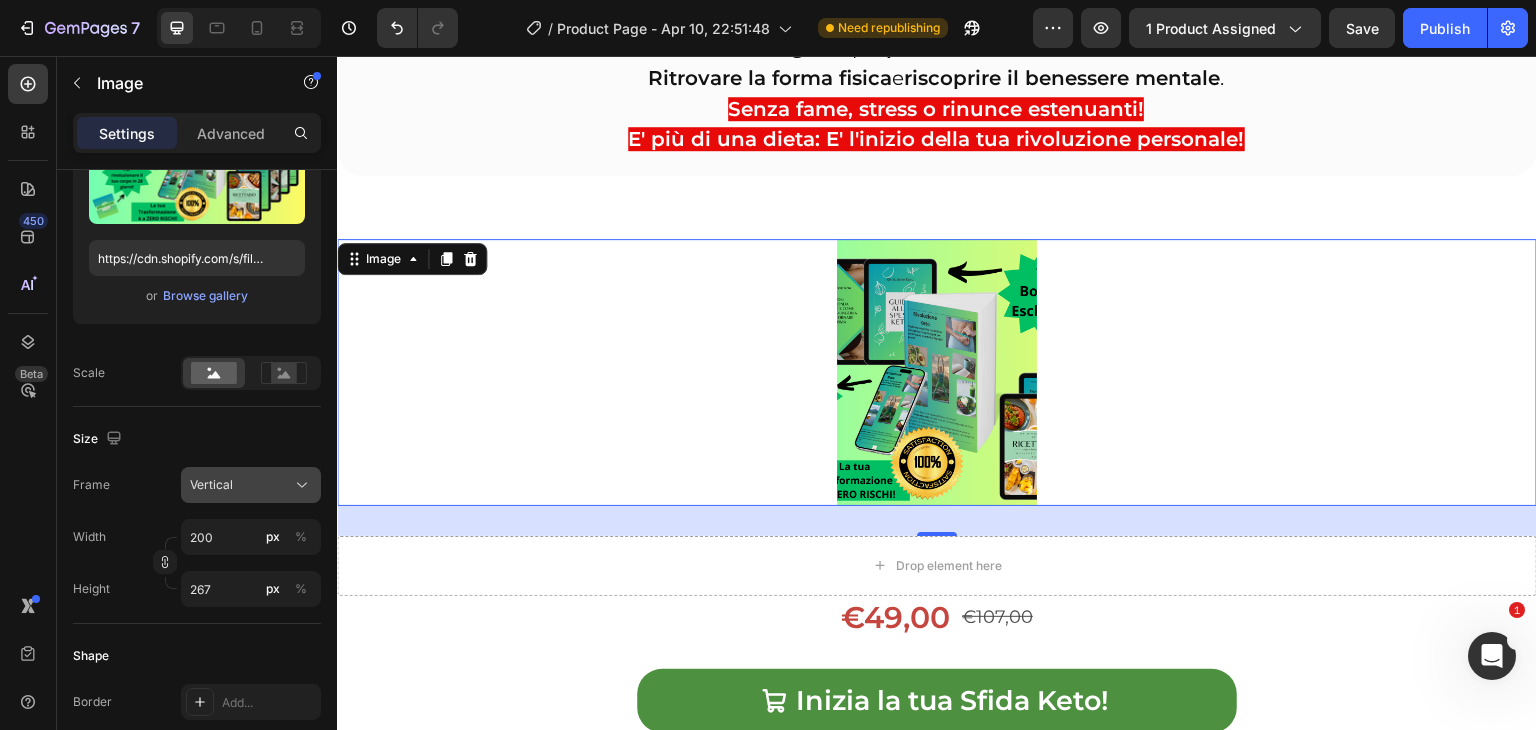 click on "Vertical" at bounding box center [251, 485] 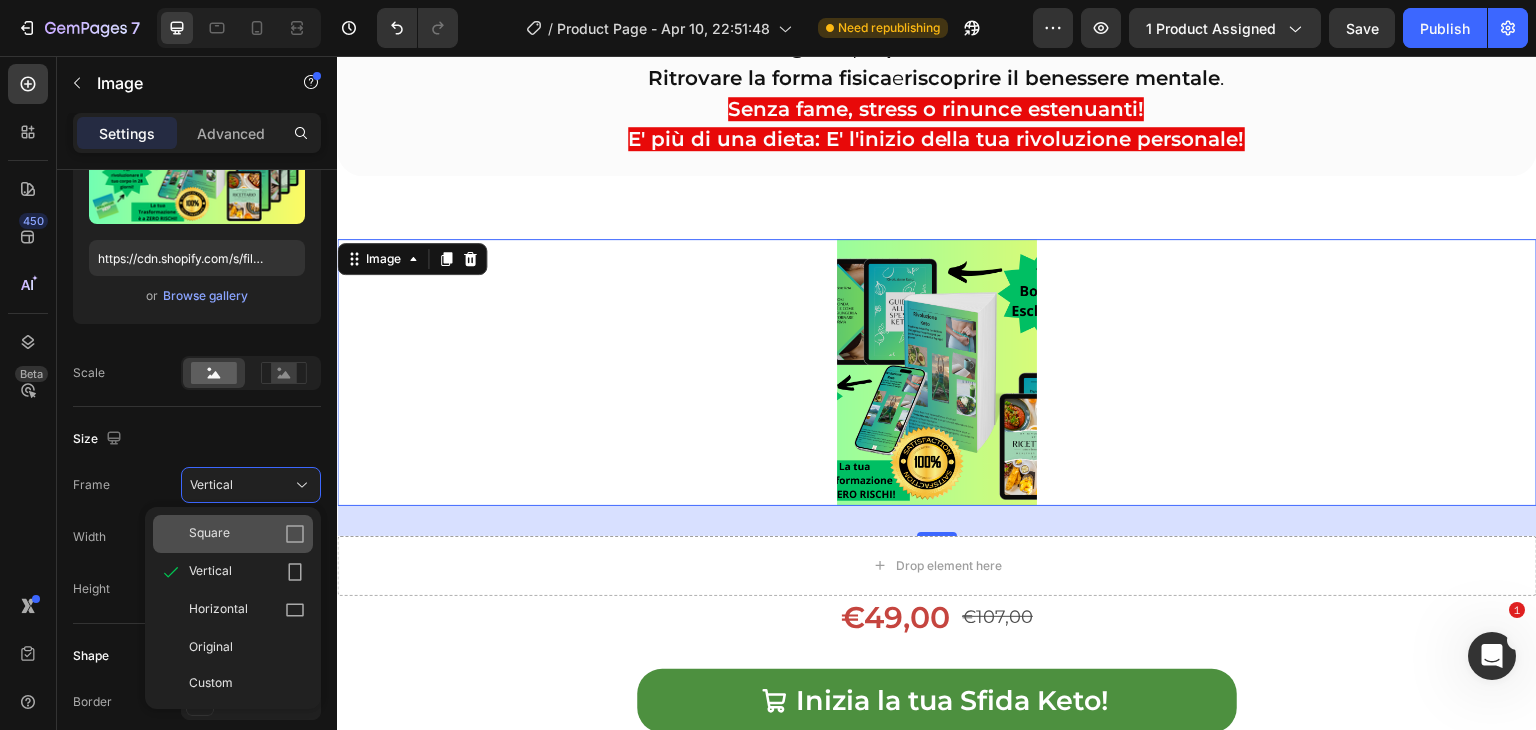 click on "Square" at bounding box center [247, 534] 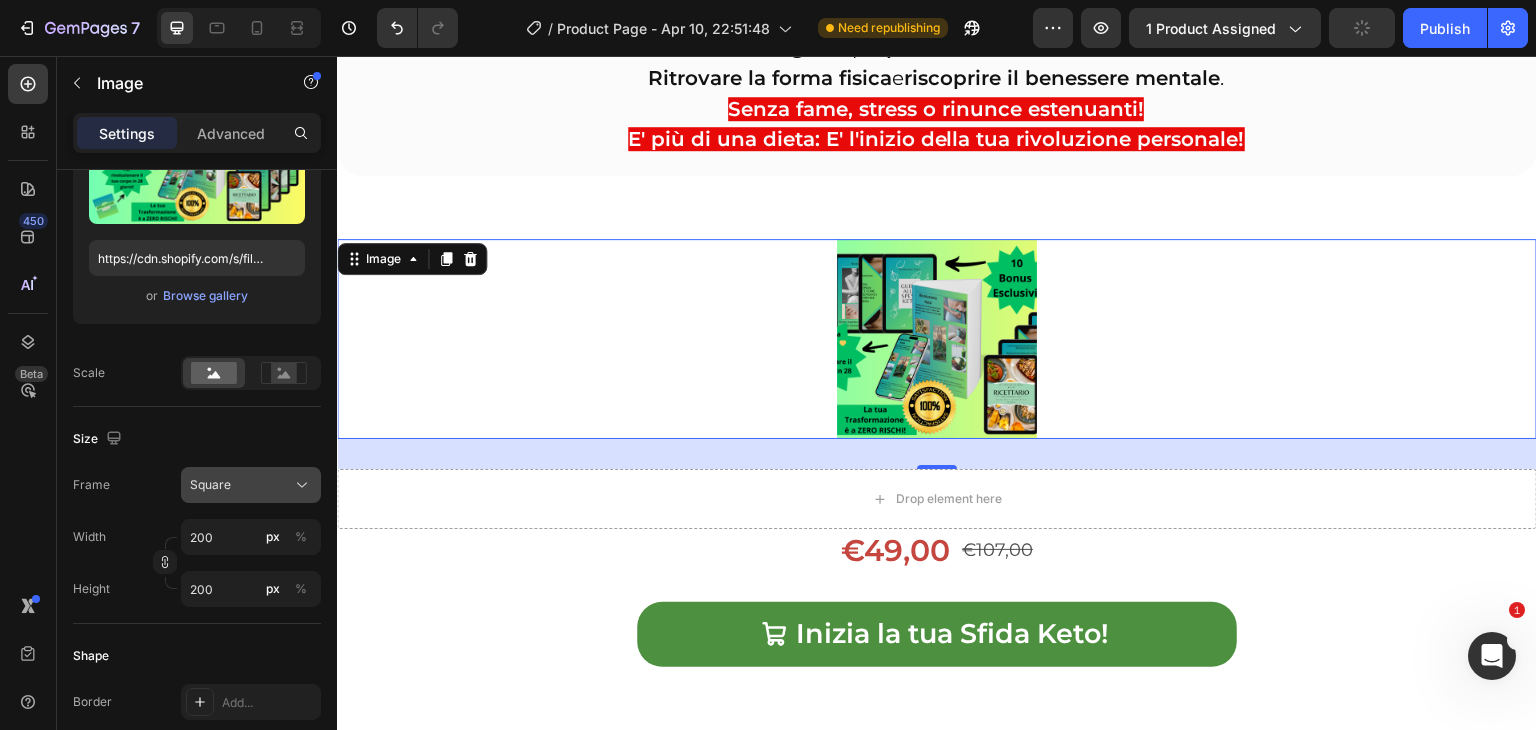 click 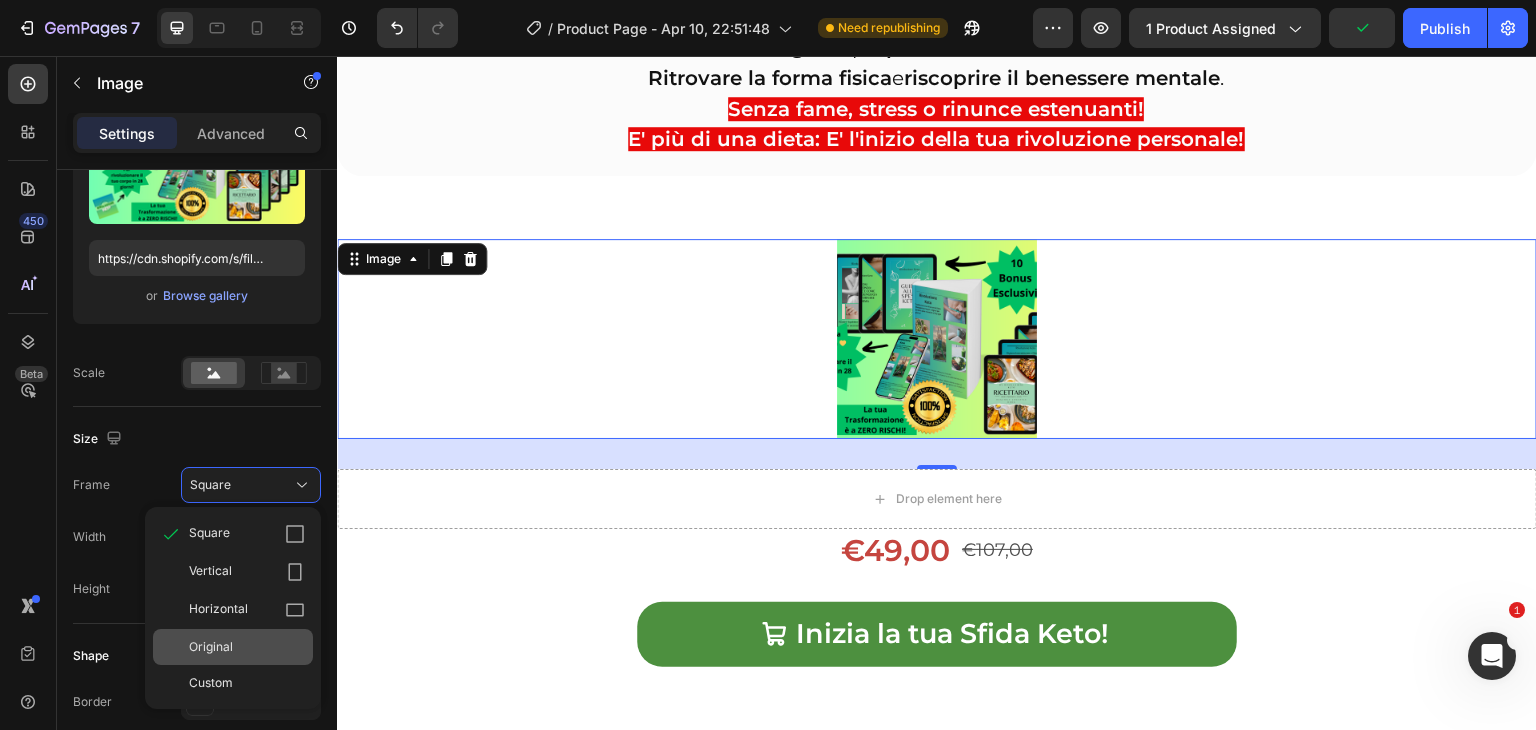 click on "Original" at bounding box center [247, 647] 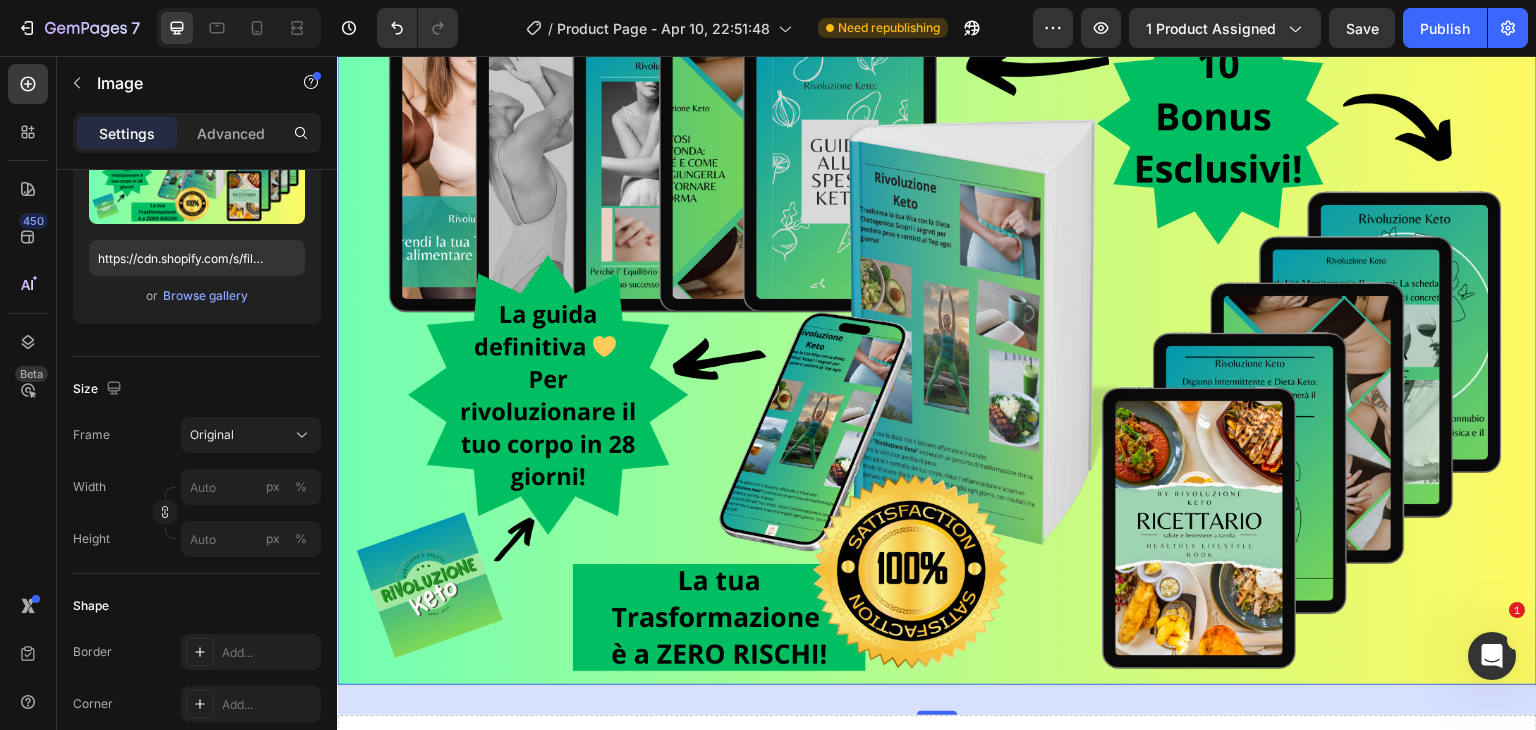 scroll, scrollTop: 644, scrollLeft: 0, axis: vertical 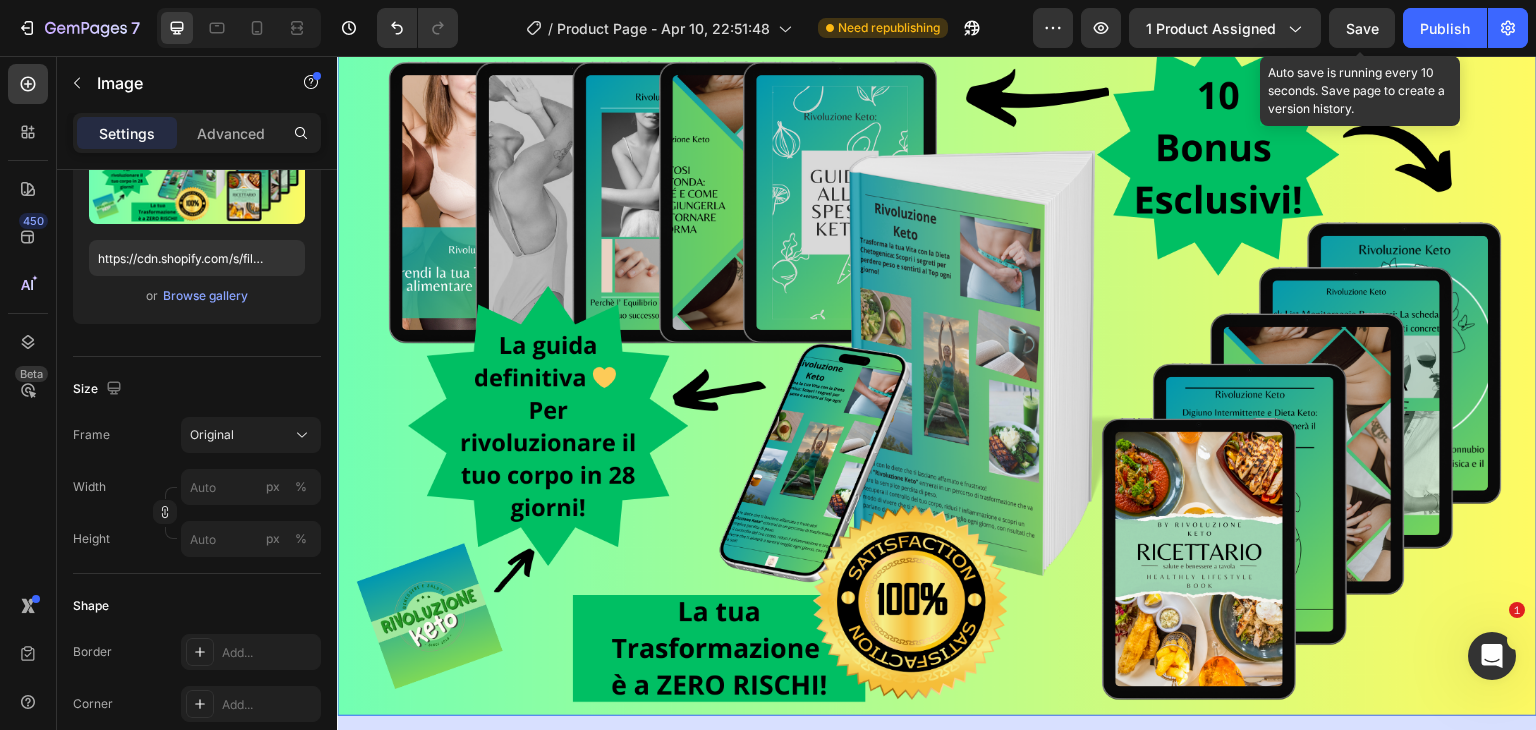 click on "Save" at bounding box center [1362, 28] 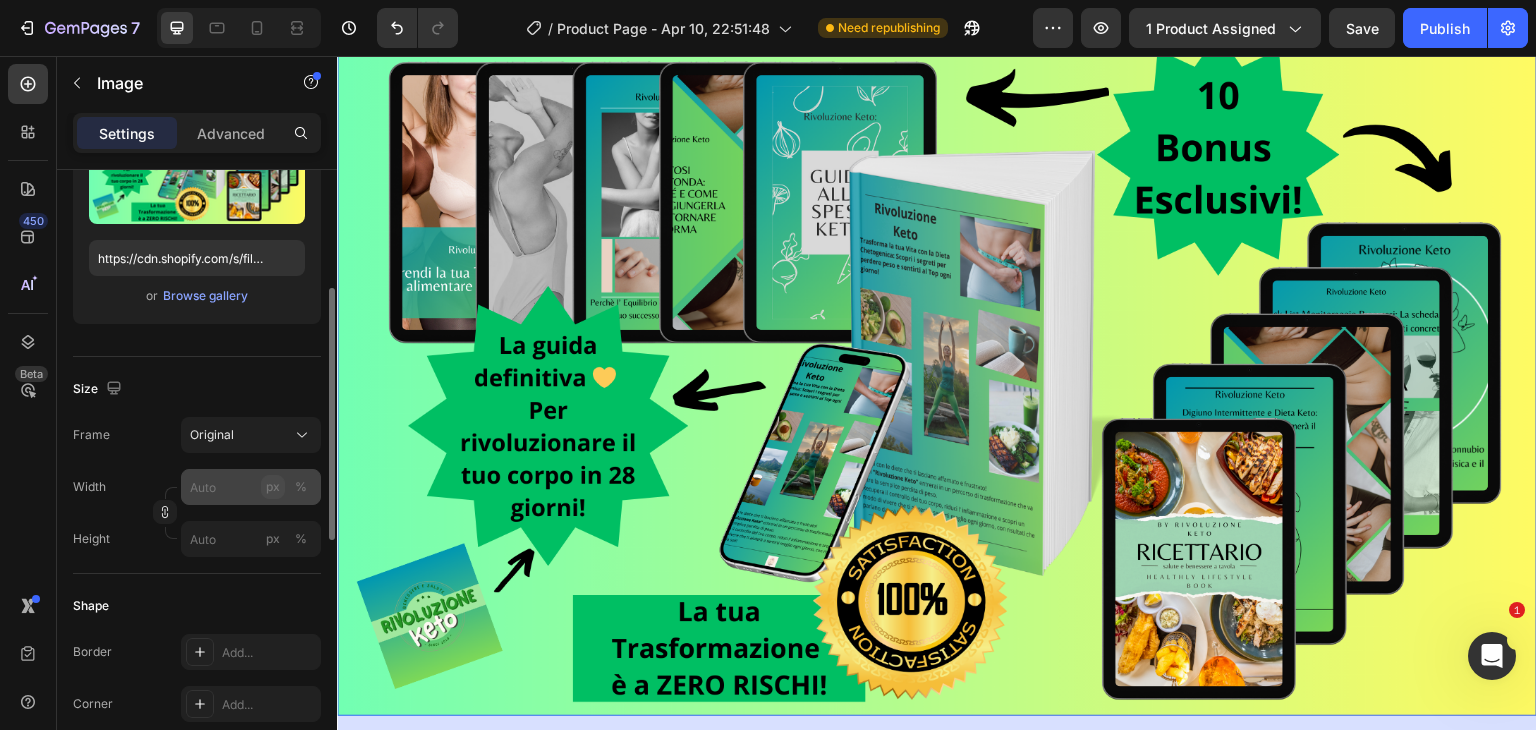 click on "px" at bounding box center [273, 487] 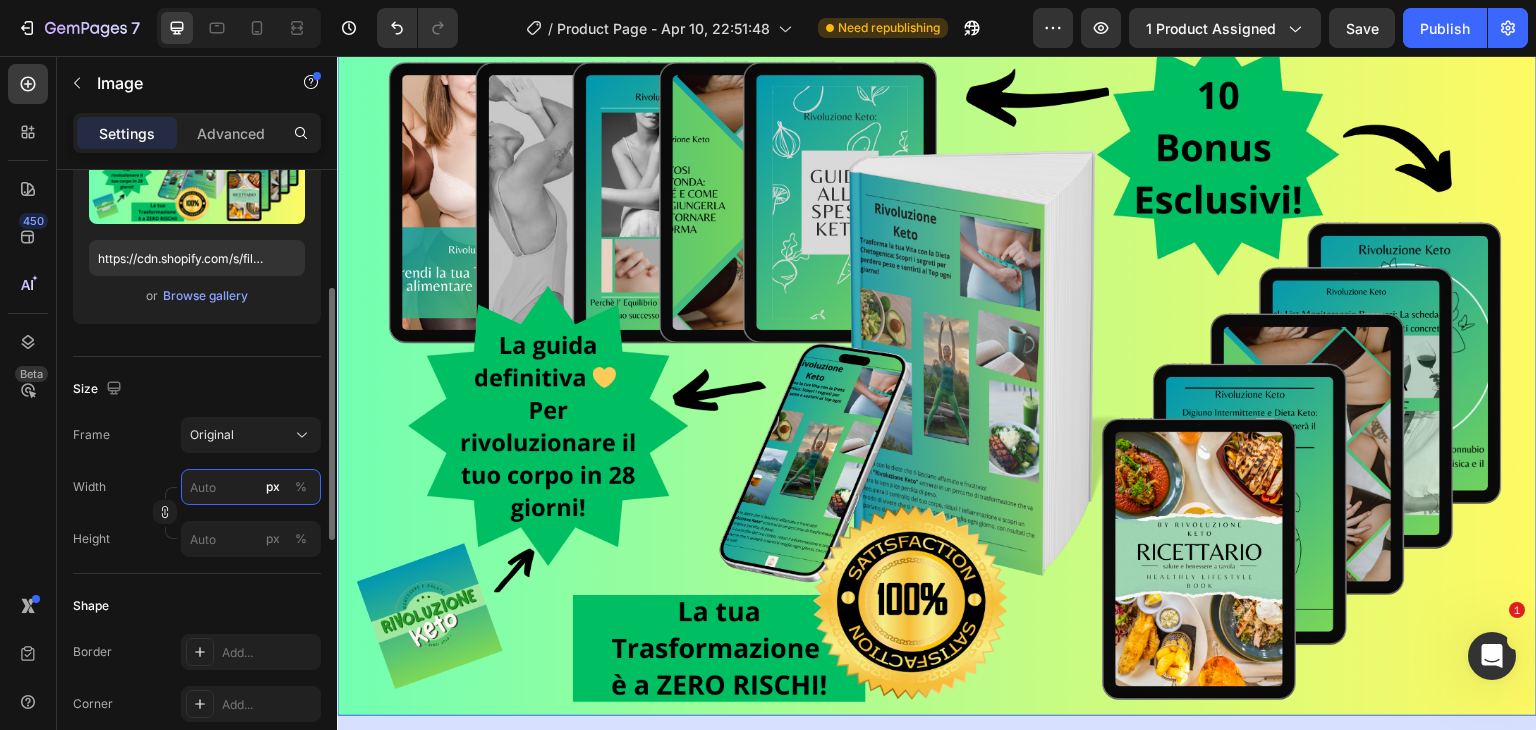 click on "px %" at bounding box center (251, 487) 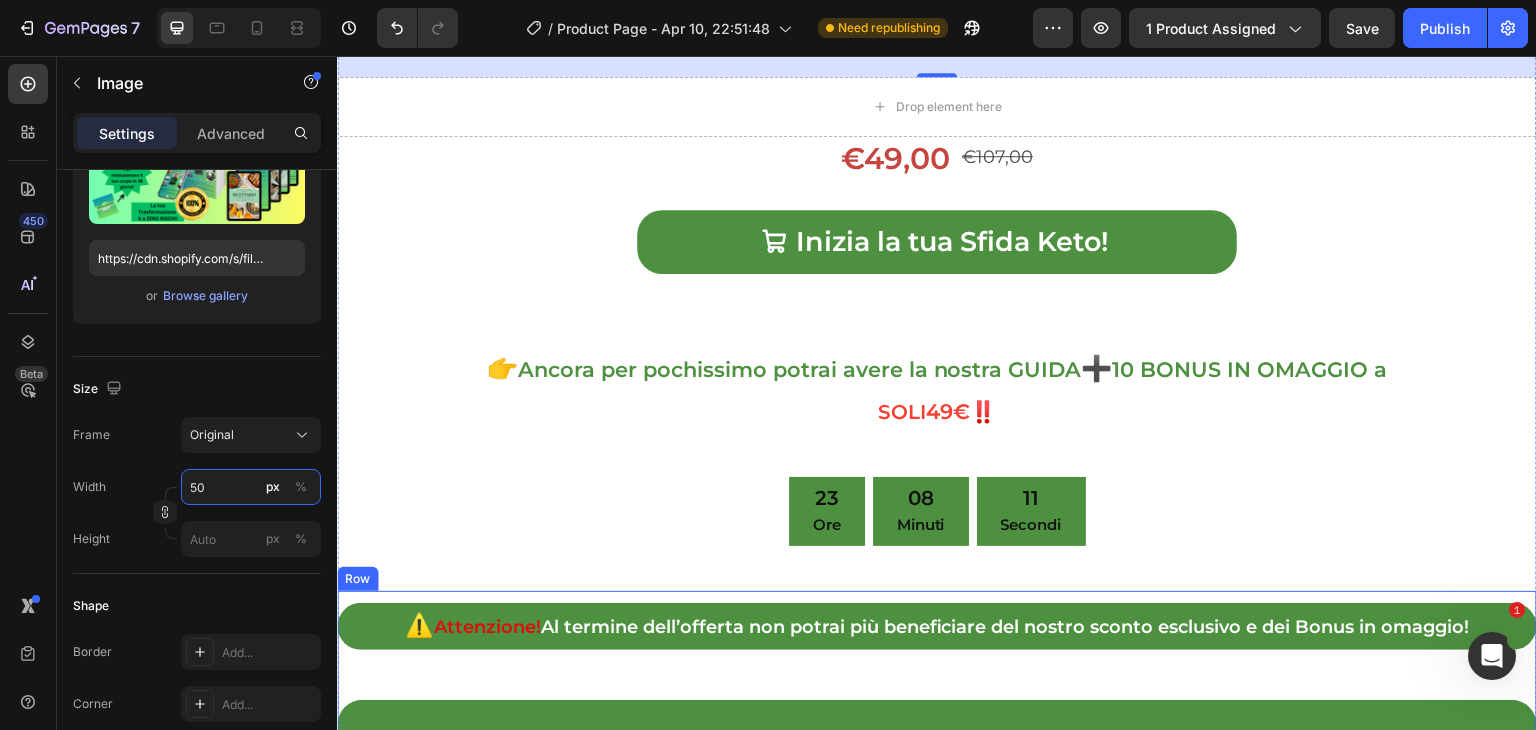 scroll, scrollTop: 454, scrollLeft: 0, axis: vertical 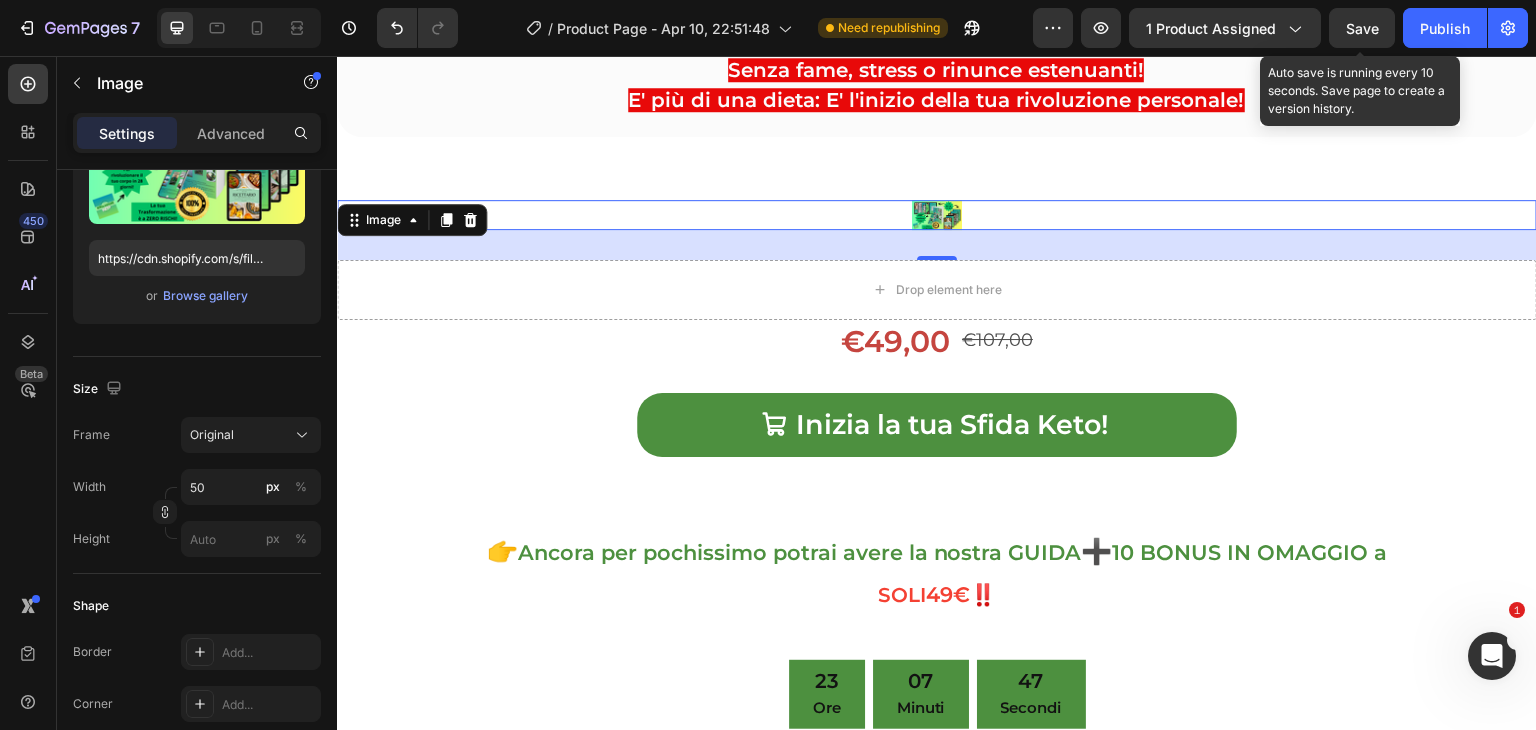 click on "Save" at bounding box center [1362, 28] 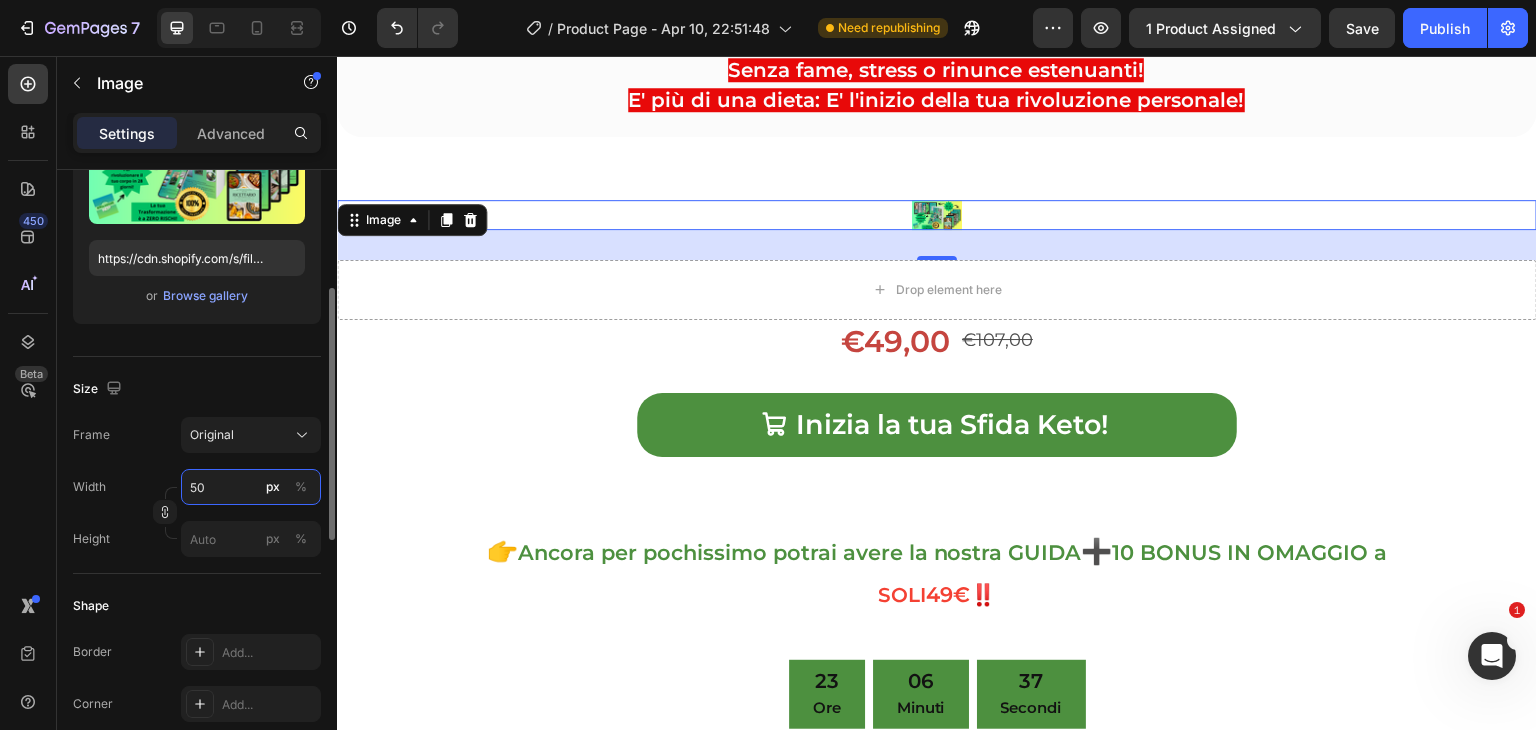 click on "50" at bounding box center [251, 487] 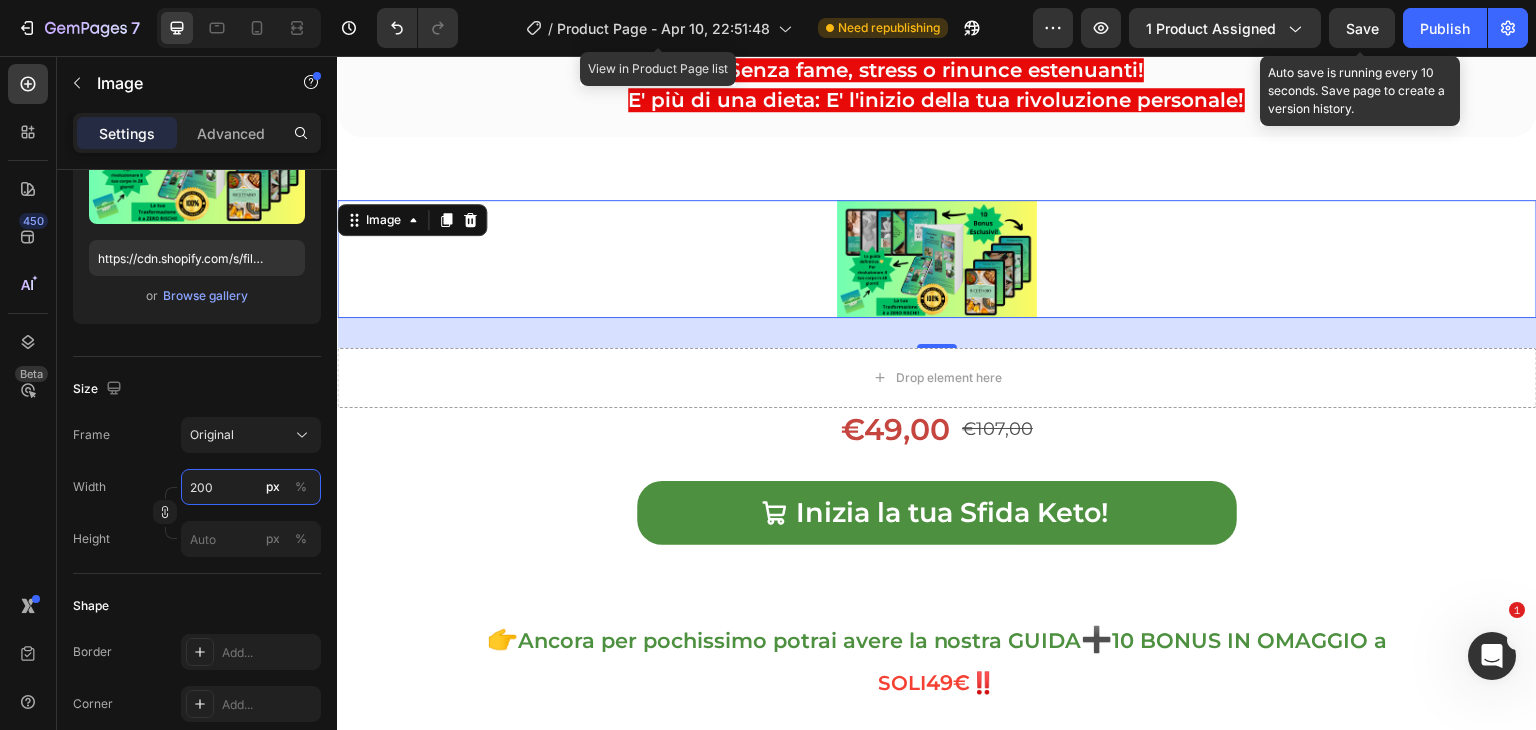 type on "200" 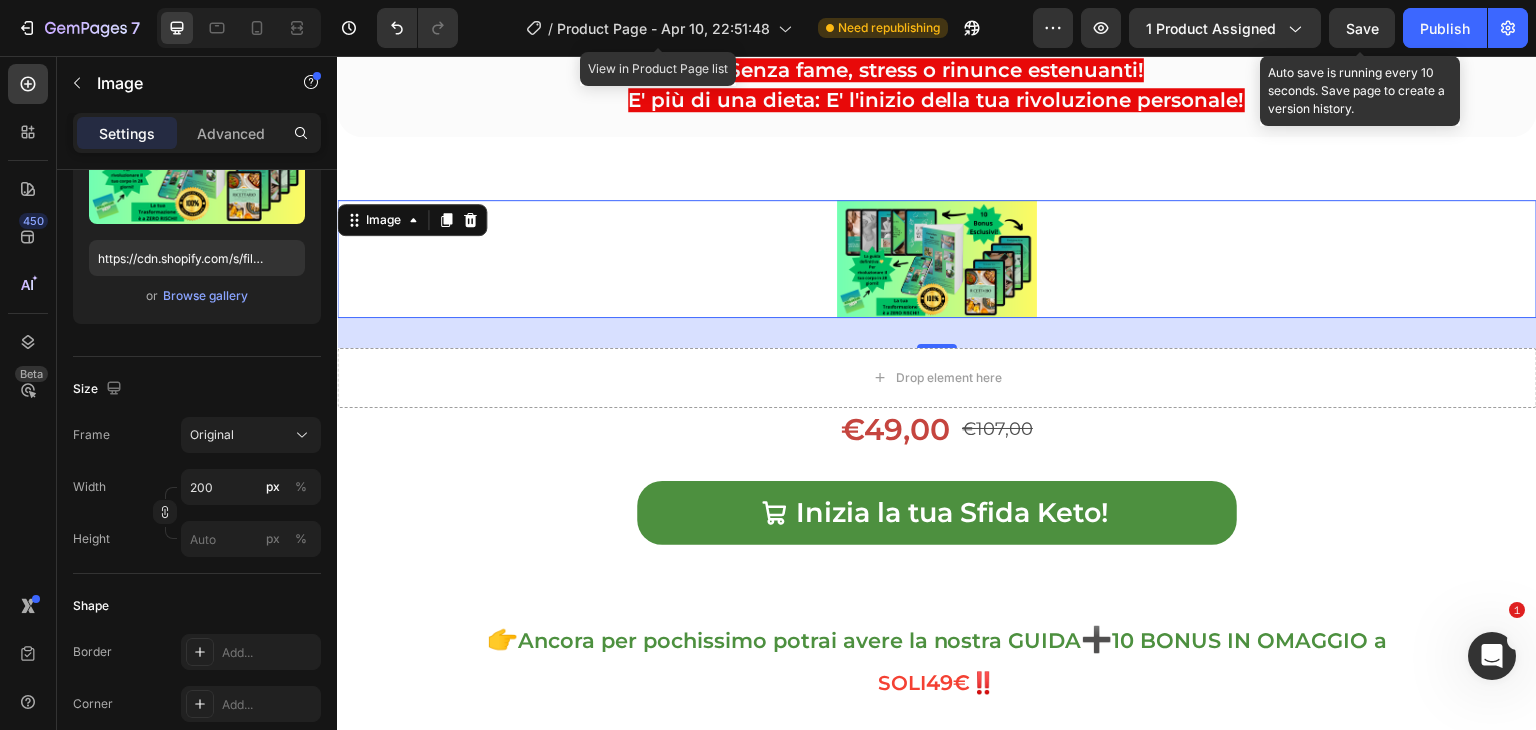 click on "Save" at bounding box center (1362, 28) 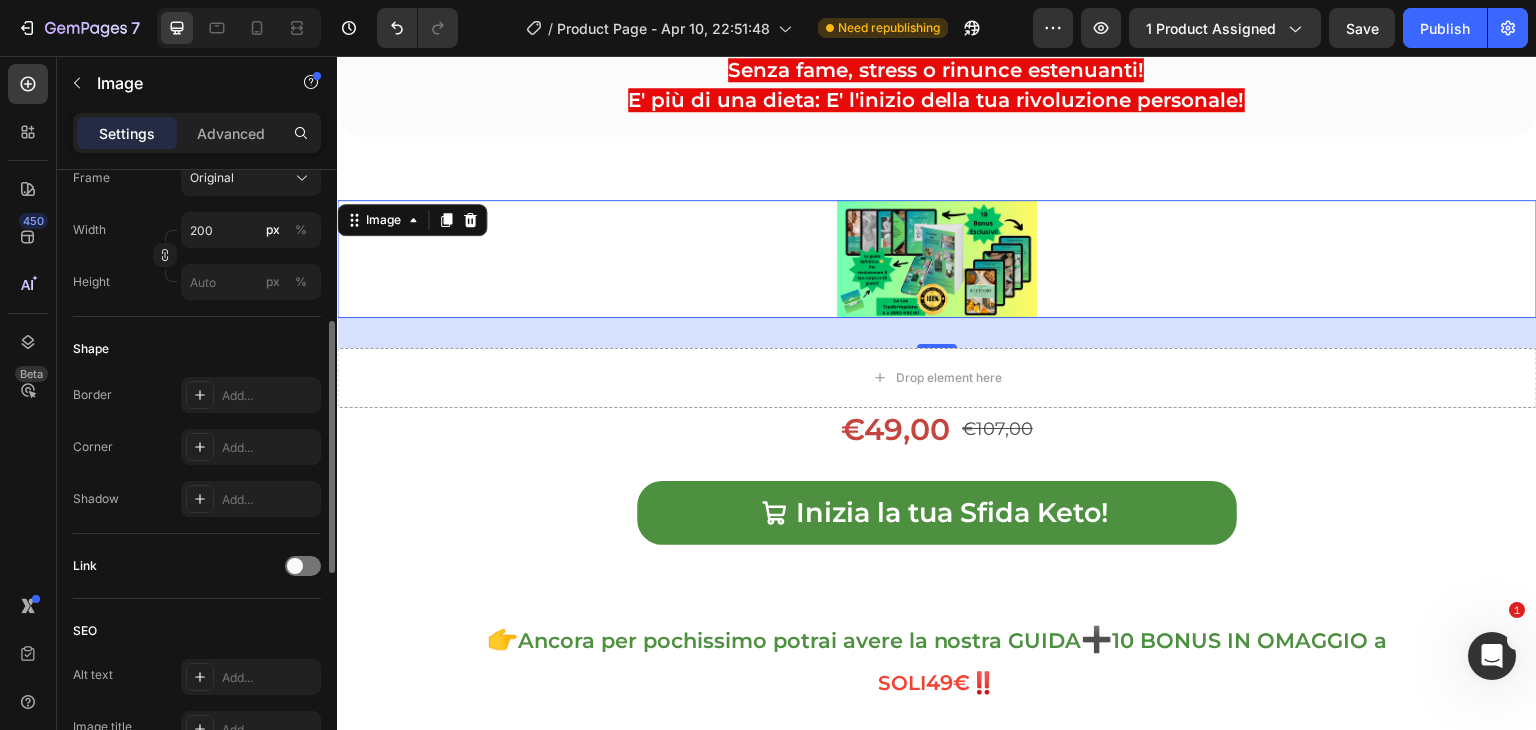 scroll, scrollTop: 495, scrollLeft: 0, axis: vertical 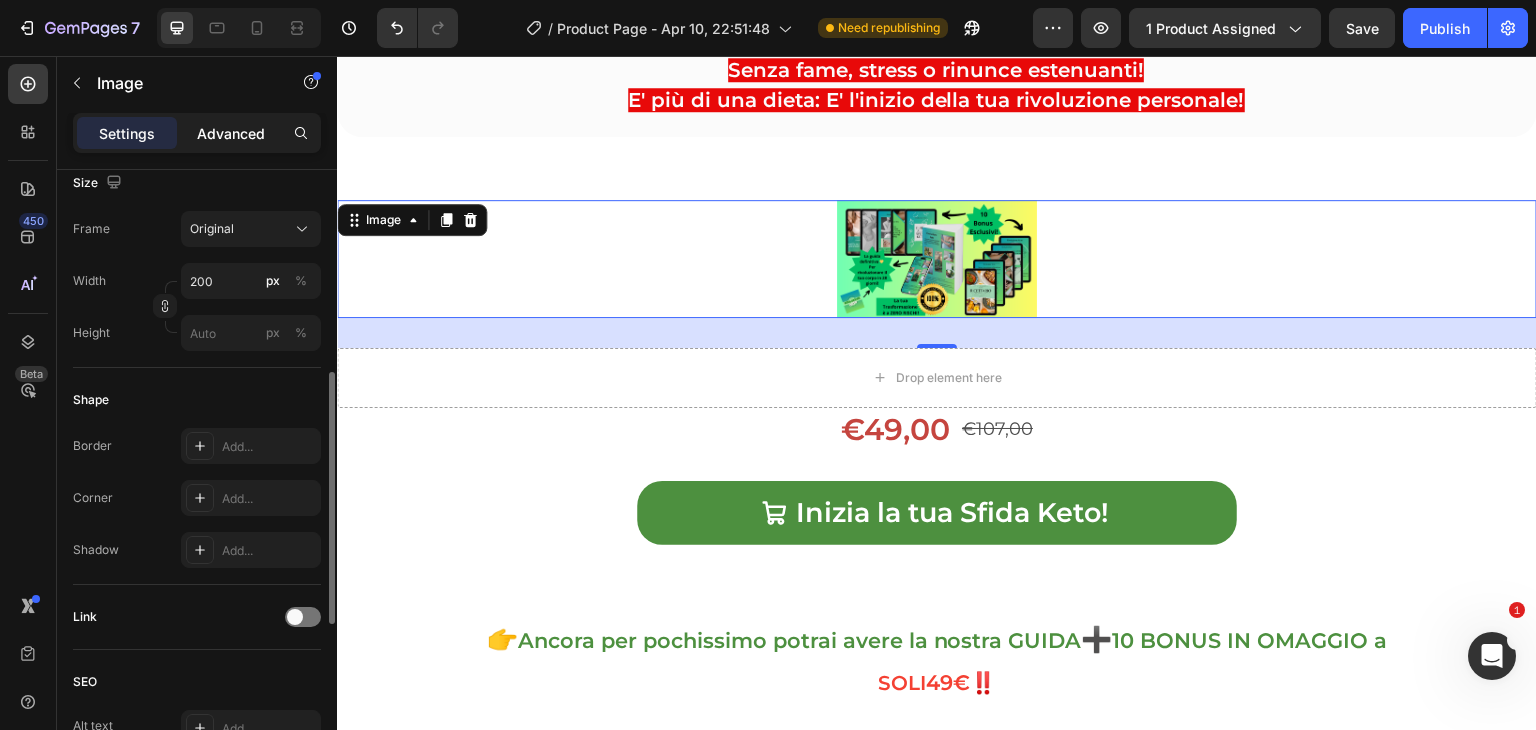 click on "Advanced" 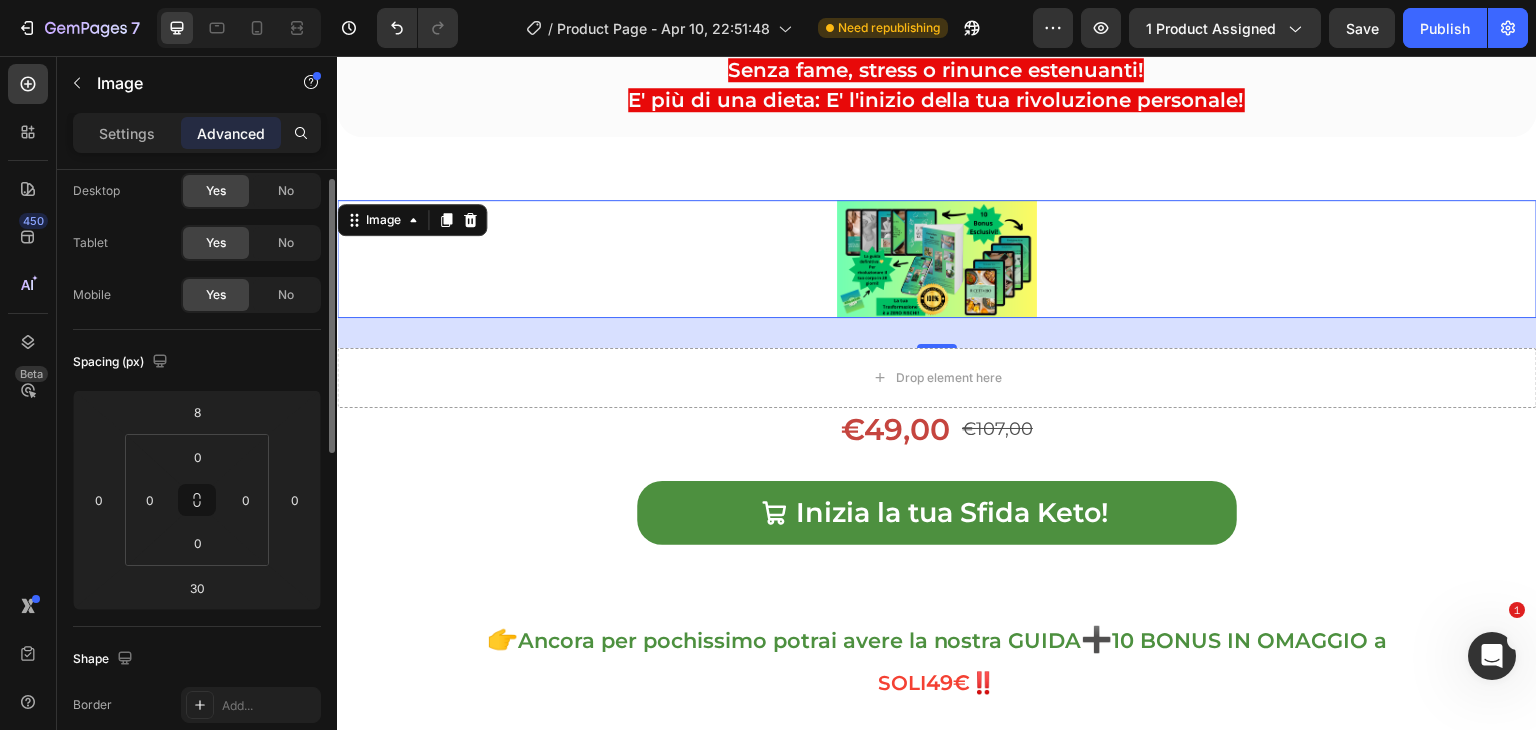scroll, scrollTop: 46, scrollLeft: 0, axis: vertical 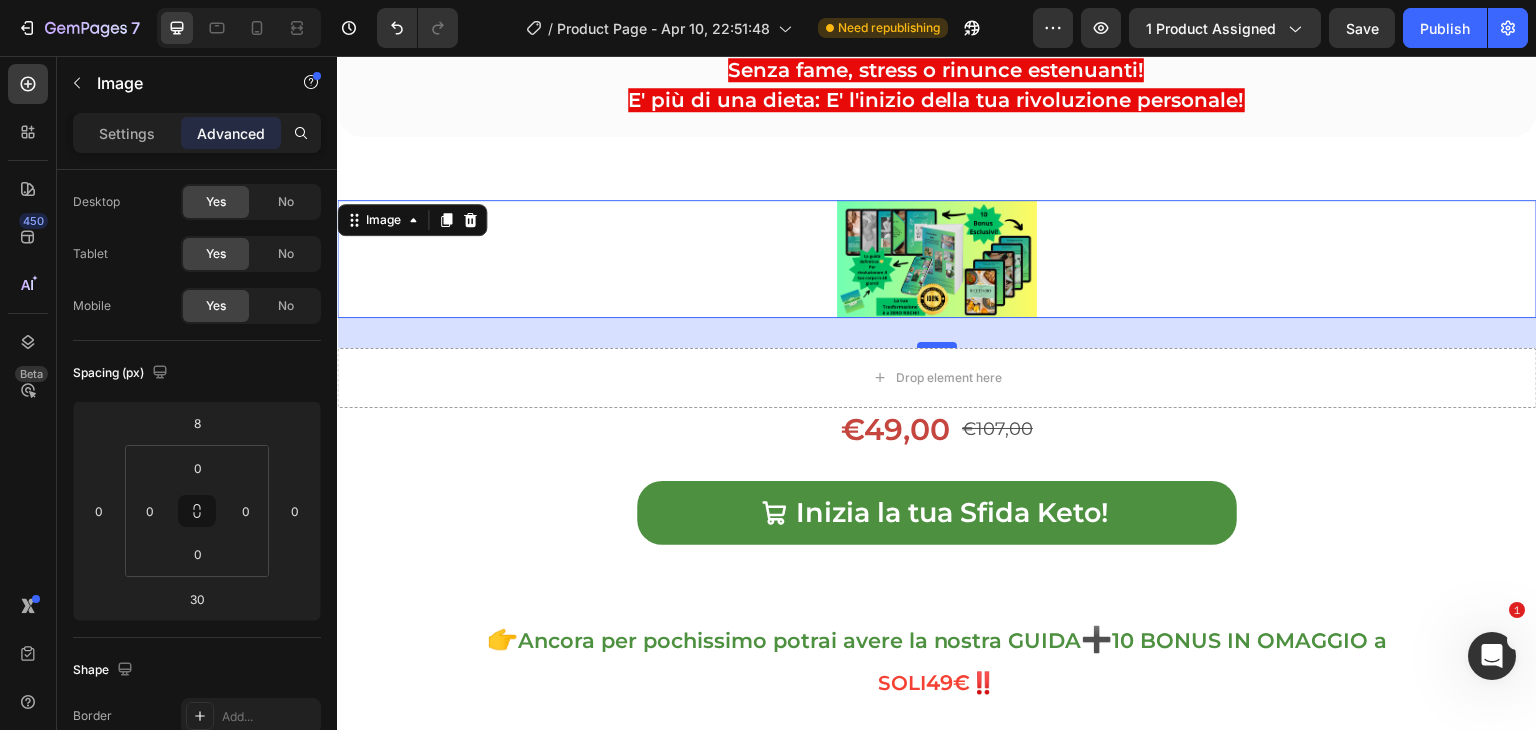 click at bounding box center [937, 345] 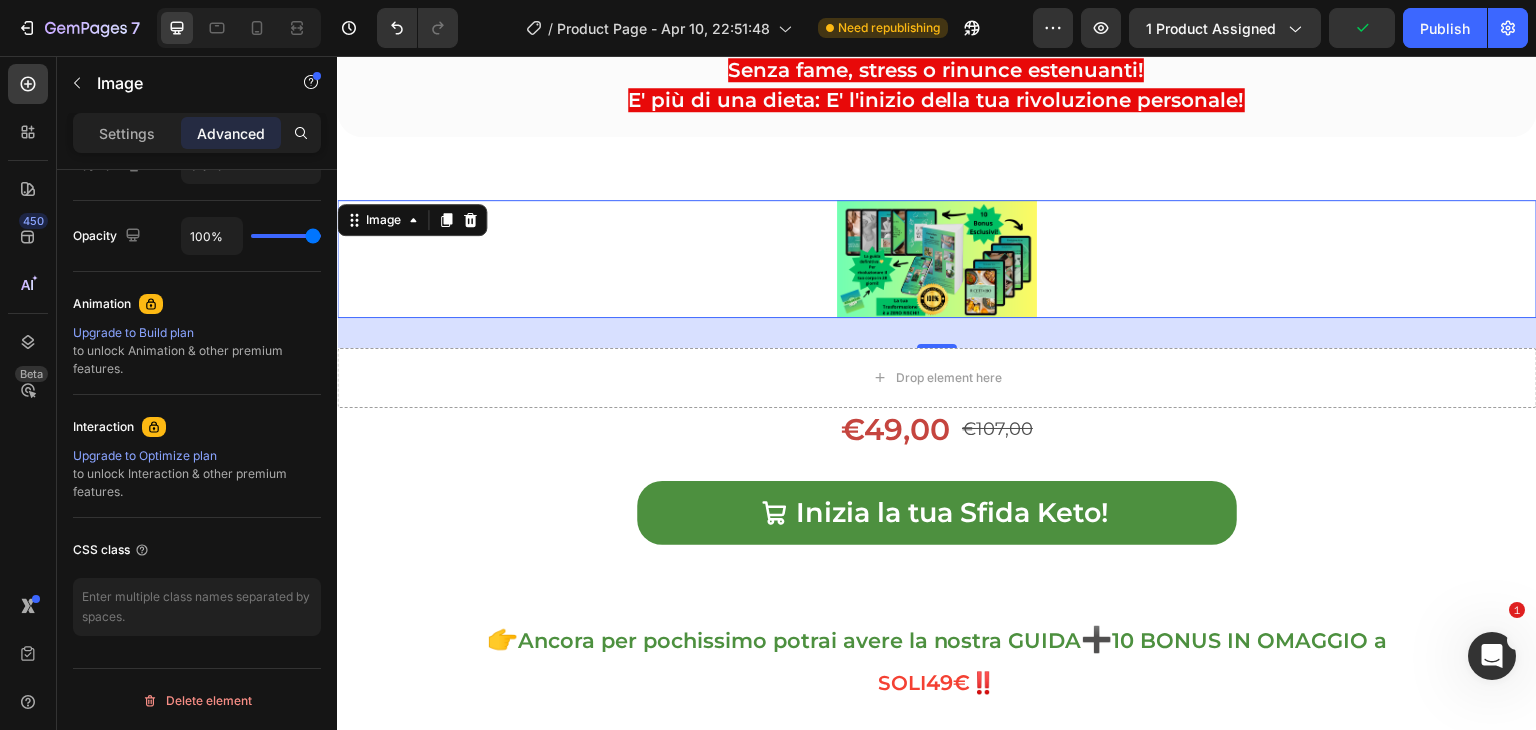 scroll, scrollTop: 136, scrollLeft: 0, axis: vertical 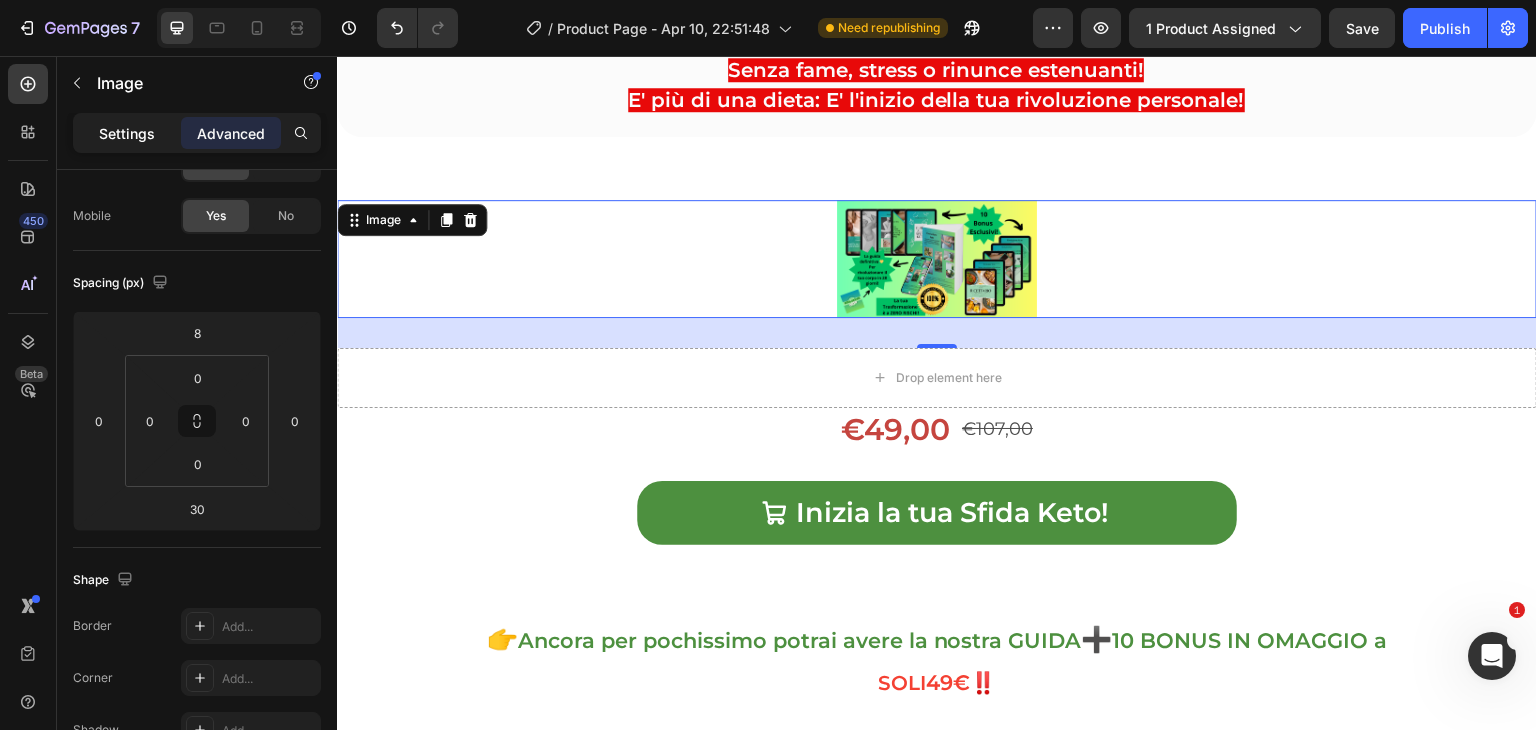 click on "Settings" at bounding box center [127, 133] 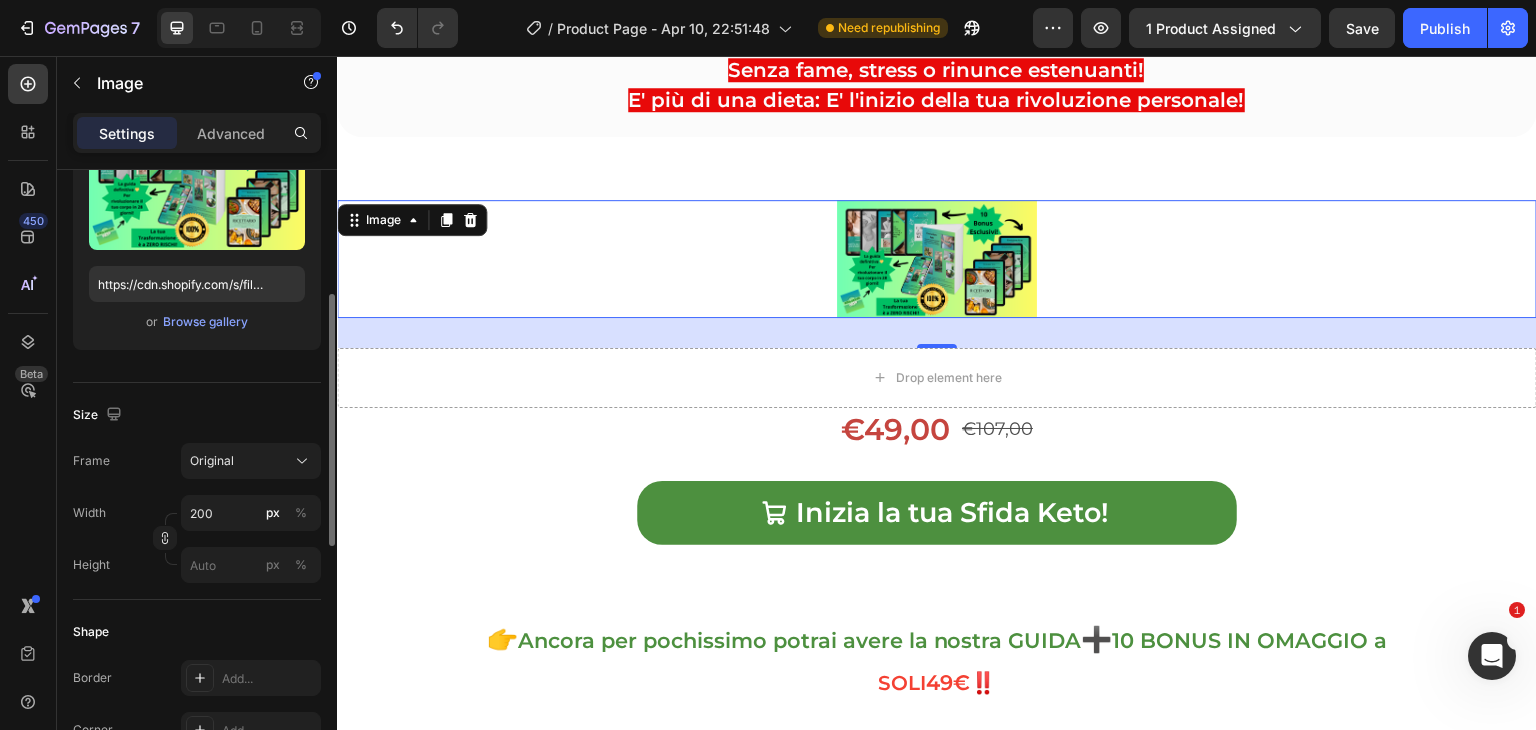 scroll, scrollTop: 379, scrollLeft: 0, axis: vertical 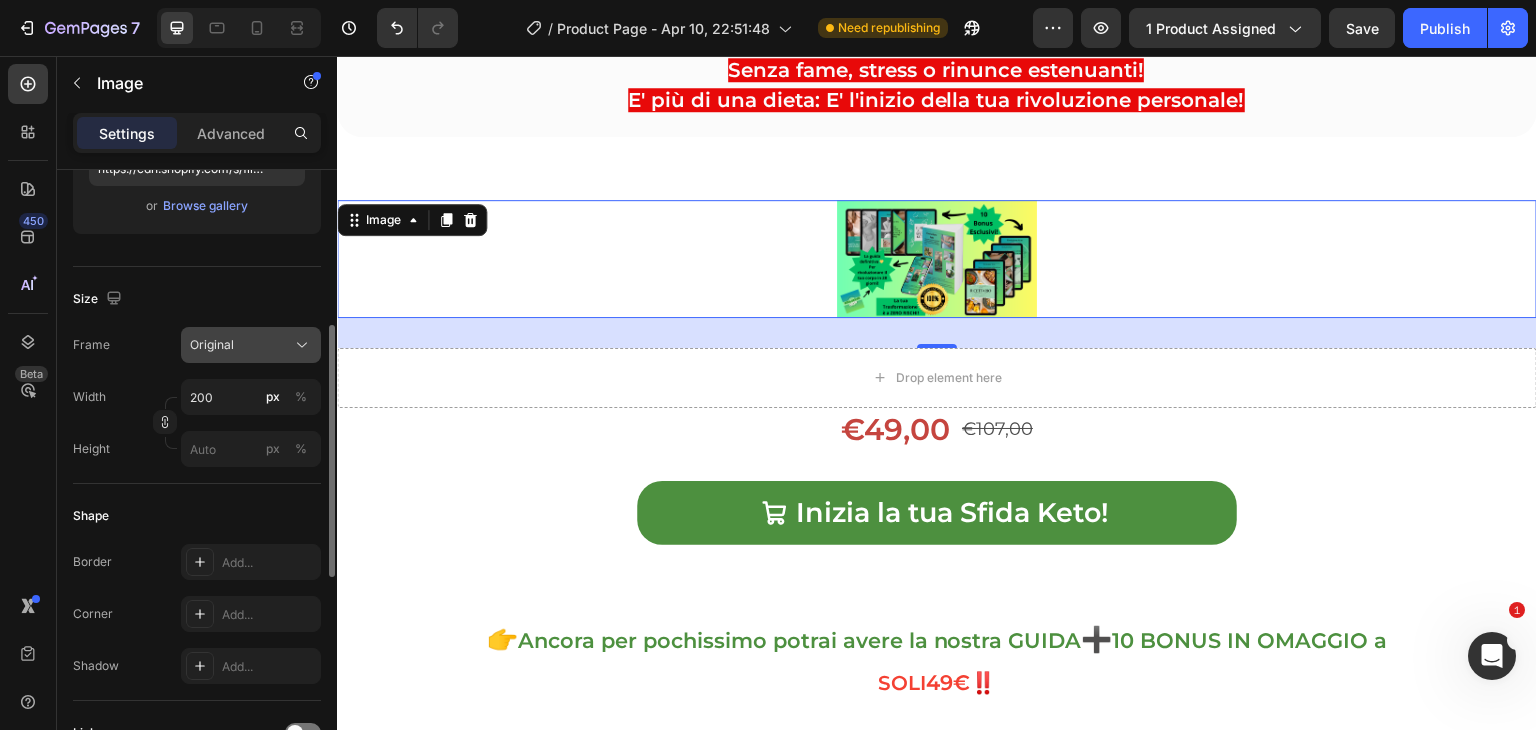 click 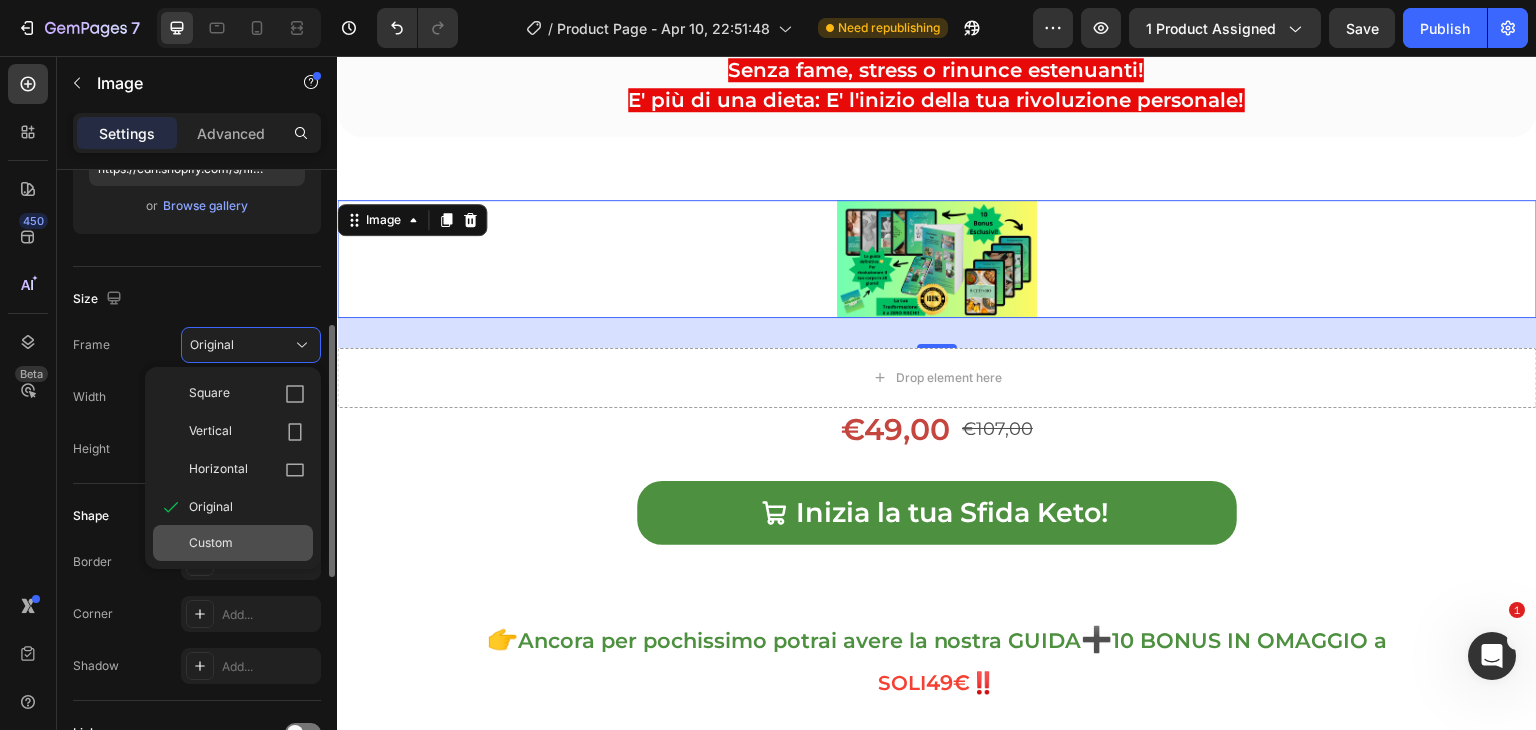 click on "Custom" at bounding box center (211, 543) 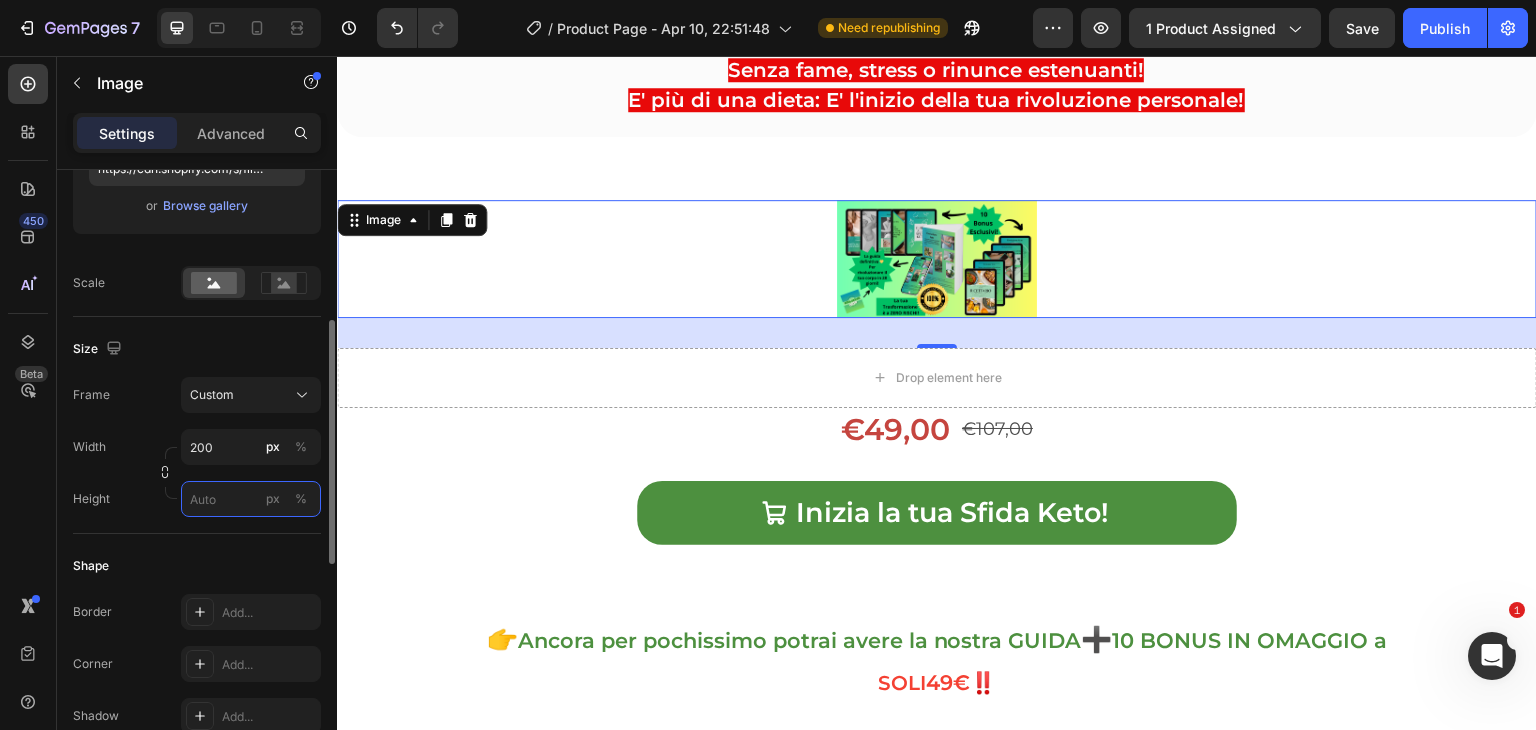 click on "px %" at bounding box center (251, 499) 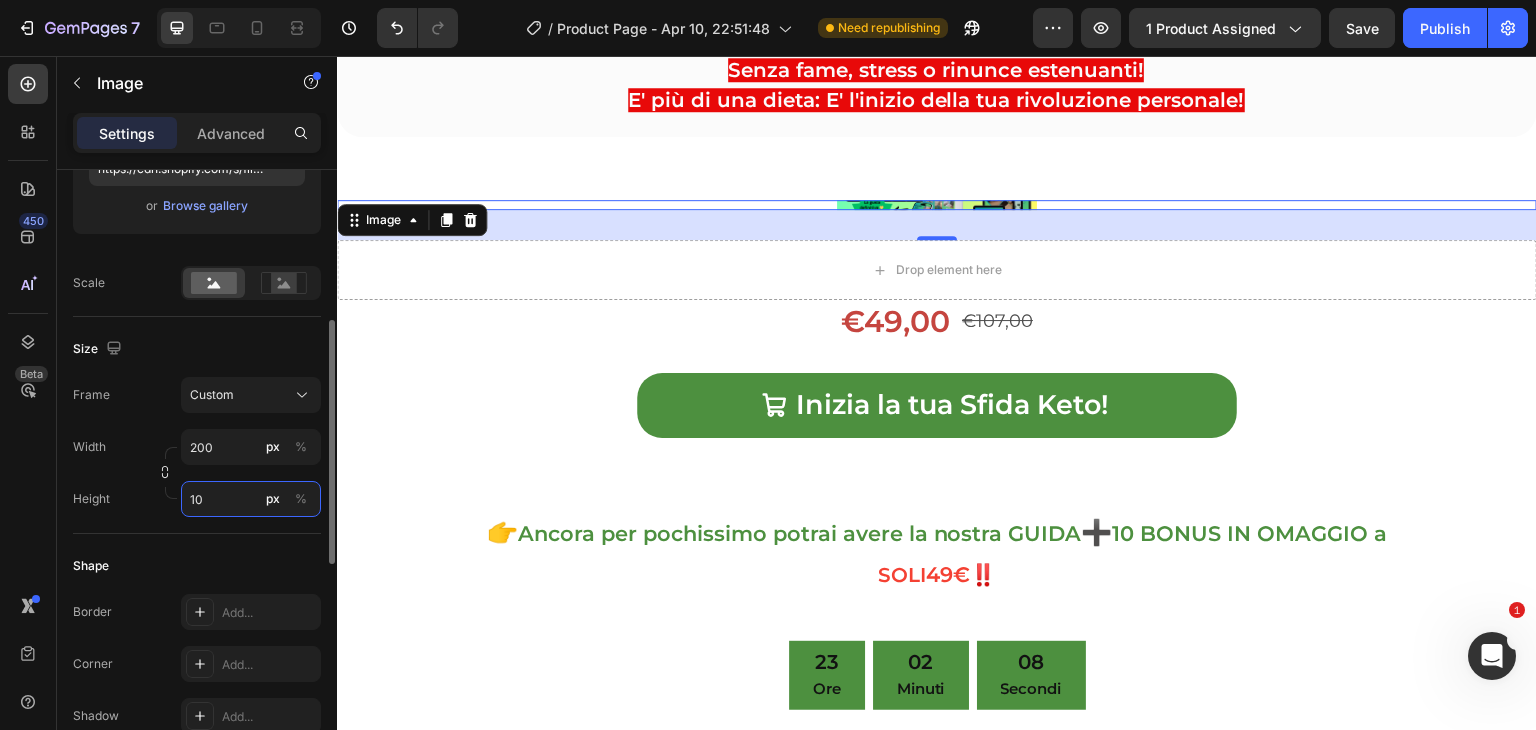type on "1" 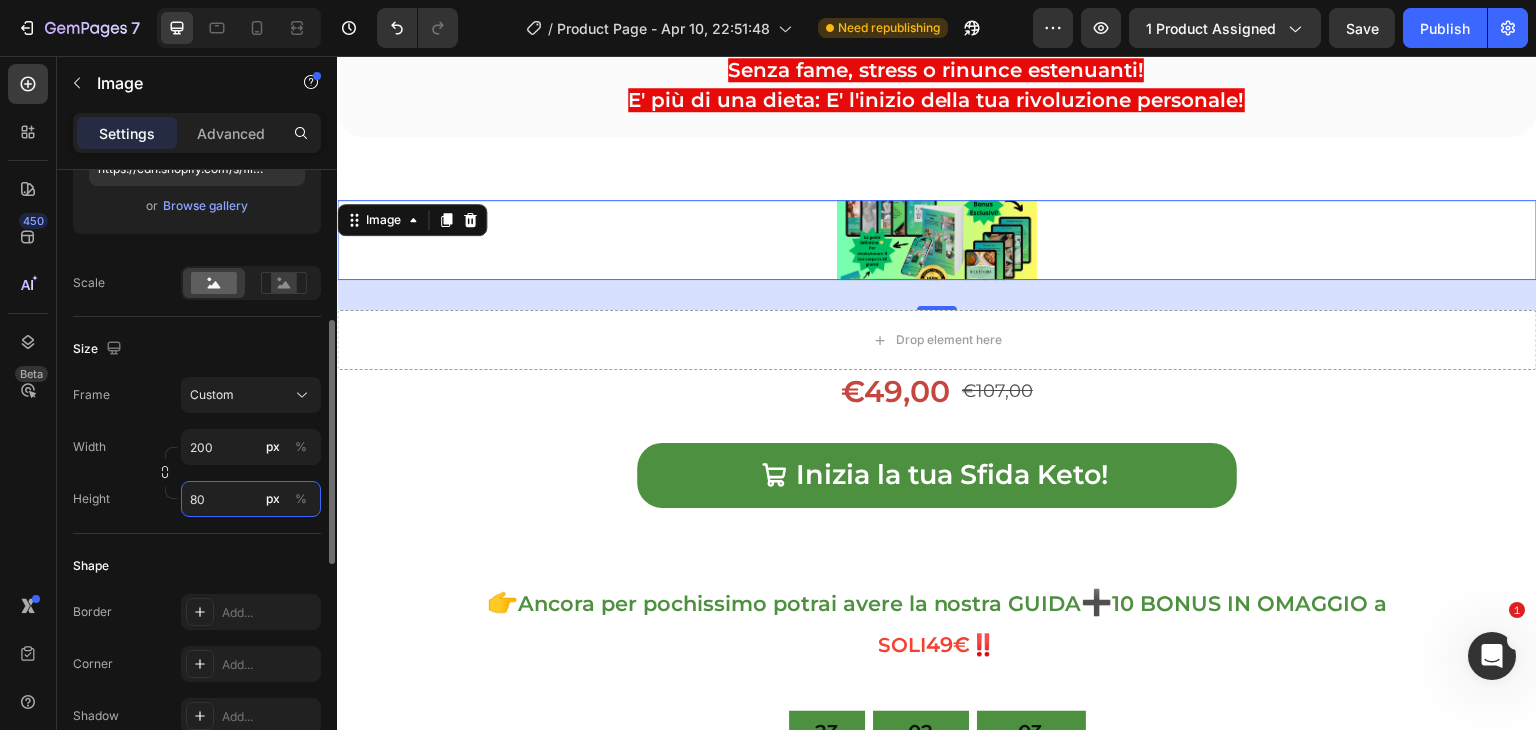 type on "8" 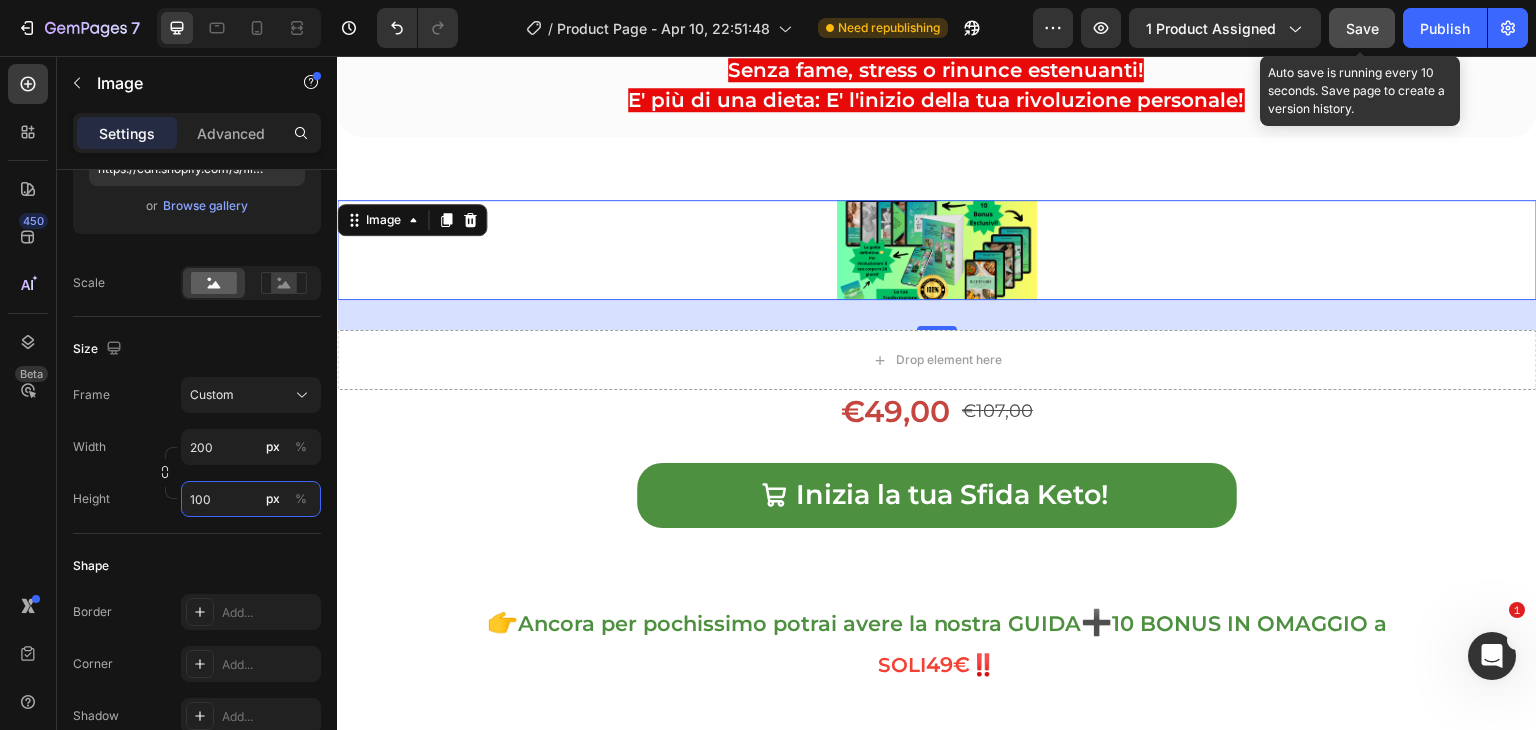 type on "100" 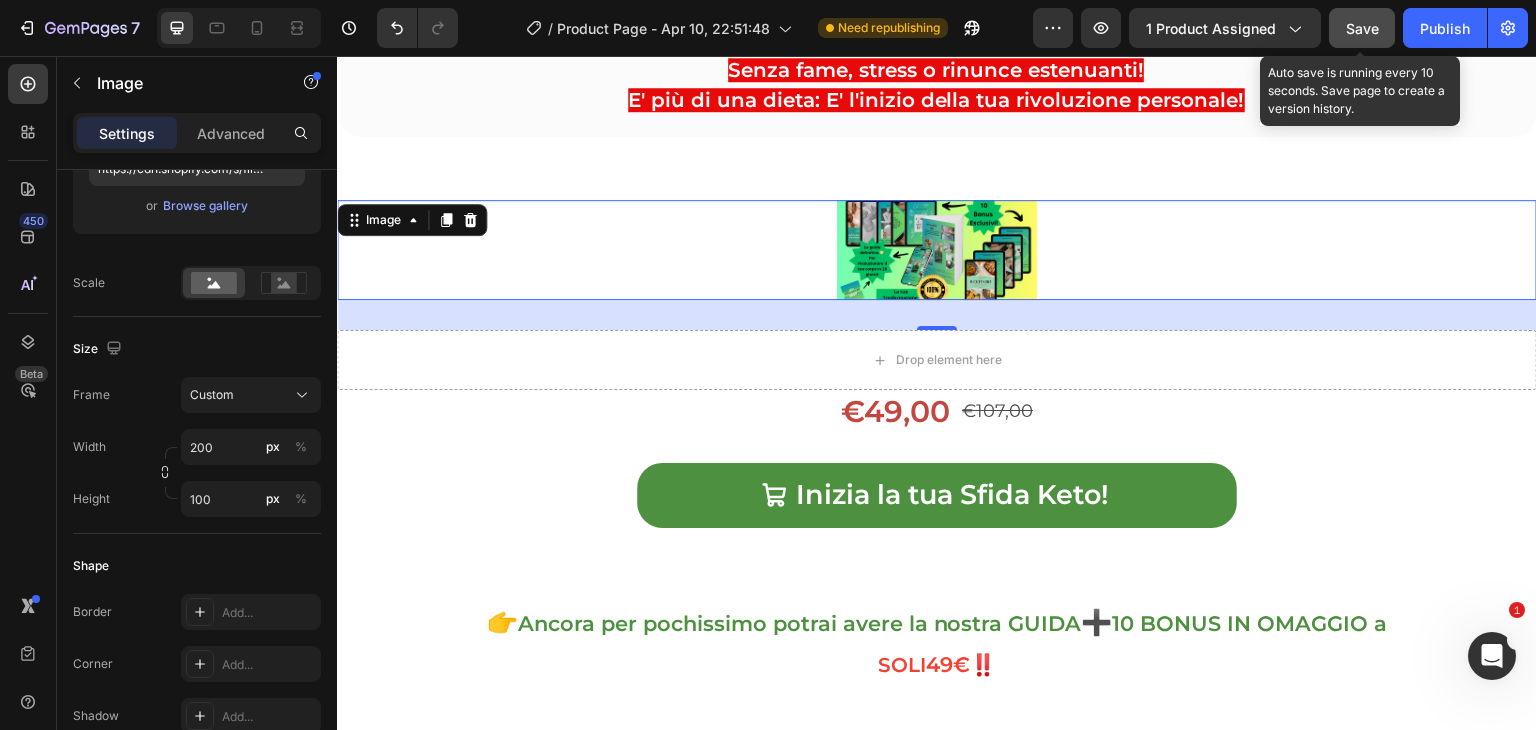 click on "Save" 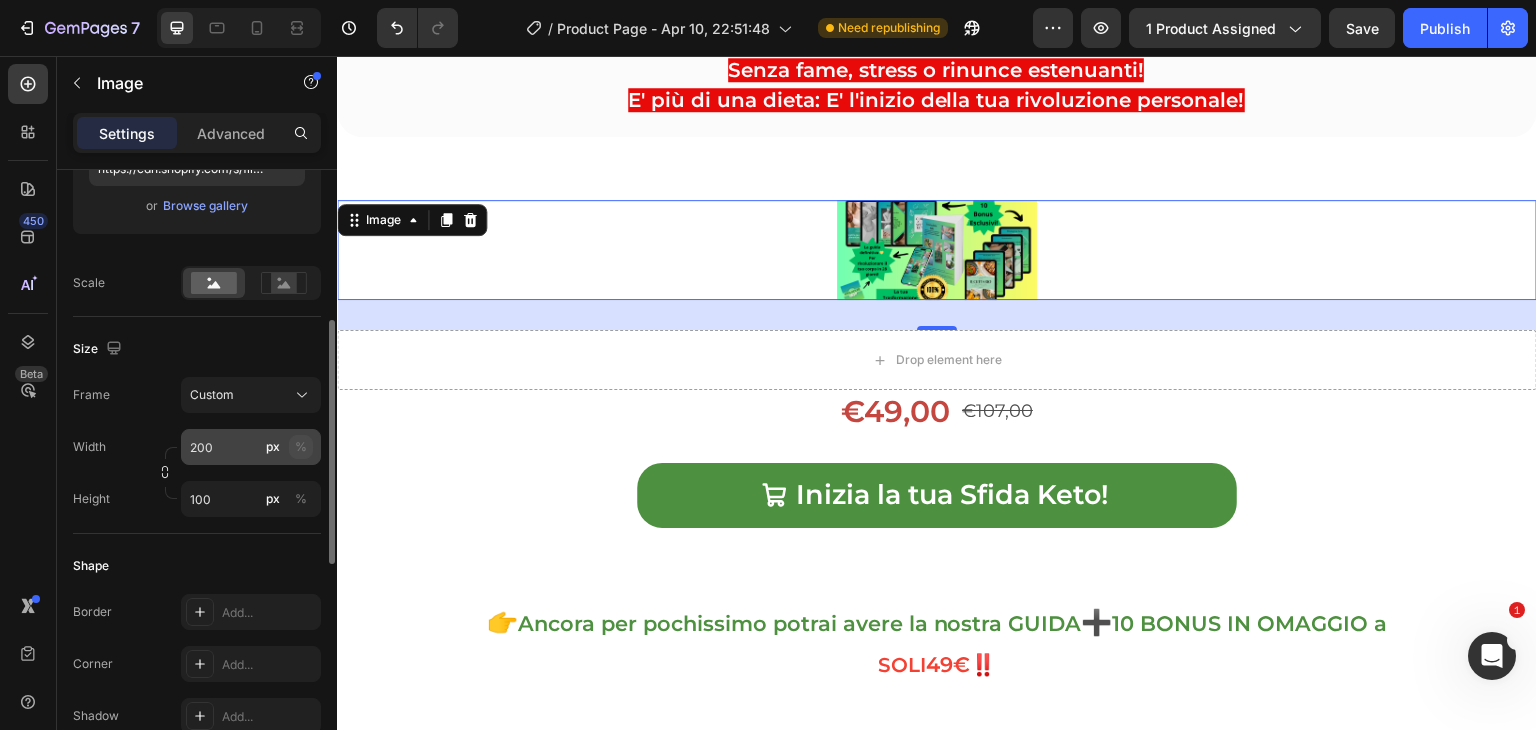 click on "%" at bounding box center [301, 447] 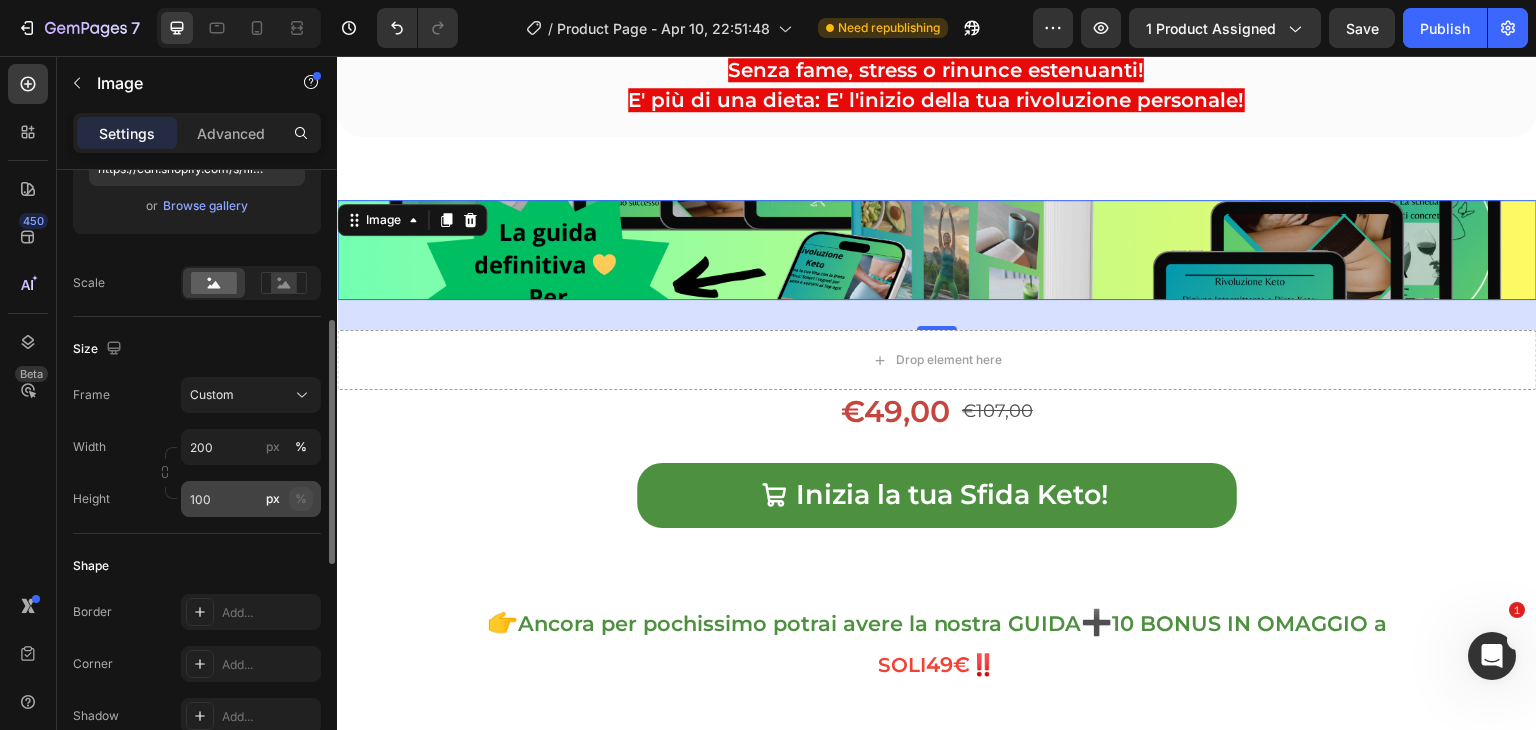 click on "%" at bounding box center [301, 499] 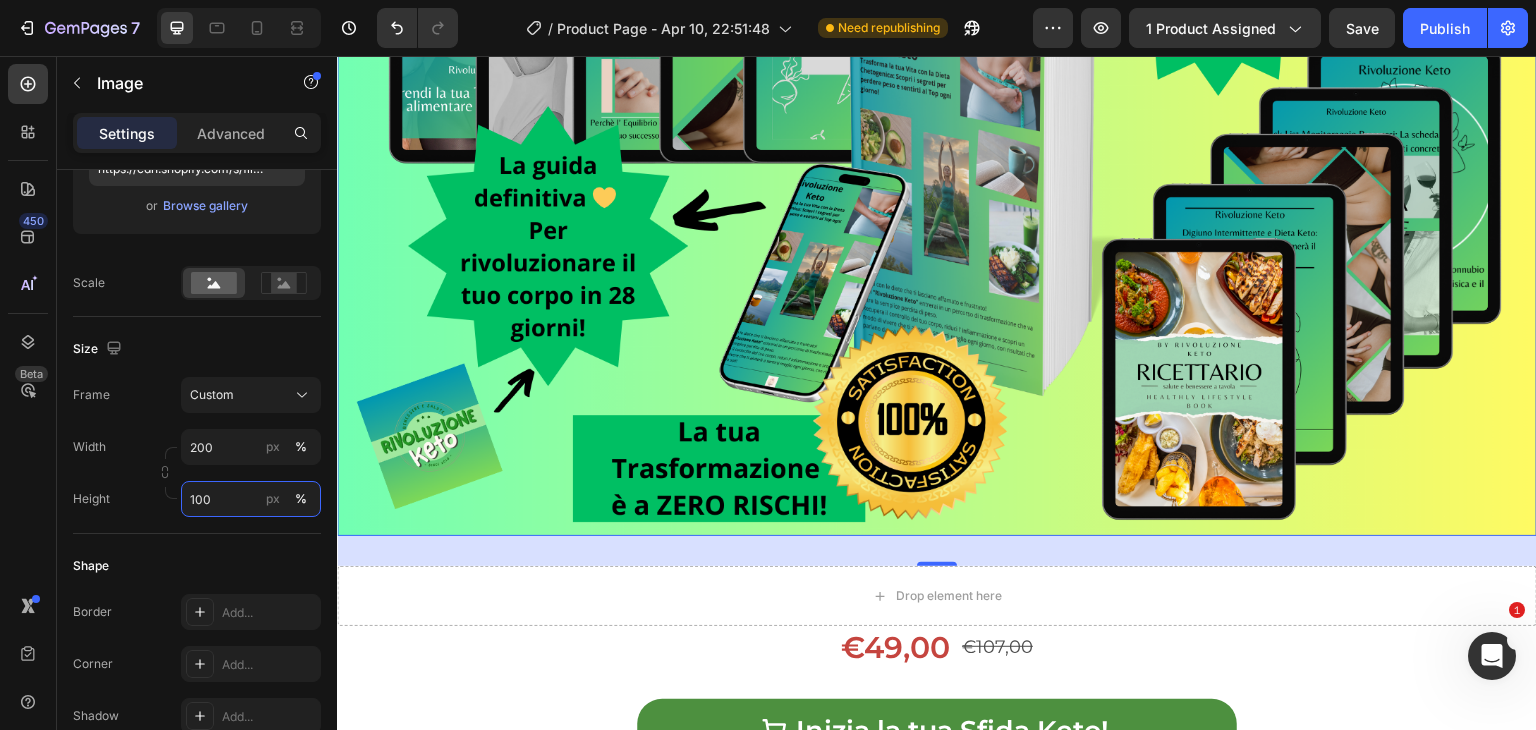 scroll, scrollTop: 826, scrollLeft: 0, axis: vertical 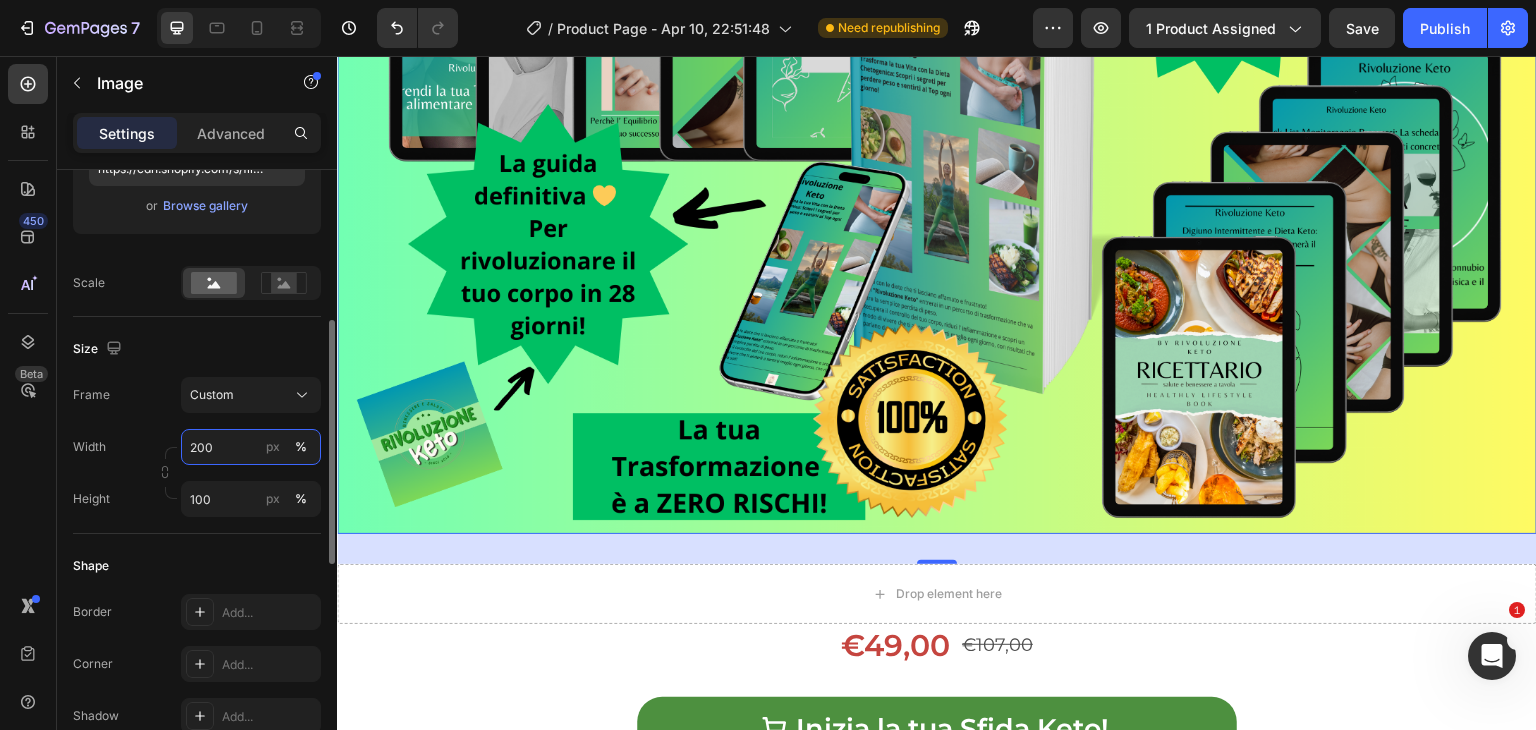 click on "200" at bounding box center [251, 447] 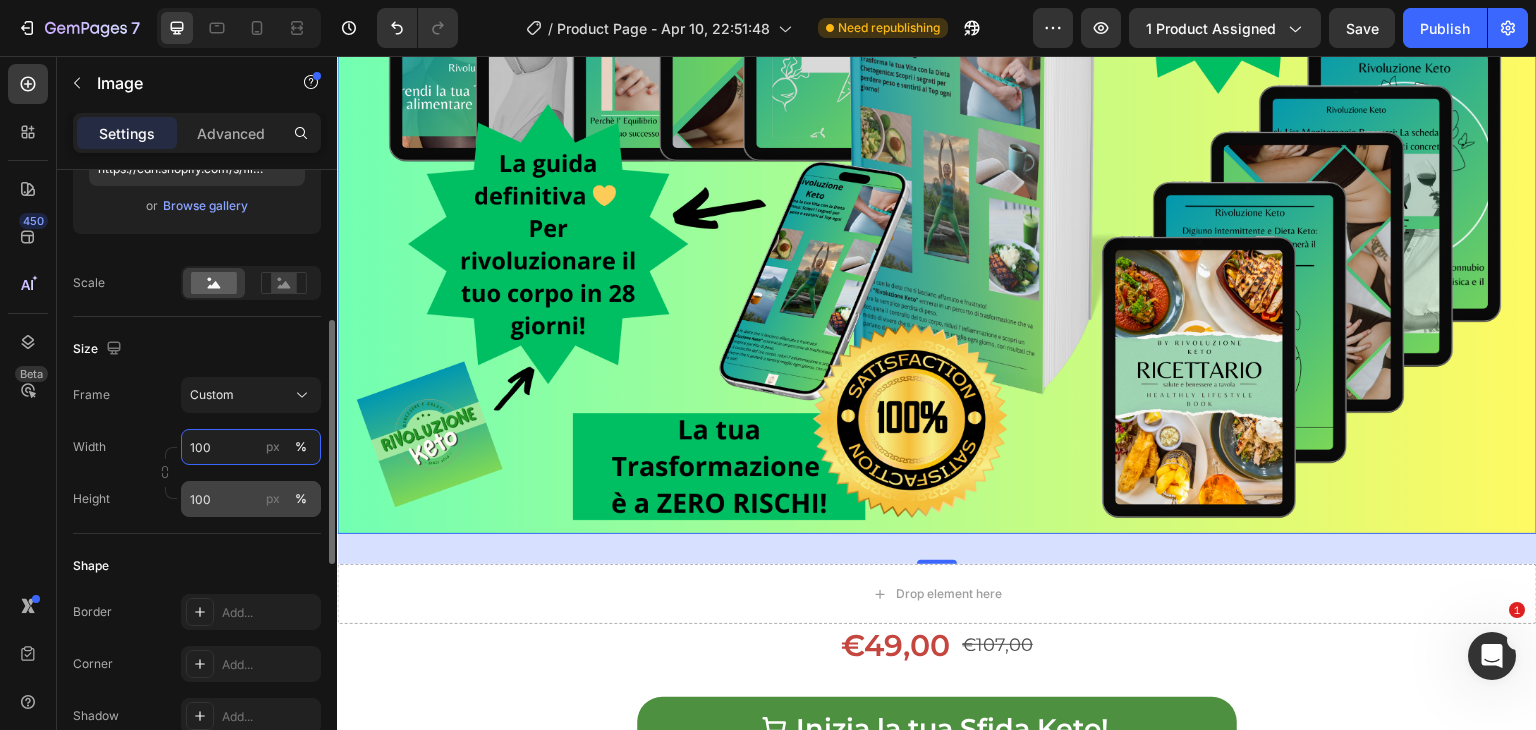 type on "100" 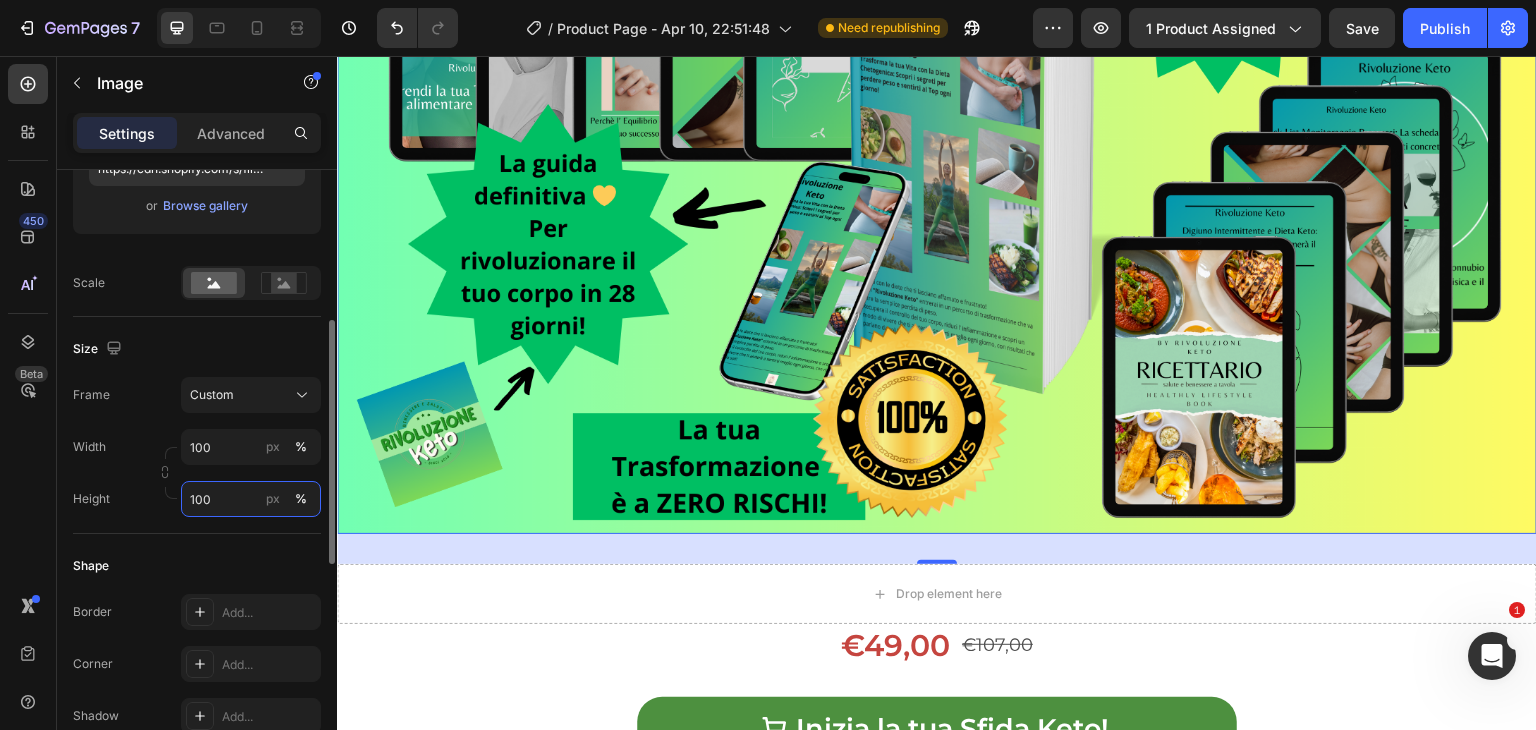 click on "100" at bounding box center [251, 499] 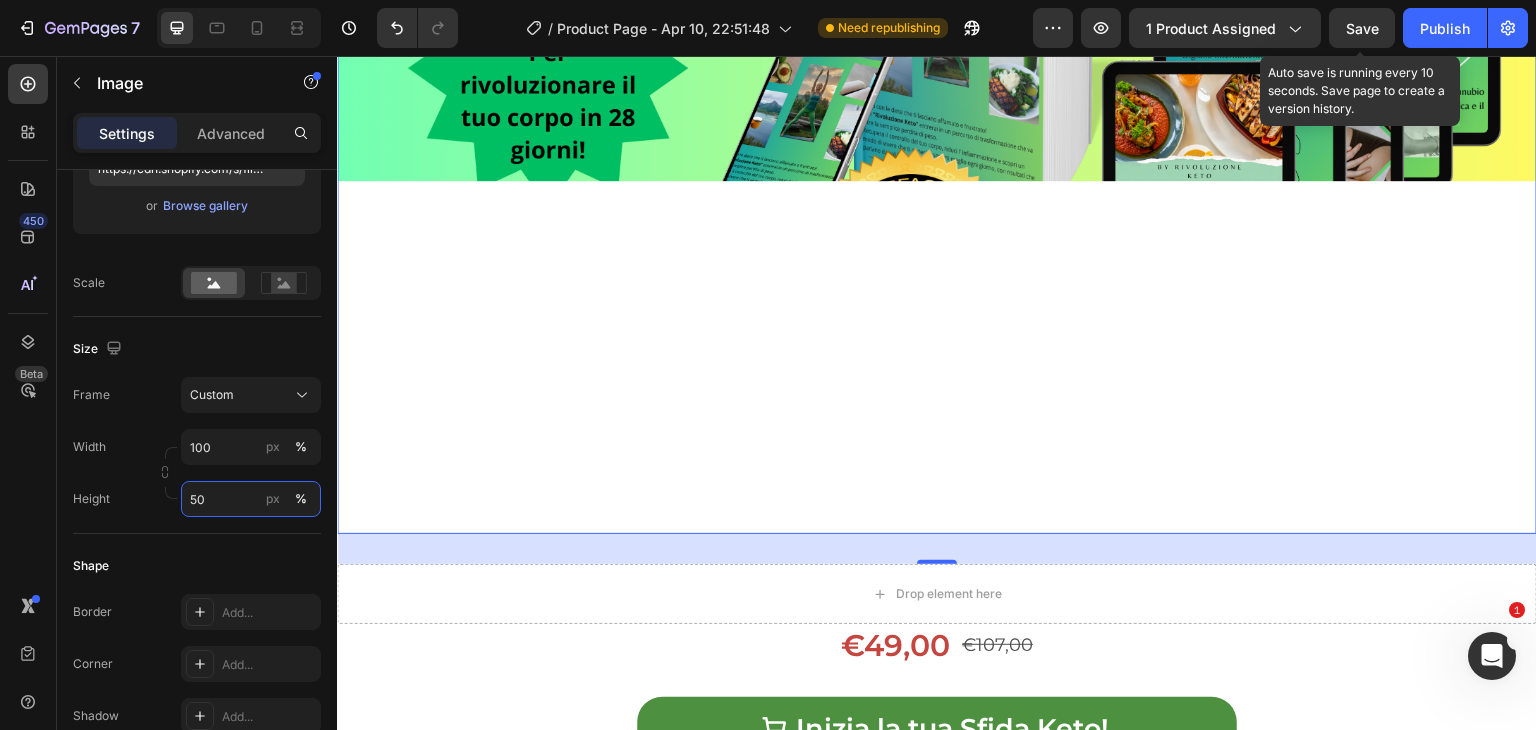 type on "50" 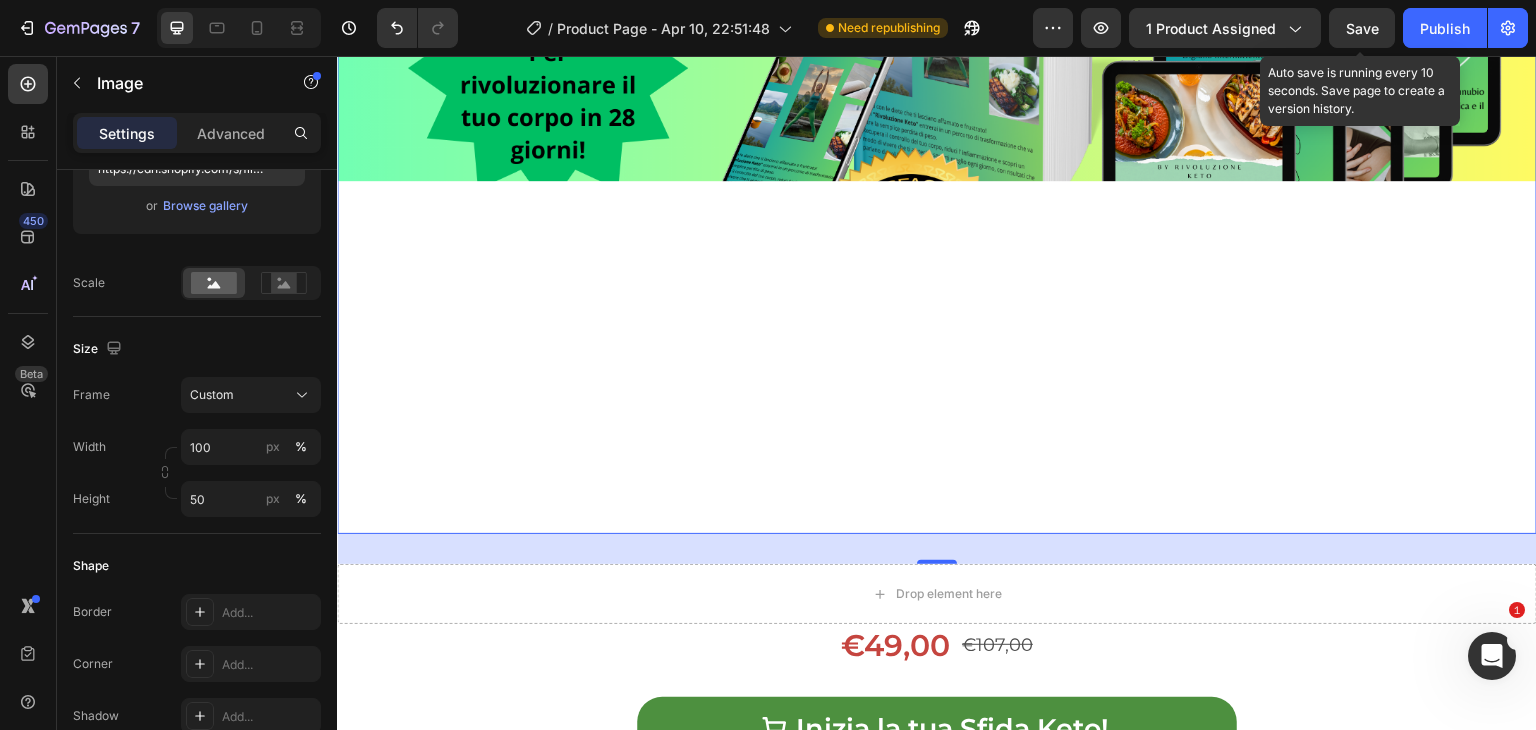 click on "Save" at bounding box center (1362, 28) 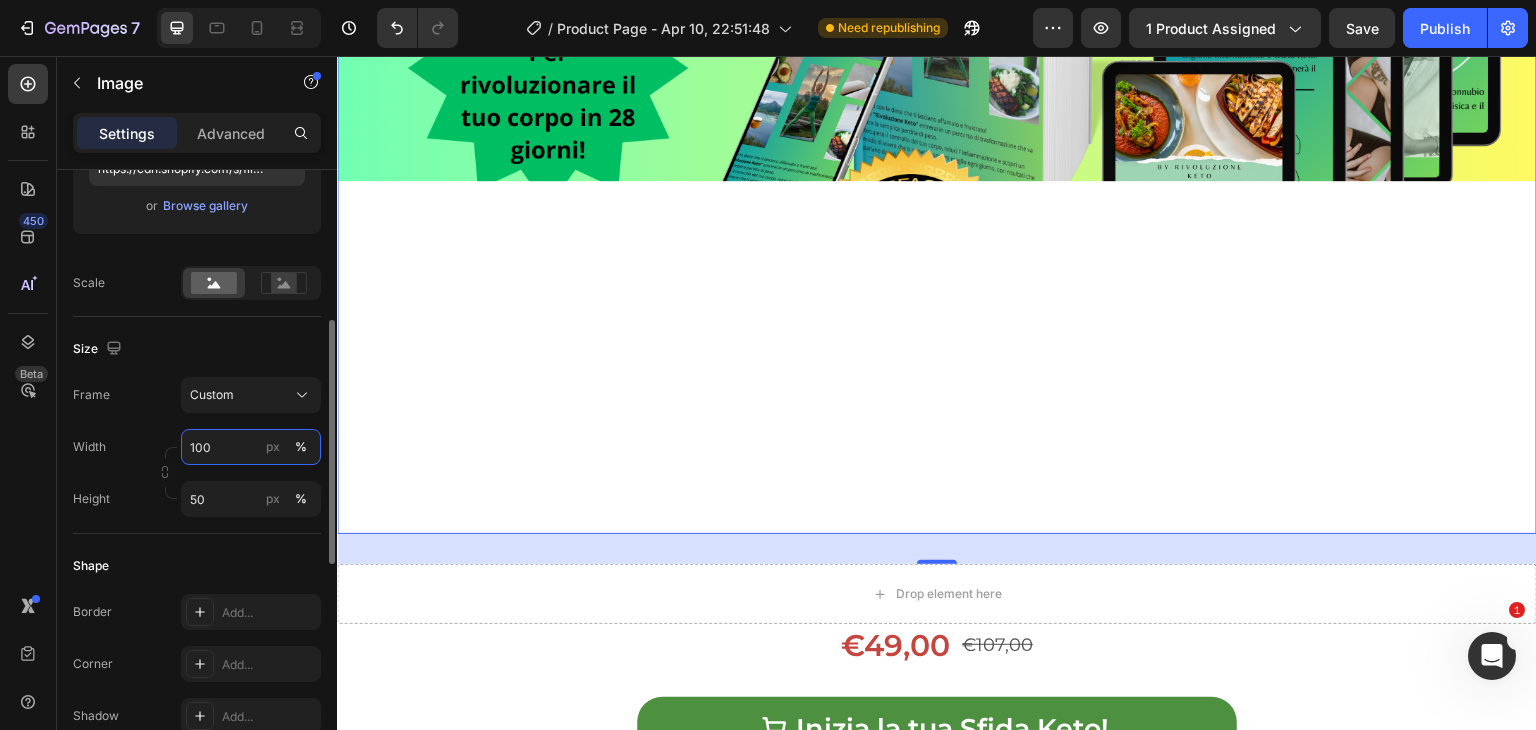 click on "100" at bounding box center [251, 447] 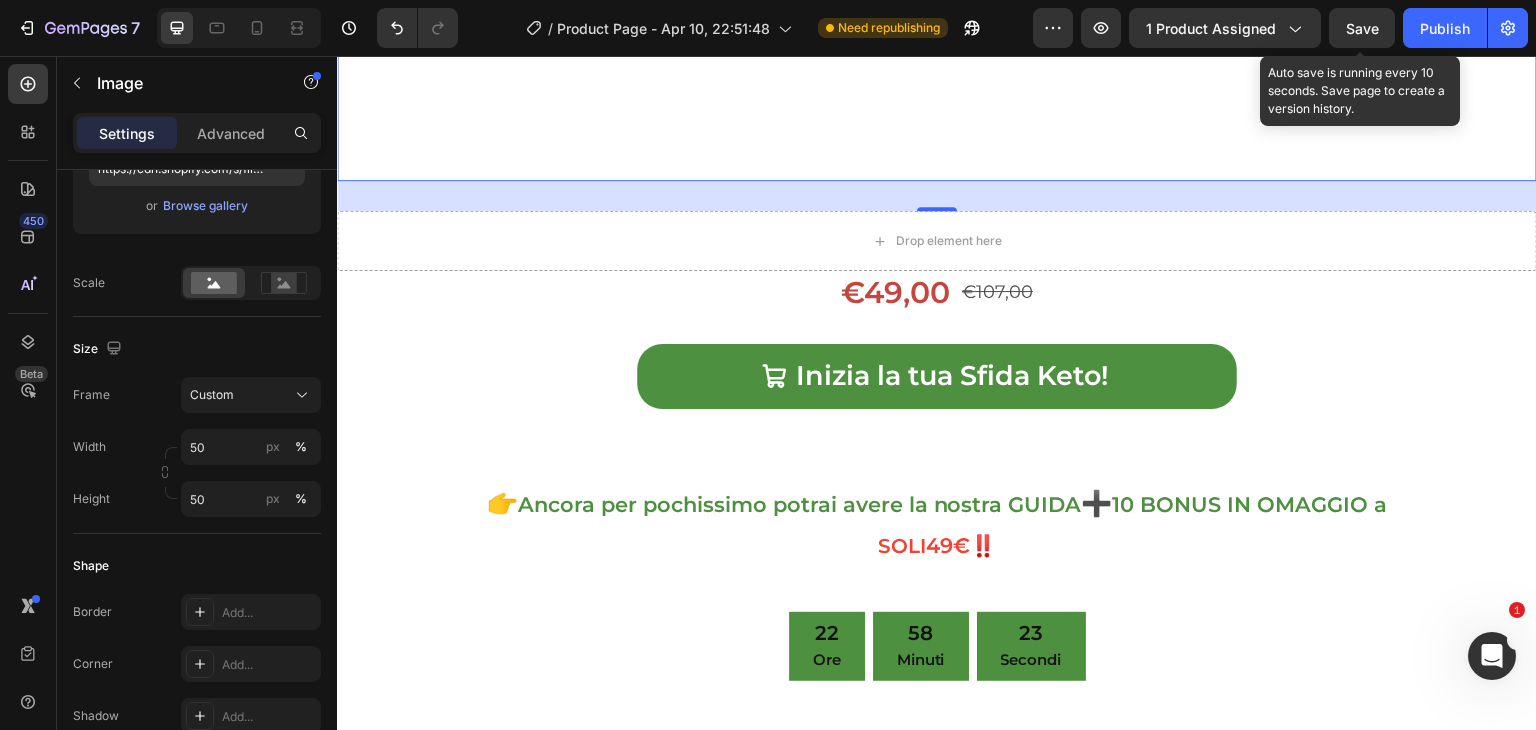 click on "Save" at bounding box center [1362, 28] 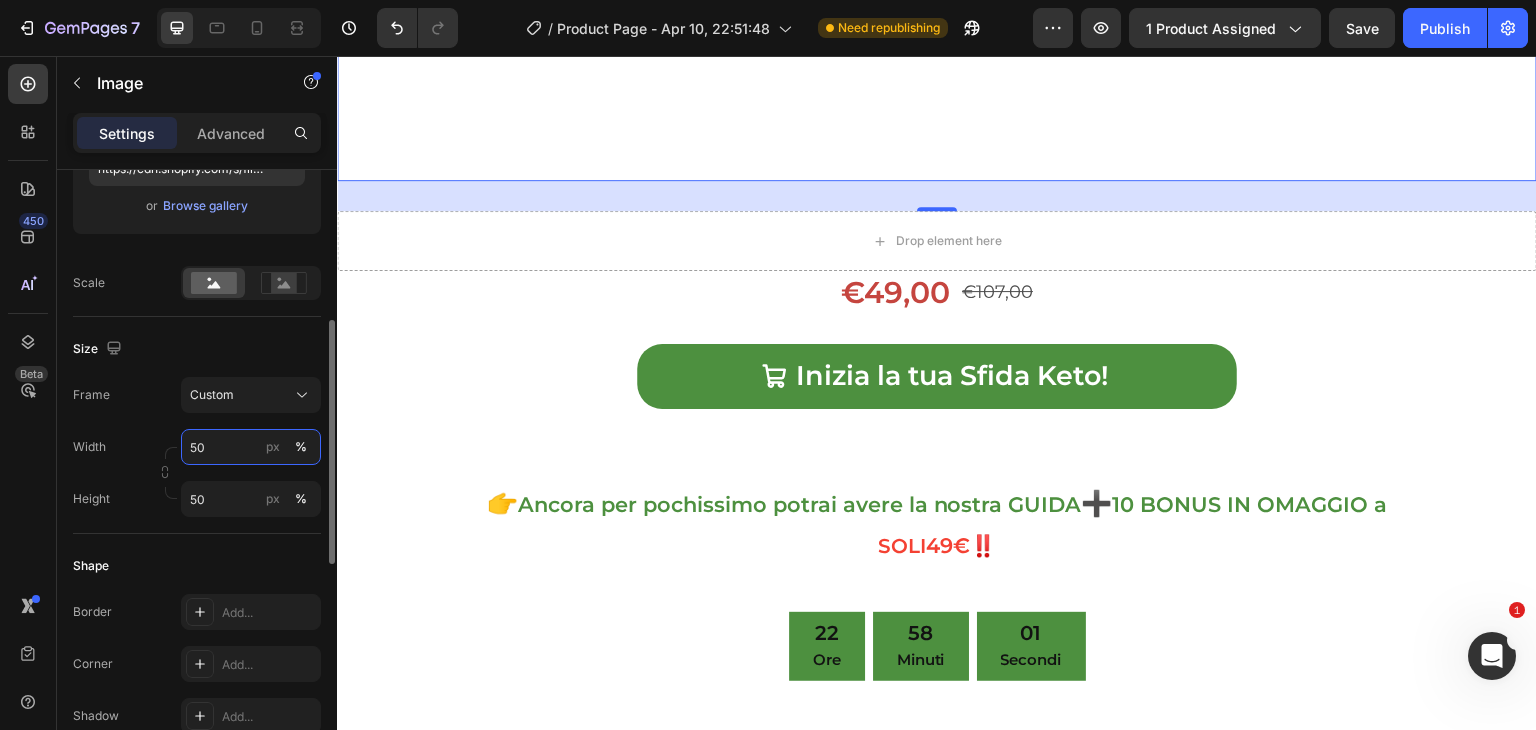click on "50" at bounding box center (251, 447) 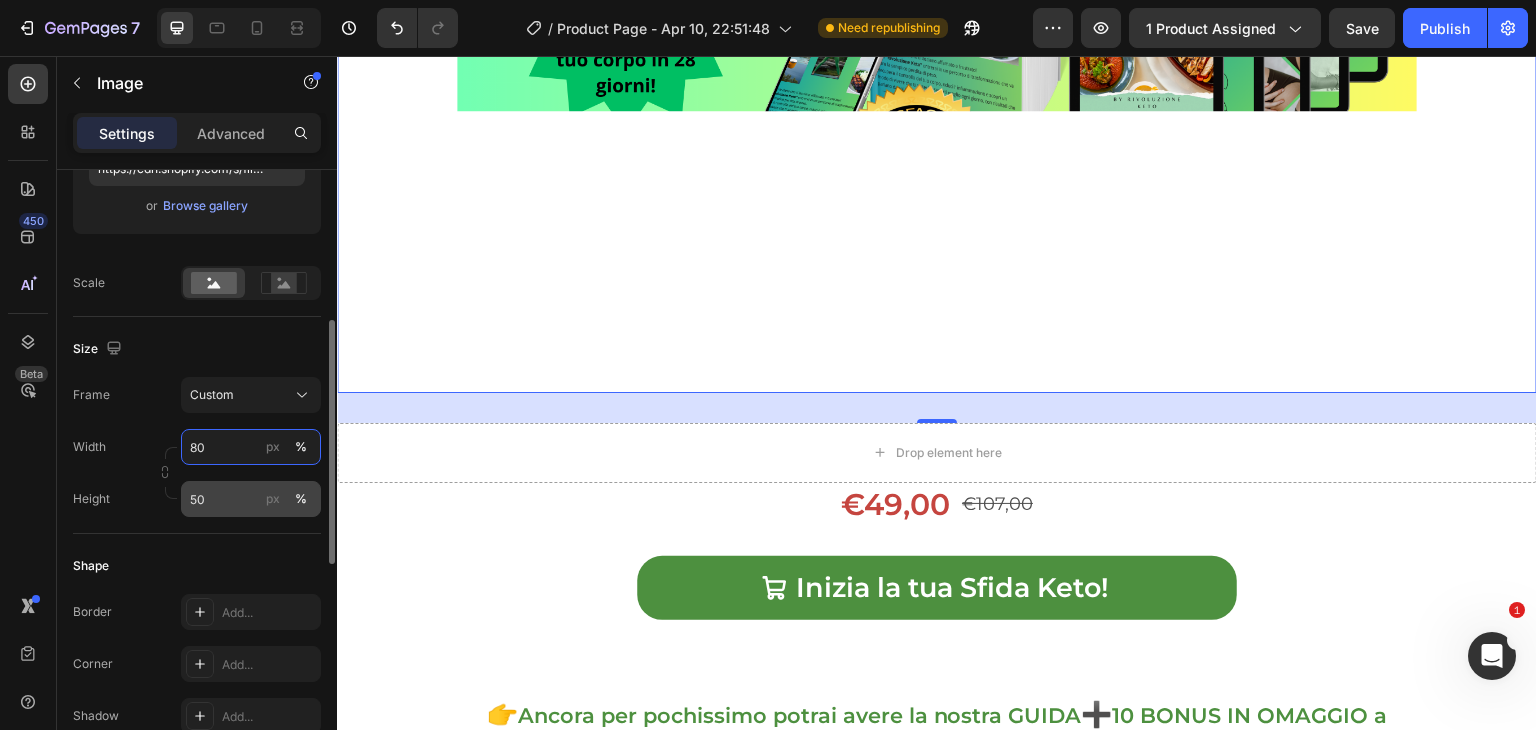 type on "80" 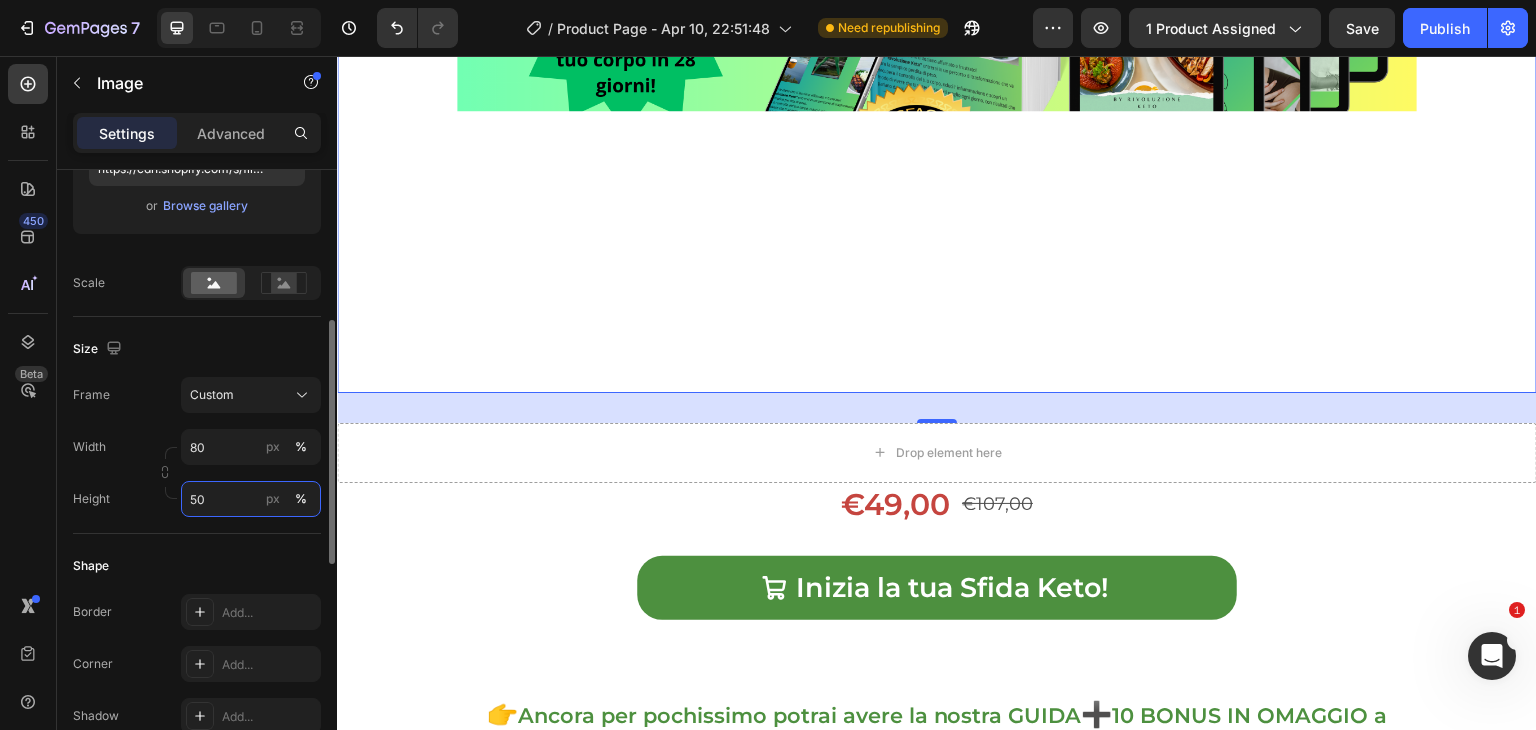 click on "50" at bounding box center (251, 499) 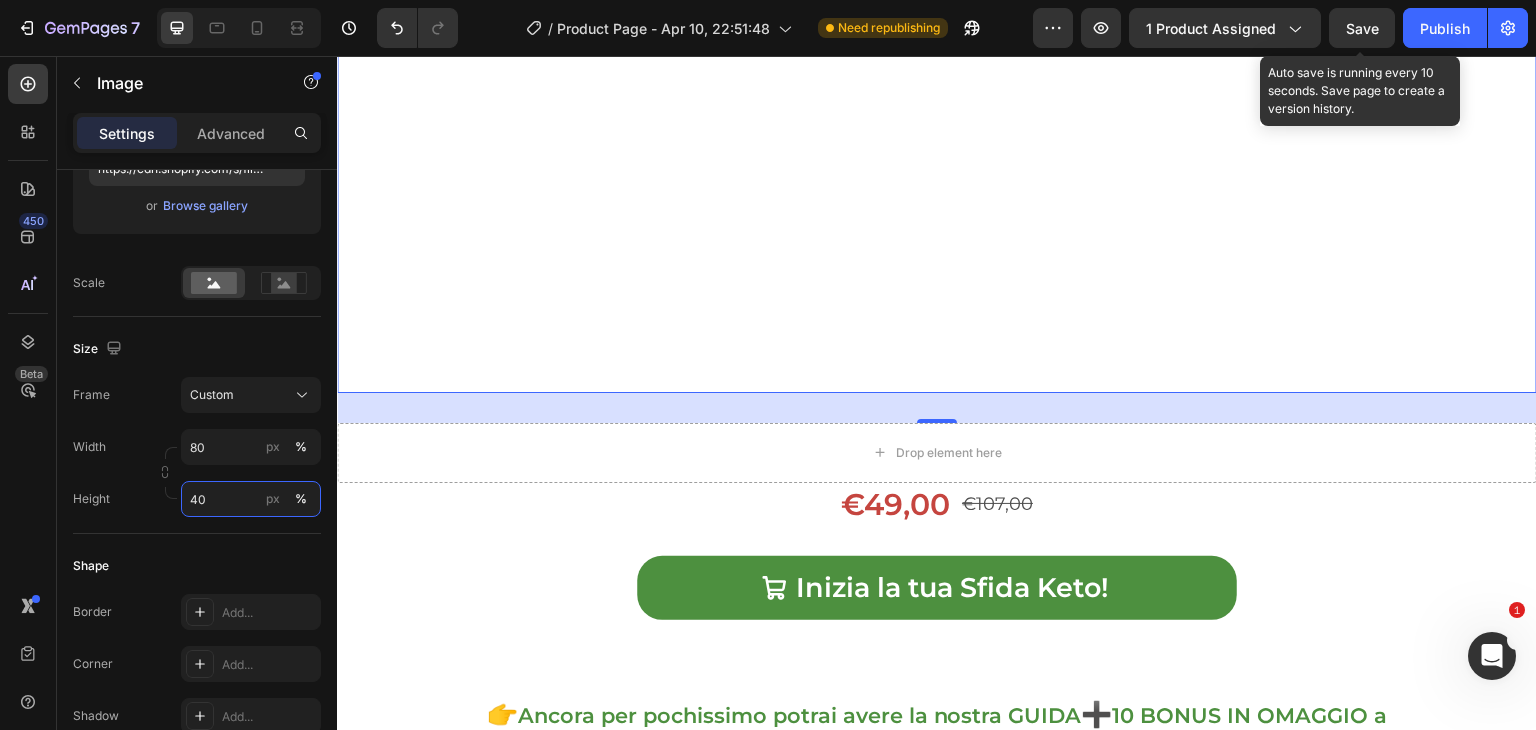 type on "40" 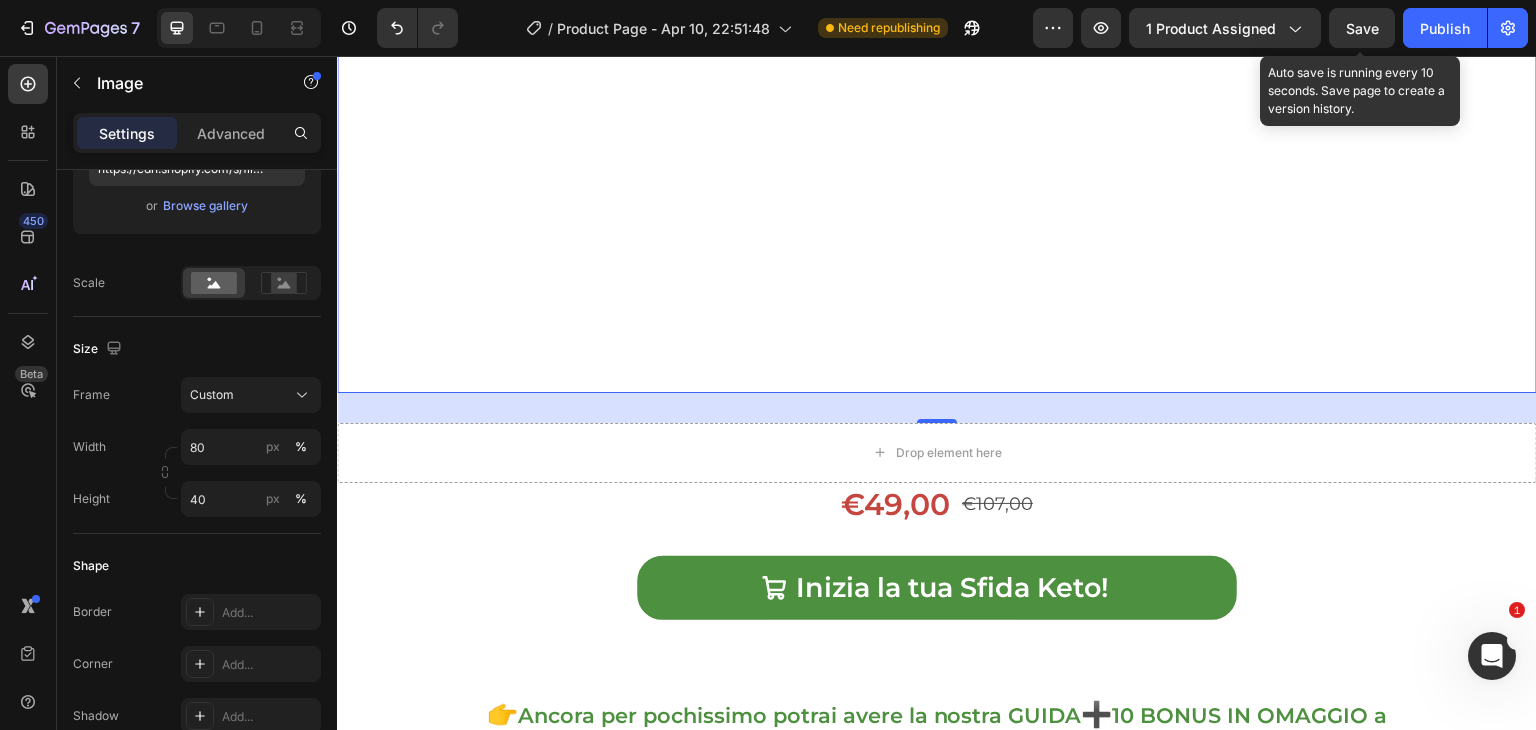 click on "Save" at bounding box center [1362, 28] 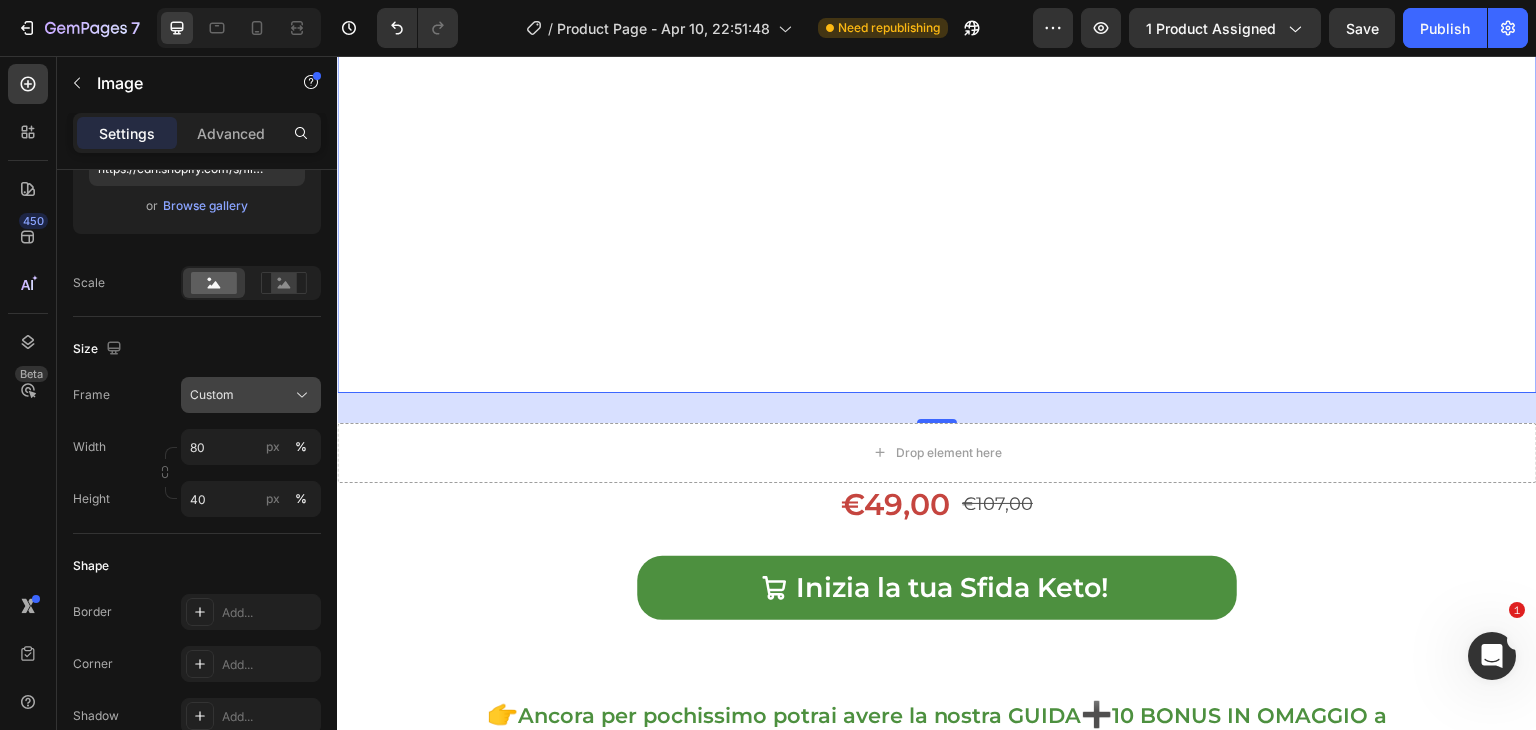 click 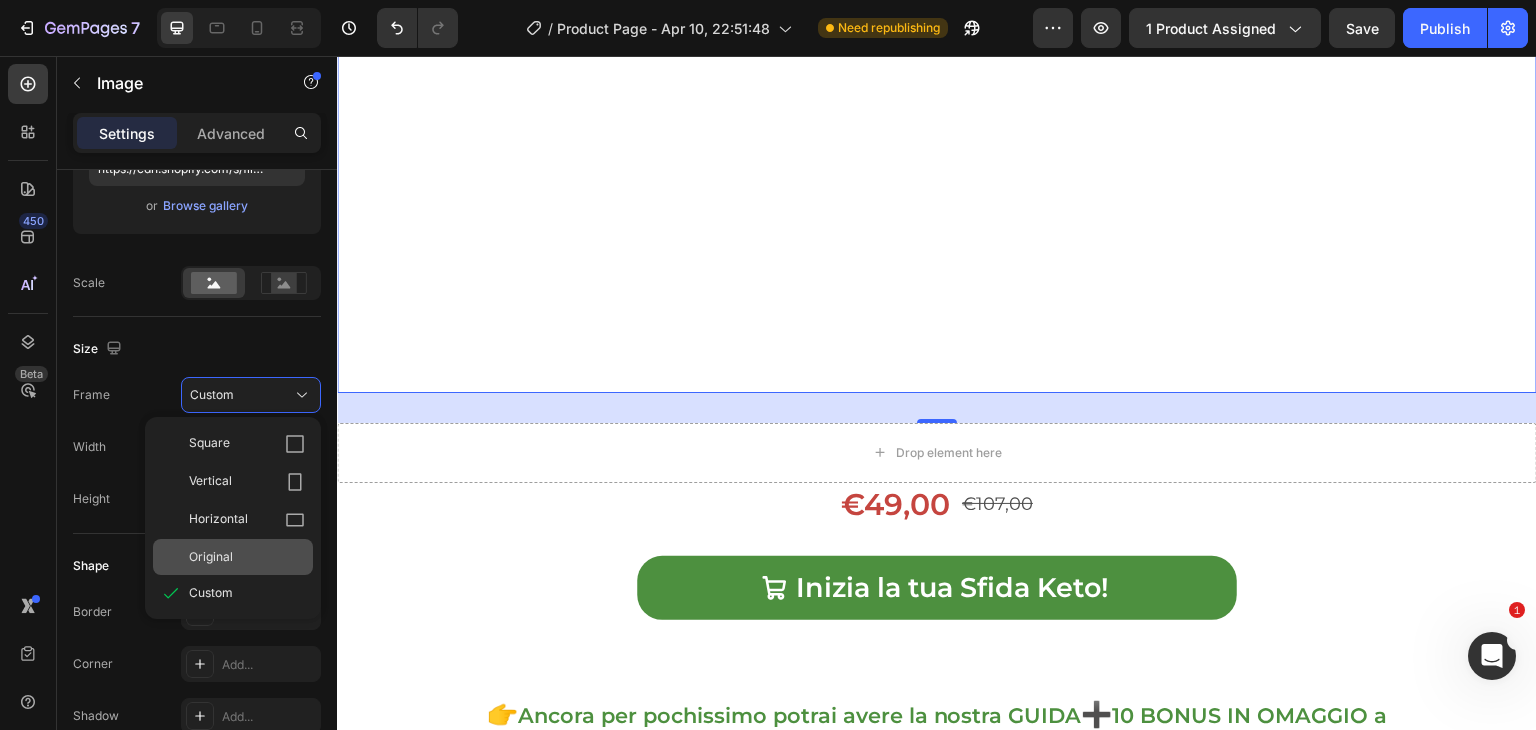 click on "Original" at bounding box center (211, 557) 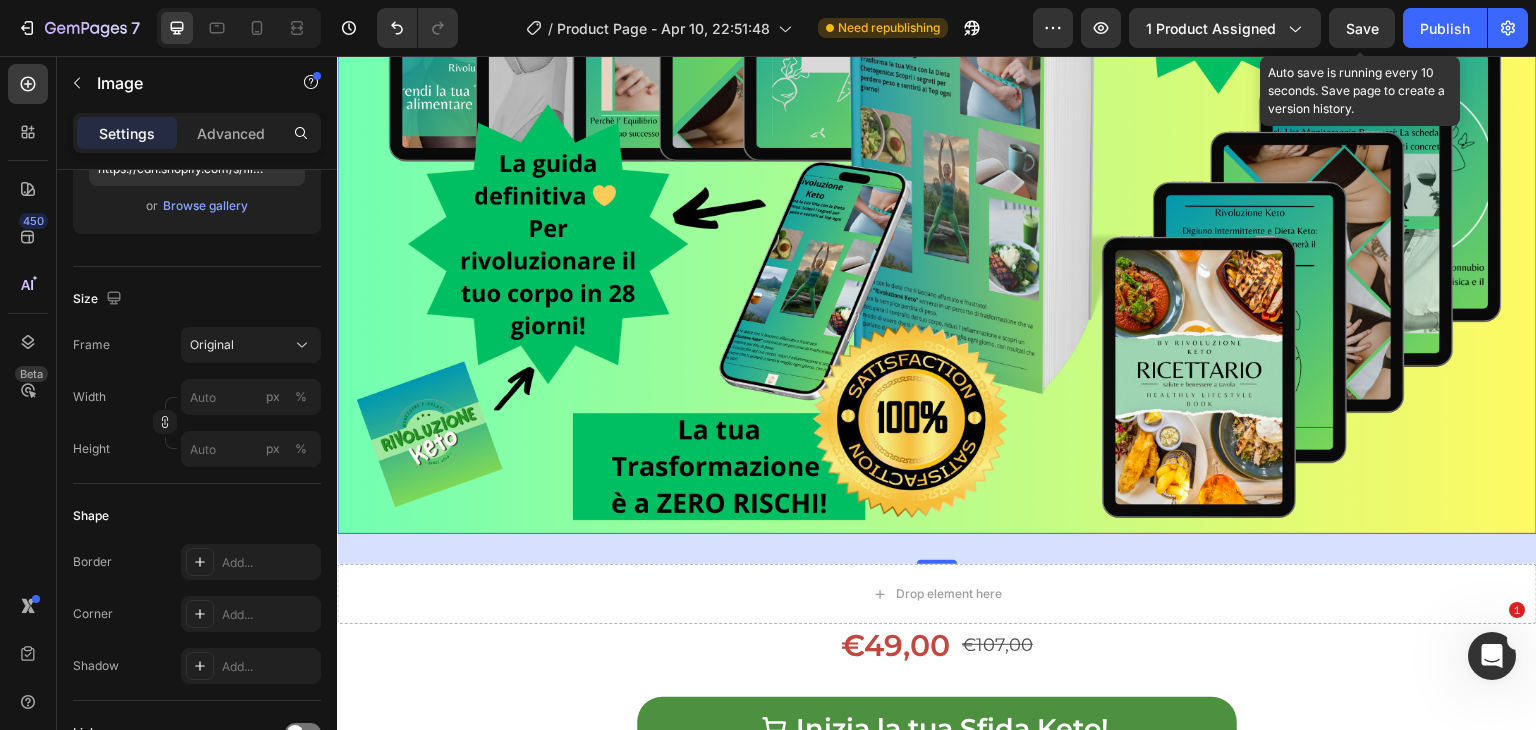 click on "Save" at bounding box center [1362, 28] 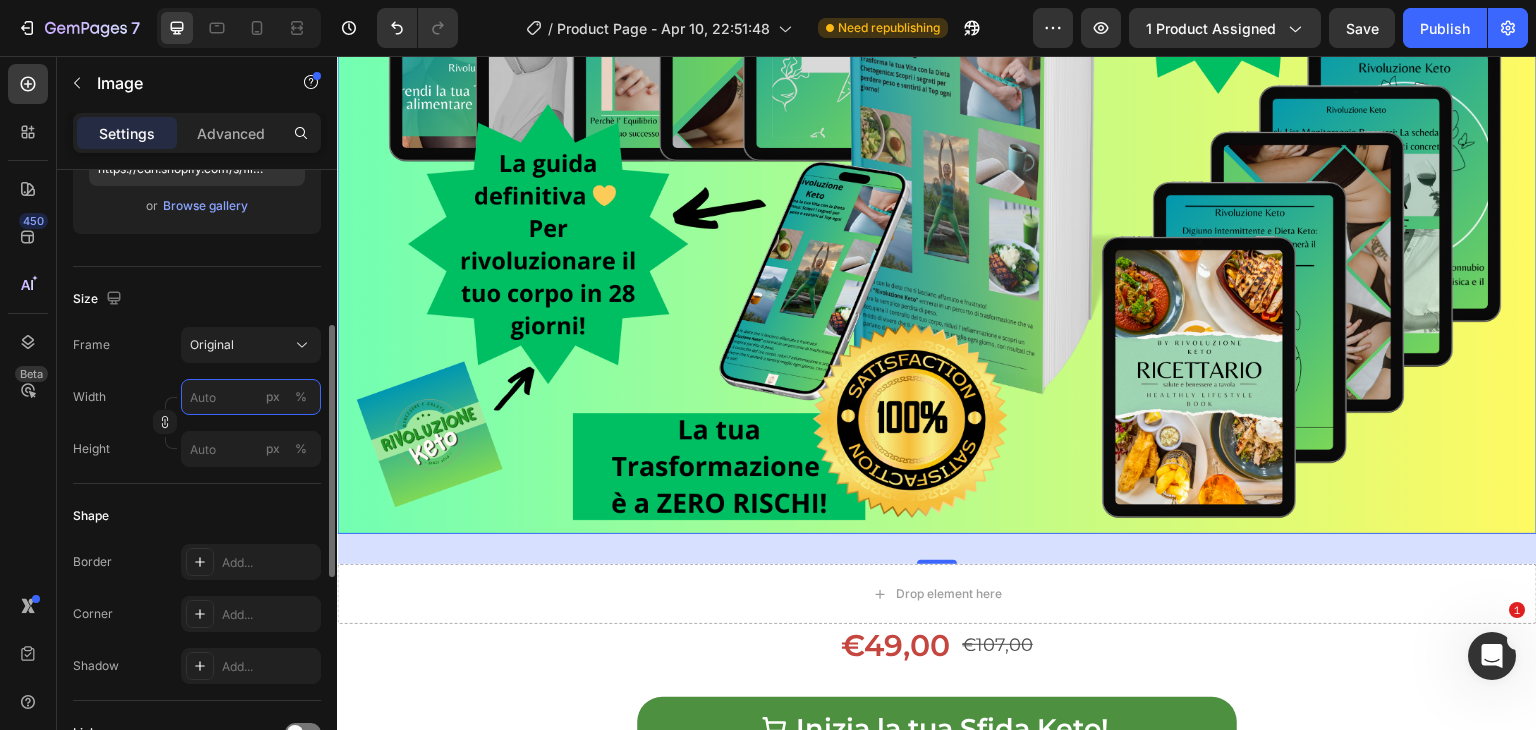 click on "px %" at bounding box center (251, 397) 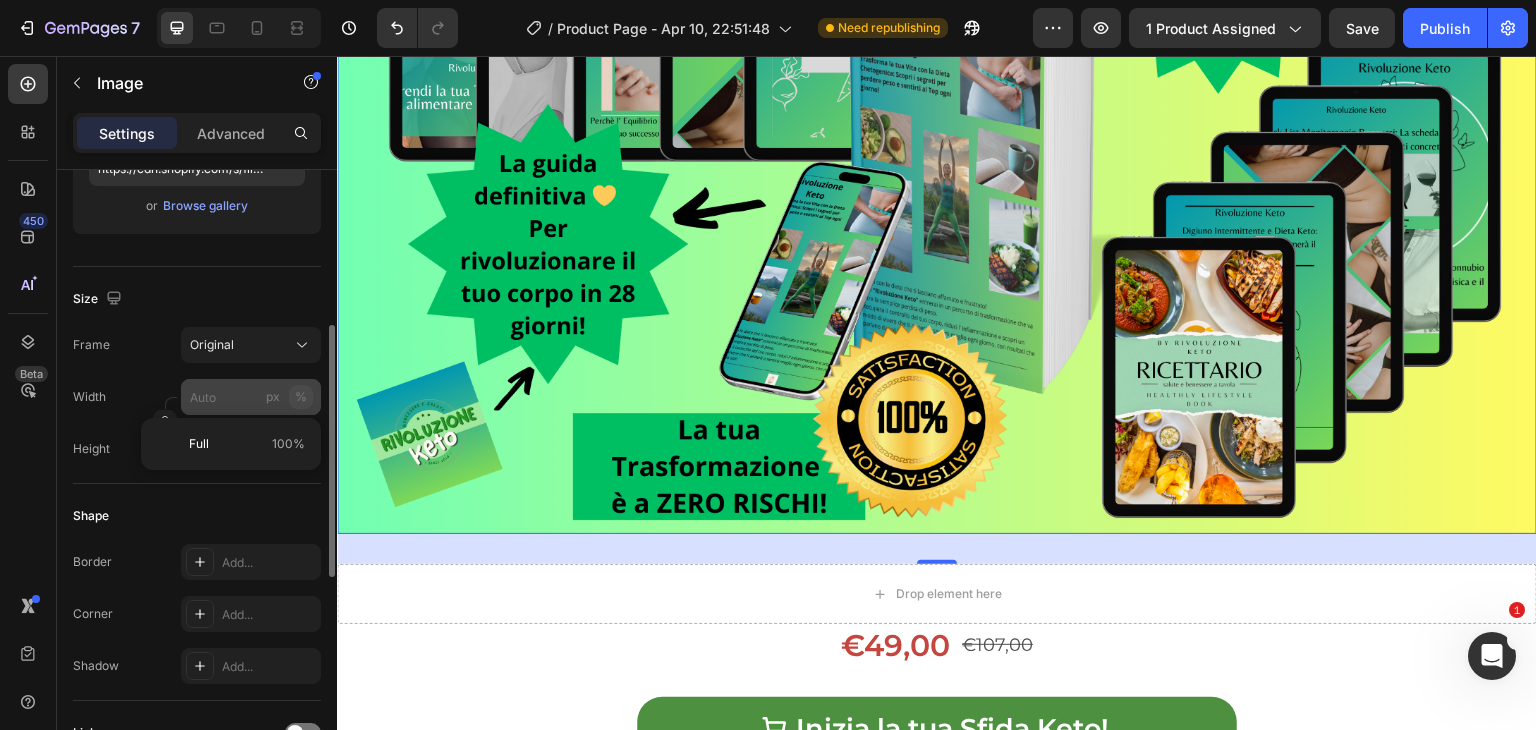 click on "%" at bounding box center (301, 397) 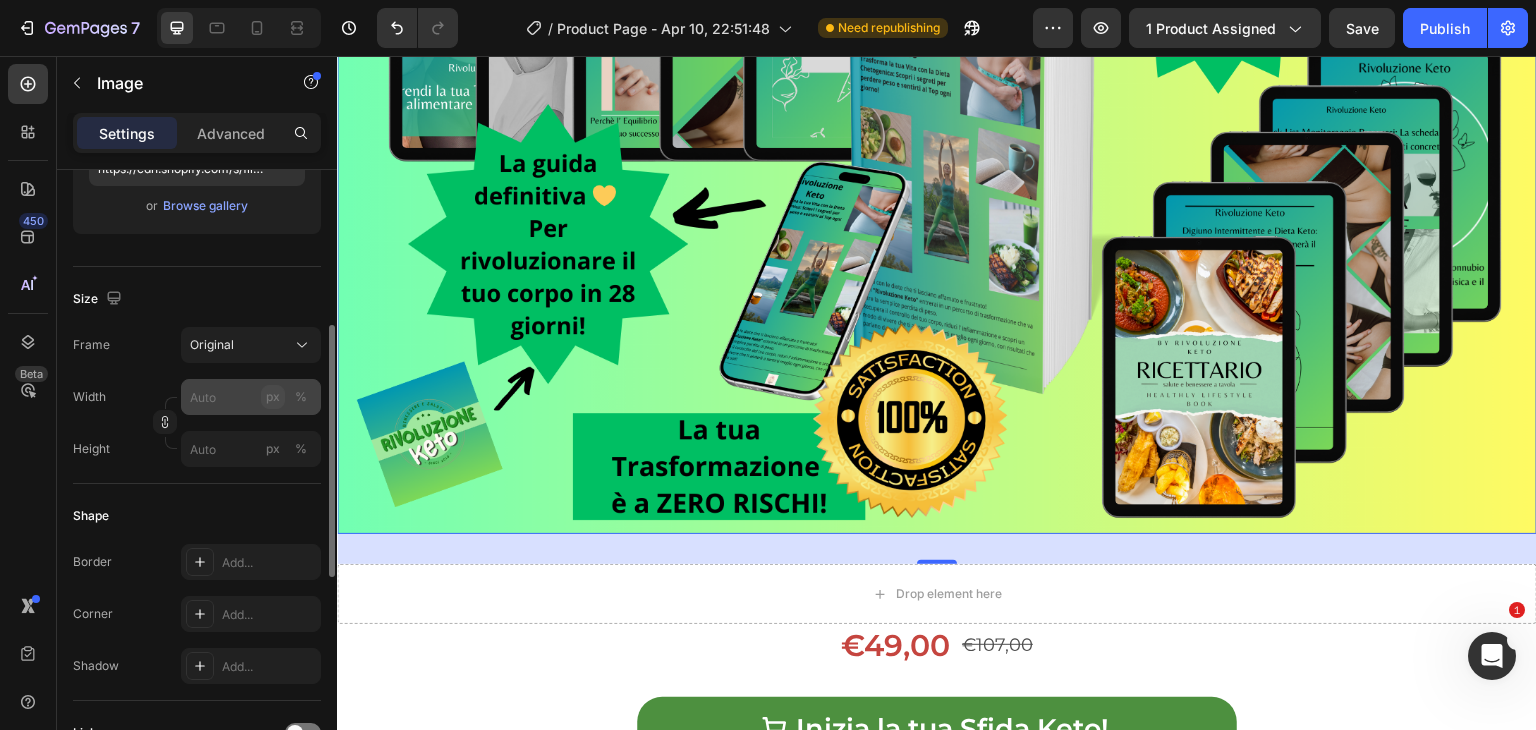 click on "px" at bounding box center [273, 397] 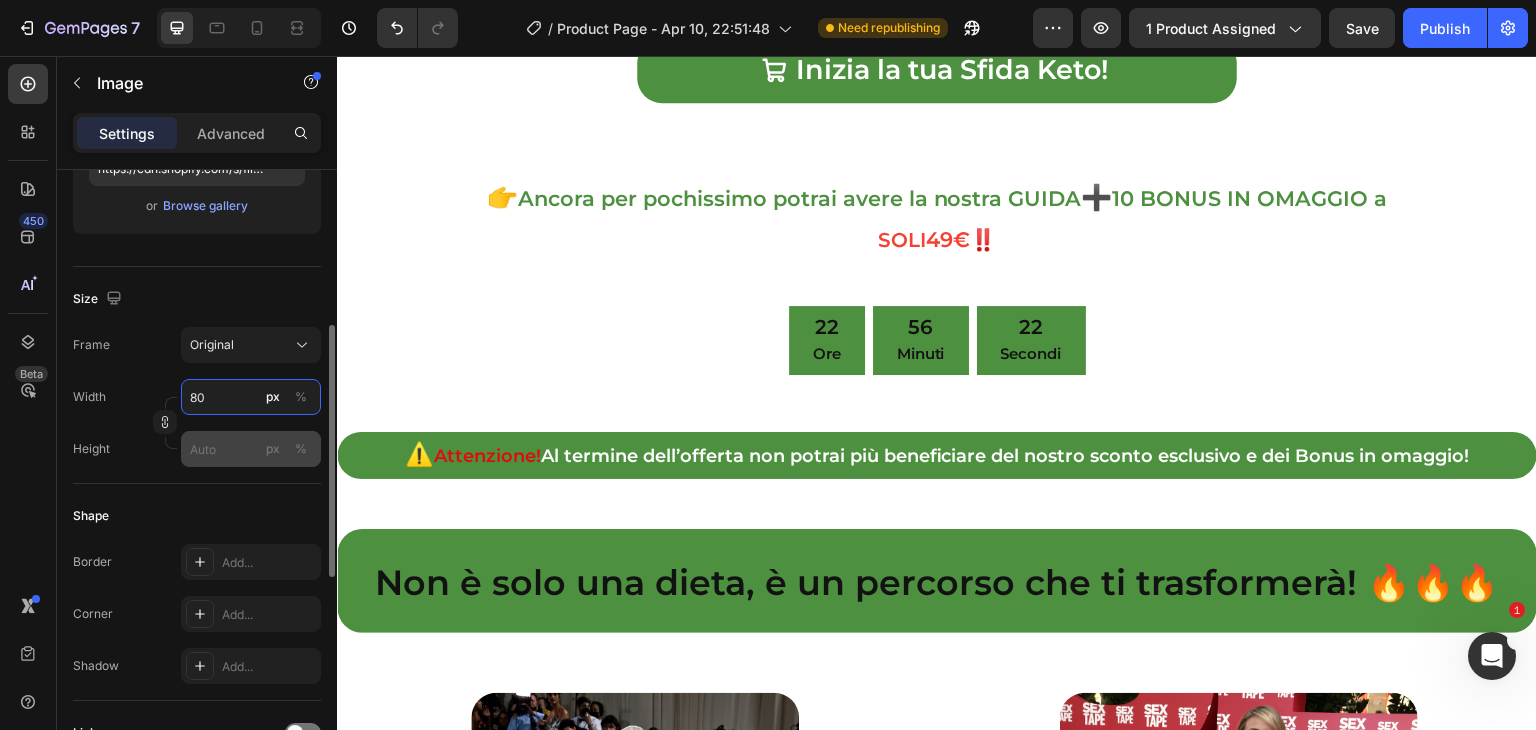 type on "80" 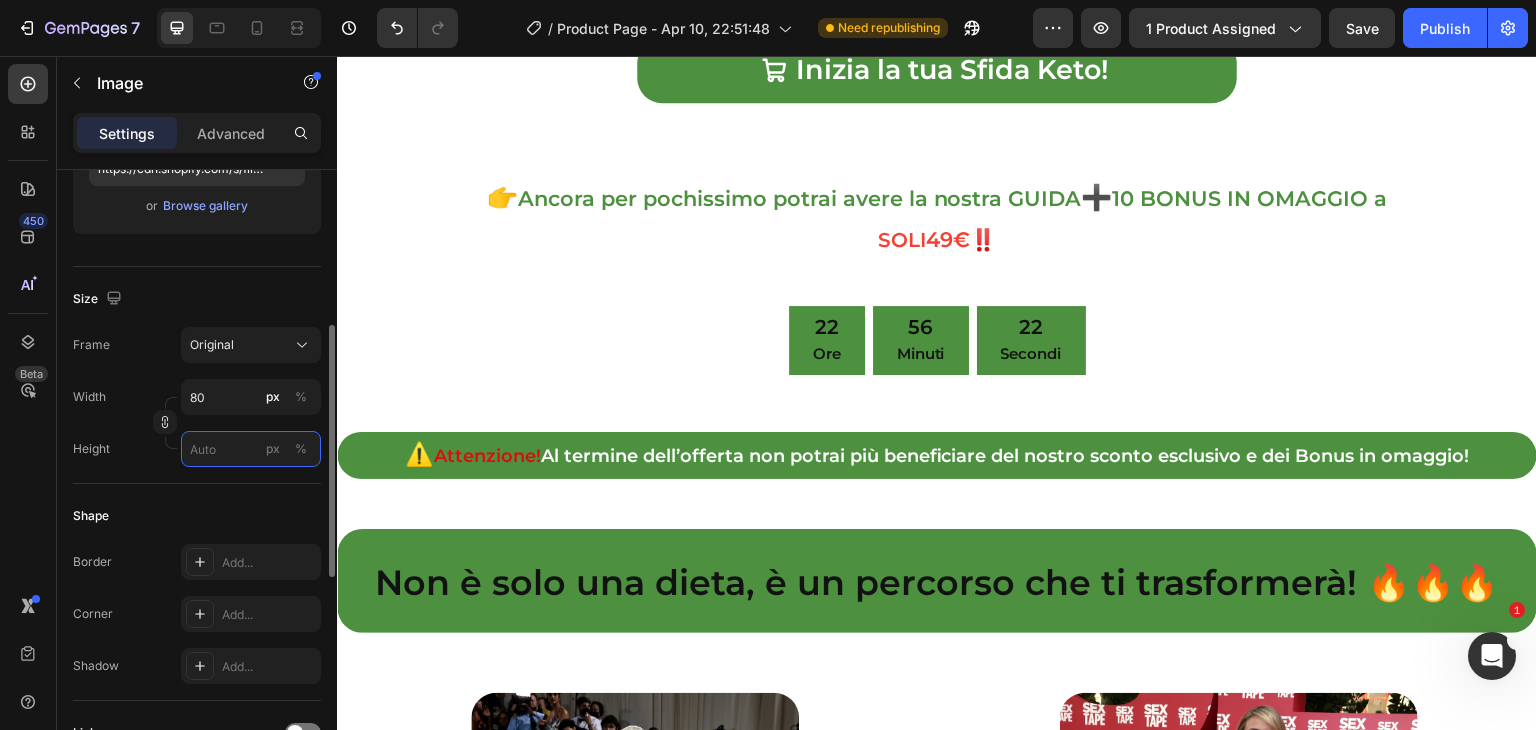 click on "px %" at bounding box center [251, 449] 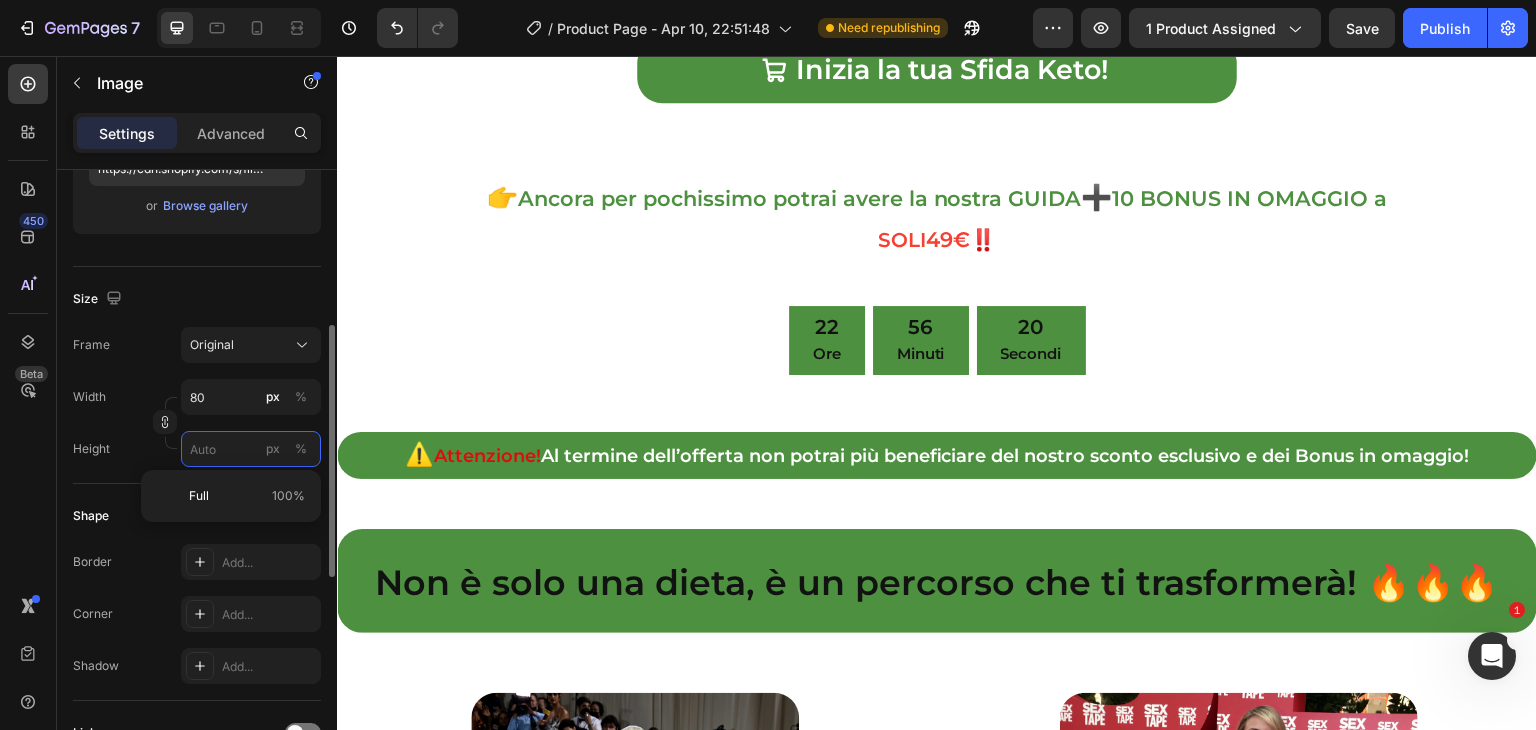 type 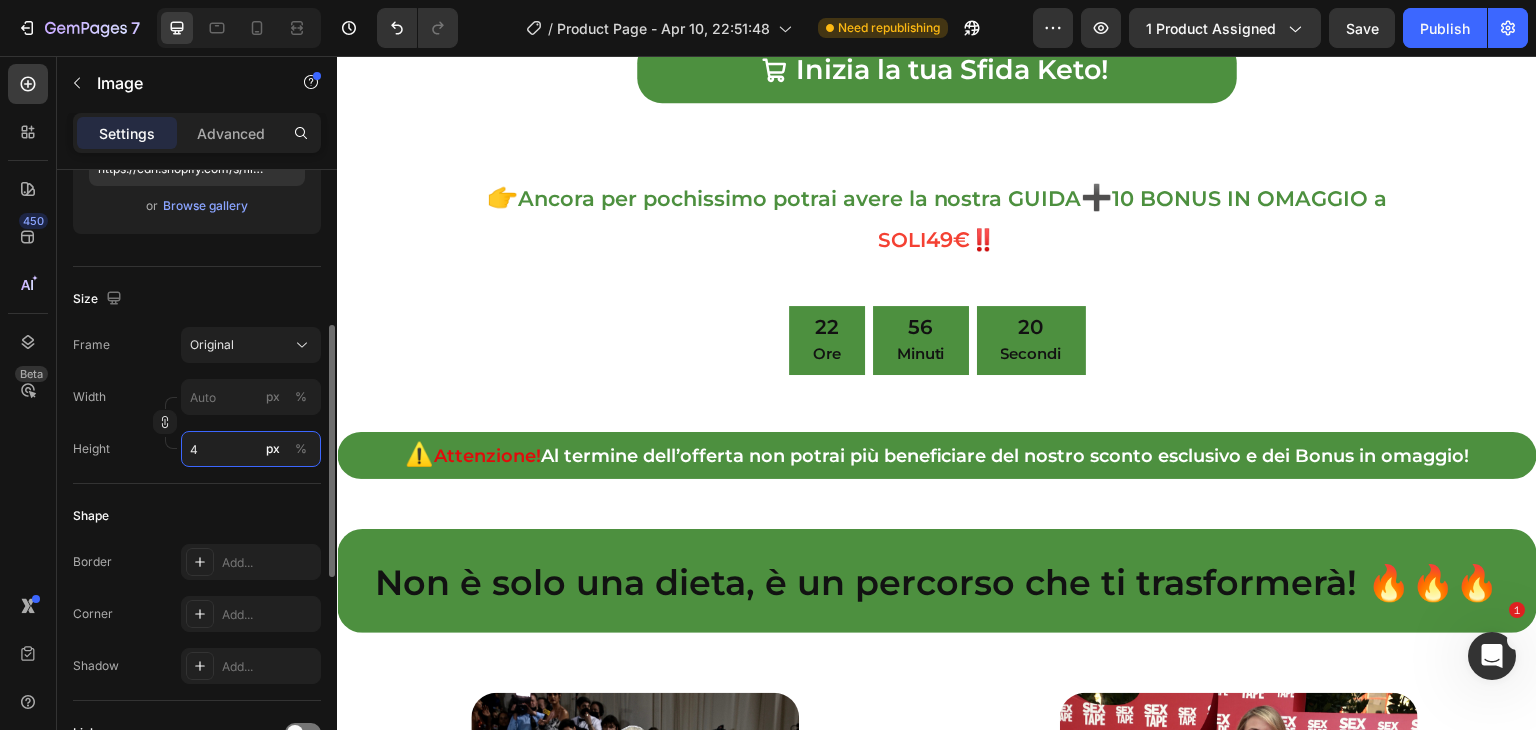 type on "40" 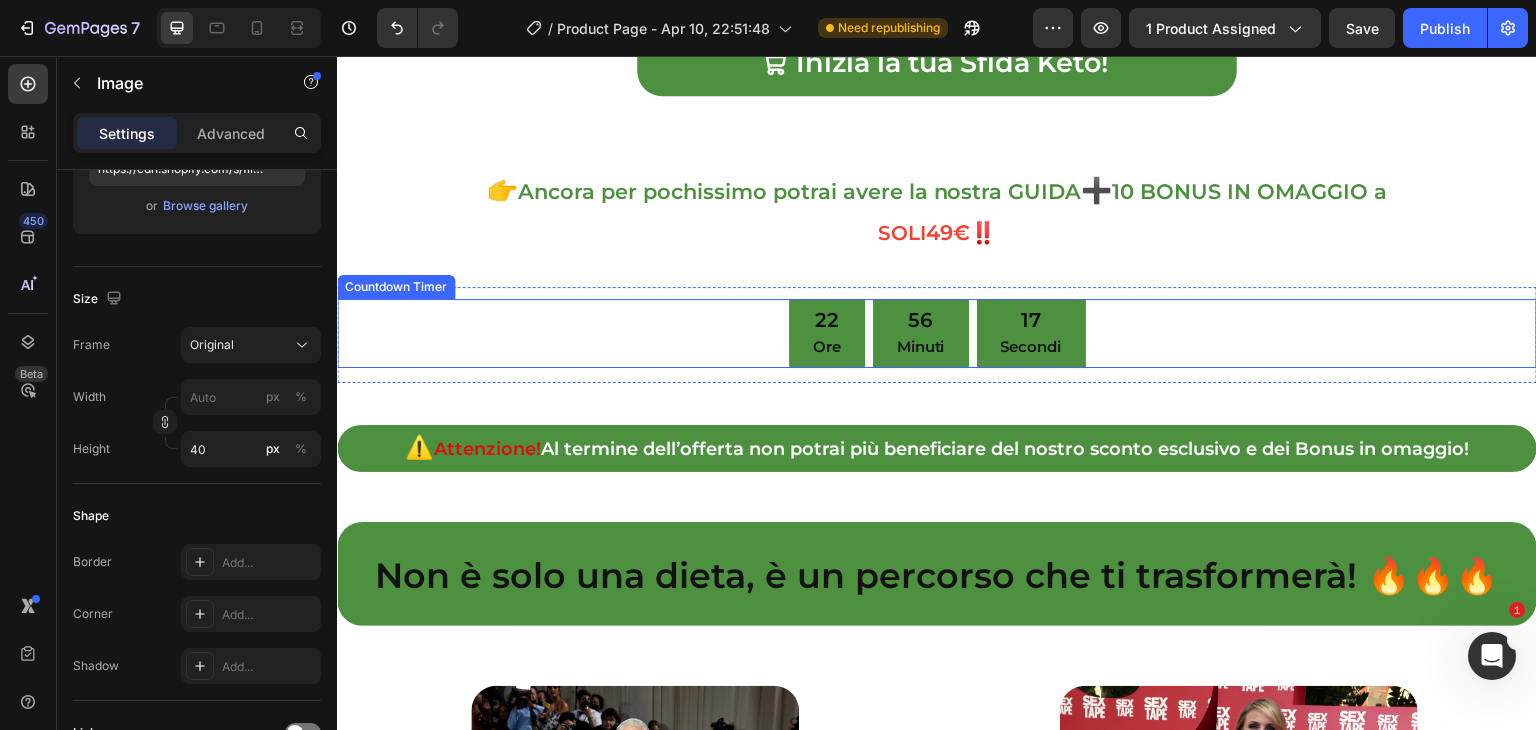 click on "22 Ore 56 Minuti 17 Secondi" at bounding box center (937, 333) 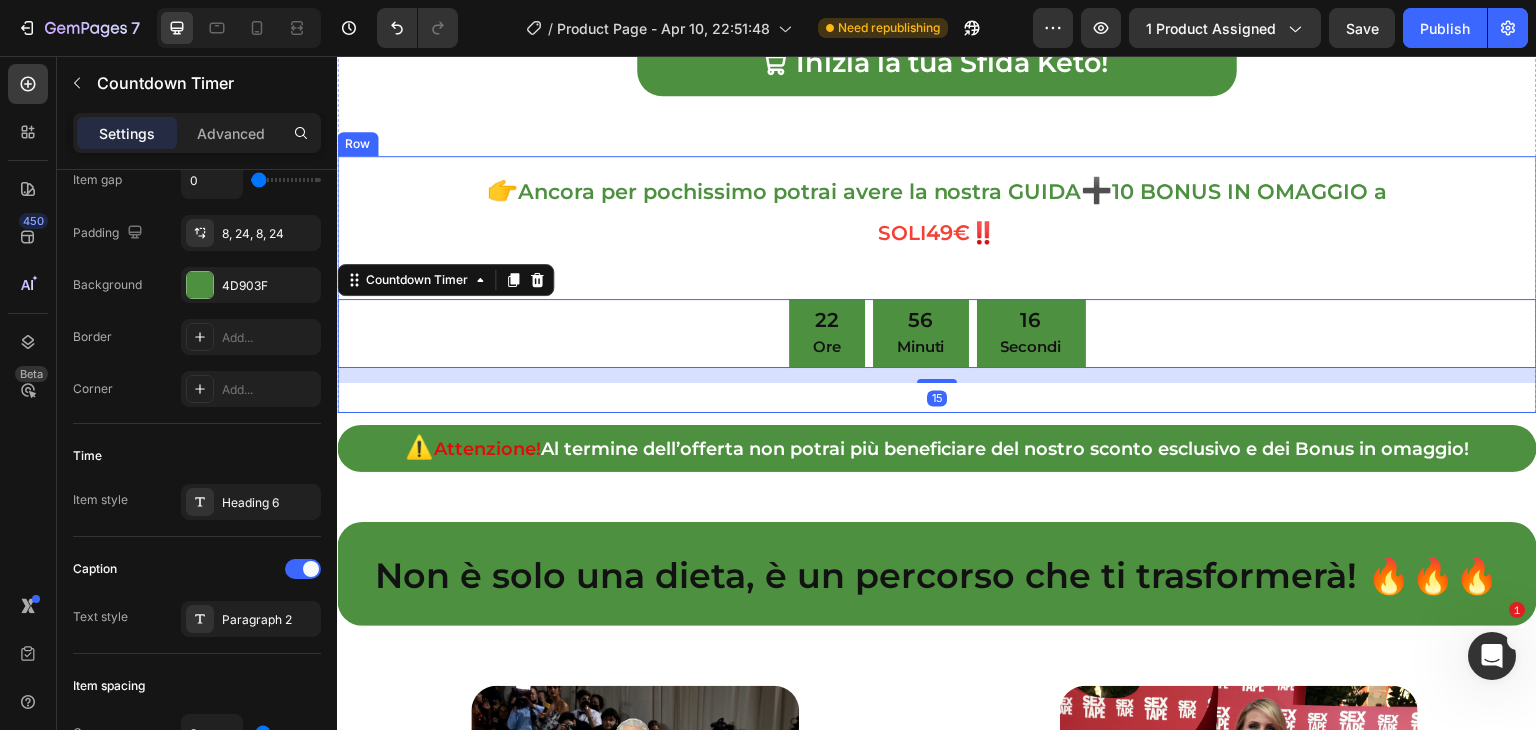 scroll, scrollTop: 0, scrollLeft: 0, axis: both 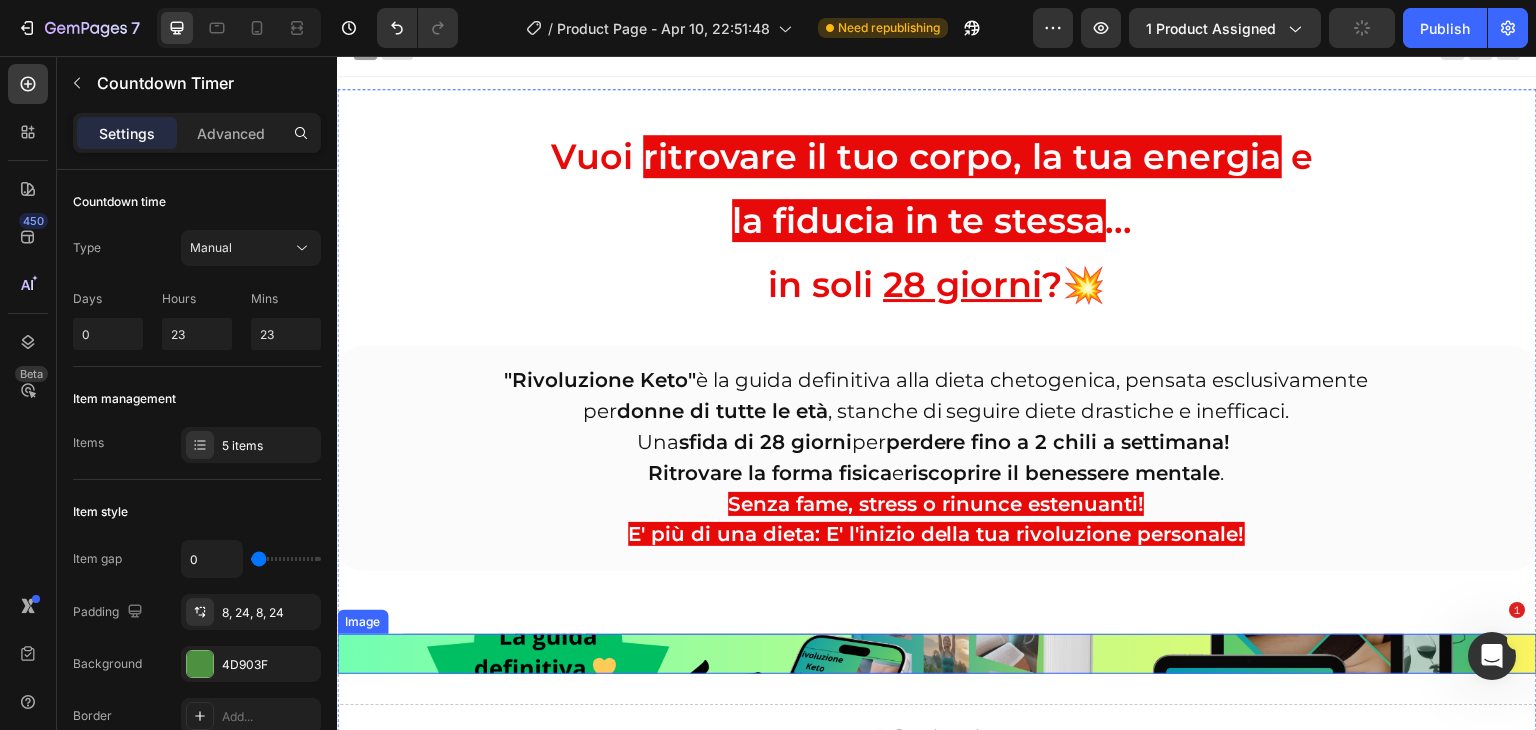 click at bounding box center [937, 654] 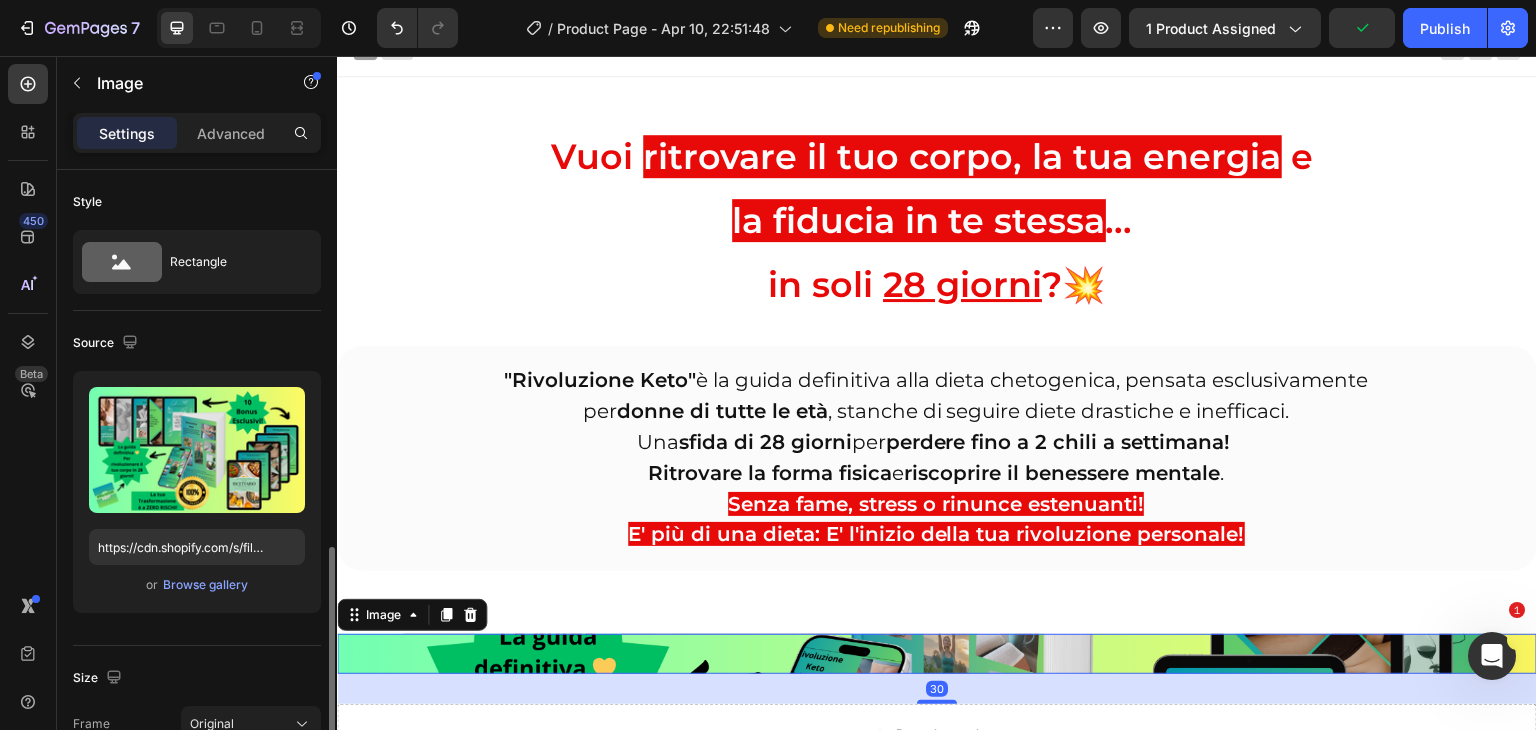 scroll, scrollTop: 333, scrollLeft: 0, axis: vertical 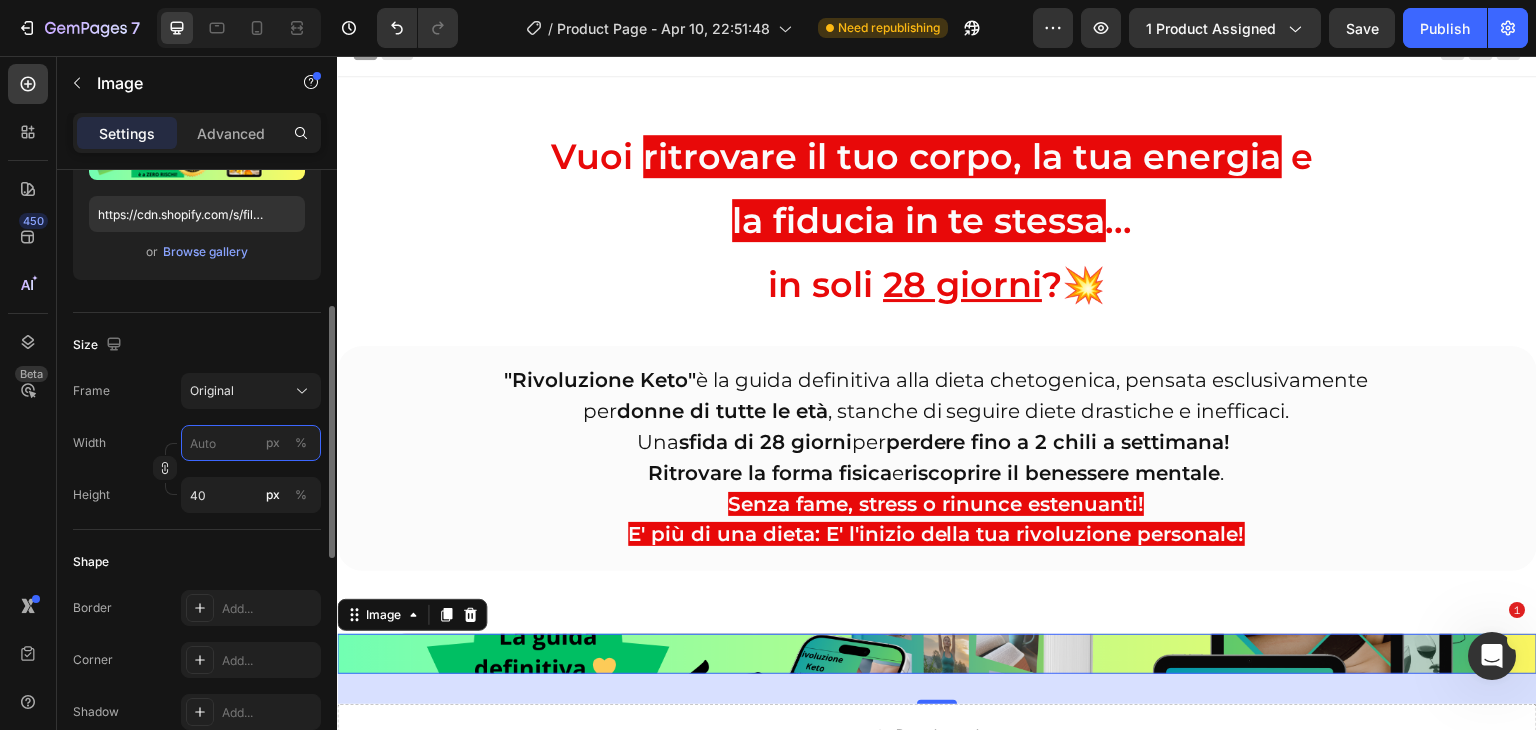click on "px %" at bounding box center (251, 443) 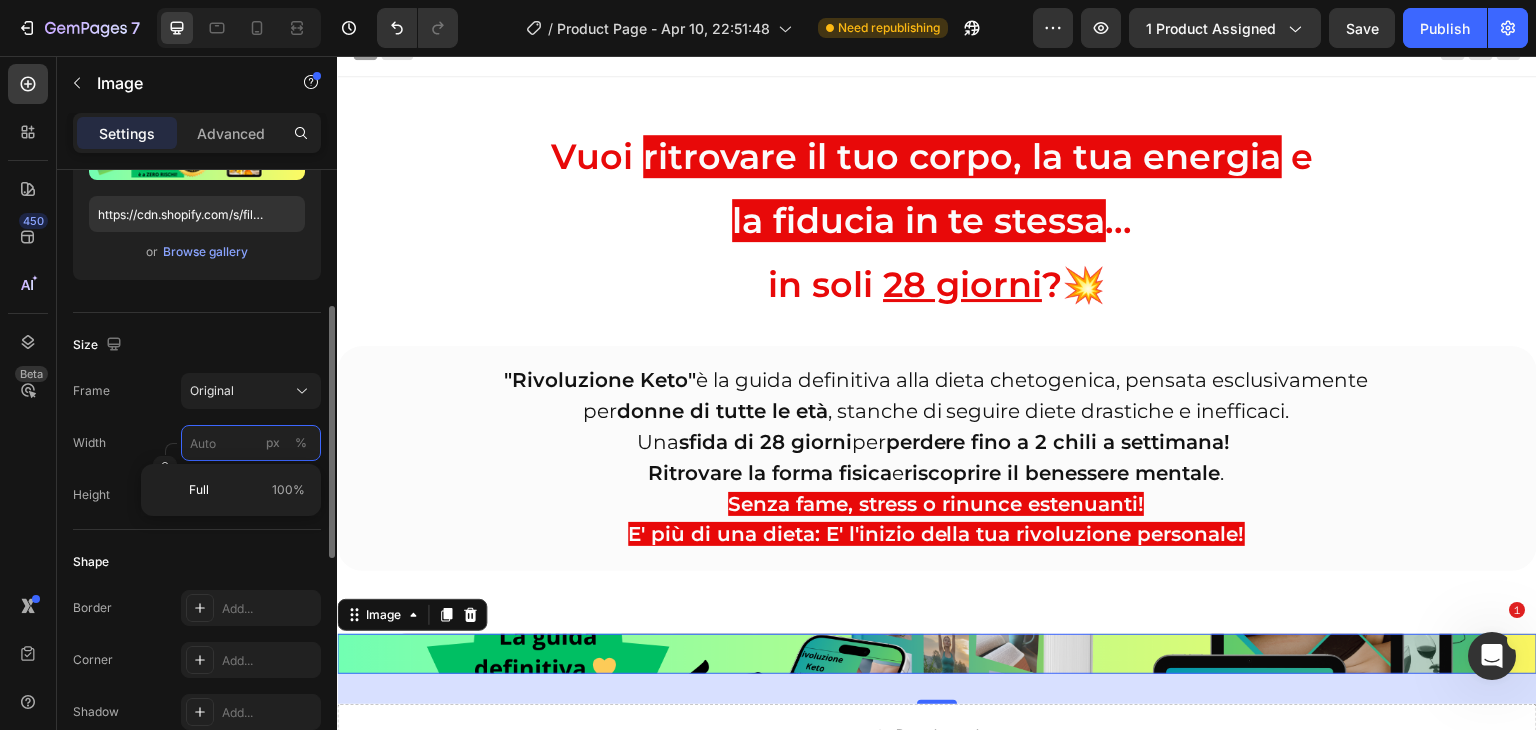 type on "8" 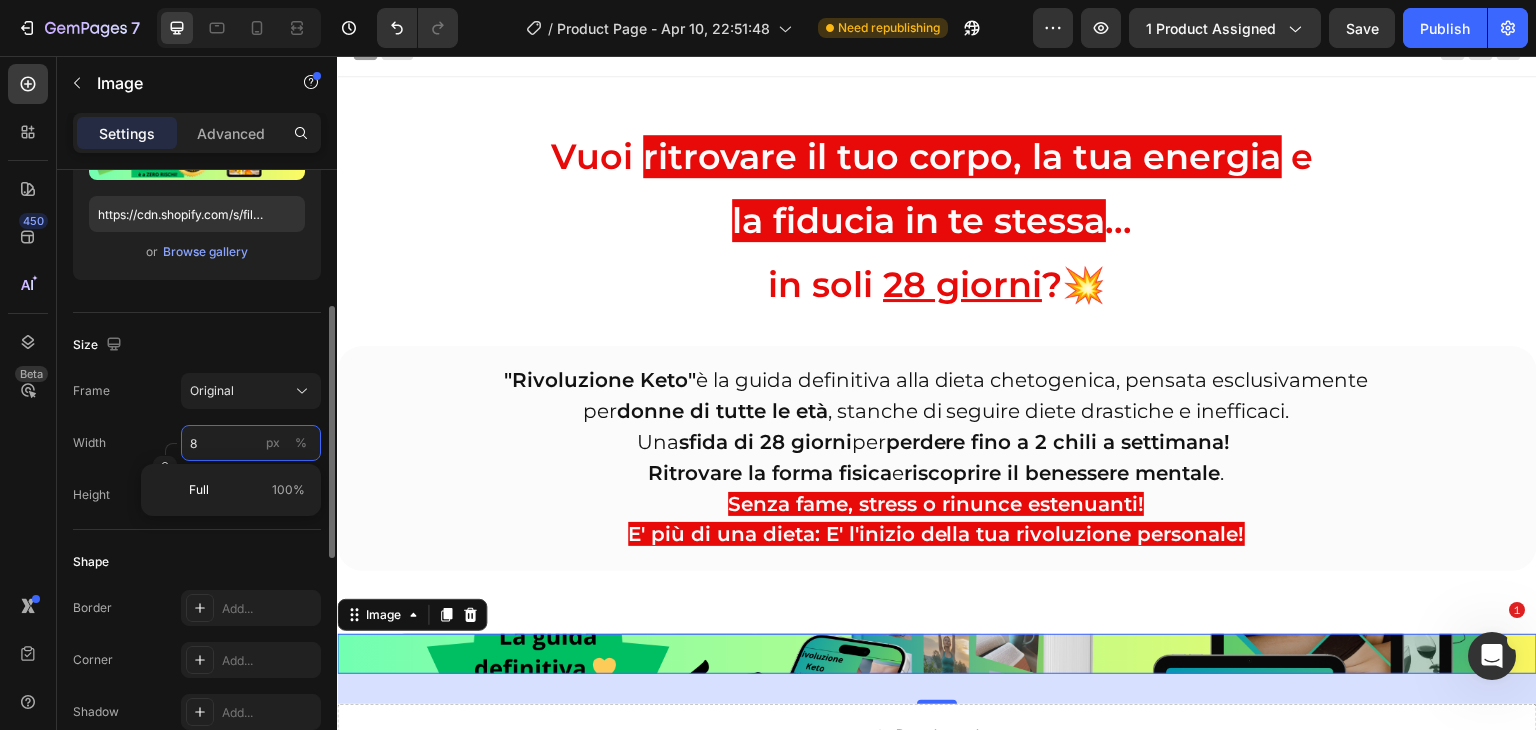 type 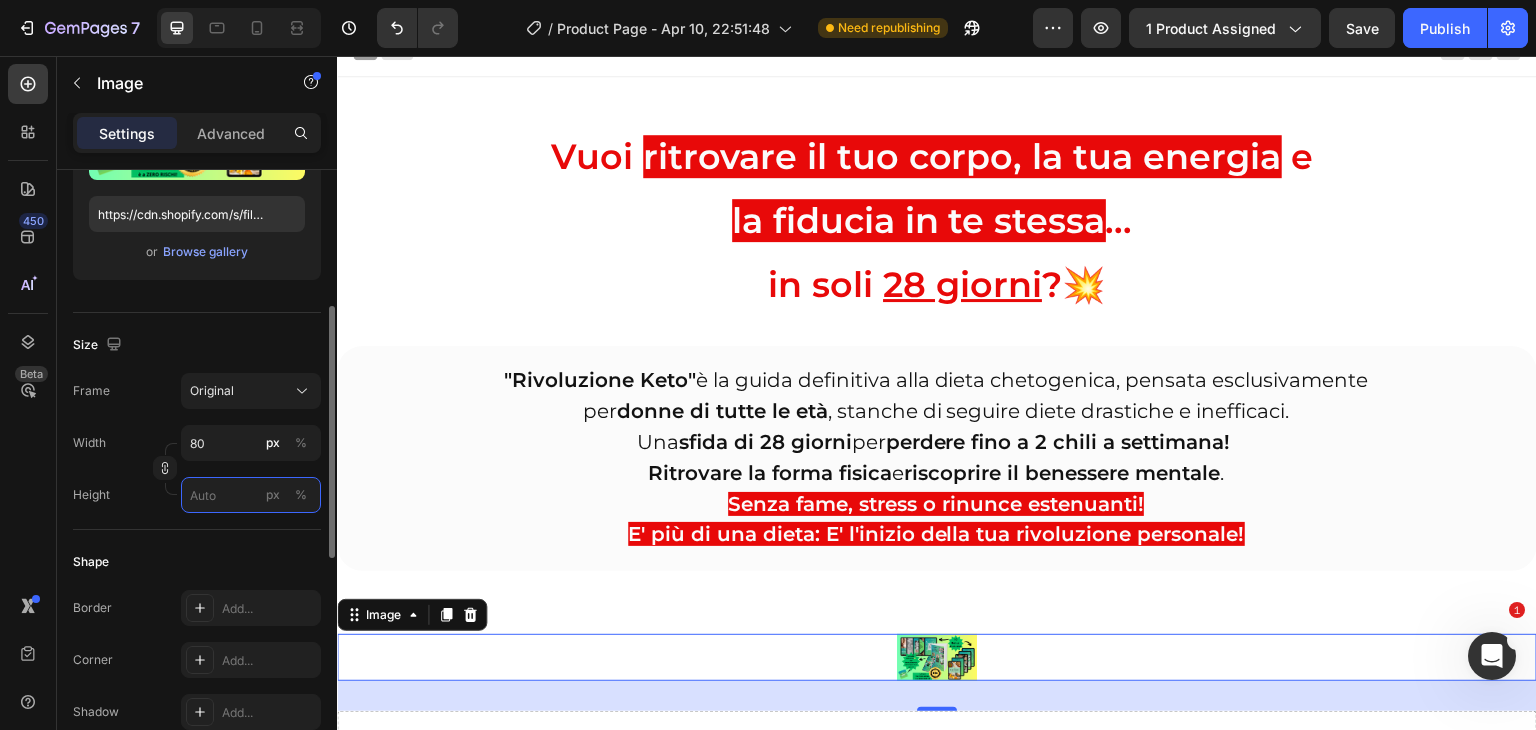 click on "px %" at bounding box center (251, 495) 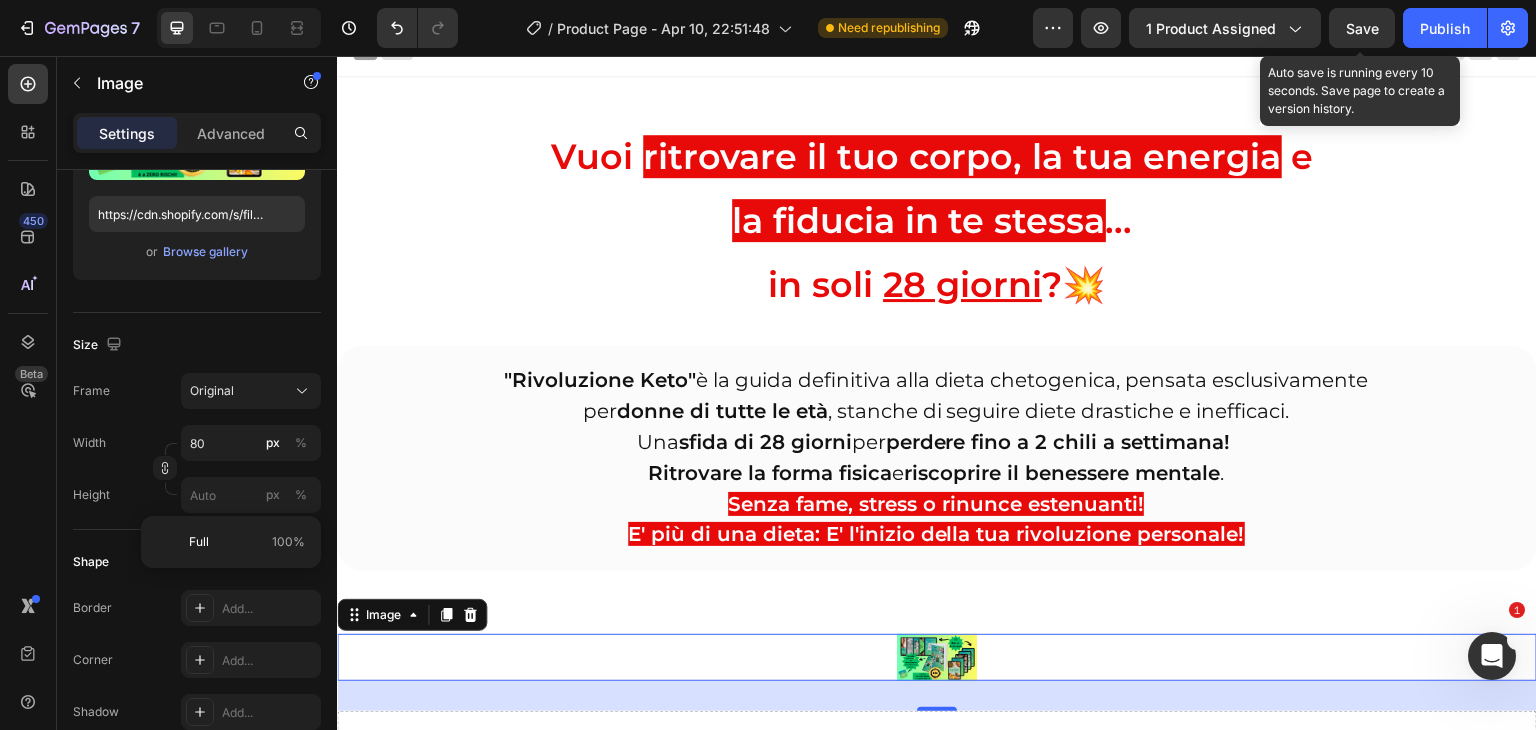 click on "Save" at bounding box center (1362, 28) 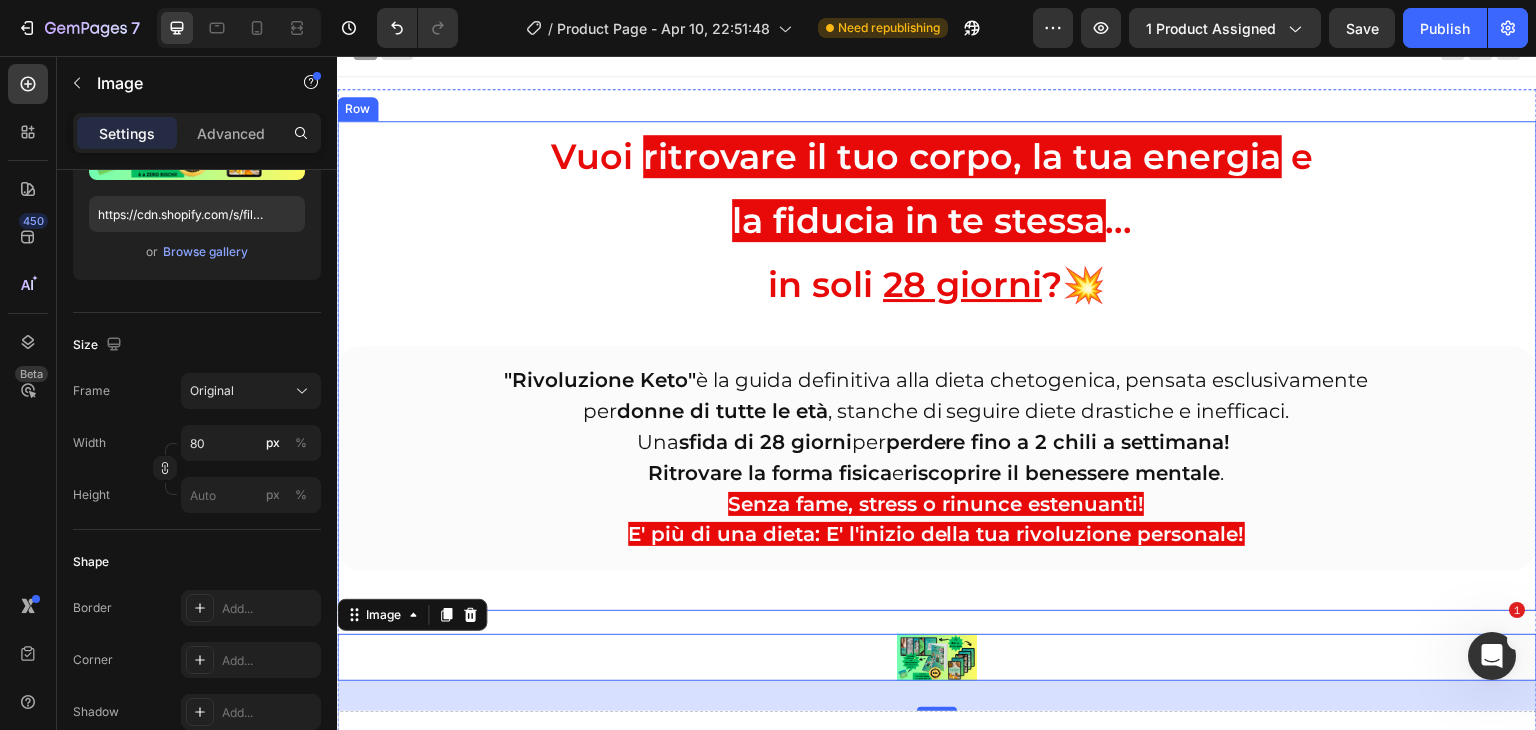 scroll, scrollTop: 115, scrollLeft: 0, axis: vertical 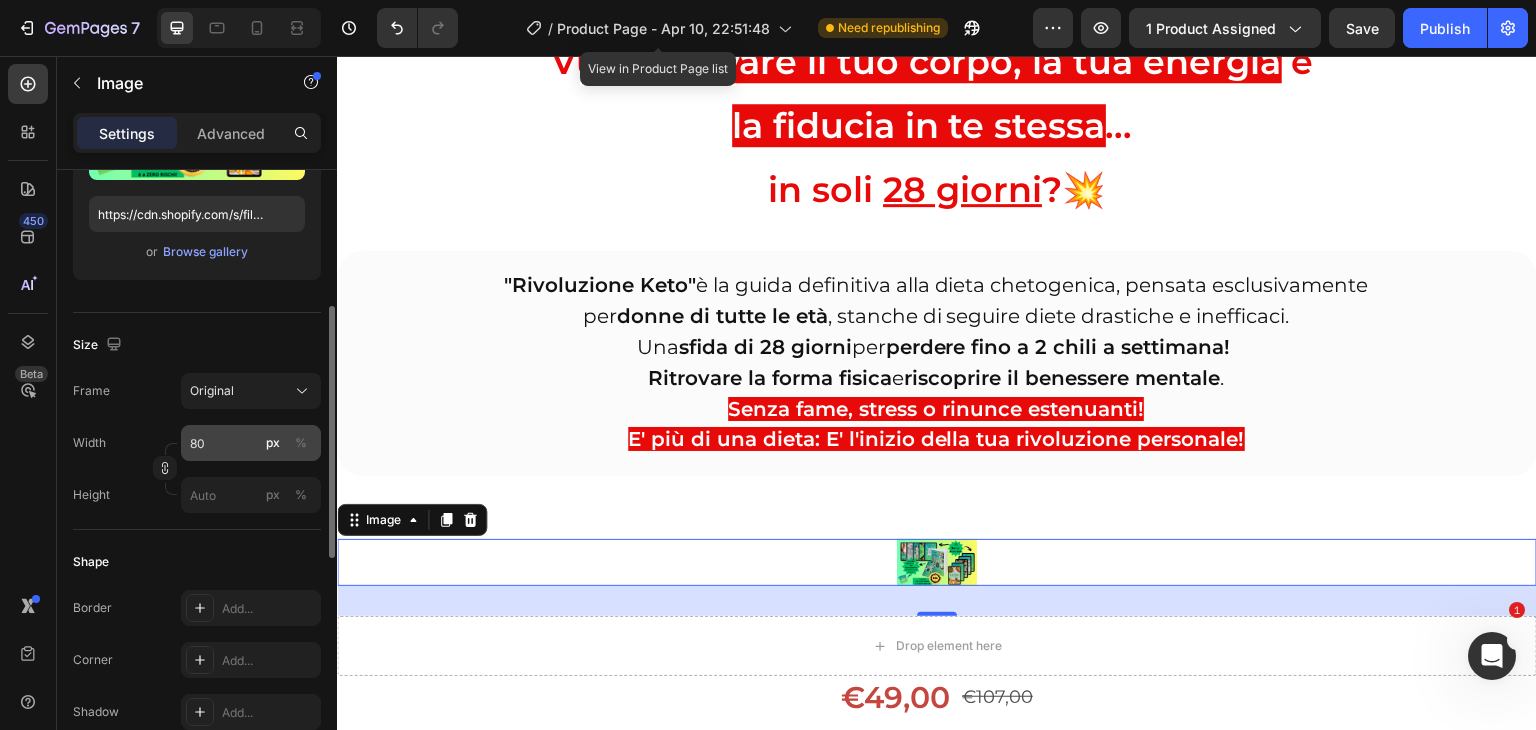 click on "px" at bounding box center [273, 443] 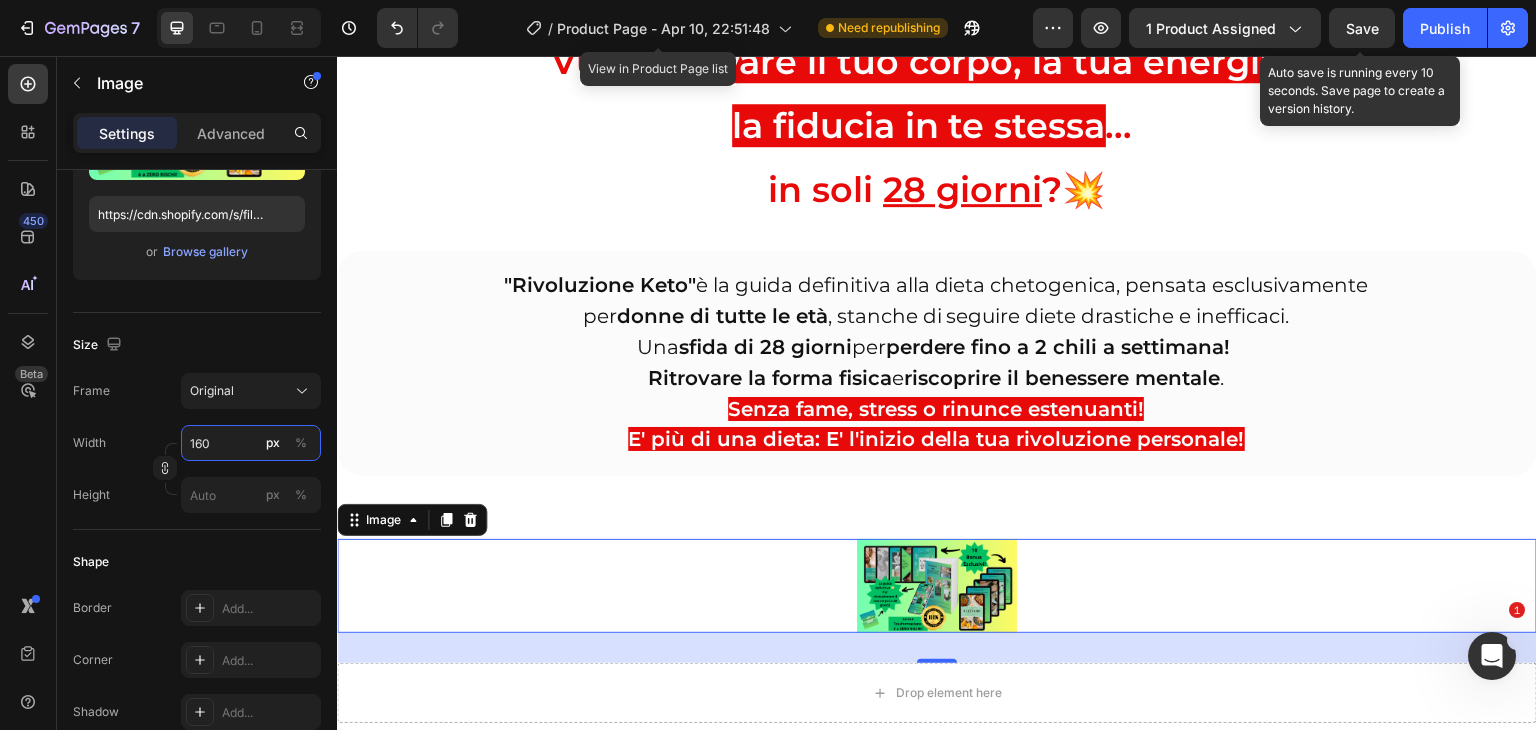 type on "160" 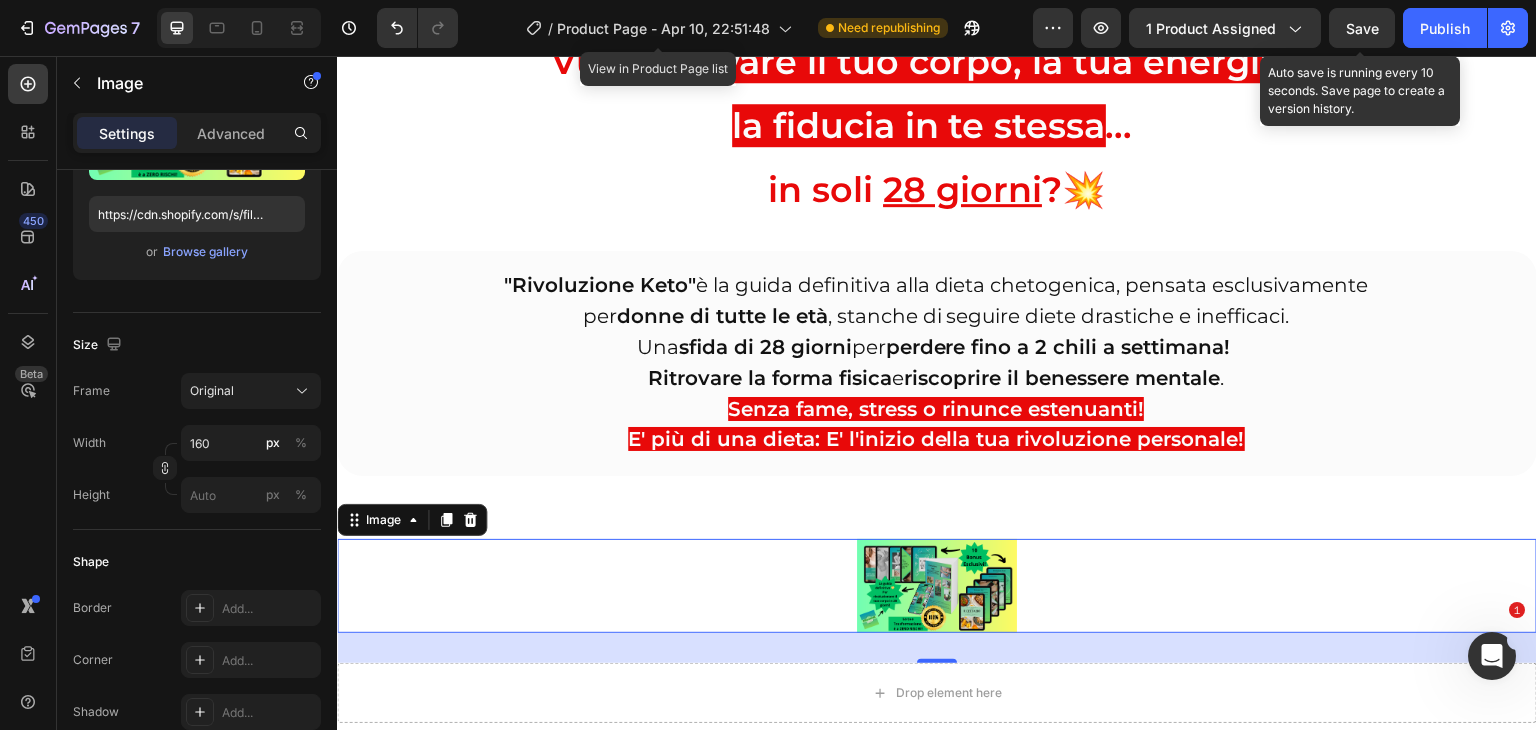 click on "Save" at bounding box center [1362, 28] 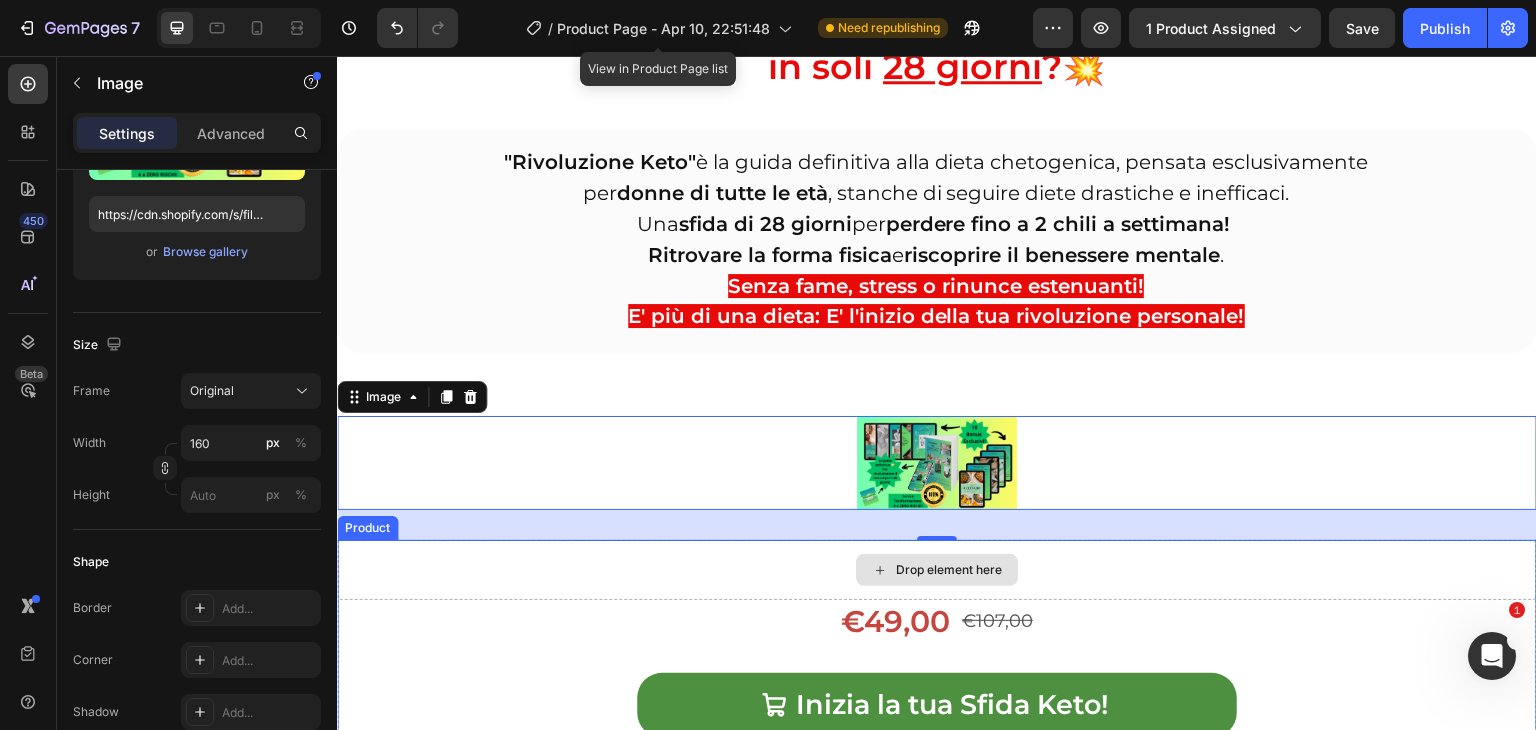 scroll, scrollTop: 262, scrollLeft: 0, axis: vertical 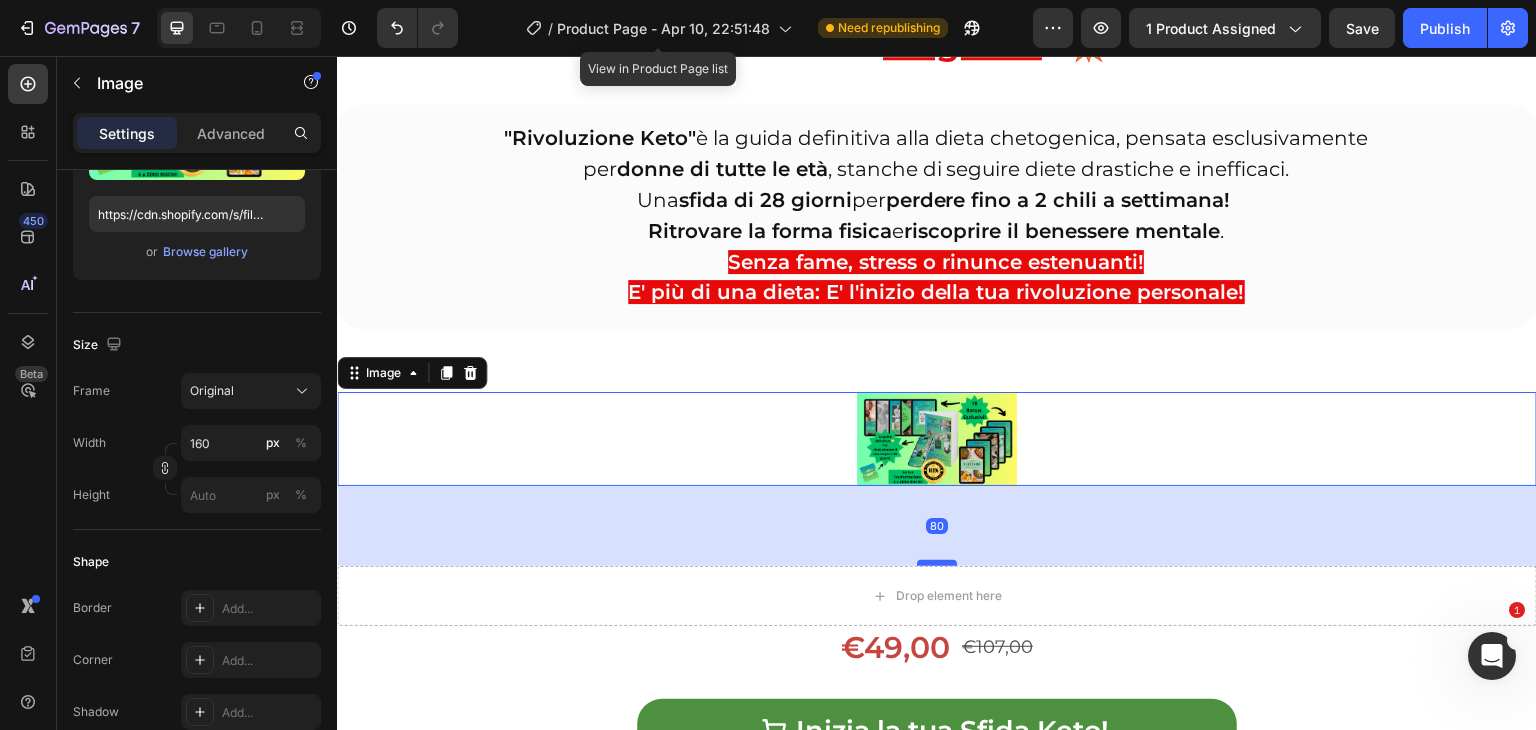 drag, startPoint x: 934, startPoint y: 511, endPoint x: 937, endPoint y: 561, distance: 50.08992 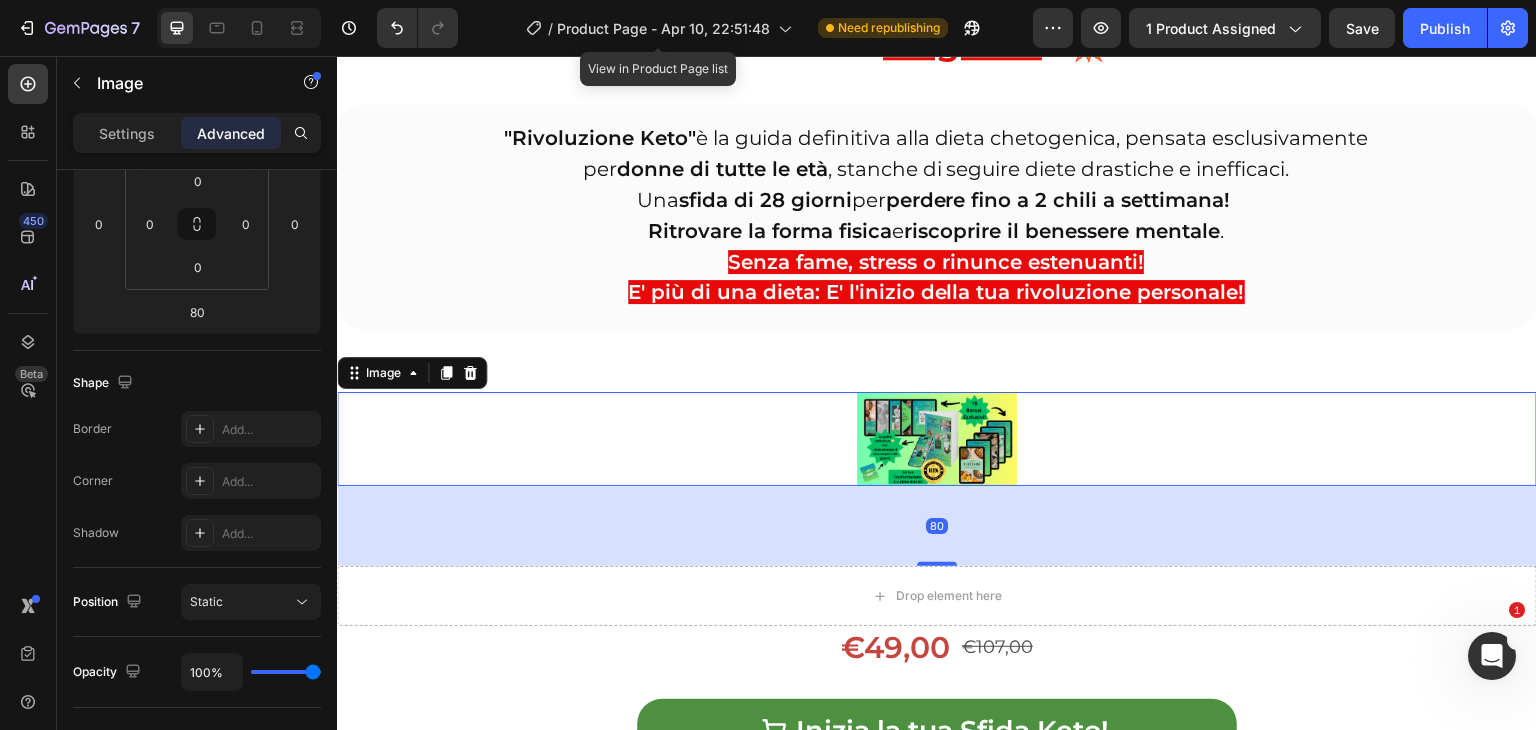 click on "Save" 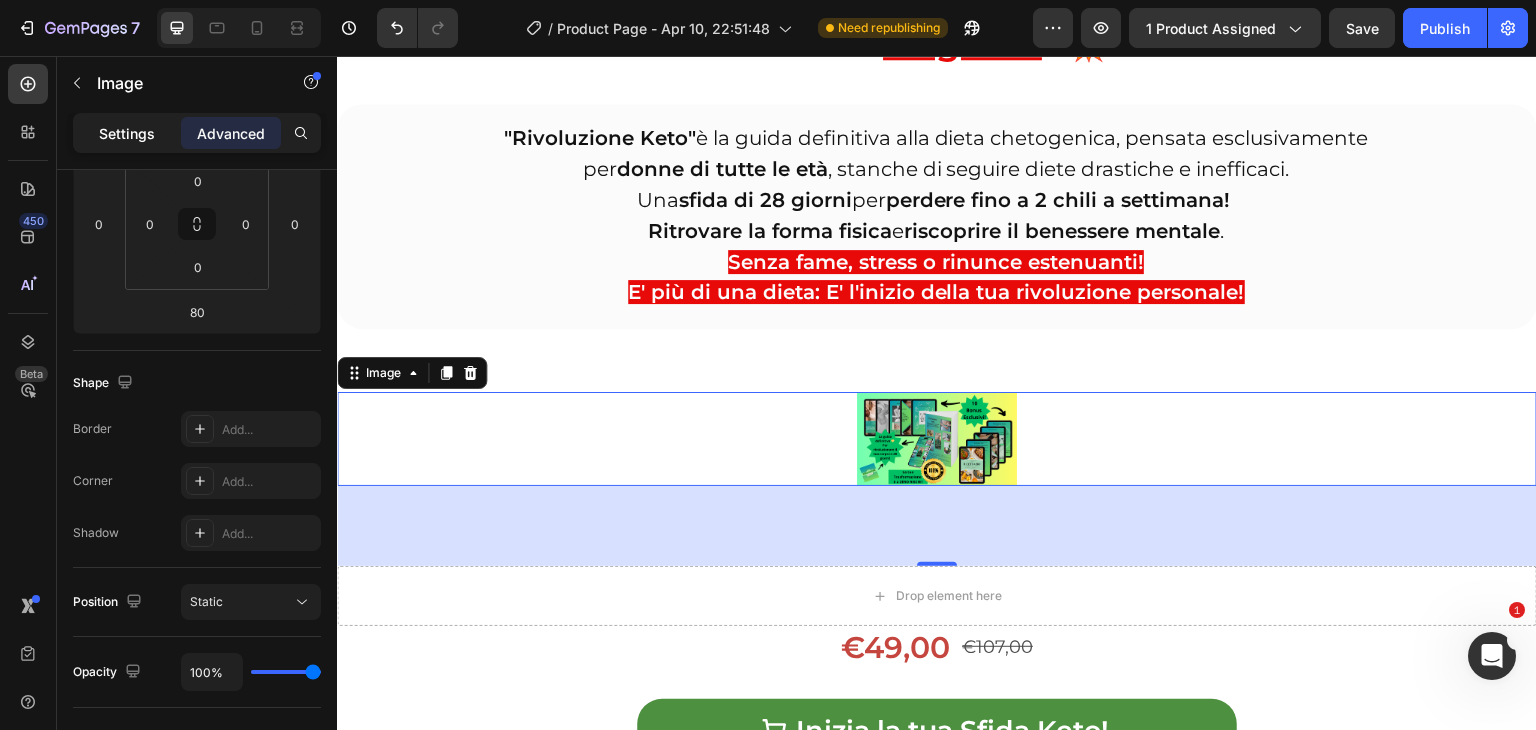 click on "Settings" at bounding box center [127, 133] 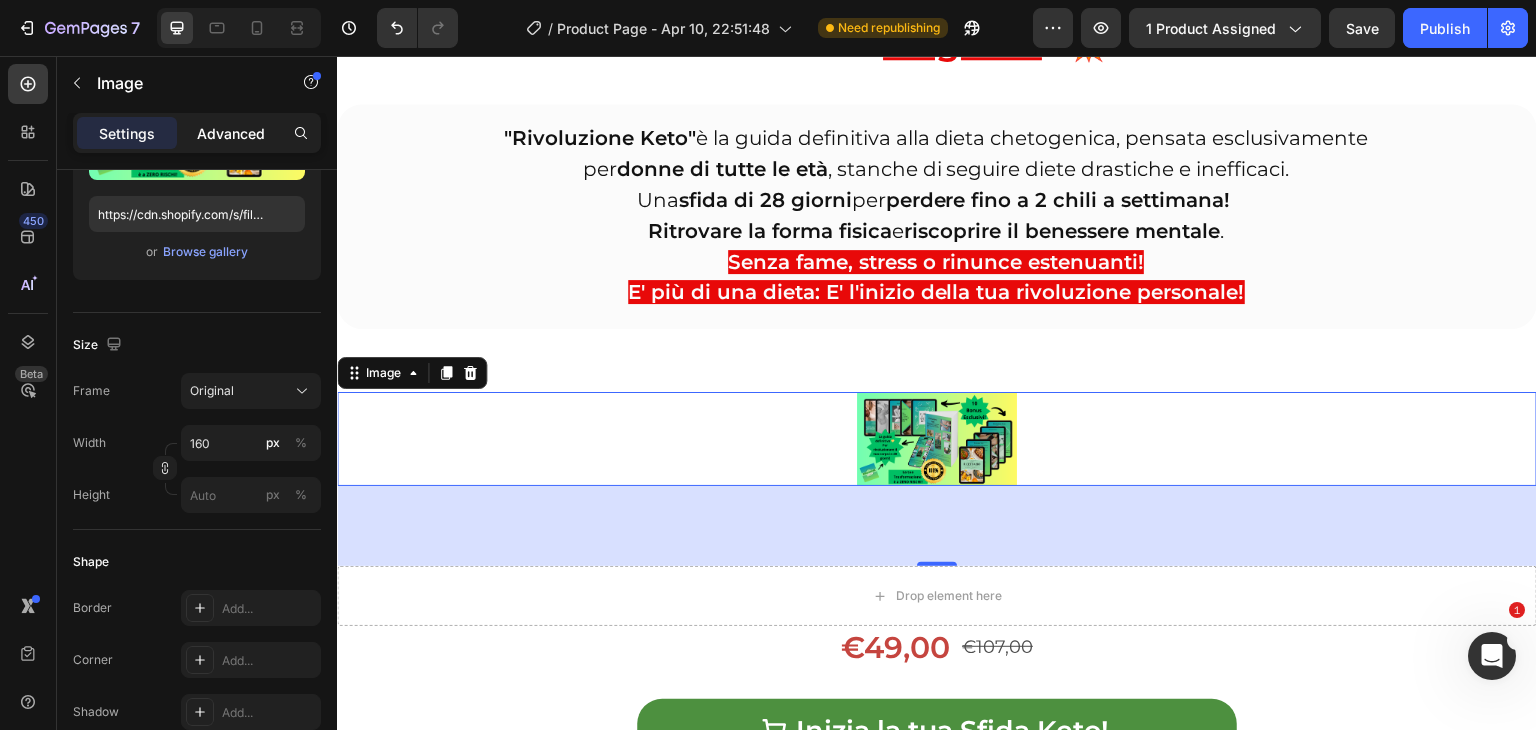 click on "Advanced" at bounding box center [231, 133] 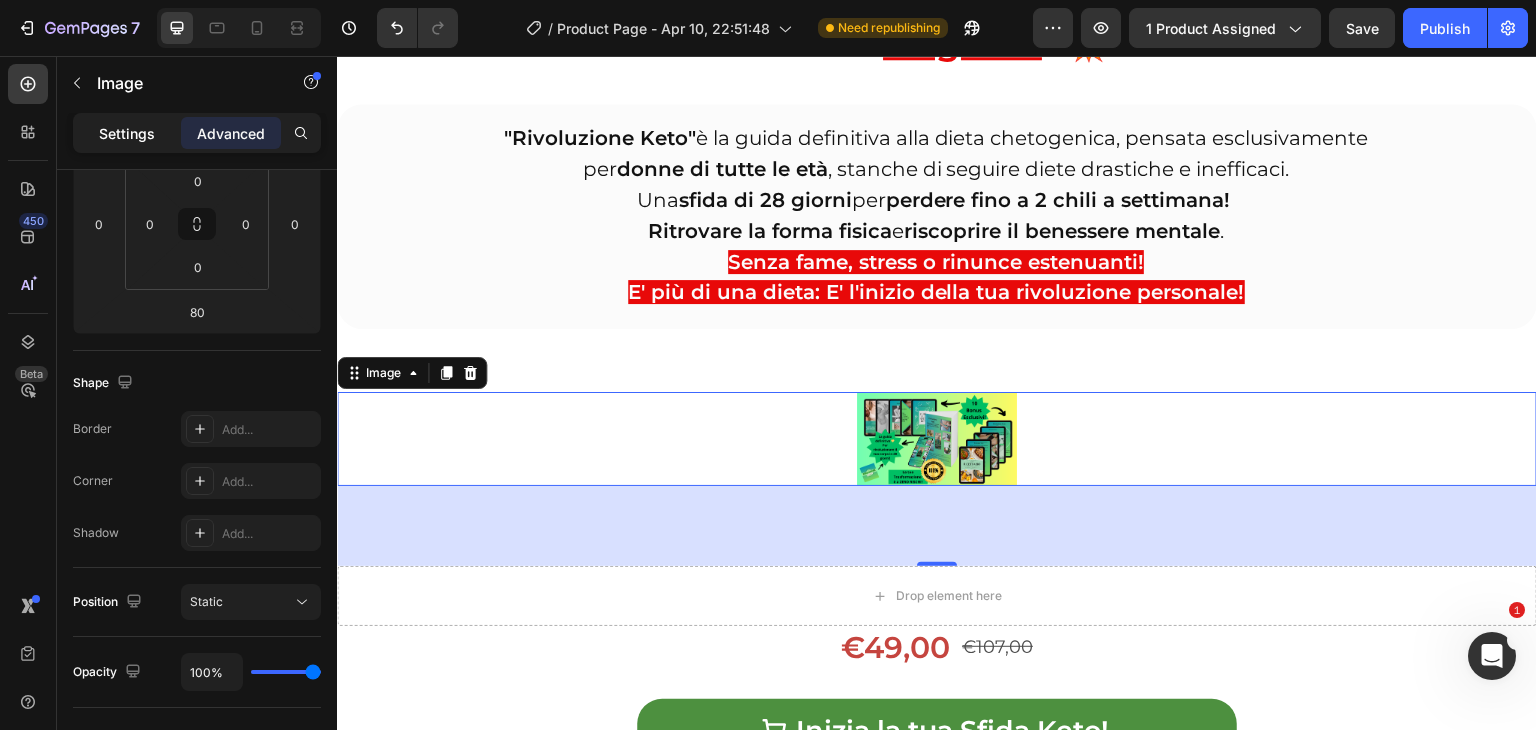 click on "Settings" at bounding box center [127, 133] 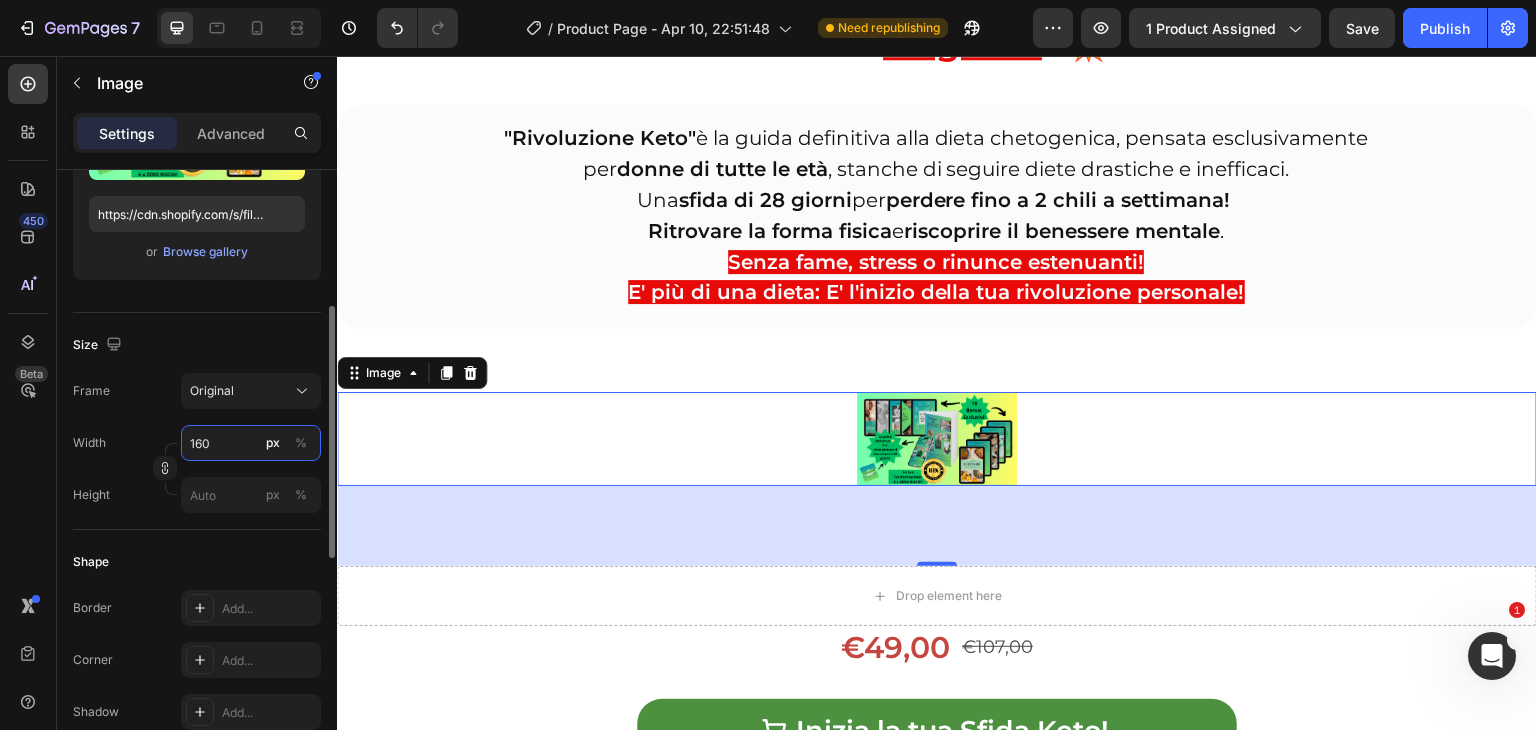 click on "160" at bounding box center [251, 443] 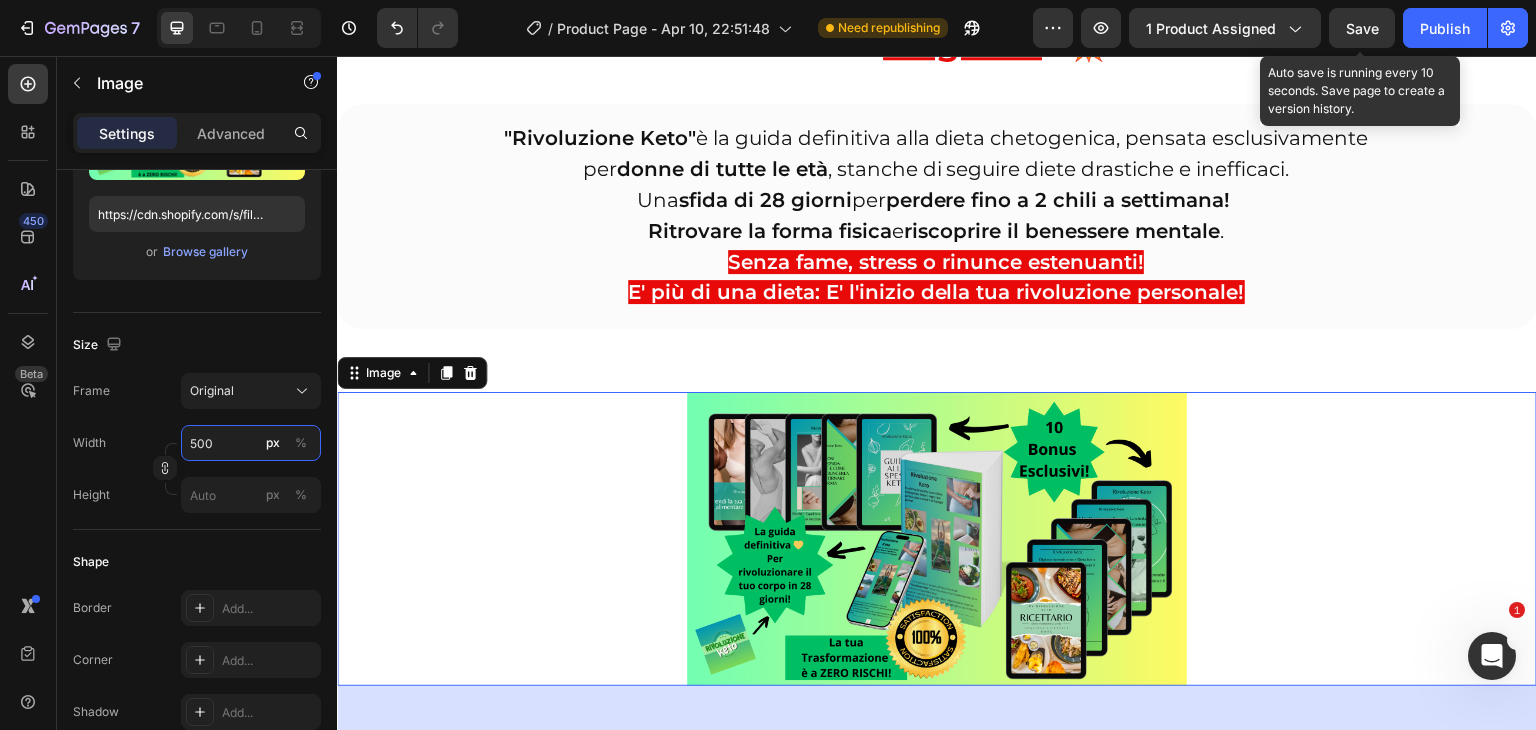 type on "500" 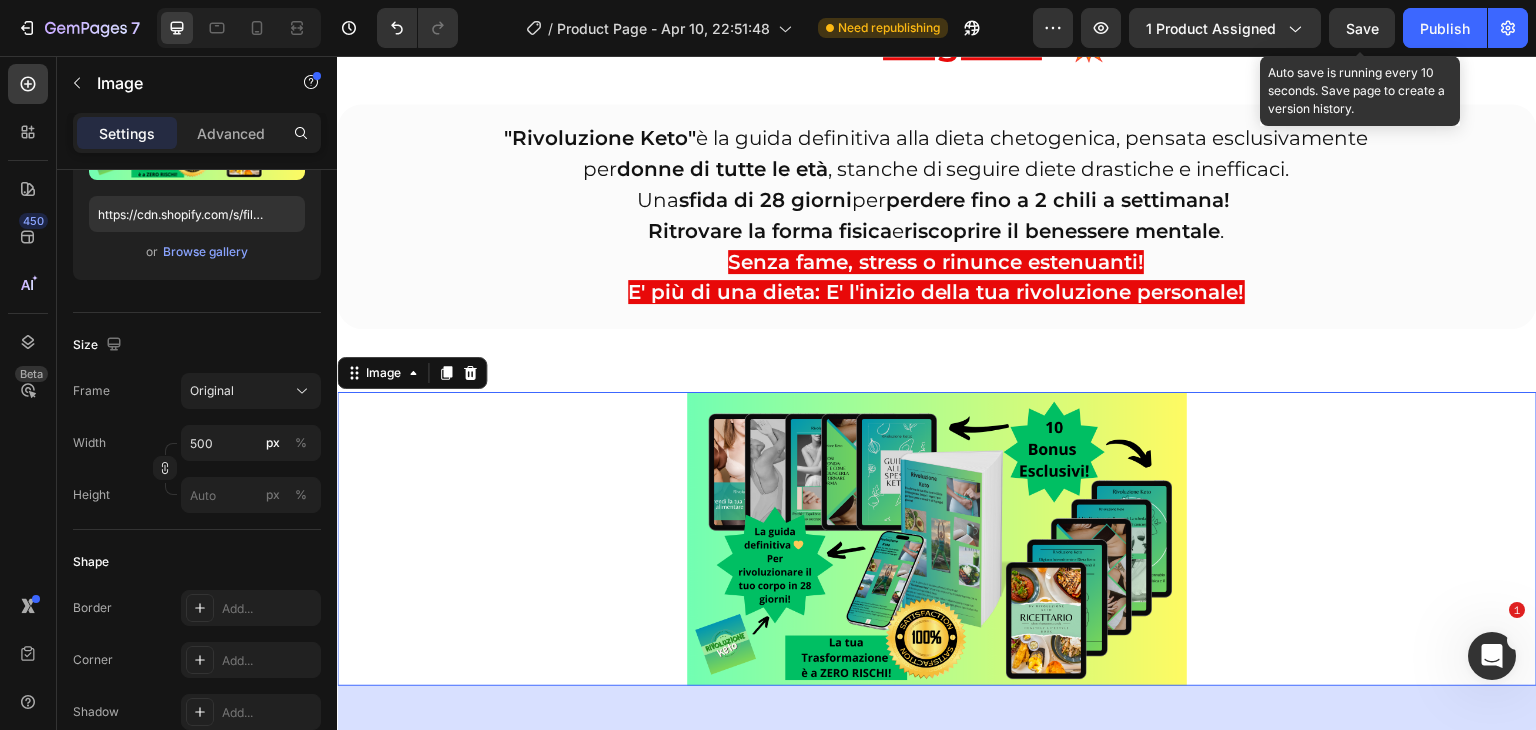 click on "Save" at bounding box center (1362, 28) 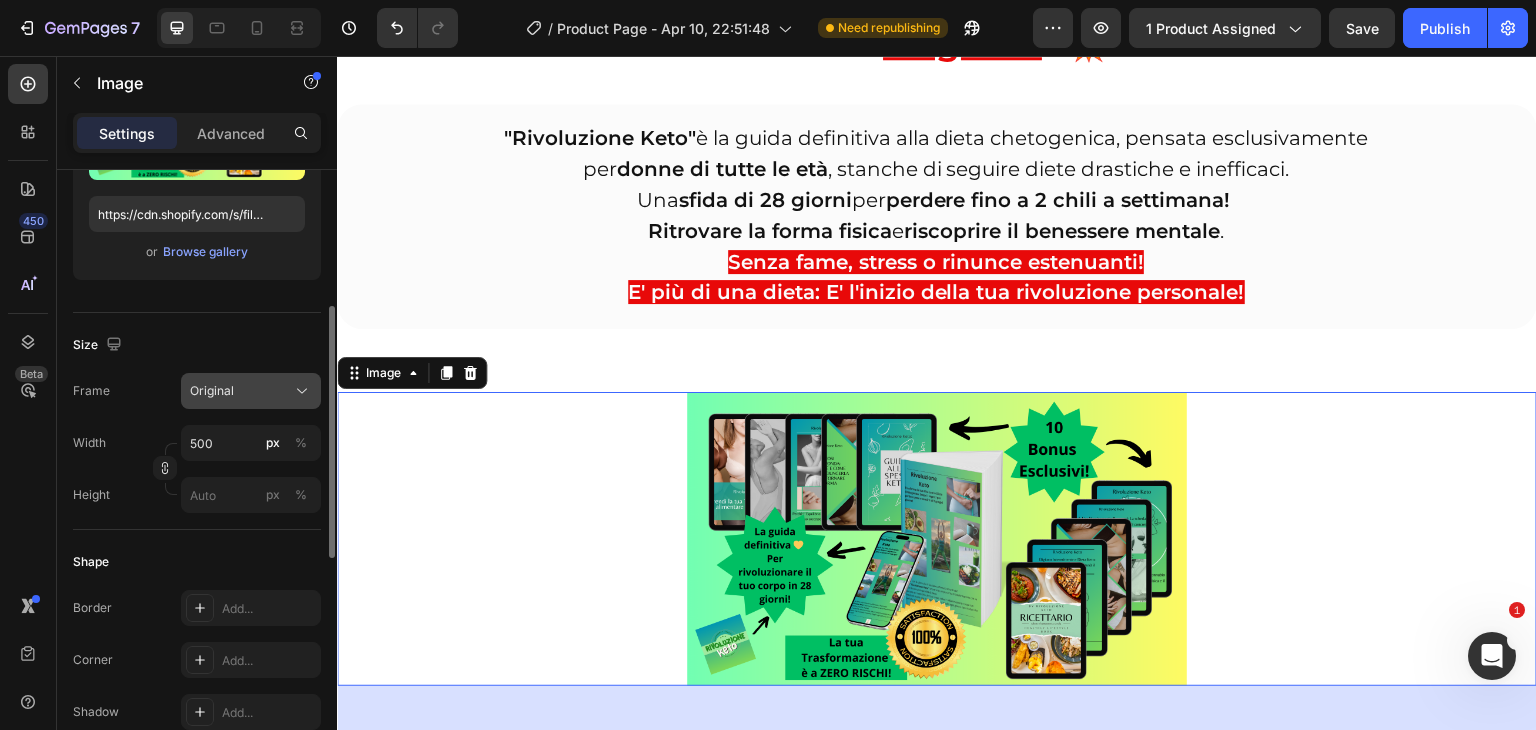 click 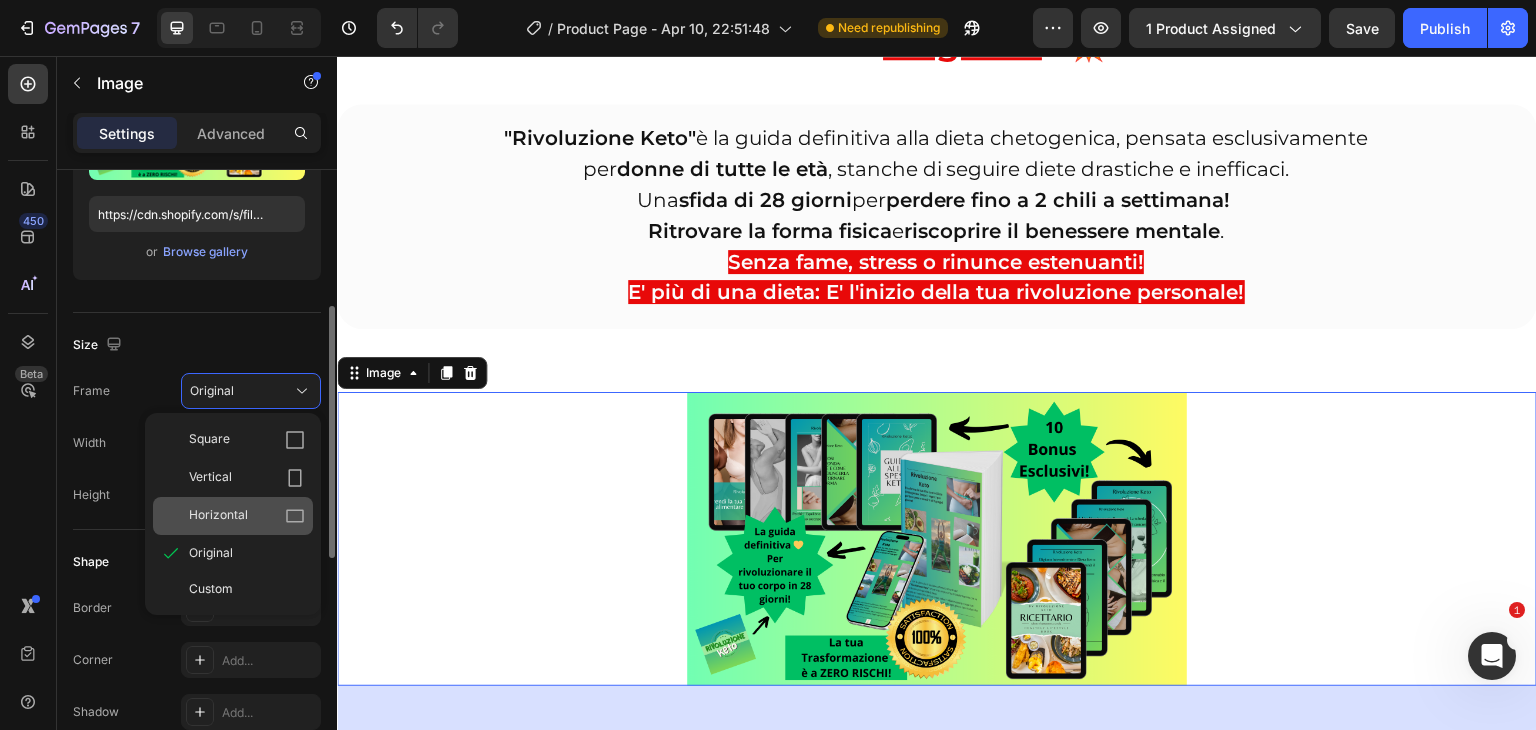 click 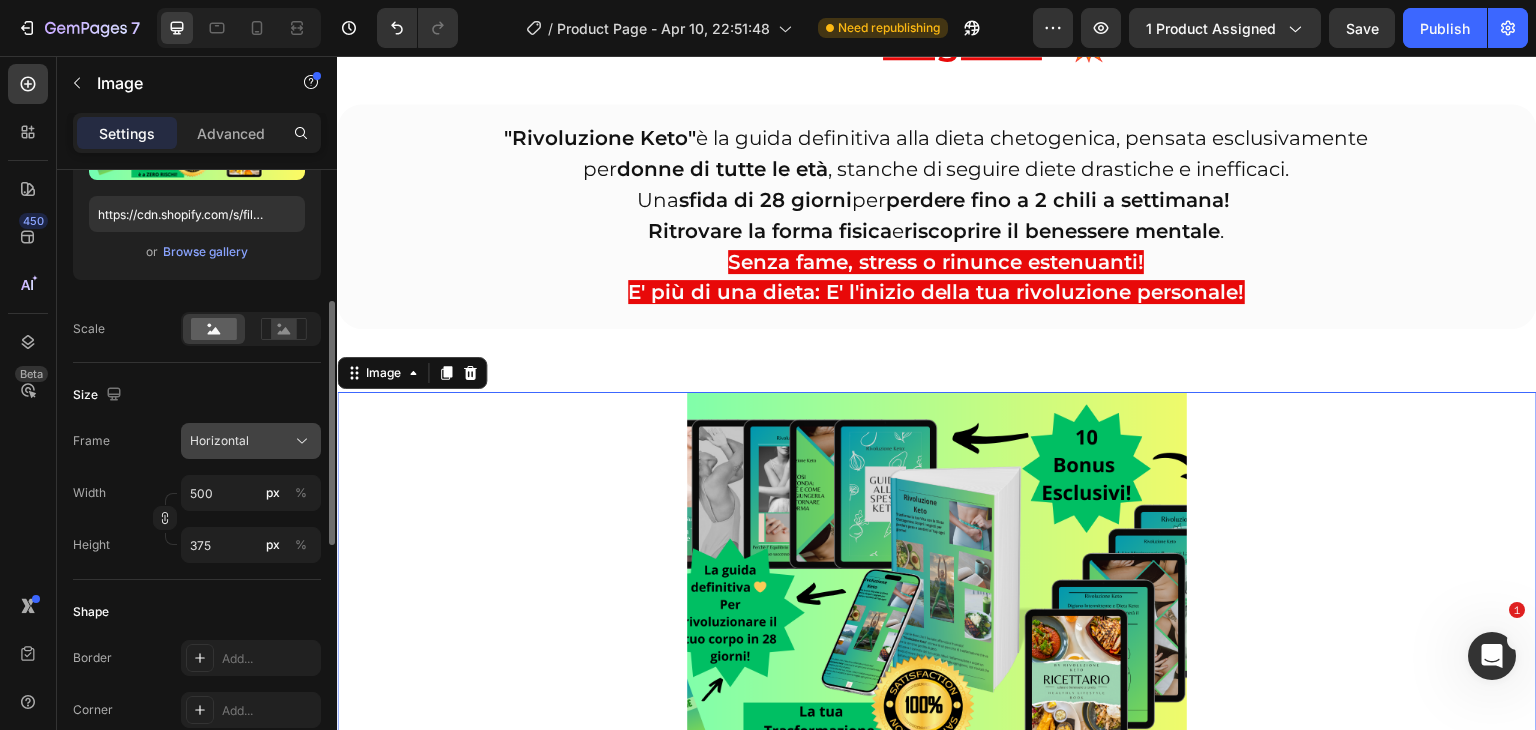 click 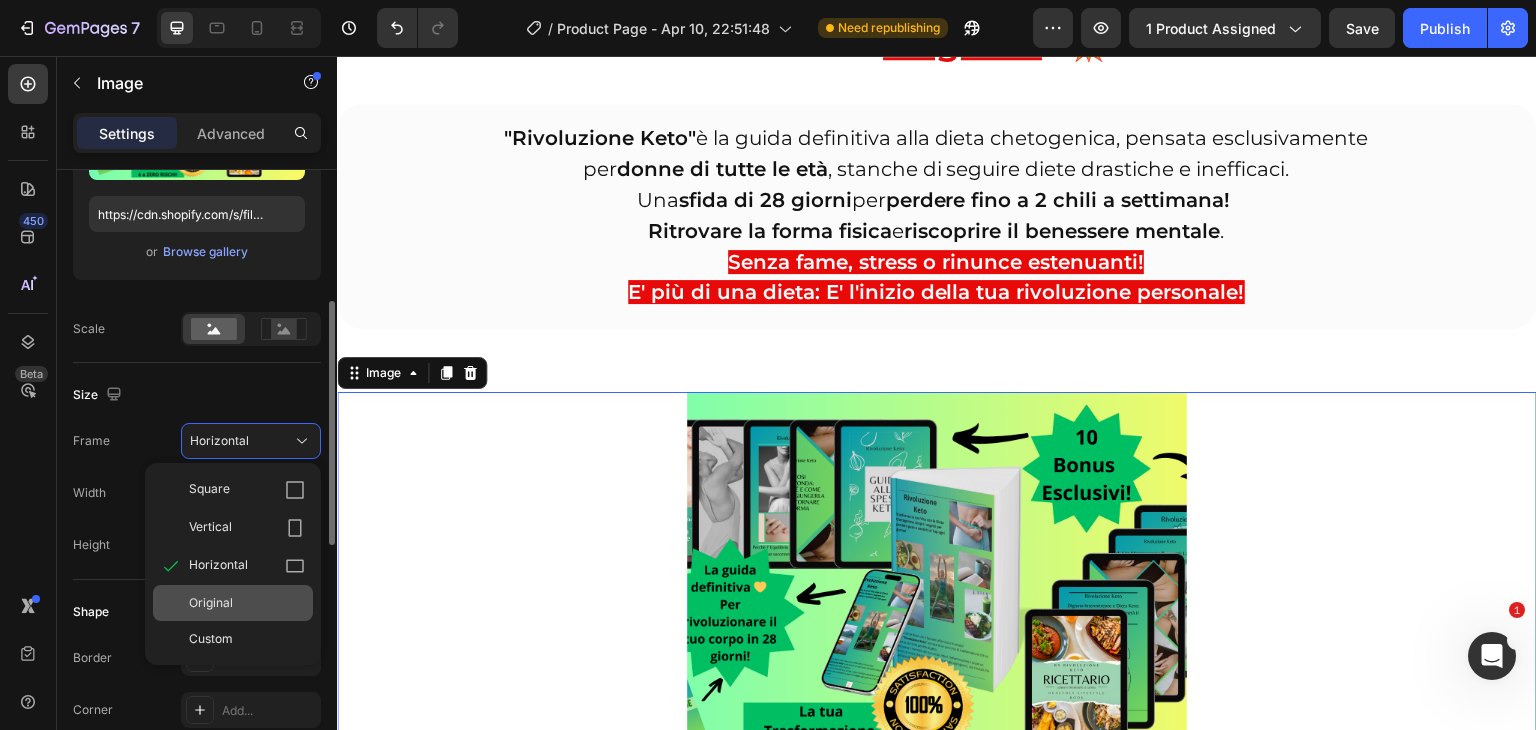 click on "Original" at bounding box center (247, 603) 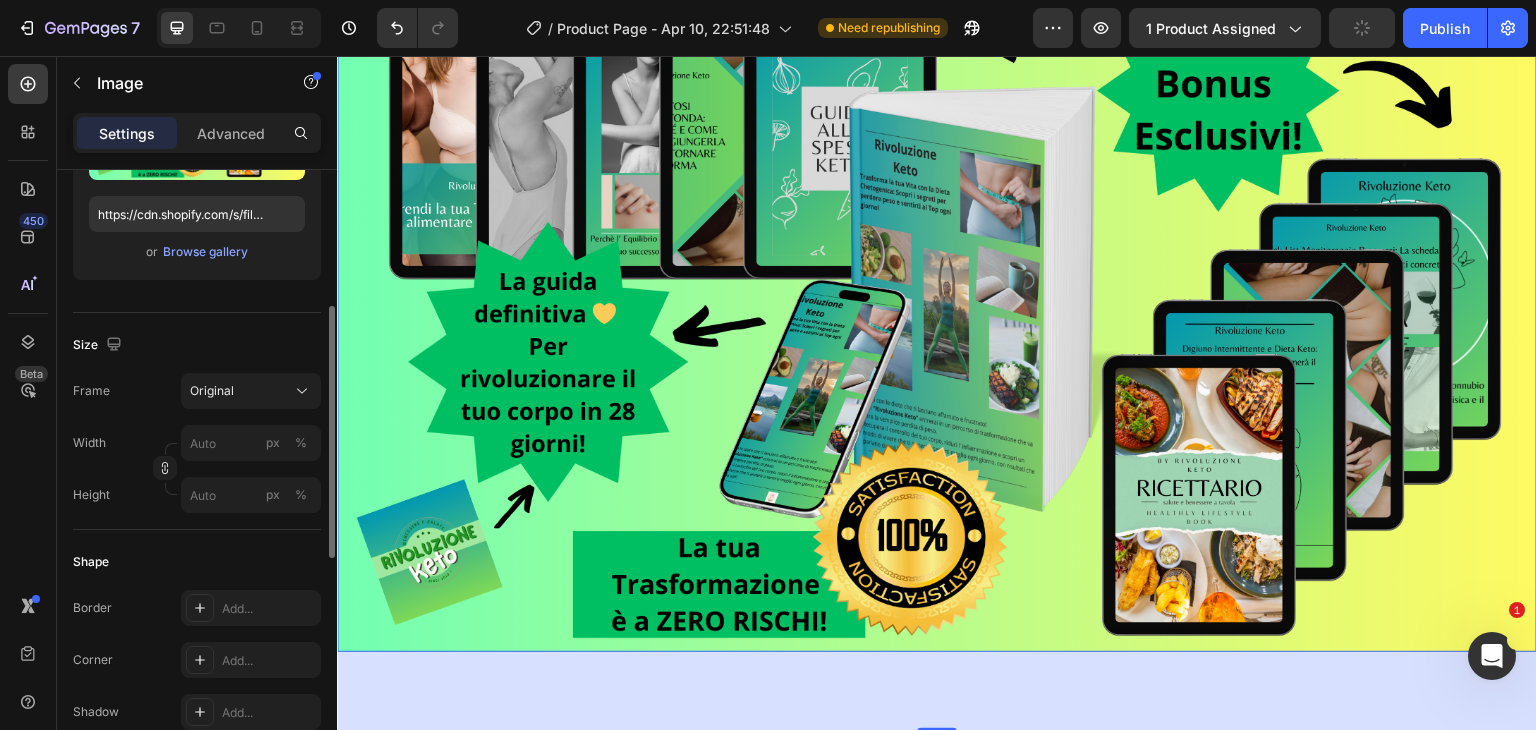 scroll, scrollTop: 859, scrollLeft: 0, axis: vertical 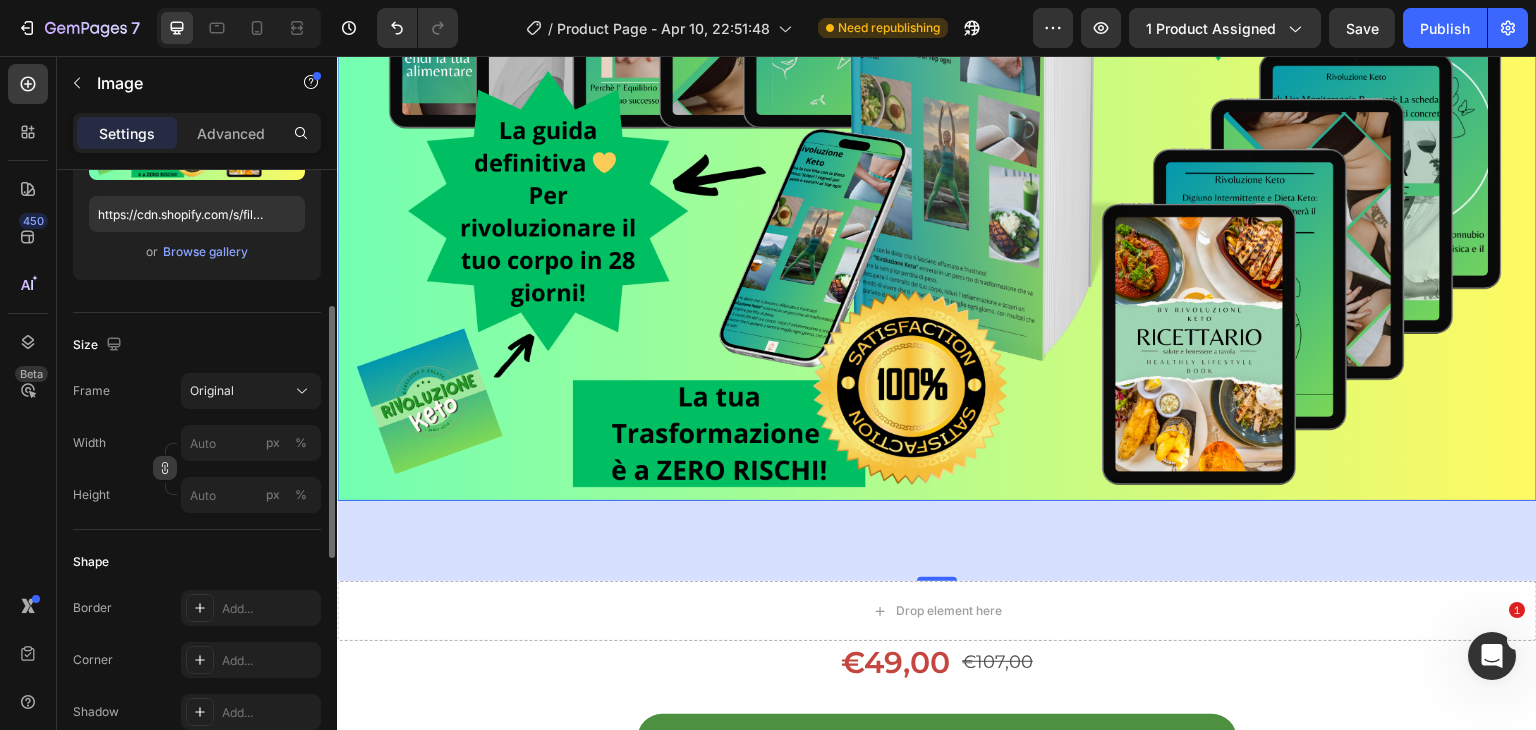 click 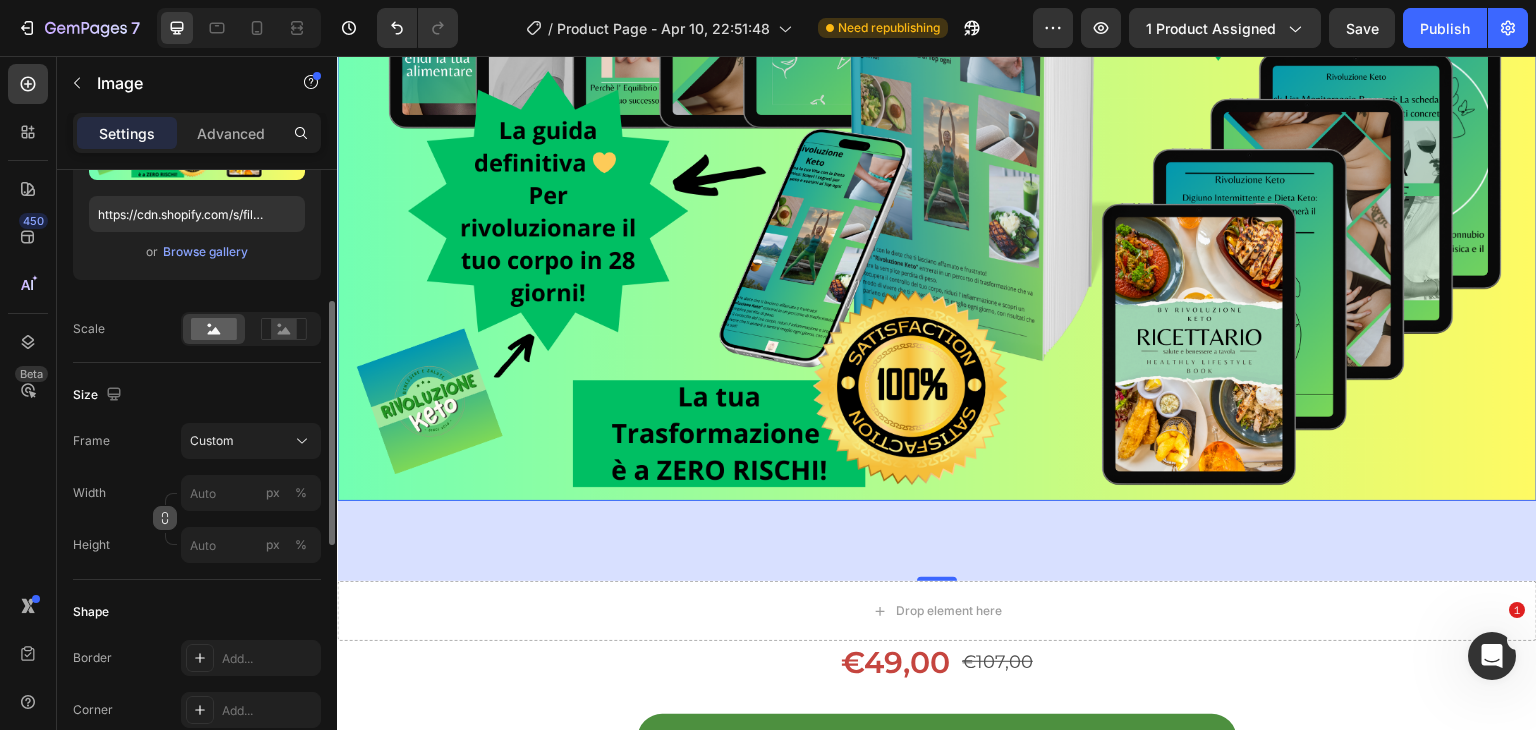 click 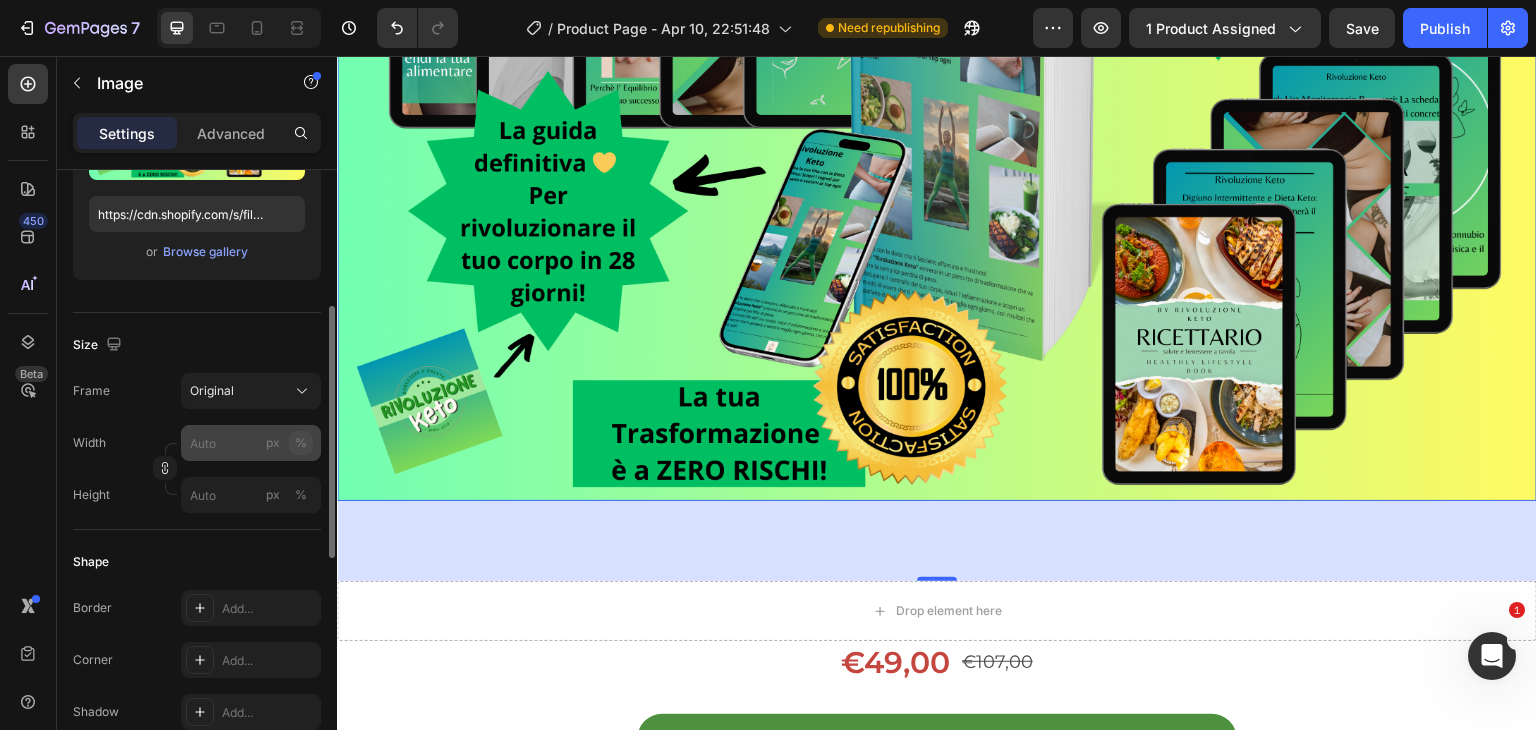 click on "%" at bounding box center [301, 443] 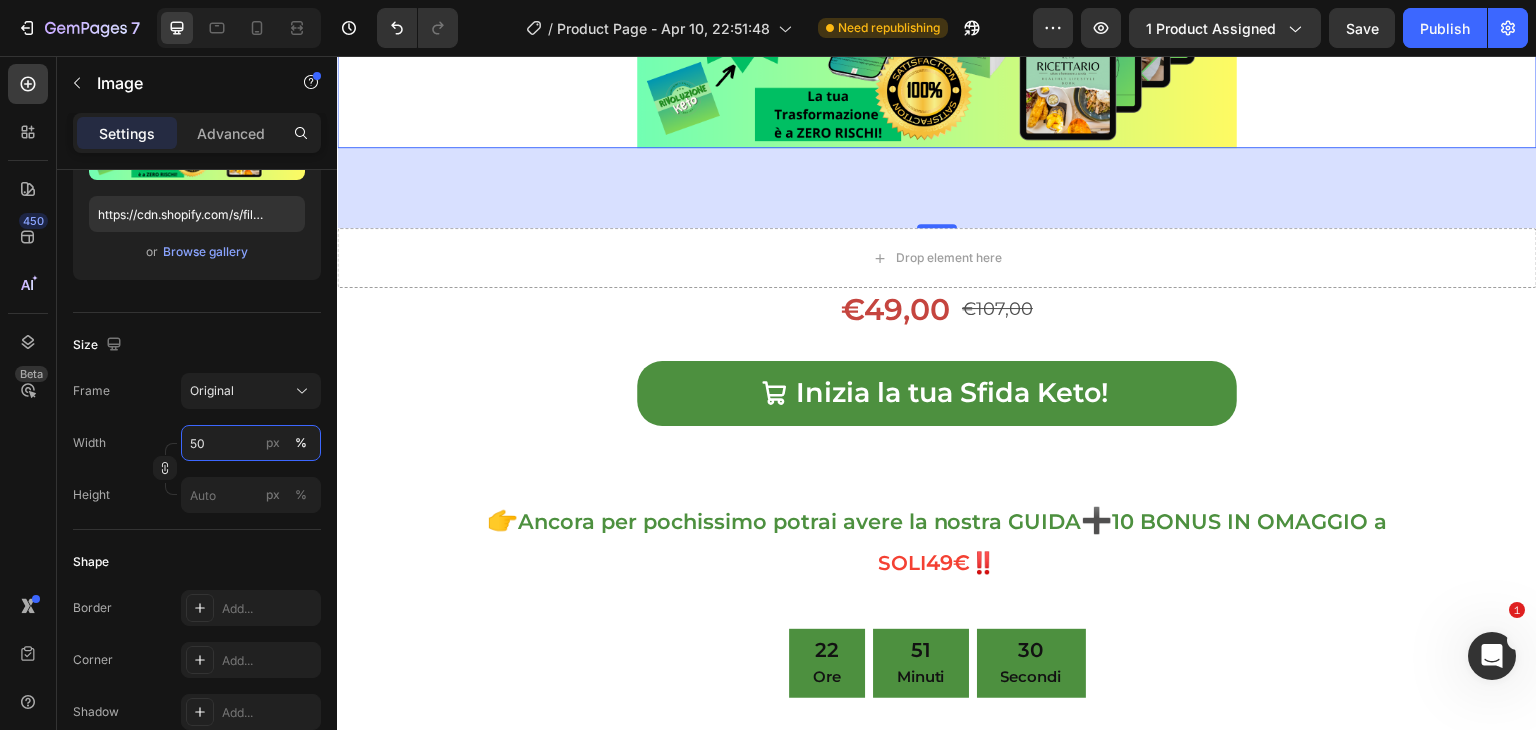 scroll, scrollTop: 526, scrollLeft: 0, axis: vertical 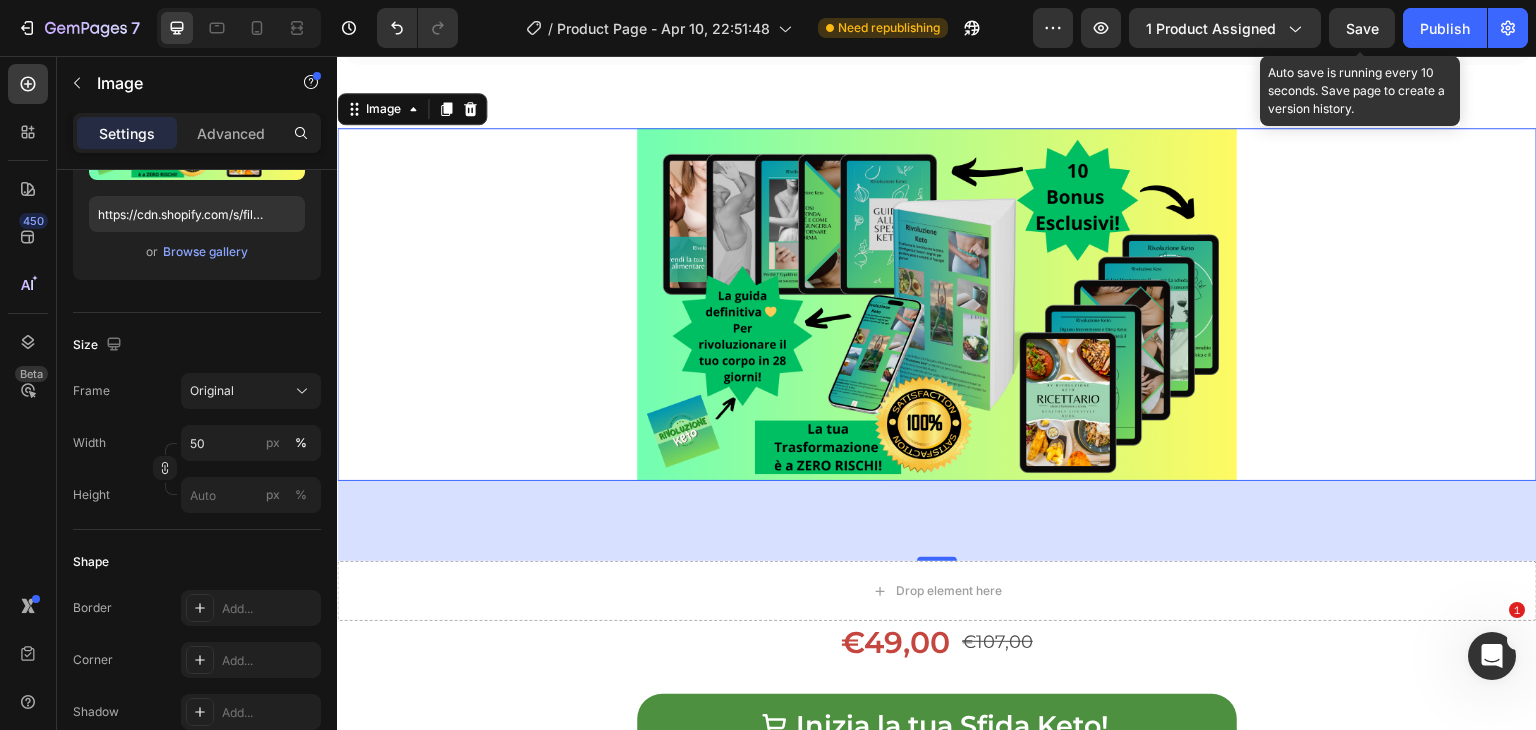 click on "Save" at bounding box center [1362, 28] 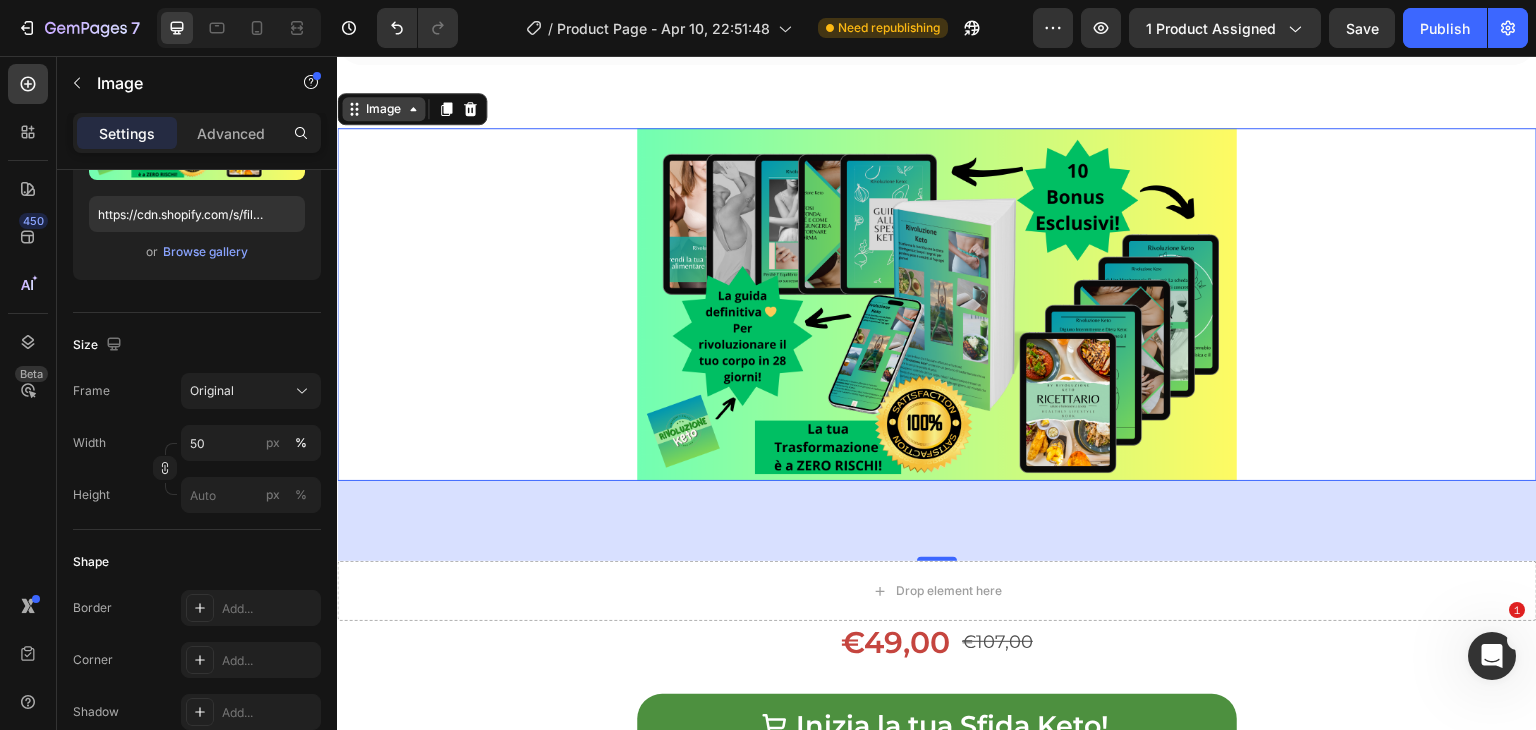 click 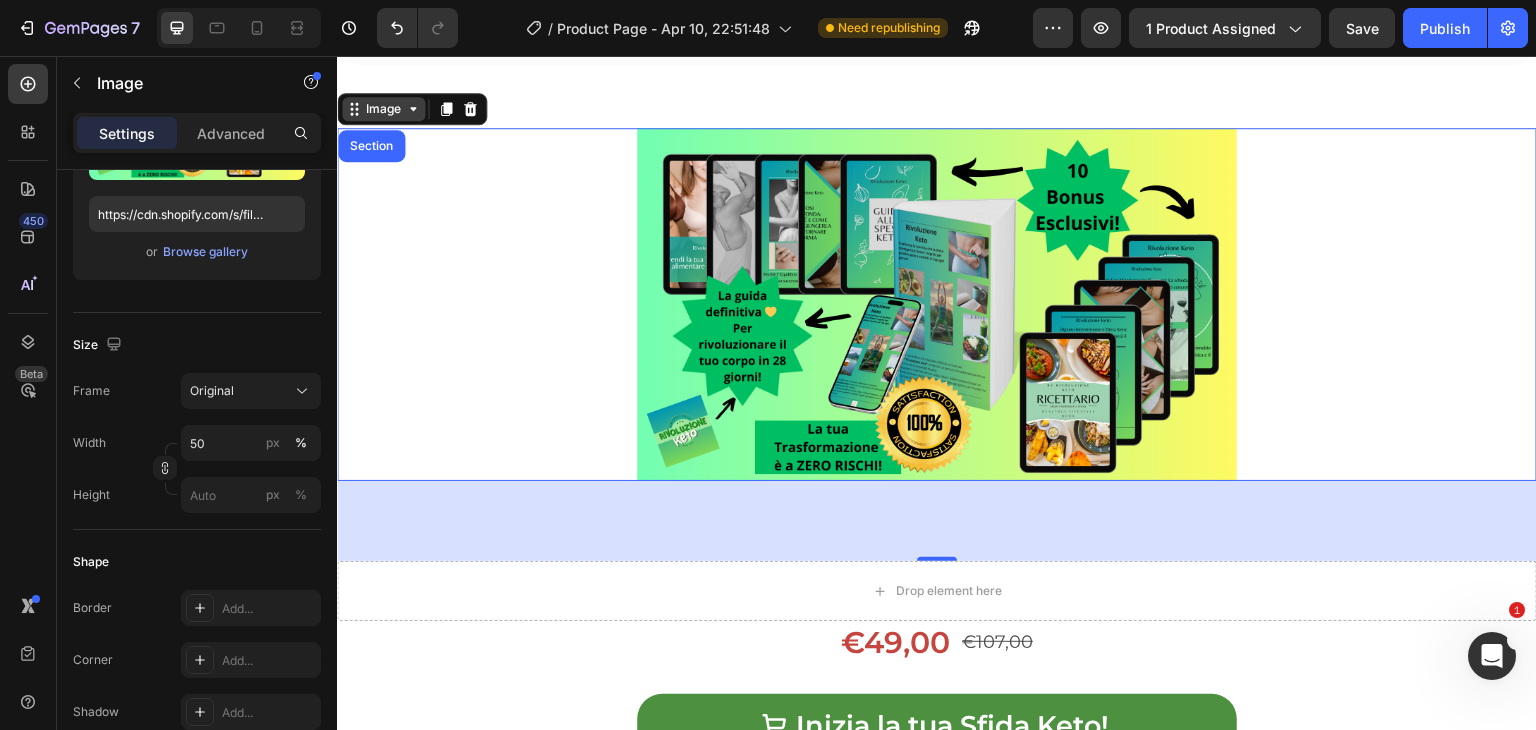 click 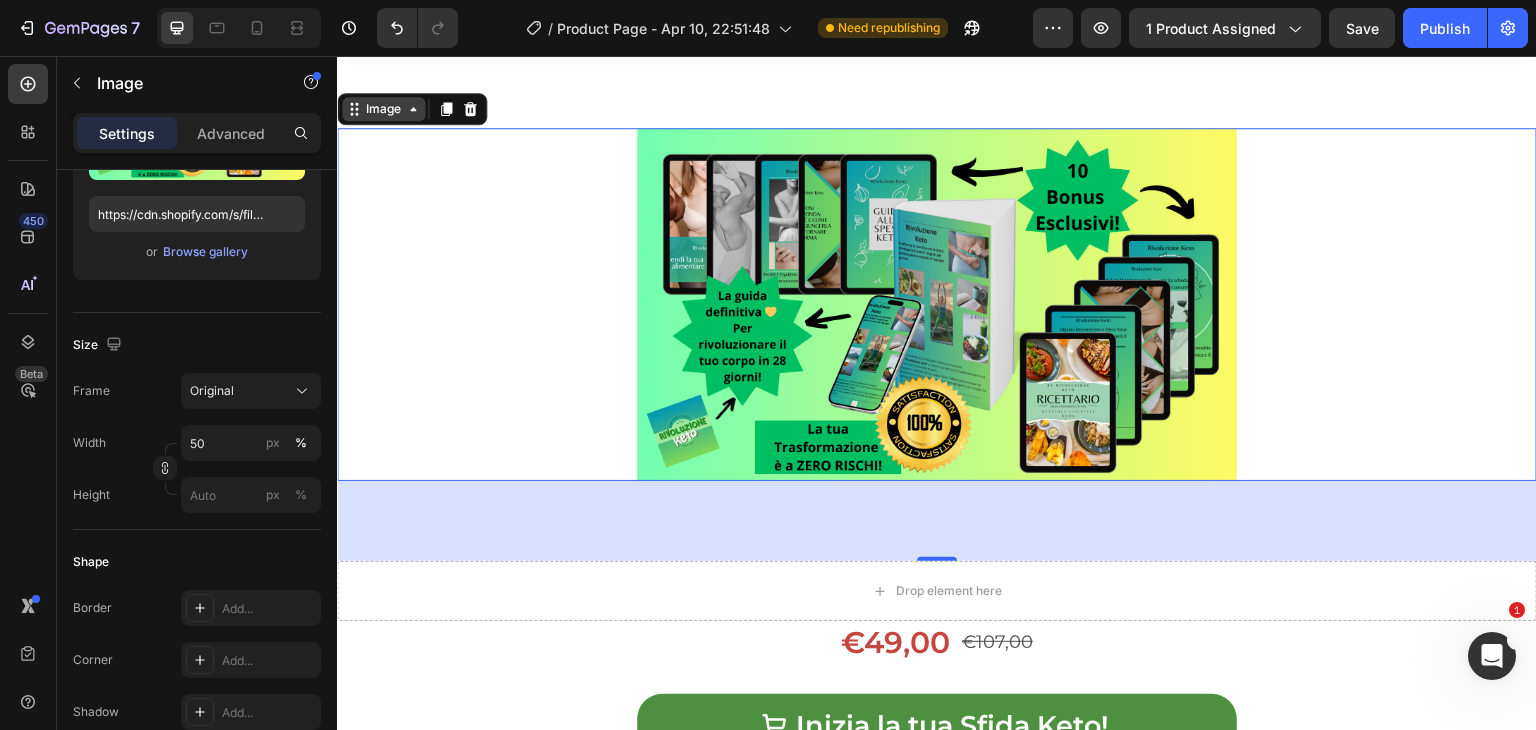 click 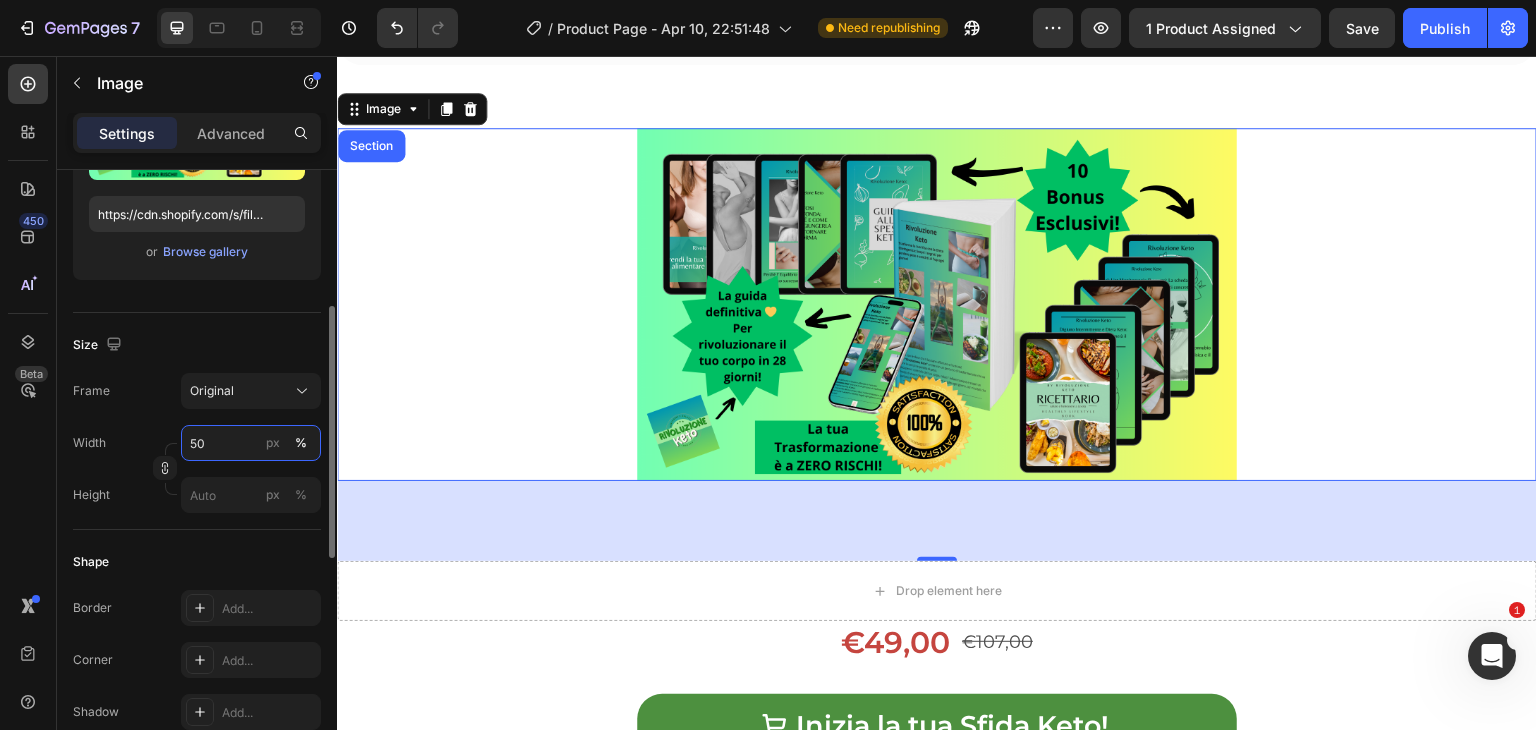 click on "50" at bounding box center [251, 443] 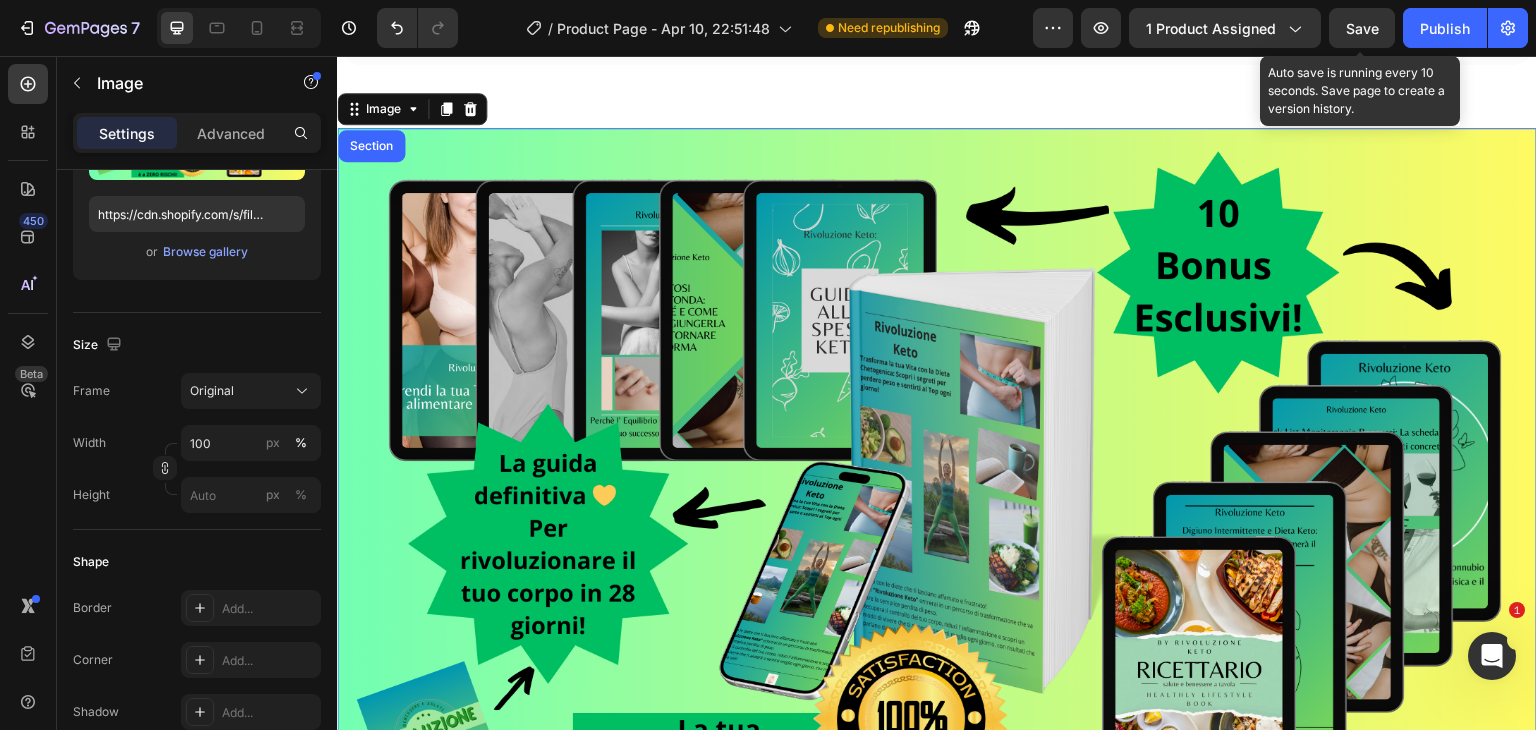 click on "Save" at bounding box center (1362, 28) 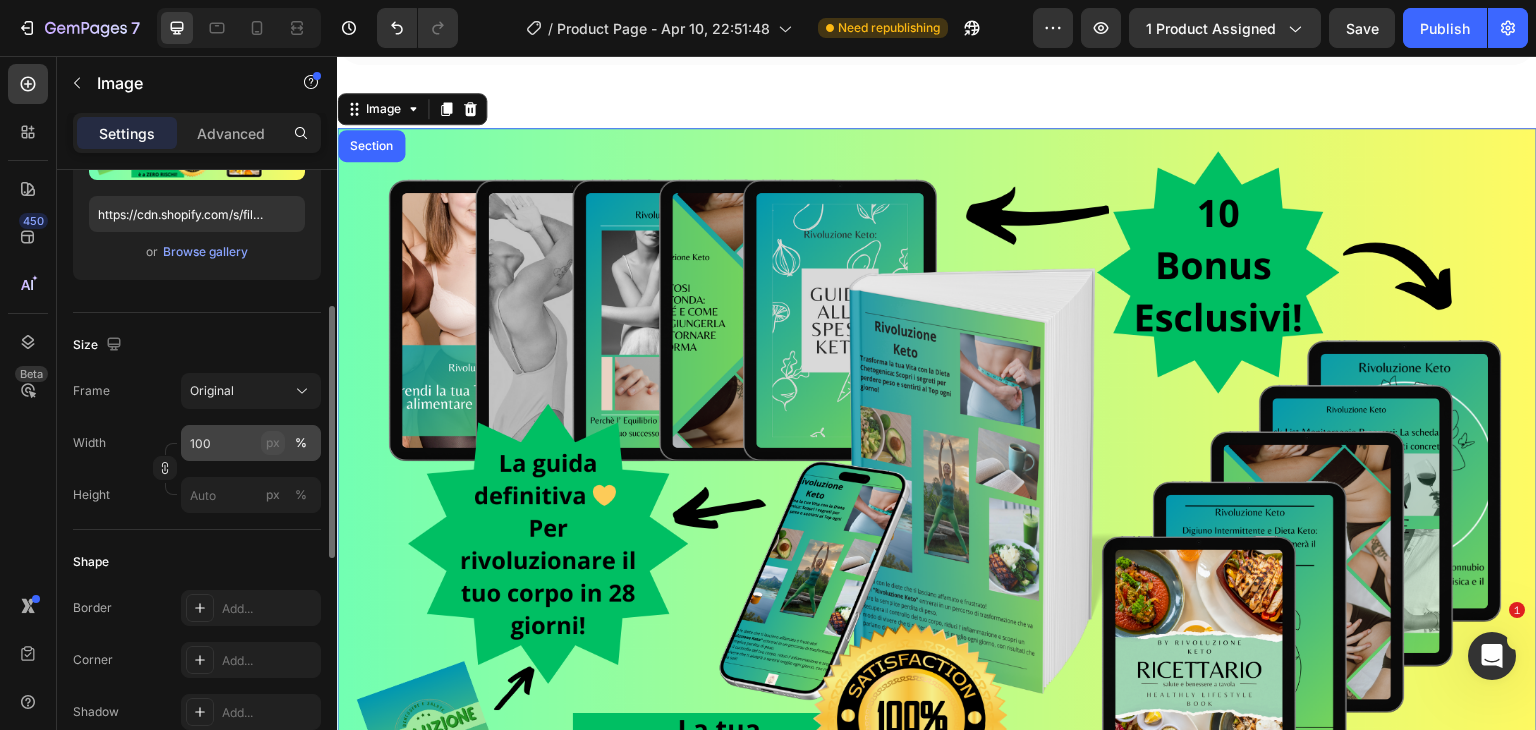 click on "px" 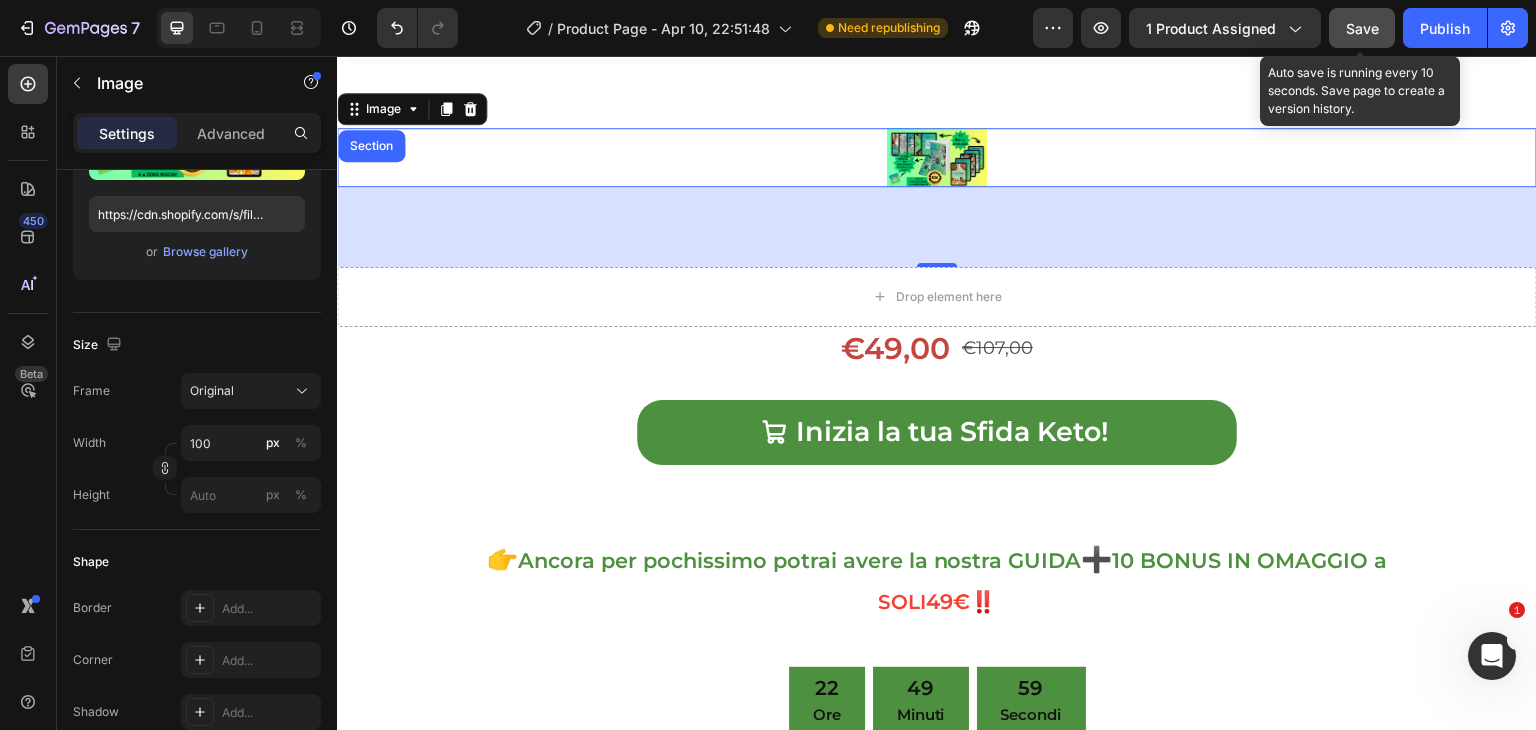 click on "Save" 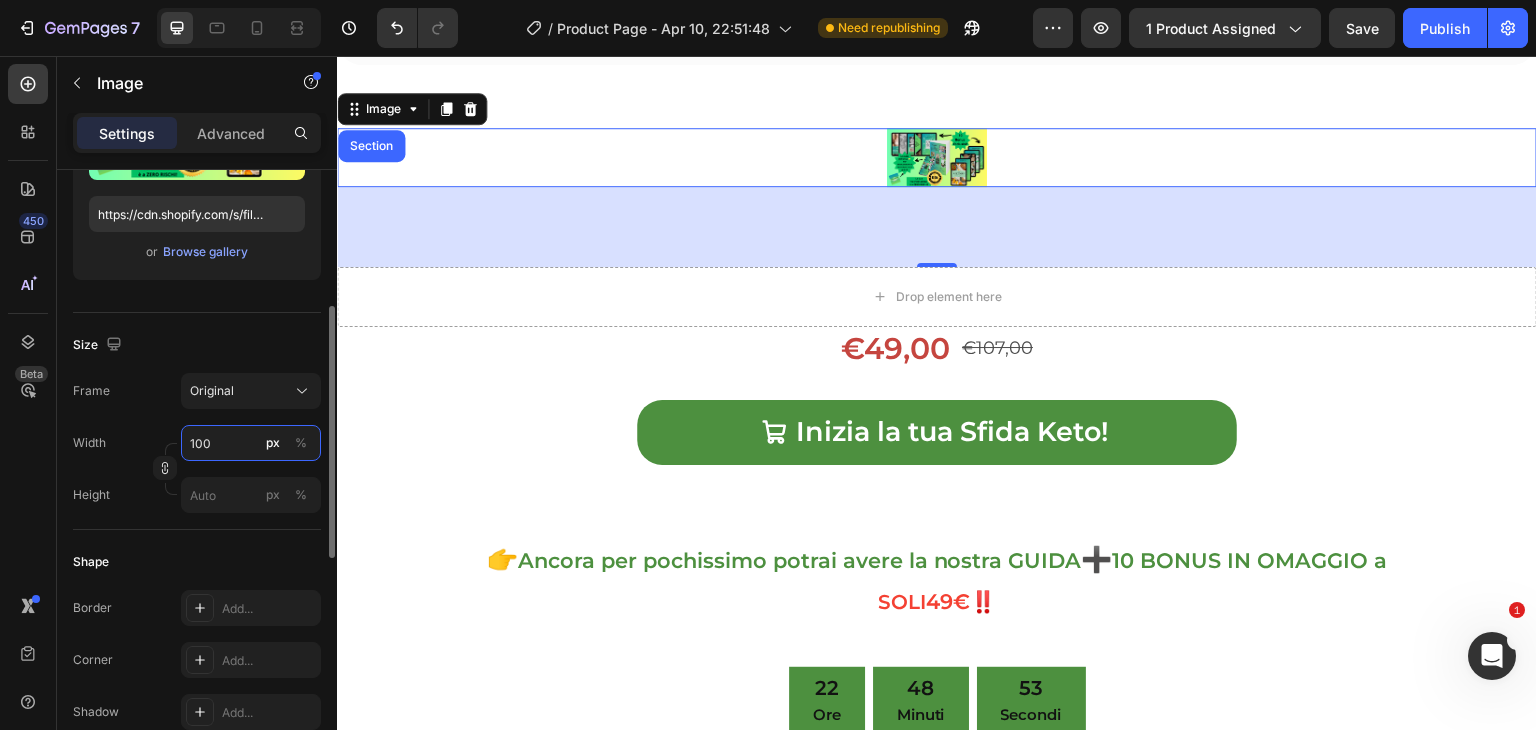 click on "100" at bounding box center (251, 443) 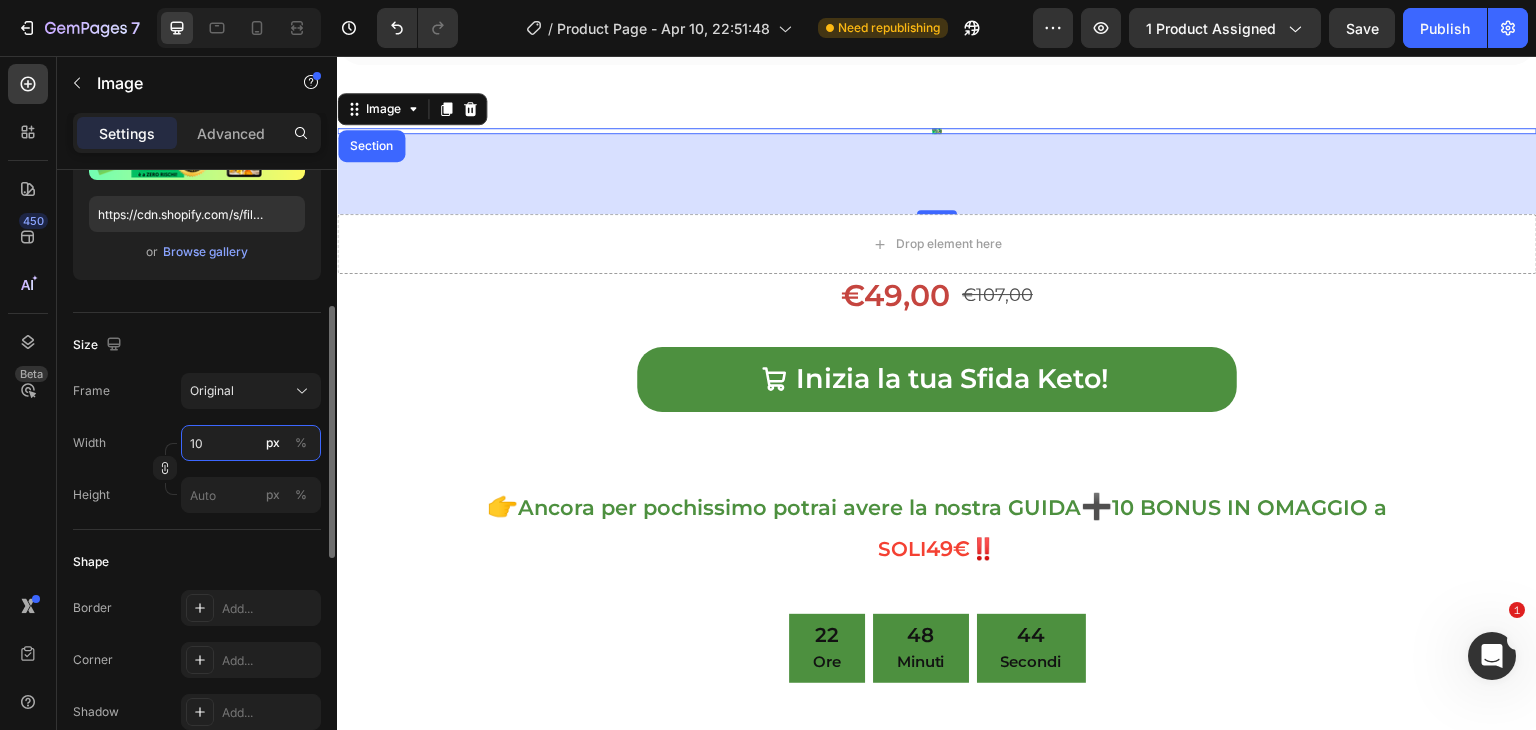 type on "1" 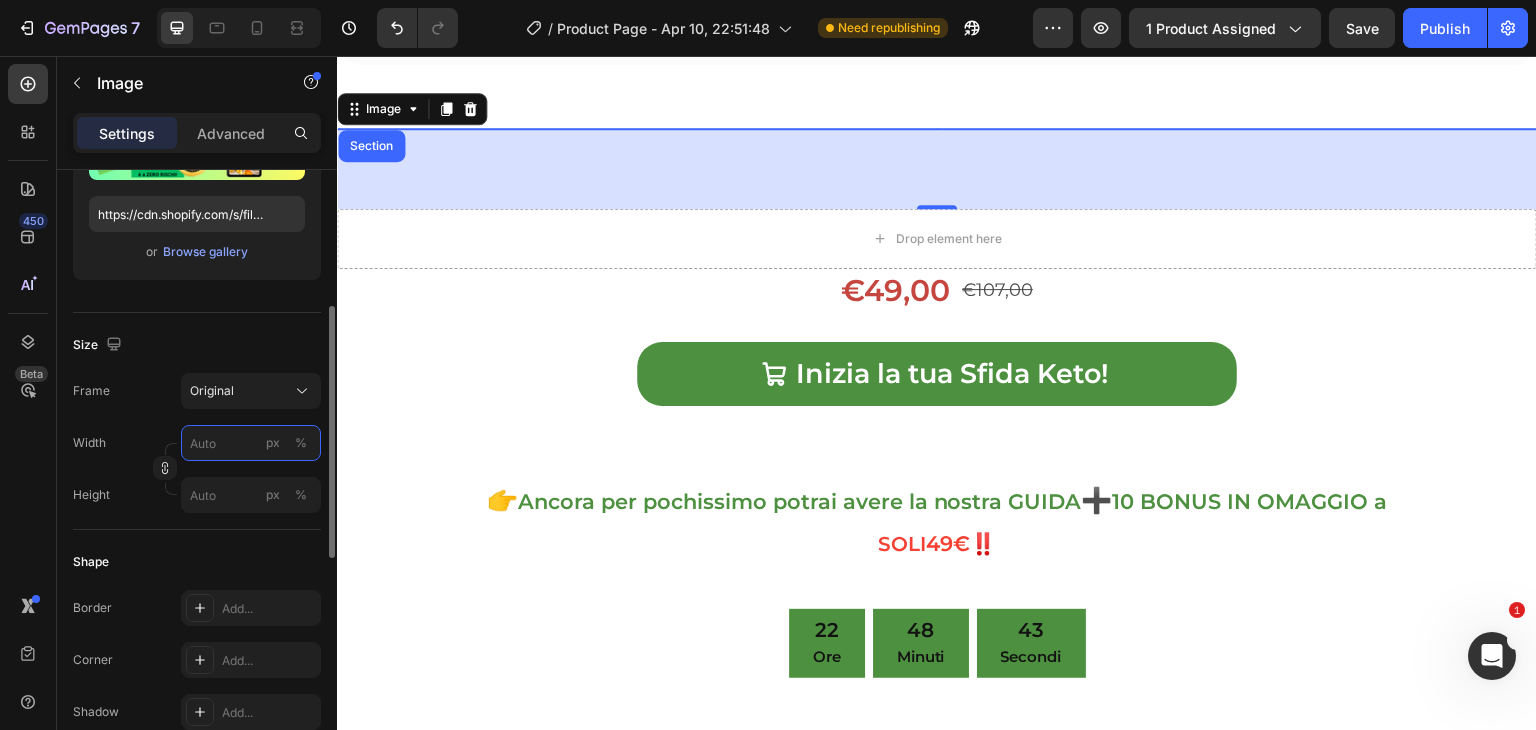 type on "1" 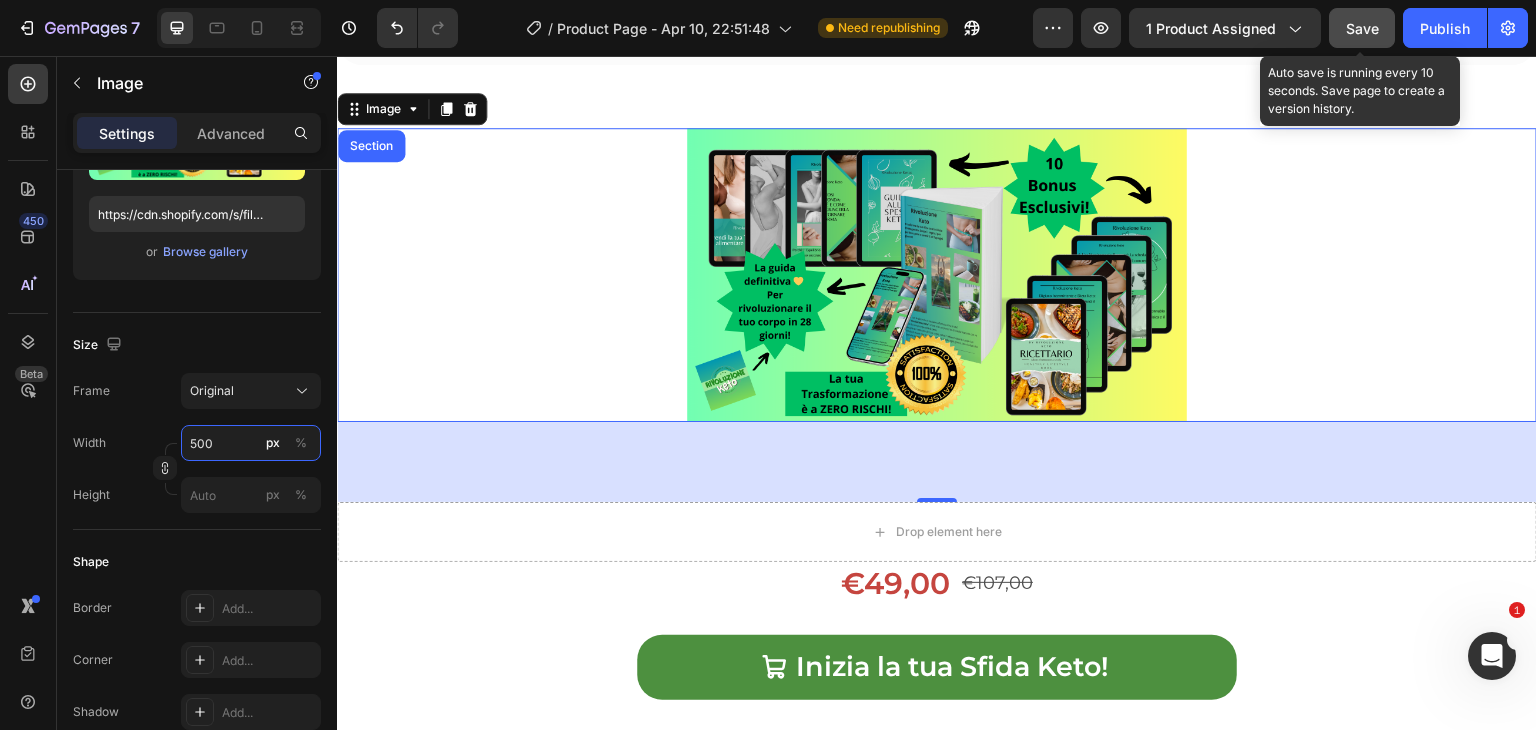 type on "500" 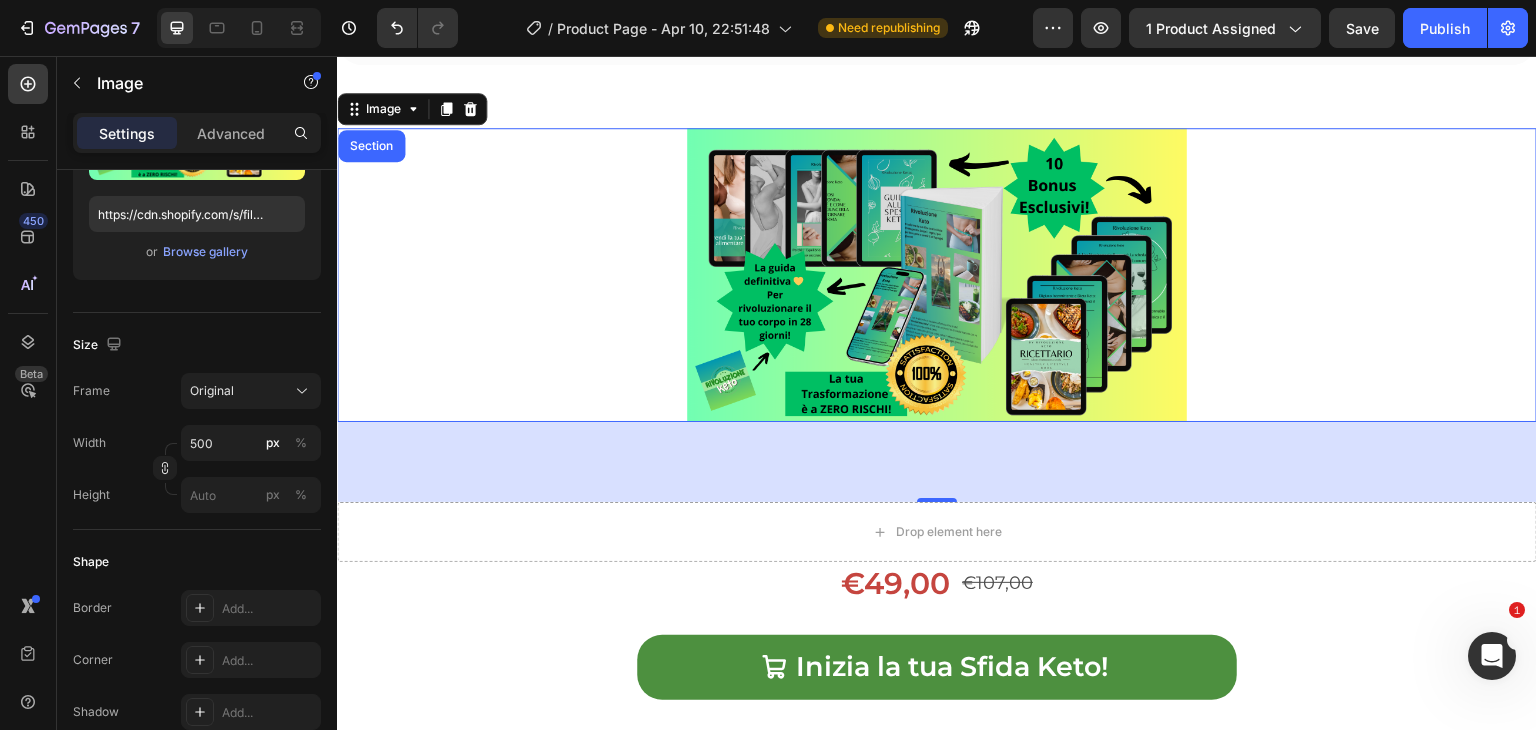 type 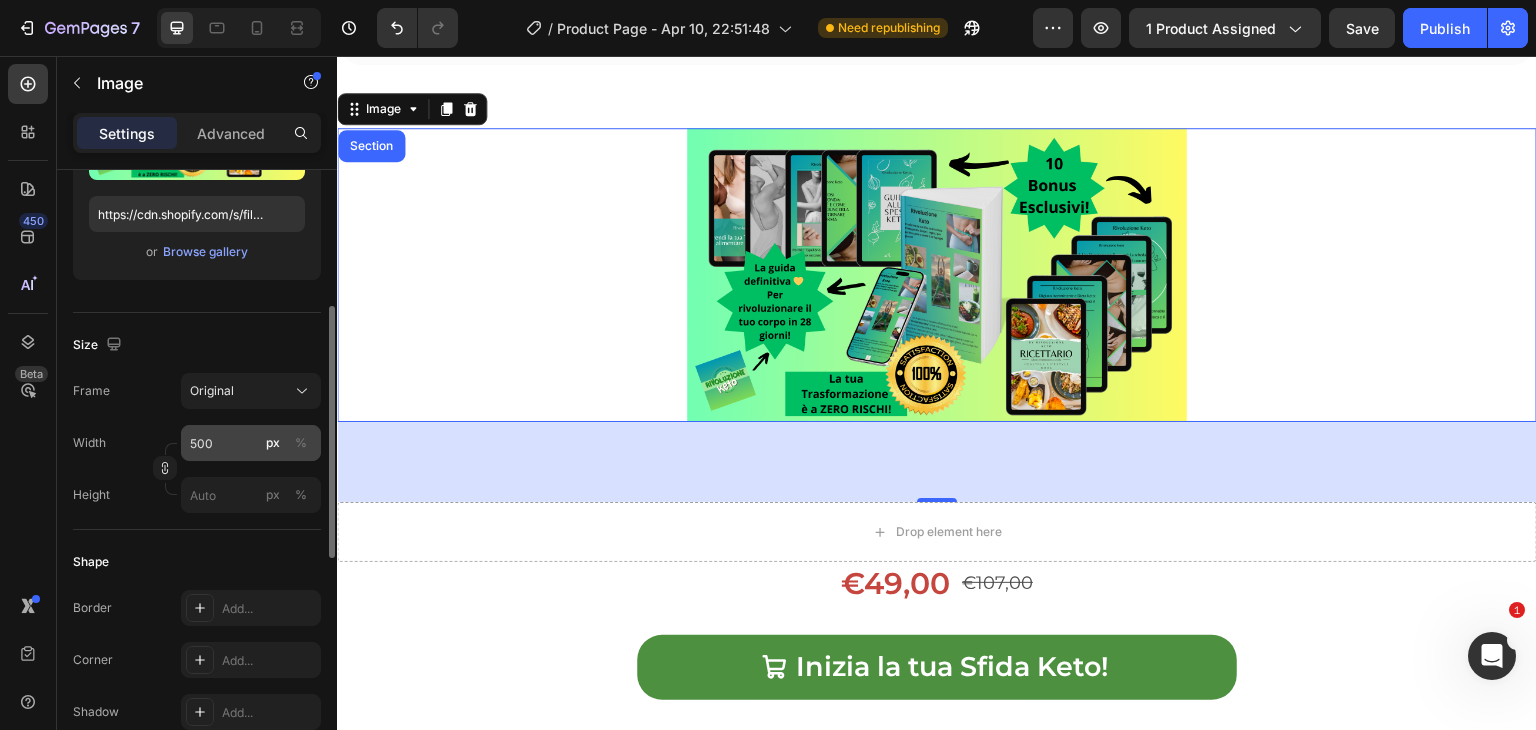 click on "px" at bounding box center (273, 443) 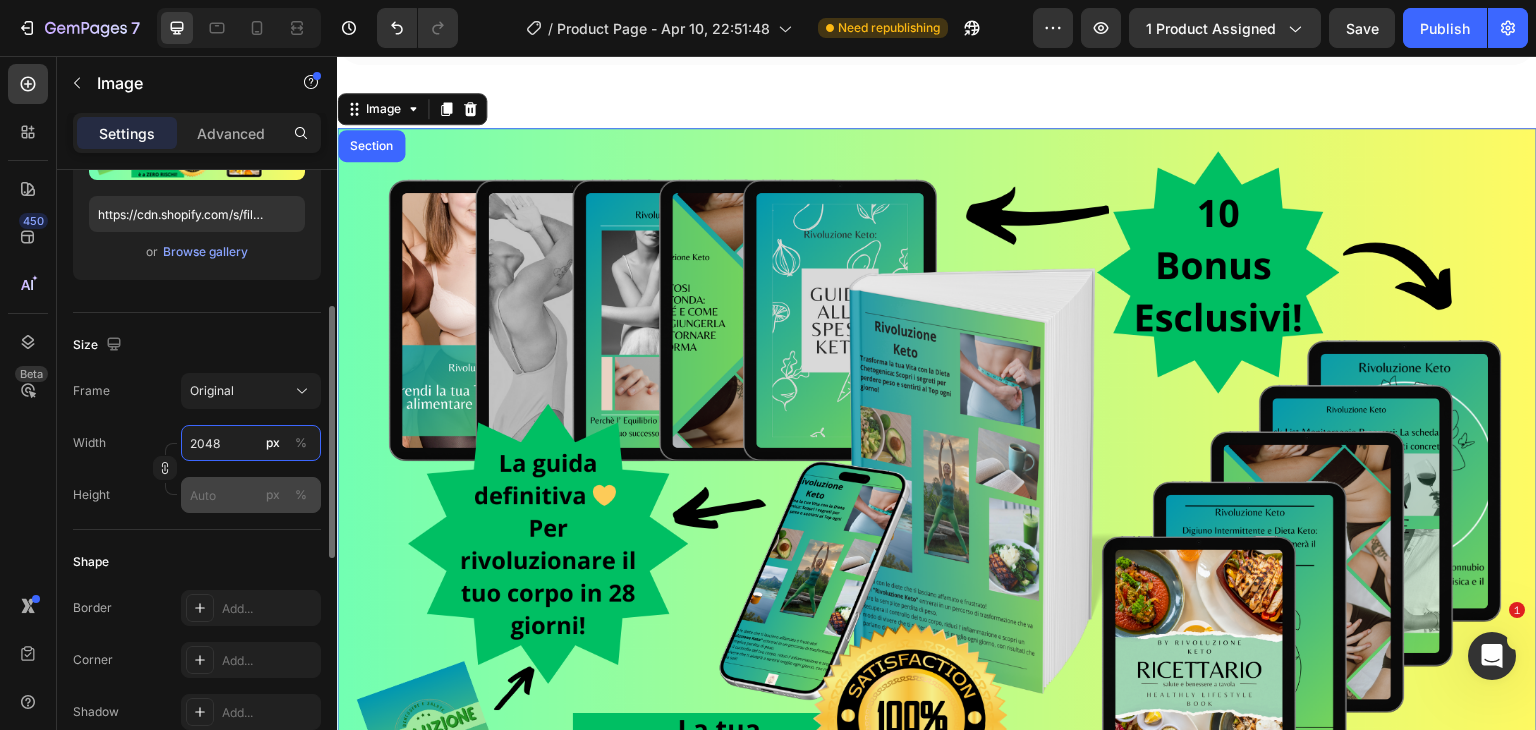 type on "2048" 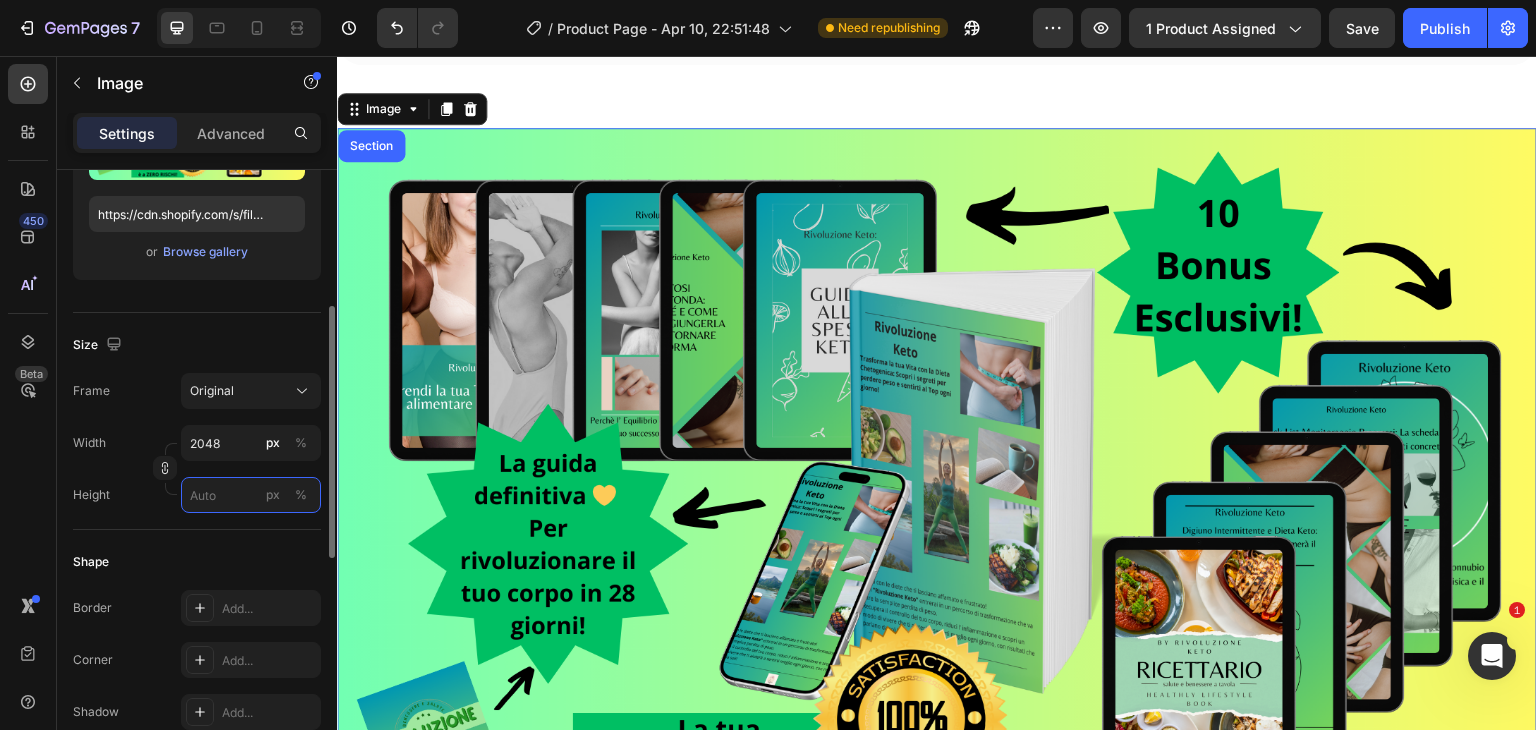 click on "px %" at bounding box center [251, 495] 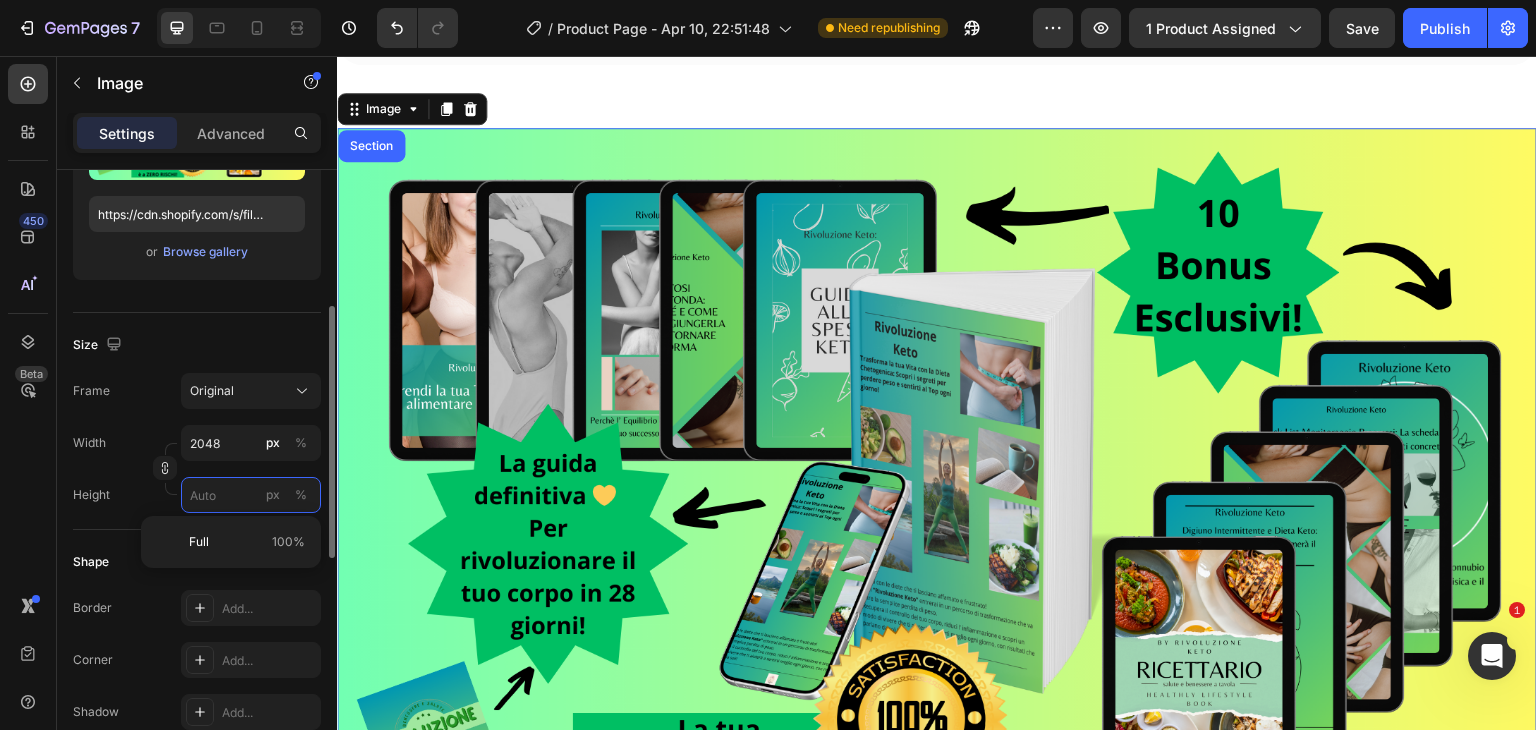 type 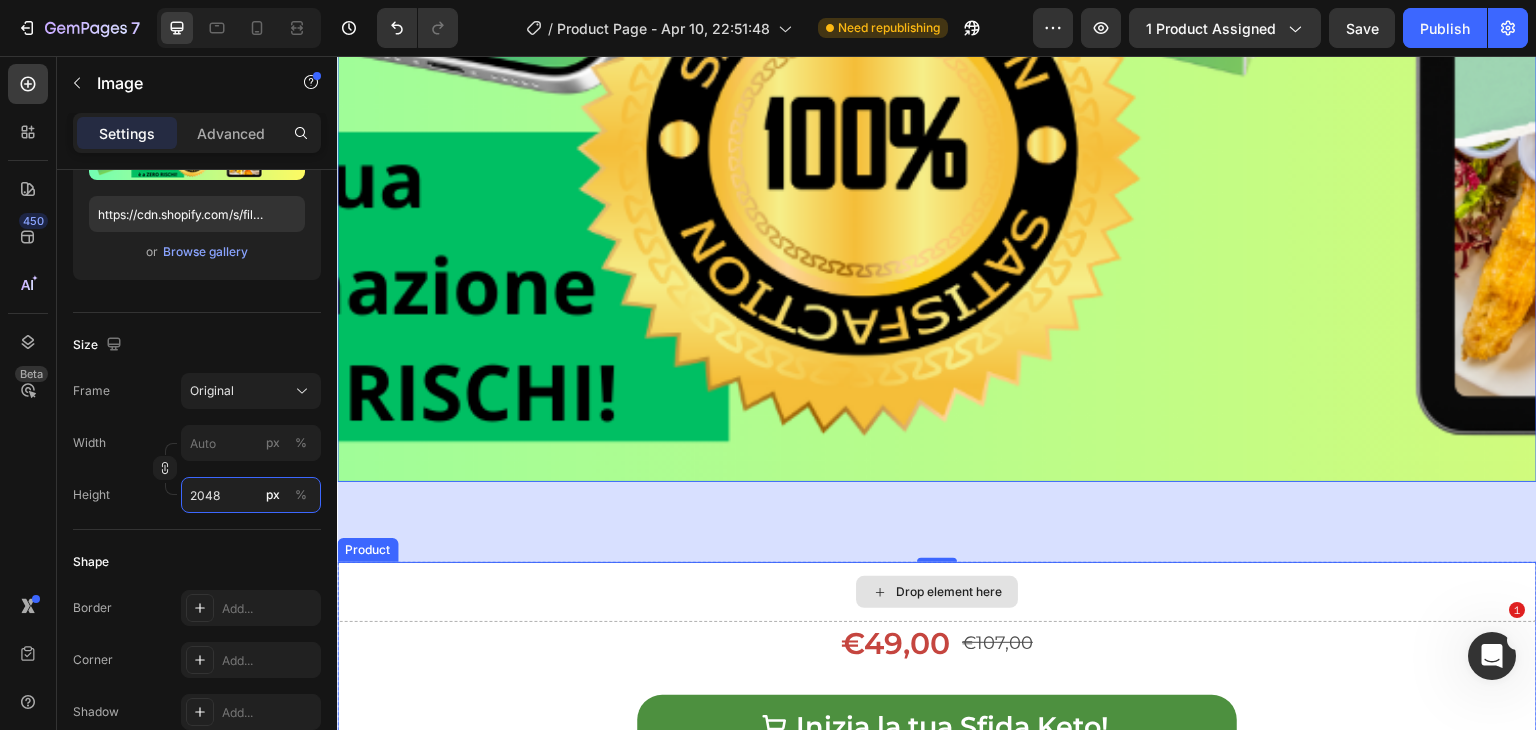 scroll, scrollTop: 1800, scrollLeft: 0, axis: vertical 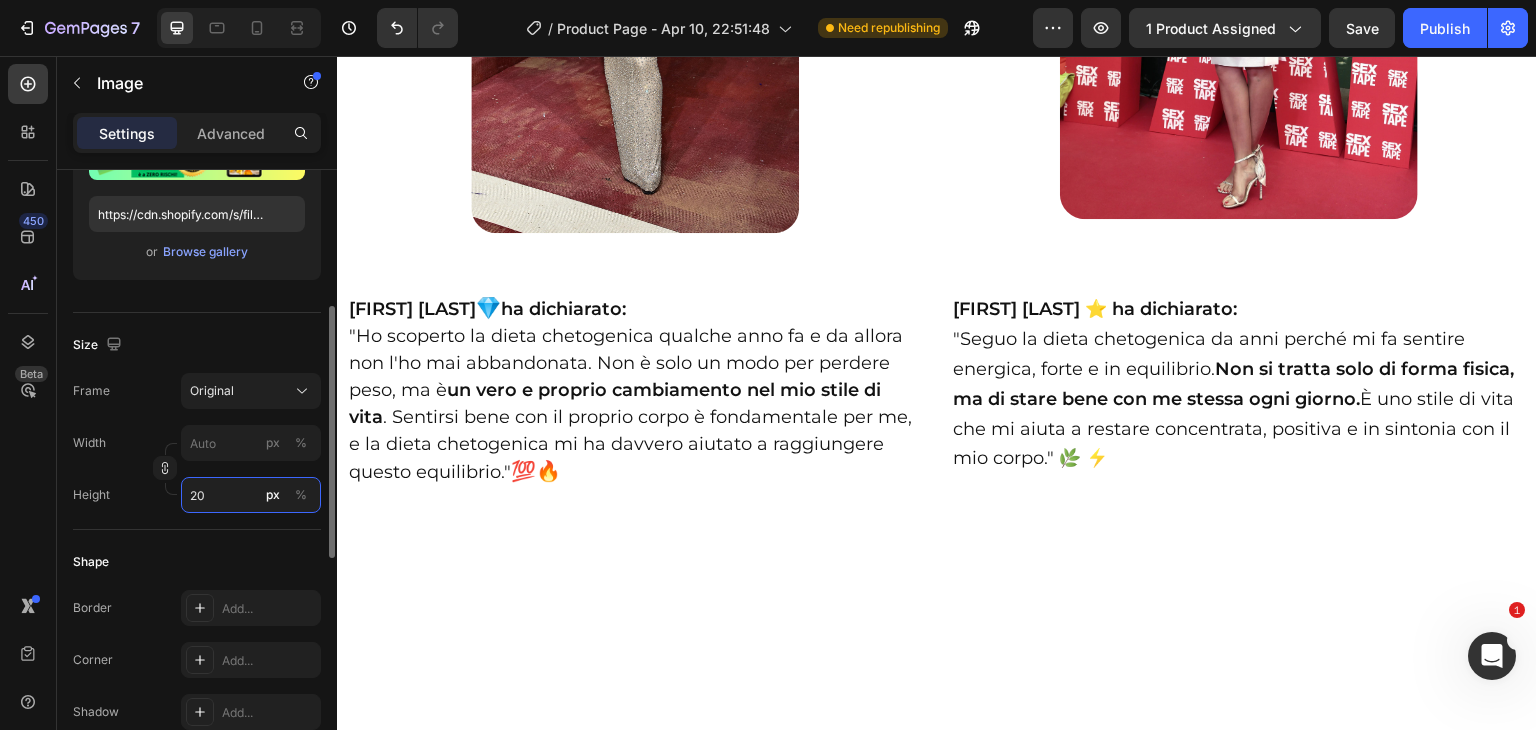 type on "2" 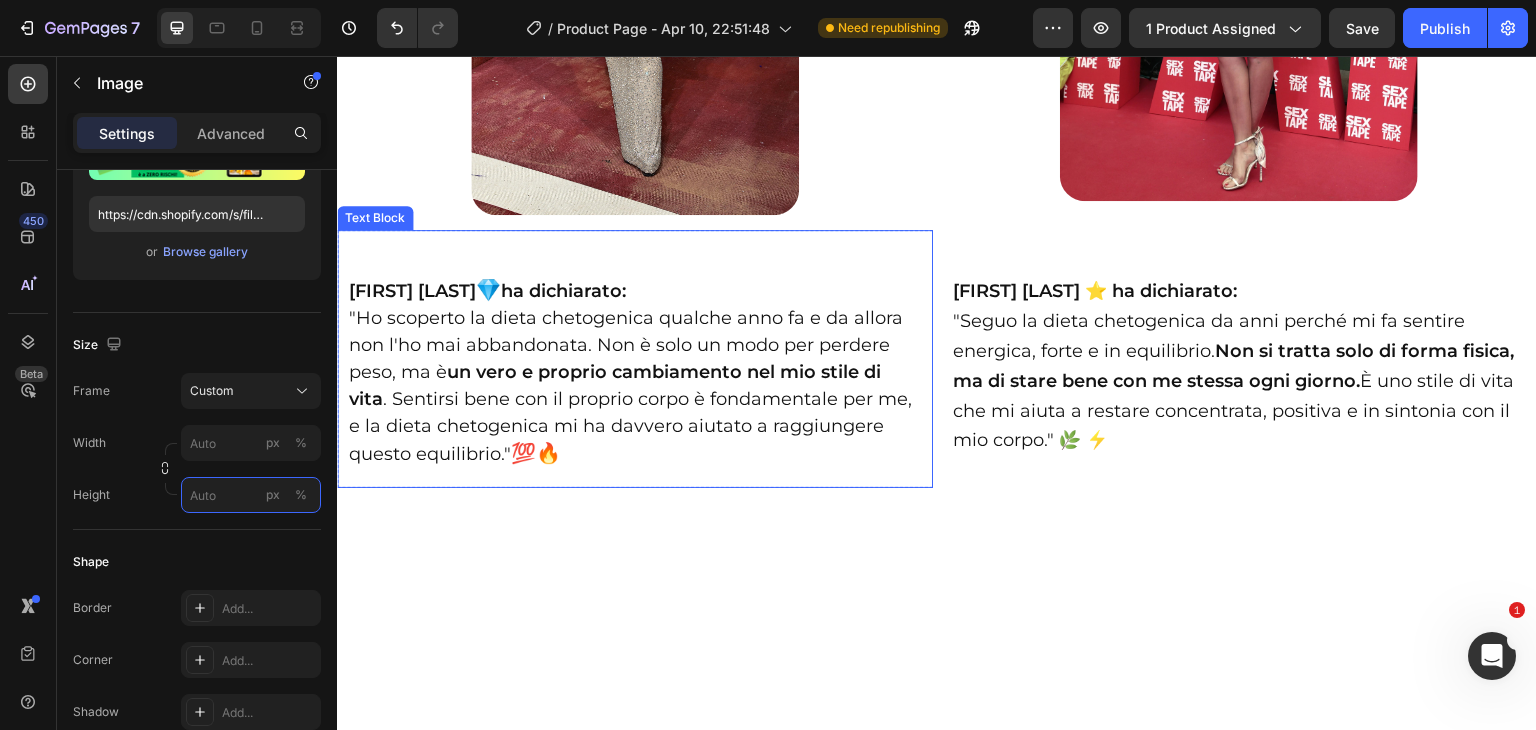 type on "2" 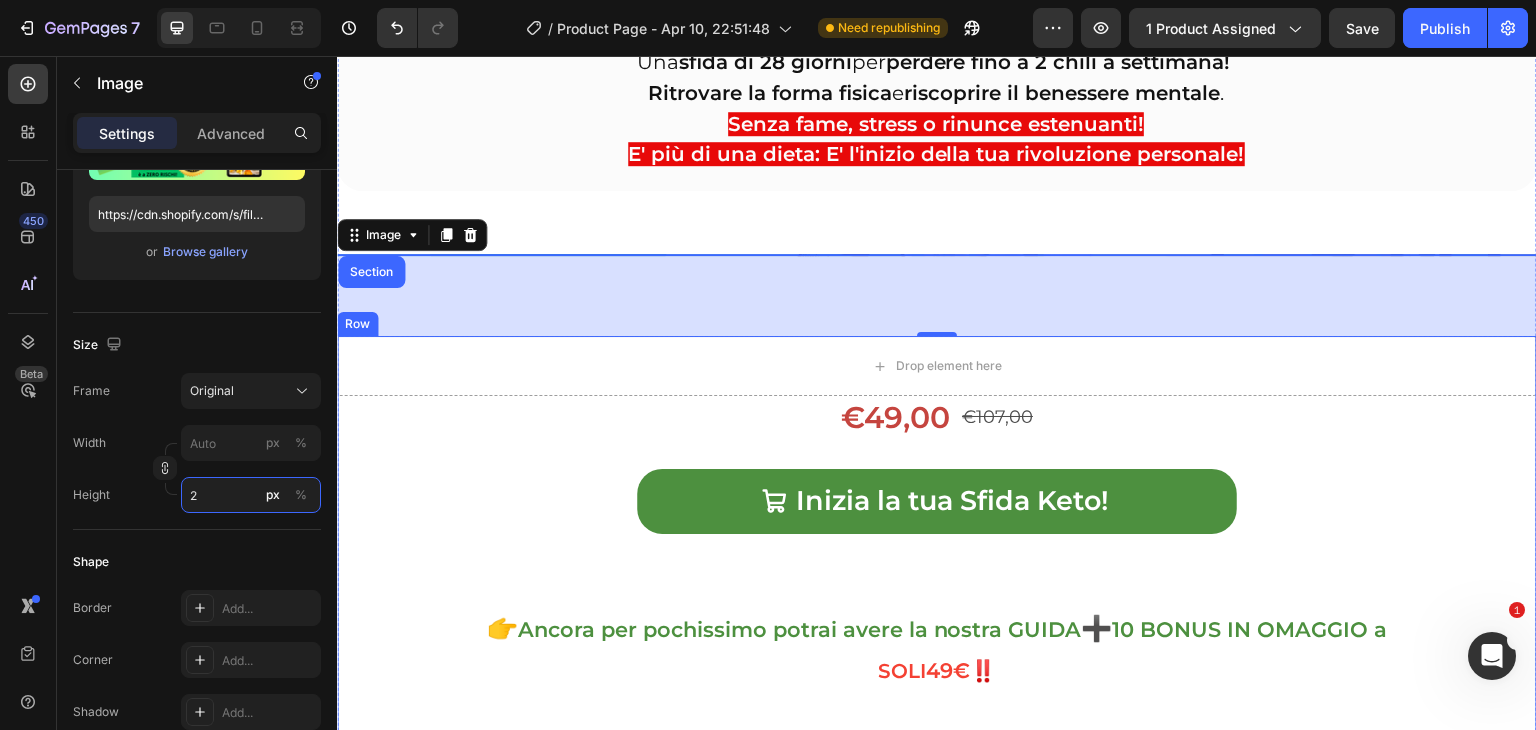 scroll, scrollTop: 398, scrollLeft: 0, axis: vertical 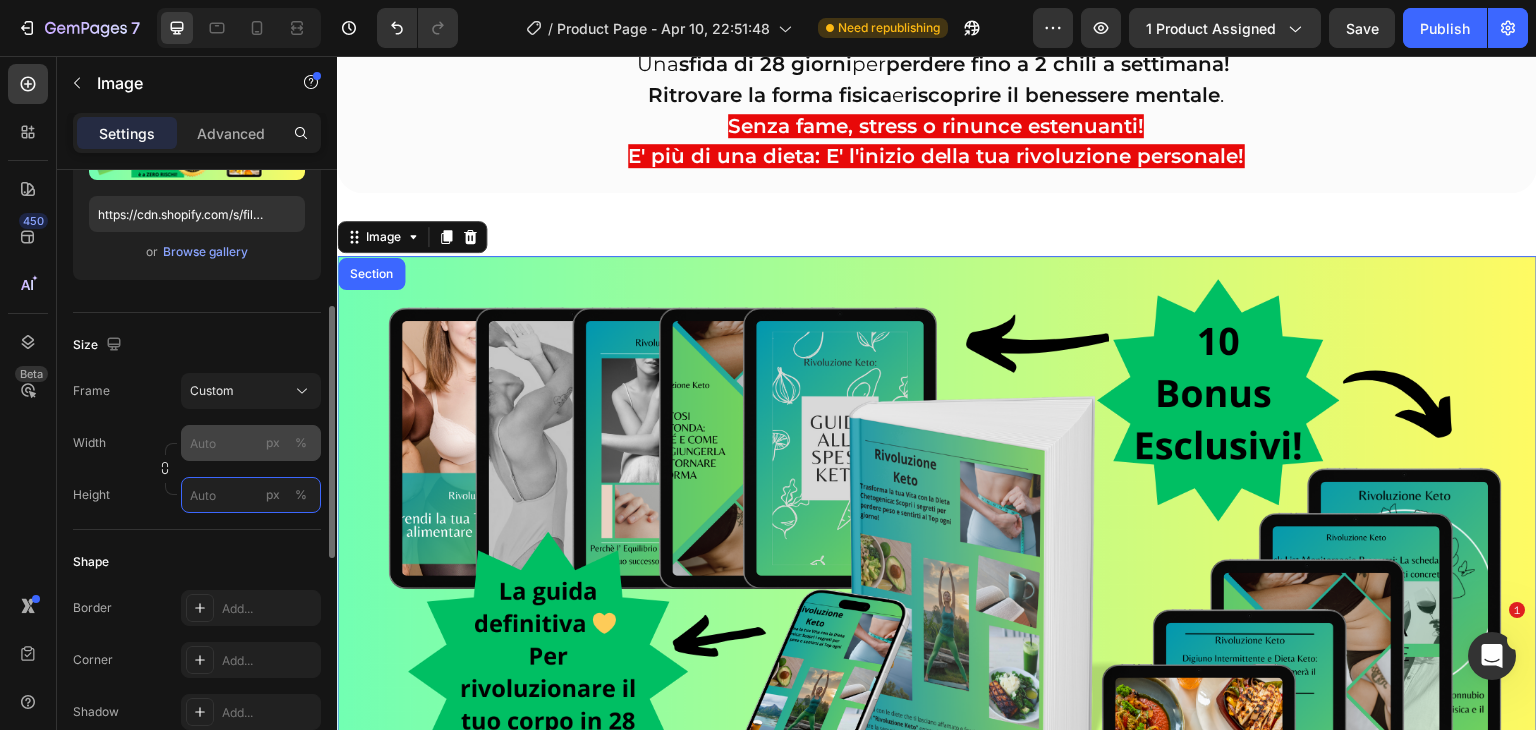 type 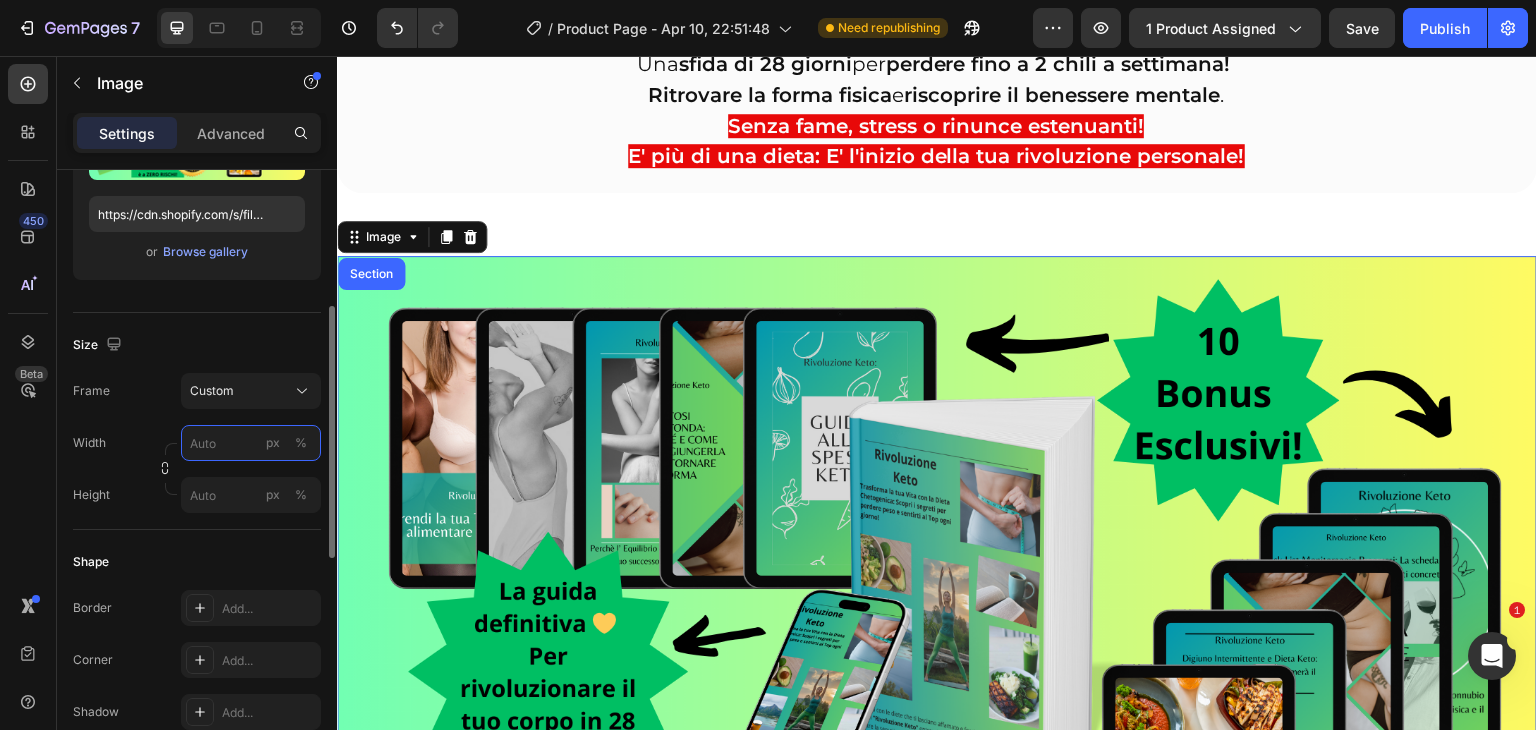 click on "px %" at bounding box center [251, 443] 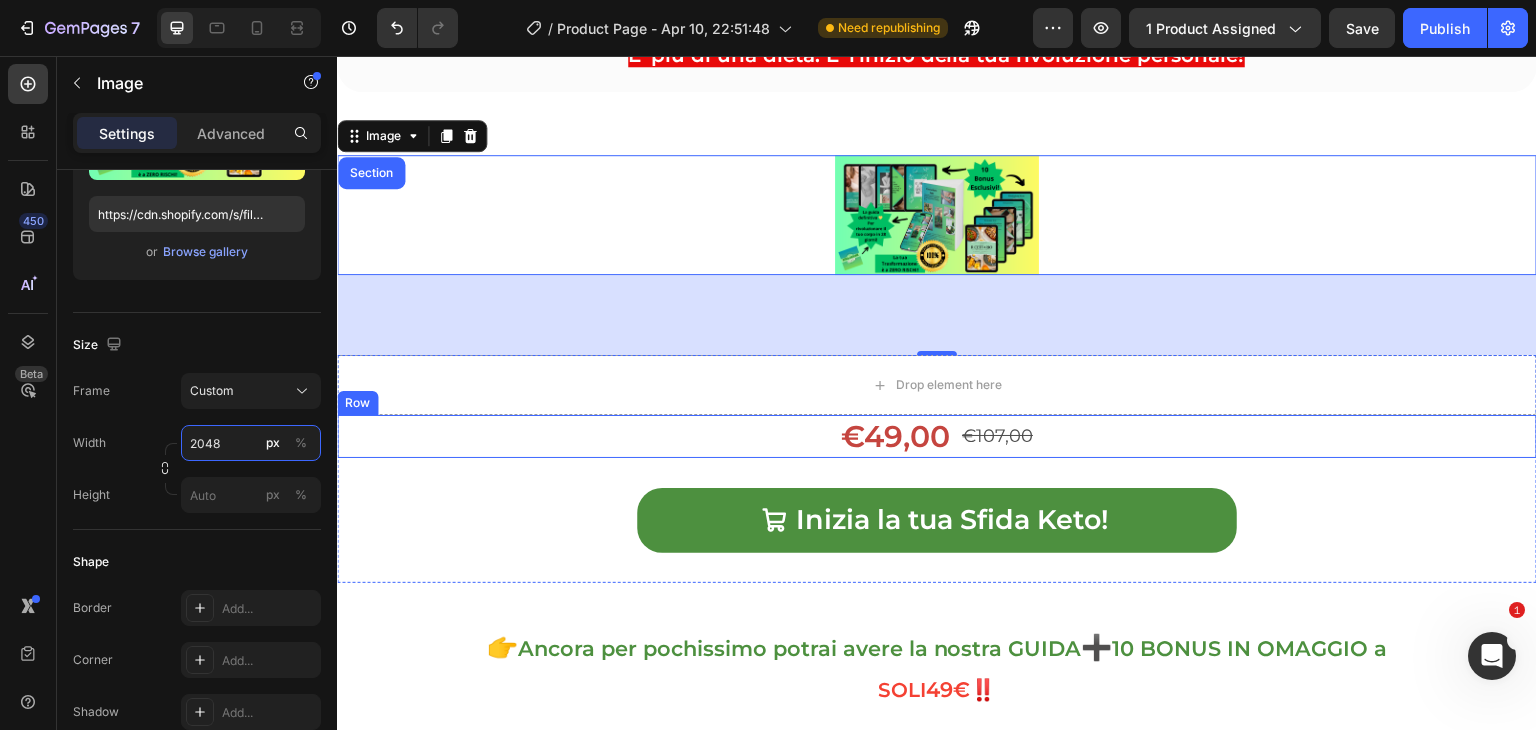 scroll, scrollTop: 504, scrollLeft: 0, axis: vertical 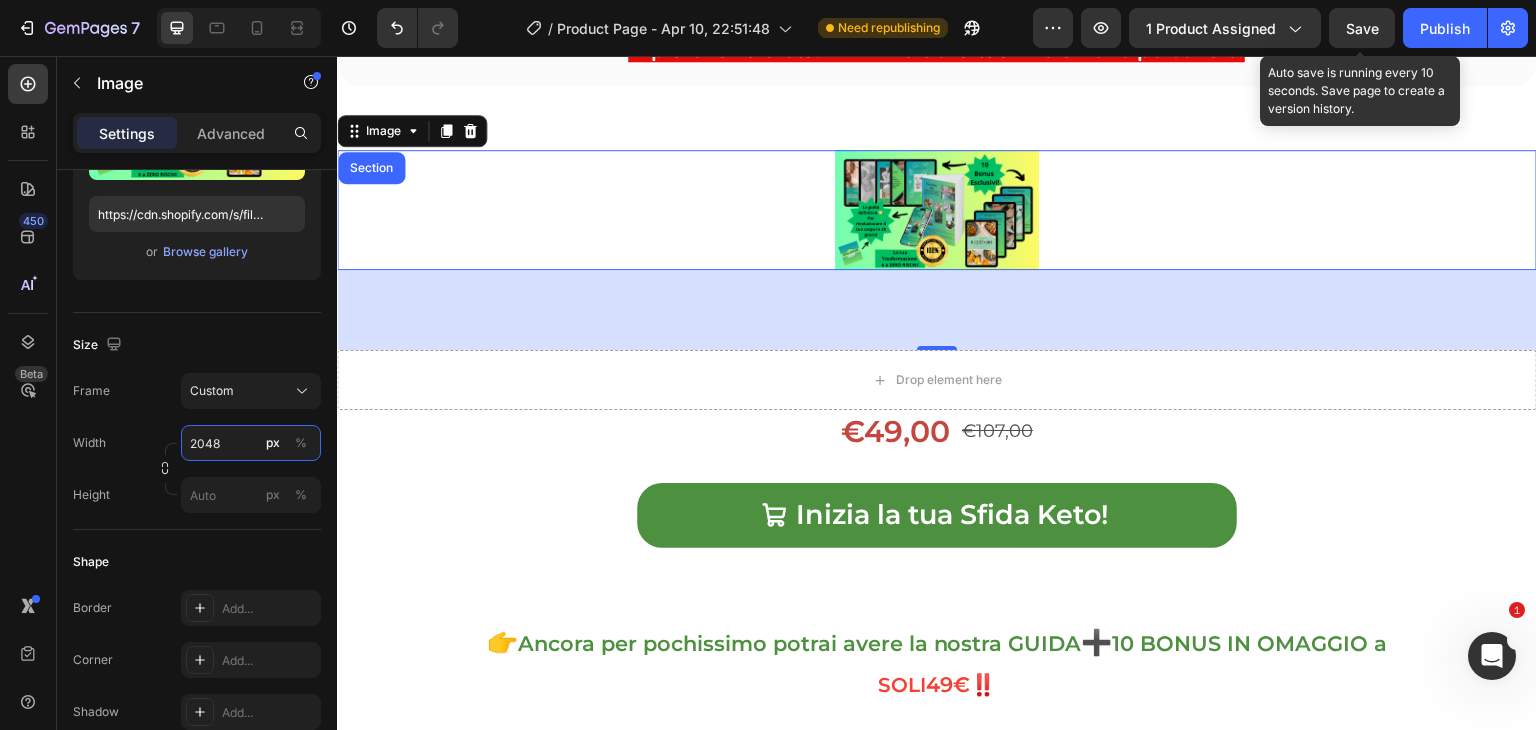 type on "2048" 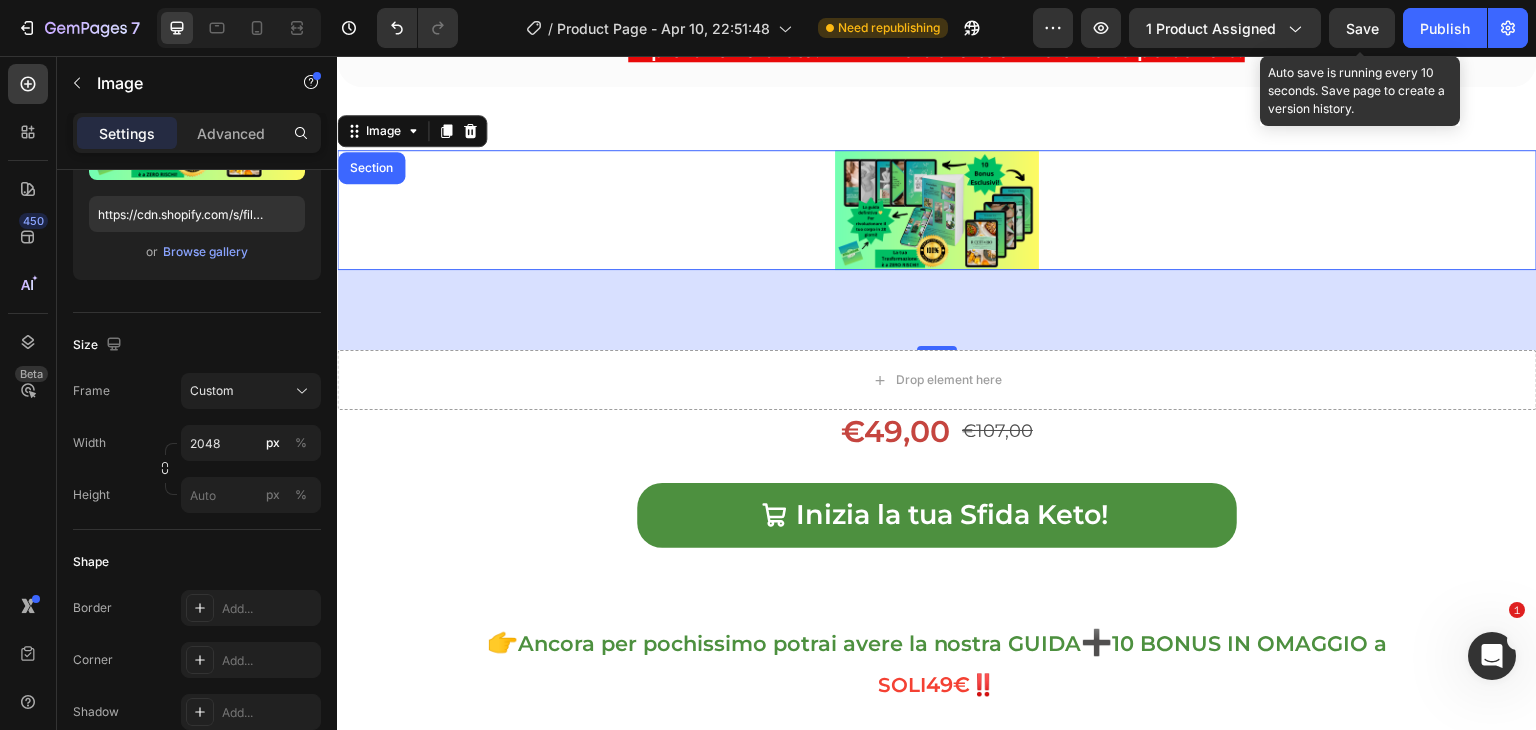 click on "Save" 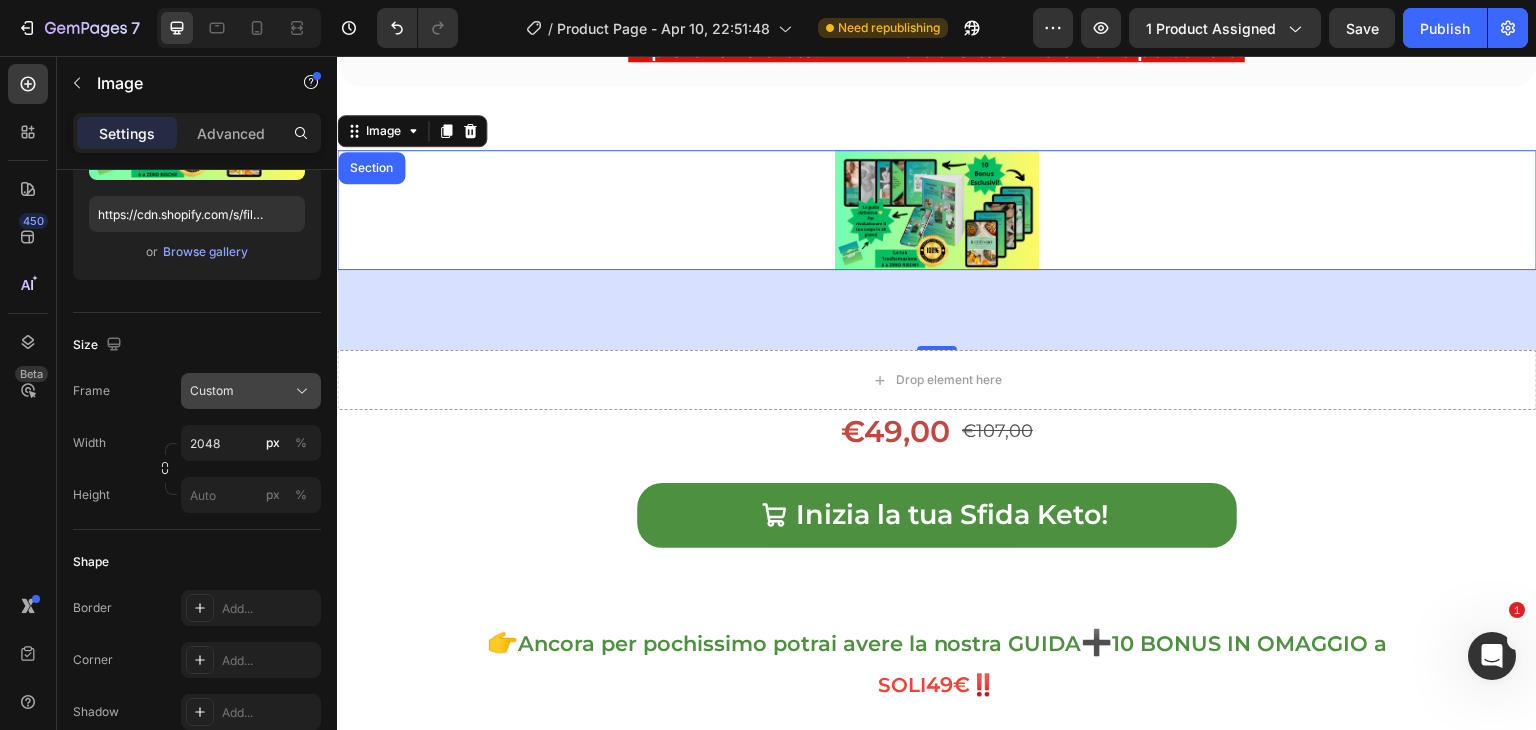 click 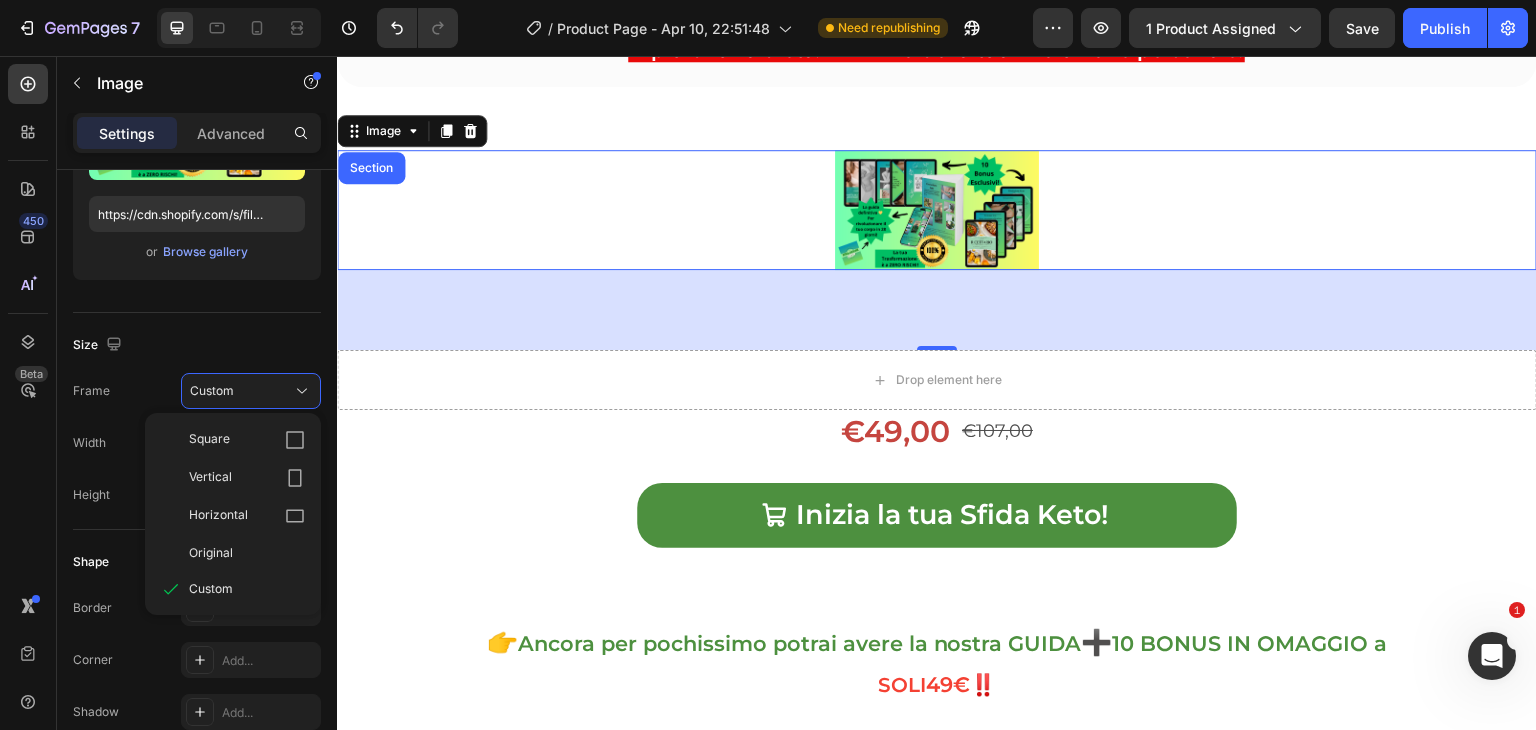 scroll, scrollTop: 536, scrollLeft: 0, axis: vertical 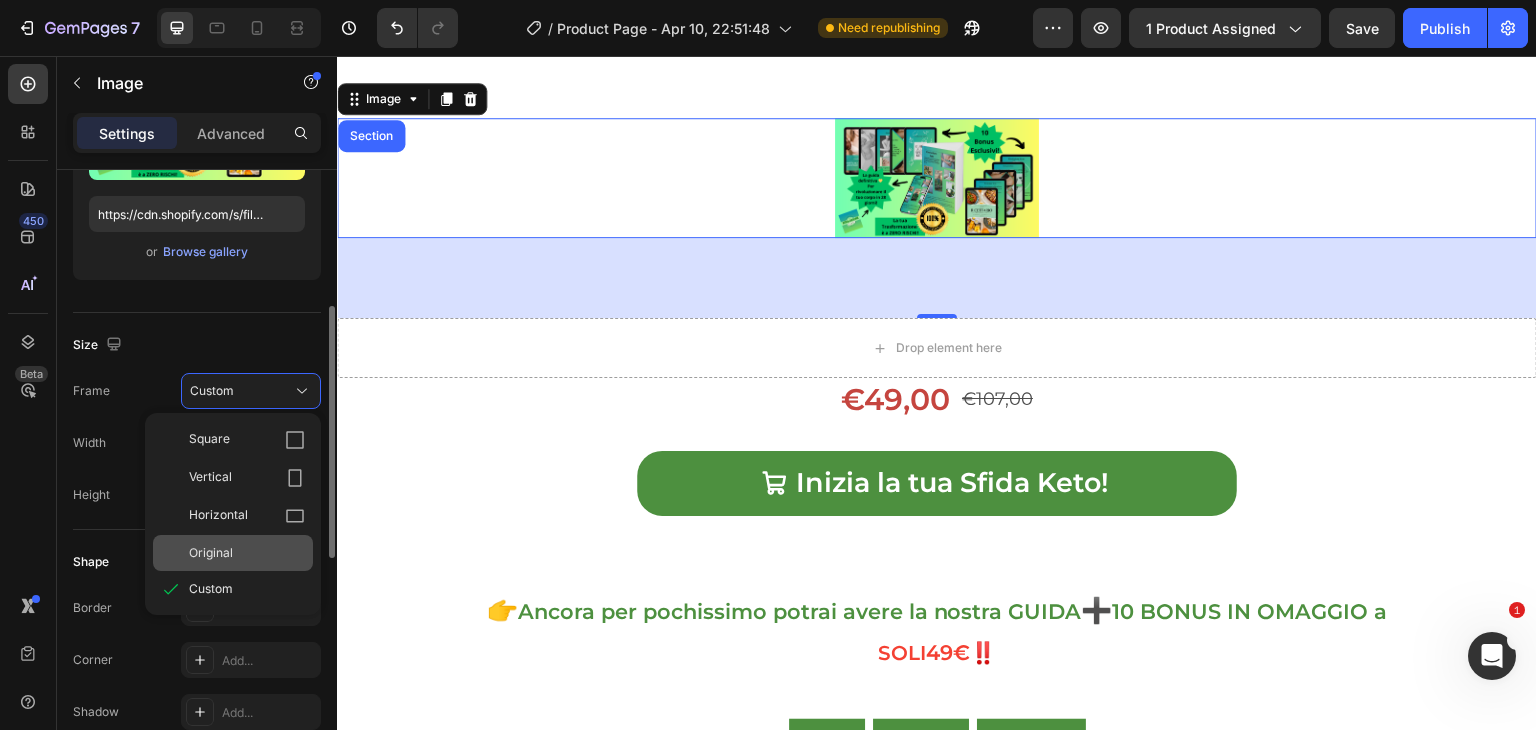 click on "Original" at bounding box center [247, 553] 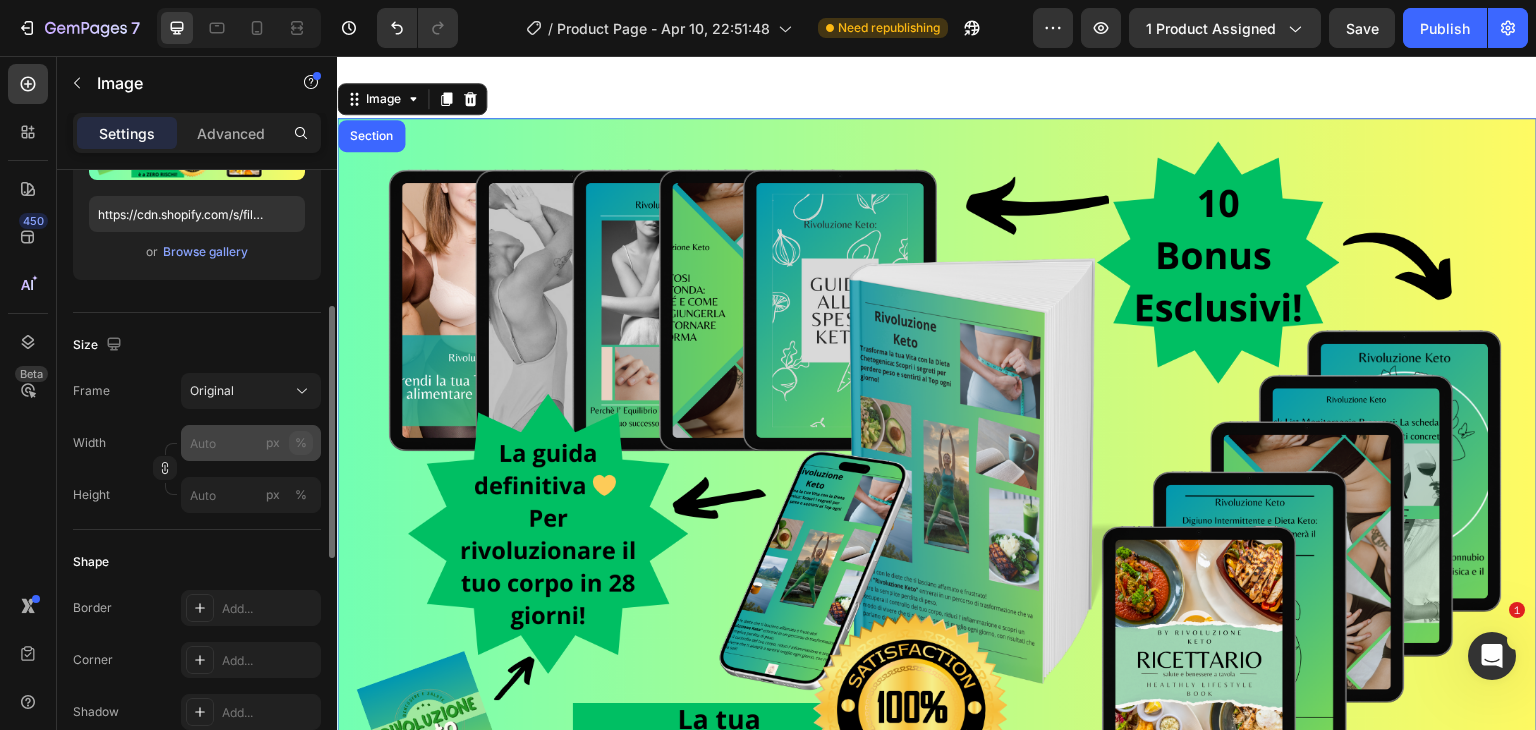 click on "%" at bounding box center (301, 443) 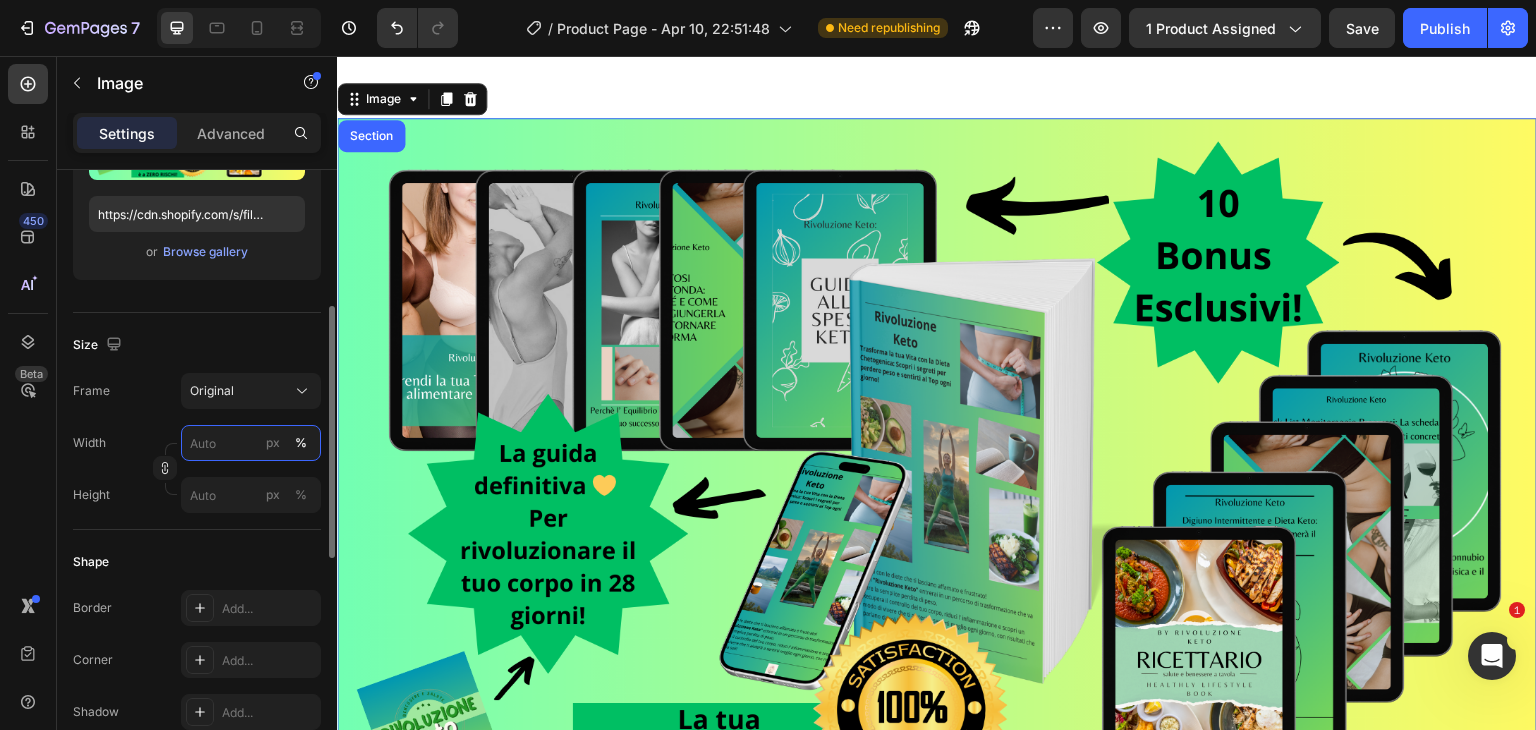 click on "px %" at bounding box center (251, 443) 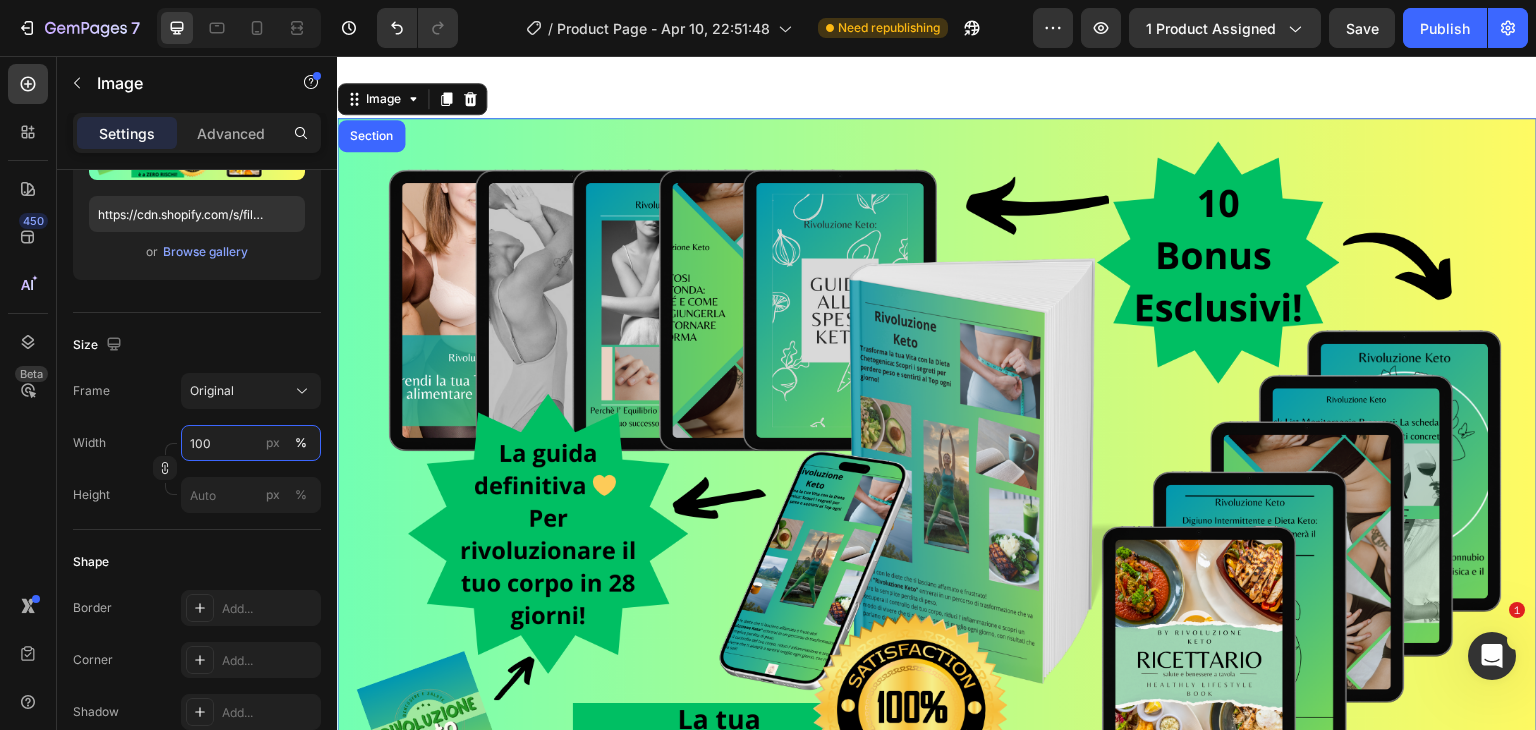 type on "100" 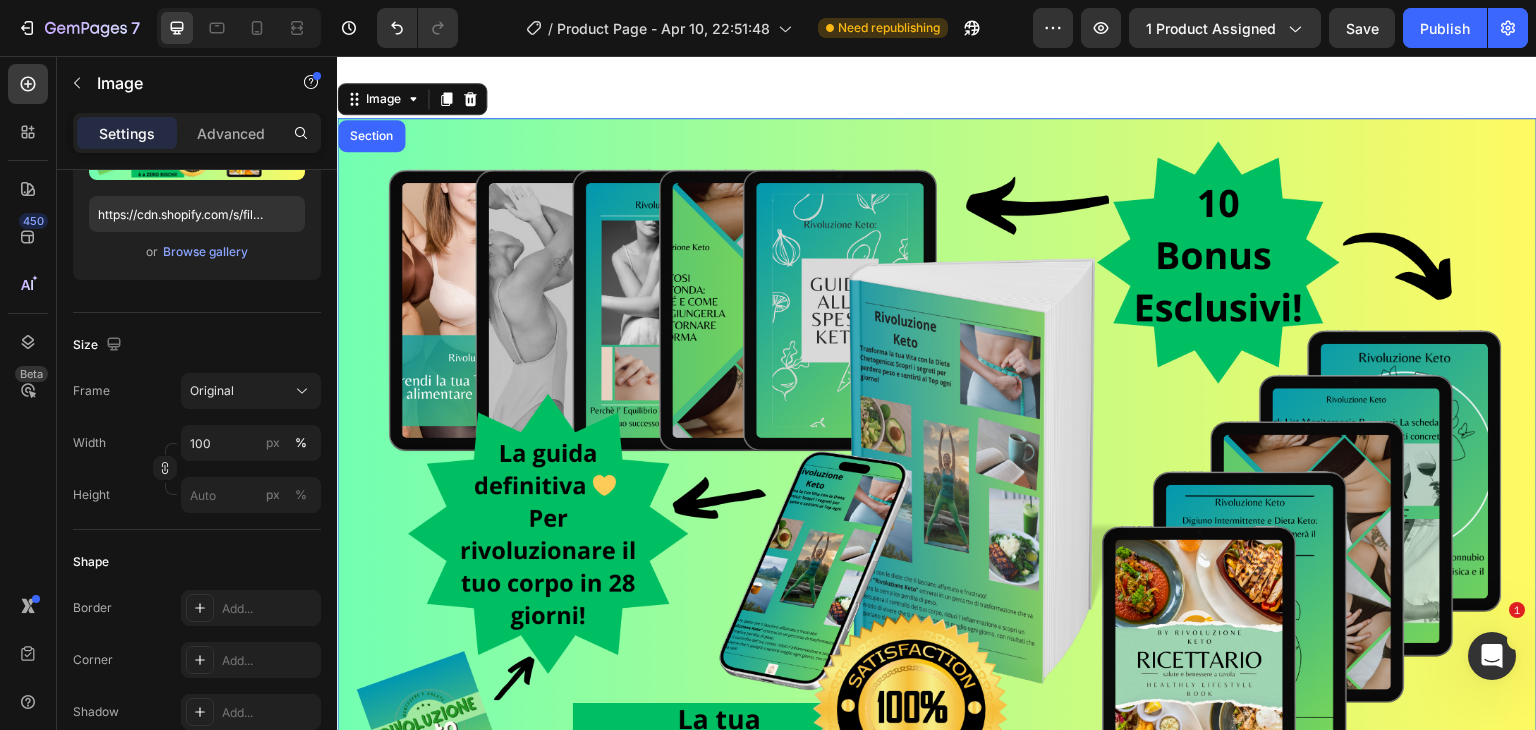 click at bounding box center (937, 471) 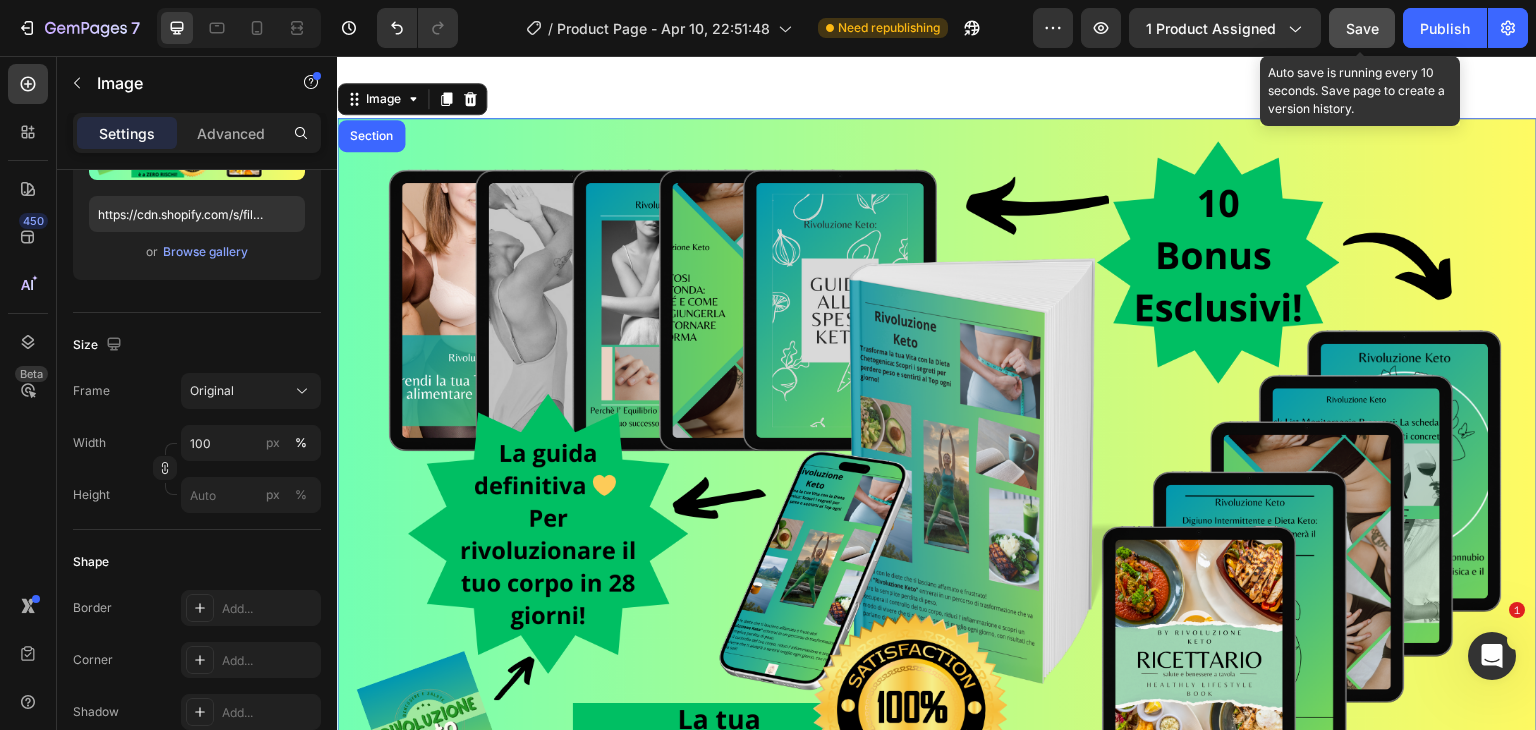 click on "Save" at bounding box center [1362, 28] 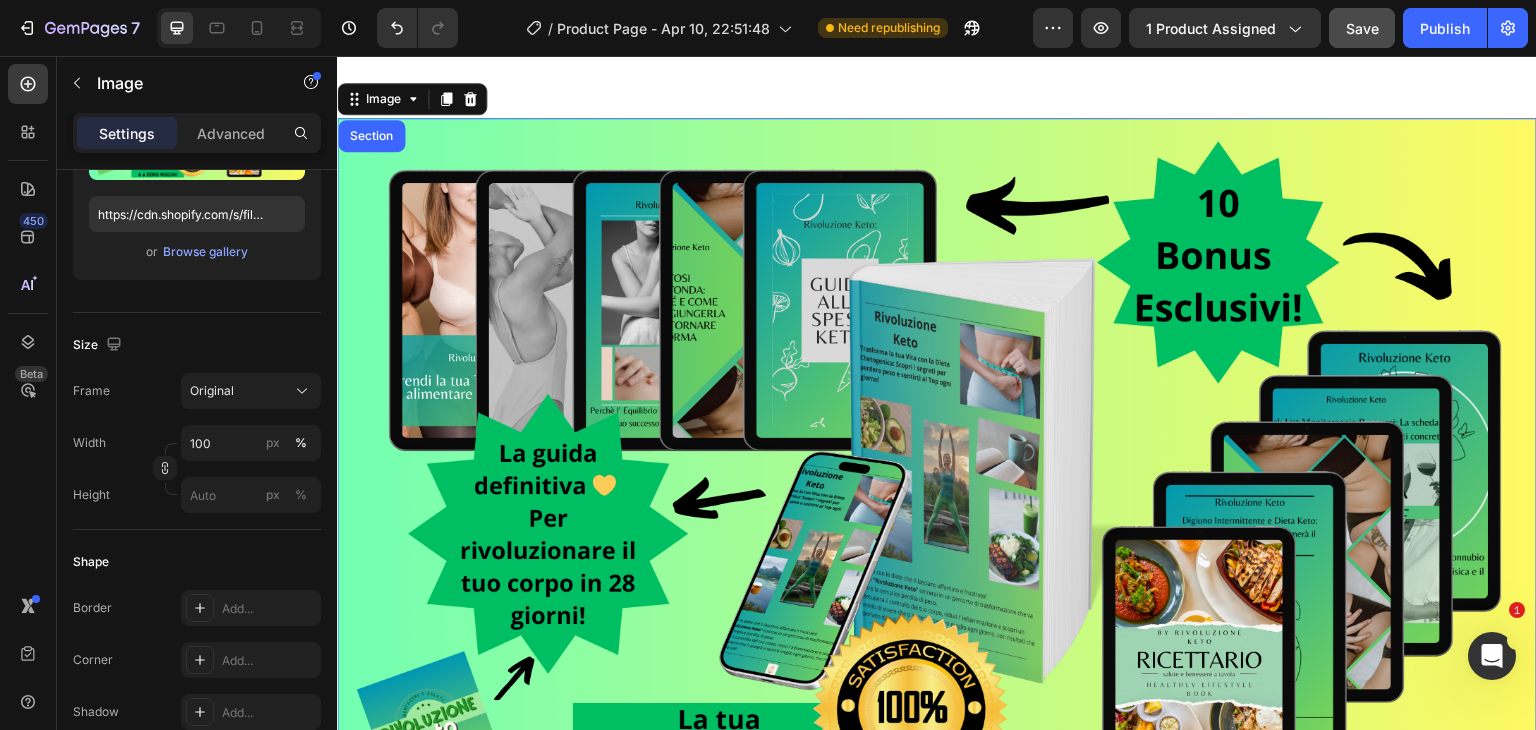 click at bounding box center (937, 471) 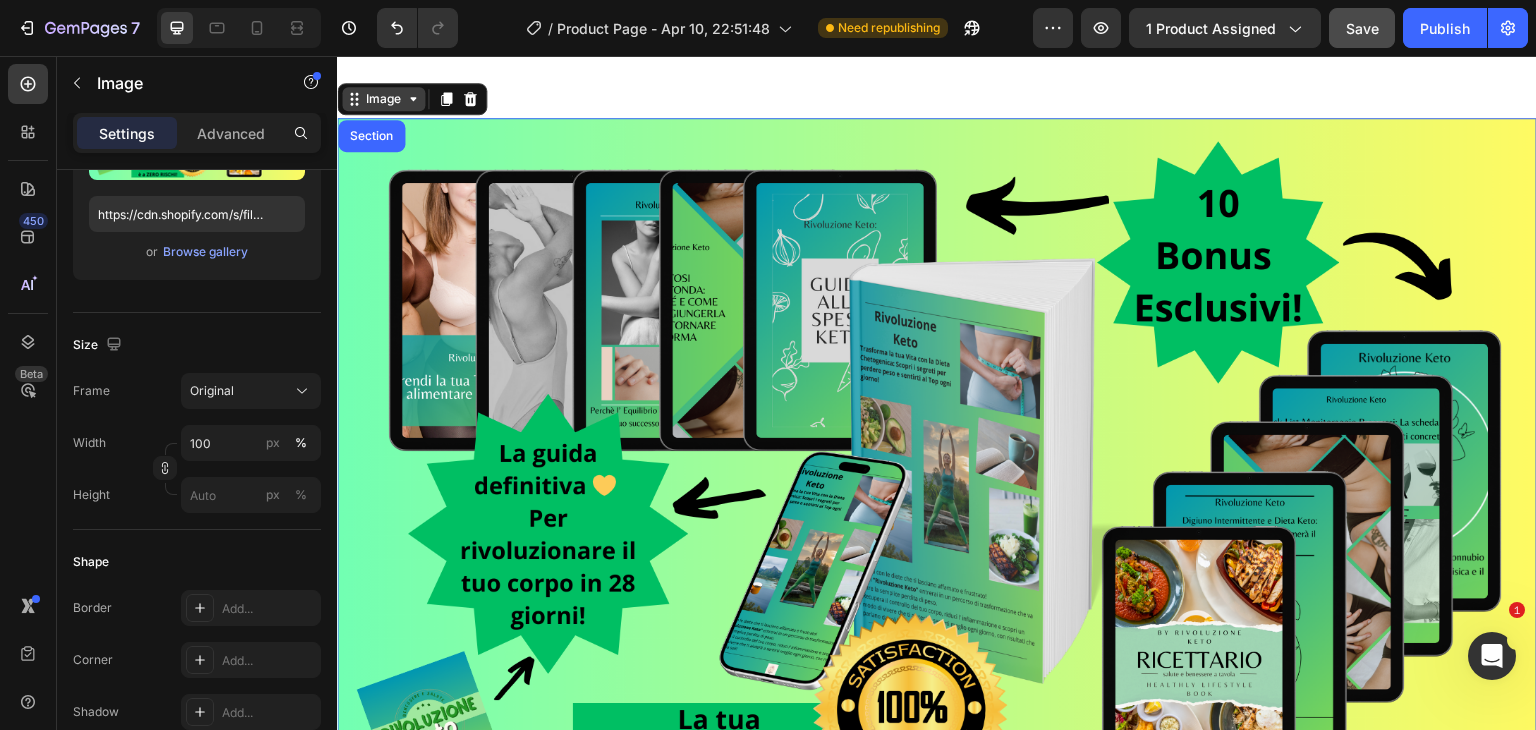 click on "Image" at bounding box center [383, 99] 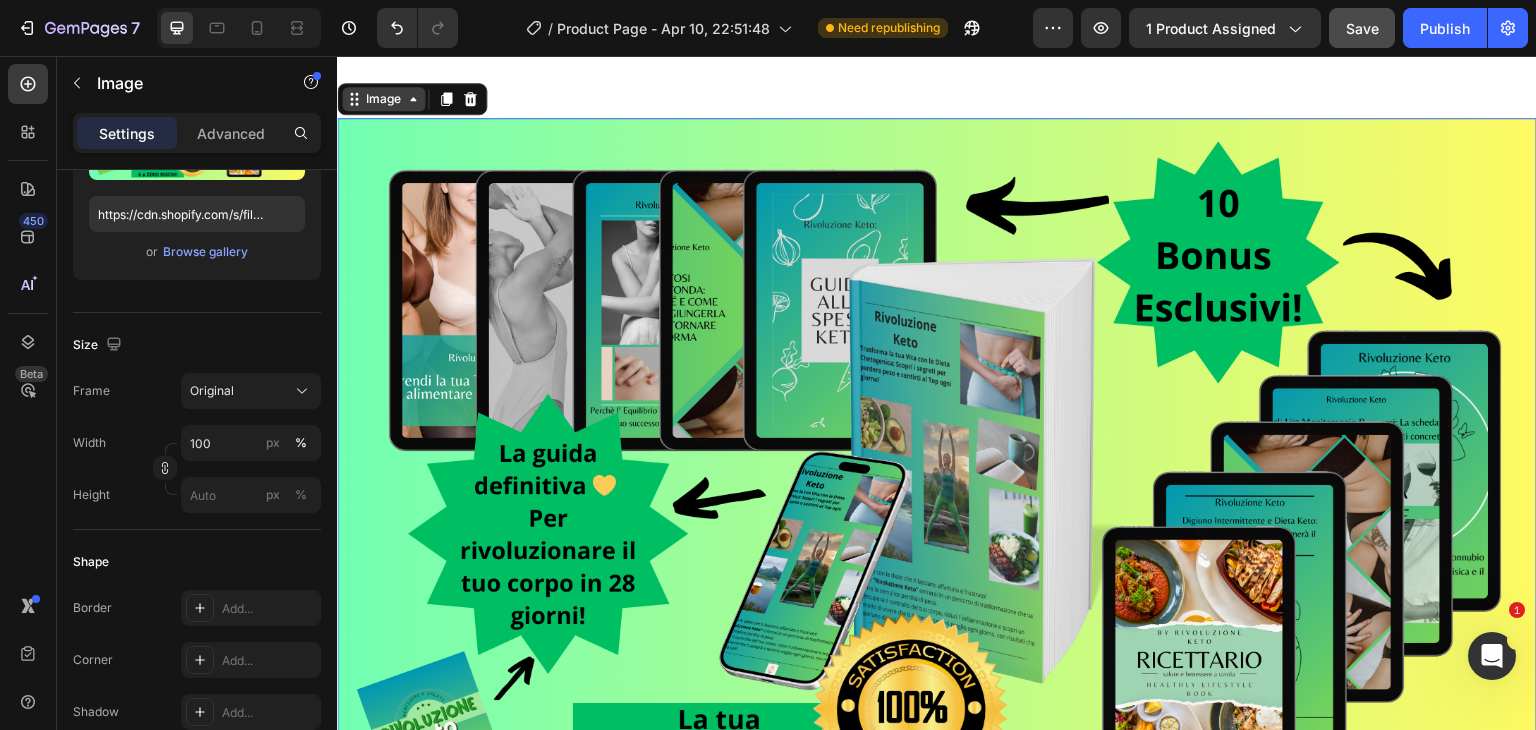 click 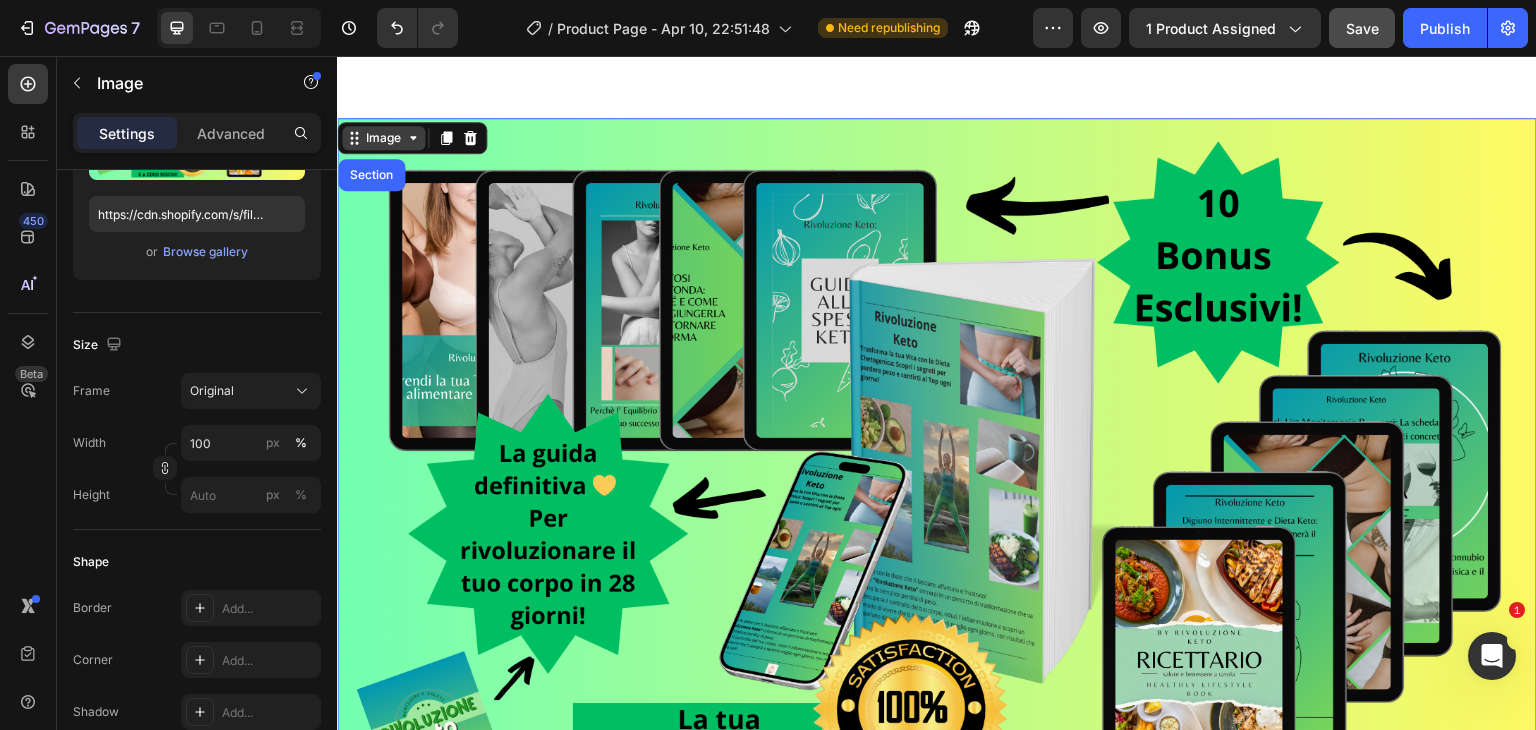 click 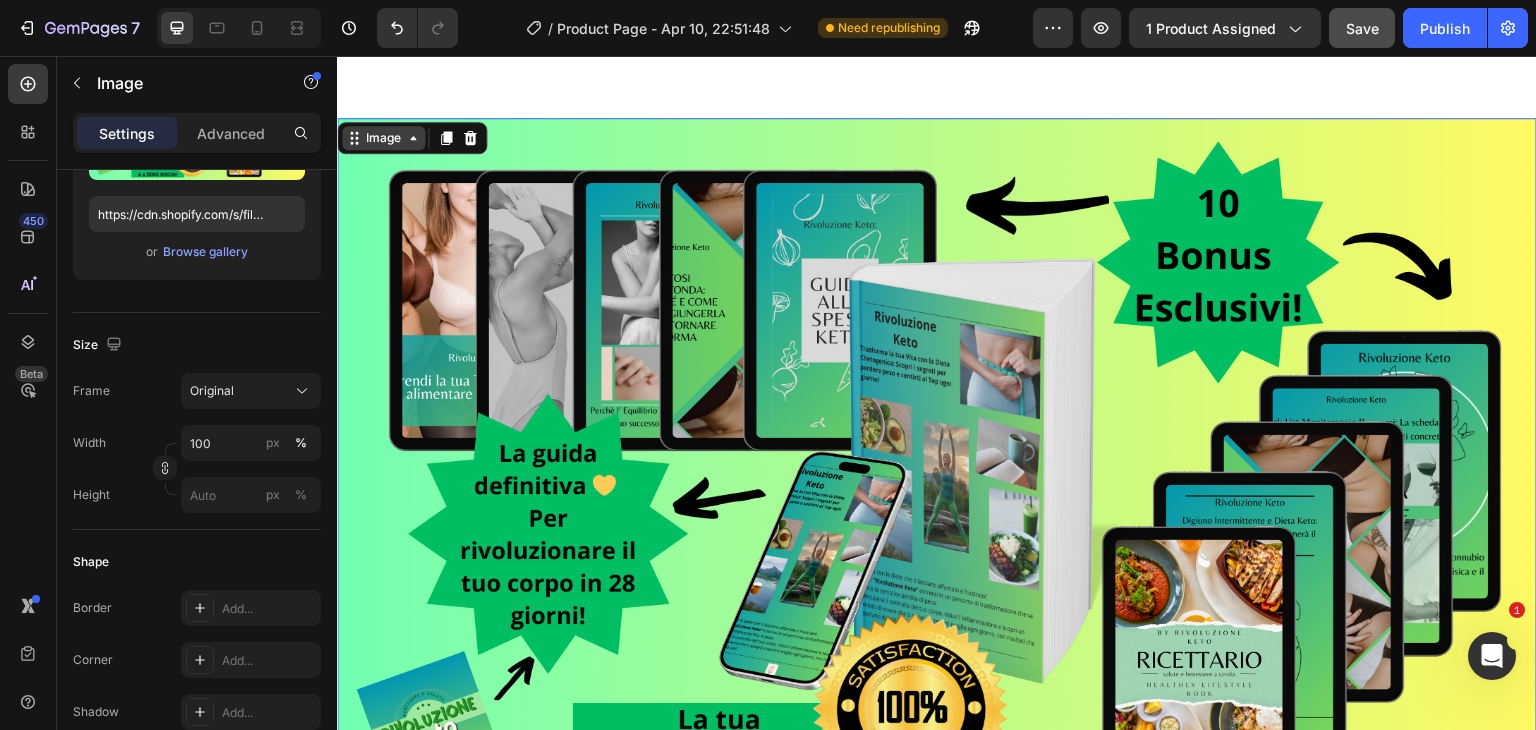 click 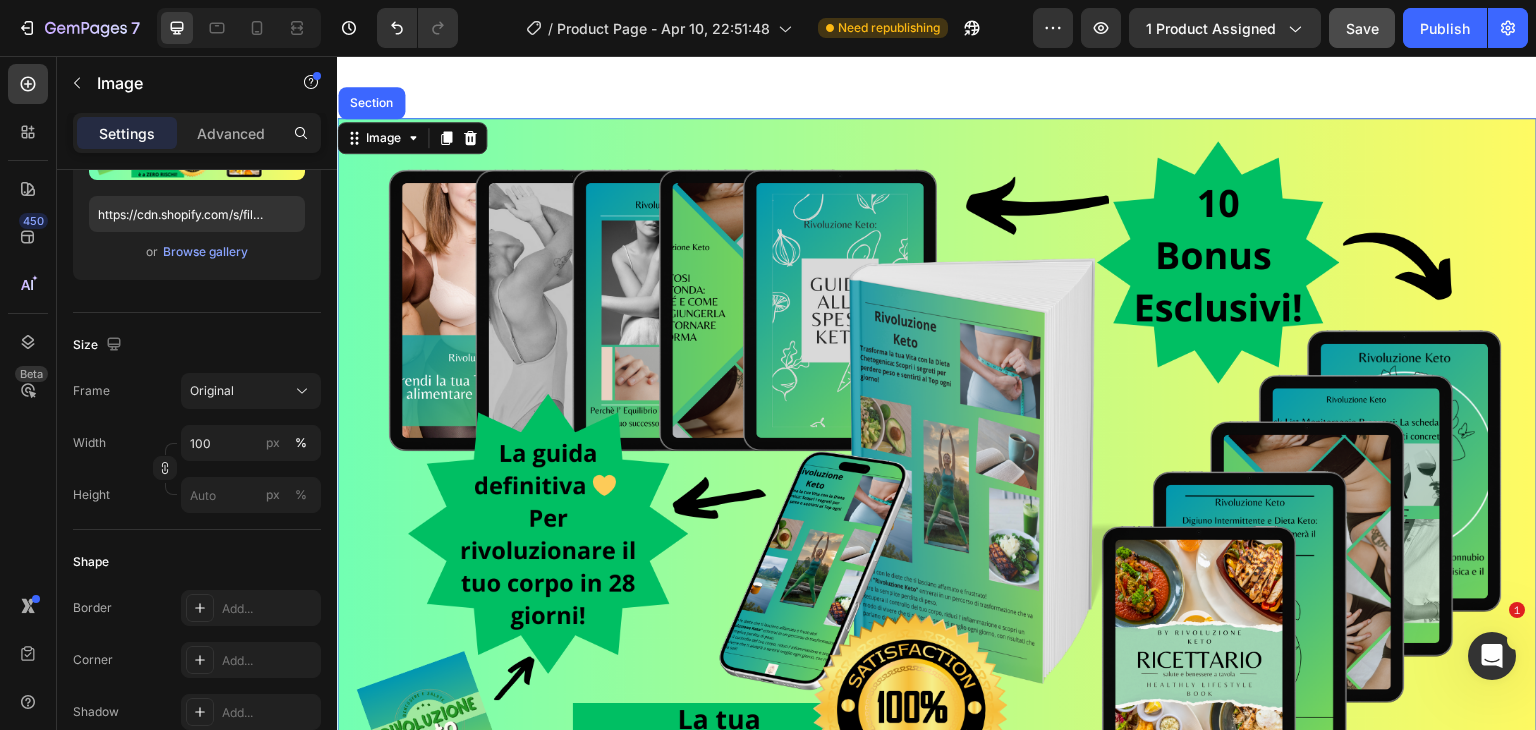 click at bounding box center [937, 471] 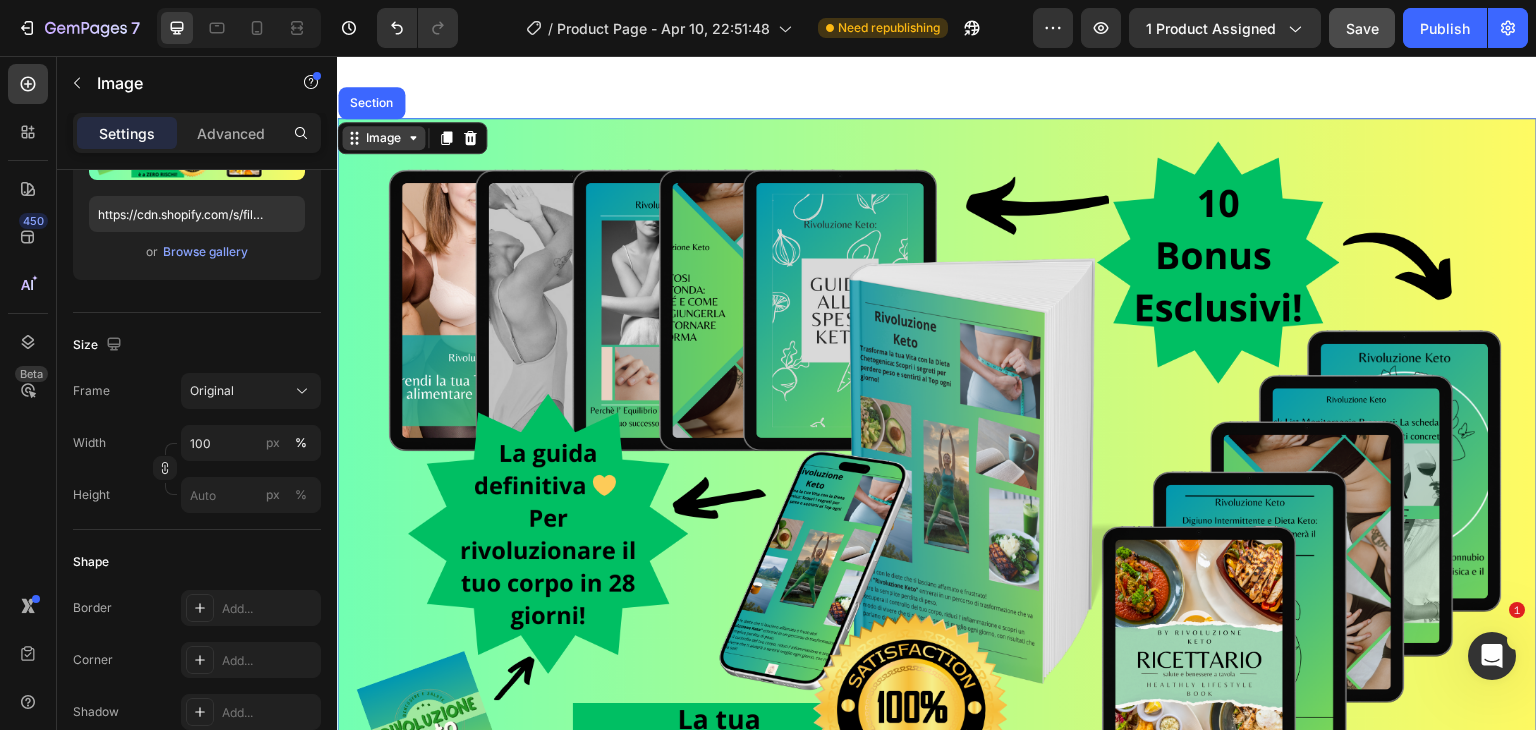click 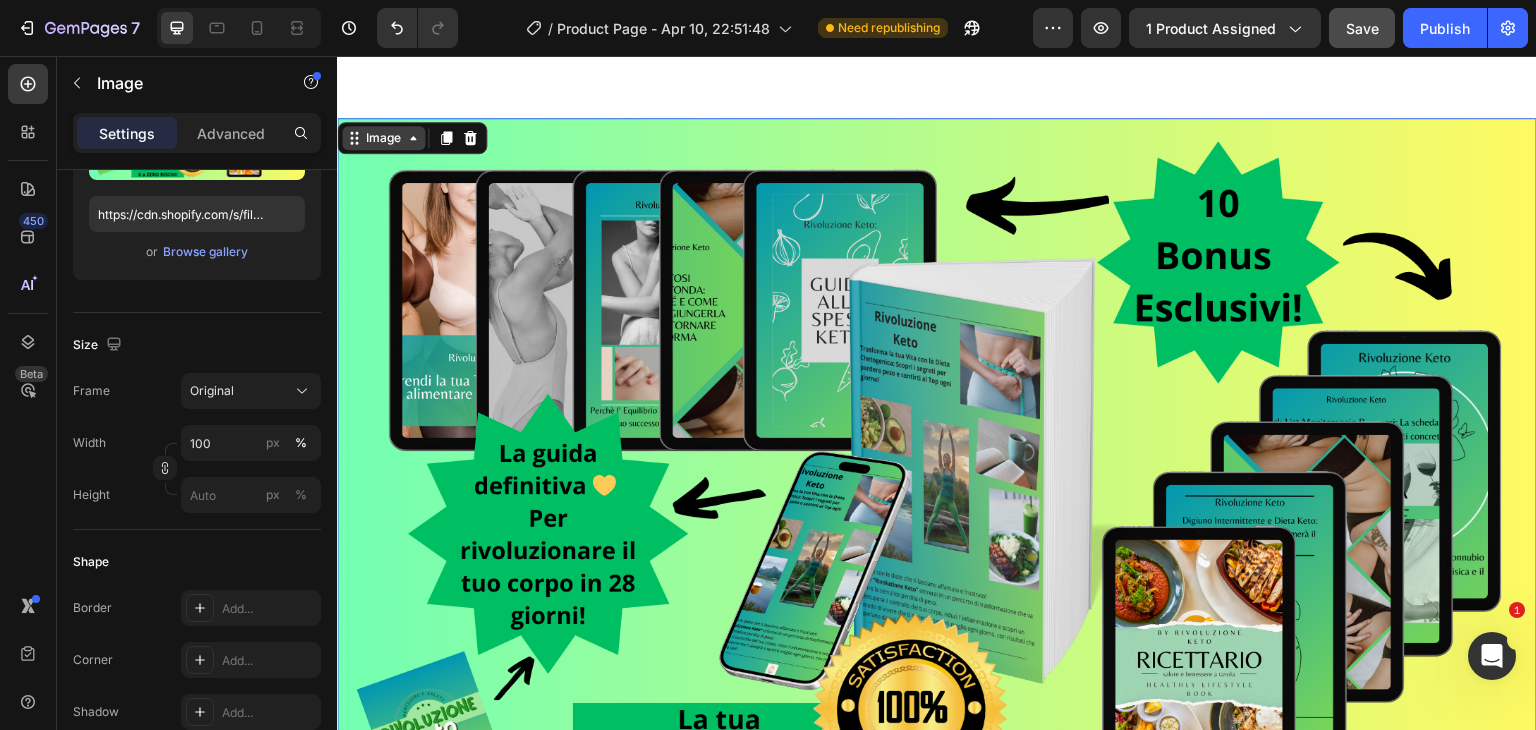click 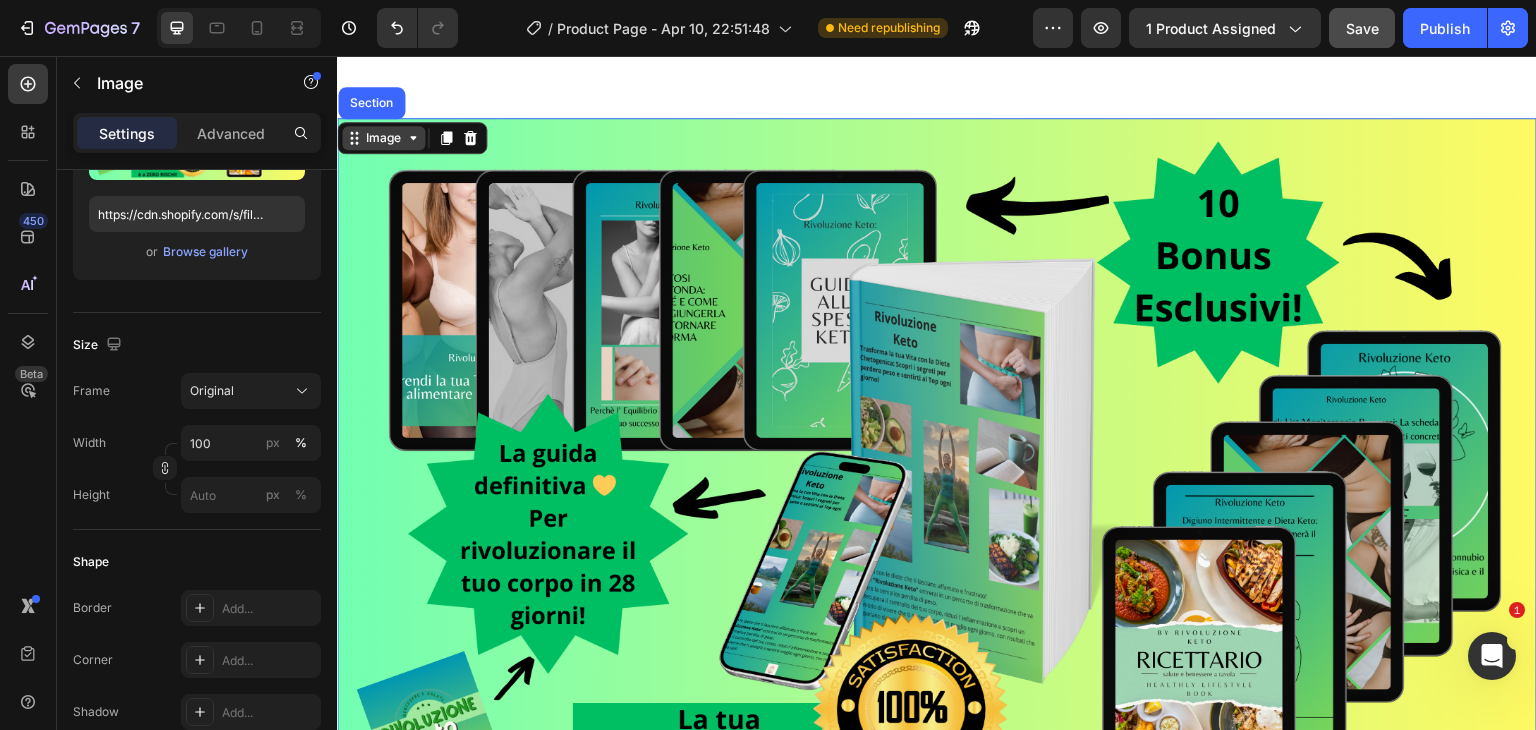 click 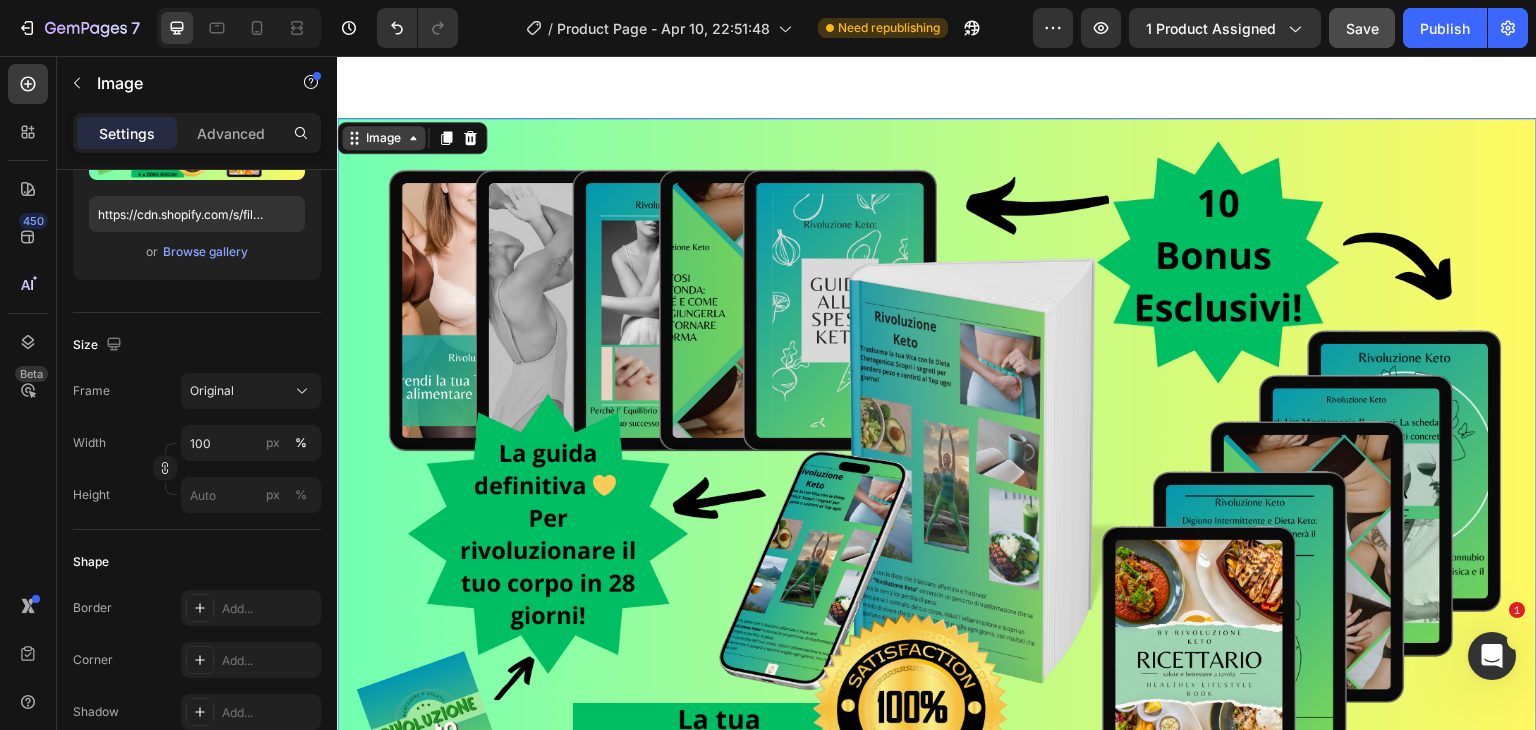 click 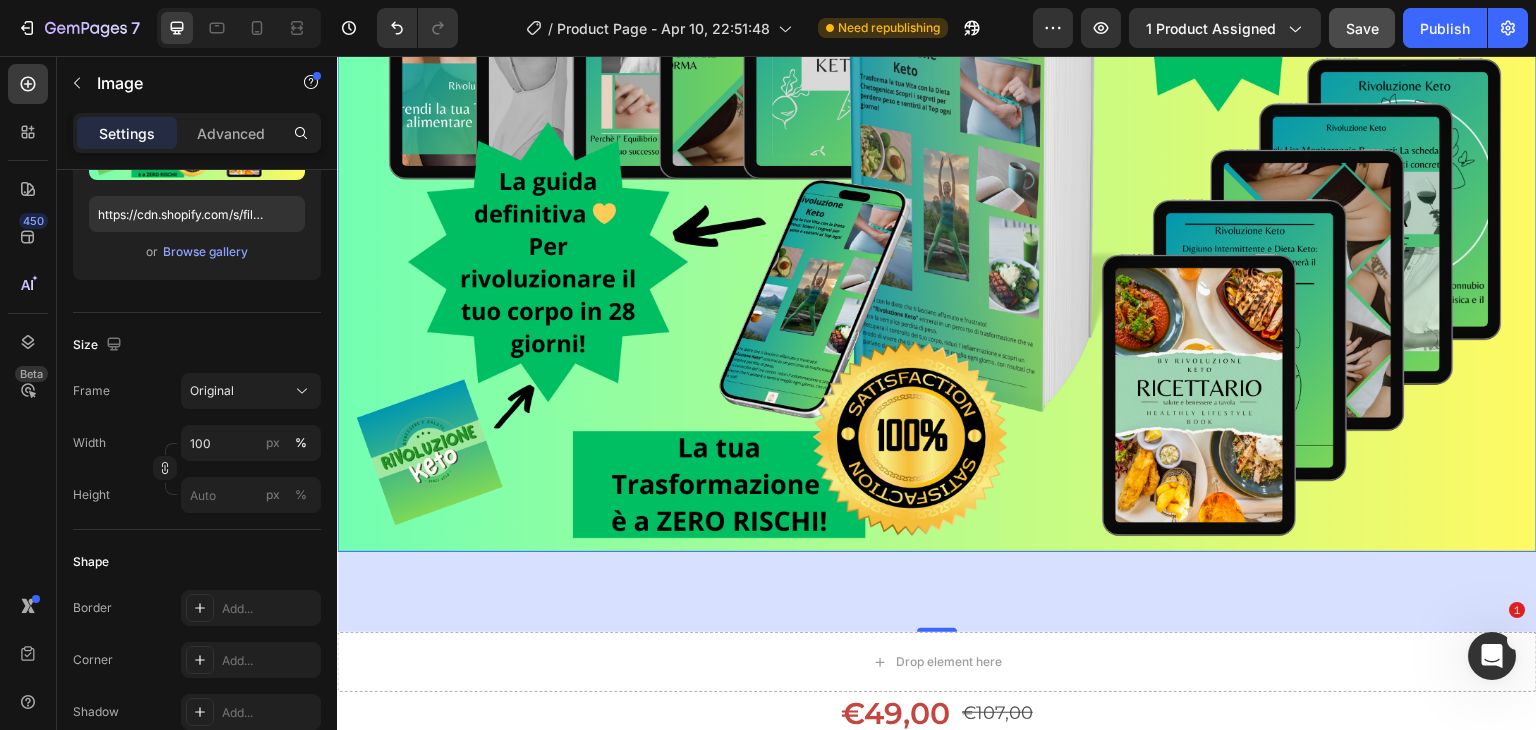 scroll, scrollTop: 532, scrollLeft: 0, axis: vertical 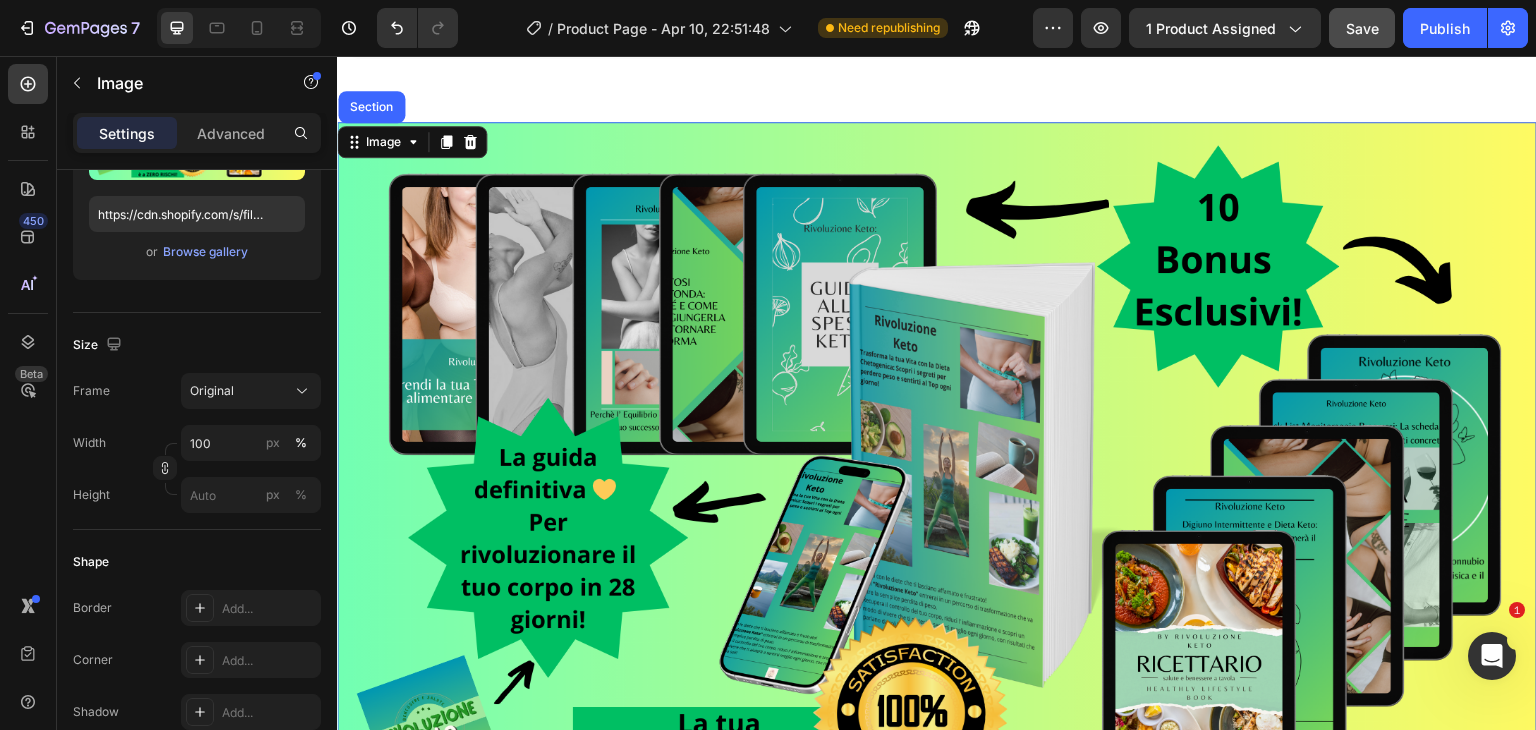 click at bounding box center [937, 475] 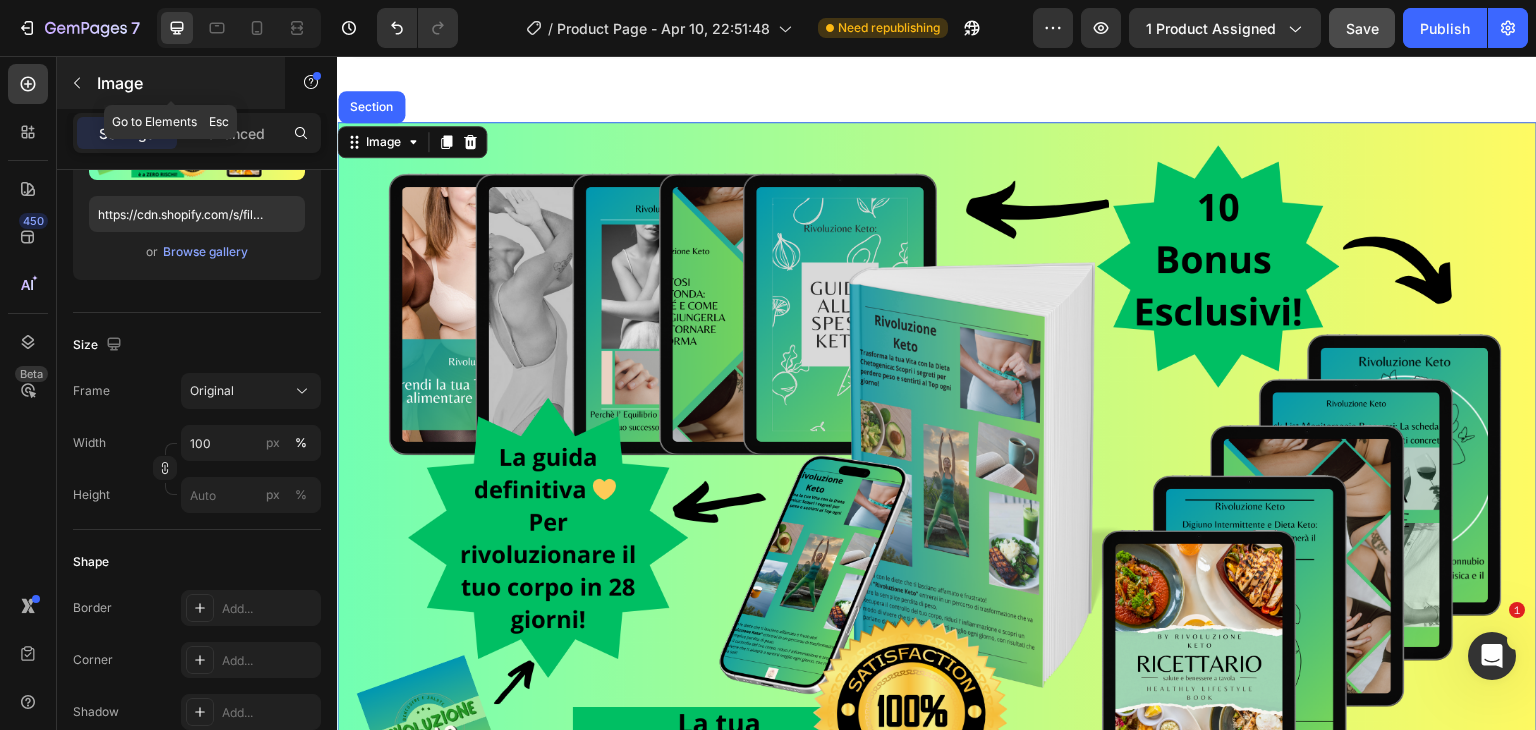 click 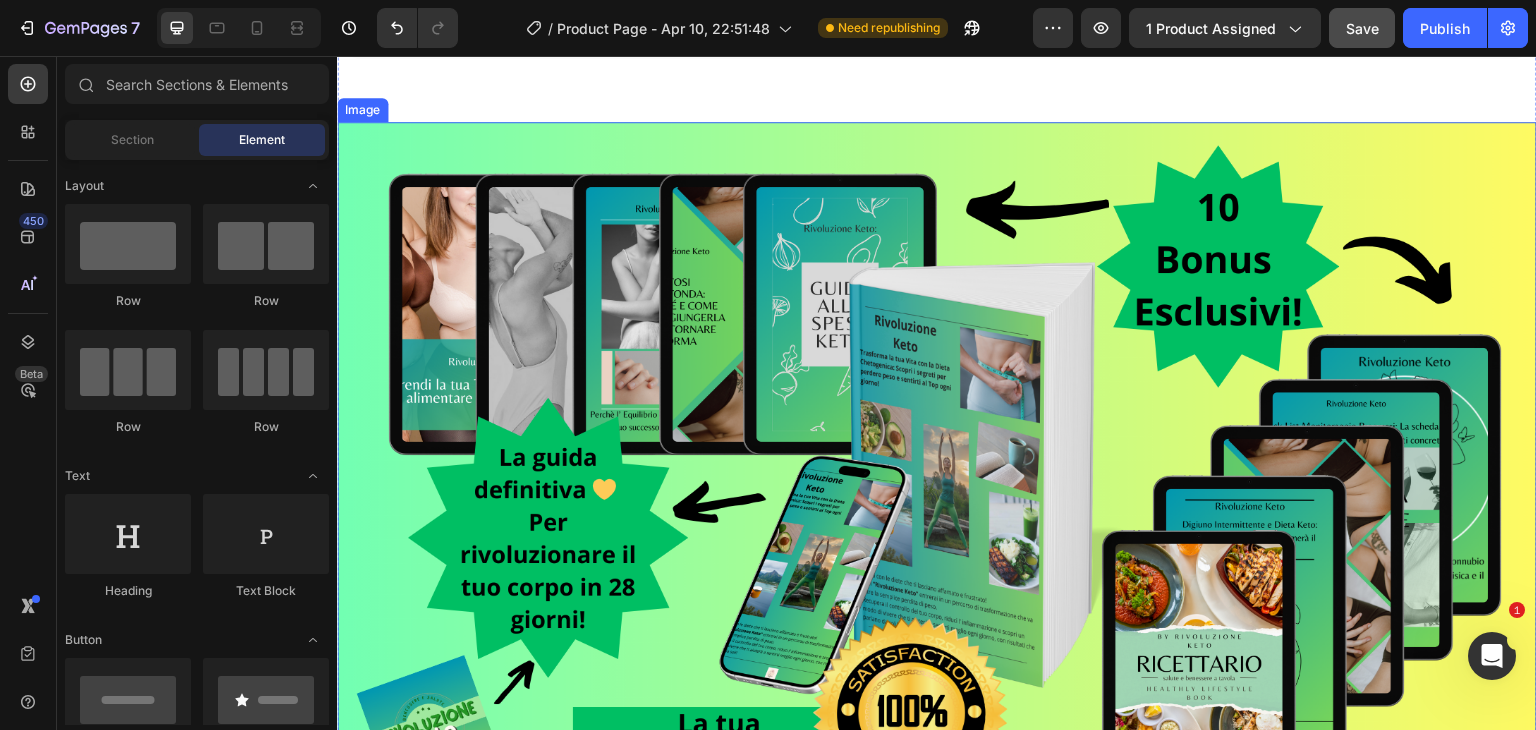click at bounding box center (937, 475) 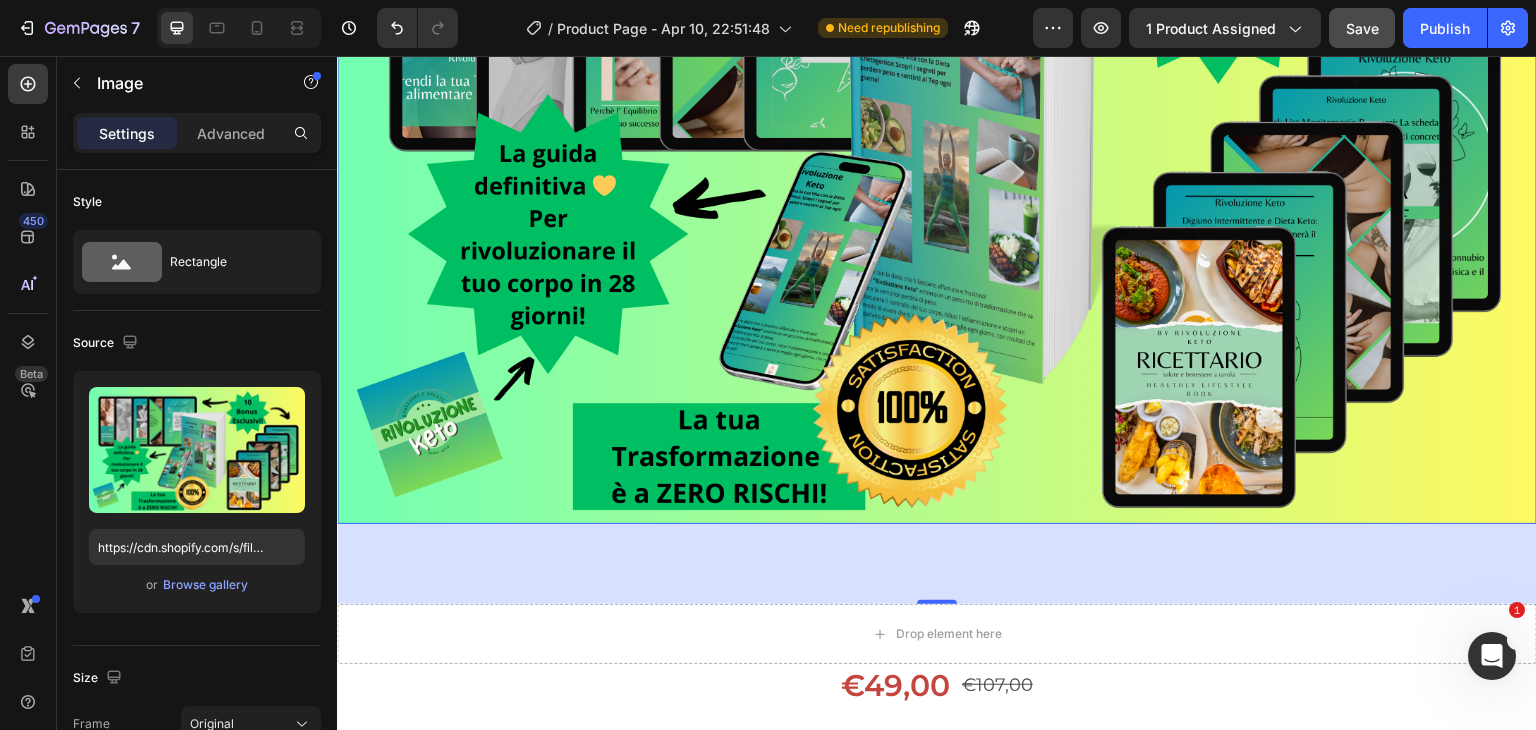 scroll, scrollTop: 240, scrollLeft: 0, axis: vertical 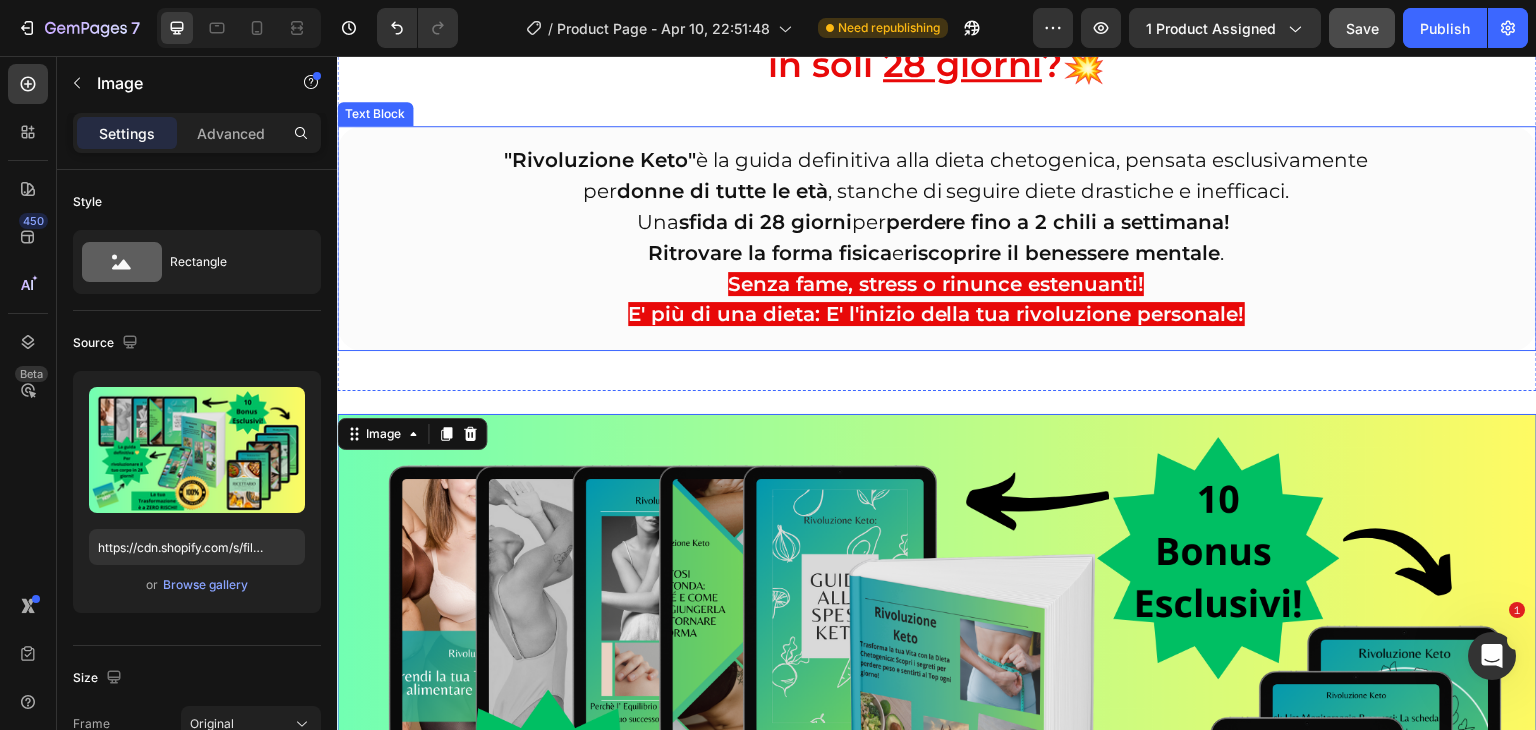 click on ""Rivoluzione Keto"  è la guida definitiva alla dieta chetogenica, pensata esclusivamente  per  donne di tutte le età , stanche di seguire diete drastiche e inefficaci.  Una  sfida di 28 giorni  per  perdere fino a 2 chili a settimana!   Ritrovare la forma fisica  e  riscoprire il benessere mentale .  Senza fame, stress o rinunce estenuanti! E' più di una dieta: E' l'inizio della tua rivoluzione personale!" at bounding box center [937, 238] 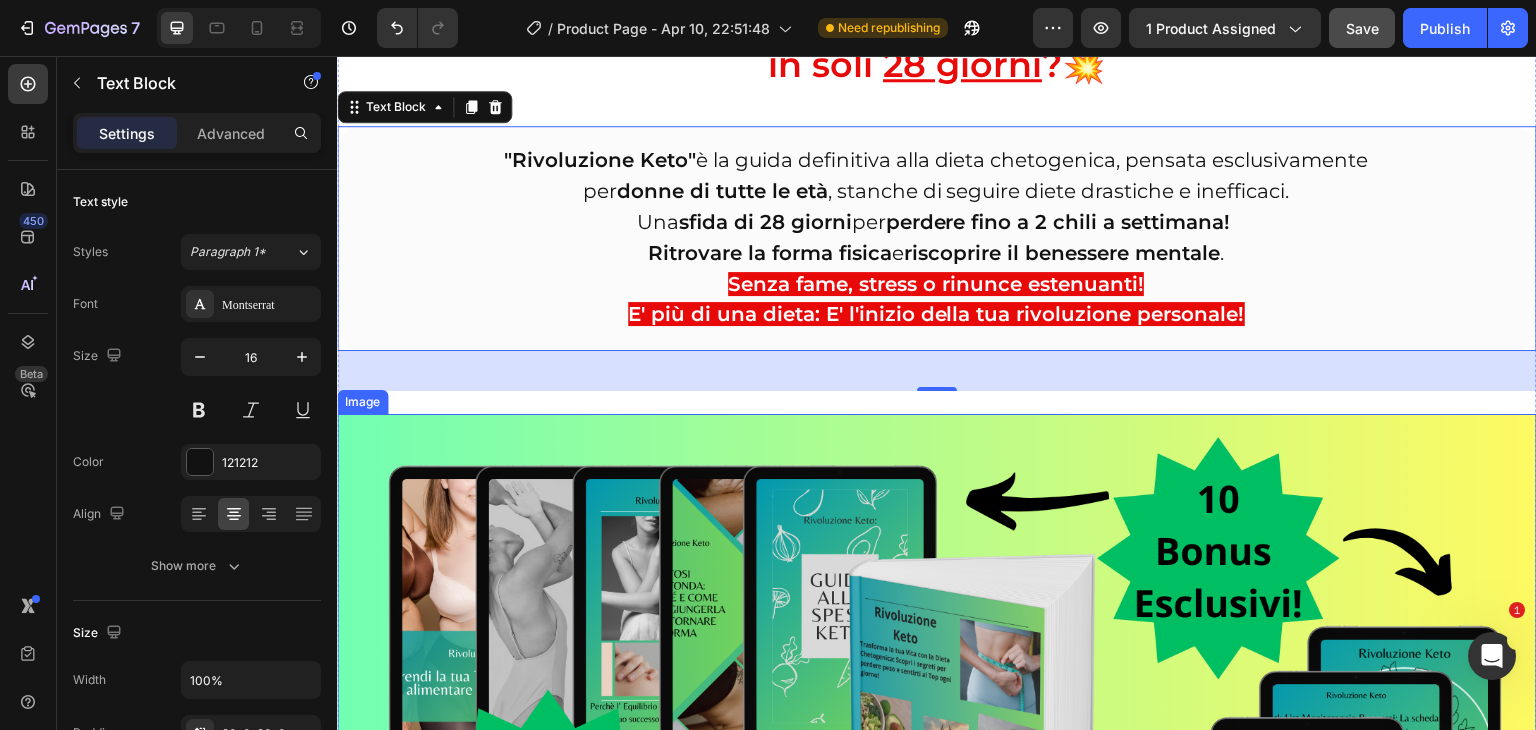 click at bounding box center (937, 767) 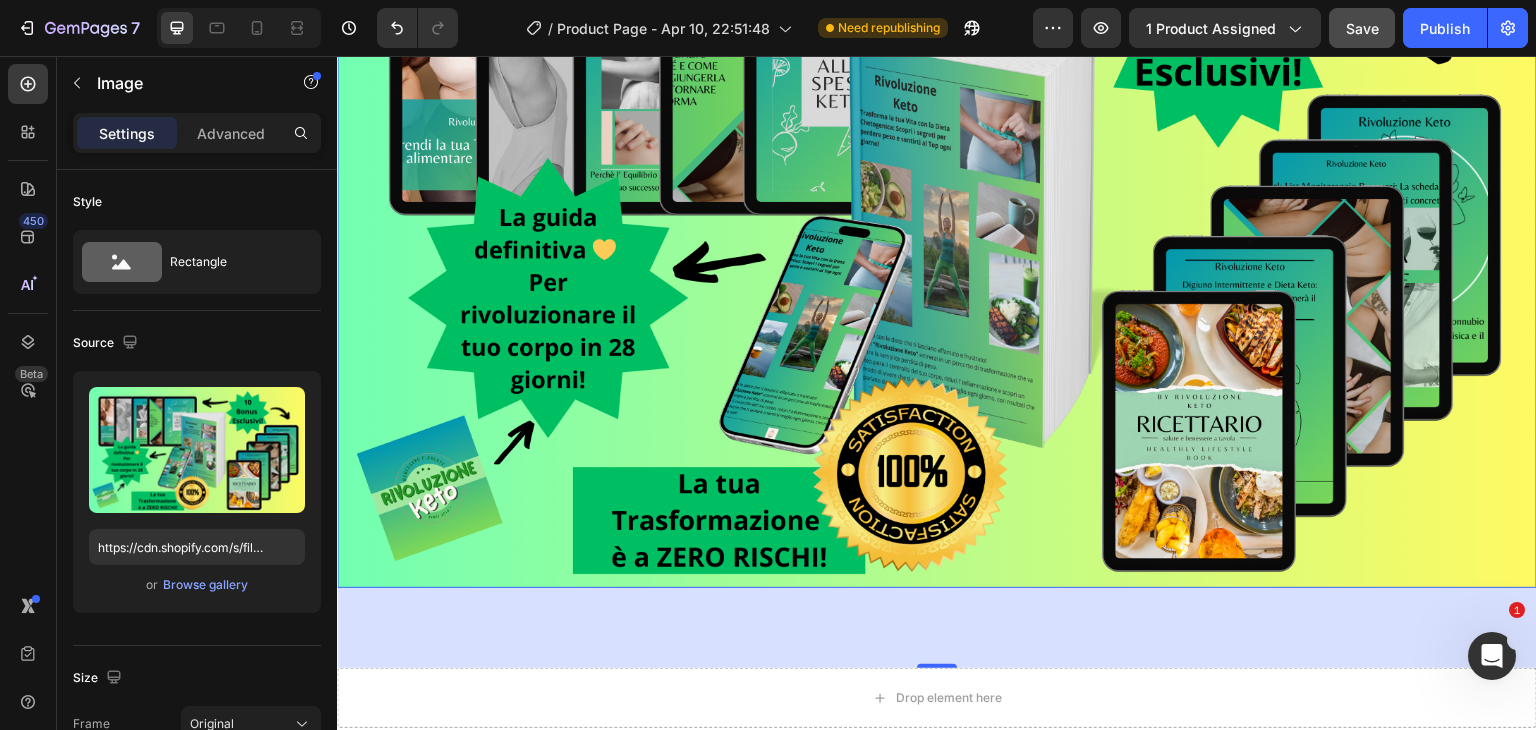 scroll, scrollTop: 746, scrollLeft: 0, axis: vertical 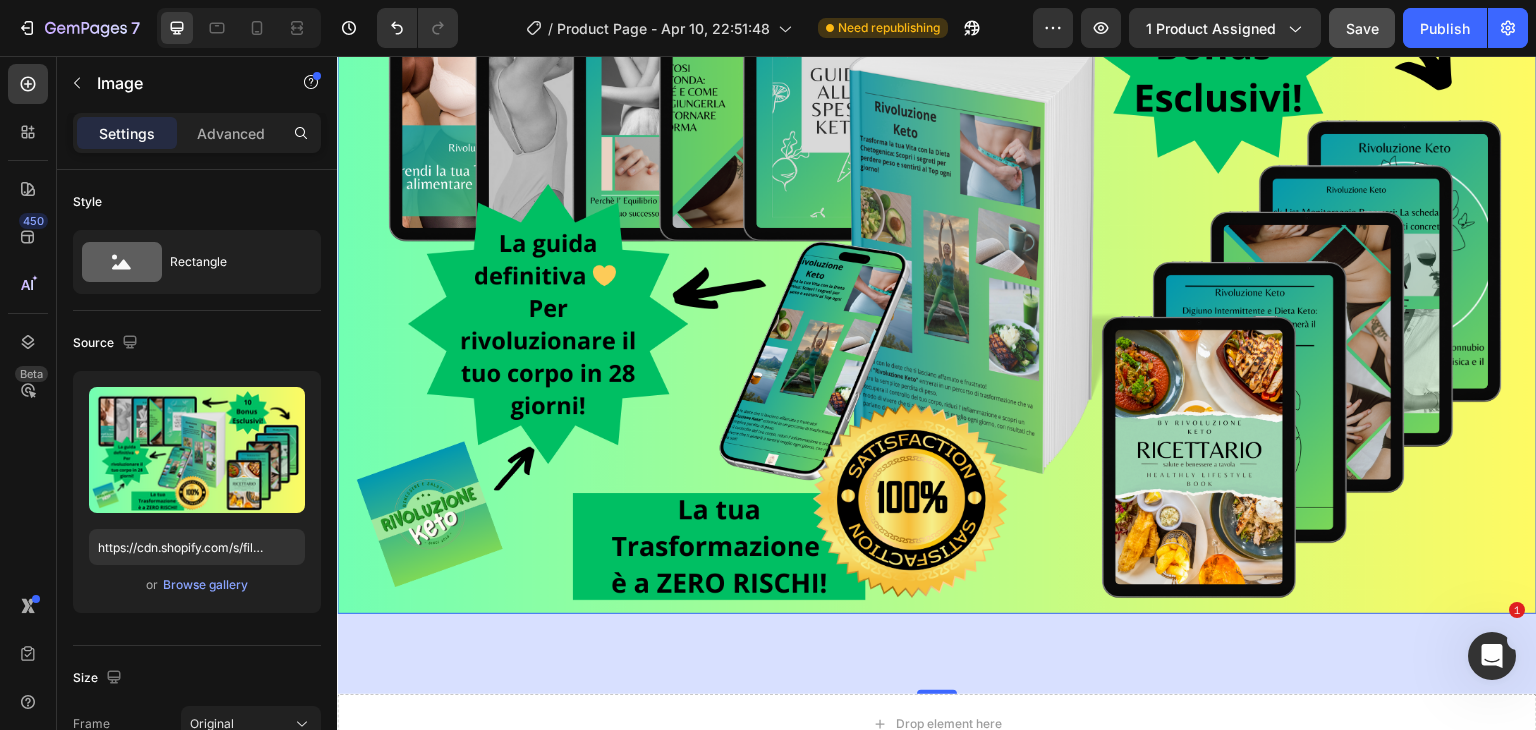 click at bounding box center [937, 261] 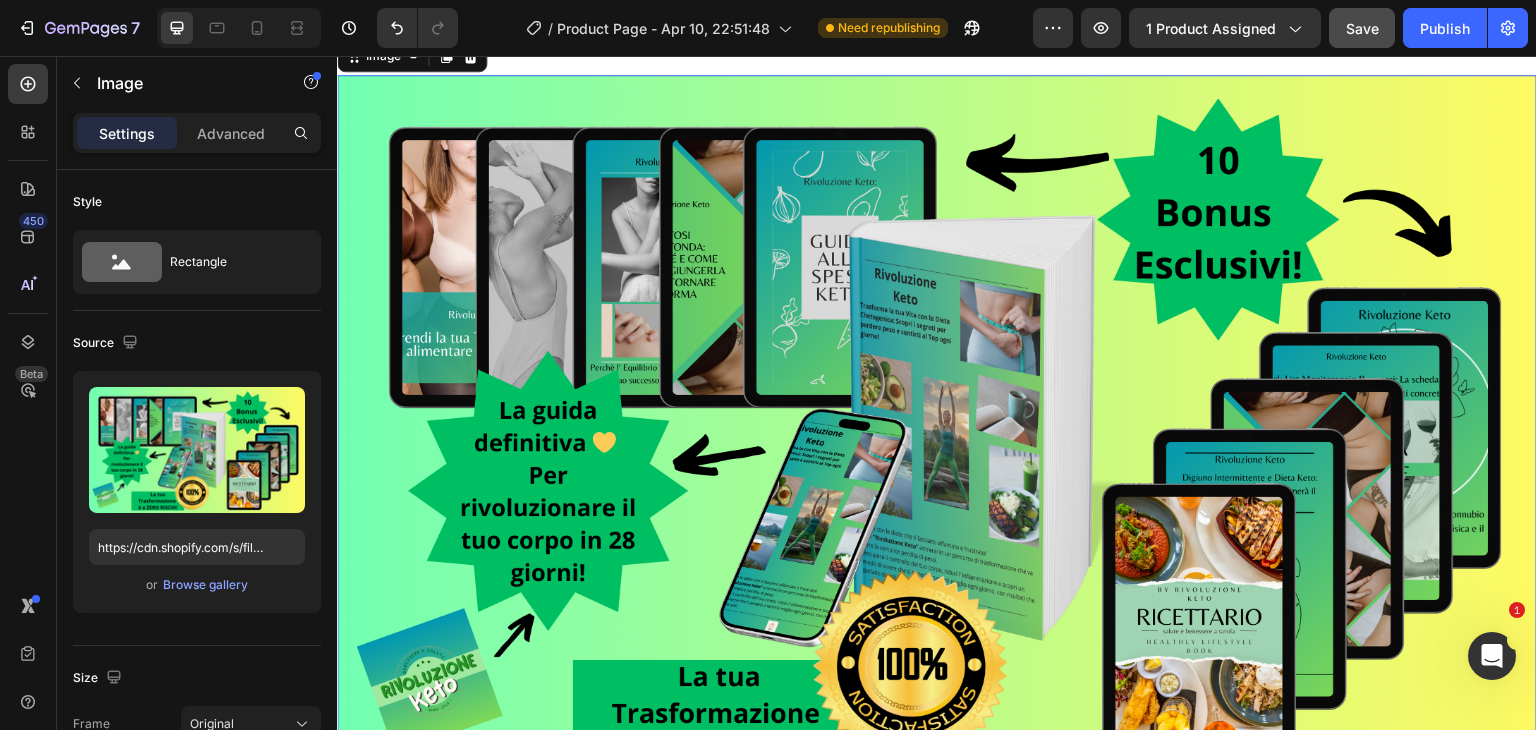 scroll, scrollTop: 544, scrollLeft: 0, axis: vertical 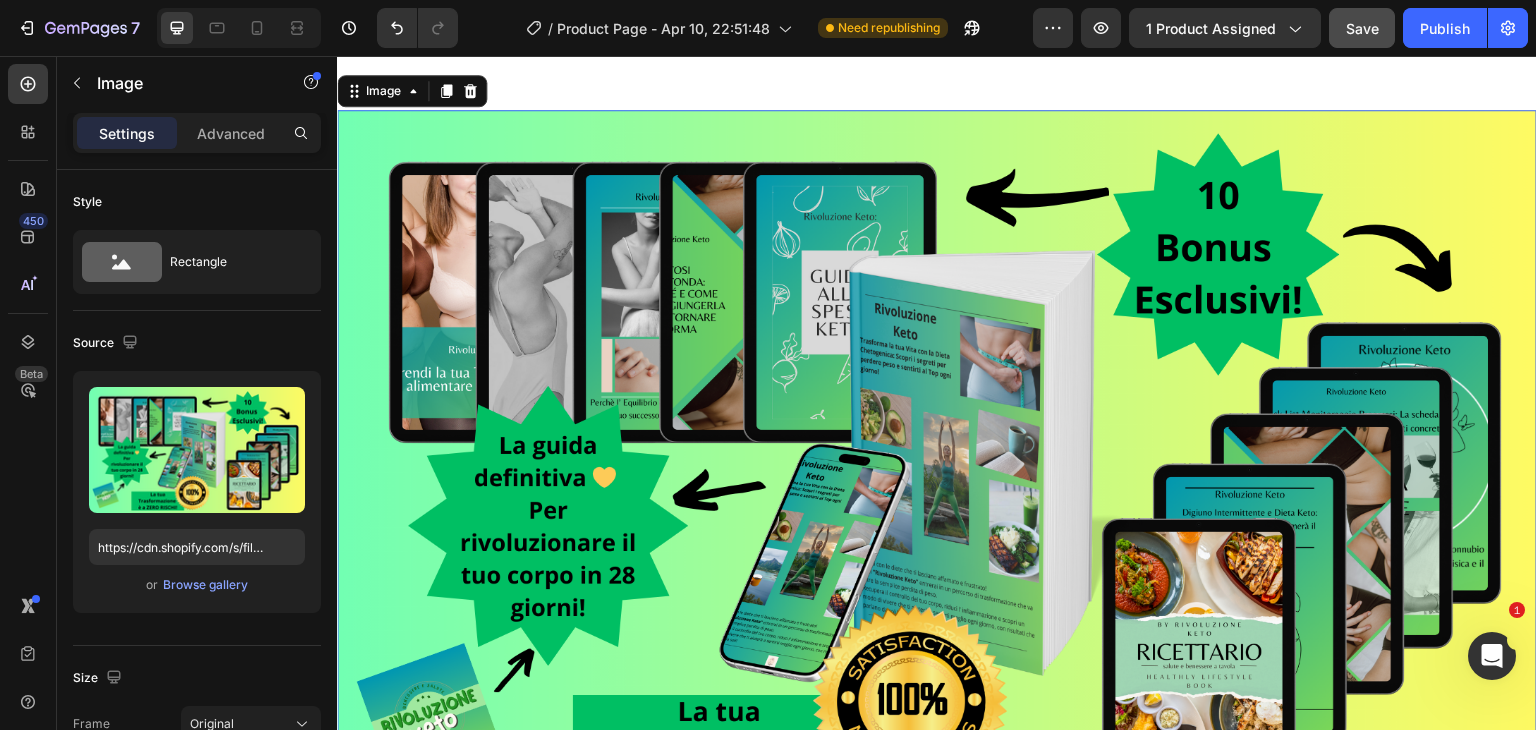 click at bounding box center (937, 463) 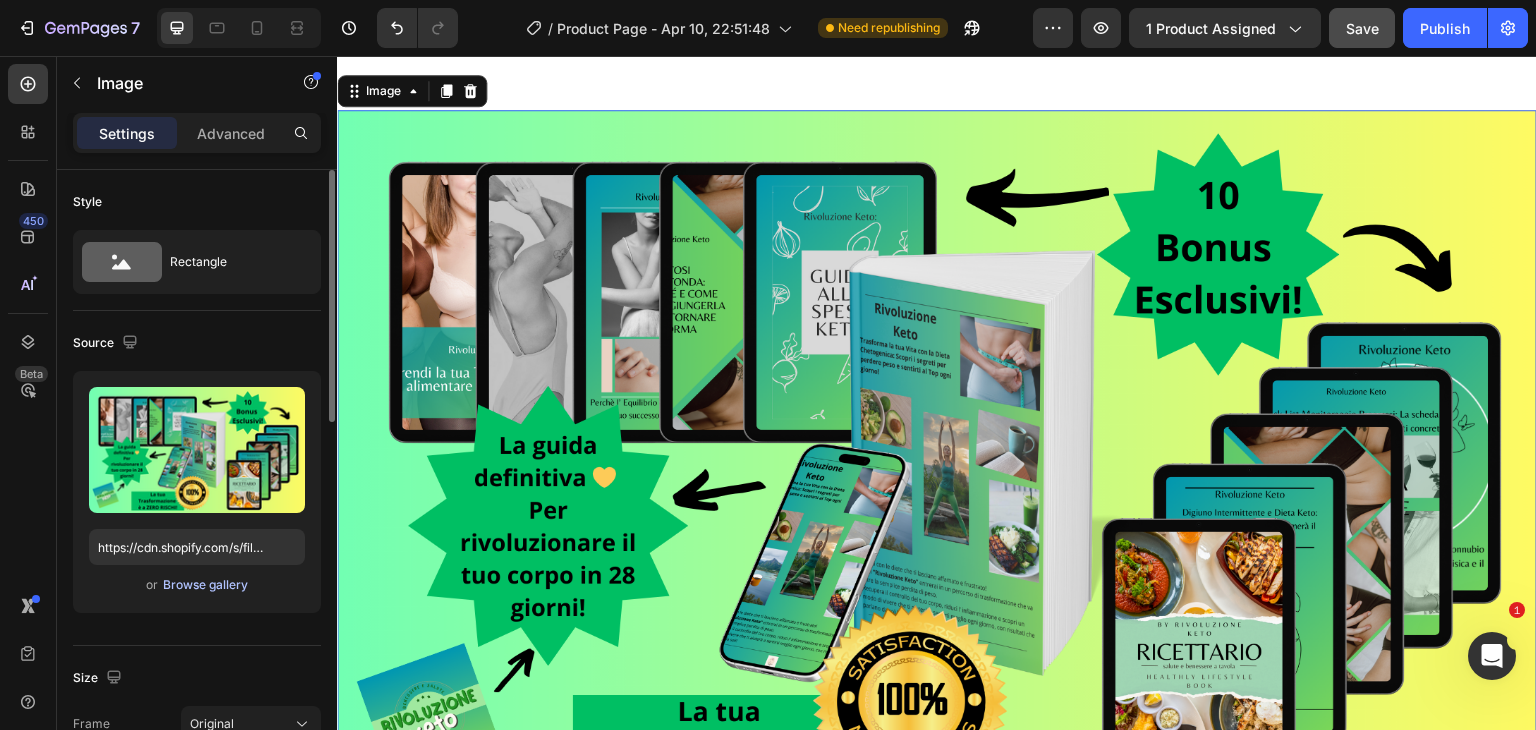 click on "Browse gallery" at bounding box center [205, 585] 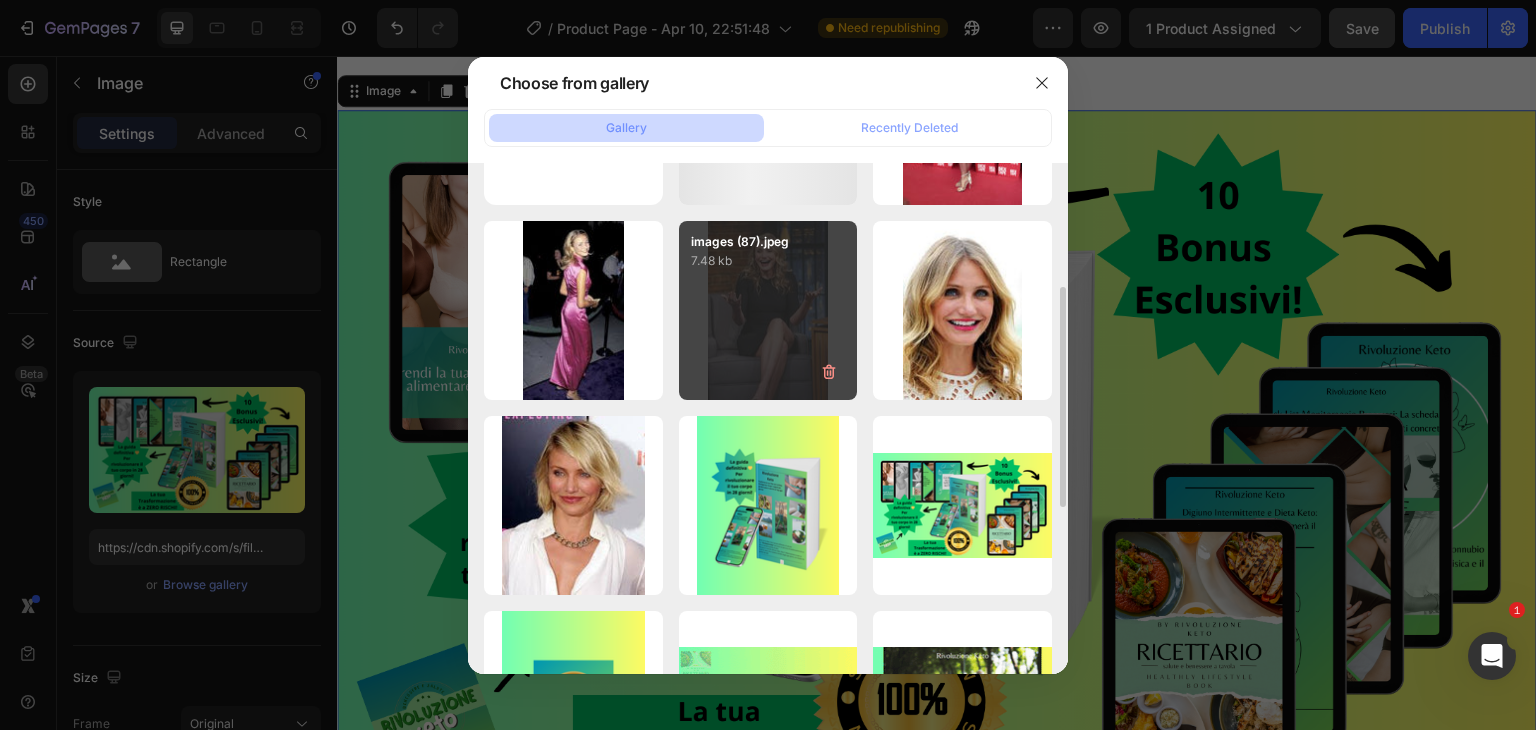 scroll, scrollTop: 300, scrollLeft: 0, axis: vertical 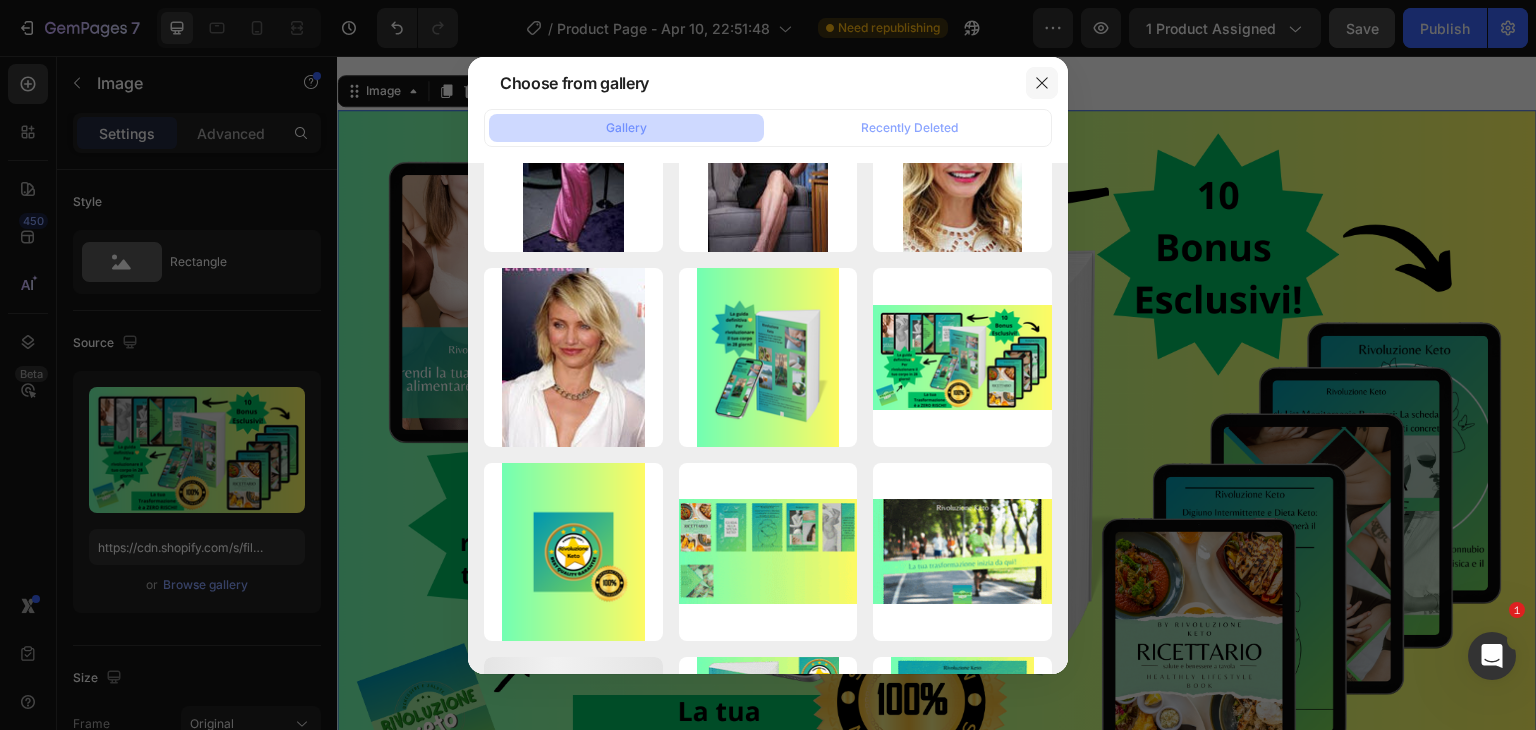 click 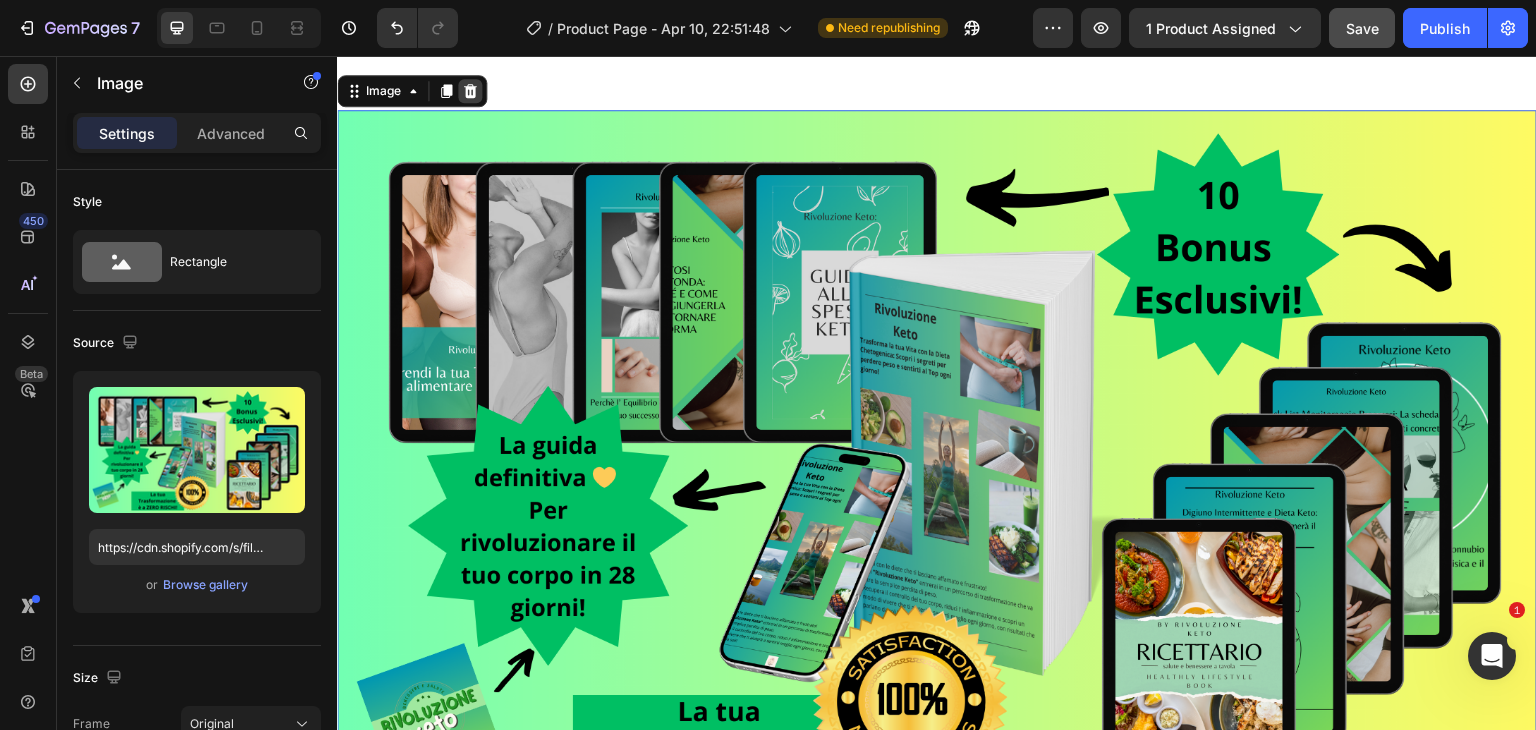 click 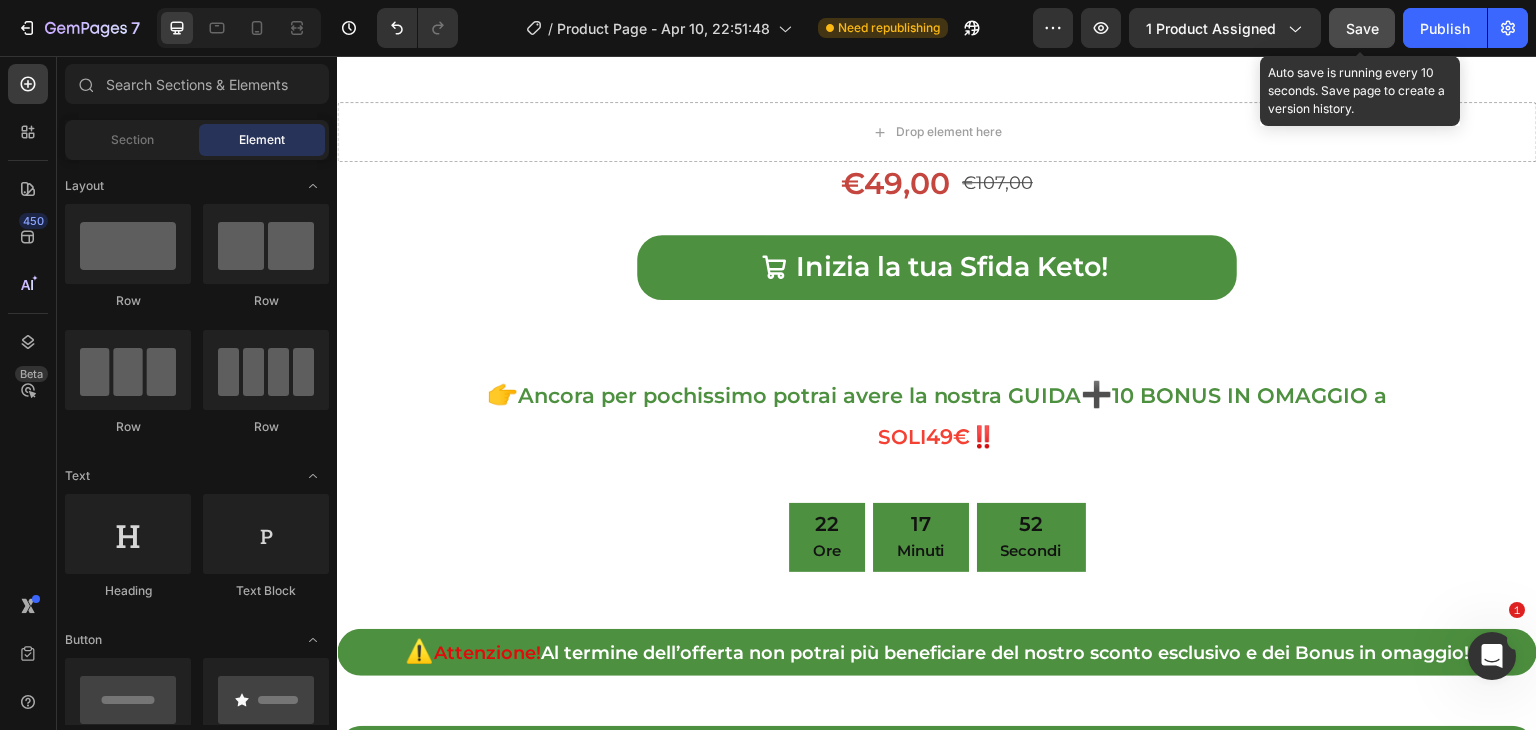 click on "Save" at bounding box center [1362, 28] 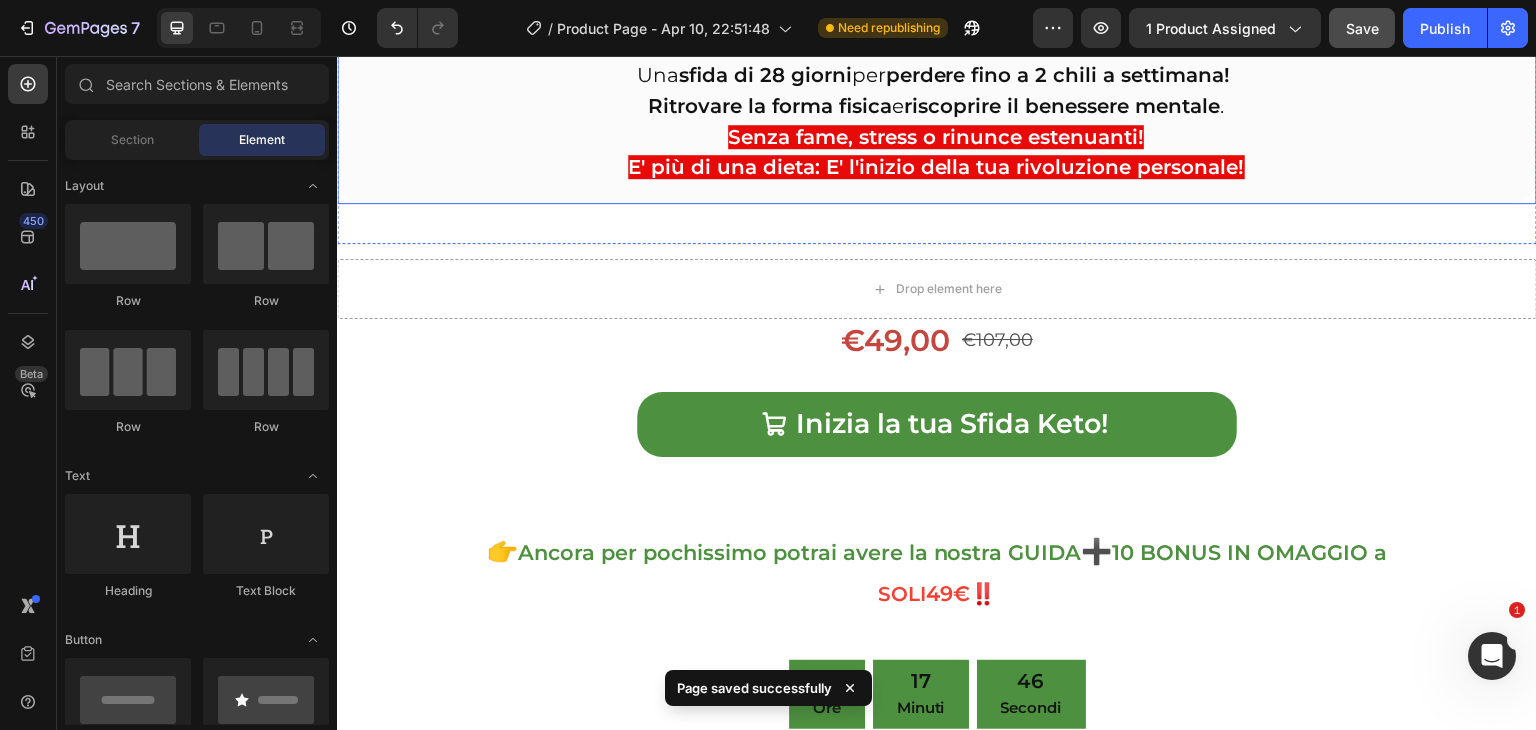 scroll, scrollTop: 371, scrollLeft: 0, axis: vertical 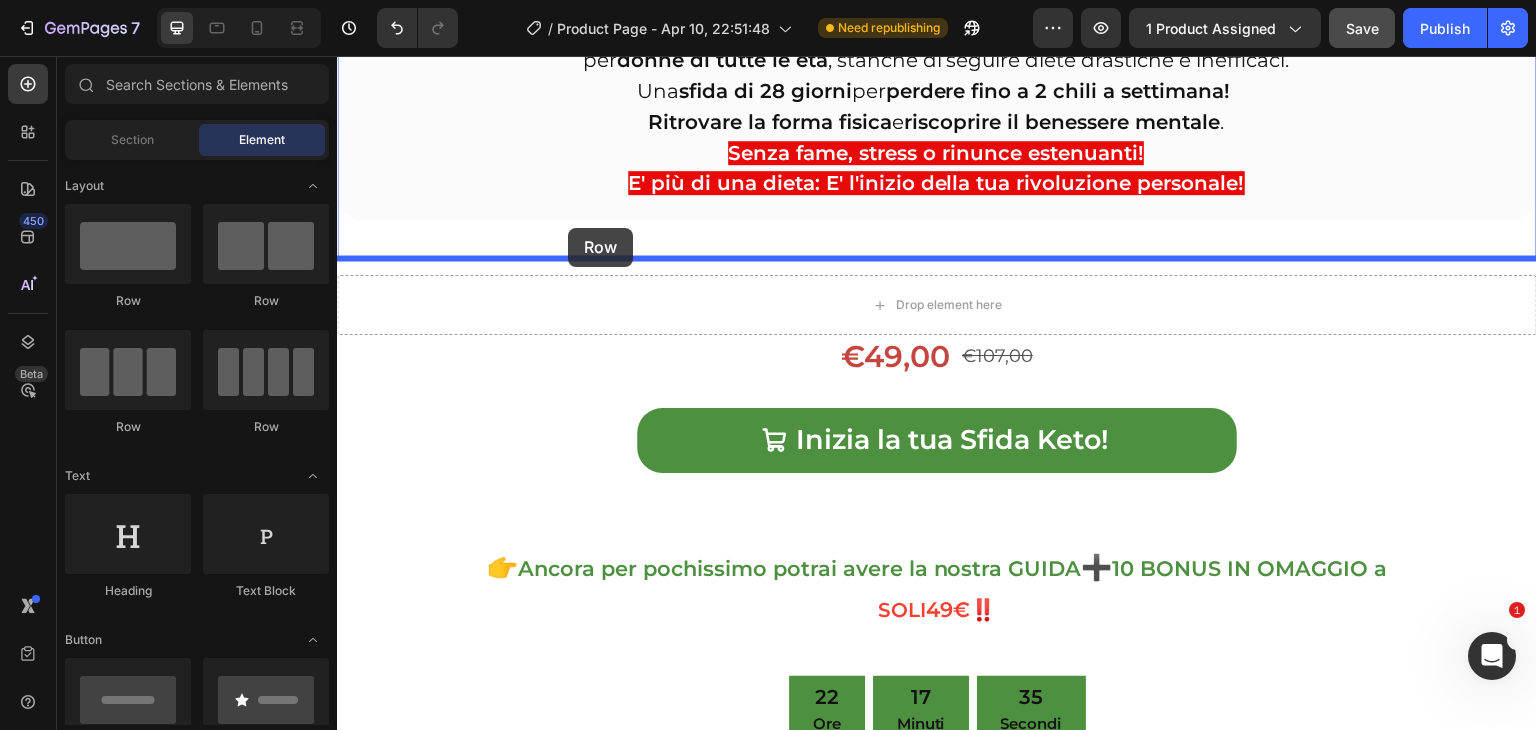 drag, startPoint x: 449, startPoint y: 293, endPoint x: 568, endPoint y: 228, distance: 135.59499 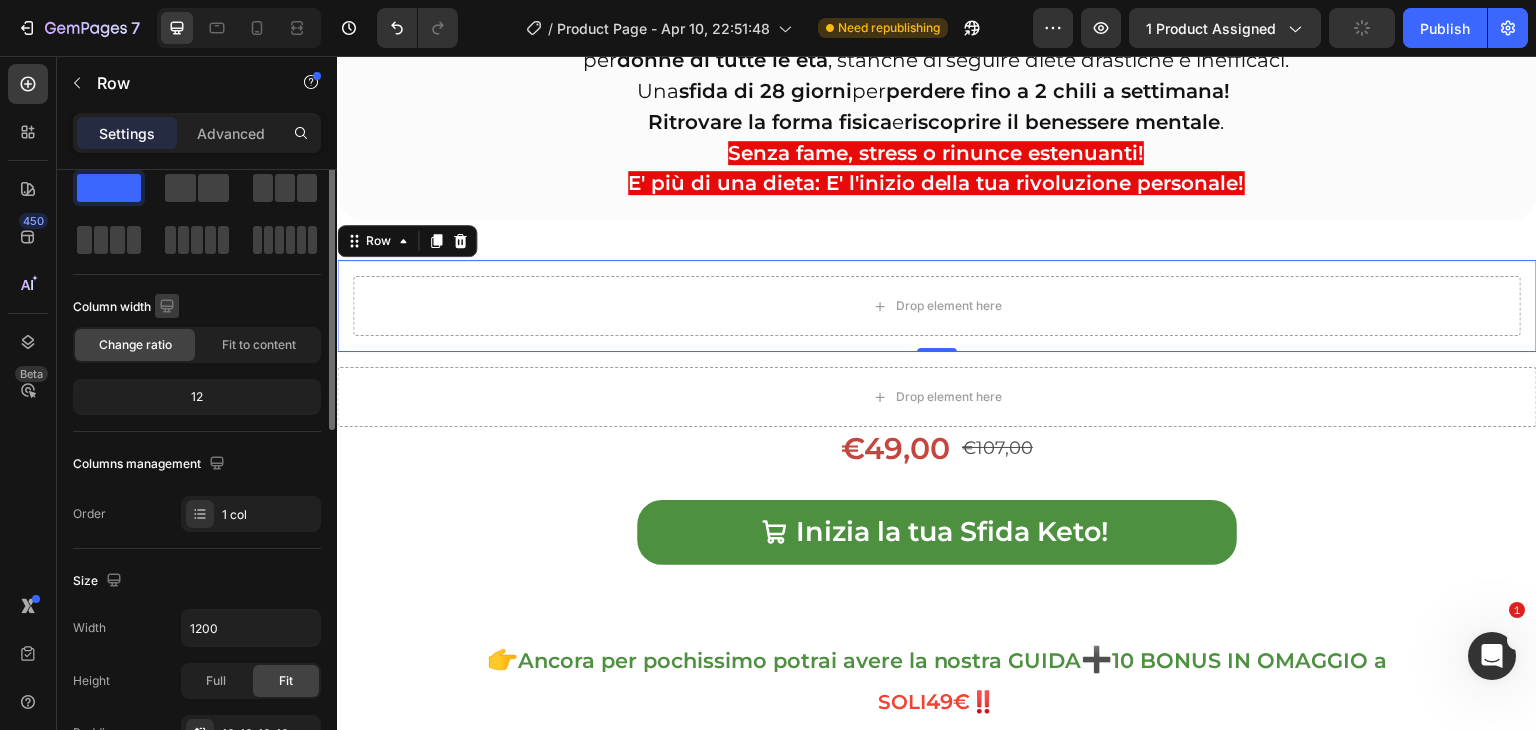 scroll, scrollTop: 0, scrollLeft: 0, axis: both 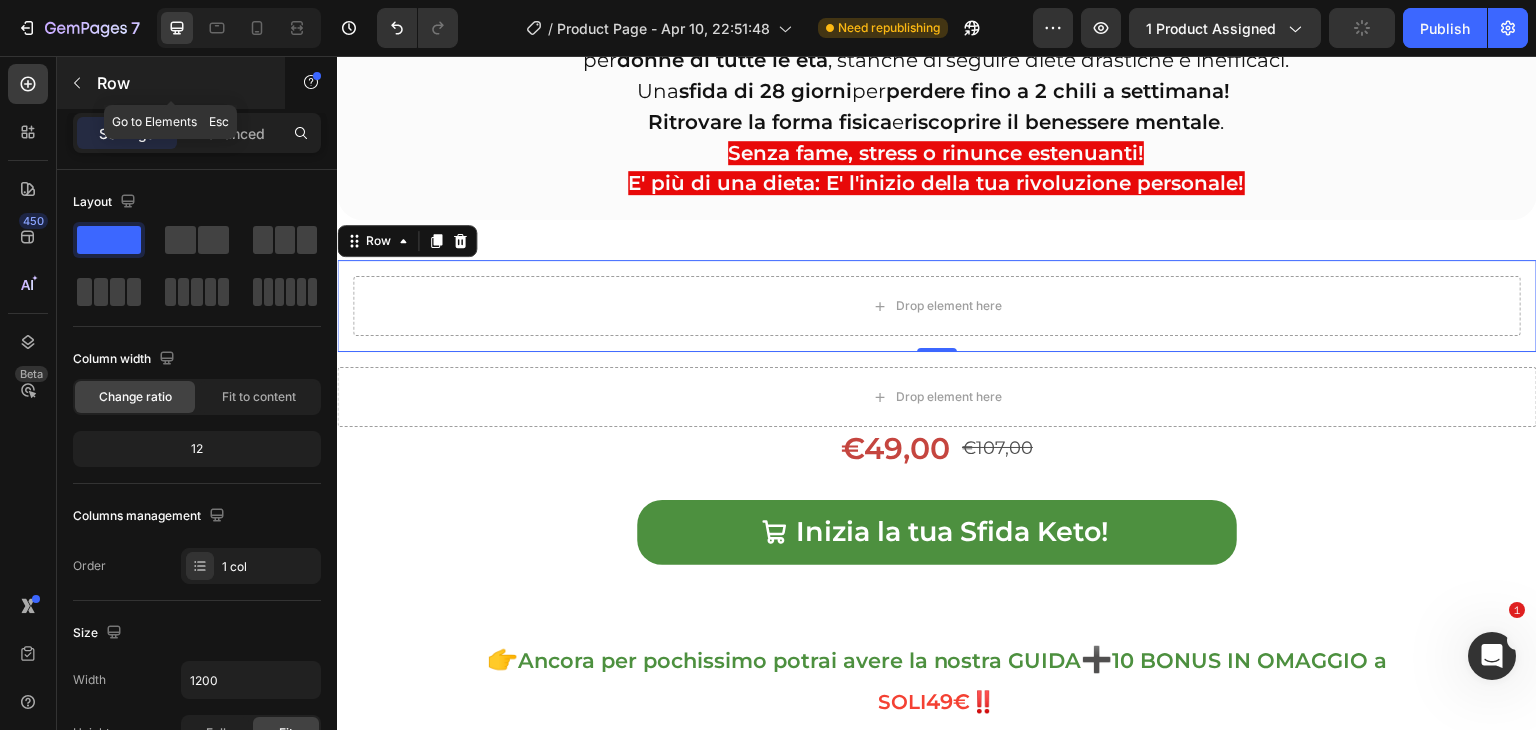 click at bounding box center (77, 83) 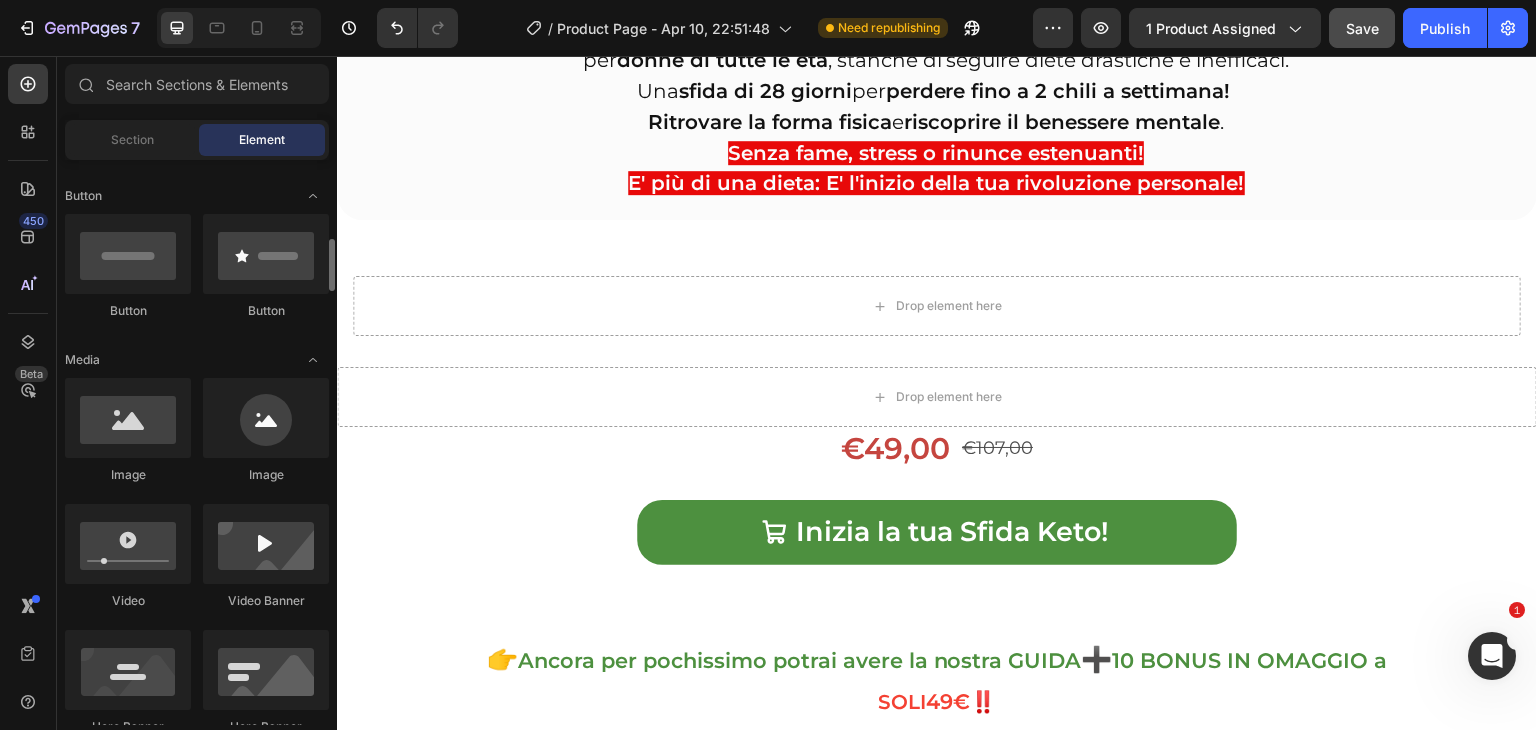 scroll, scrollTop: 479, scrollLeft: 0, axis: vertical 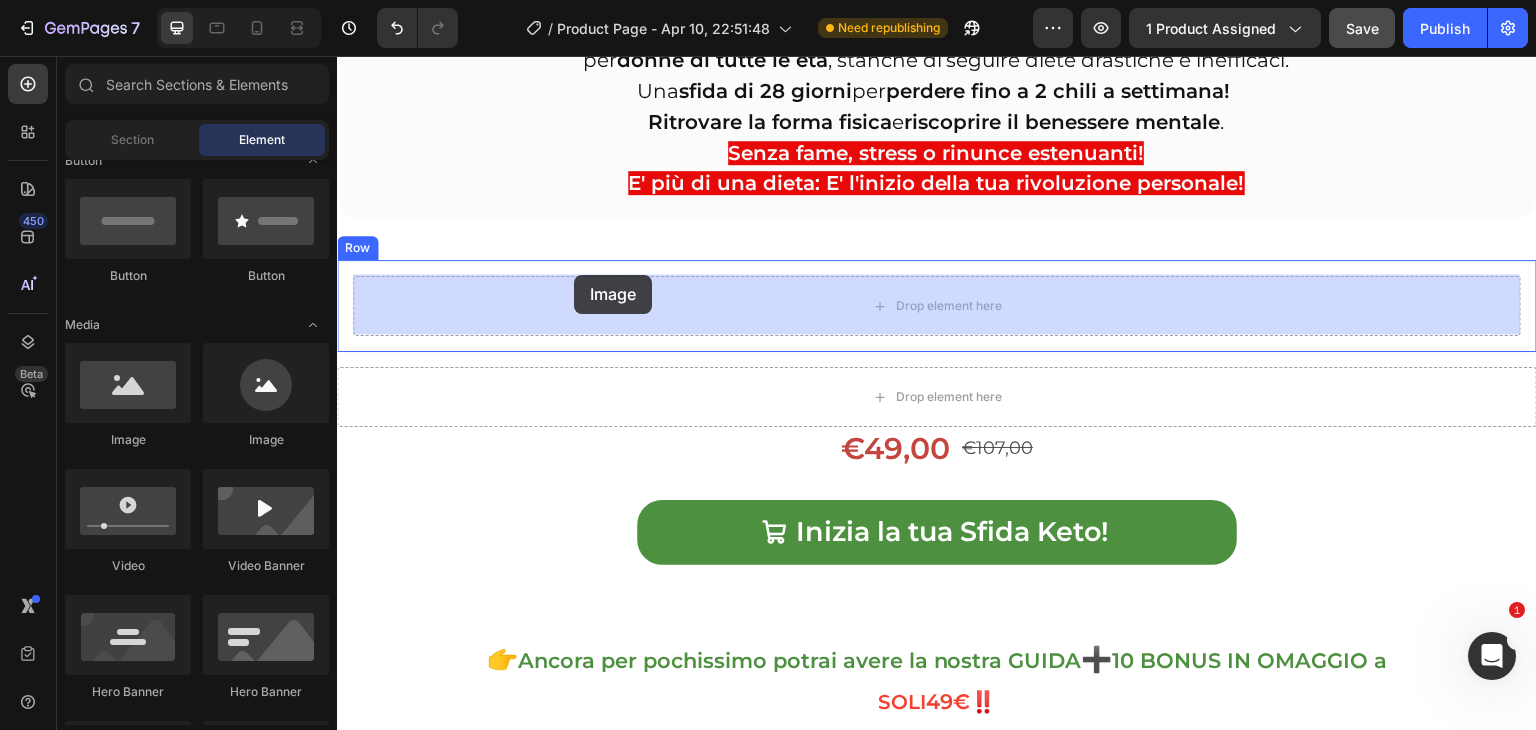 drag, startPoint x: 469, startPoint y: 445, endPoint x: 574, endPoint y: 275, distance: 199.81241 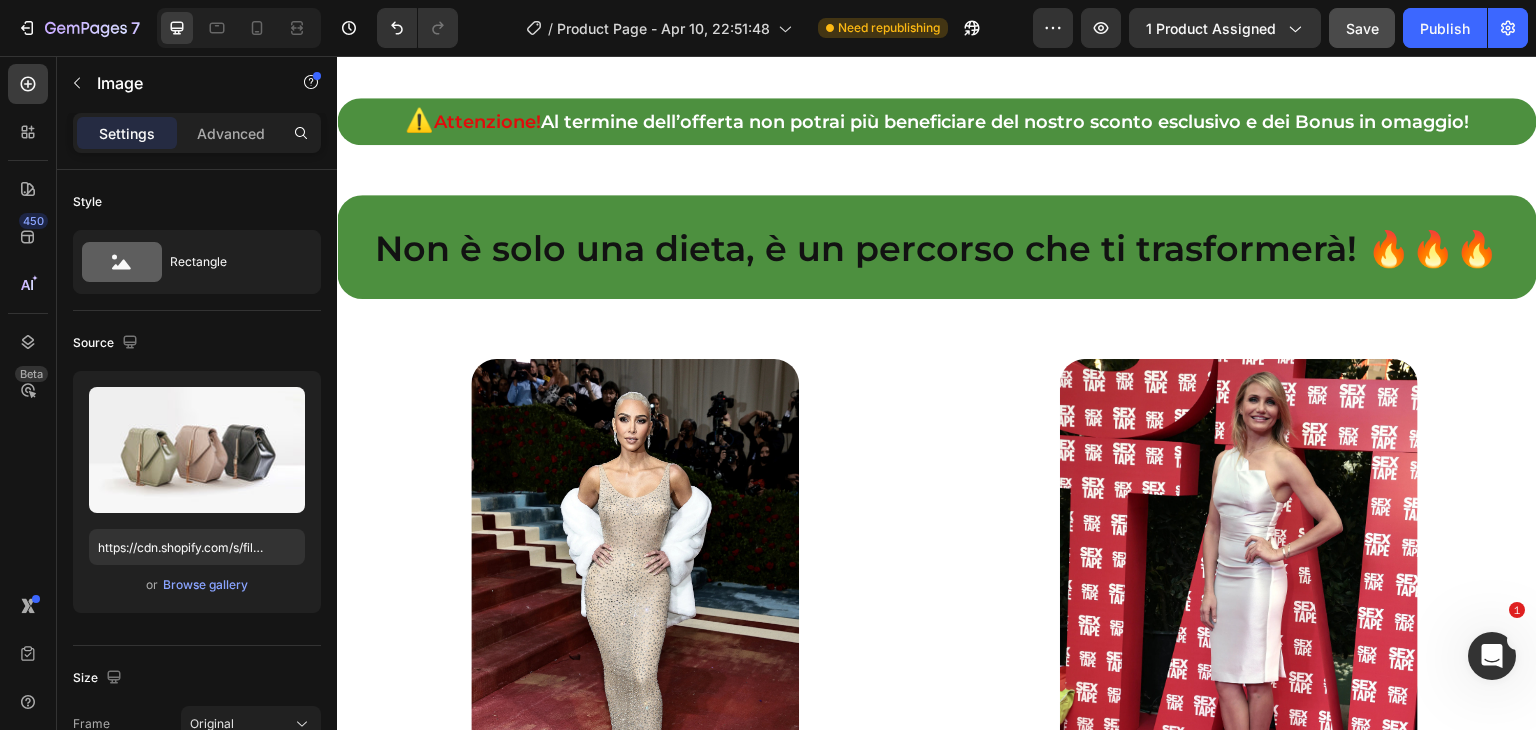 scroll, scrollTop: 1096, scrollLeft: 0, axis: vertical 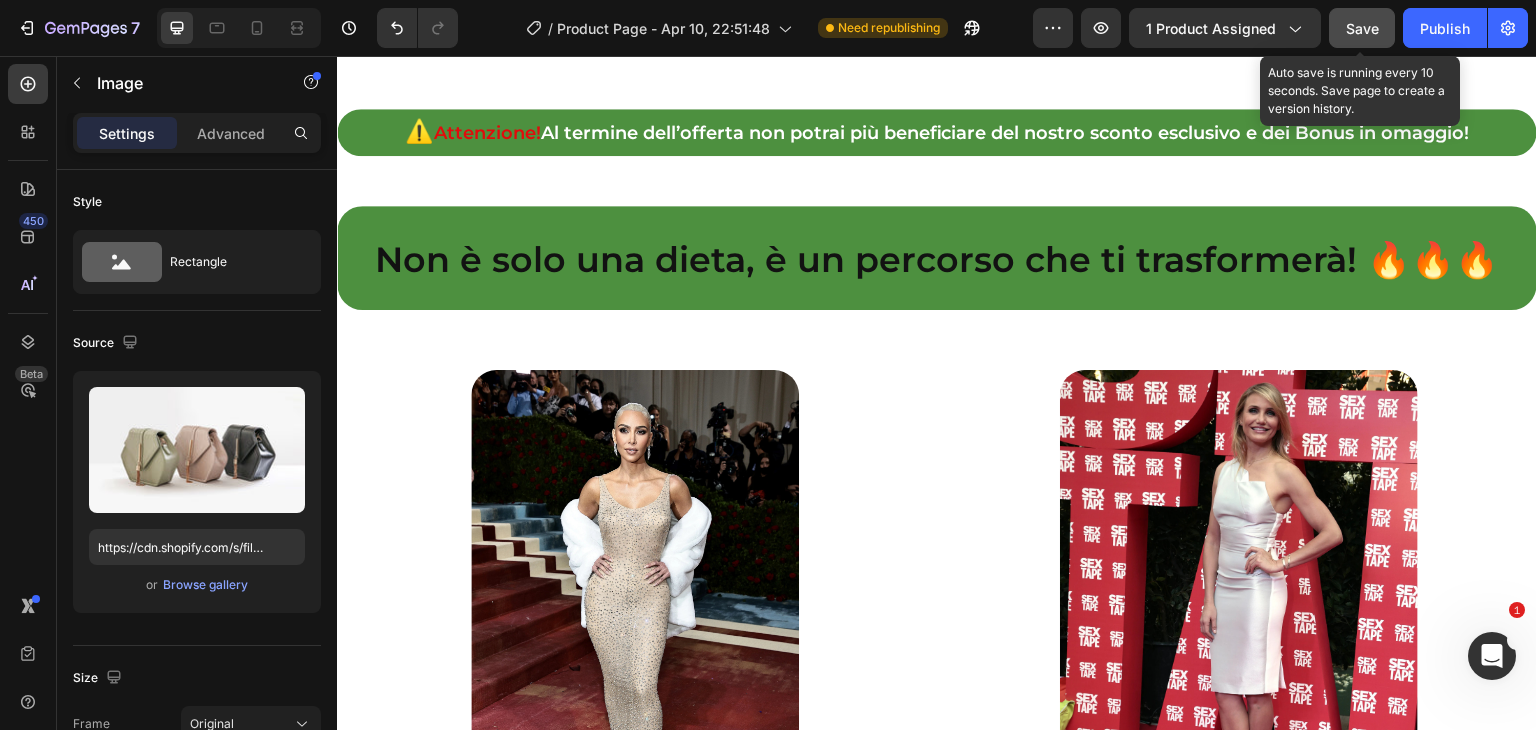 click on "Save" 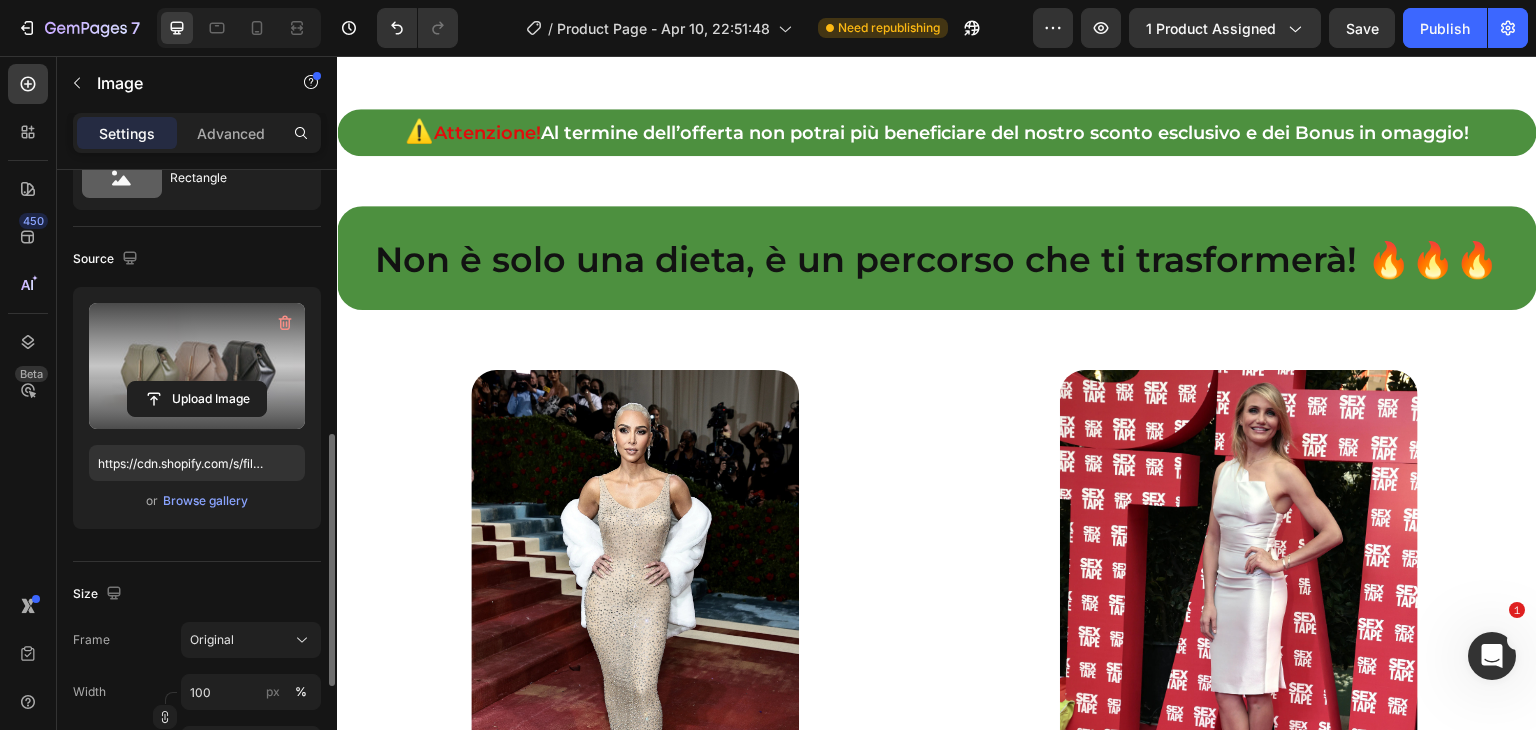scroll, scrollTop: 247, scrollLeft: 0, axis: vertical 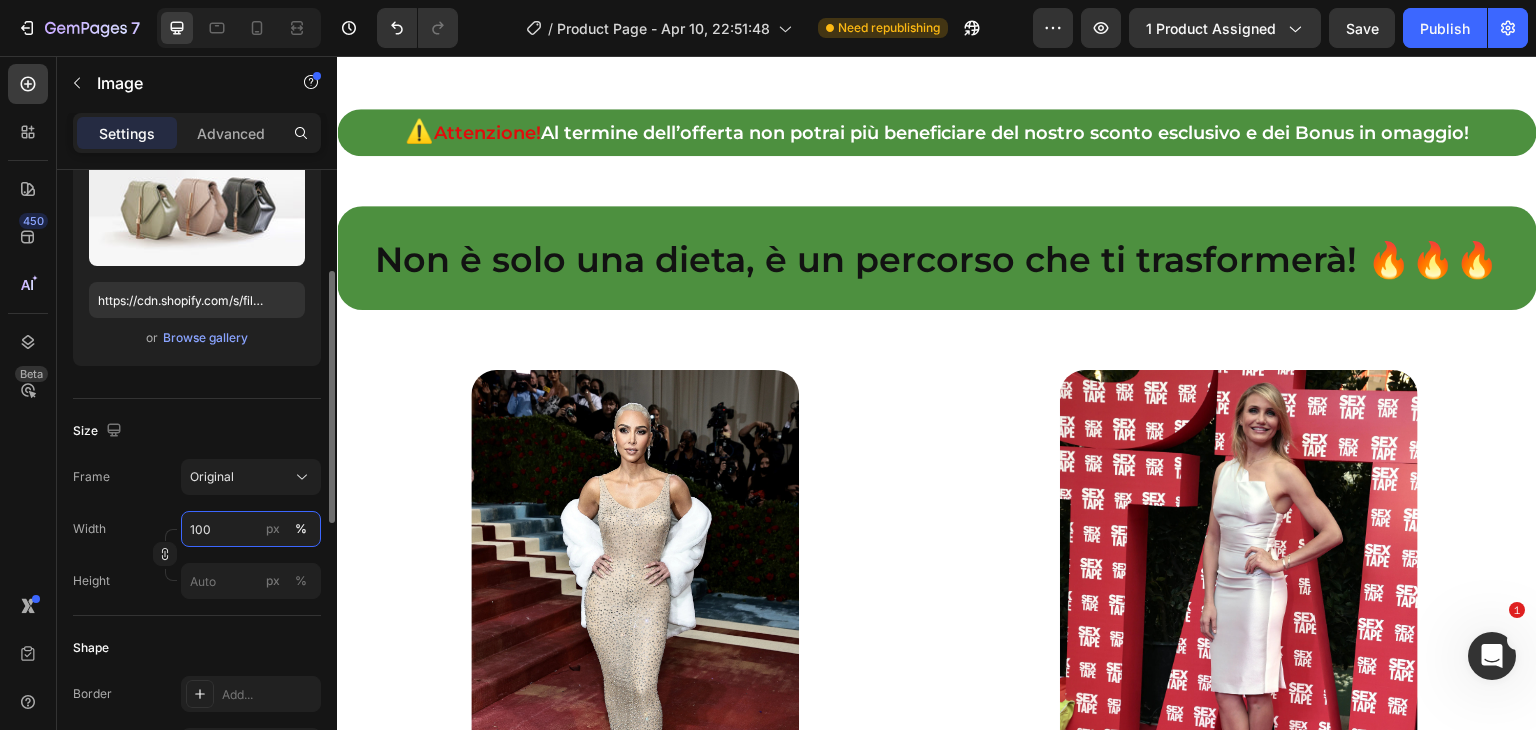 click on "100" at bounding box center [251, 529] 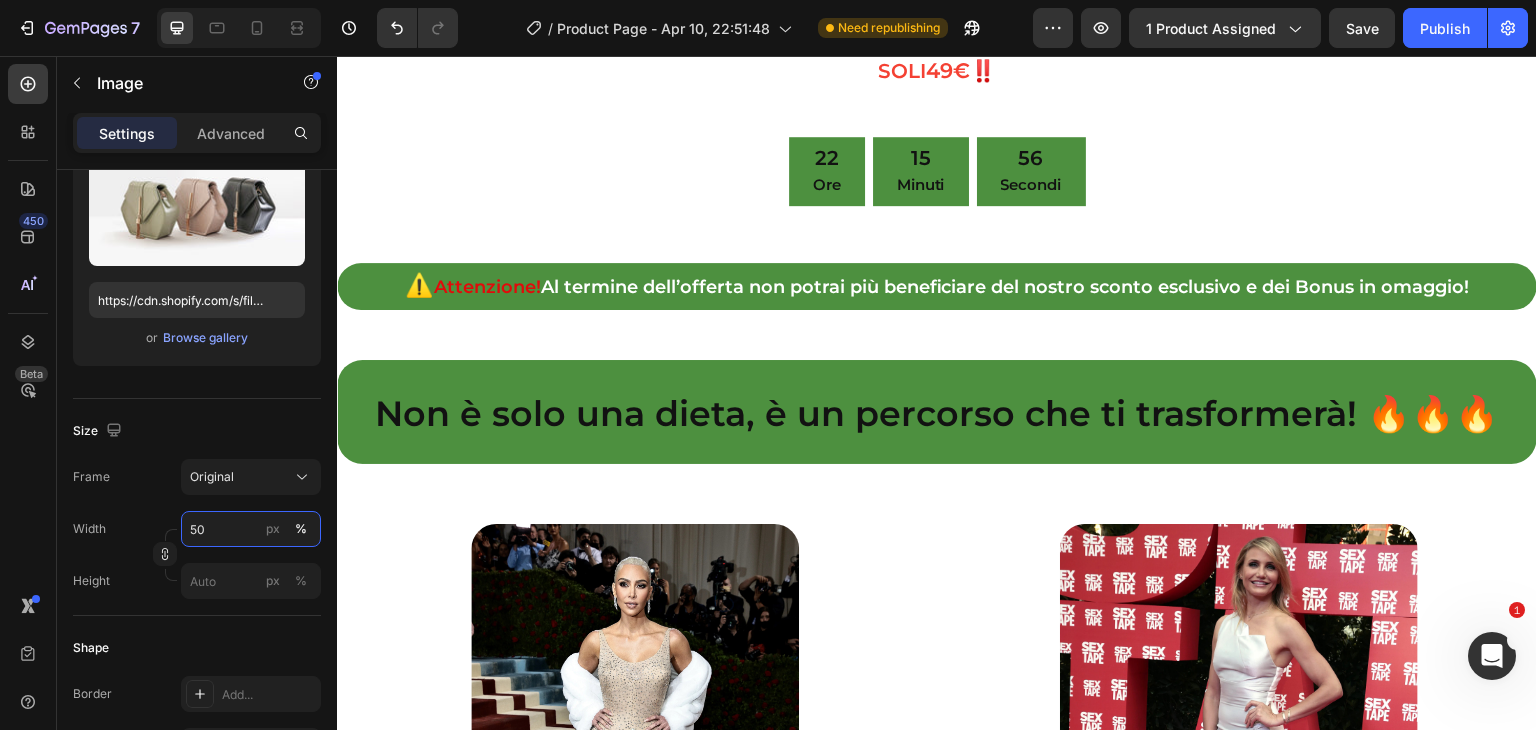 scroll, scrollTop: 676, scrollLeft: 0, axis: vertical 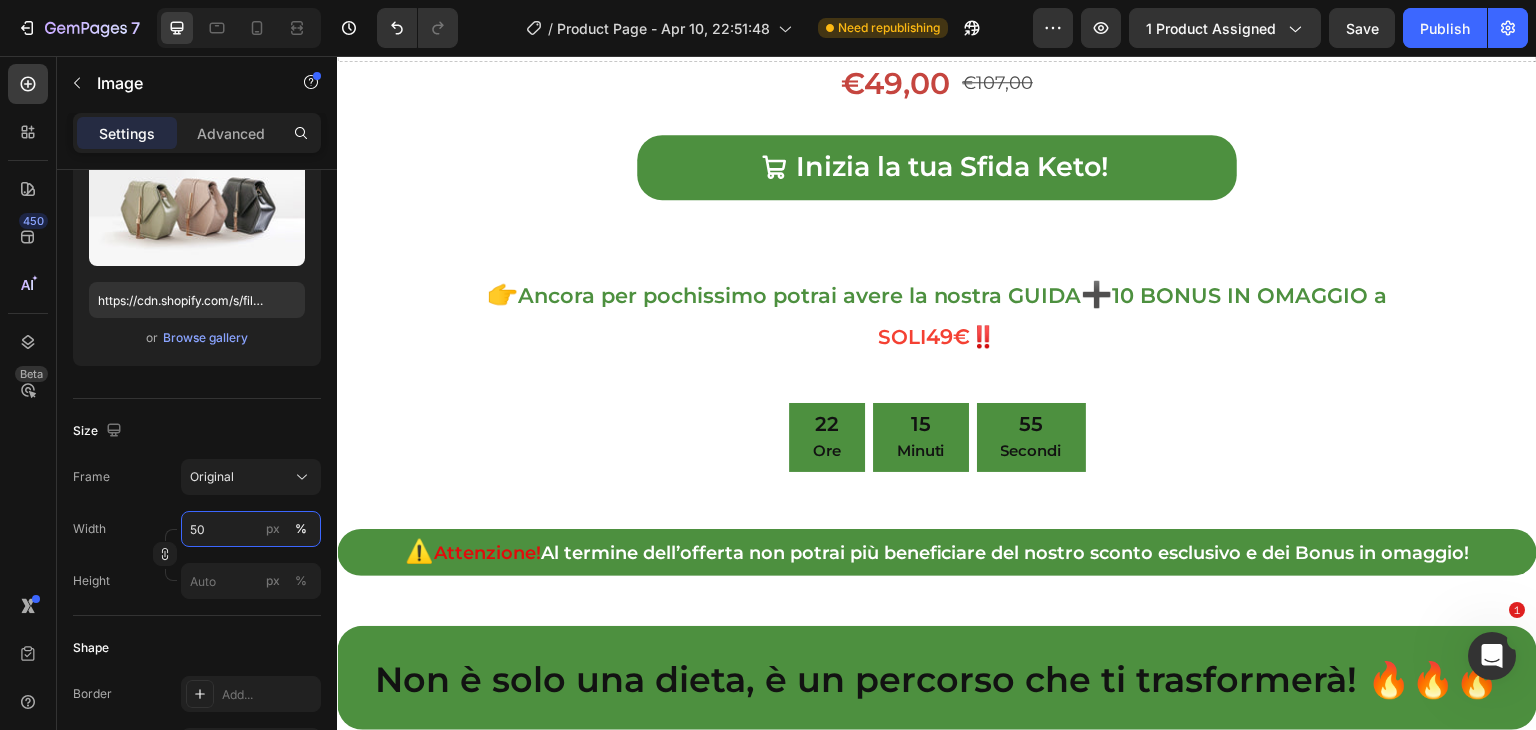 type on "50" 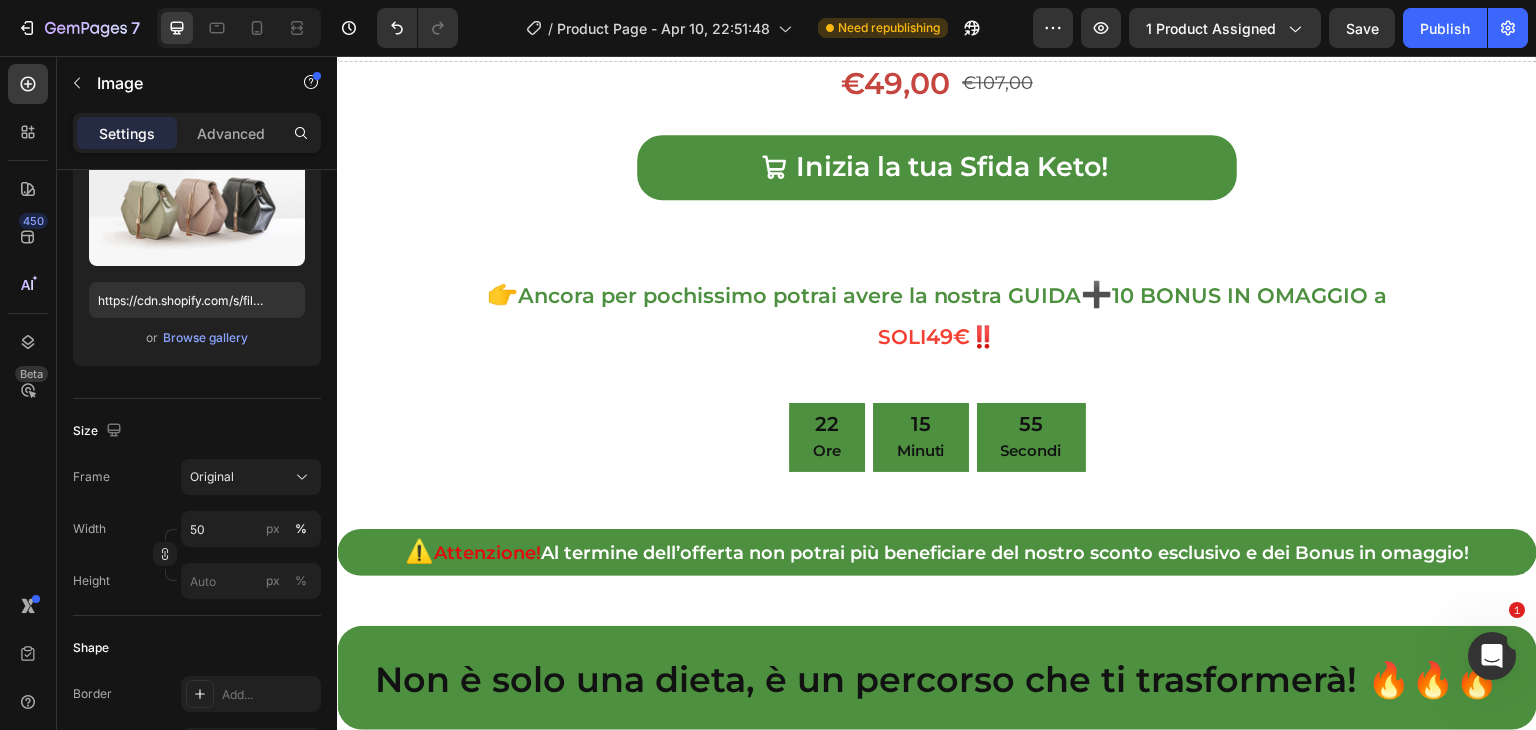 click at bounding box center [937, -29] 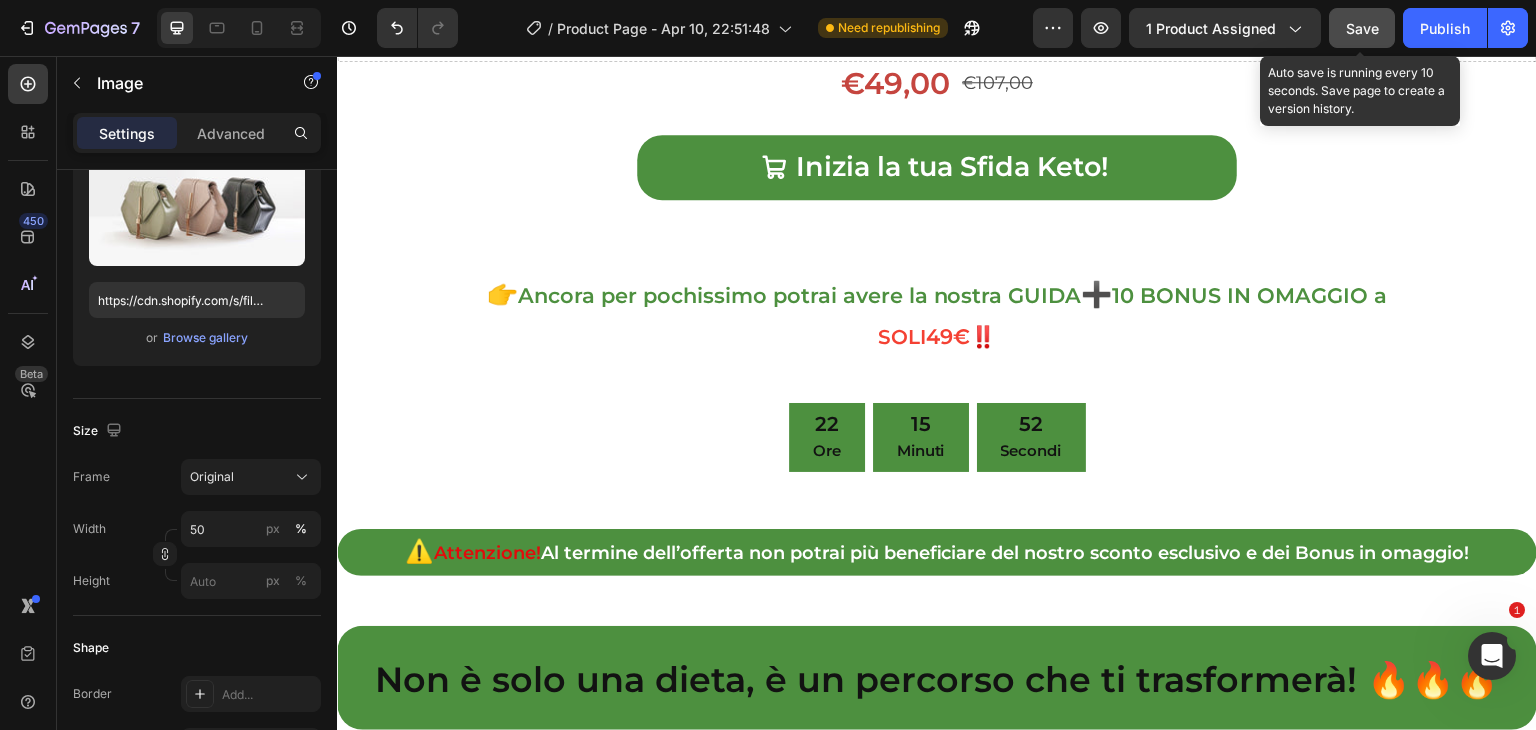click on "Save" at bounding box center [1362, 28] 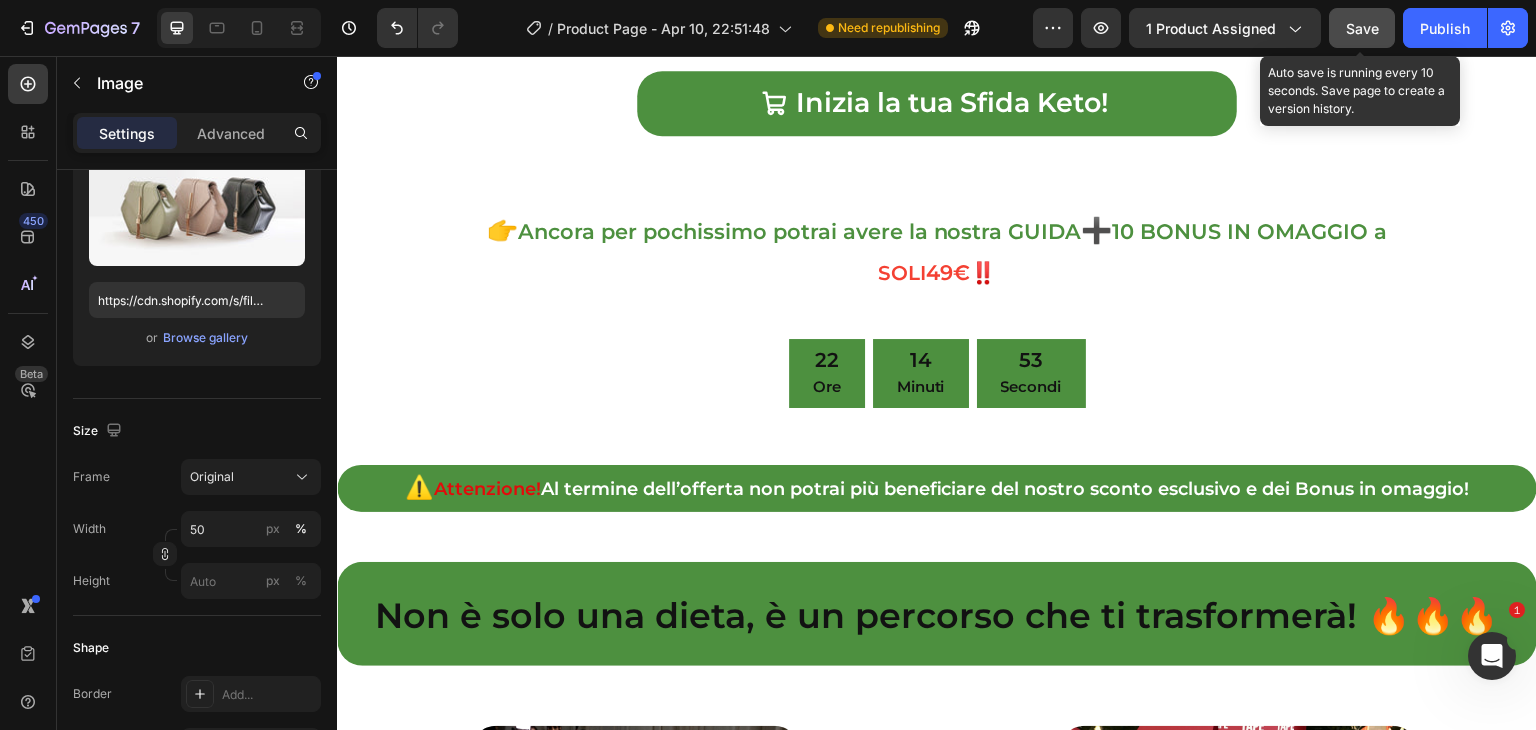 scroll, scrollTop: 666, scrollLeft: 0, axis: vertical 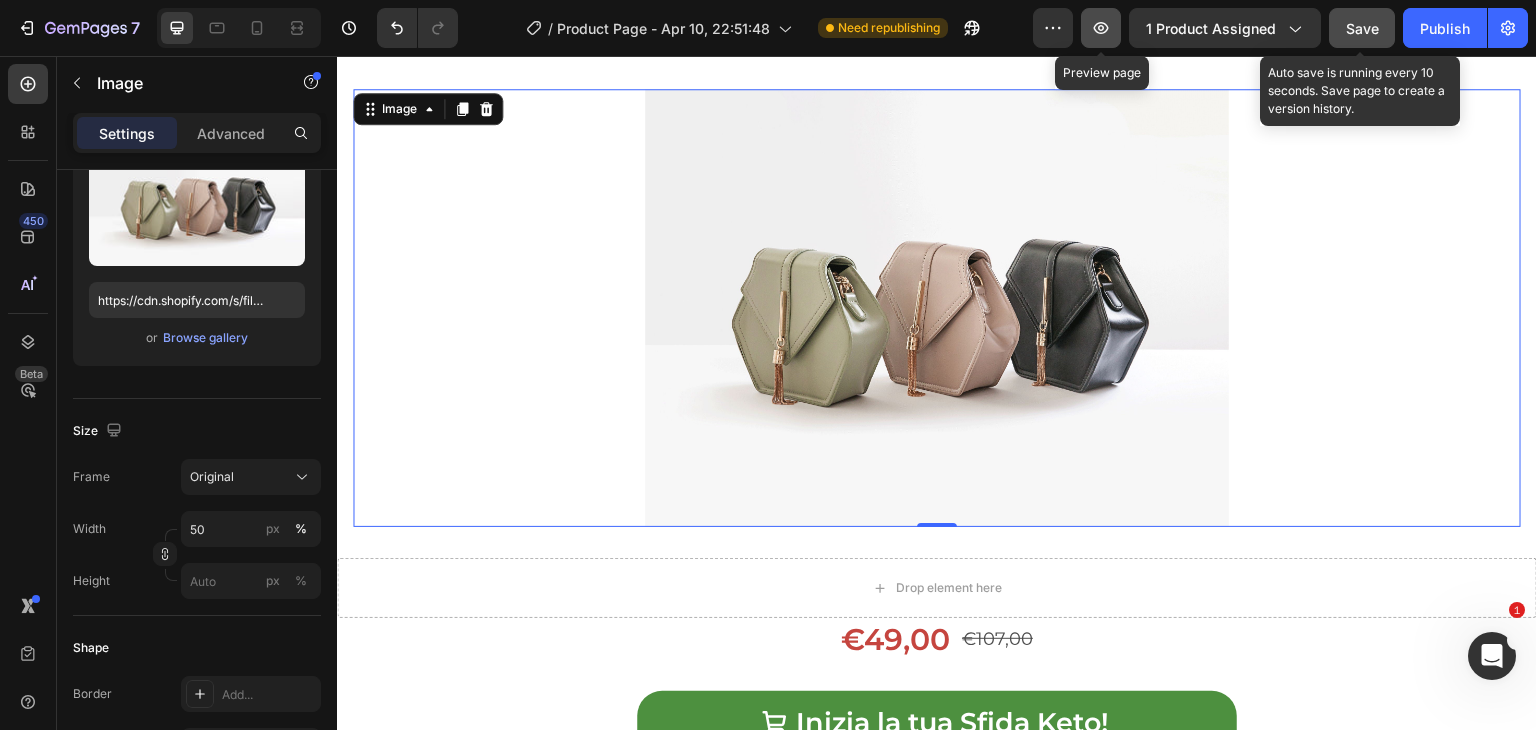 click 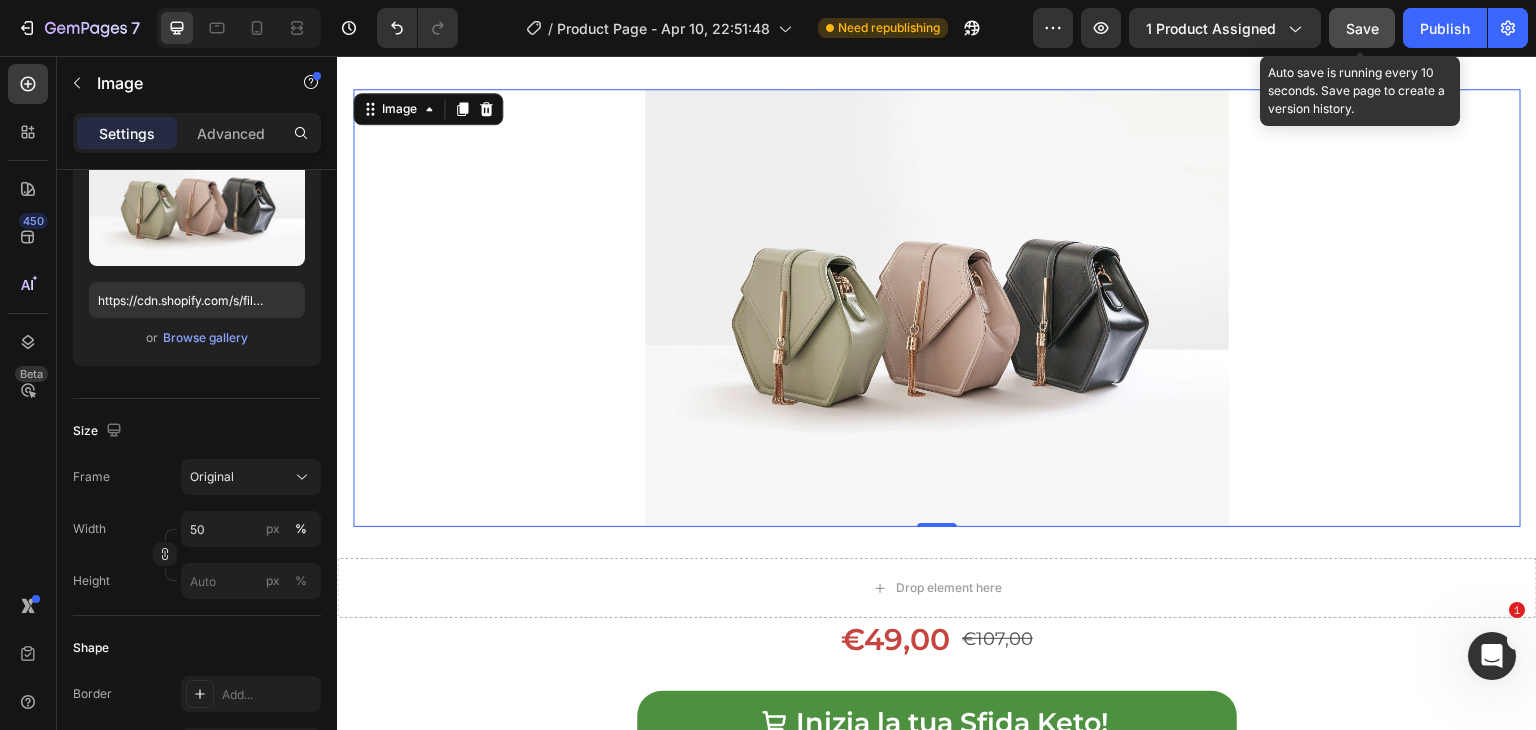 click on "Save" at bounding box center (1362, 28) 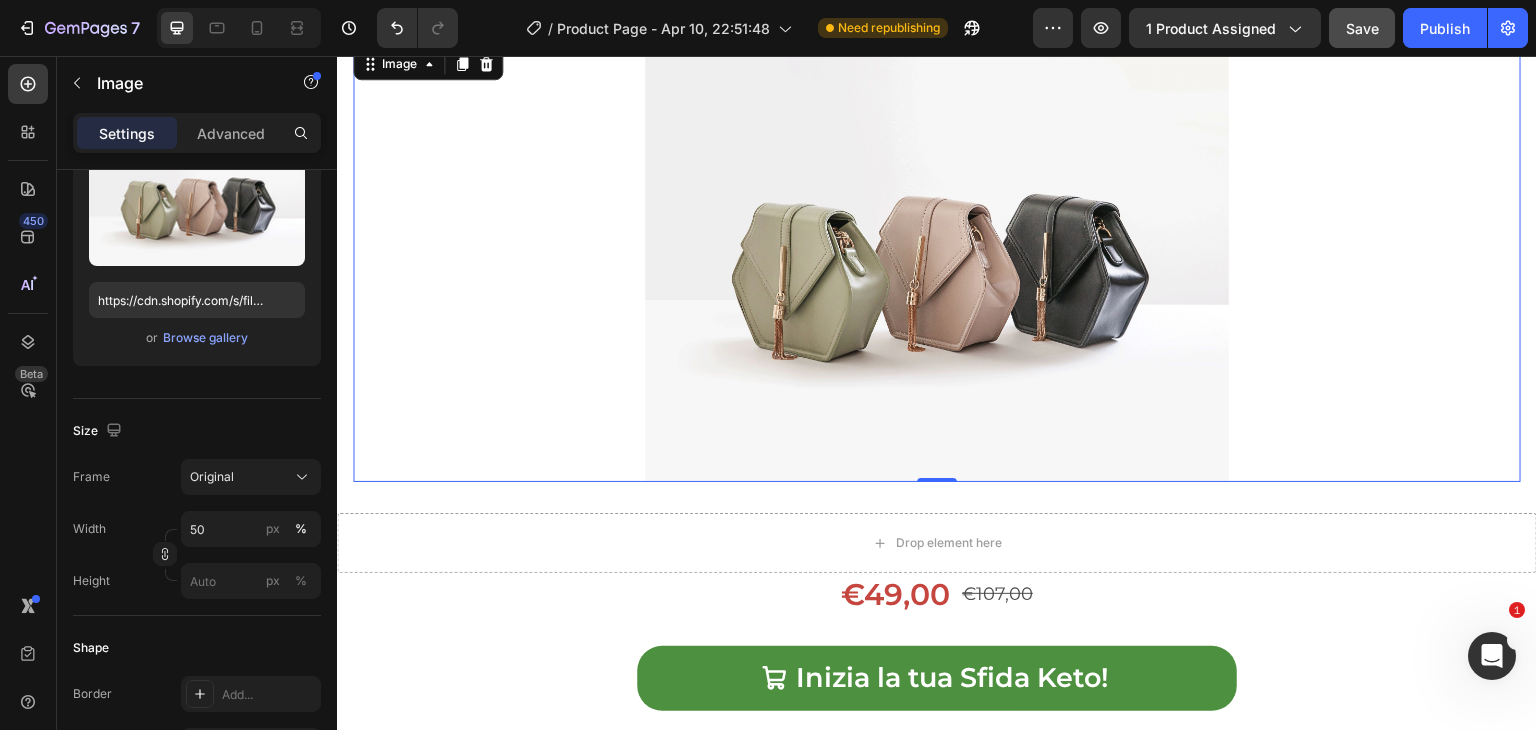 scroll, scrollTop: 592, scrollLeft: 0, axis: vertical 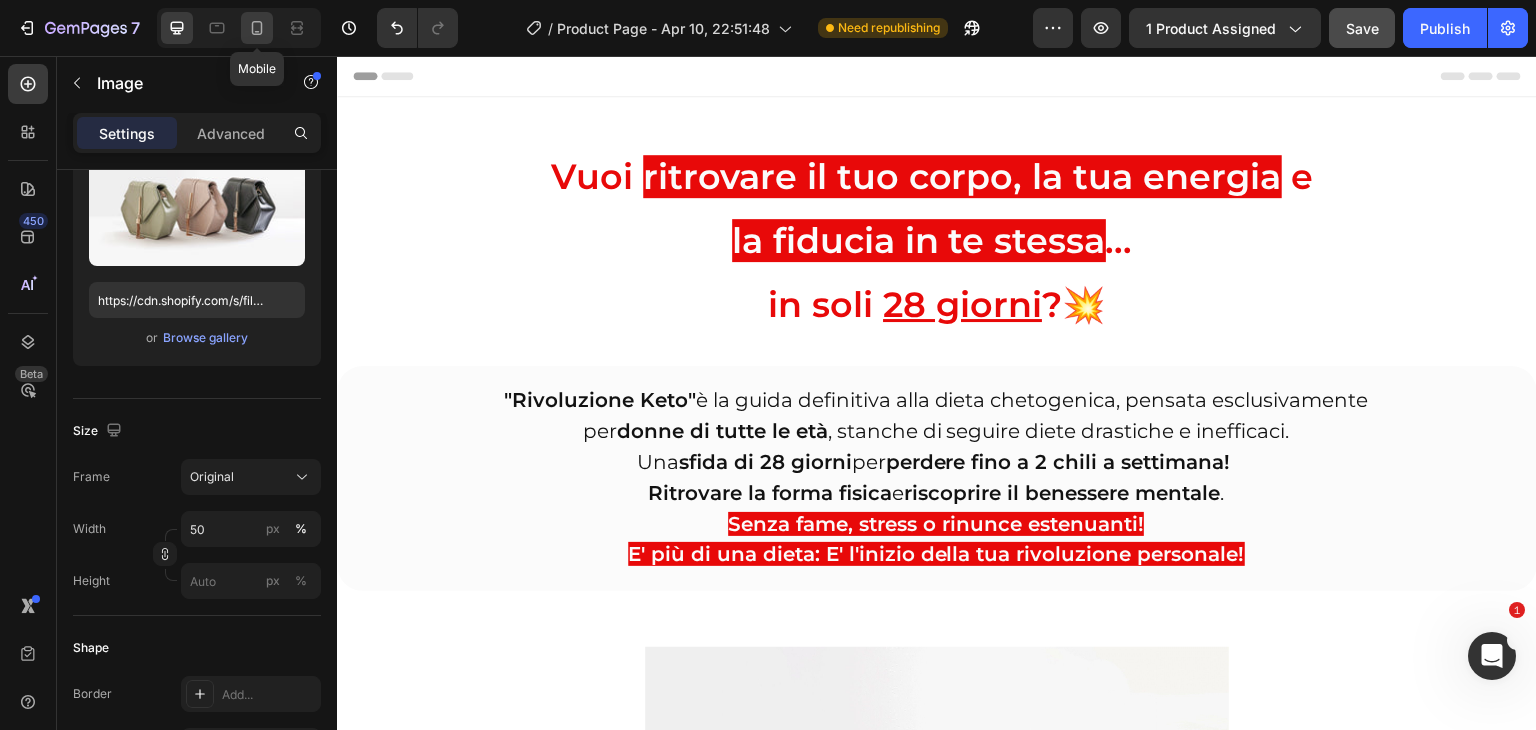 click 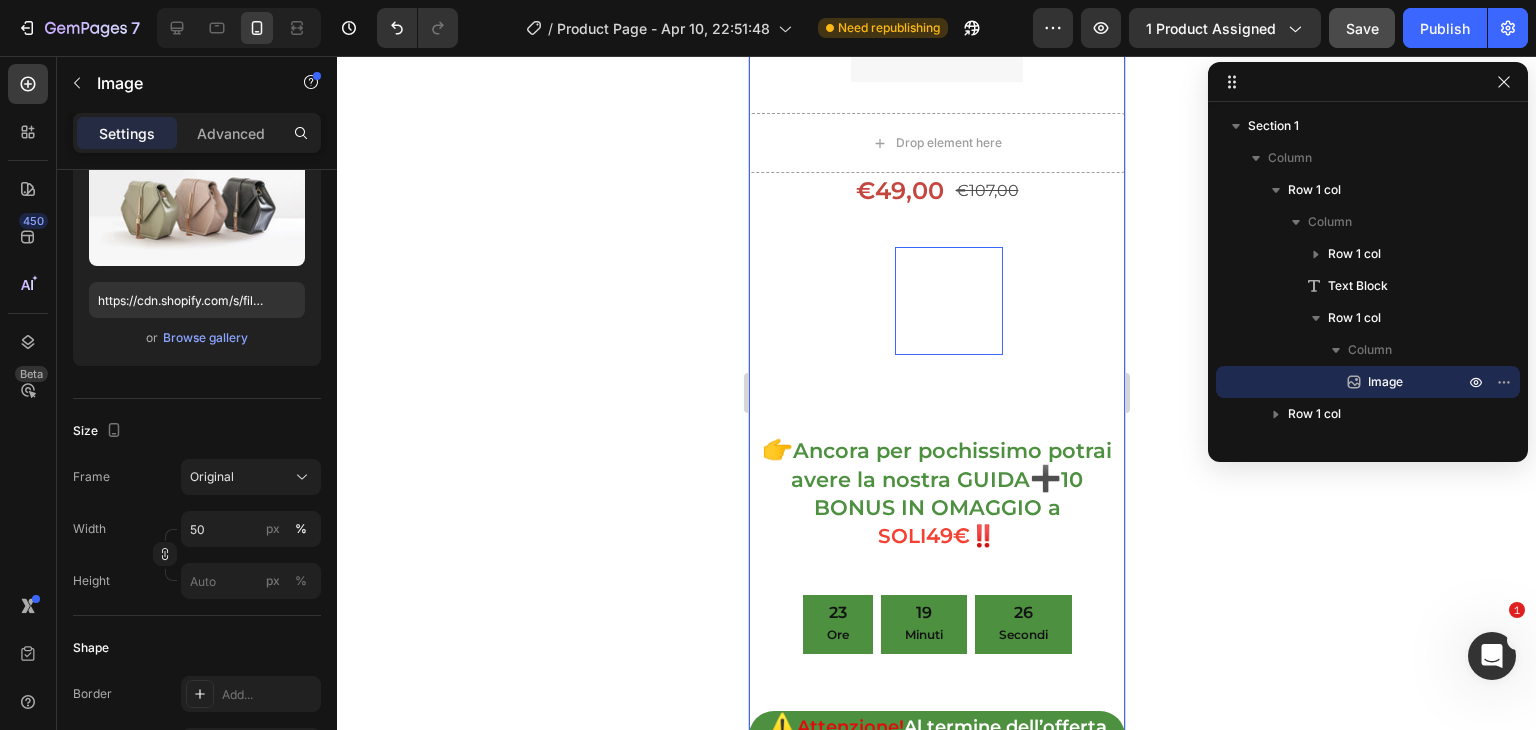 scroll, scrollTop: 1016, scrollLeft: 0, axis: vertical 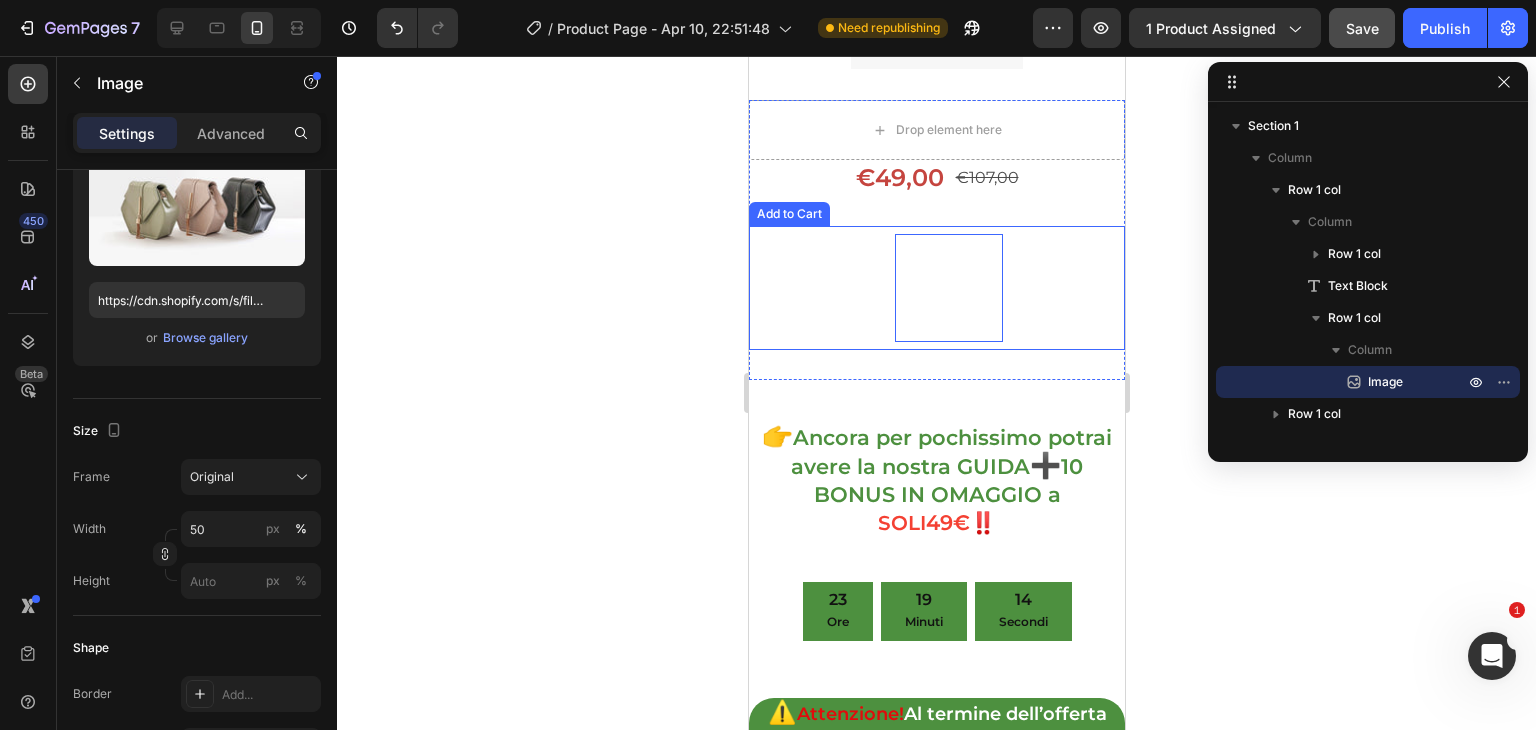 click on "Inizia la tua Sfida Keto!" at bounding box center [948, 288] 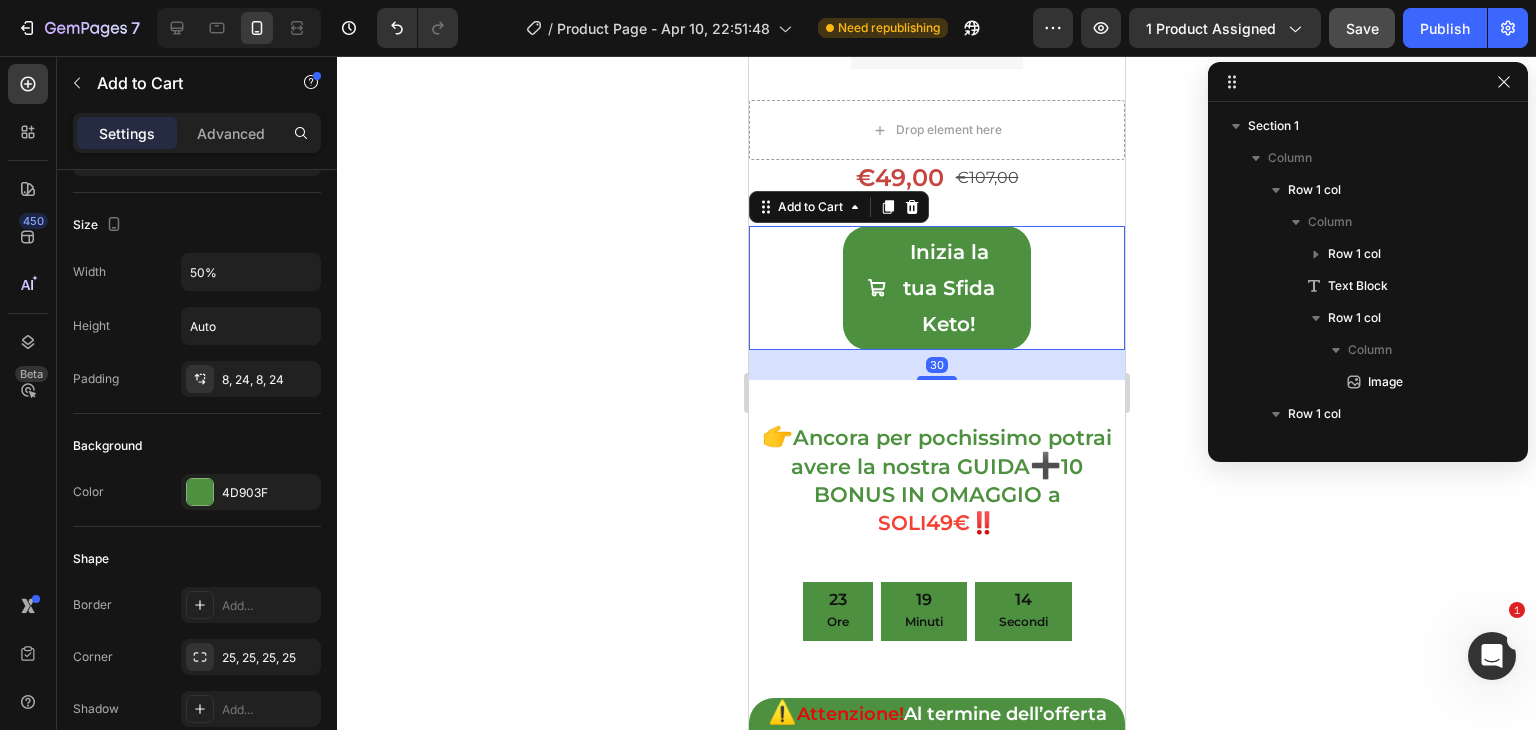 scroll, scrollTop: 370, scrollLeft: 0, axis: vertical 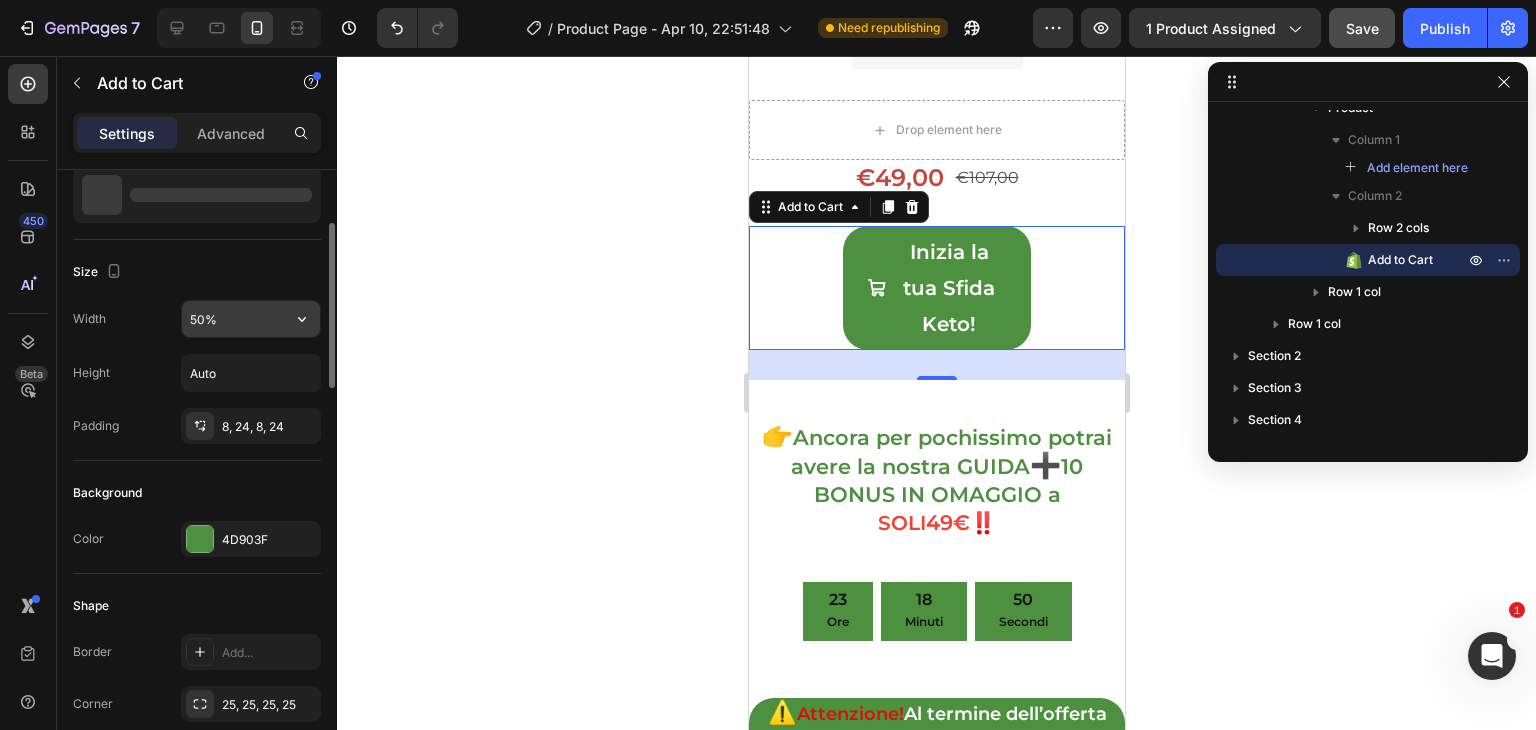 click on "50%" at bounding box center [251, 319] 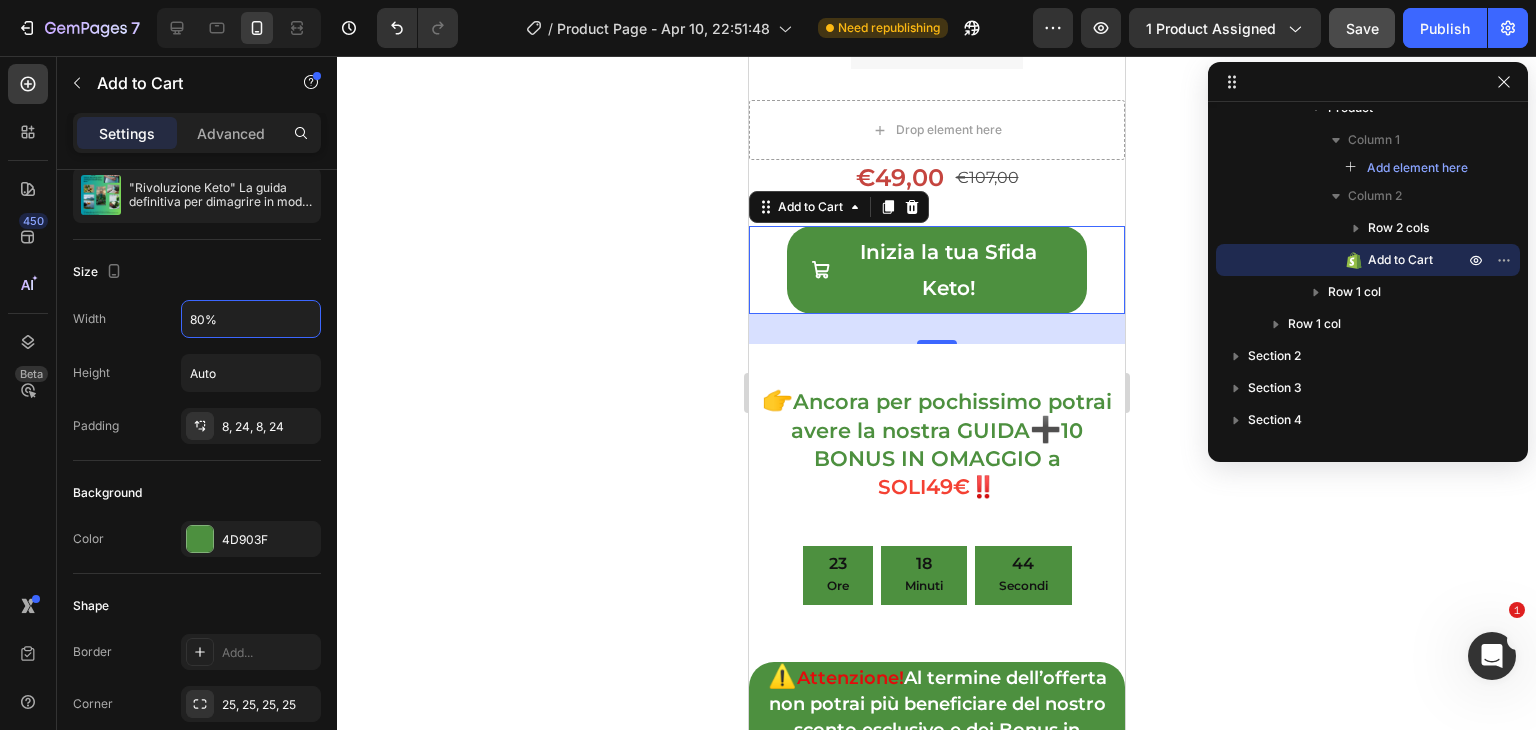 click on "Inizia la tua Sfida Keto! Add to Cart 30" at bounding box center [936, 270] 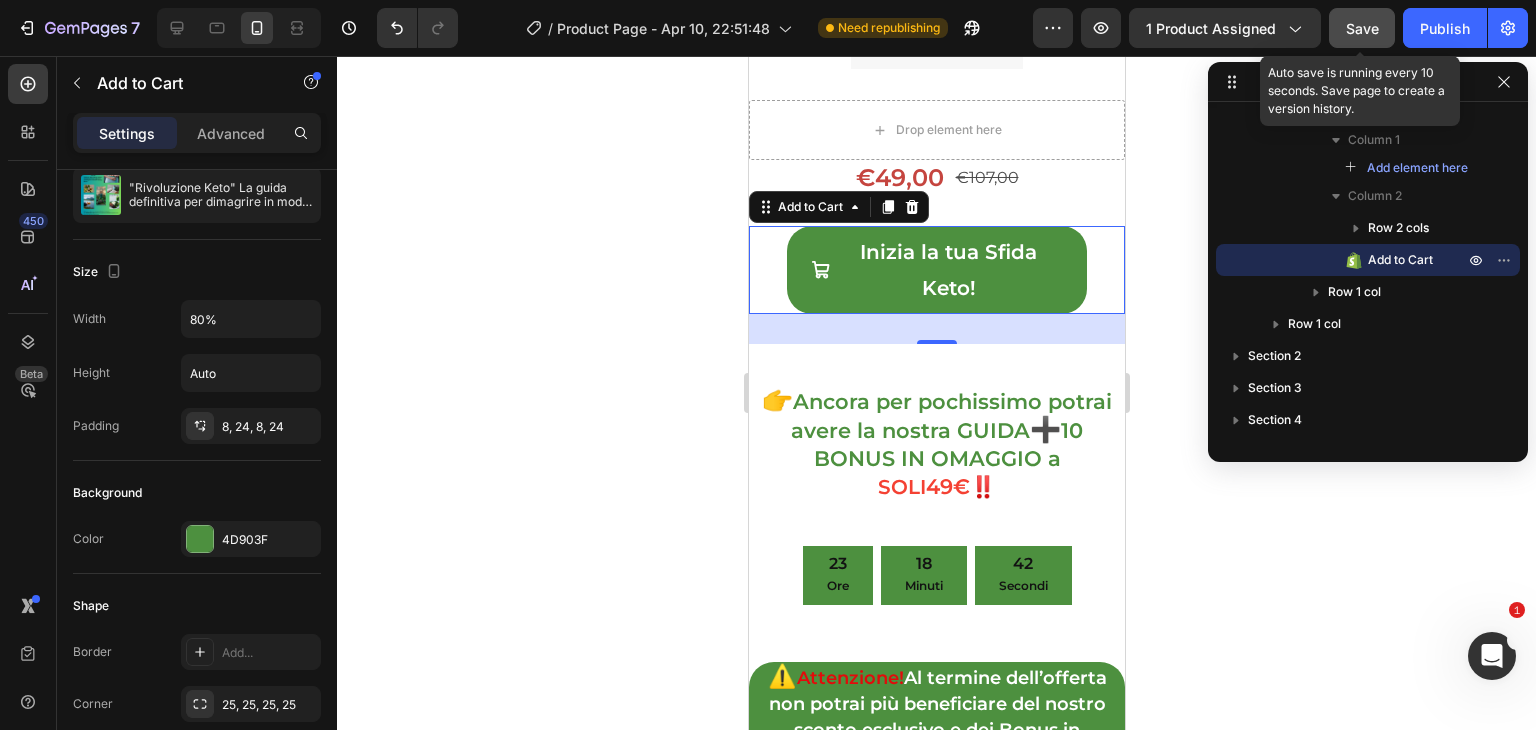 click on "Save" at bounding box center [1362, 28] 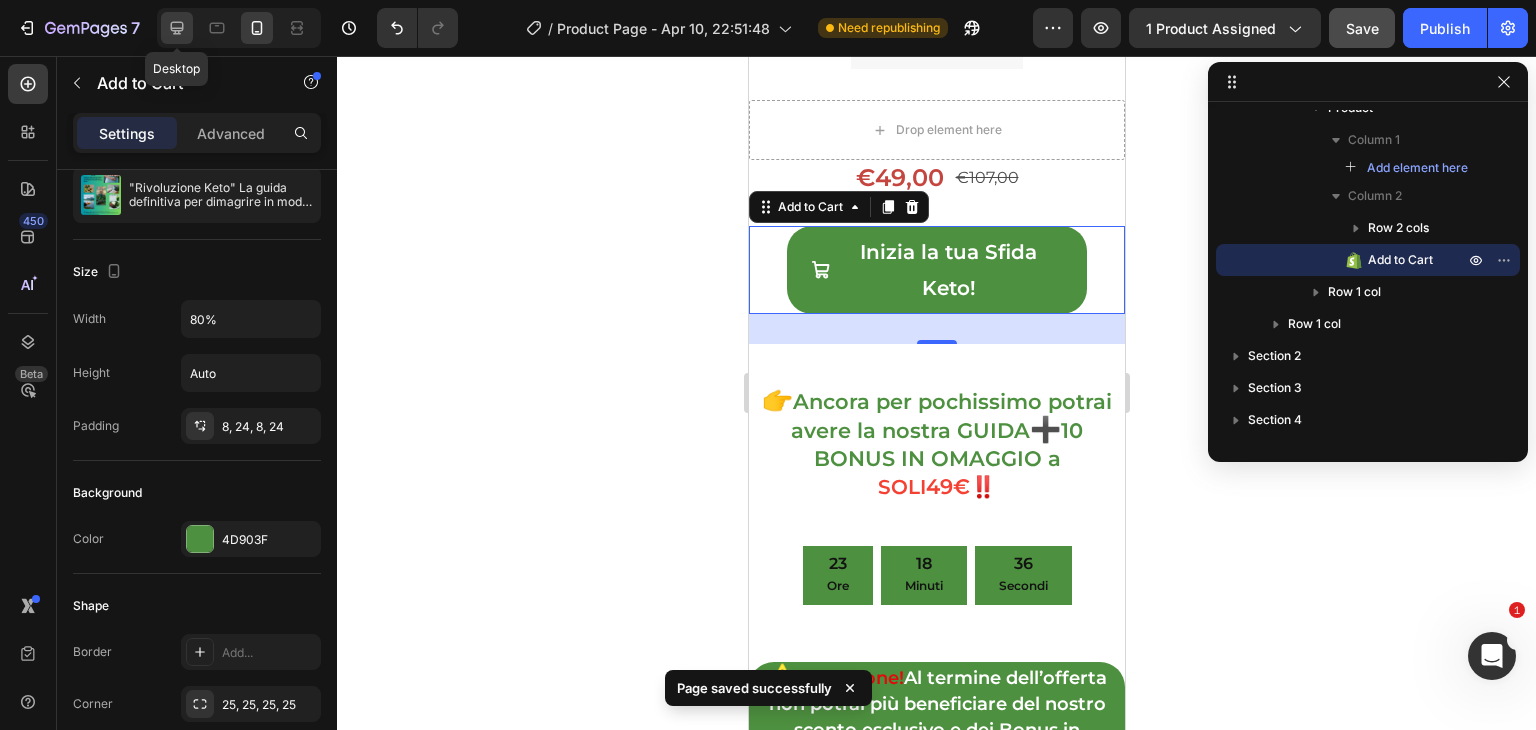click 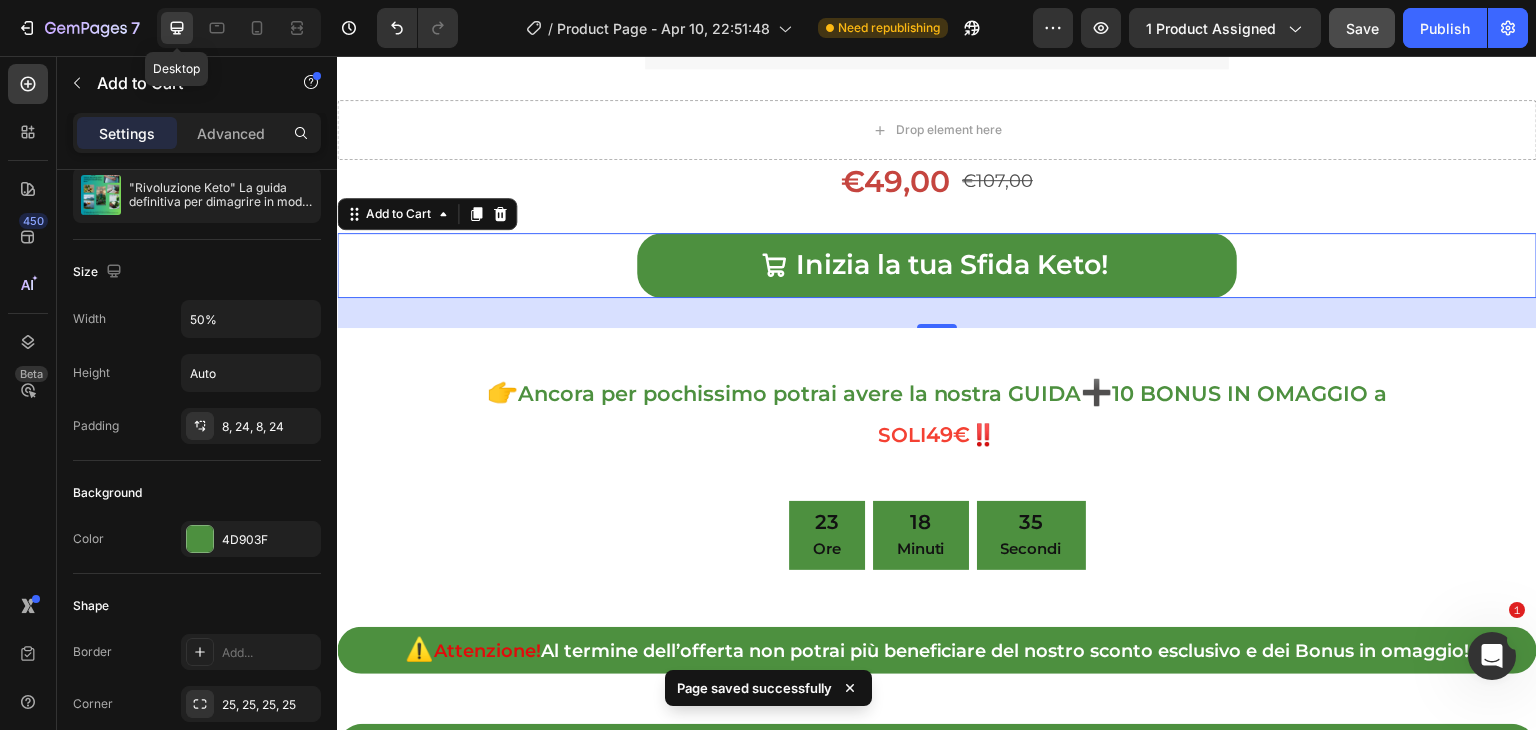 scroll, scrollTop: 1120, scrollLeft: 0, axis: vertical 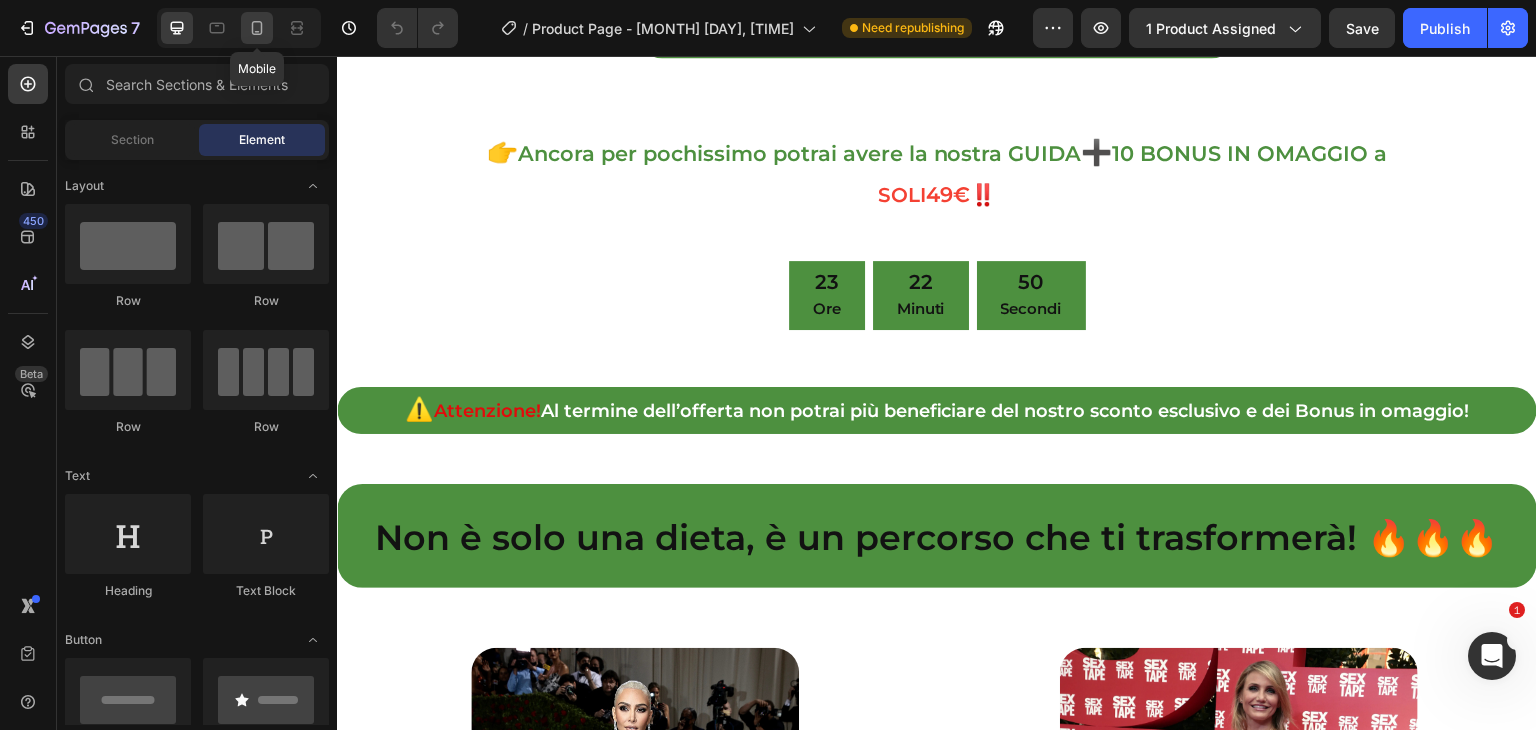 click 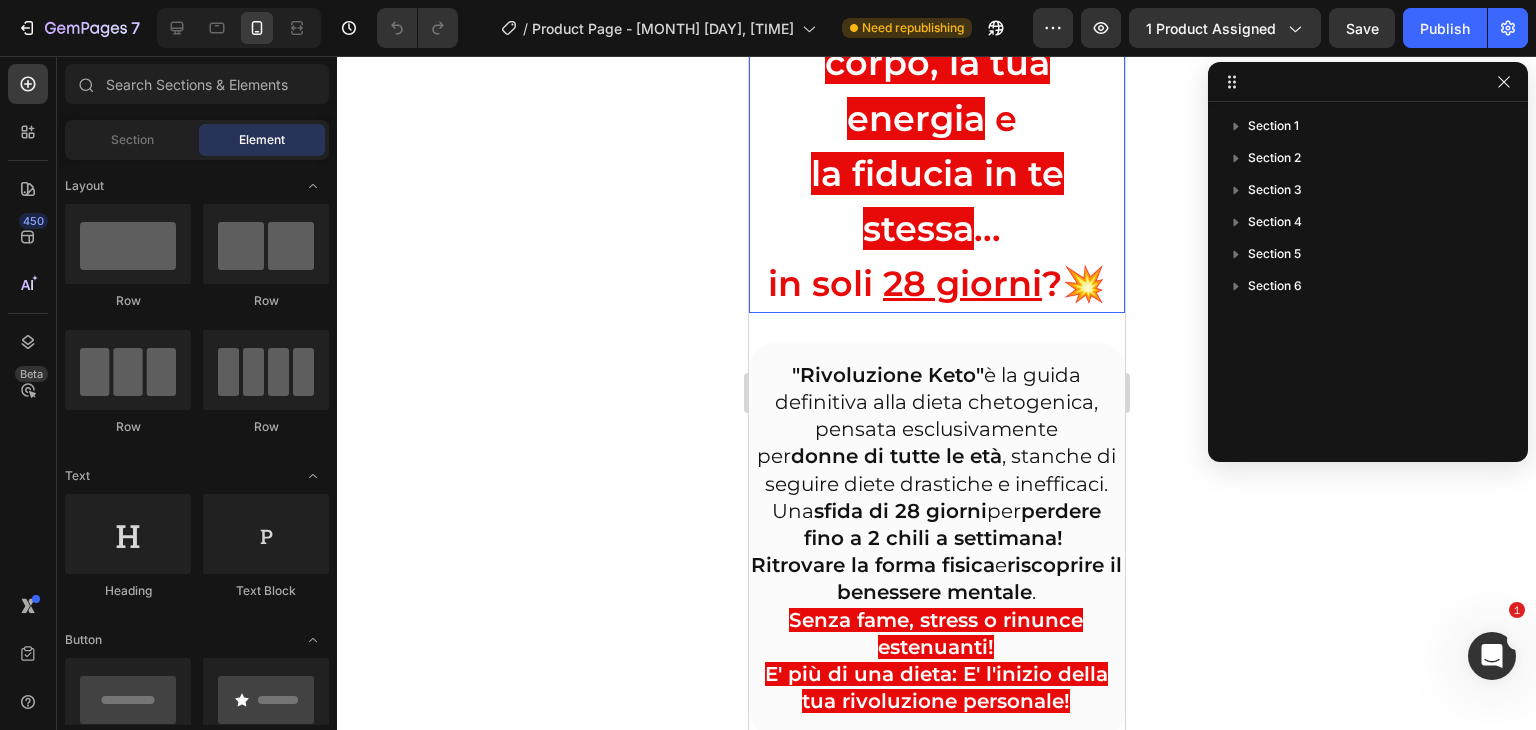 scroll, scrollTop: 0, scrollLeft: 0, axis: both 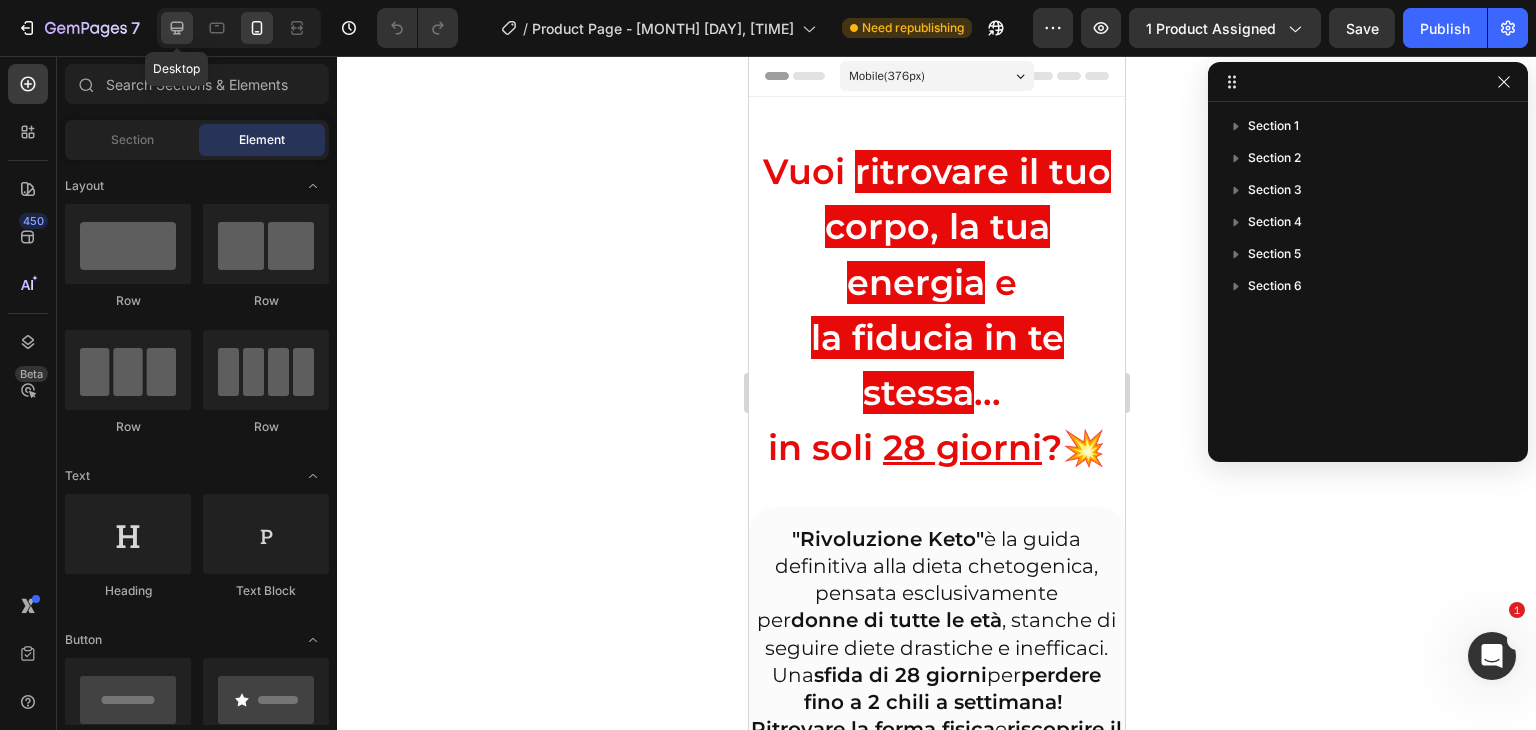 click 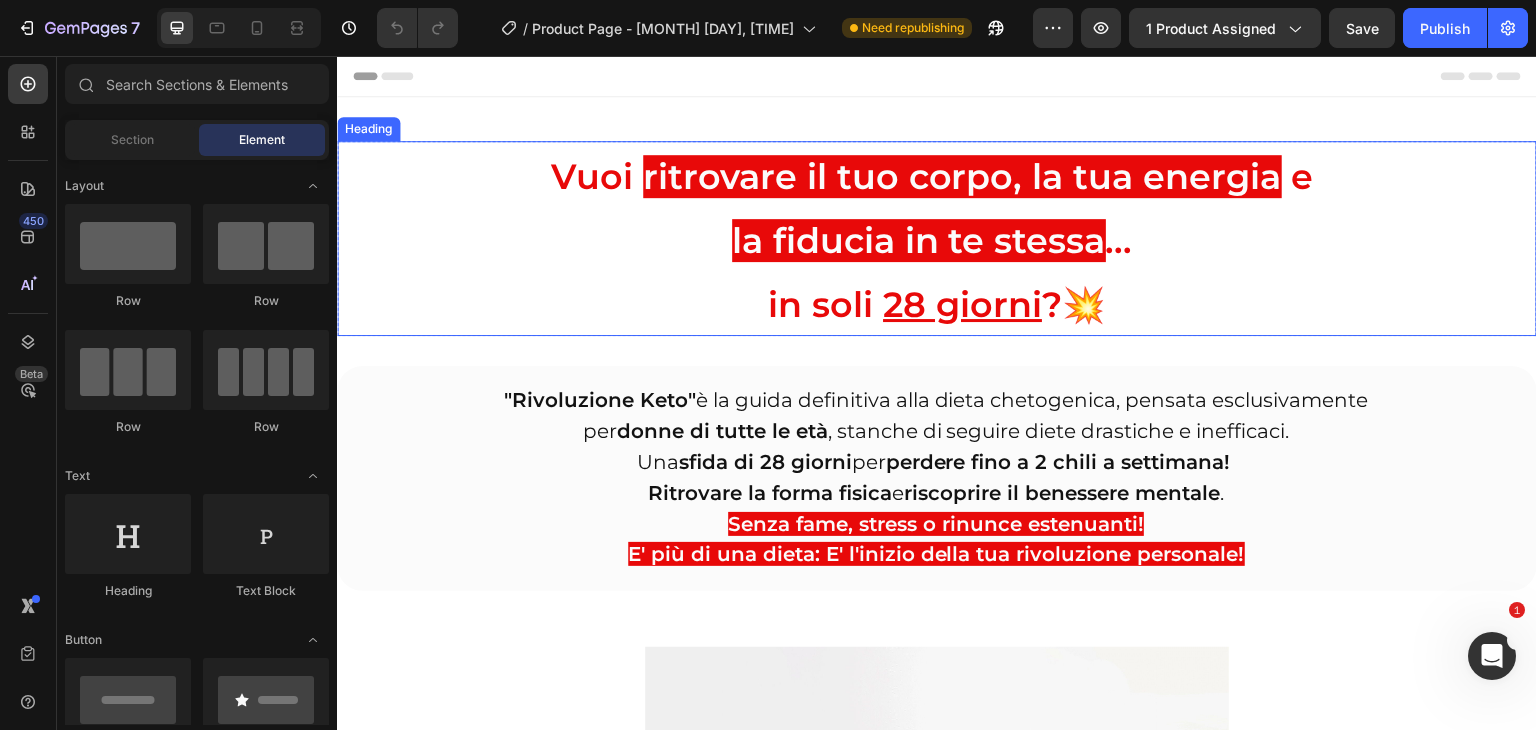 click on "ritrovare il tuo corpo, la tua energia" at bounding box center [962, 176] 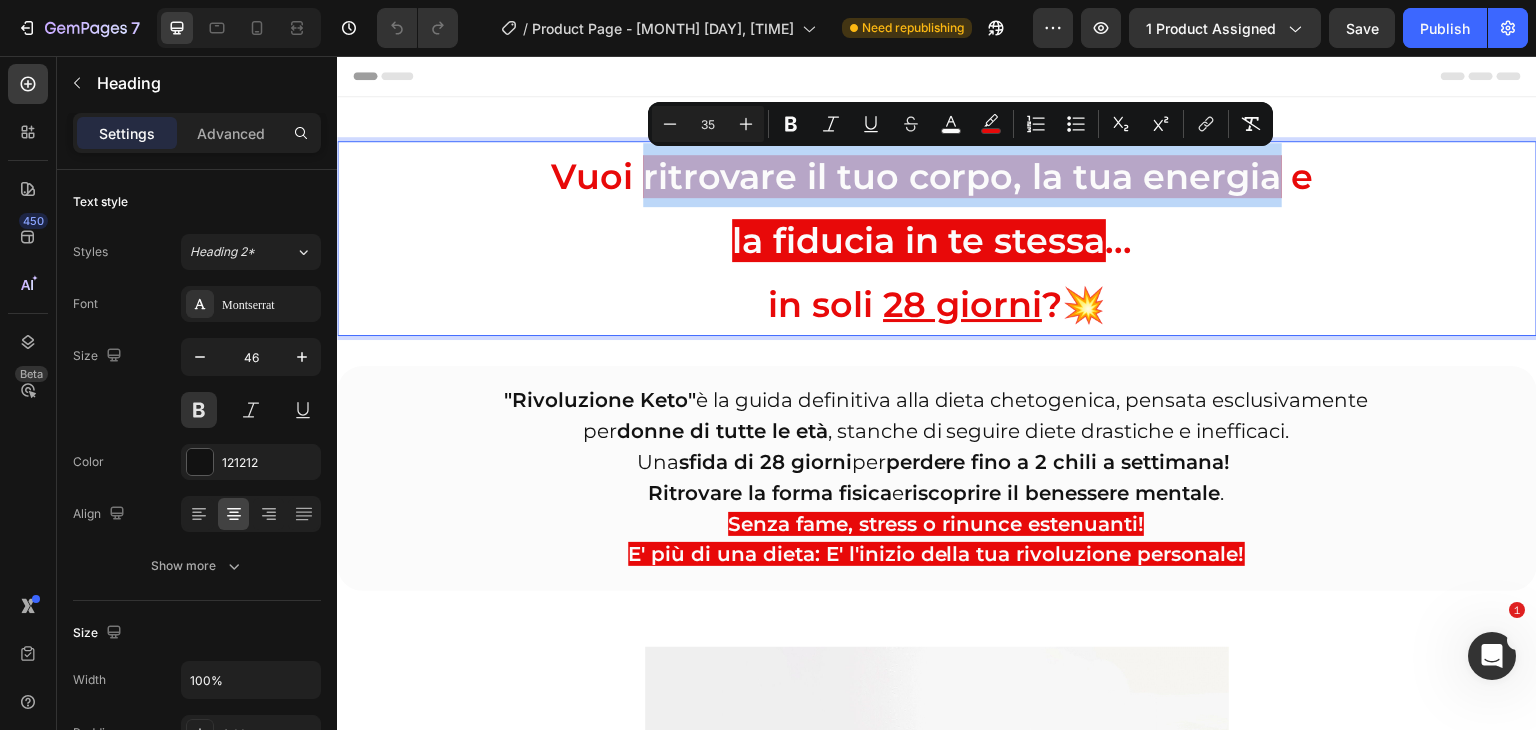 drag, startPoint x: 648, startPoint y: 184, endPoint x: 1274, endPoint y: 171, distance: 626.13495 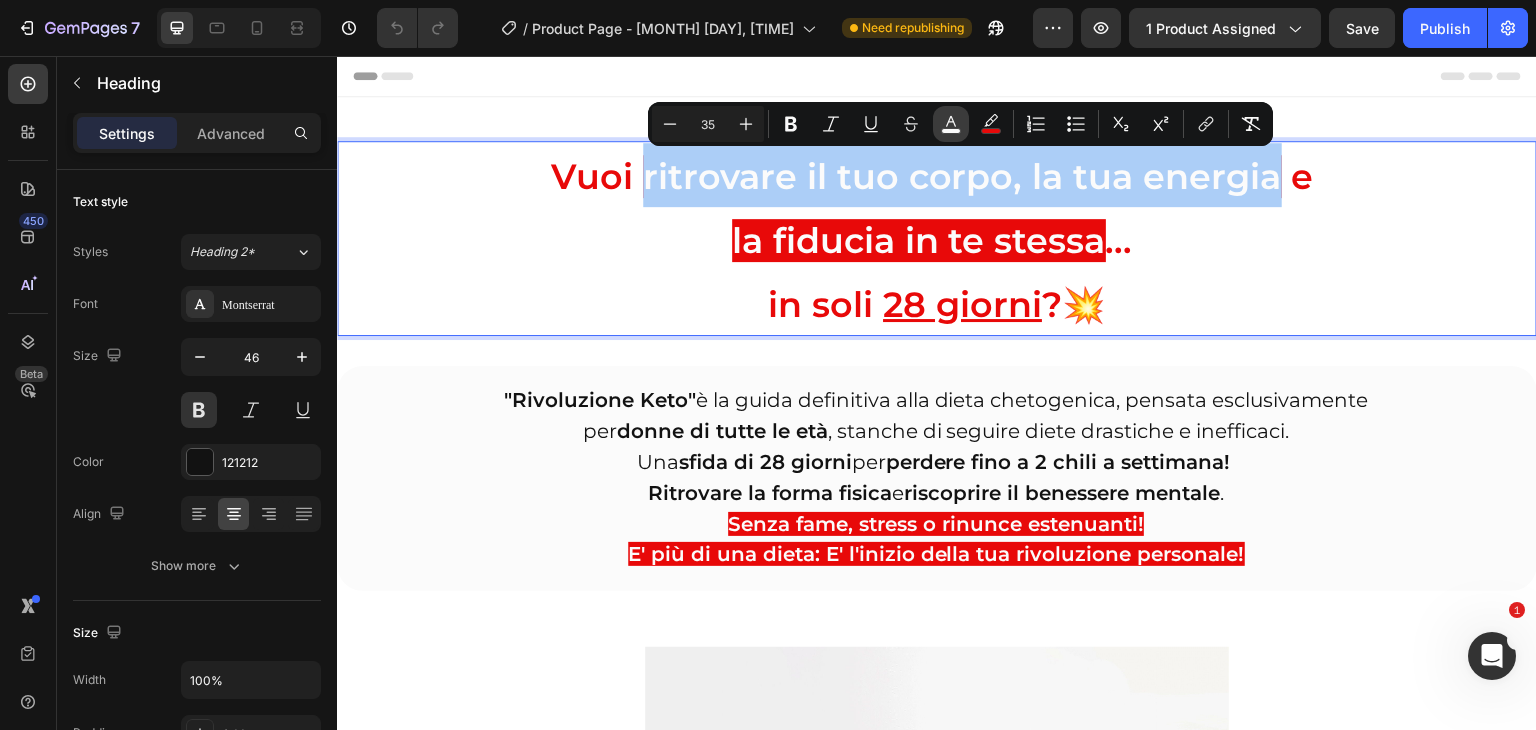 click 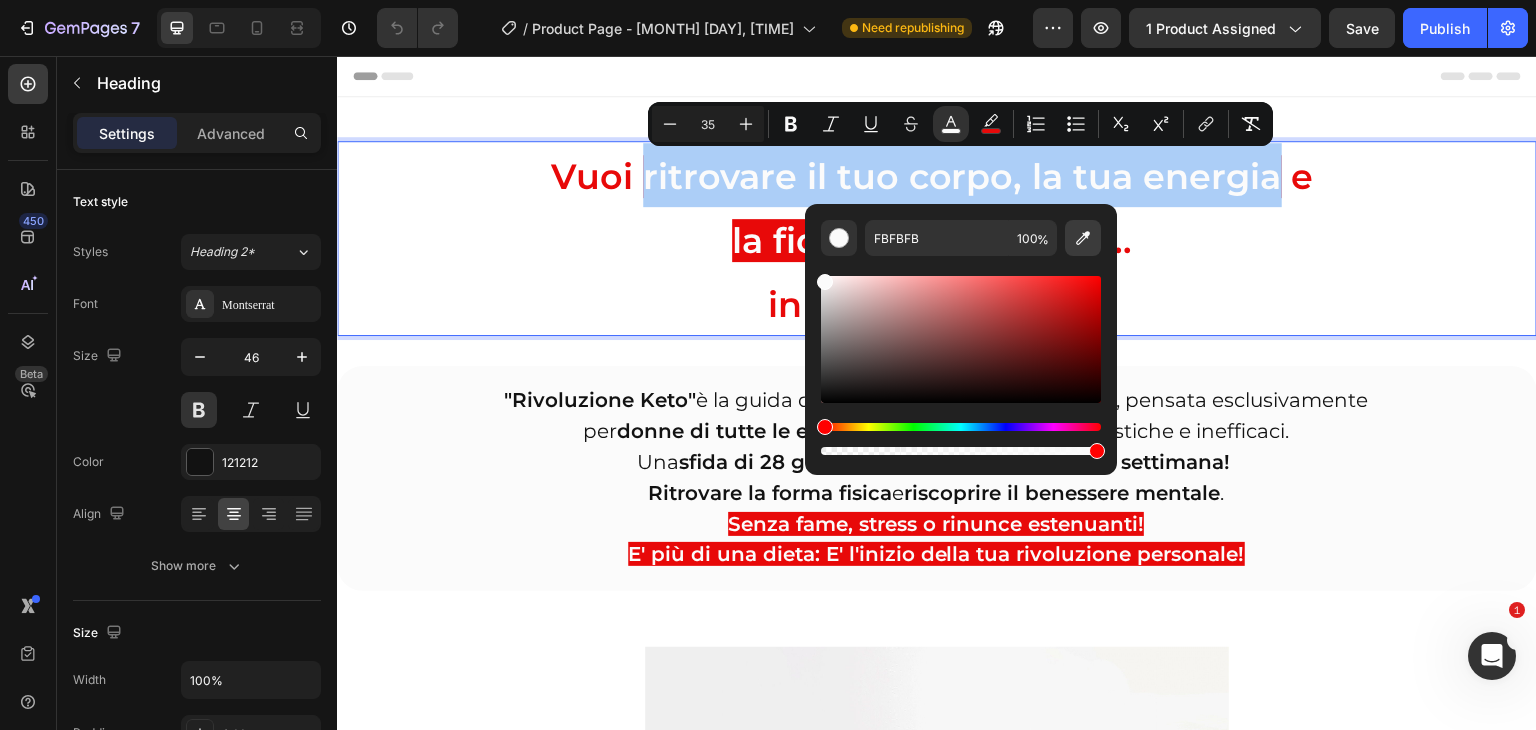 click 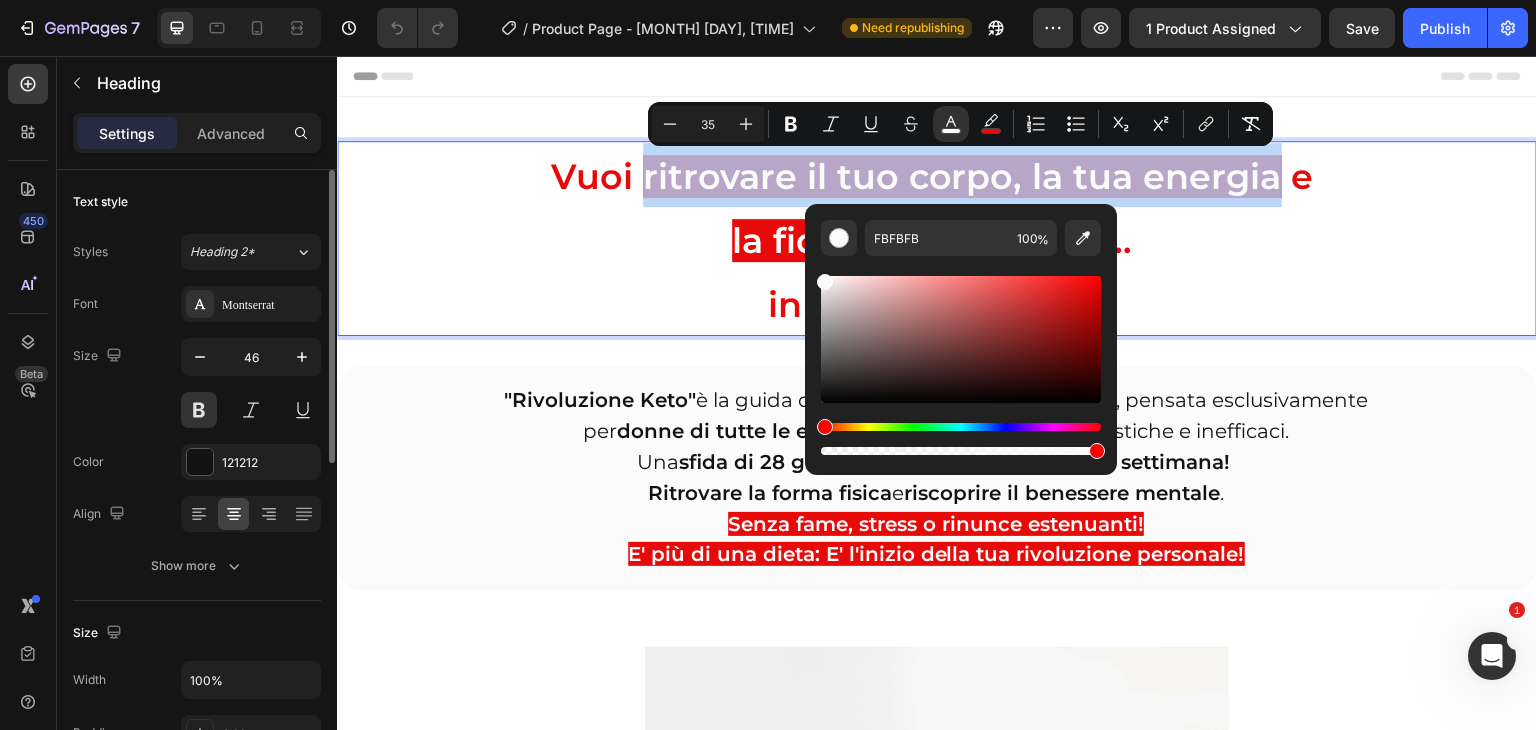 type on "151515" 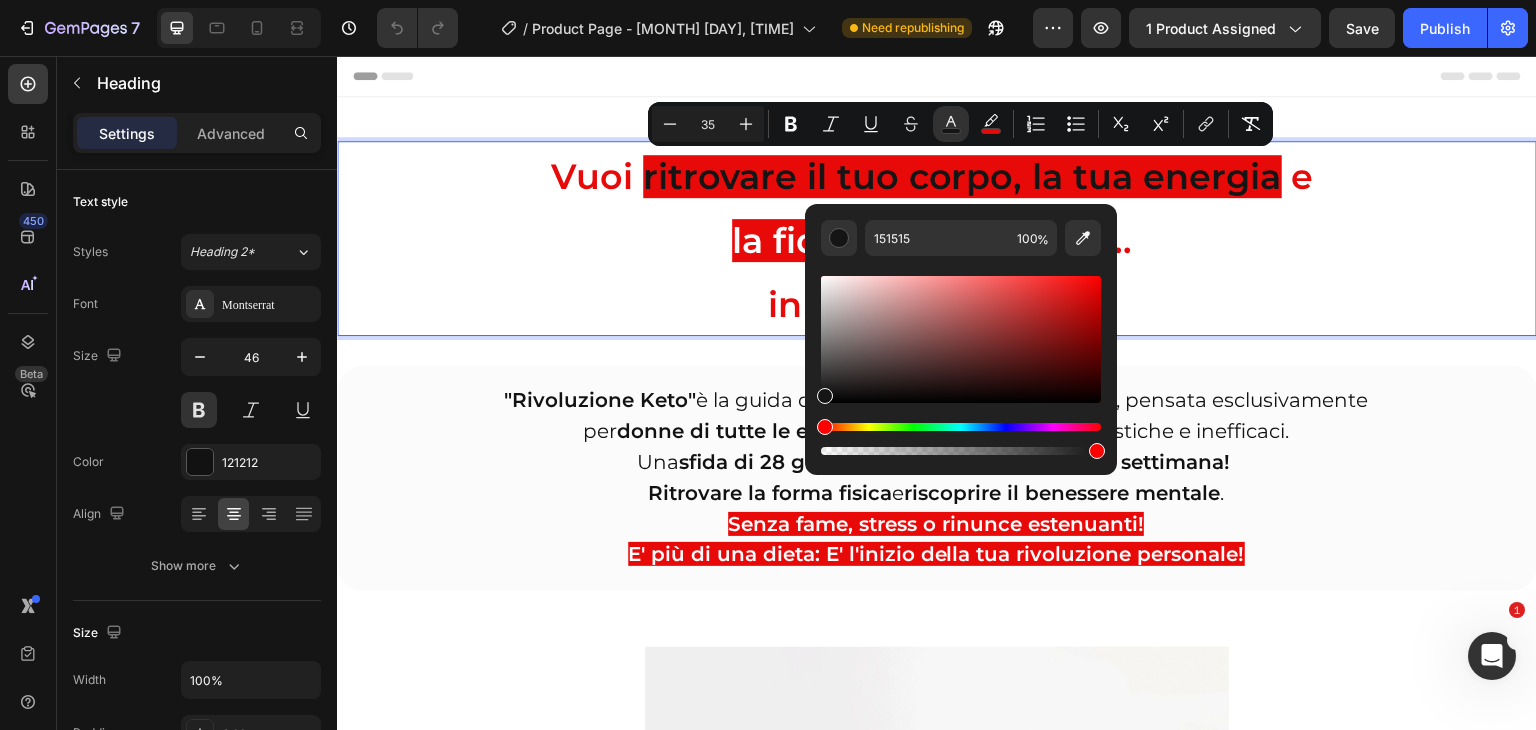 click on "Vuoi   ritrovare il tuo corpo, la tua energia   e   la fiducia in te stessa ...   in soli   28 giorni ?  💥" at bounding box center [937, 238] 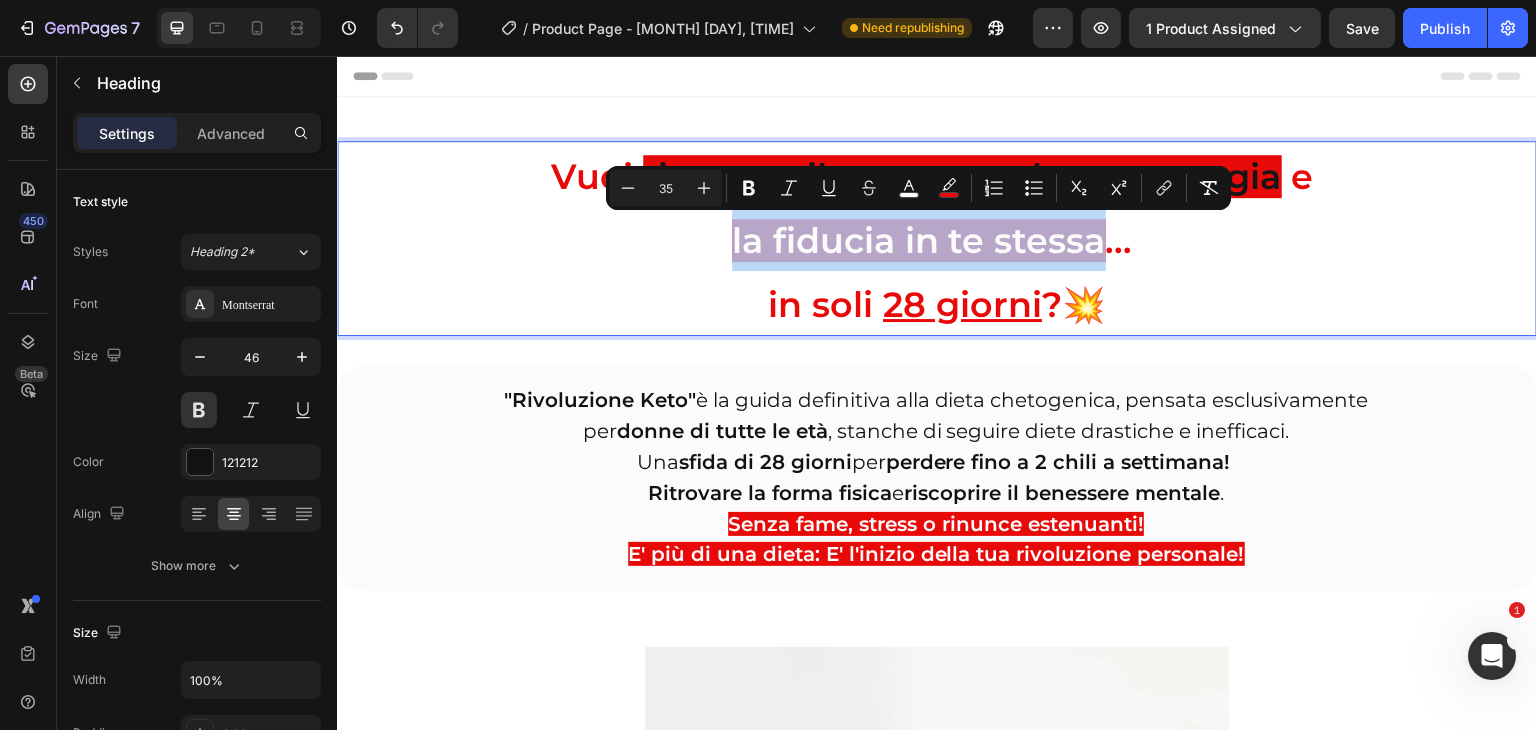 drag, startPoint x: 735, startPoint y: 243, endPoint x: 1072, endPoint y: 243, distance: 337 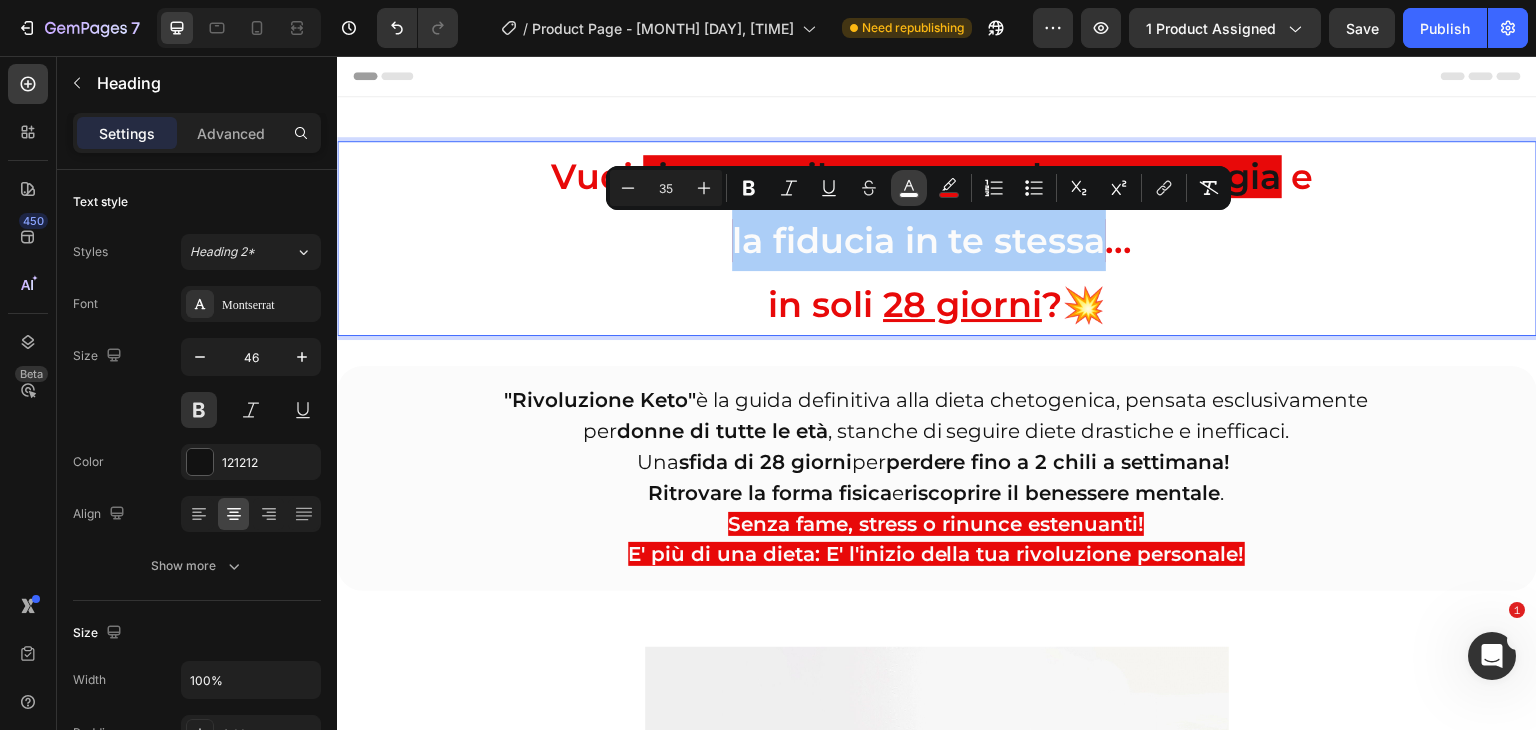 click 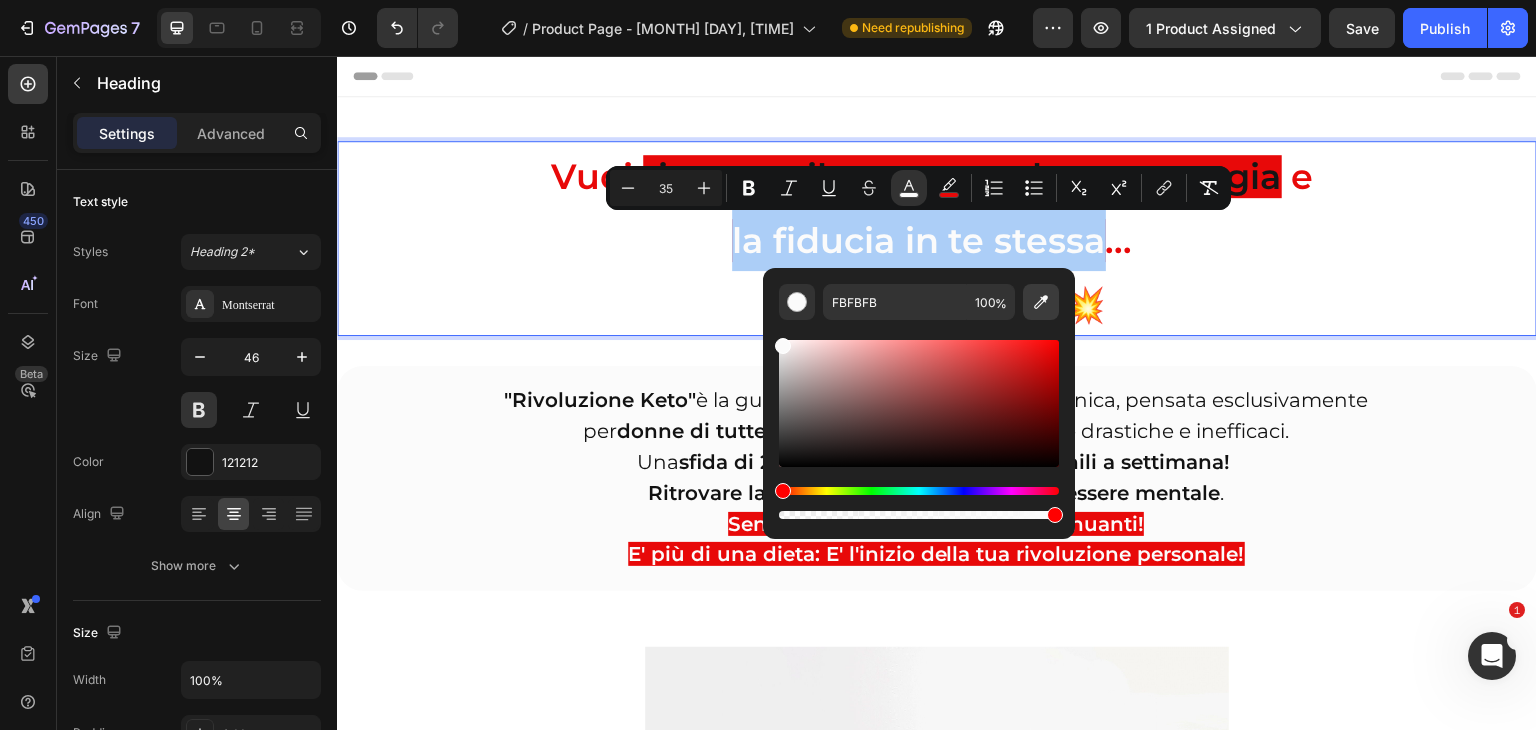 click 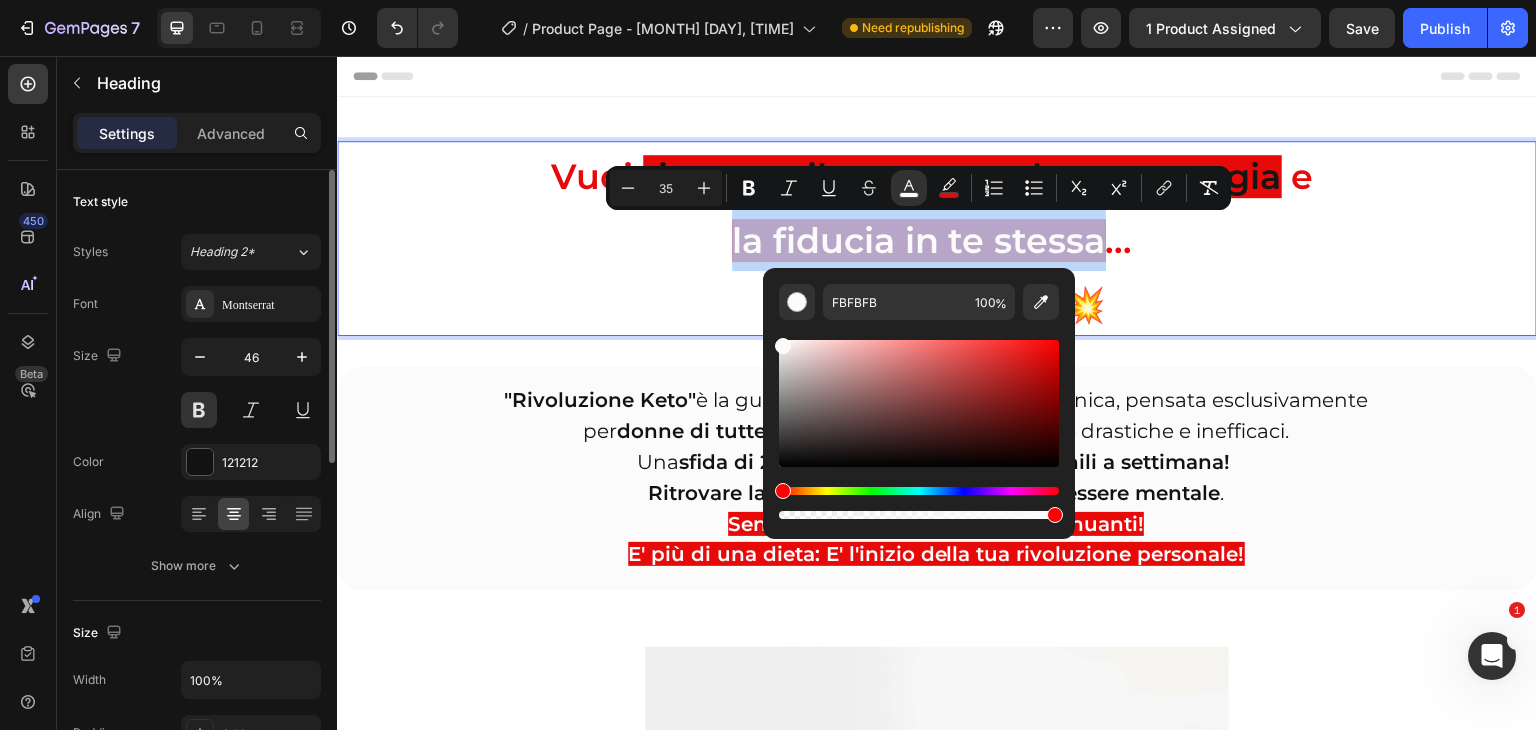 type on "151515" 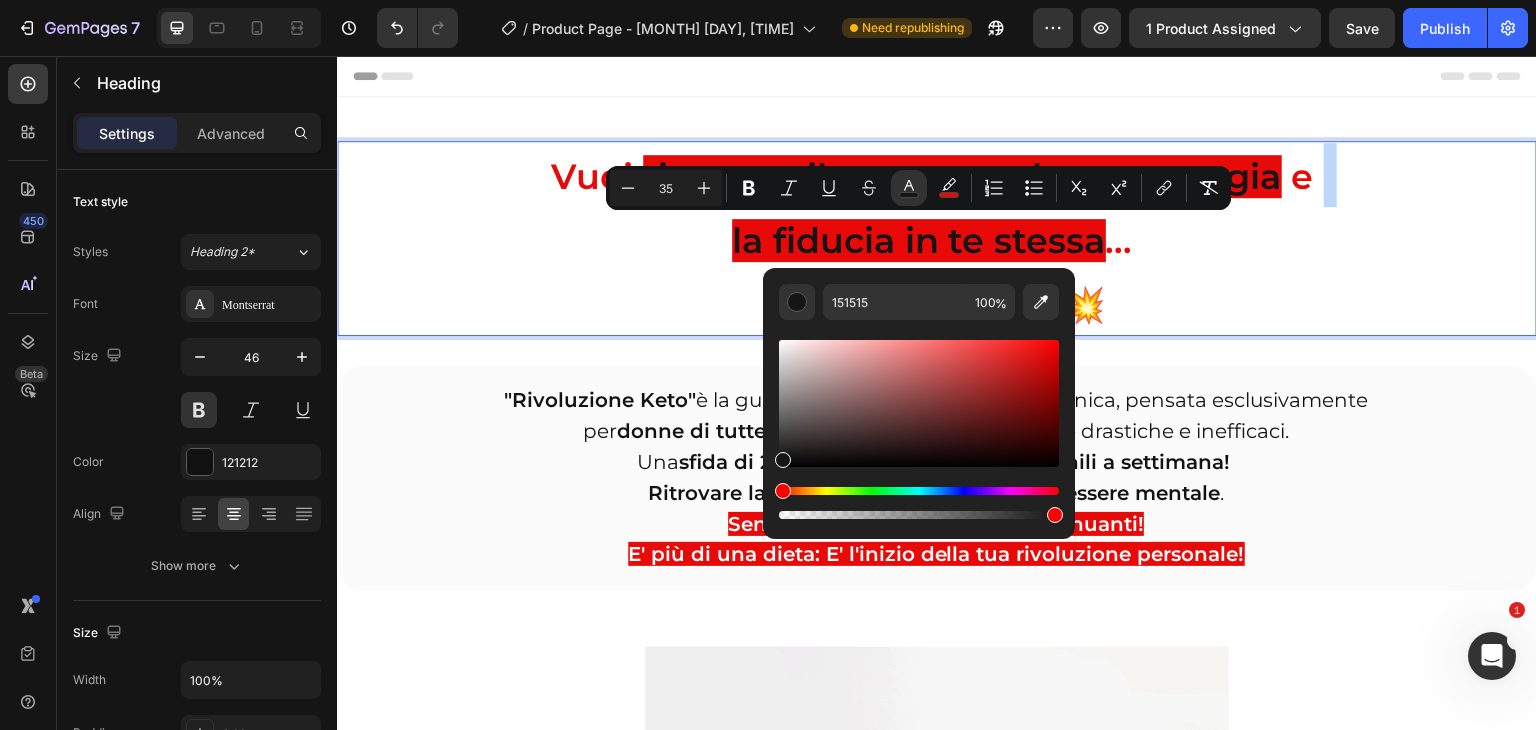 click on "Vuoi   ritrovare il tuo corpo, la tua energia   e   la fiducia in te stessa ...   in soli   28 giorni ?  💥" at bounding box center (937, 238) 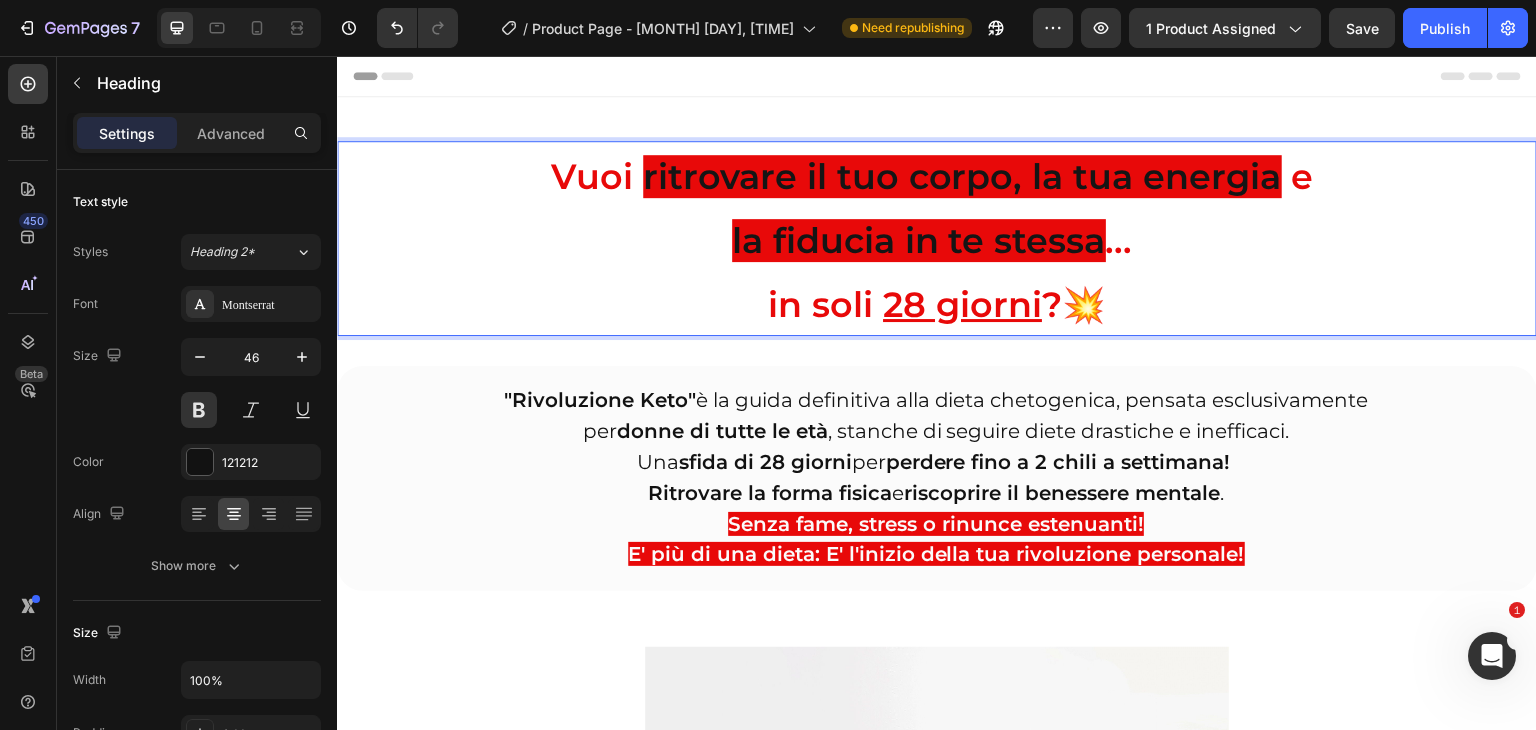 click on "ritrovare il tuo corpo, la tua energia" at bounding box center [962, 176] 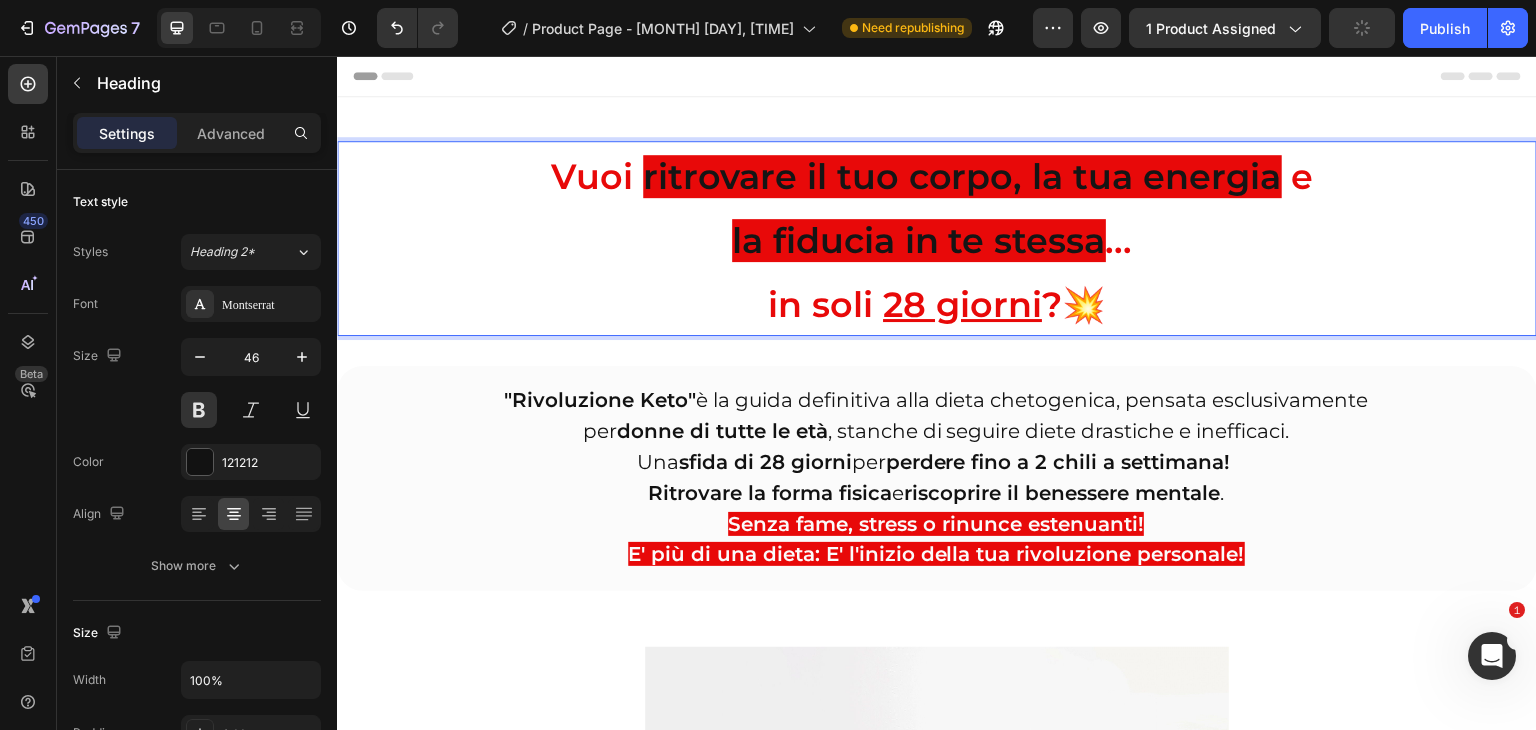 click on "ritrovare il tuo corpo, la tua energia" at bounding box center (962, 176) 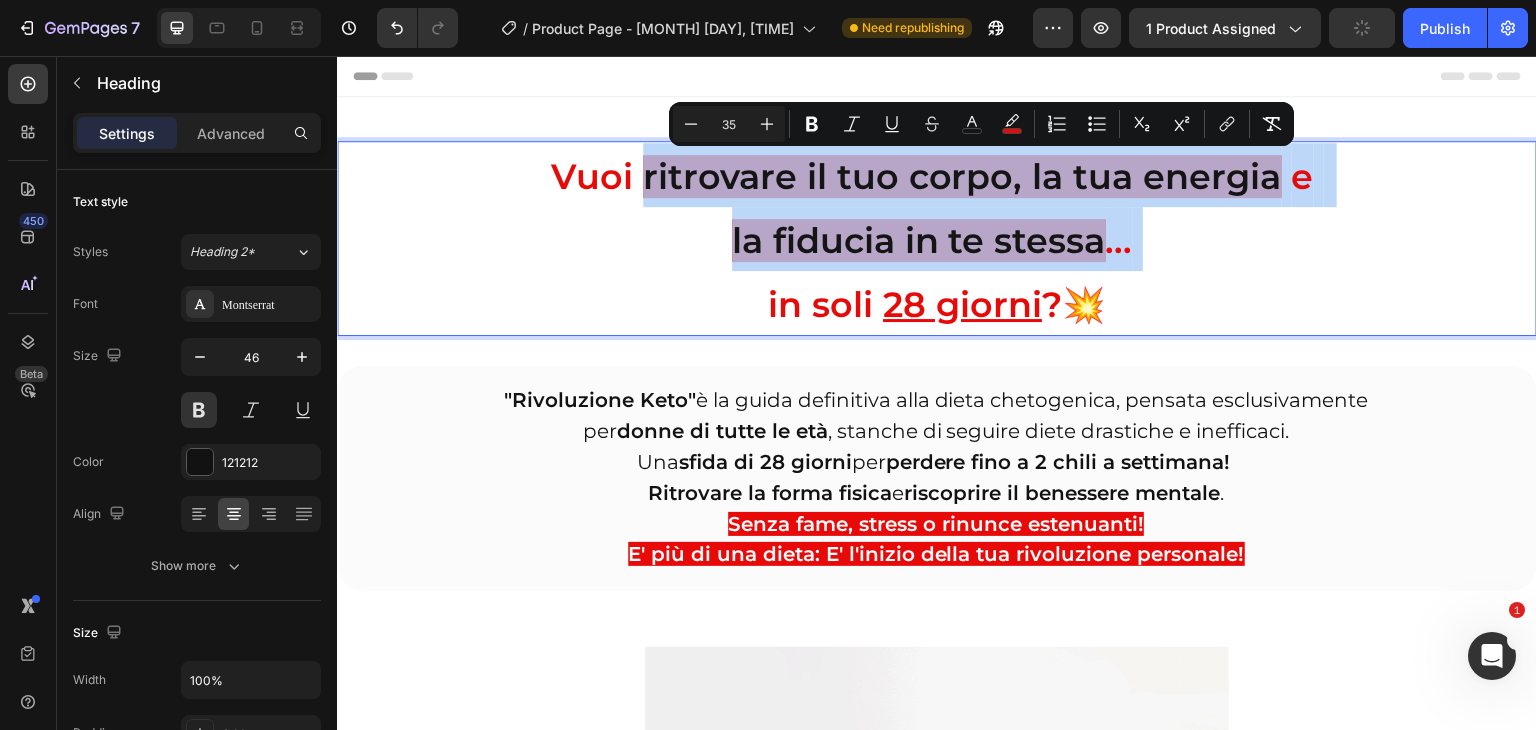 drag, startPoint x: 646, startPoint y: 175, endPoint x: 1152, endPoint y: 239, distance: 510.03137 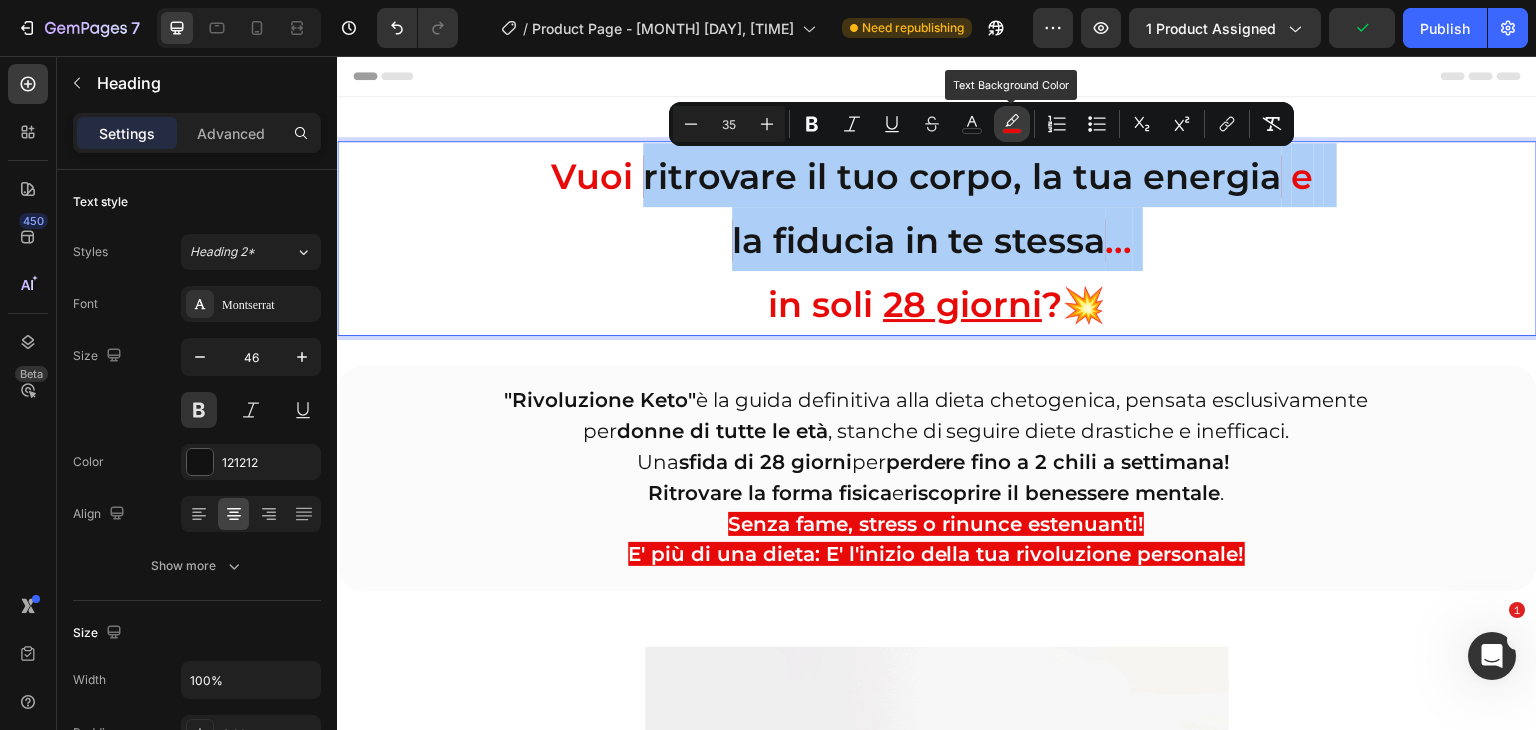 click on "color" at bounding box center [1012, 124] 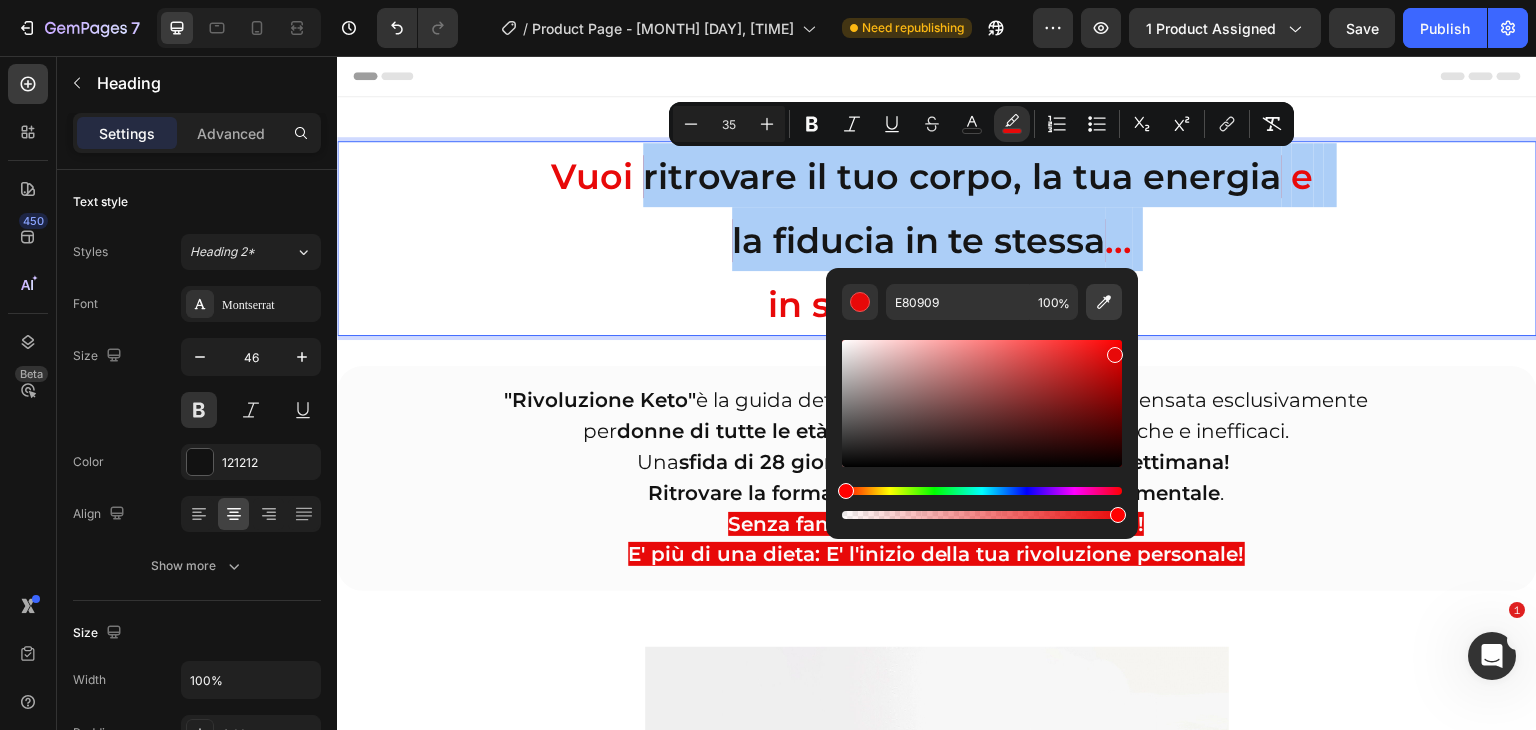 click 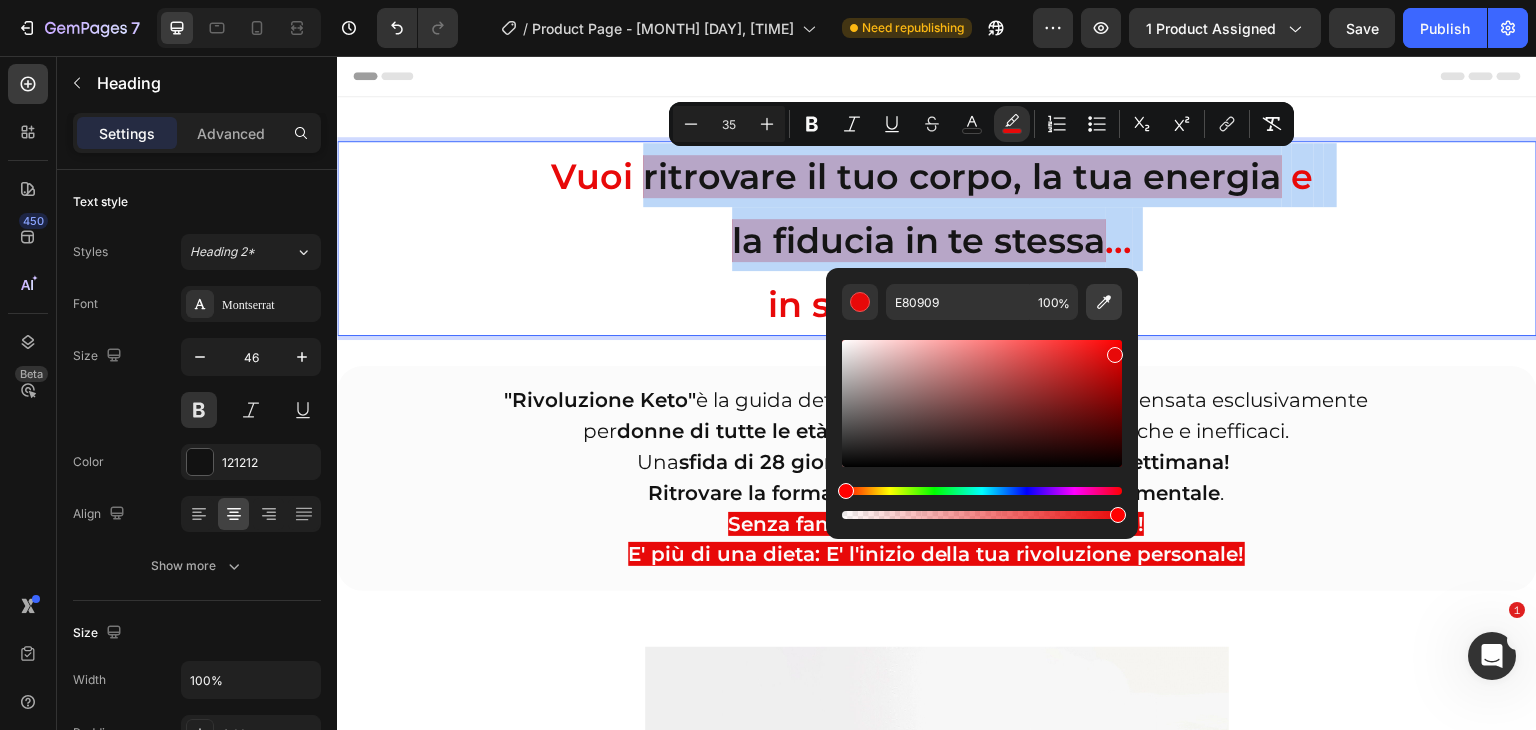 type on "3B3B3B" 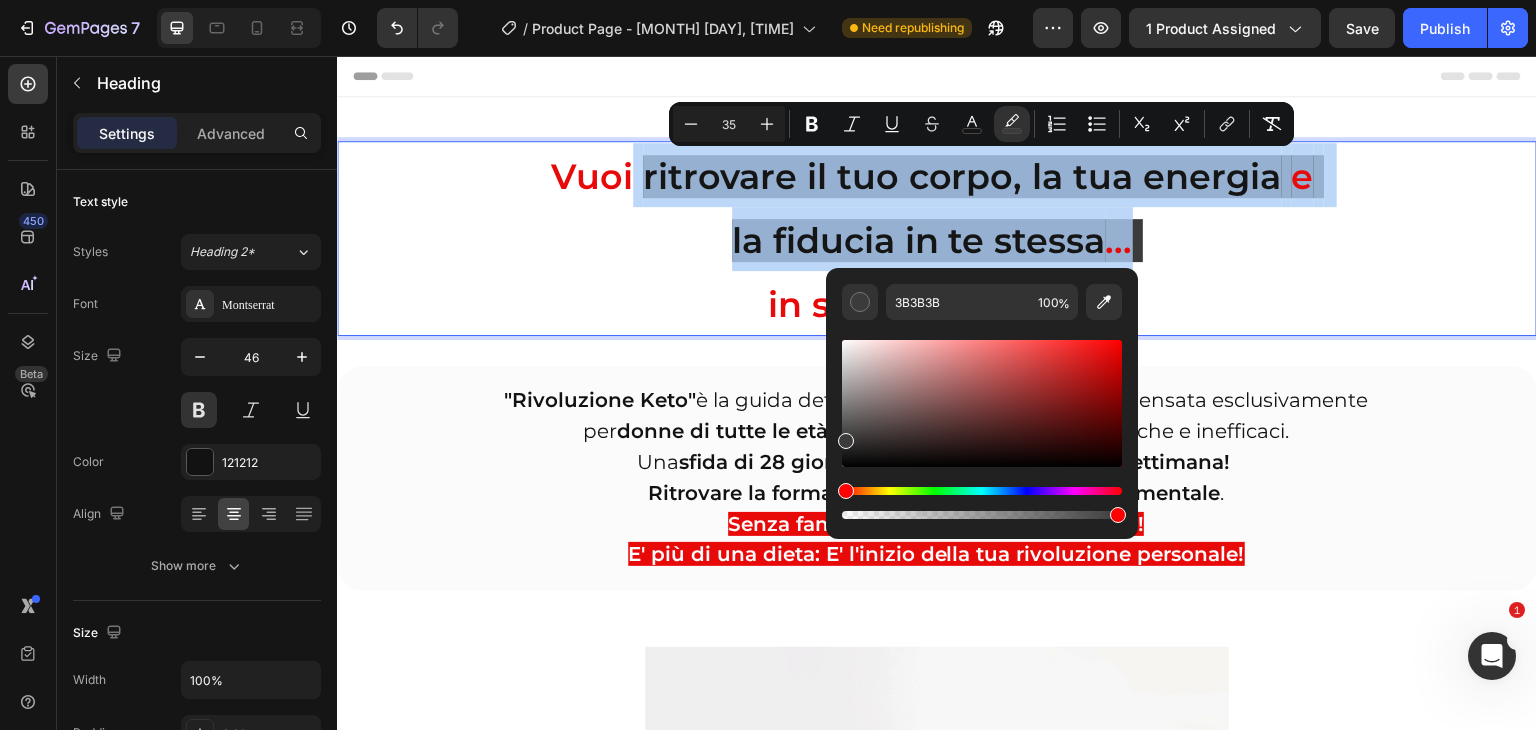 click on "Vuoi   ritrovare il tuo corpo, la tua energia   e   la fiducia in te stessa ...   in soli   28 giorni ?  💥" at bounding box center [937, 238] 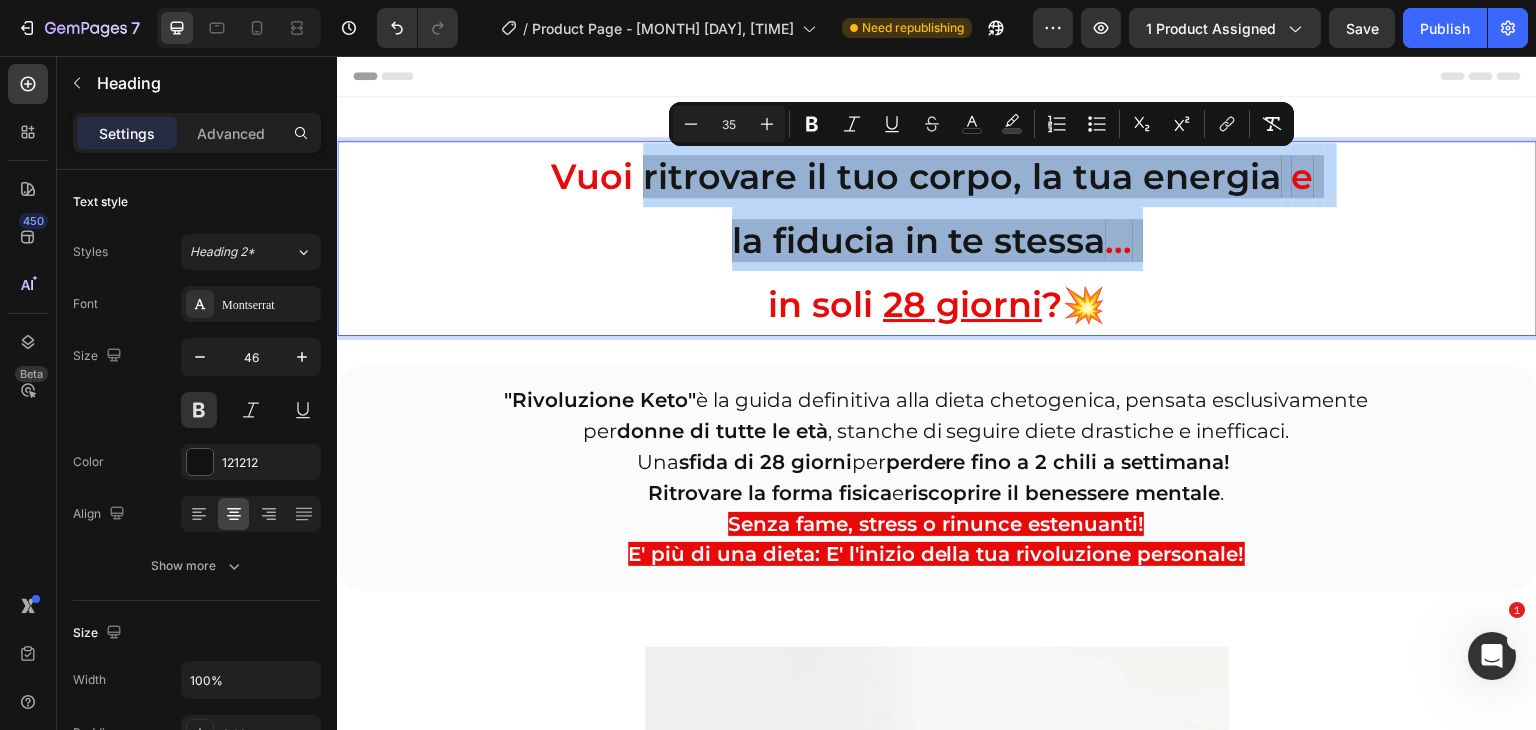drag, startPoint x: 647, startPoint y: 190, endPoint x: 1318, endPoint y: 215, distance: 671.4656 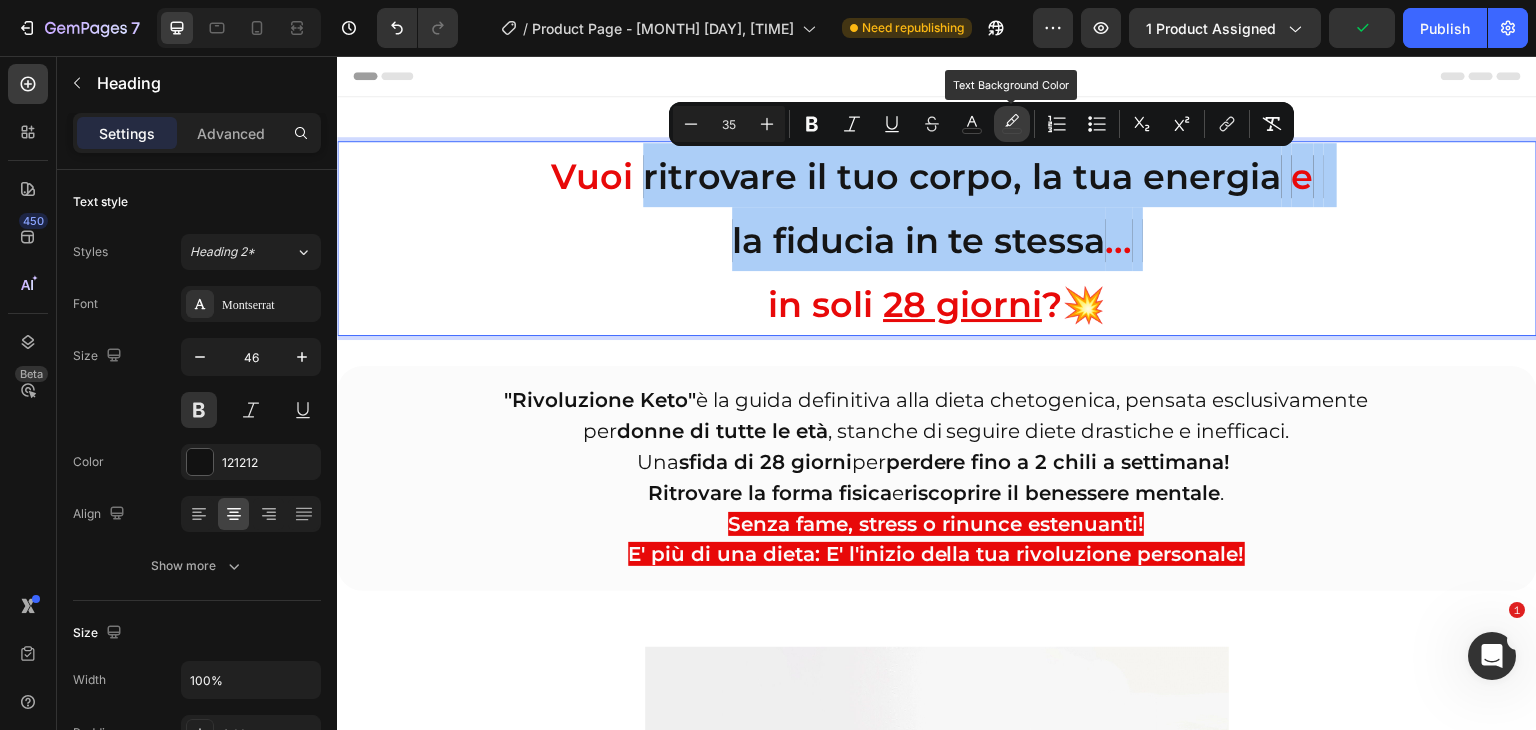 click on "color" at bounding box center [1012, 124] 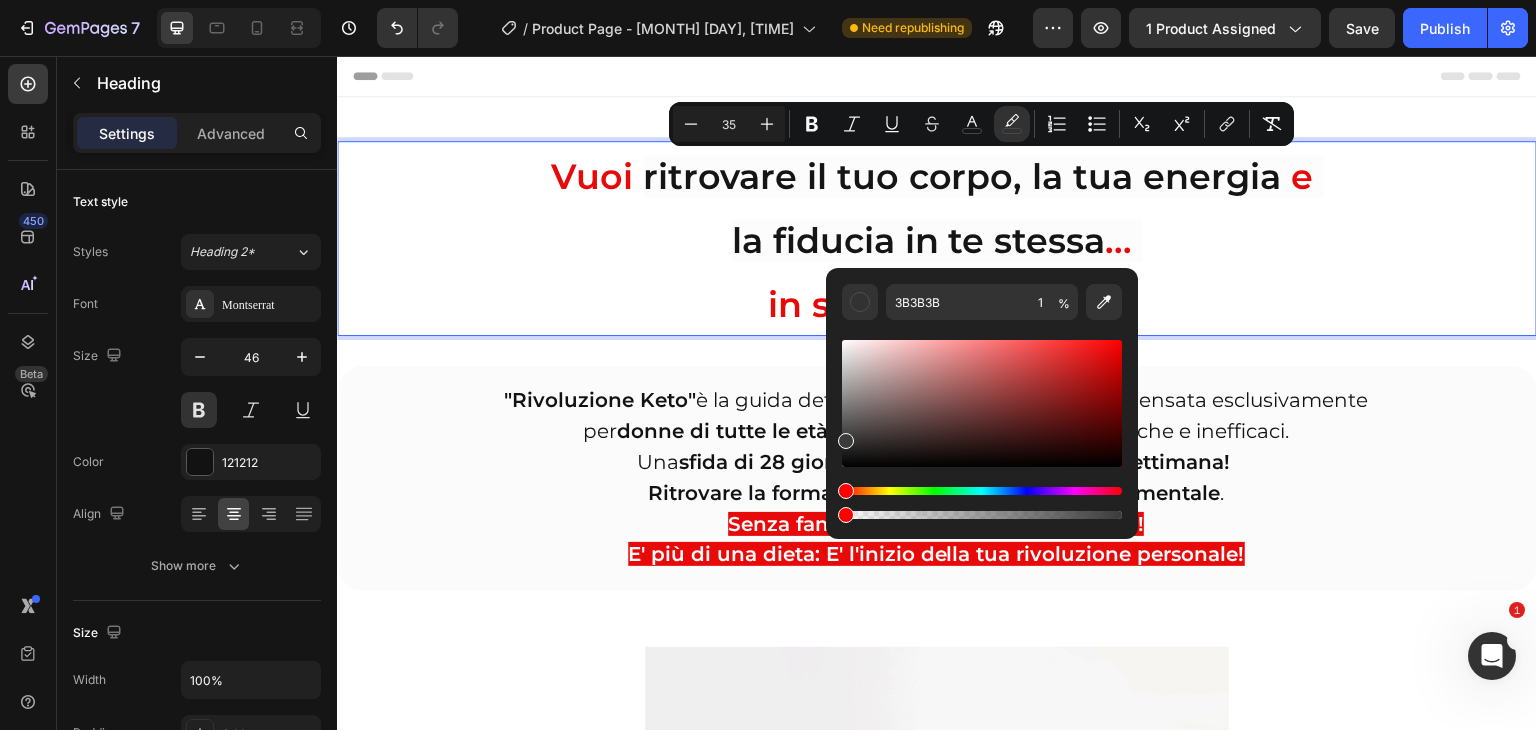 type on "0" 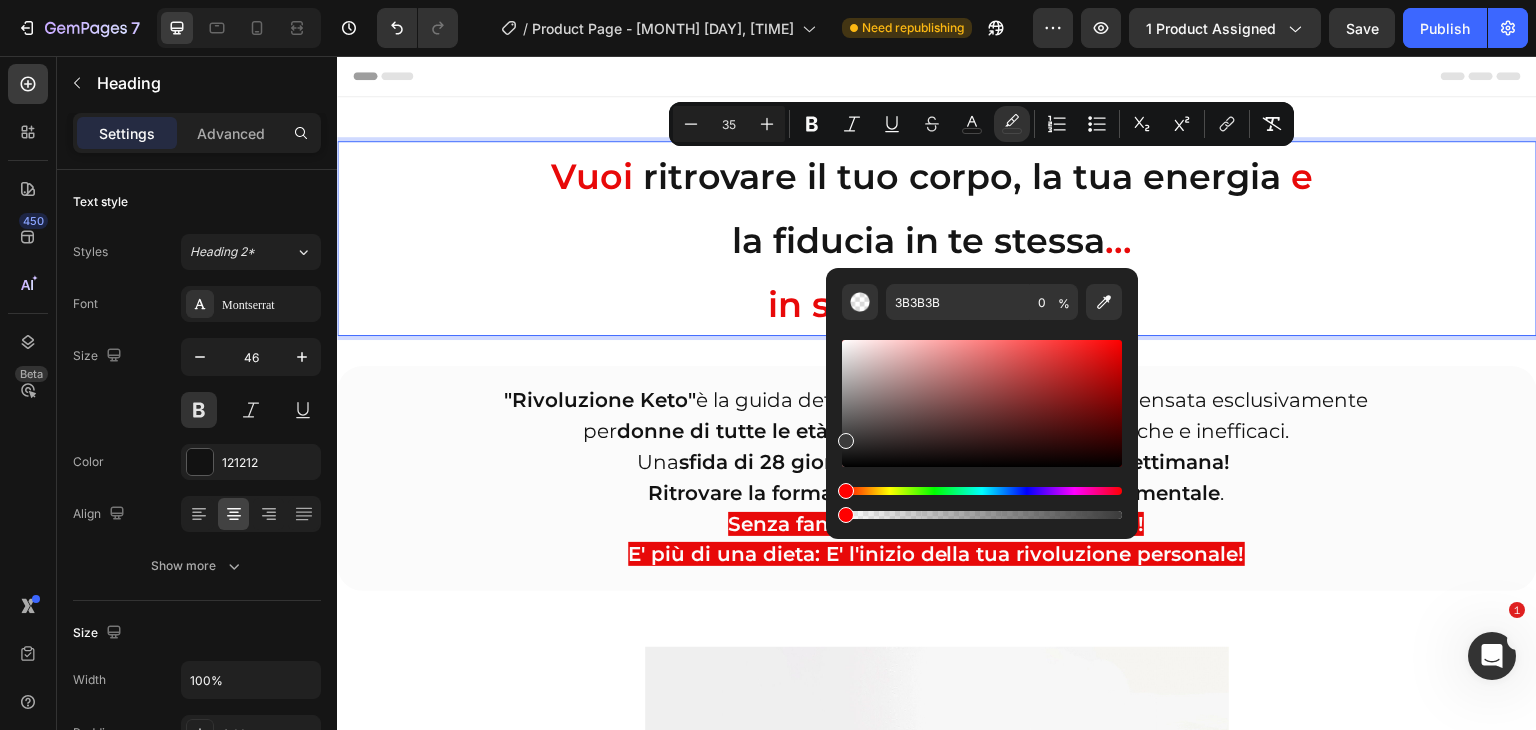 drag, startPoint x: 1116, startPoint y: 510, endPoint x: 837, endPoint y: 518, distance: 279.1147 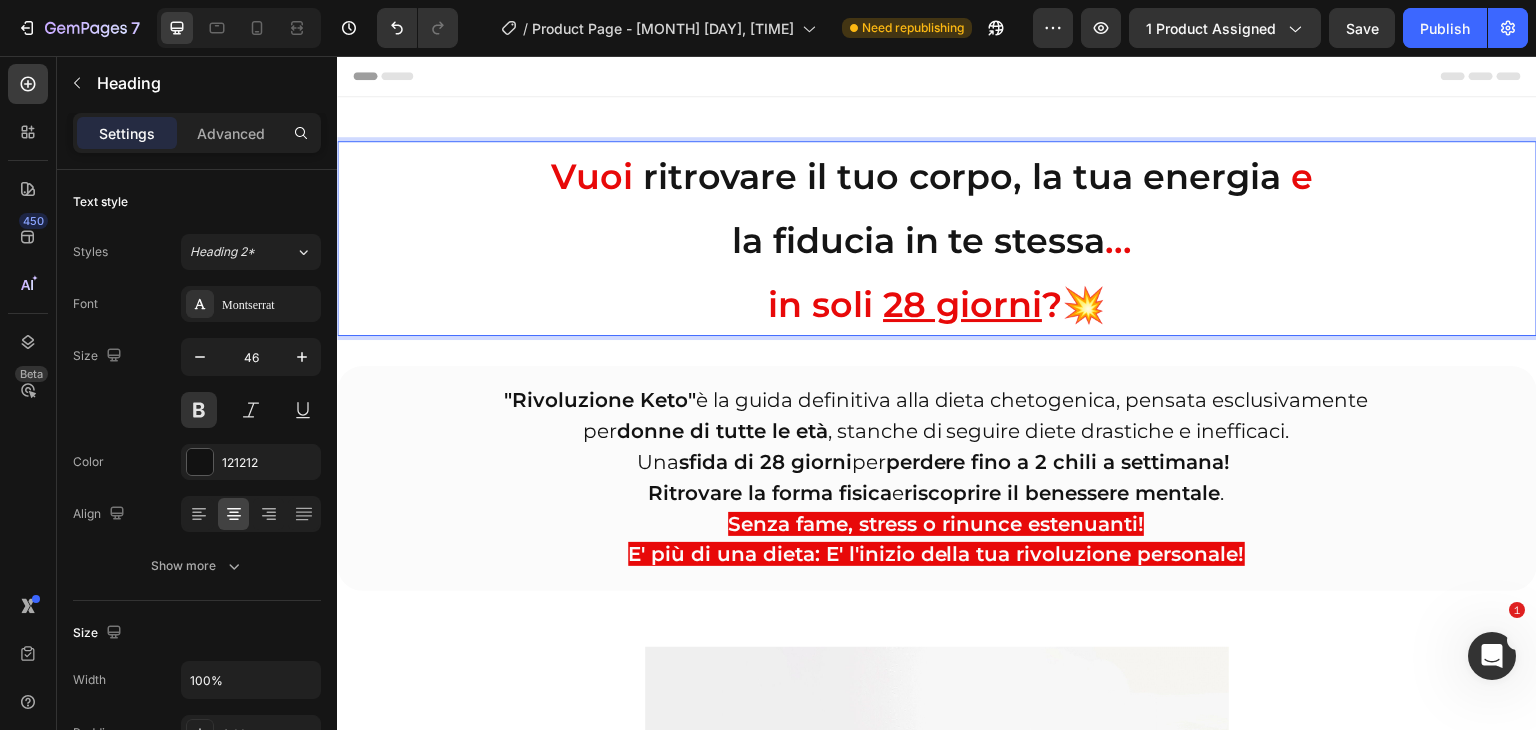 click on "Vuoi   ritrovare il tuo corpo, la tua energia   e   la fiducia in te stessa ...   in soli   28 giorni ?  💥" at bounding box center [937, 238] 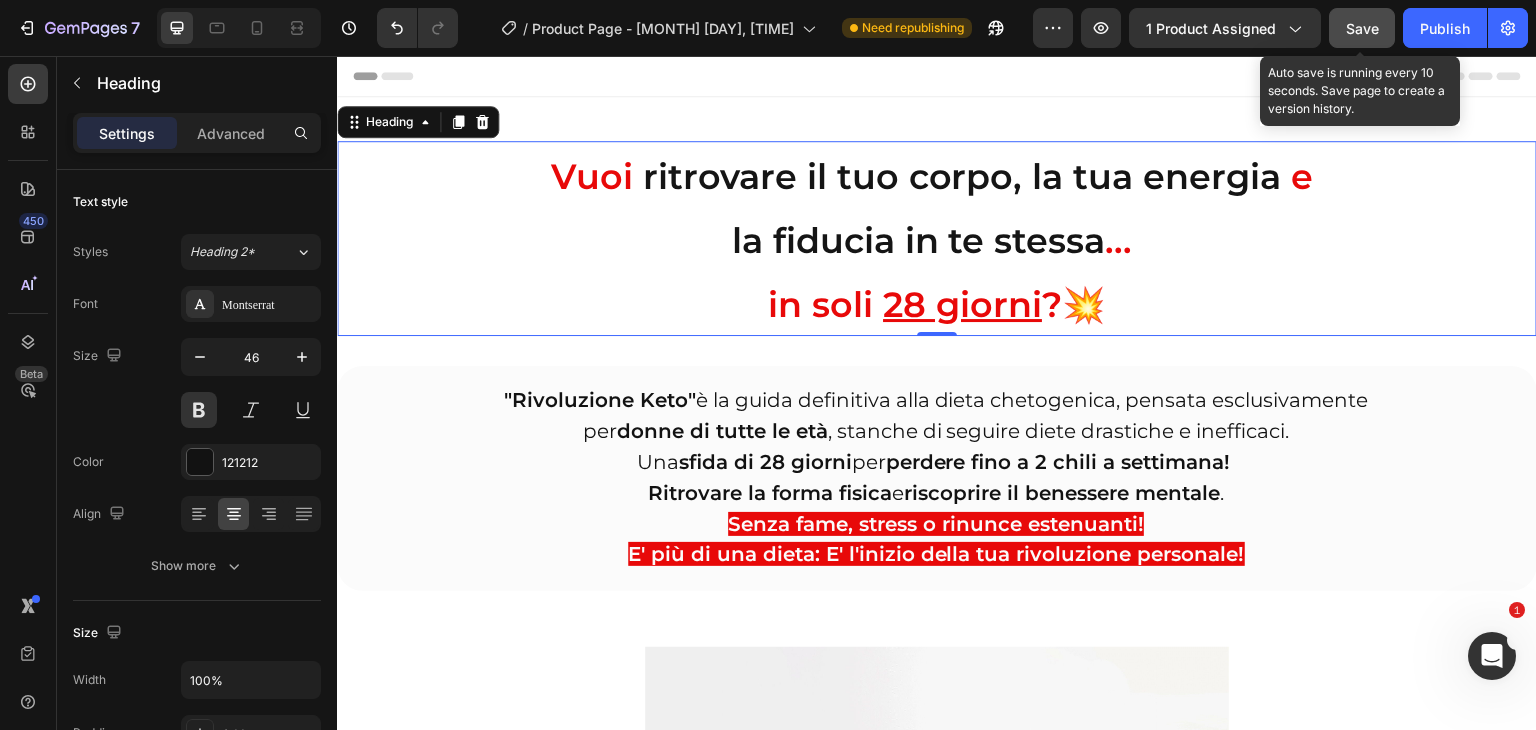 click on "Save" 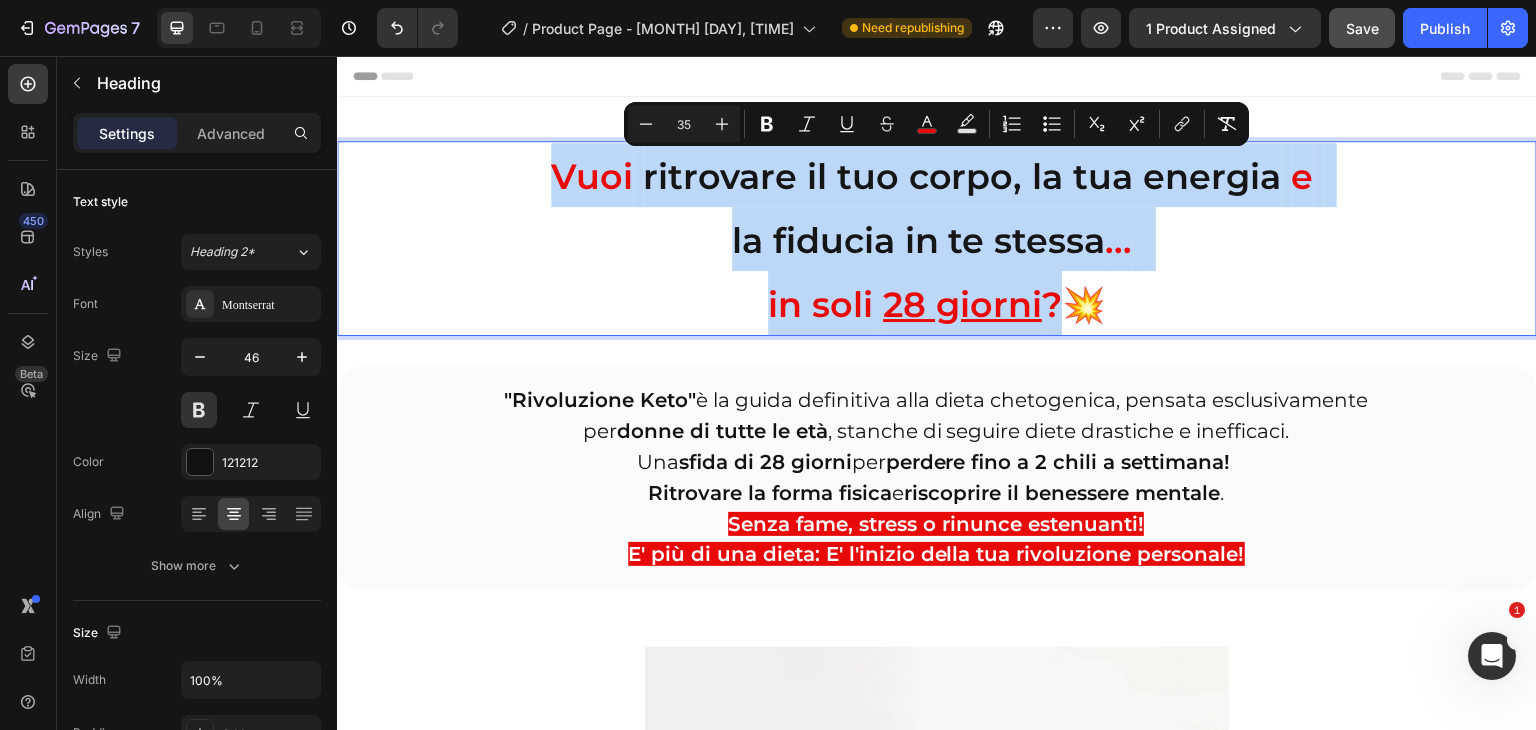 drag, startPoint x: 555, startPoint y: 177, endPoint x: 1050, endPoint y: 307, distance: 511.7861 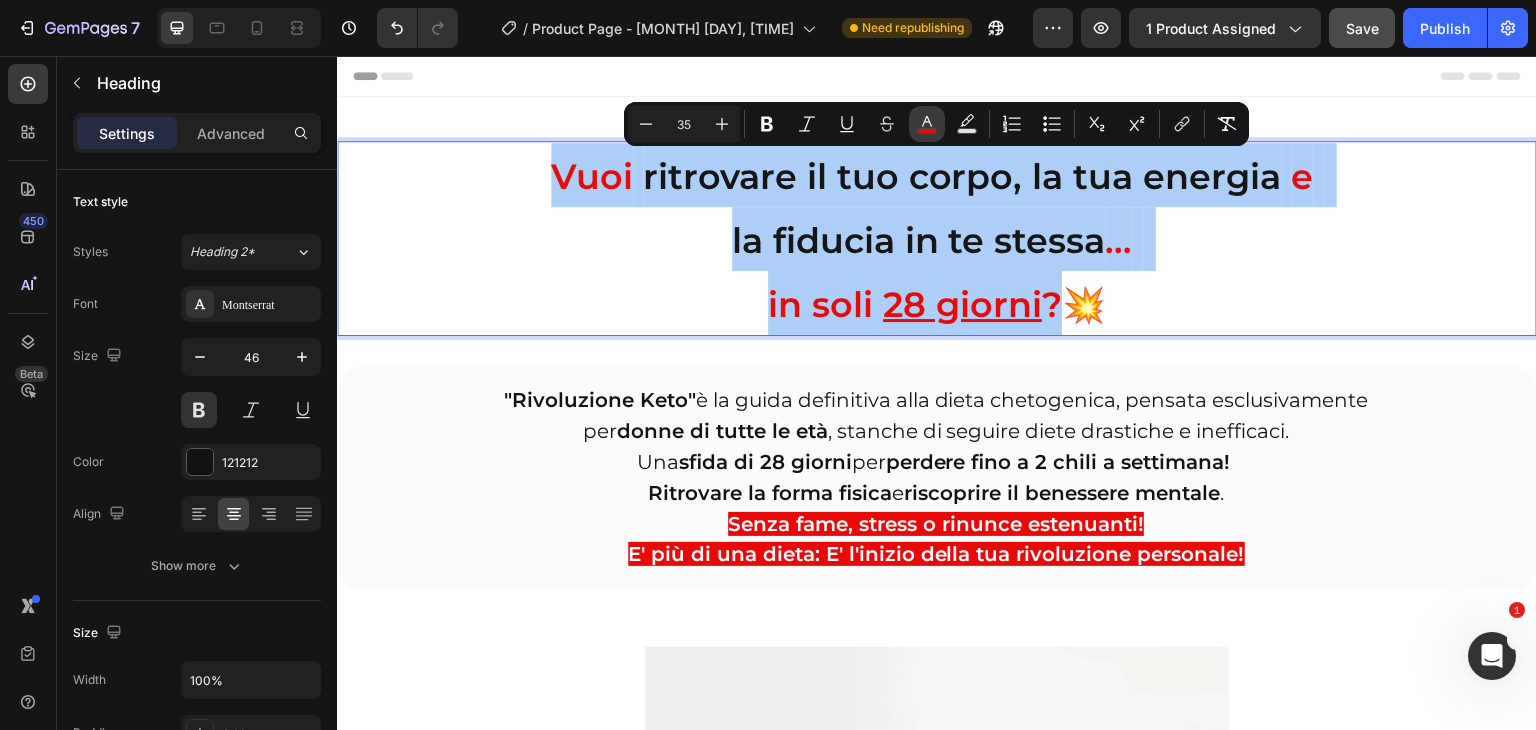 click 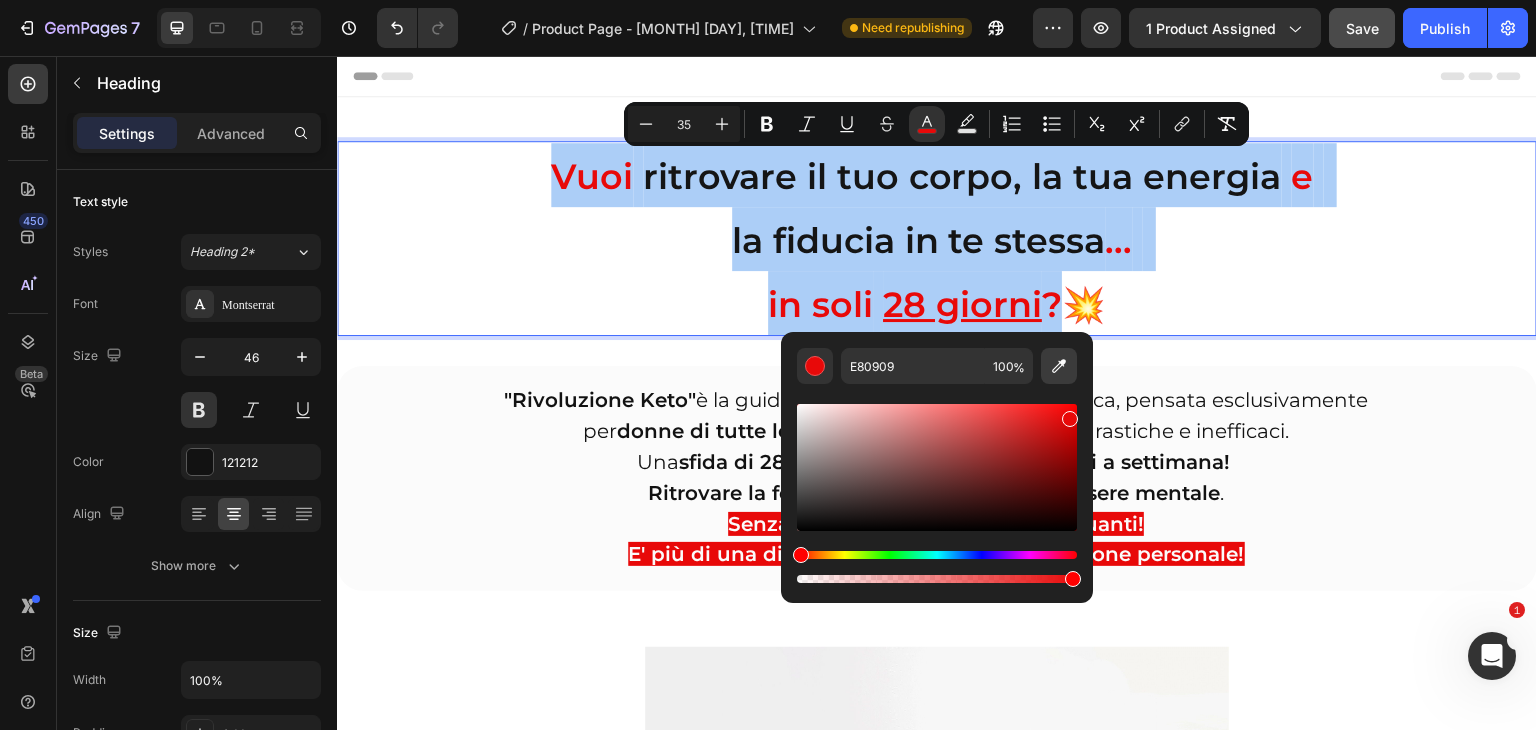 click 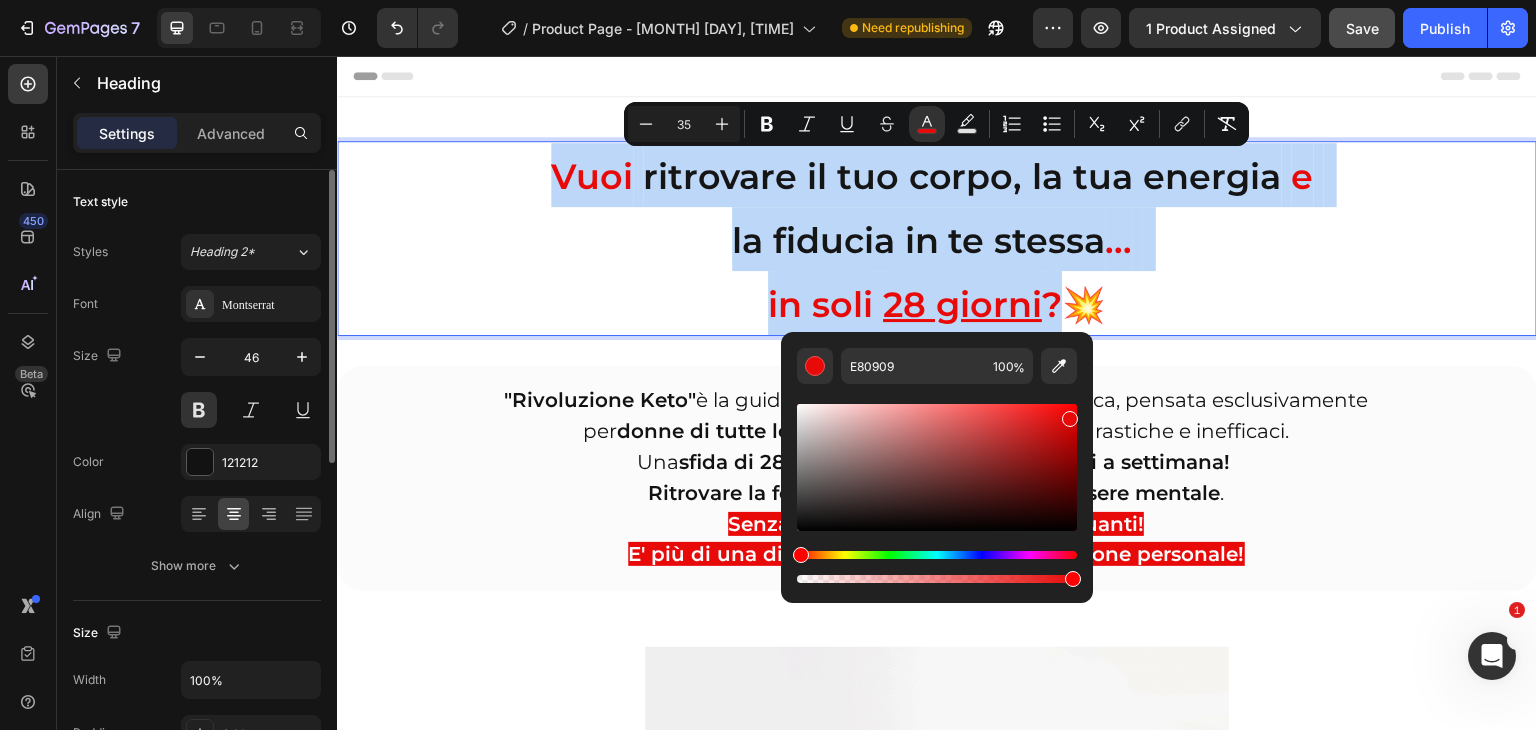 type on "151515" 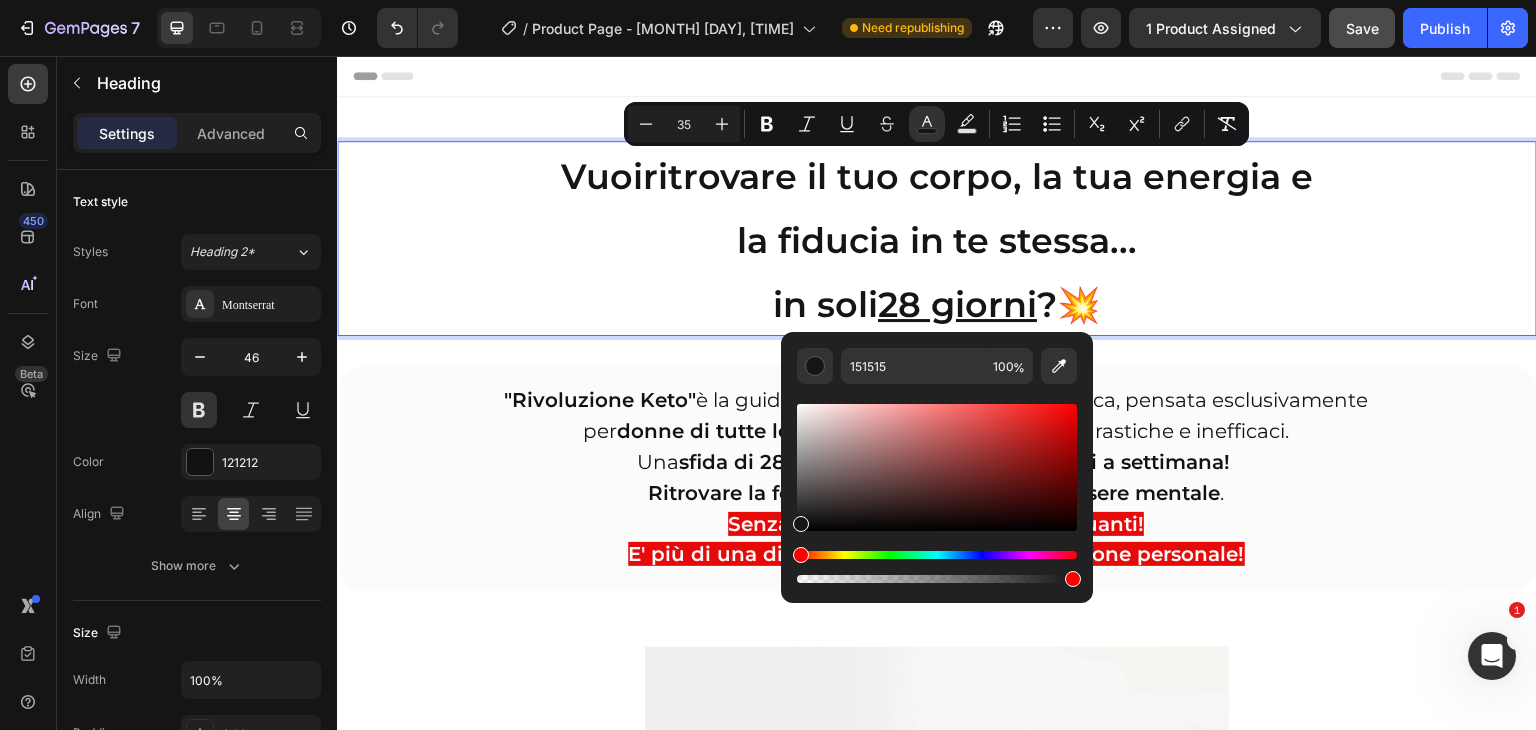 click on "Vuoi  ritrovare il tuo corpo, la tua energia e  la fiducia in te stessa...  in soli  28 giorni ?  💥" at bounding box center [937, 238] 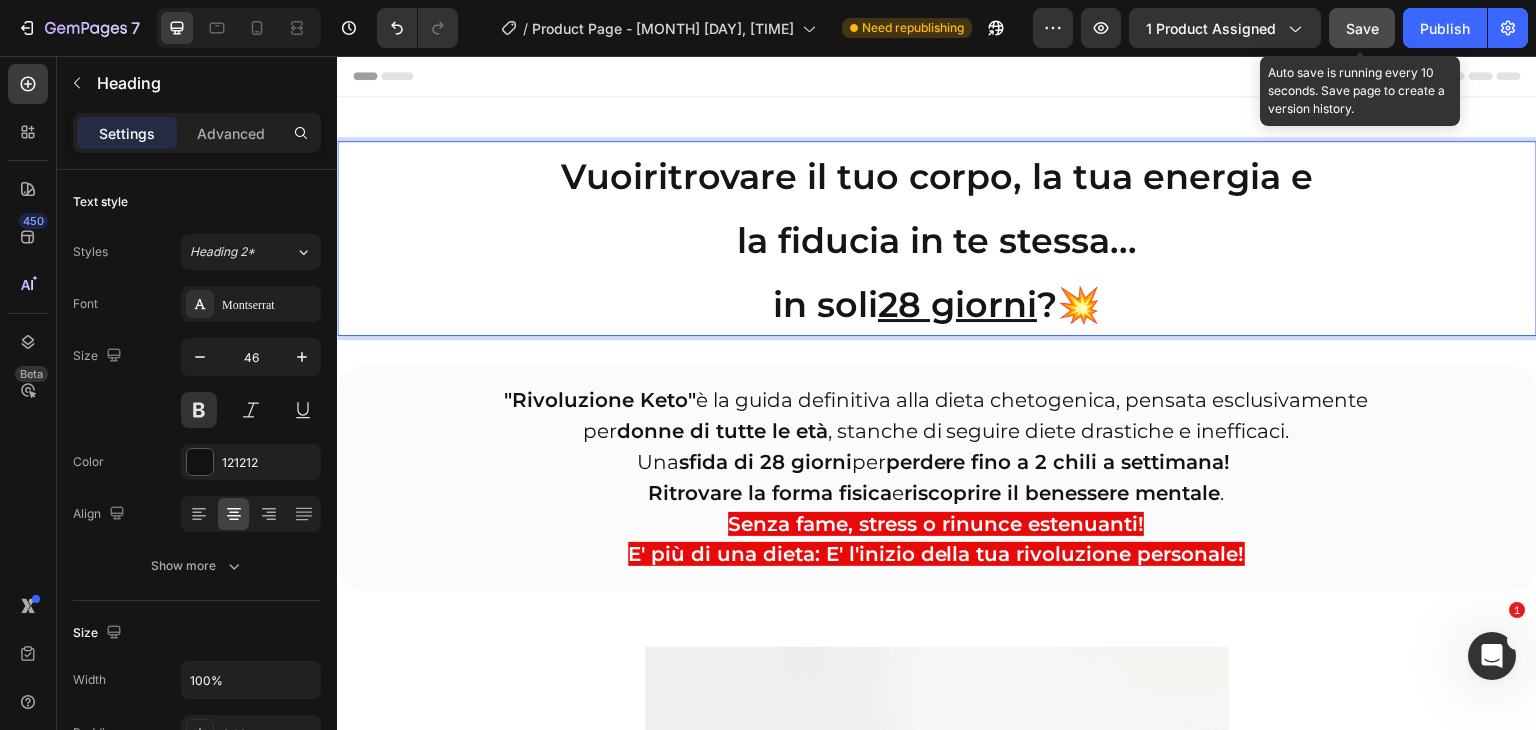 click on "Save" at bounding box center [1362, 28] 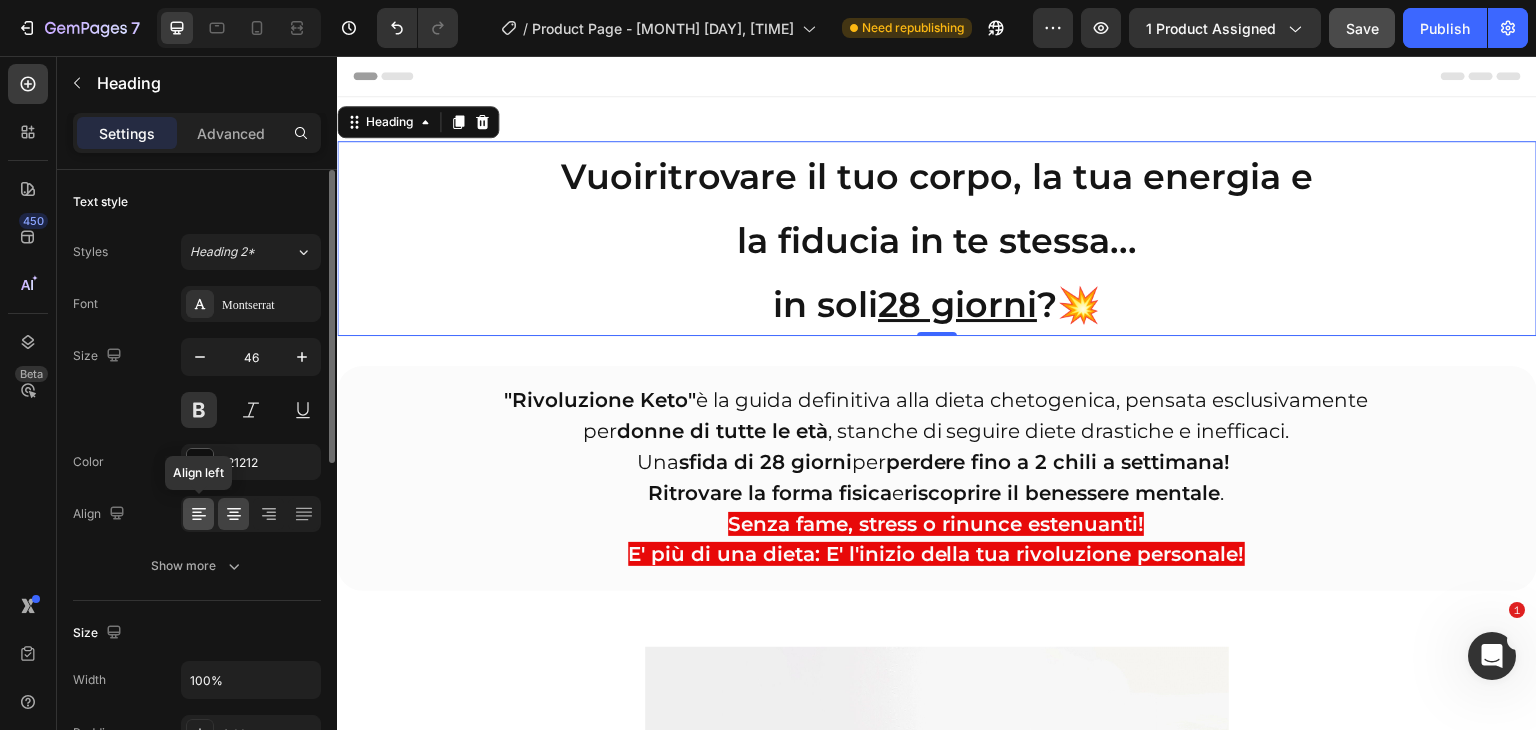 click 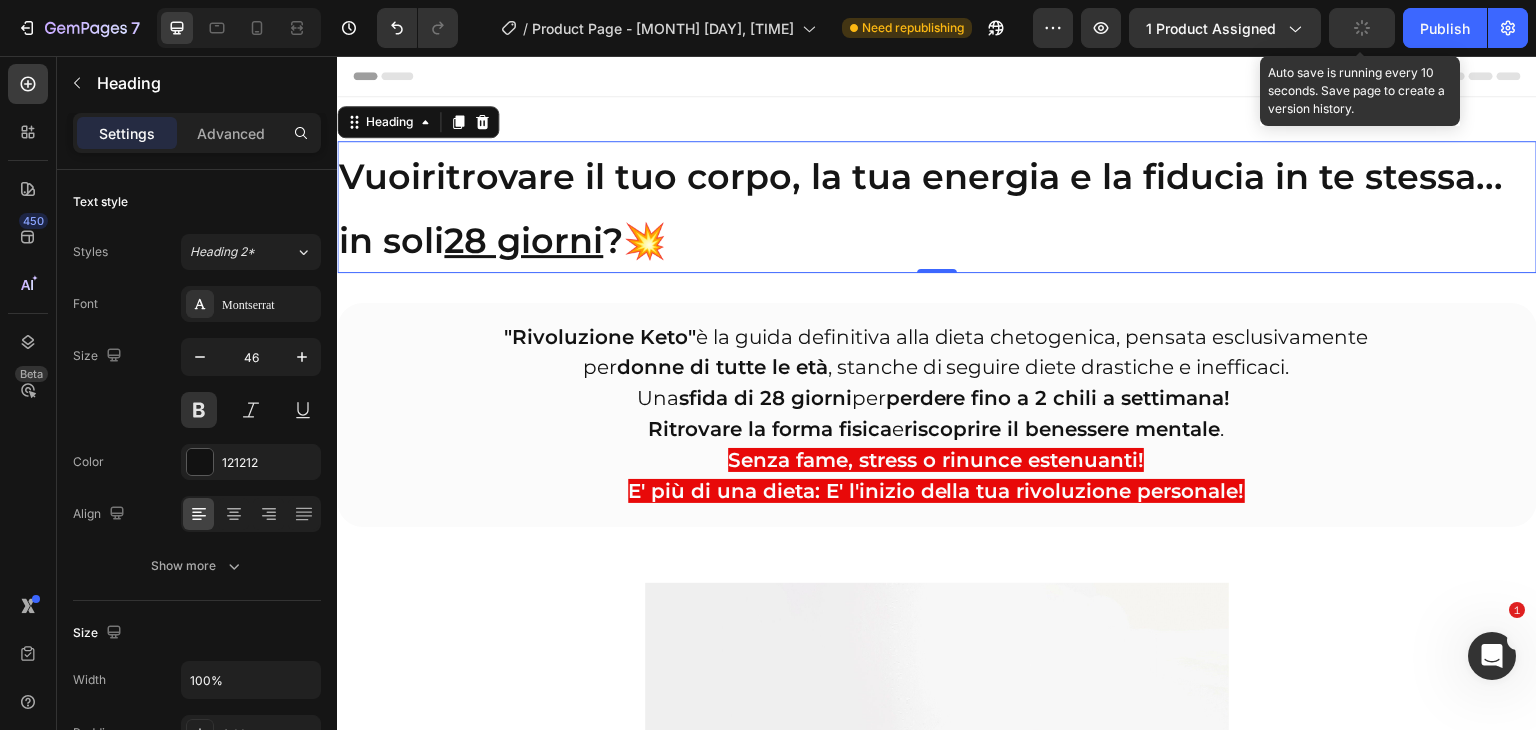 click 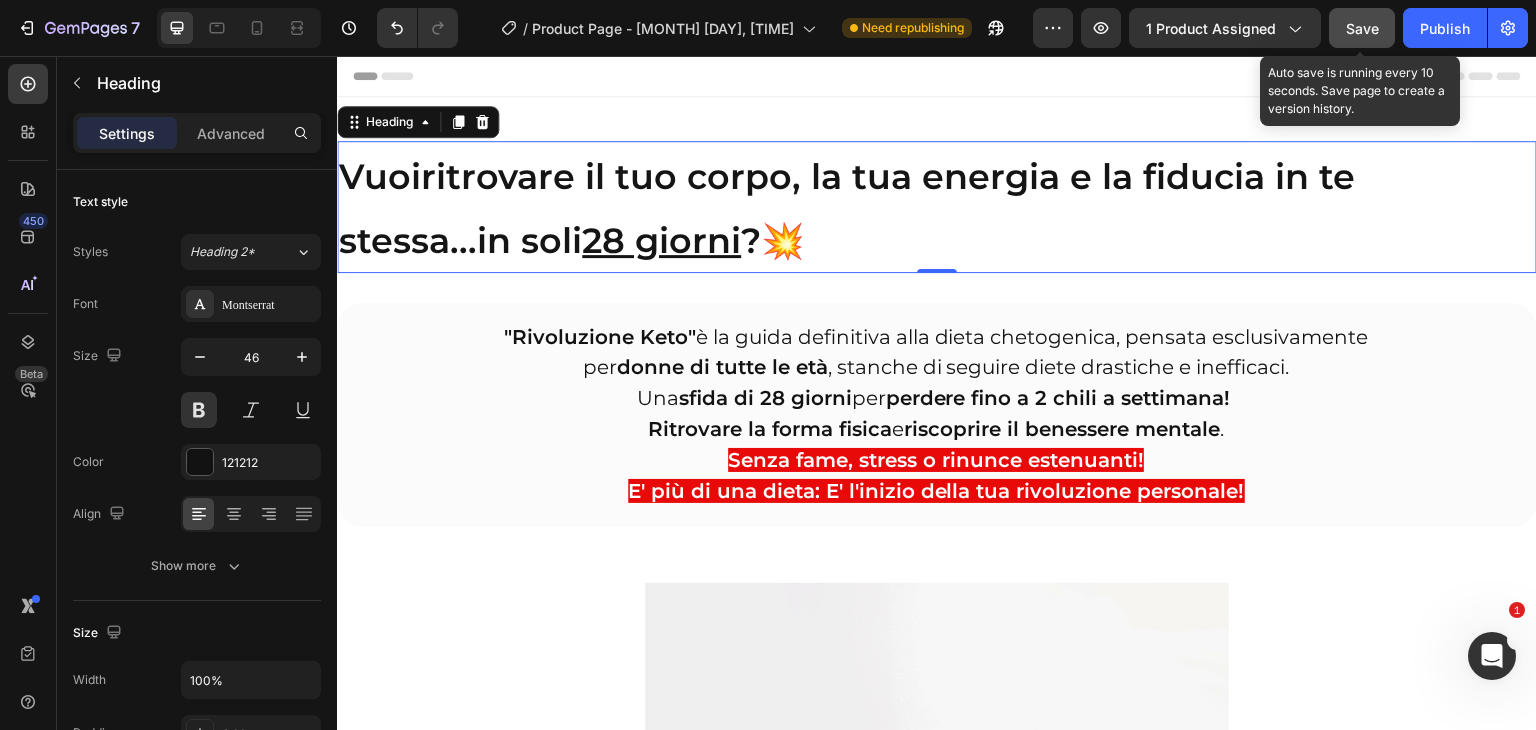 click on "Save" at bounding box center [1362, 28] 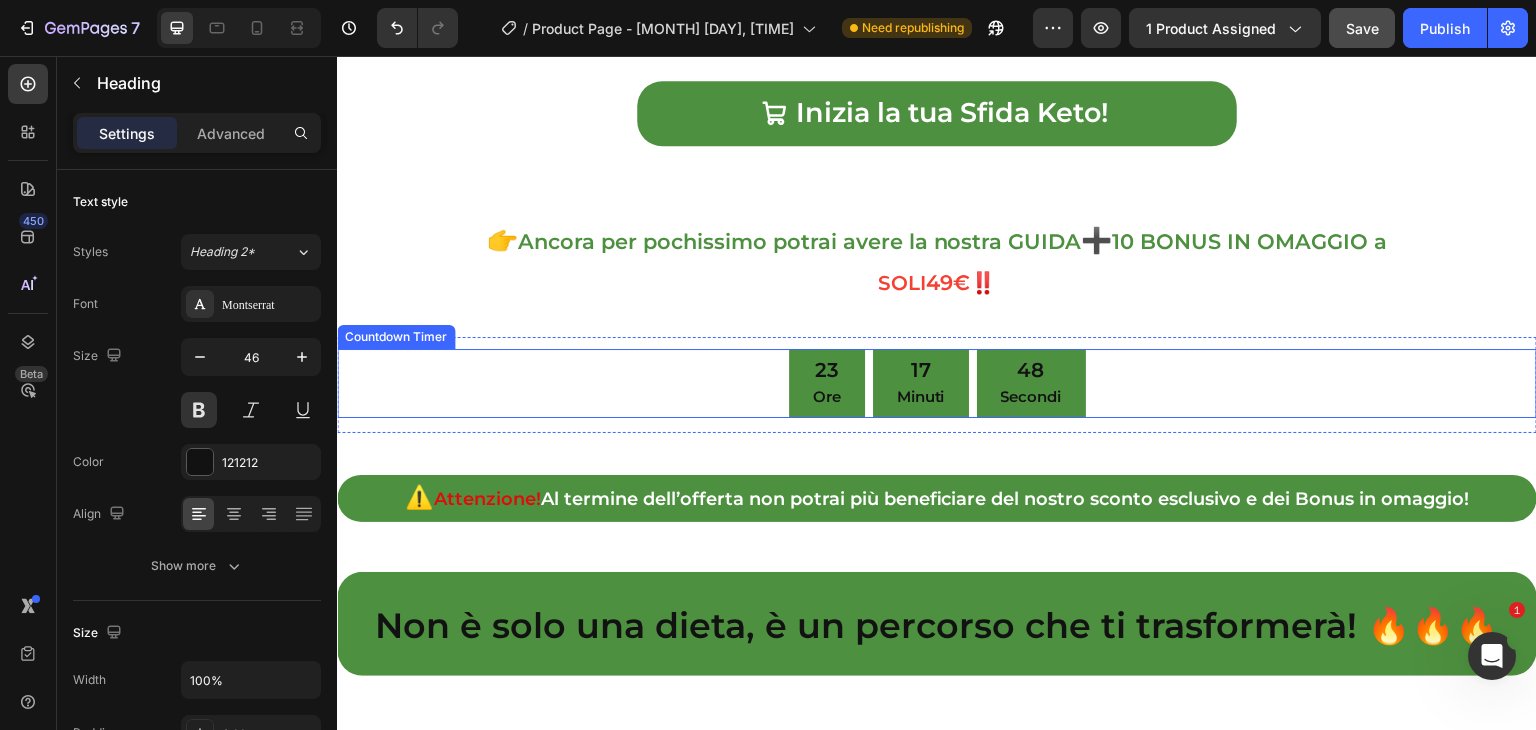 scroll, scrollTop: 1138, scrollLeft: 0, axis: vertical 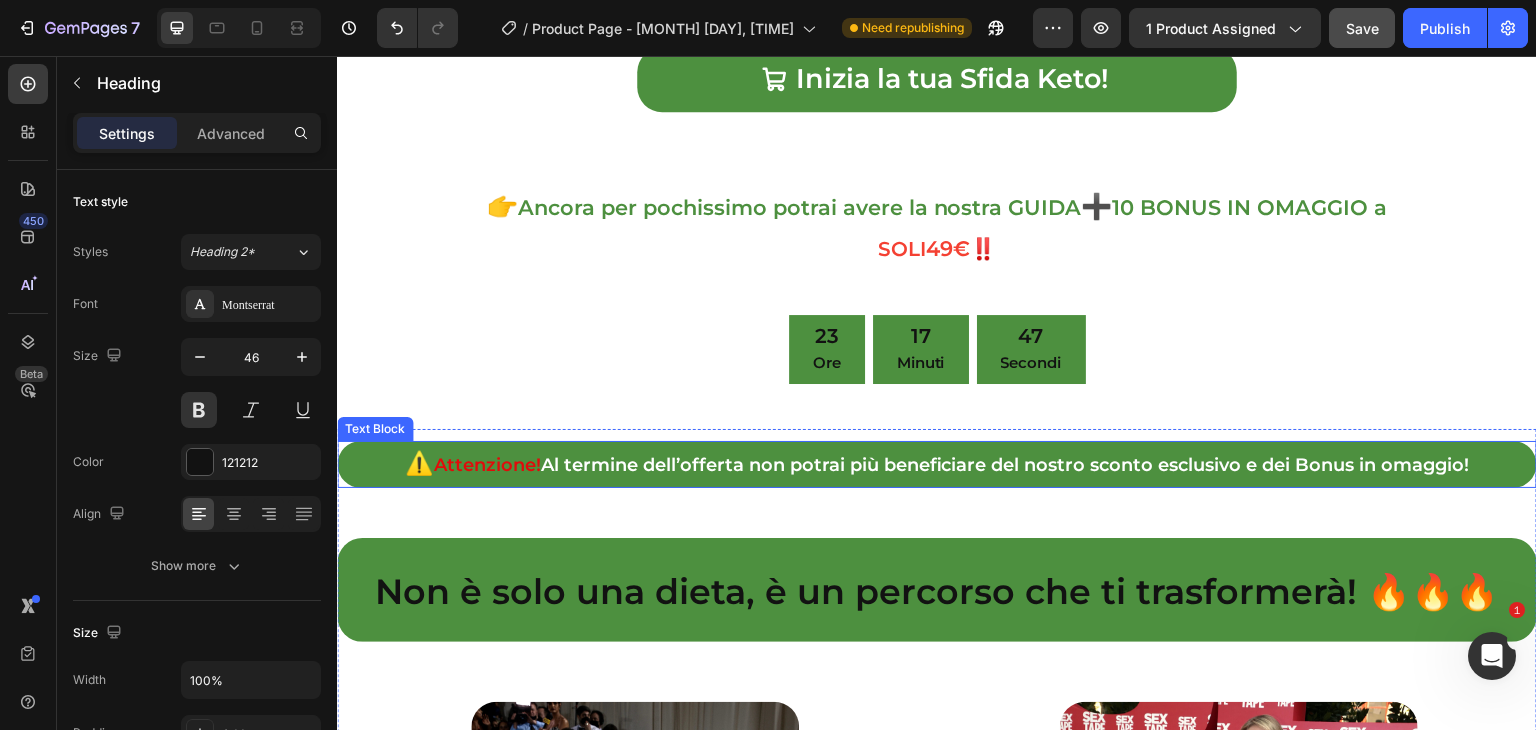 click on "⚠️  Attenzione!  Al termine dell’offerta non potrai più beneficiare del nostro sconto esclusivo e dei Bonus in omaggio!" at bounding box center (937, 464) 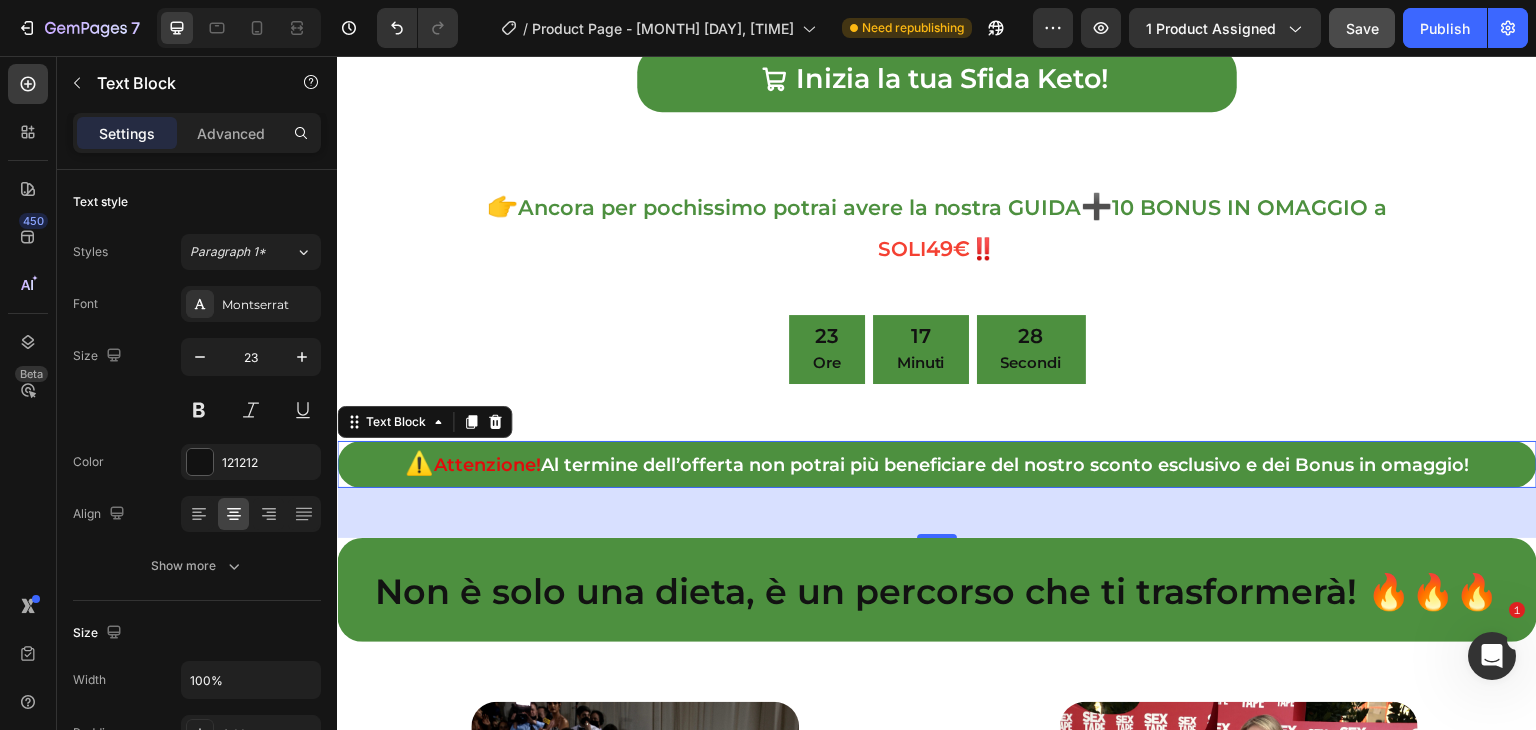 click on "Attenzione!" at bounding box center (487, 465) 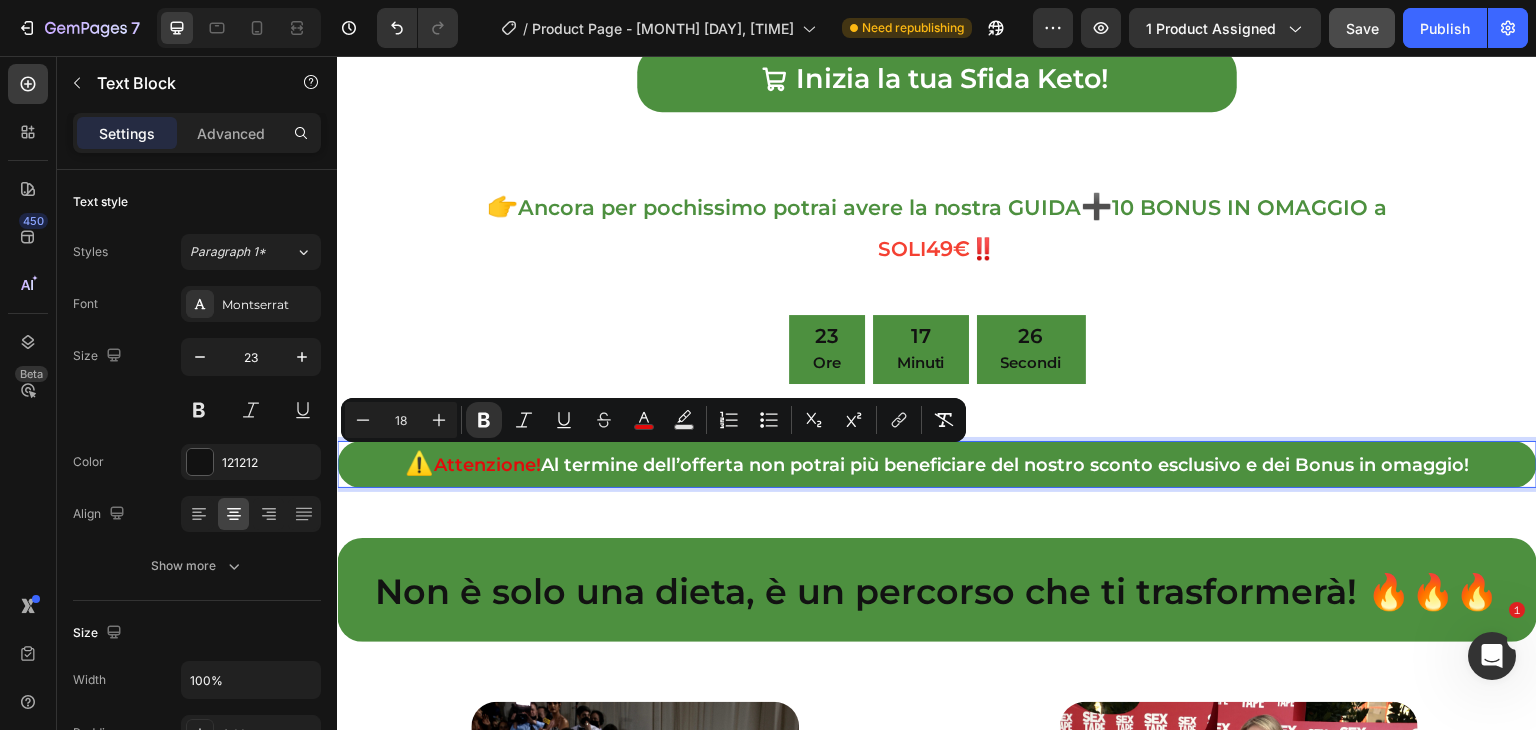 drag, startPoint x: 429, startPoint y: 465, endPoint x: 535, endPoint y: 465, distance: 106 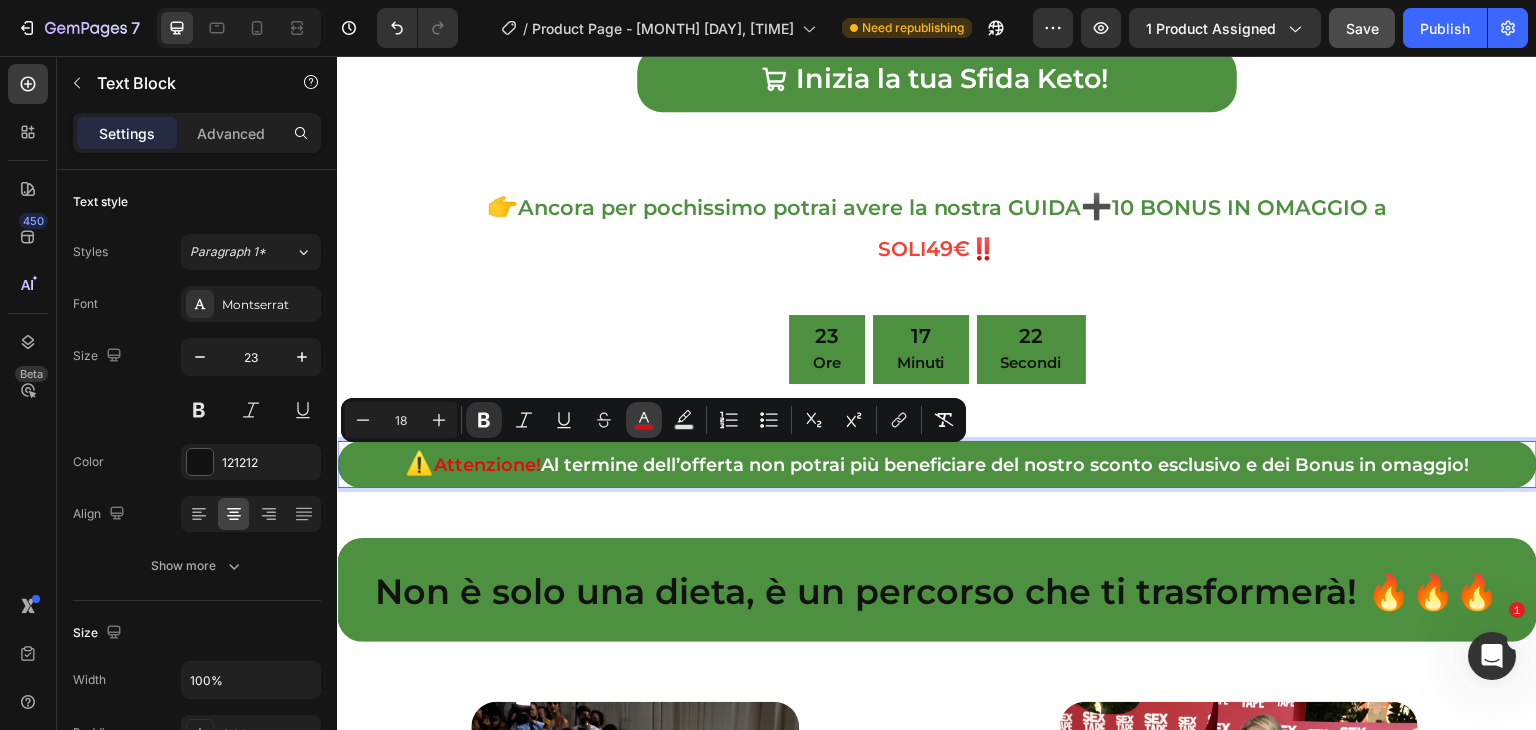 click 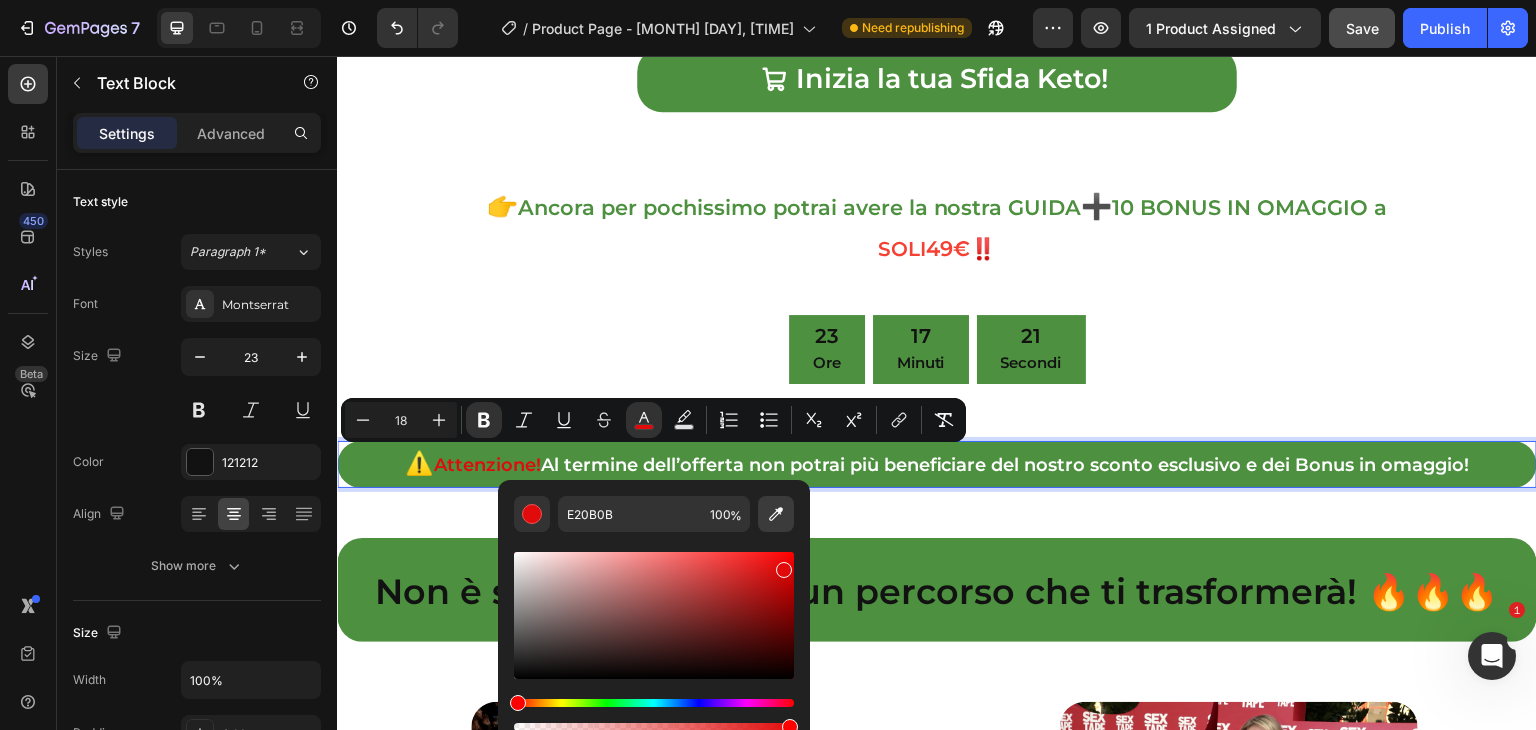 click 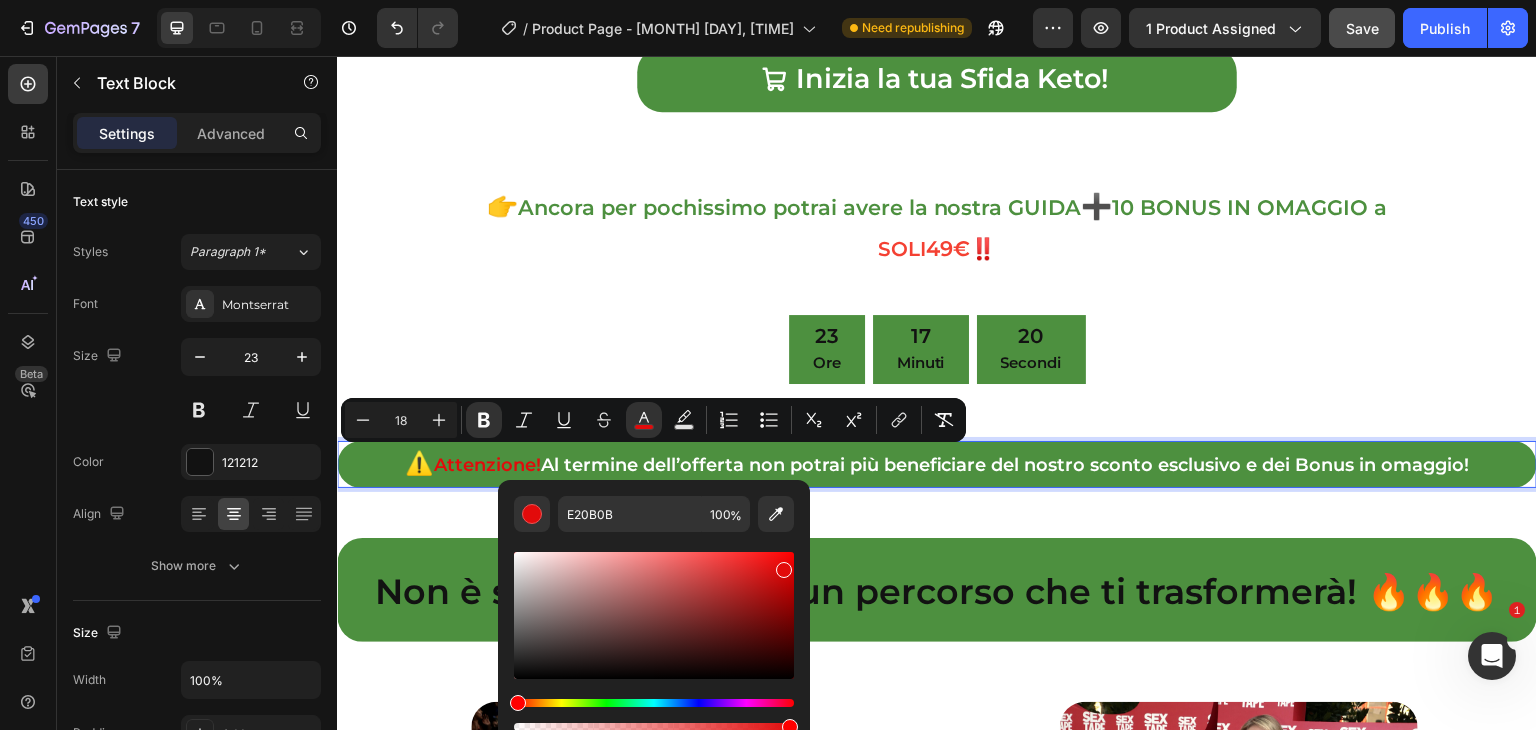 type on "FFFFFF" 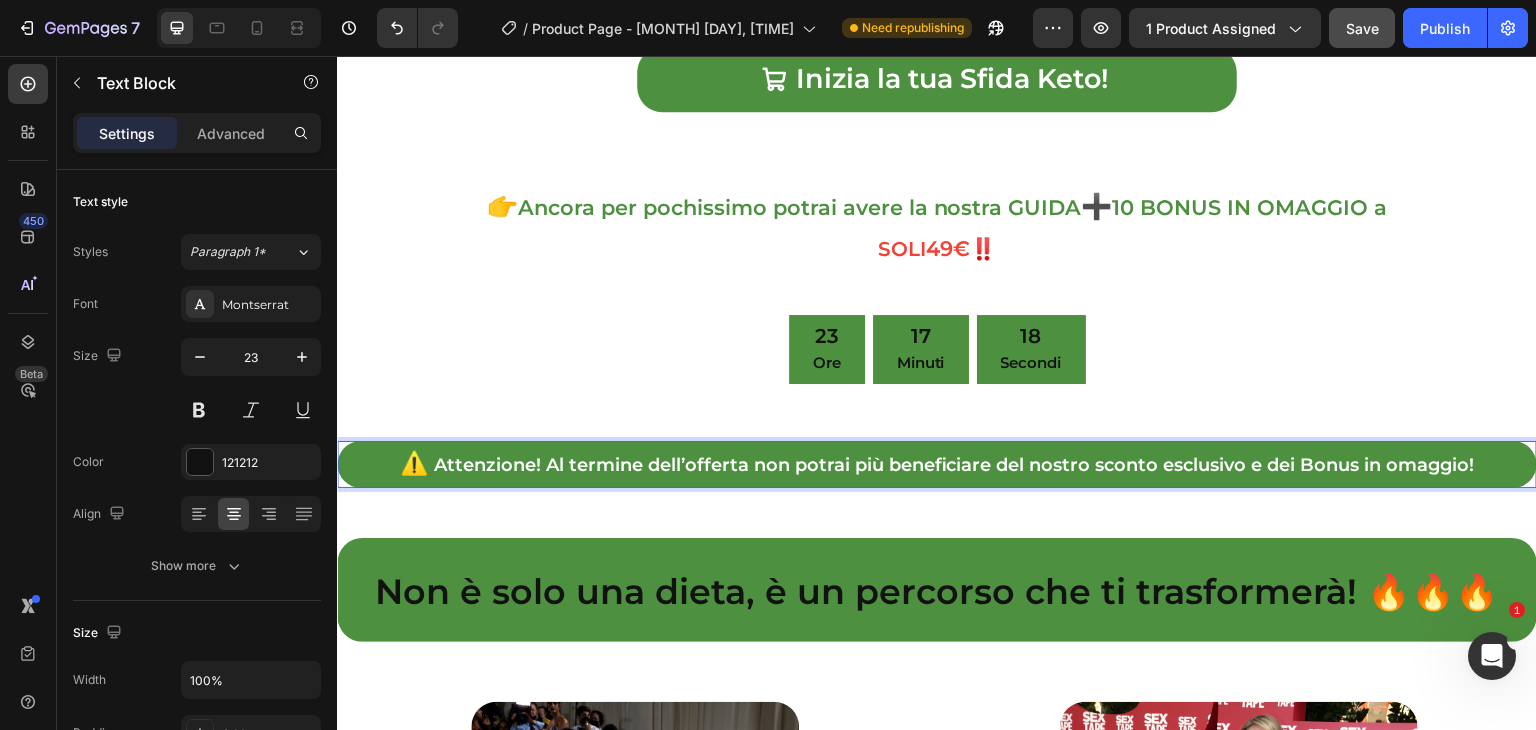 click on "Attenzione! Al termine dell’offerta non potrai più beneficiare del nostro sconto esclusivo e dei Bonus in omaggio!" at bounding box center [954, 465] 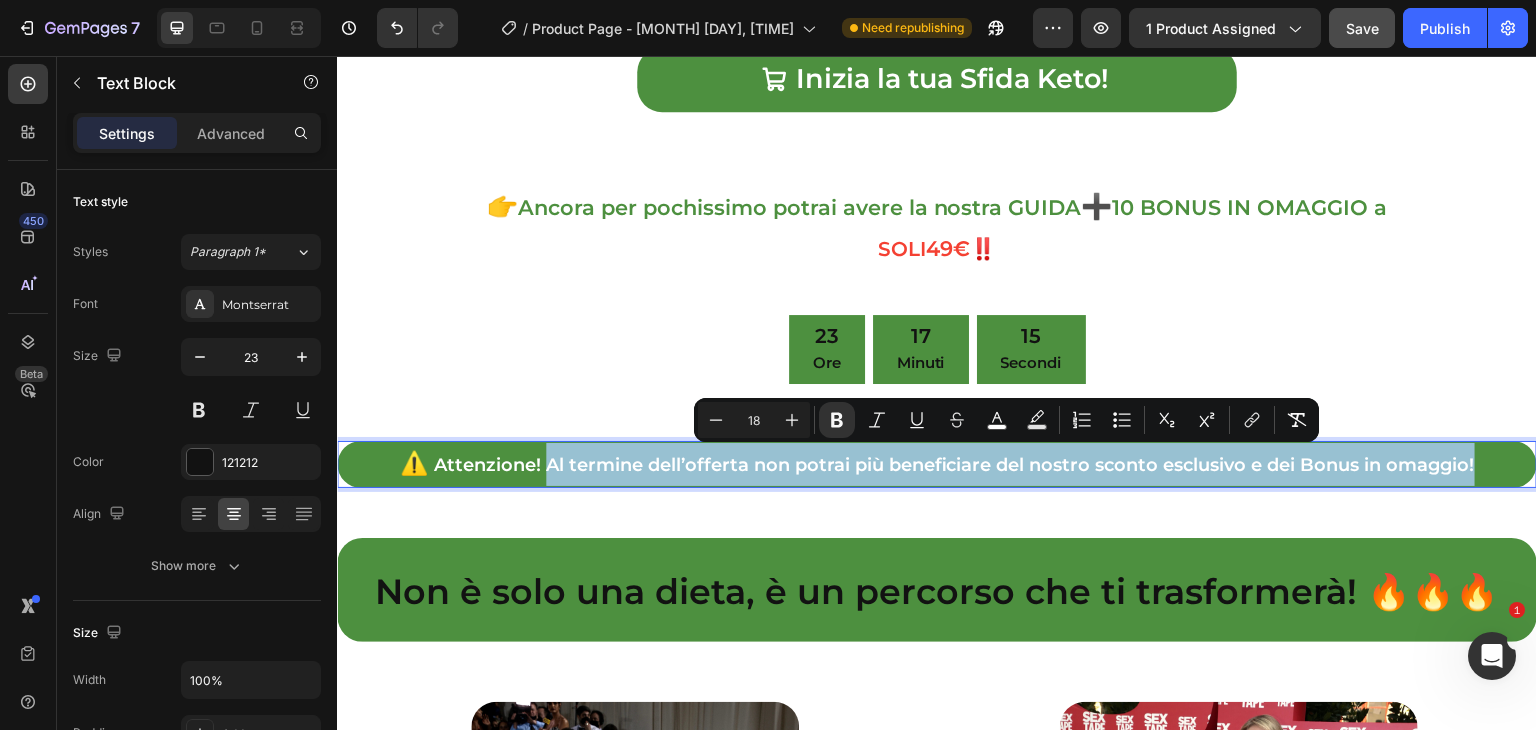 drag, startPoint x: 544, startPoint y: 456, endPoint x: 1475, endPoint y: 460, distance: 931.0086 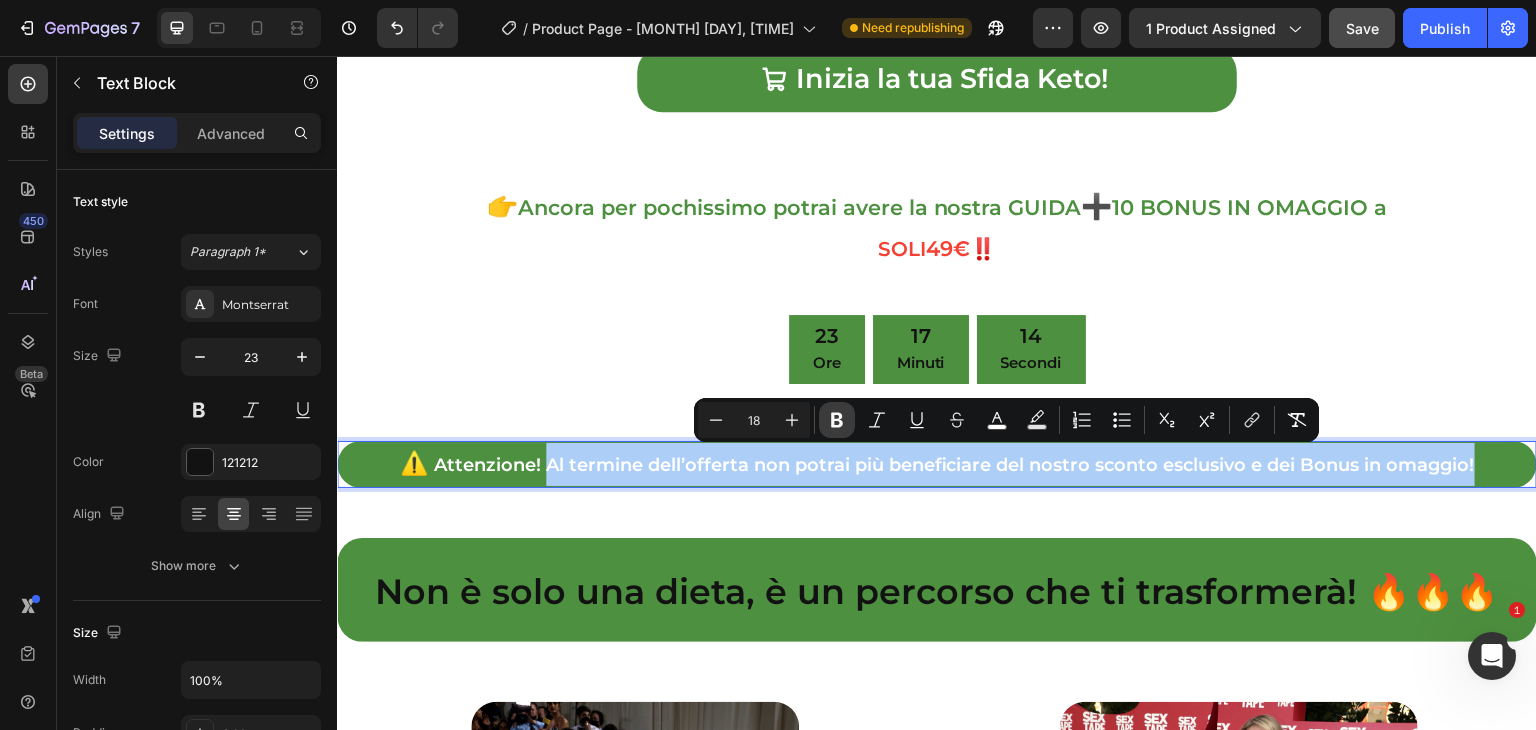 click 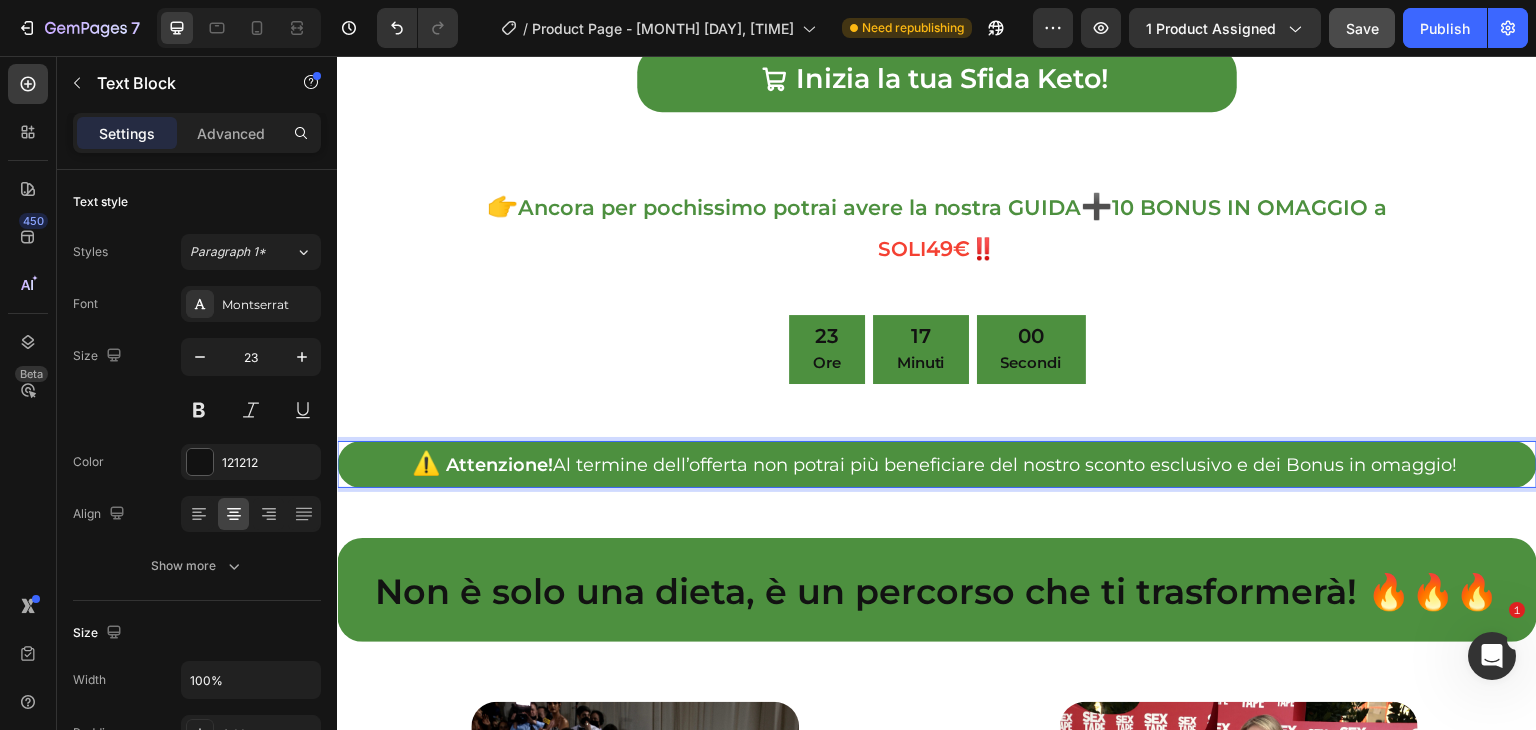 click on "⚠️   Attenzione!  Al termine dell’offerta non potrai più beneficiare del nostro sconto esclusivo e dei Bonus in omaggio!" at bounding box center (937, 464) 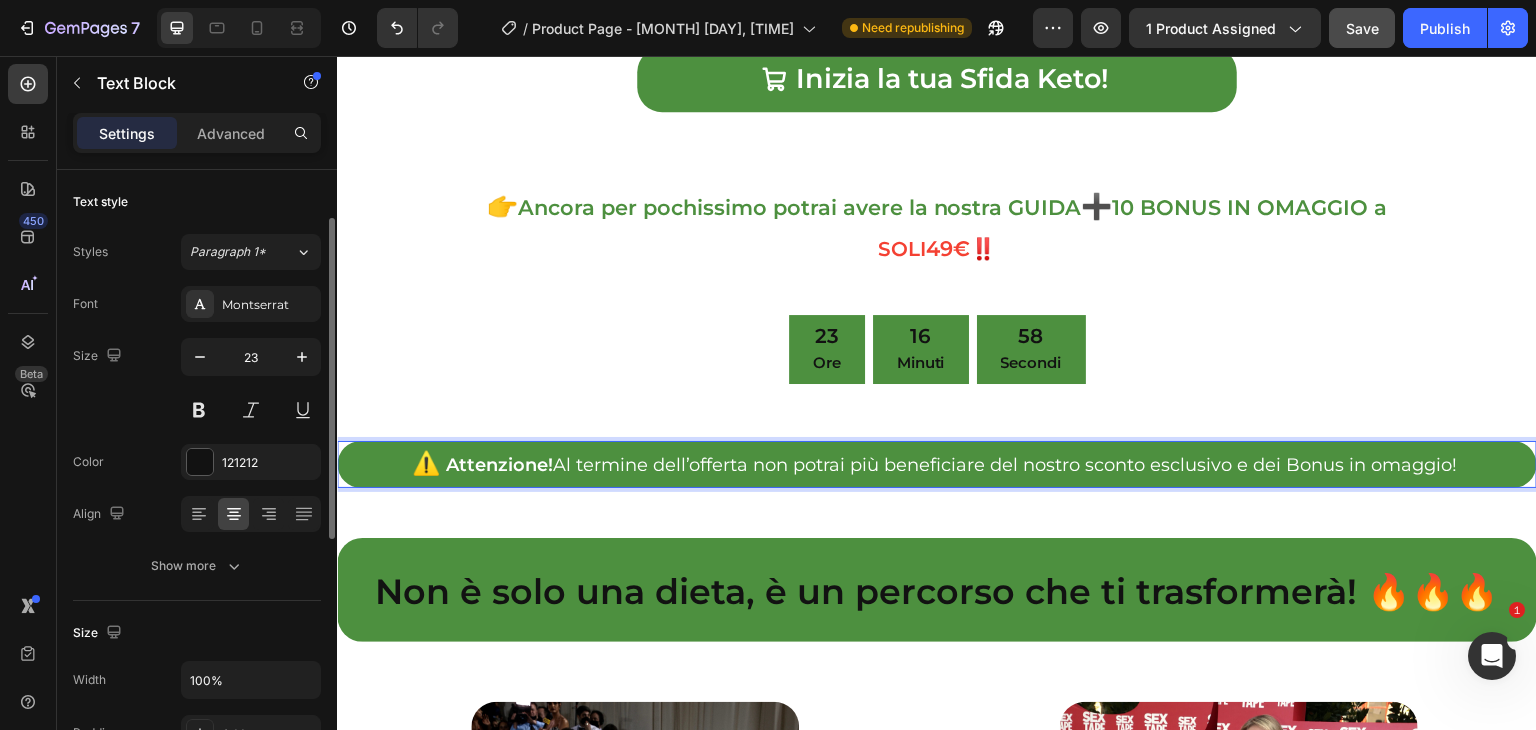scroll, scrollTop: 247, scrollLeft: 0, axis: vertical 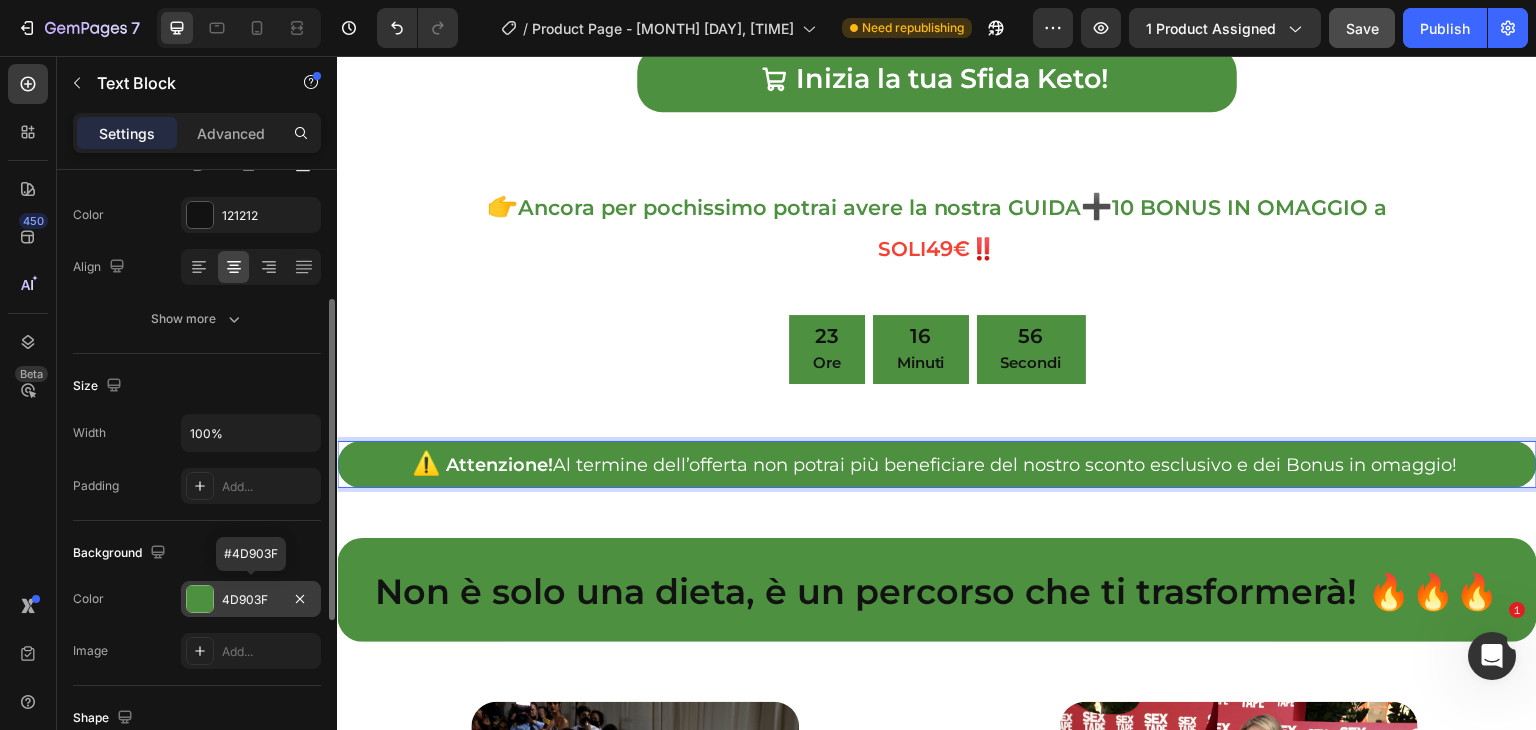click at bounding box center (200, 599) 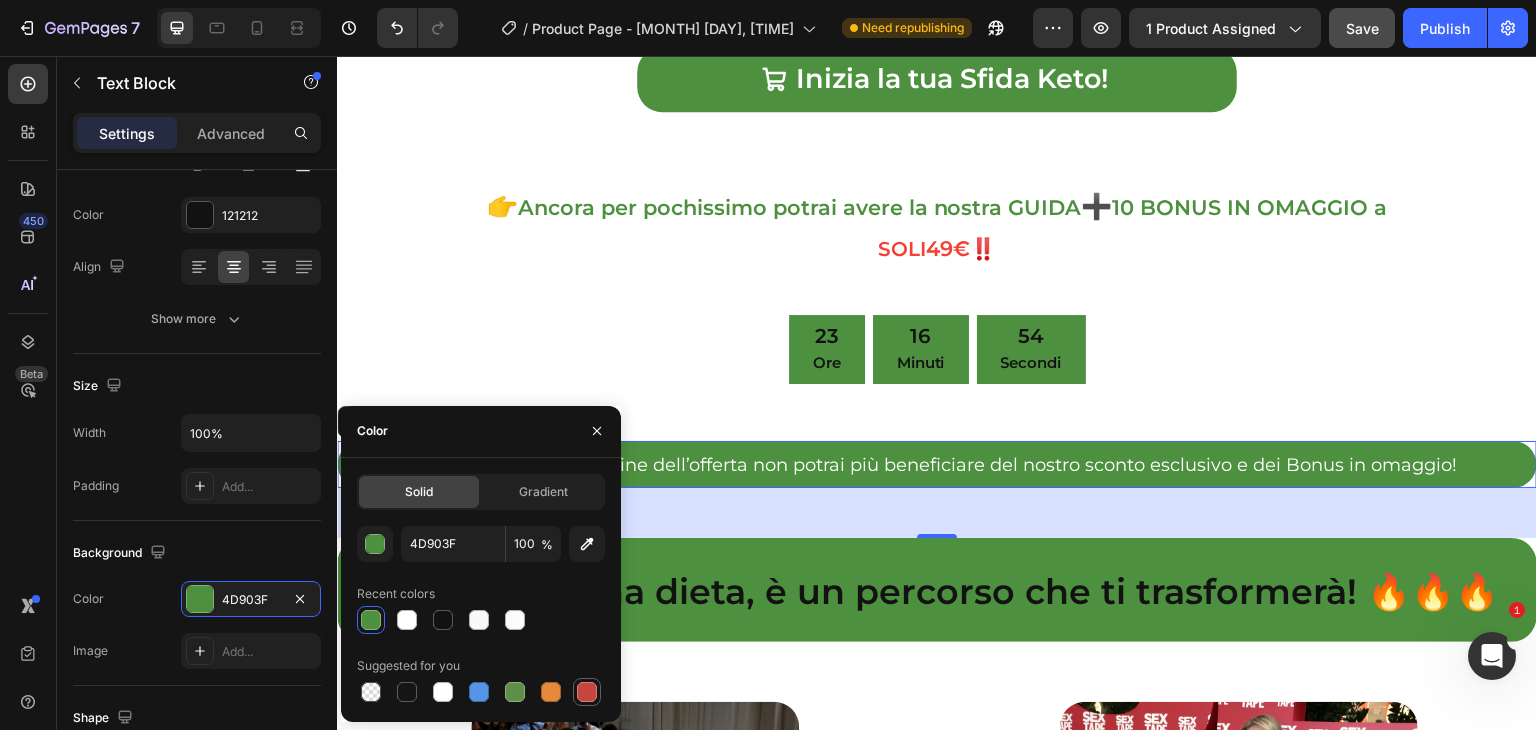click at bounding box center (587, 692) 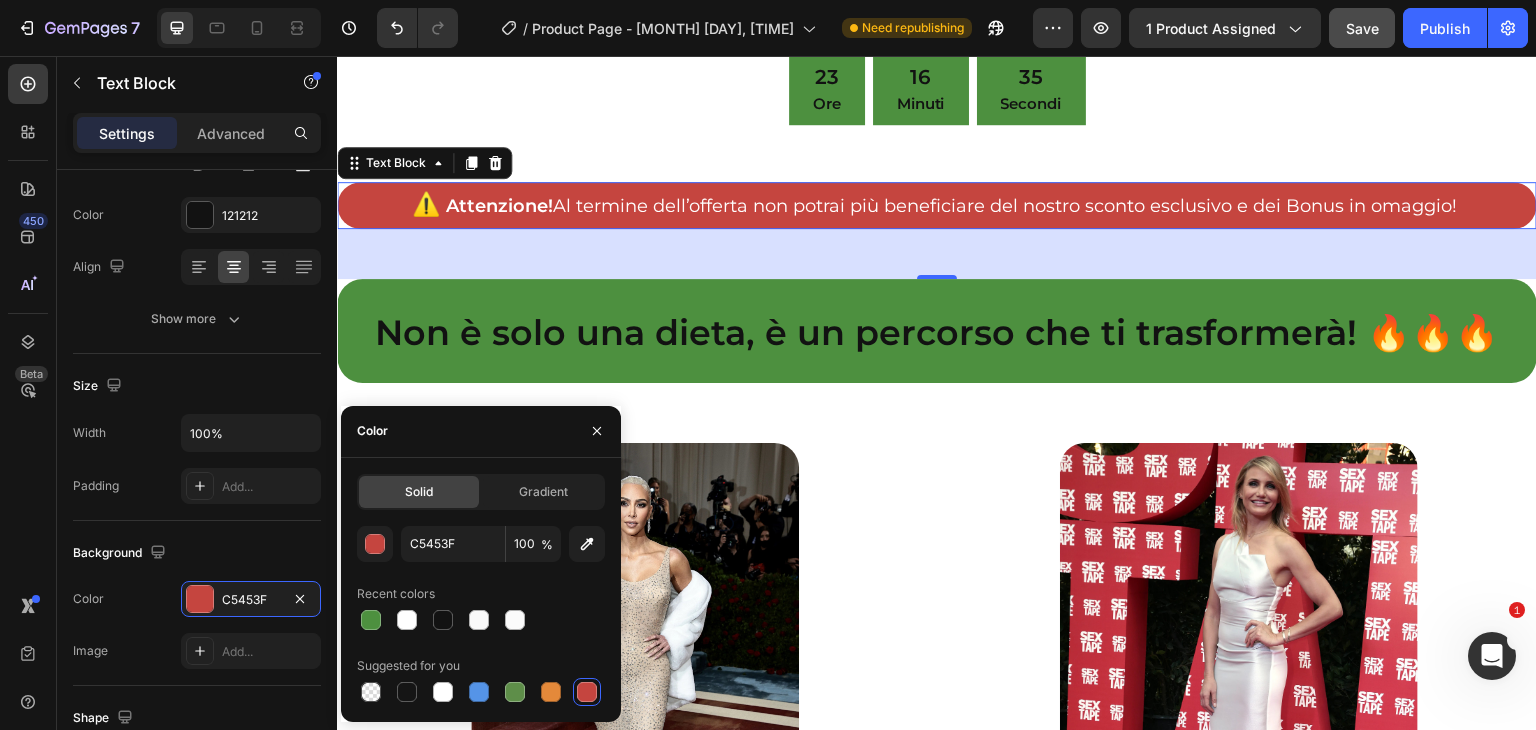 scroll, scrollTop: 1295, scrollLeft: 0, axis: vertical 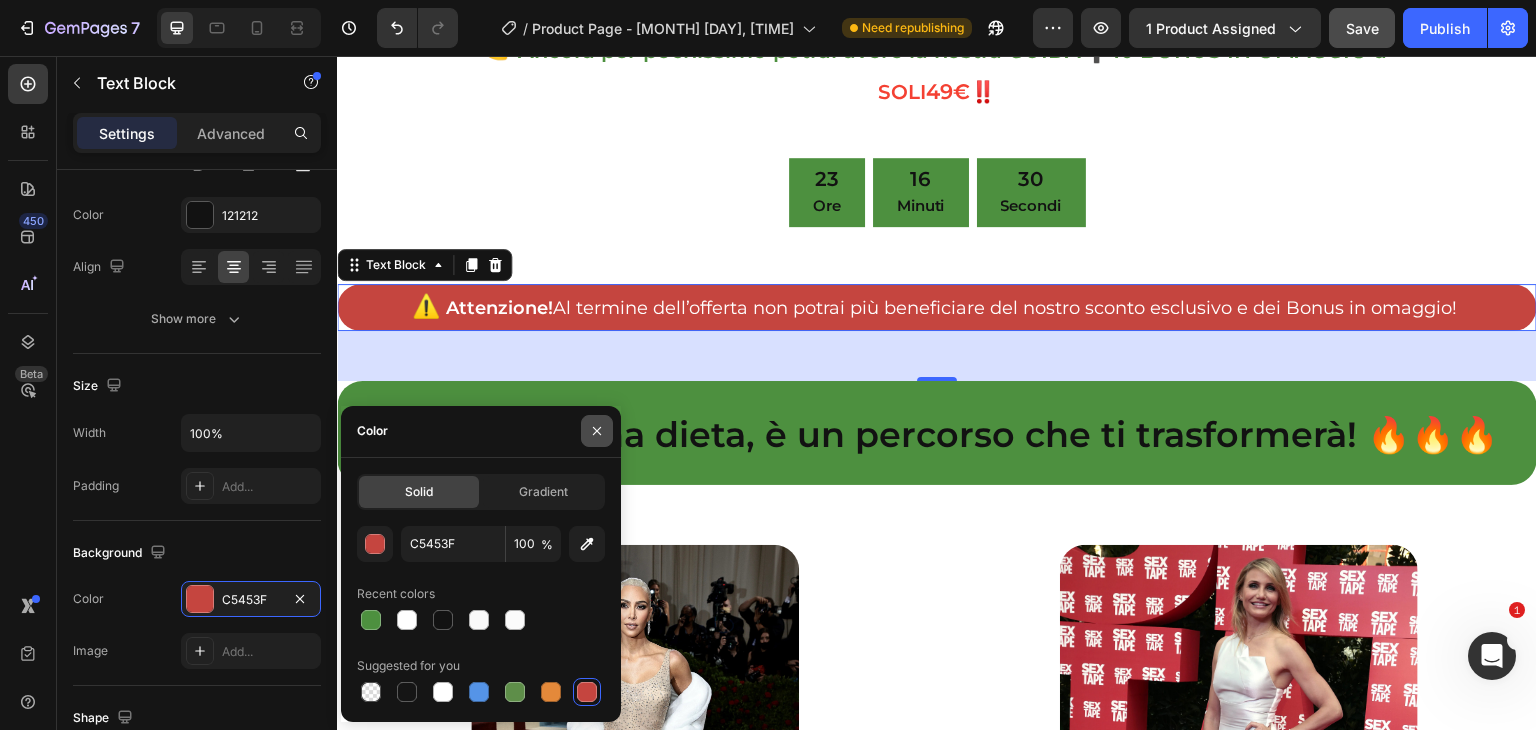 click 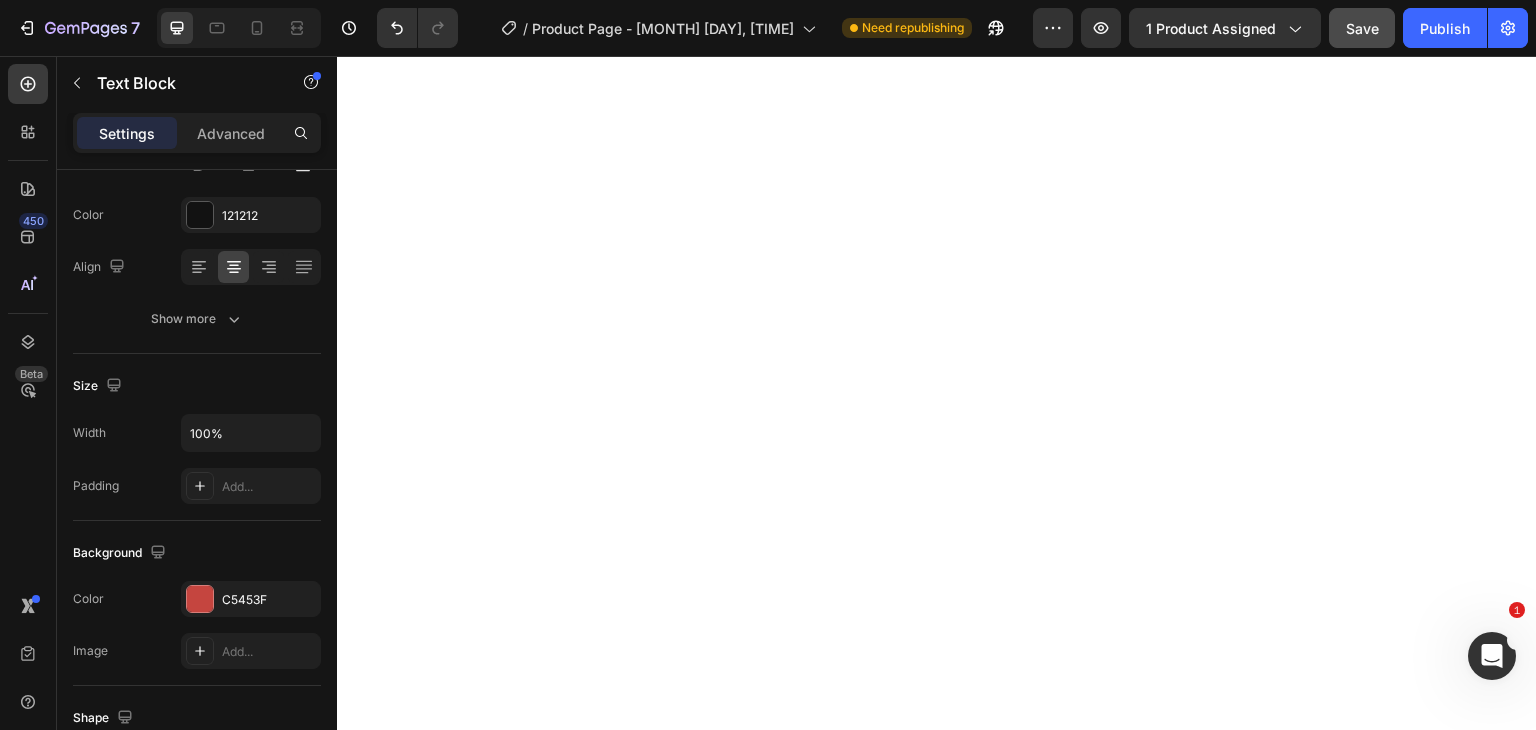 scroll, scrollTop: 8720, scrollLeft: 0, axis: vertical 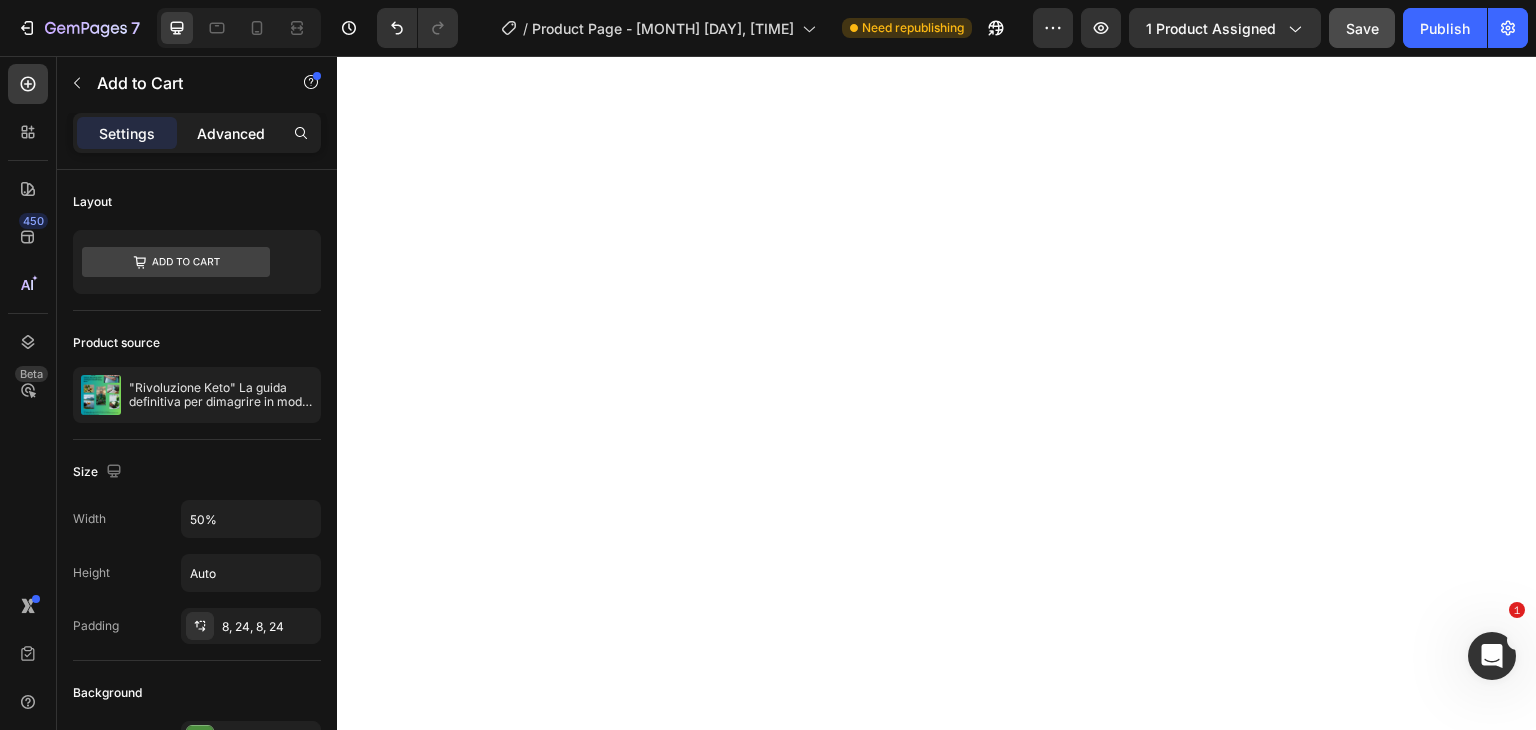 click on "Advanced" at bounding box center (231, 133) 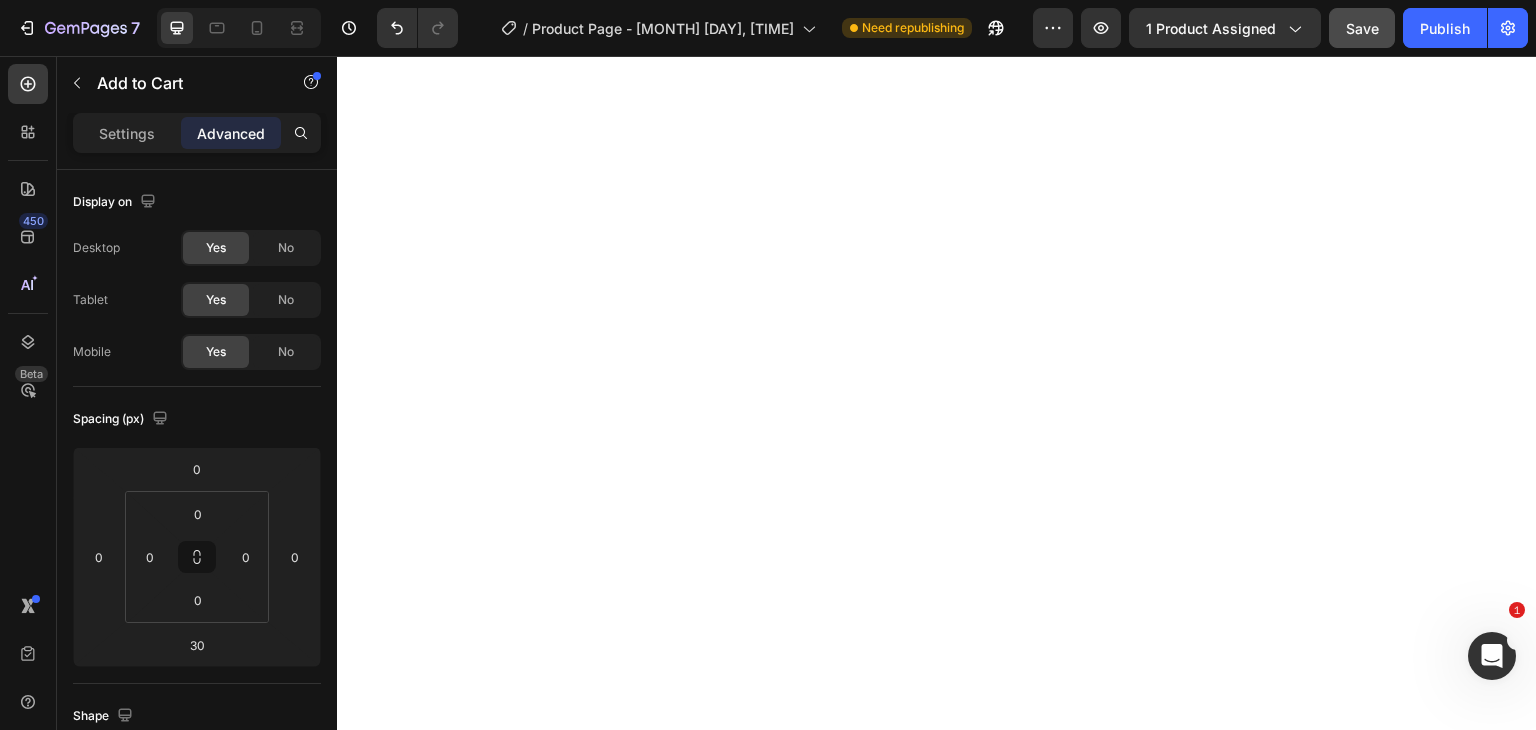 click on "Inizia la tua Sfida Keto! 28 giorni per cambiare!" at bounding box center (952, -1379) 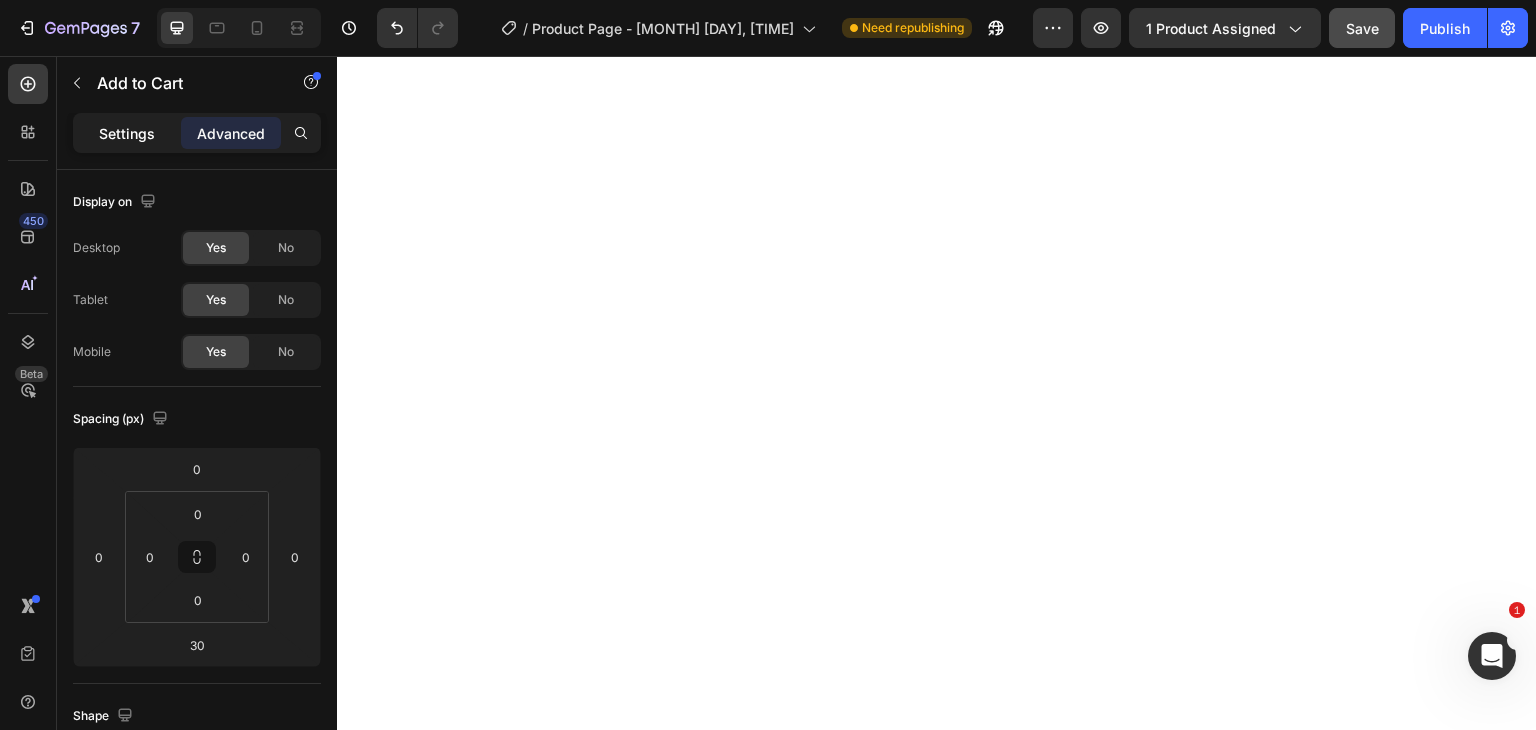 click on "Settings" at bounding box center [127, 133] 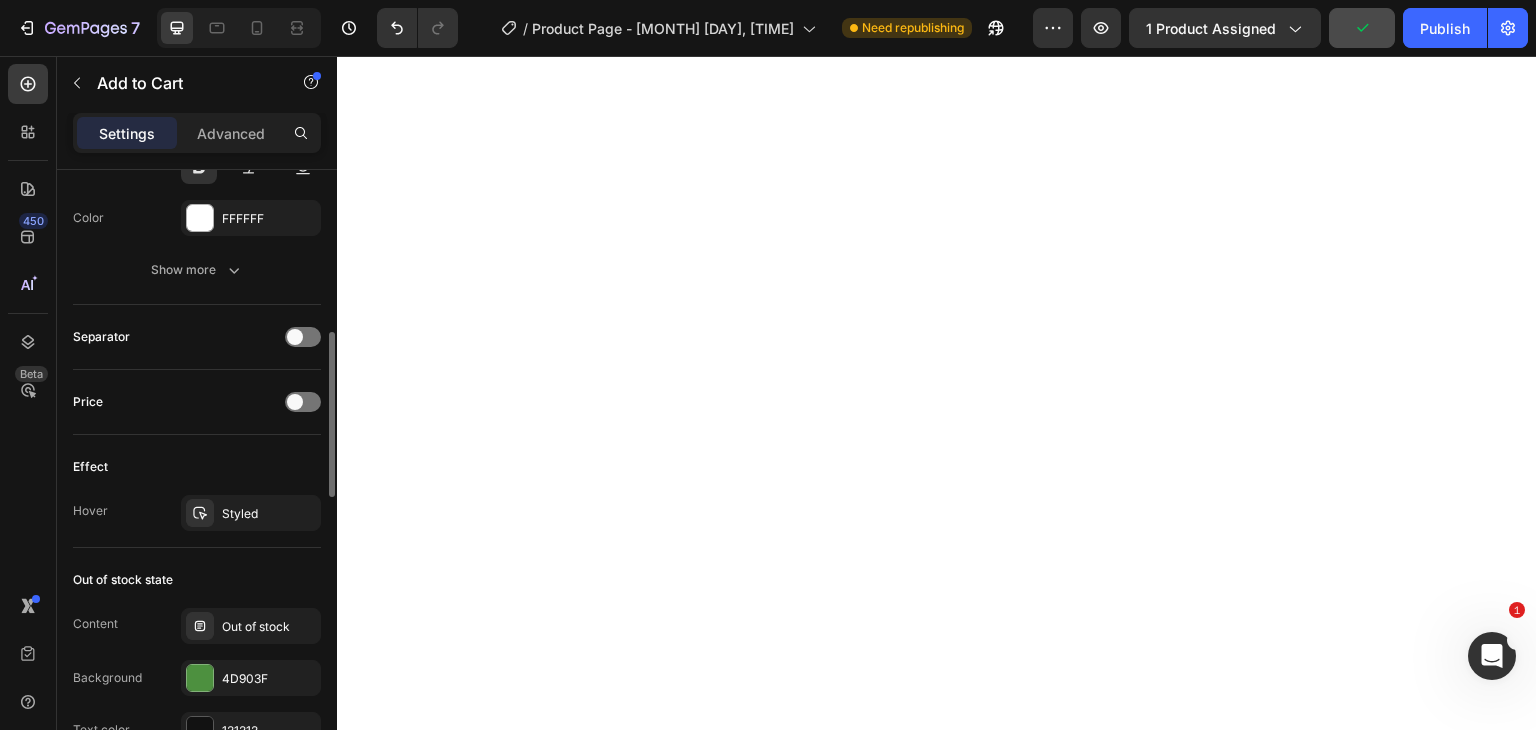 scroll, scrollTop: 979, scrollLeft: 0, axis: vertical 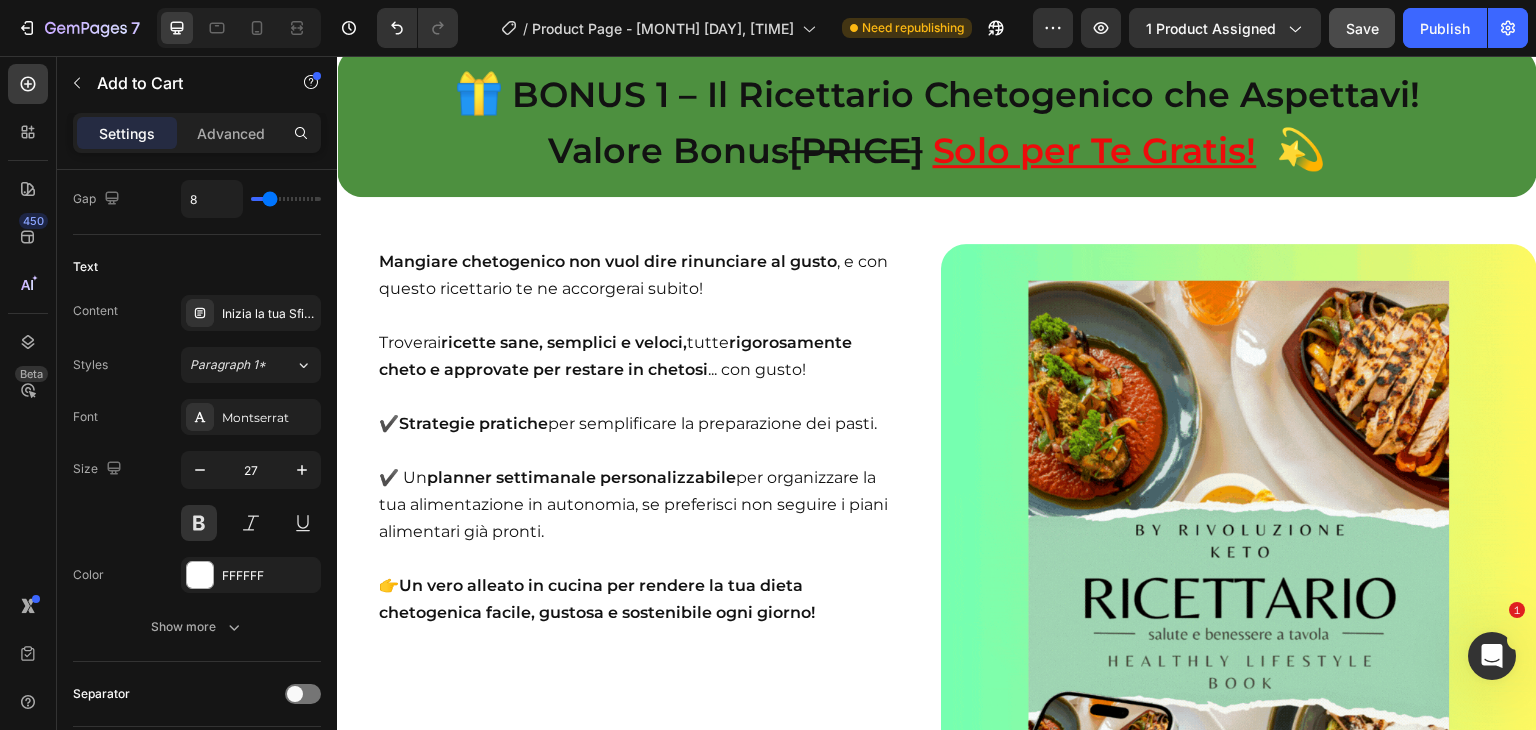click on "Attenzione!" at bounding box center (488, -1250) 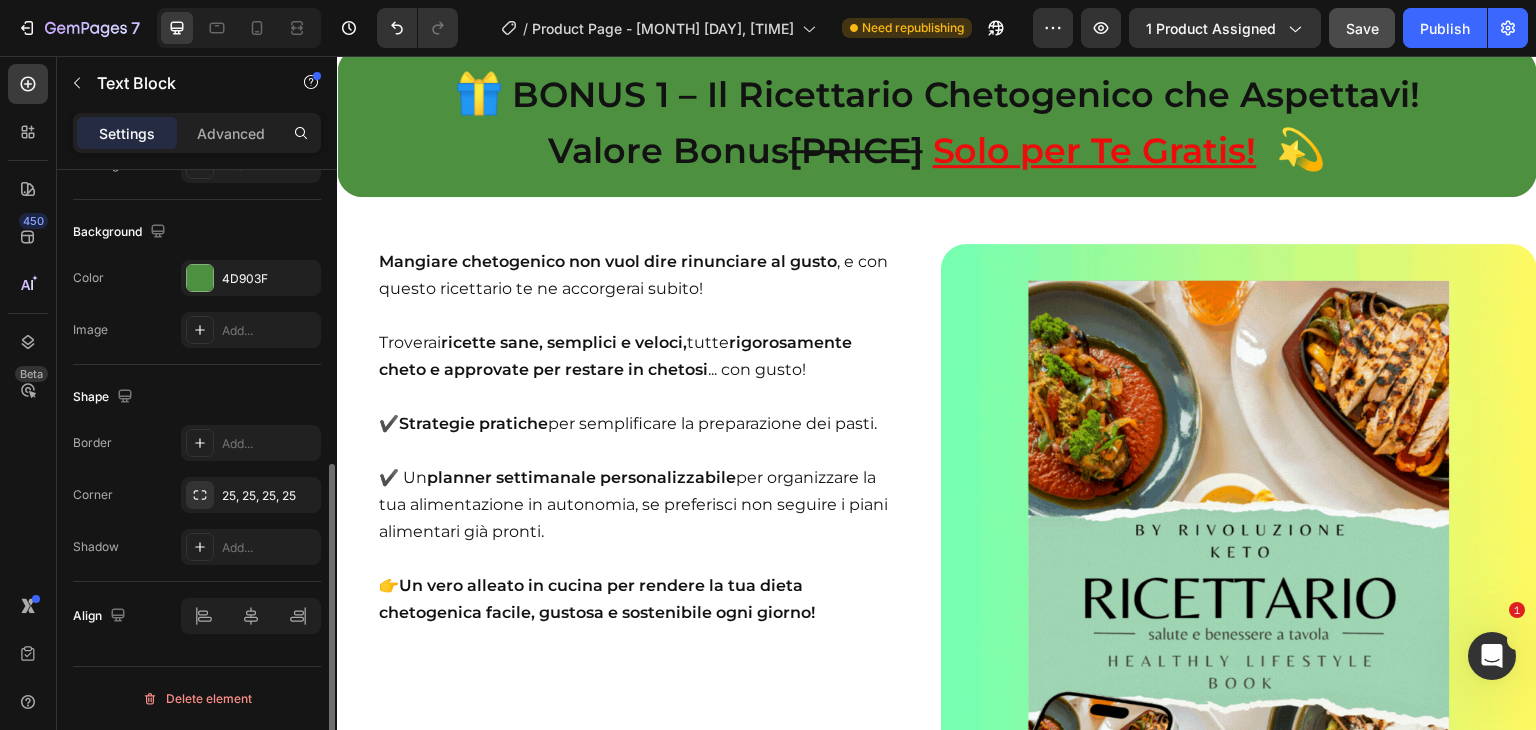scroll, scrollTop: 0, scrollLeft: 0, axis: both 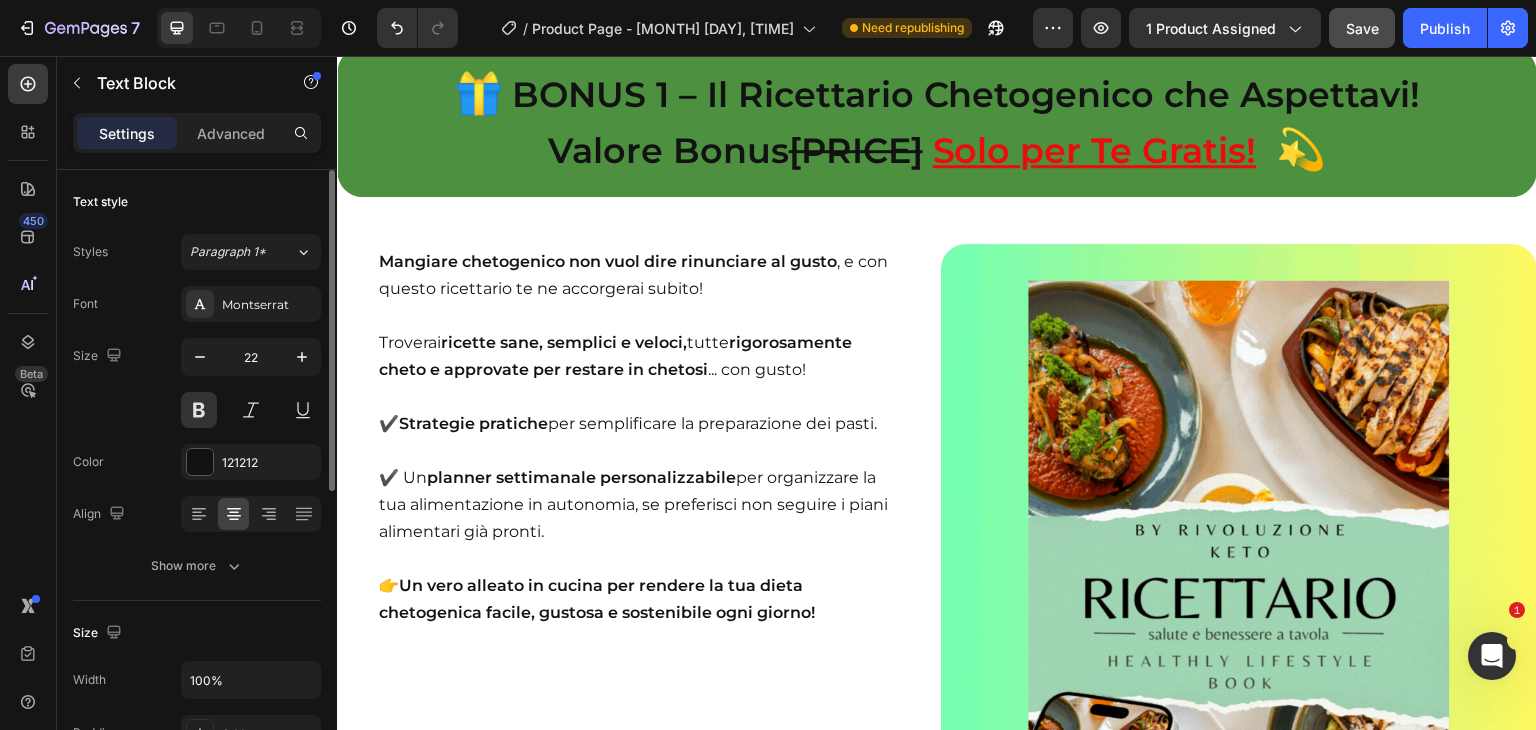click at bounding box center (432, -1250) 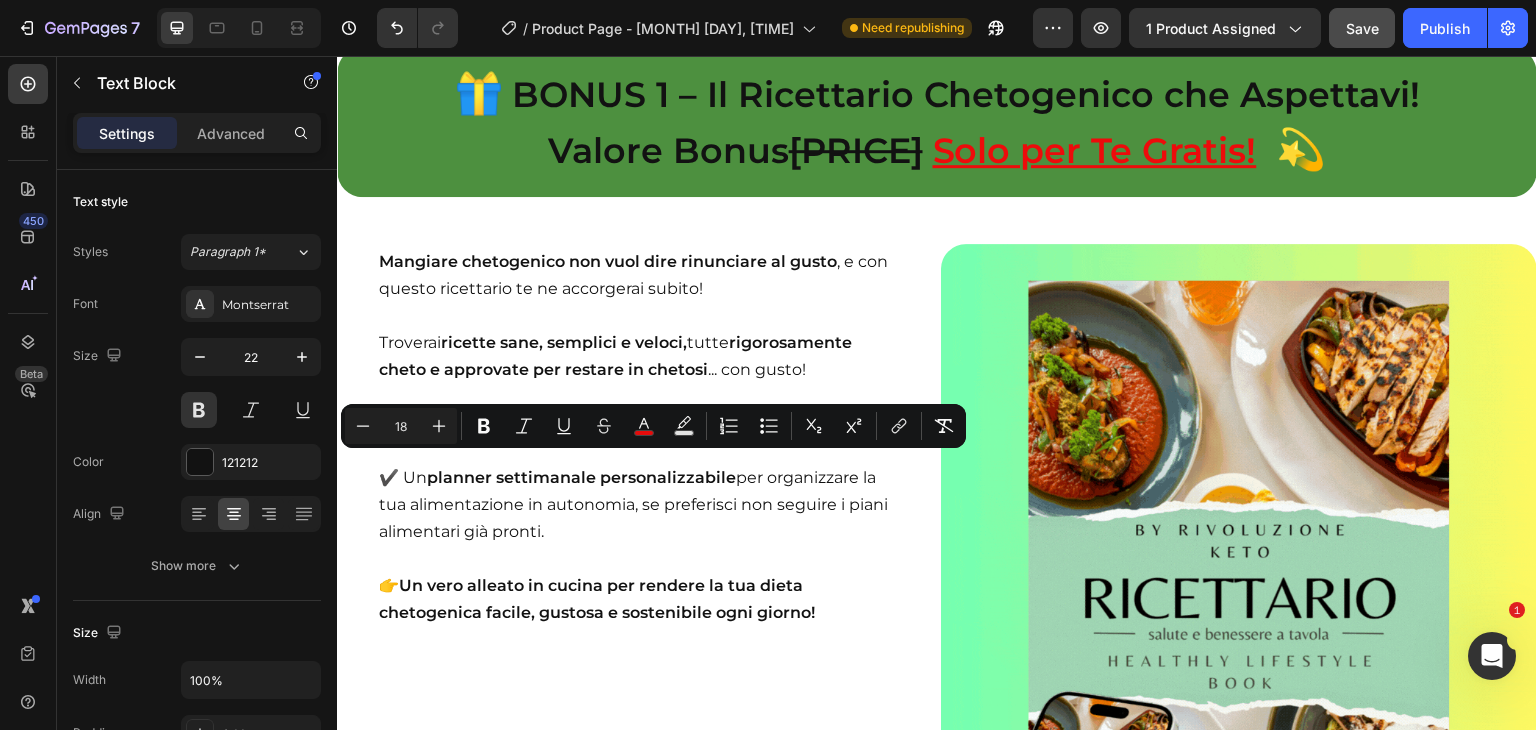 drag, startPoint x: 437, startPoint y: 473, endPoint x: 539, endPoint y: 479, distance: 102.176315 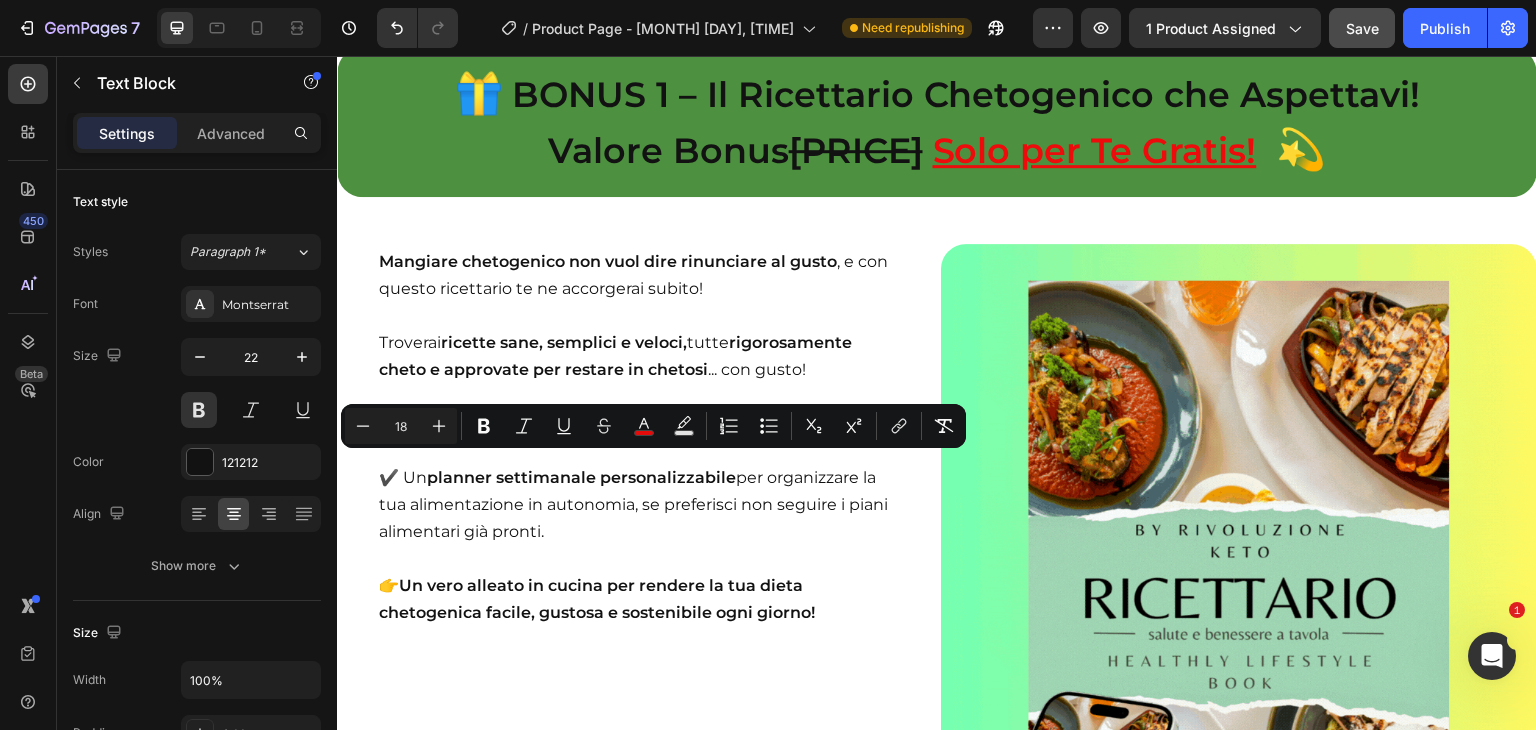 click on "⚠️ Attenzione! Al termine dell’offerta non potrai più beneficiare del nostro sconto esclusivo e dei Bonus in omaggio!" at bounding box center [937, -1251] 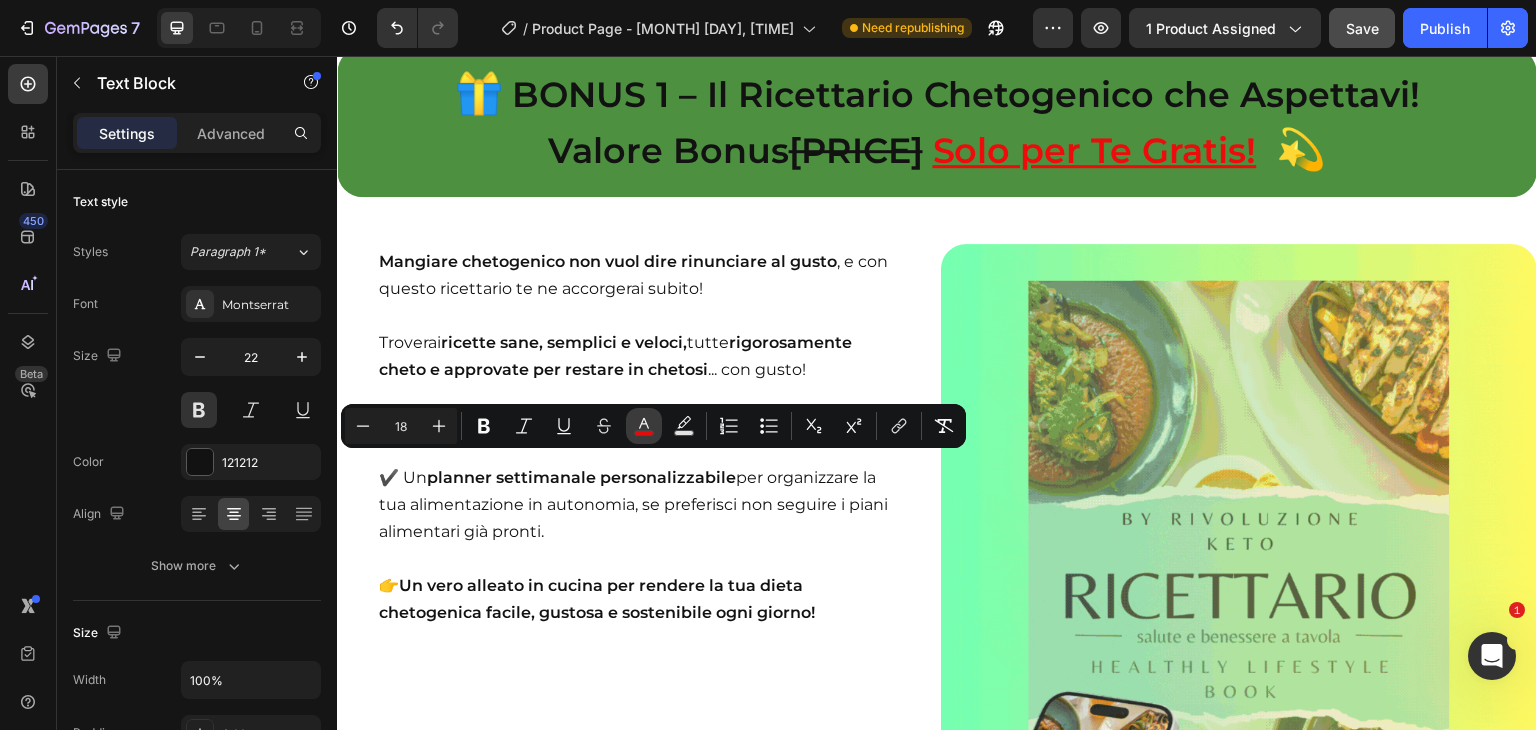 click 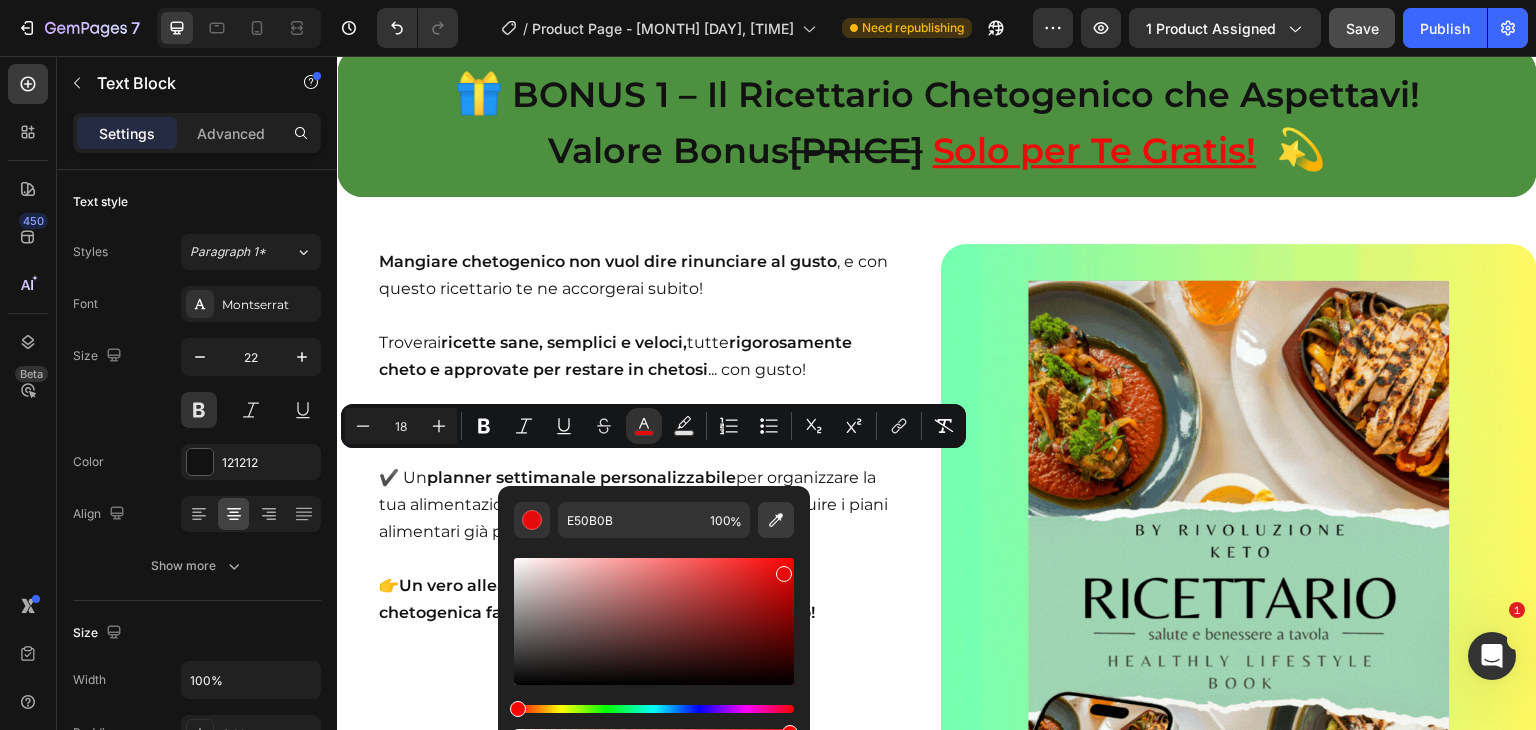 click at bounding box center (776, 520) 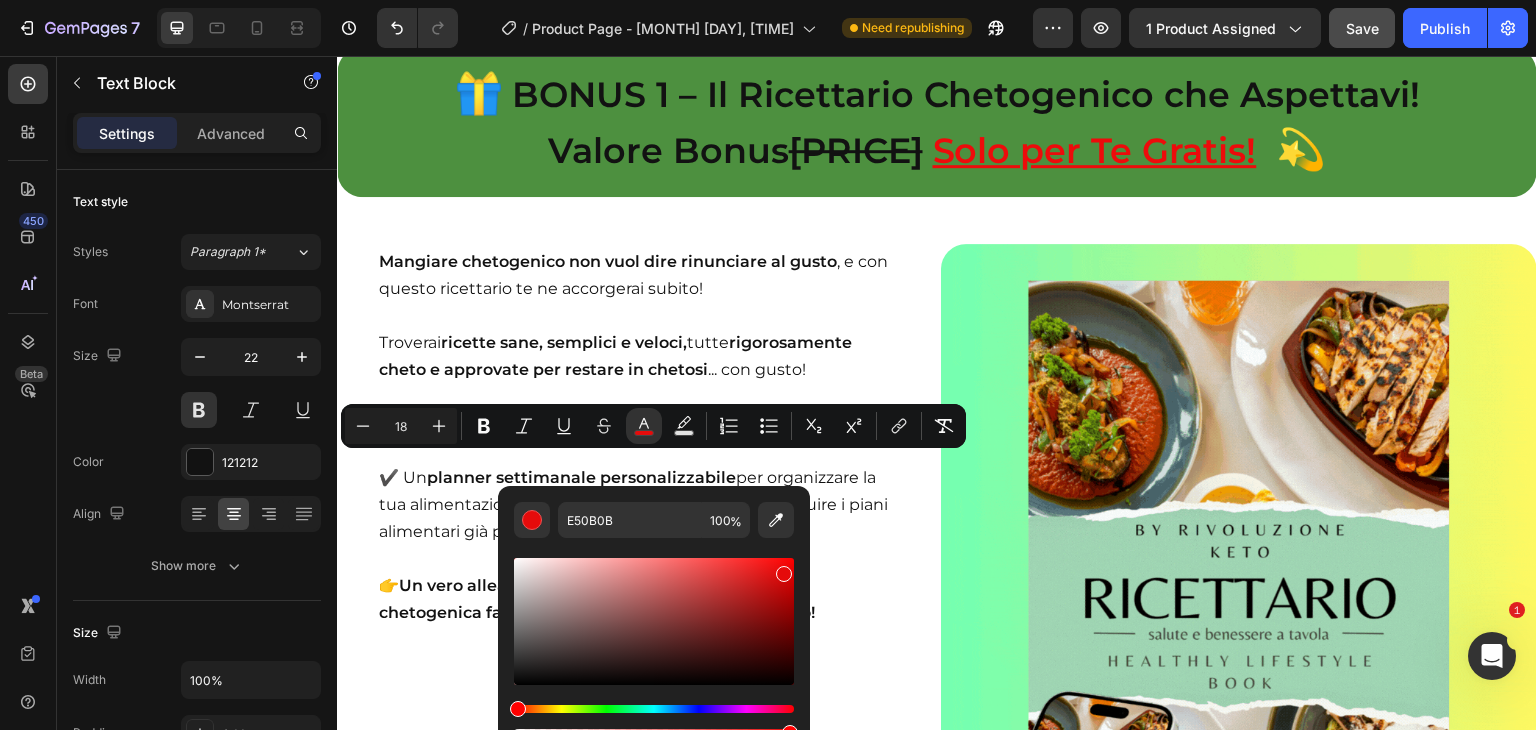type on "FFFFFF" 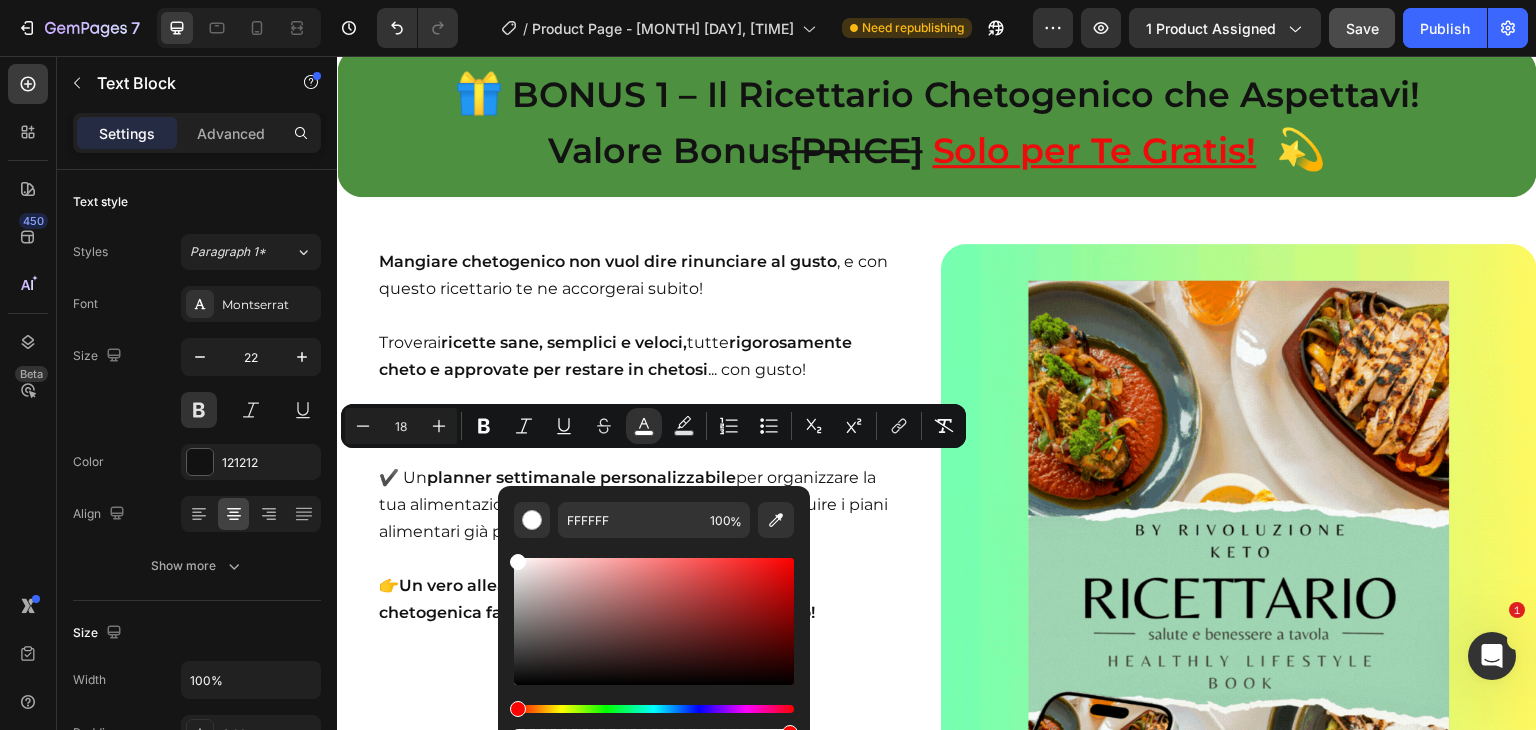 click on "Al termine dell’offerta non potrai più beneficiare del nostro sconto esclusivo e dei Bonus in omaggio!" at bounding box center (1011, -1250) 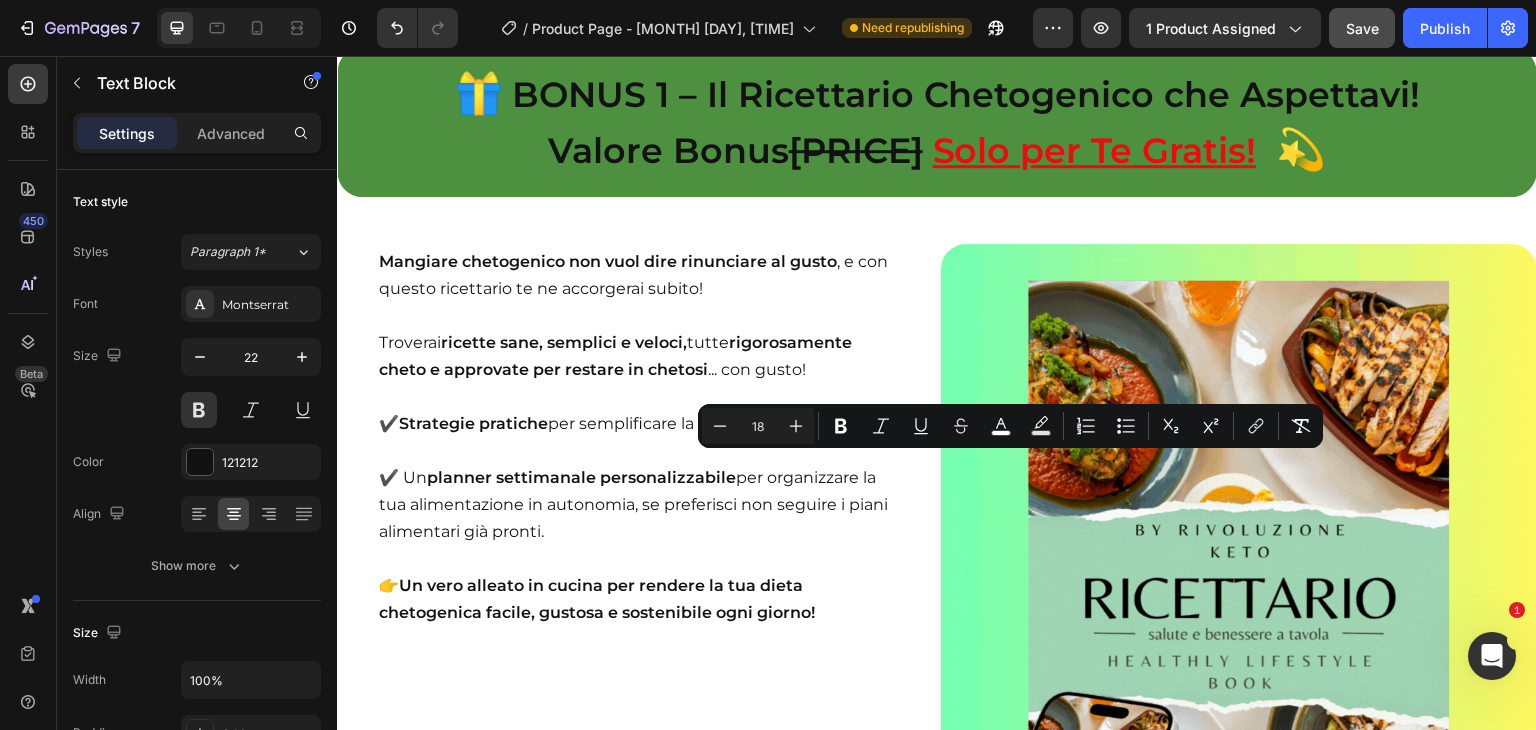 drag, startPoint x: 546, startPoint y: 469, endPoint x: 1474, endPoint y: 460, distance: 928.04364 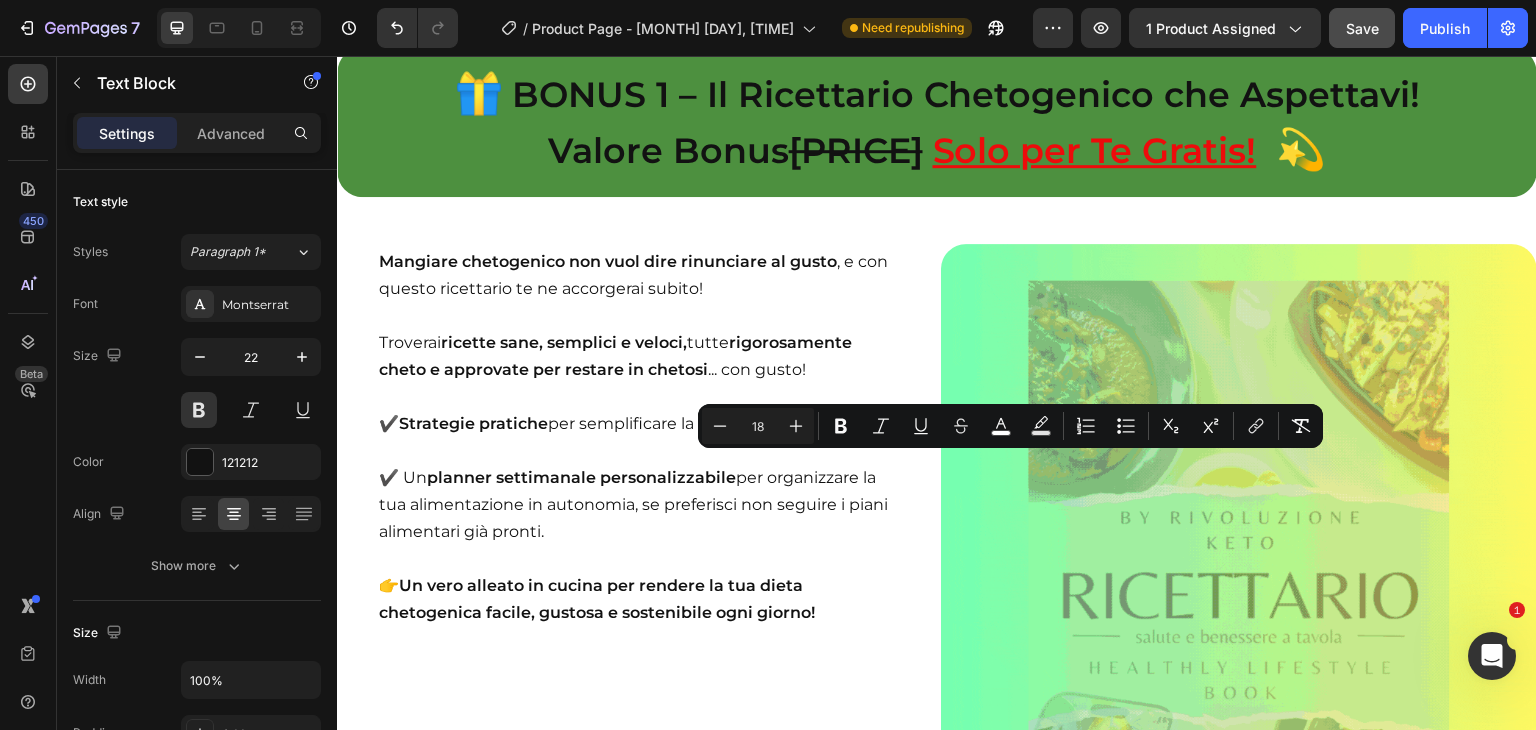 click on "Al termine dell’offerta non potrai più beneficiare del nostro sconto esclusivo e dei Bonus in omaggio!" at bounding box center (1011, -1250) 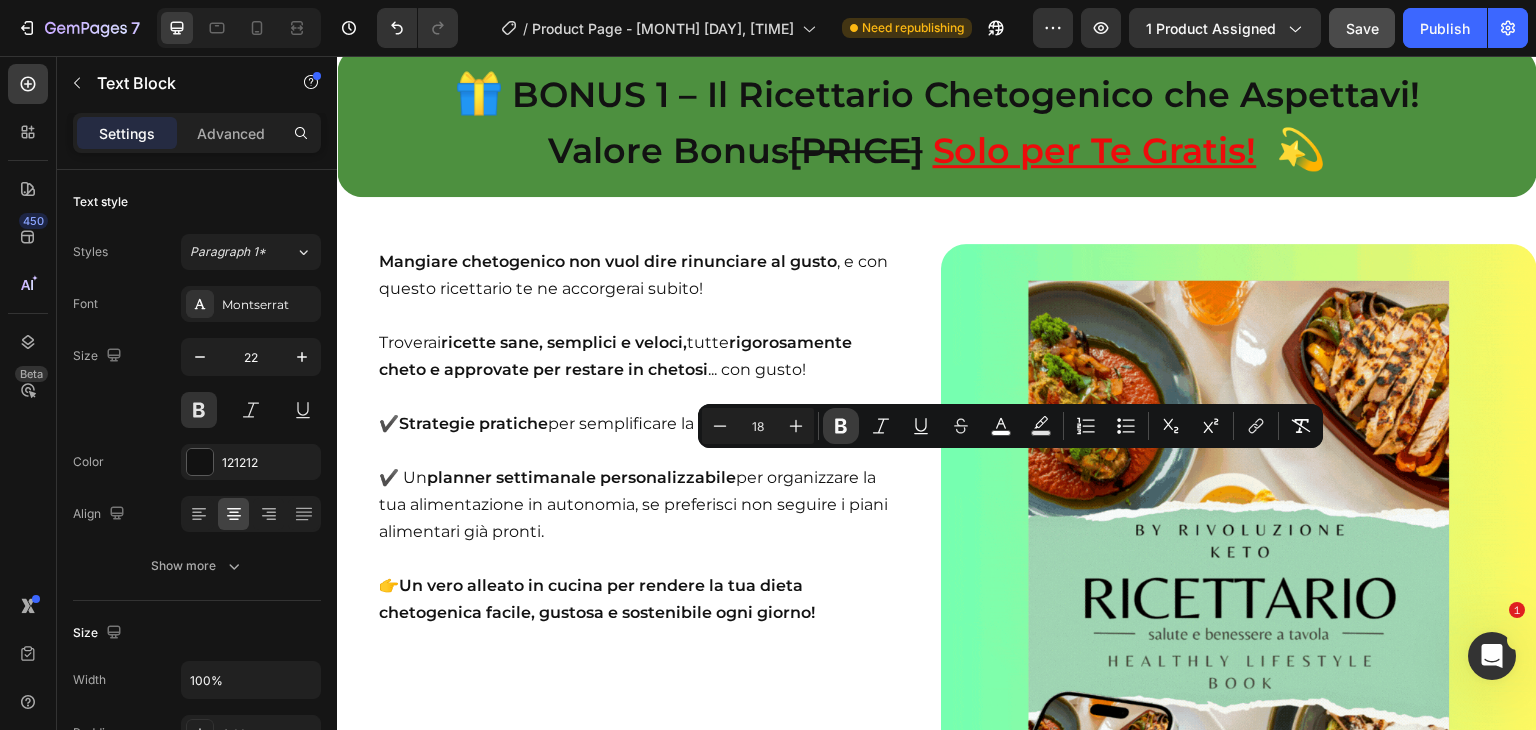 click 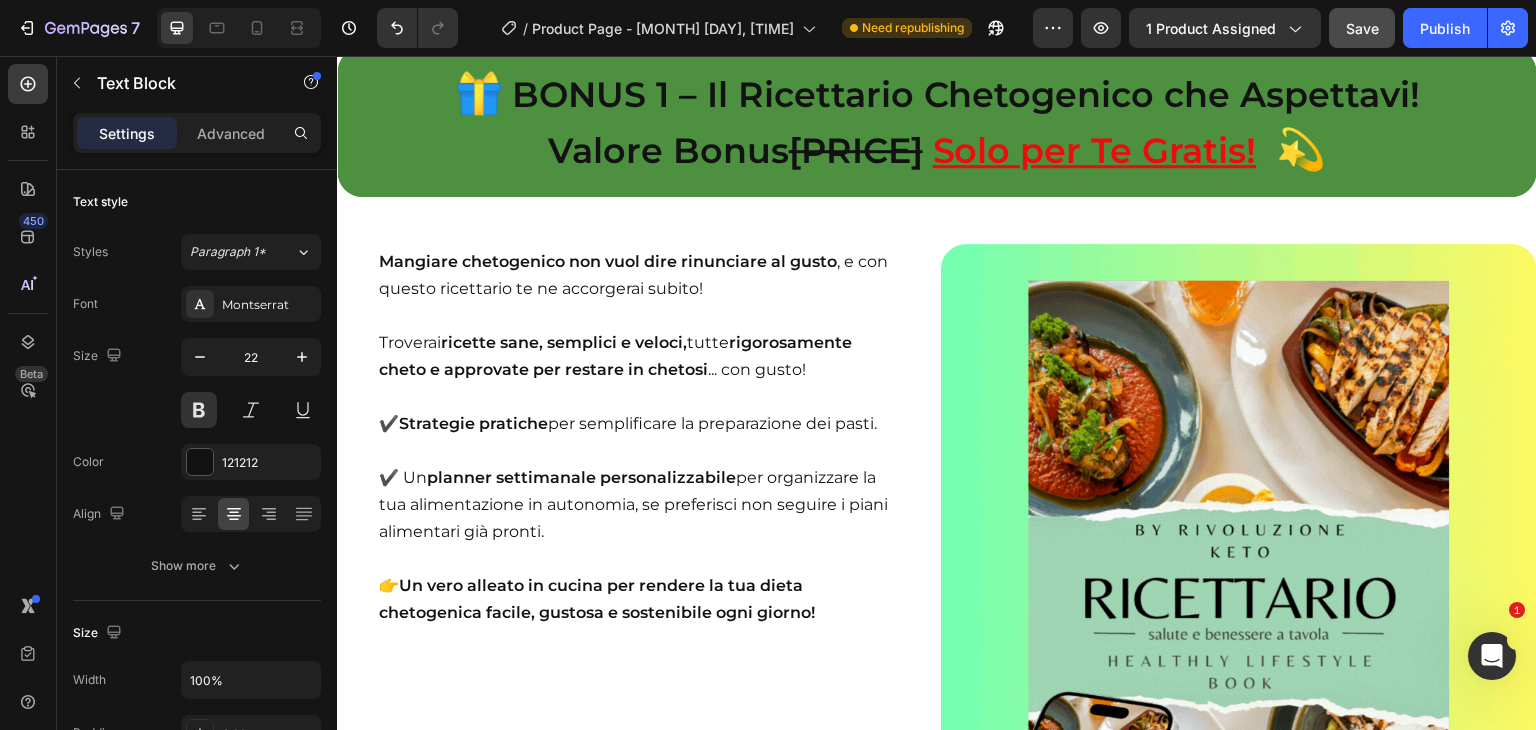 click on "Al termine dell’offerta non potrai più beneficiare del nostro sconto esclusivo e dei Bonus in omaggio!" at bounding box center [1011, -1250] 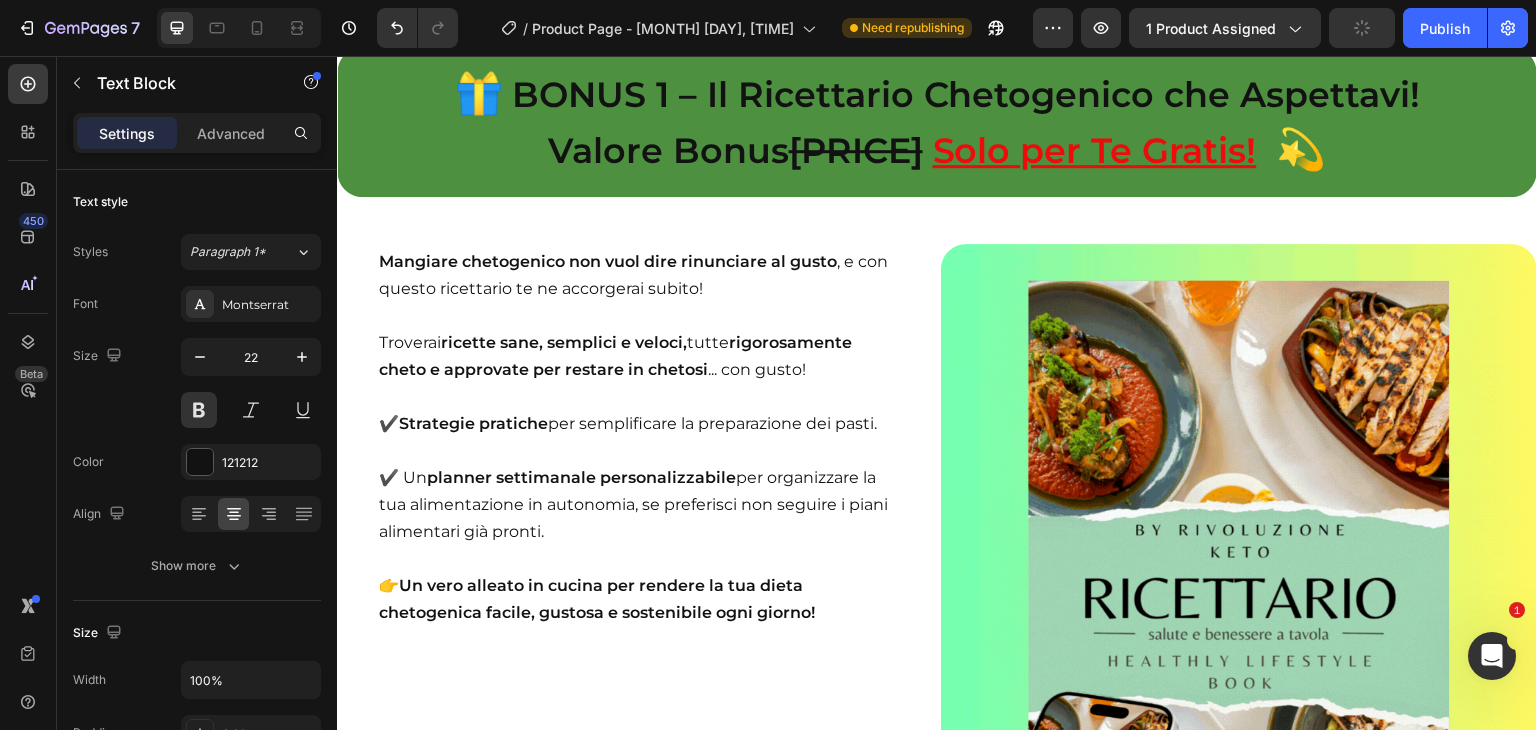drag, startPoint x: 546, startPoint y: 472, endPoint x: 1470, endPoint y: 465, distance: 924.0265 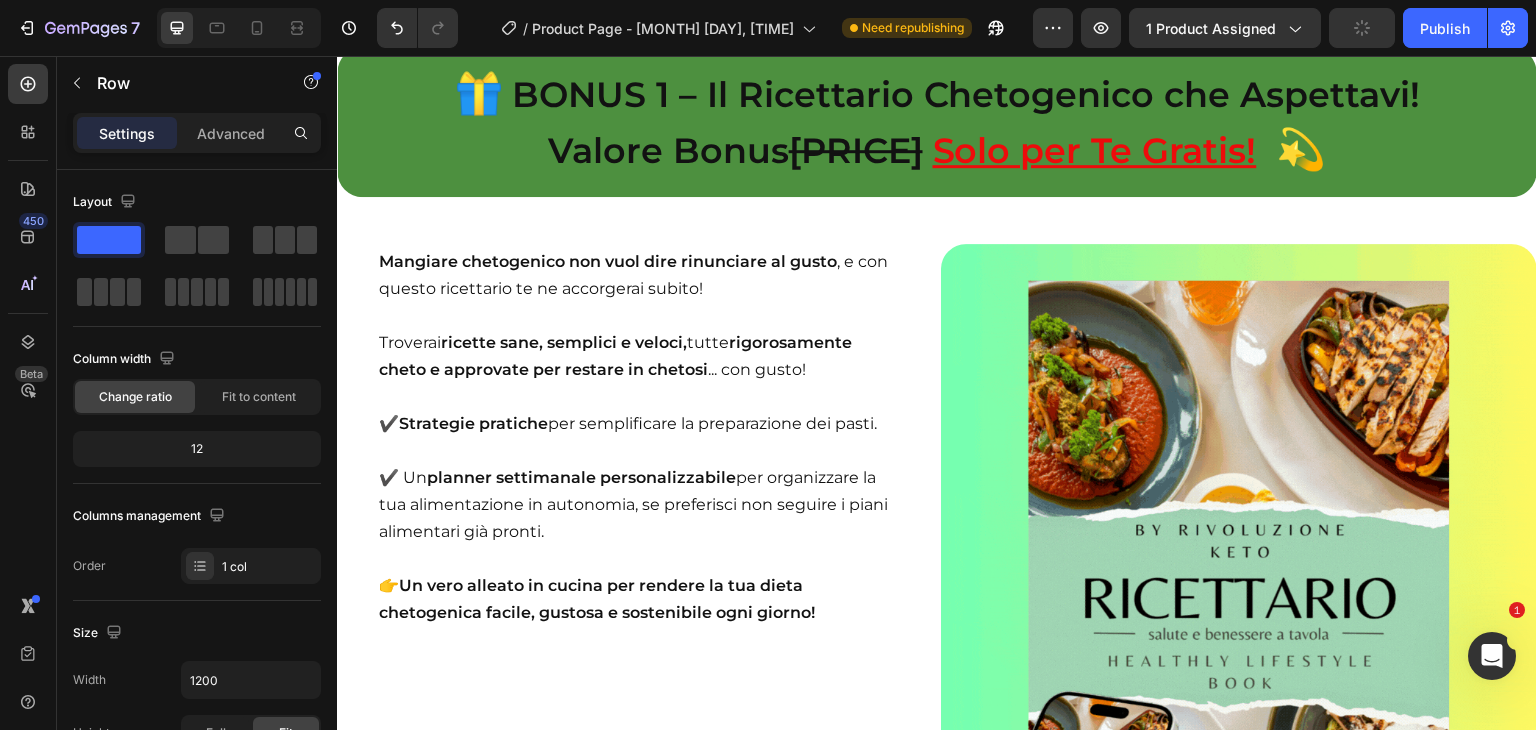 click at bounding box center (544, -1250) 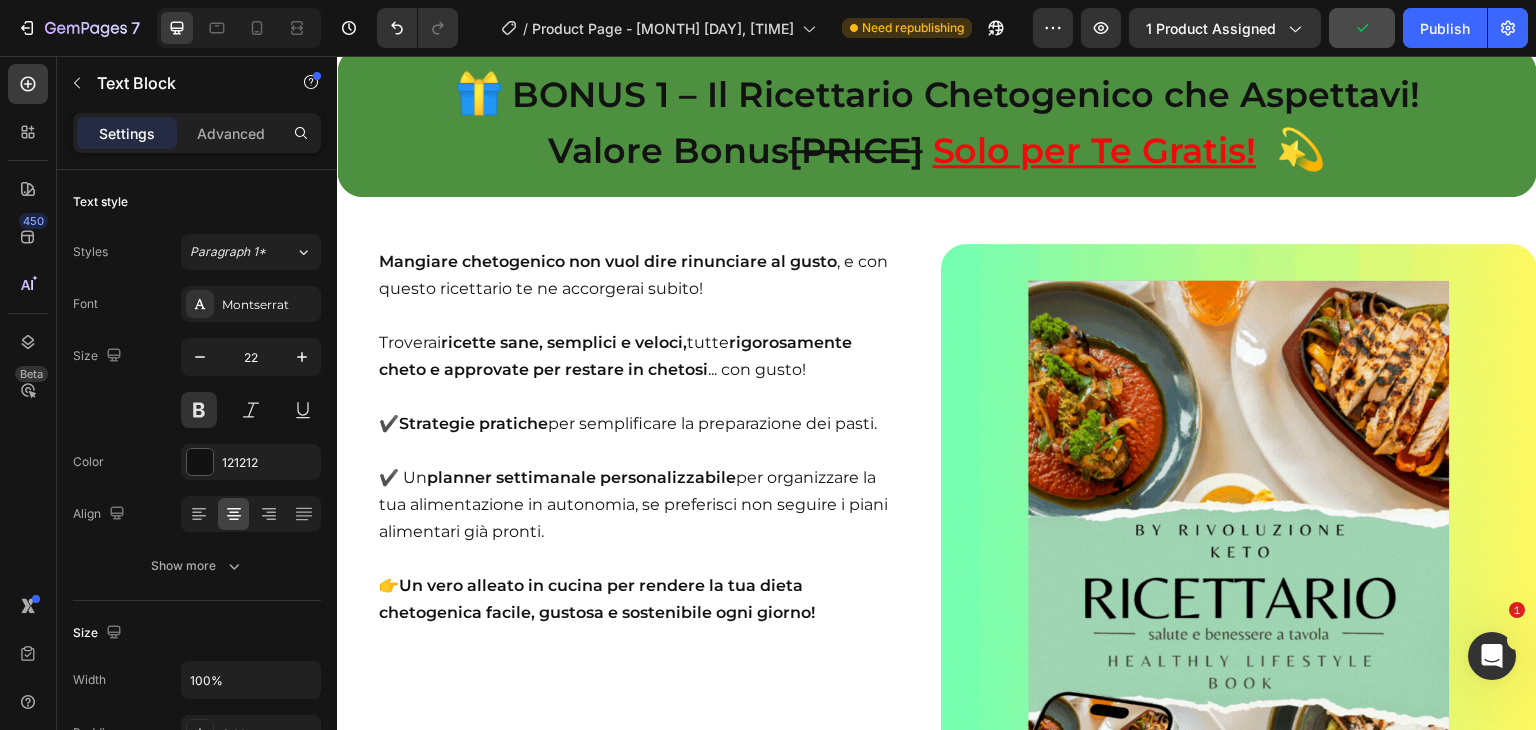 click on "Al termine dell’offerta non potrai più beneficiare del nostro sconto esclusivo e dei Bonus in omaggio!" at bounding box center (1011, -1250) 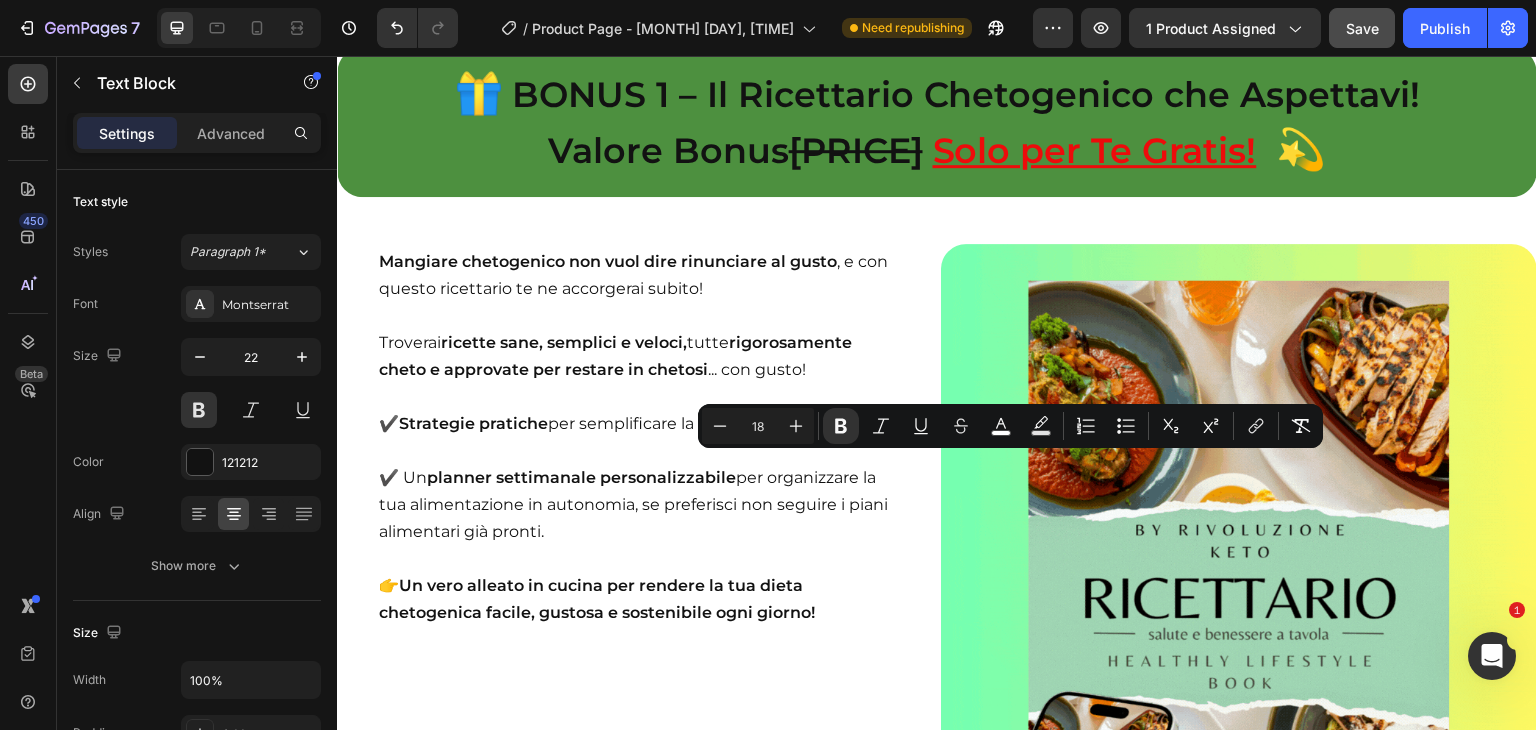 drag, startPoint x: 548, startPoint y: 468, endPoint x: 1482, endPoint y: 476, distance: 934.03424 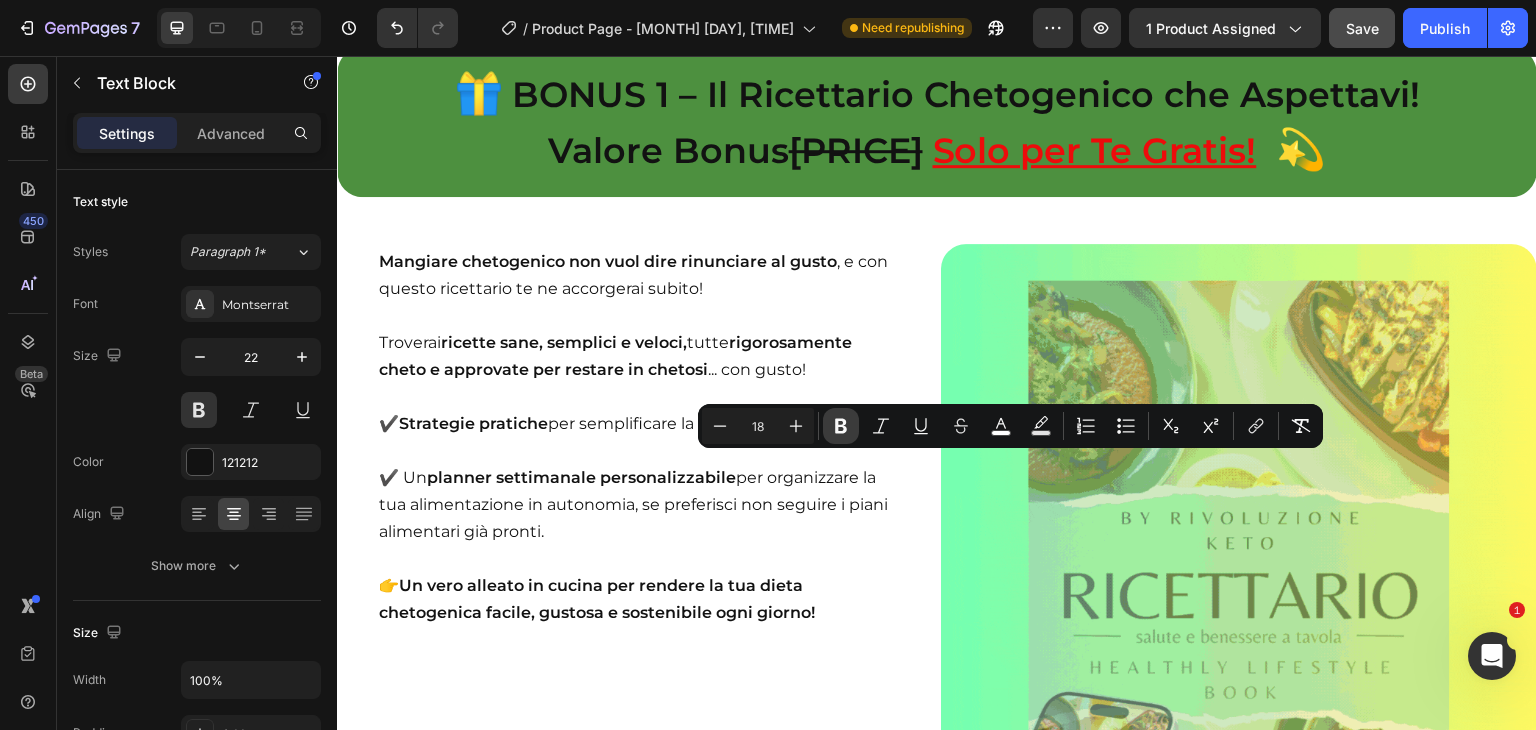 click 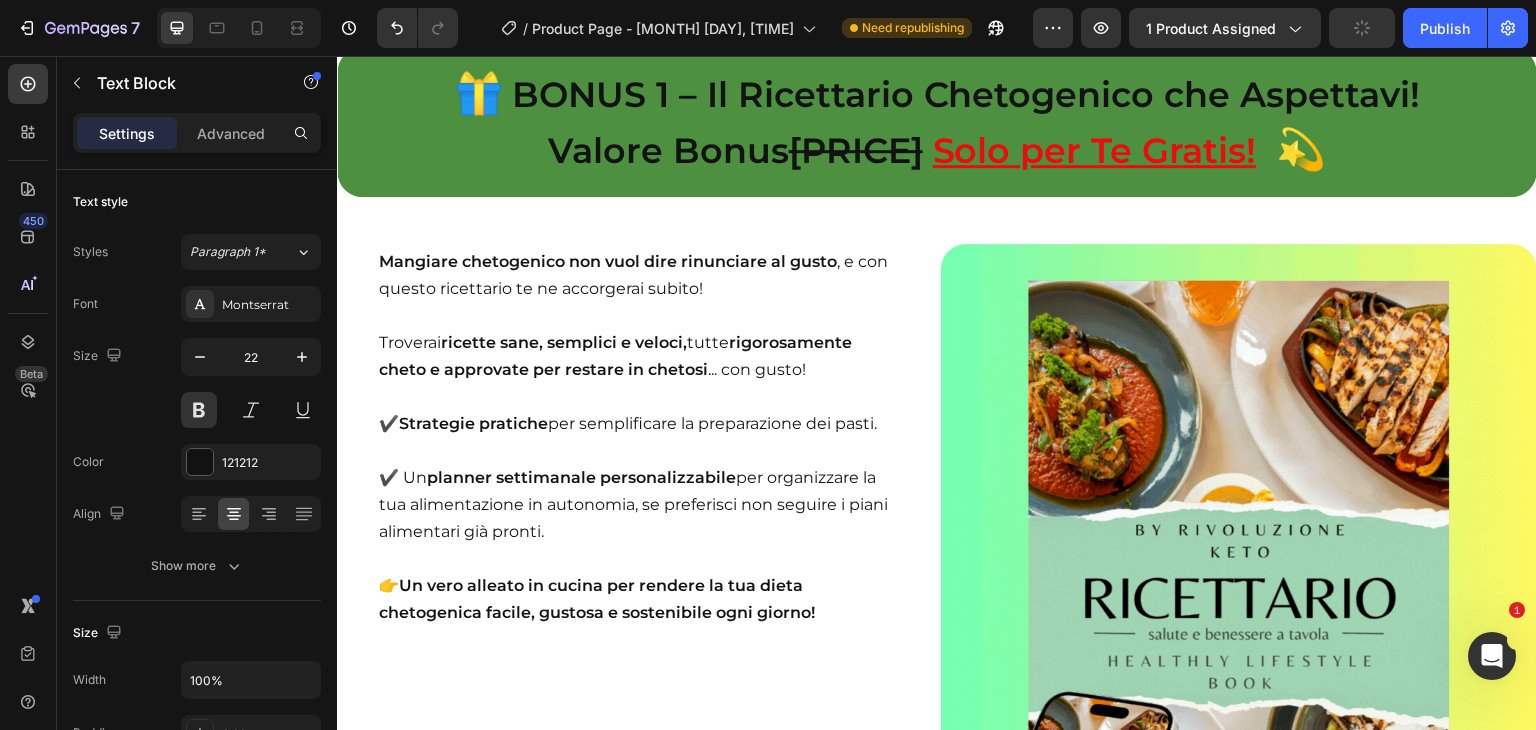 click on "⚠️ Attenzione! Al termine dell’offerta non potrai più beneficiare del nostro sconto esclusivo e dei Bonus in omaggio!" at bounding box center [937, -1251] 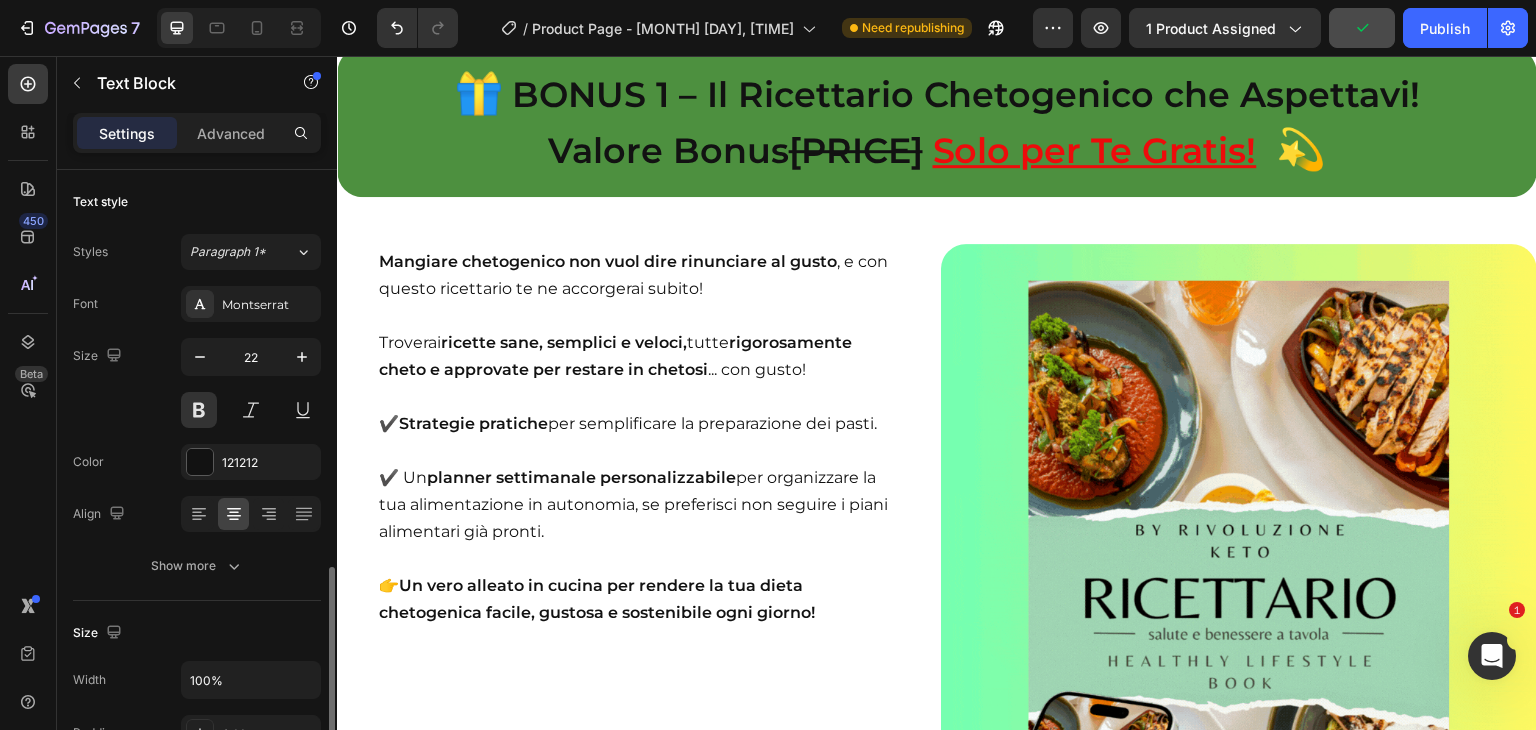 scroll, scrollTop: 261, scrollLeft: 0, axis: vertical 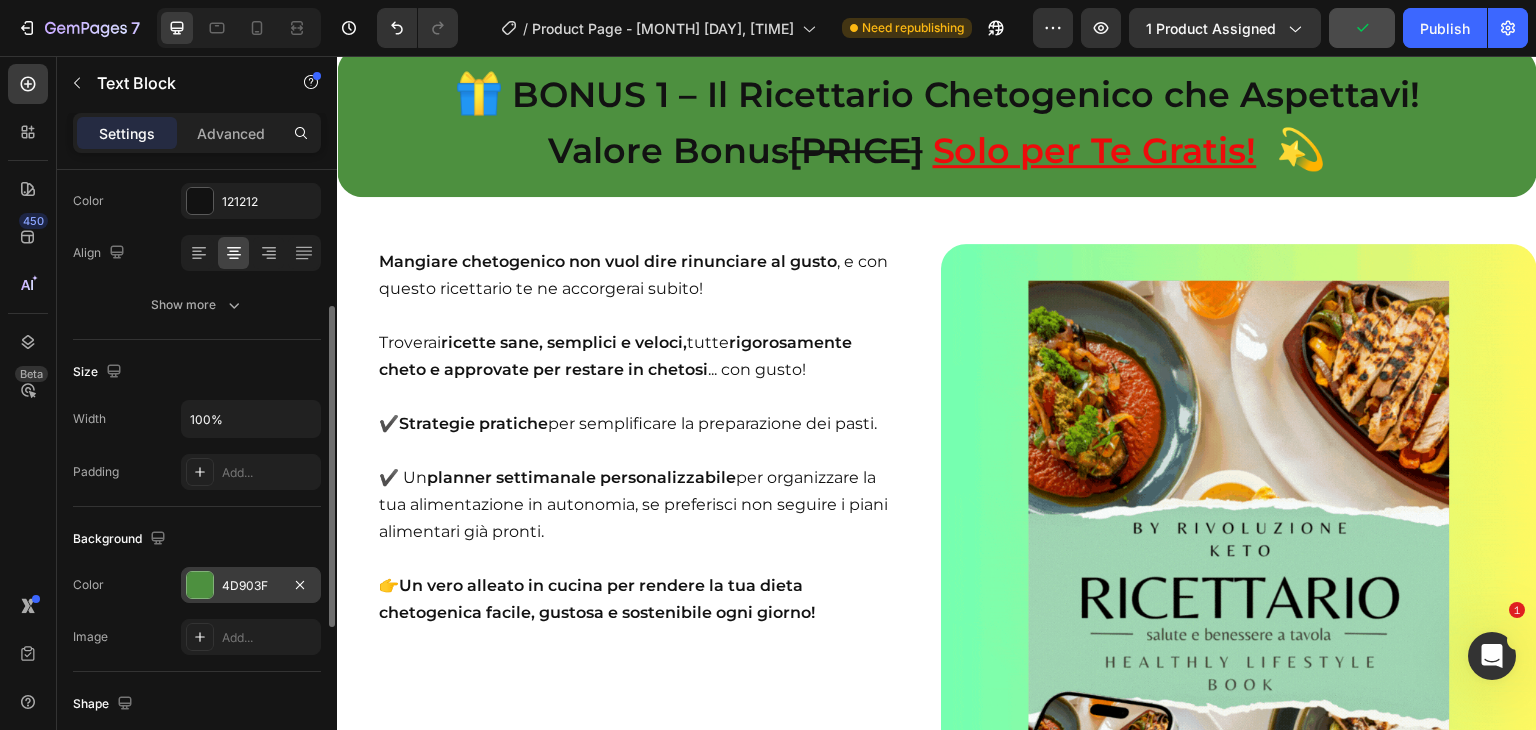 click at bounding box center [200, 585] 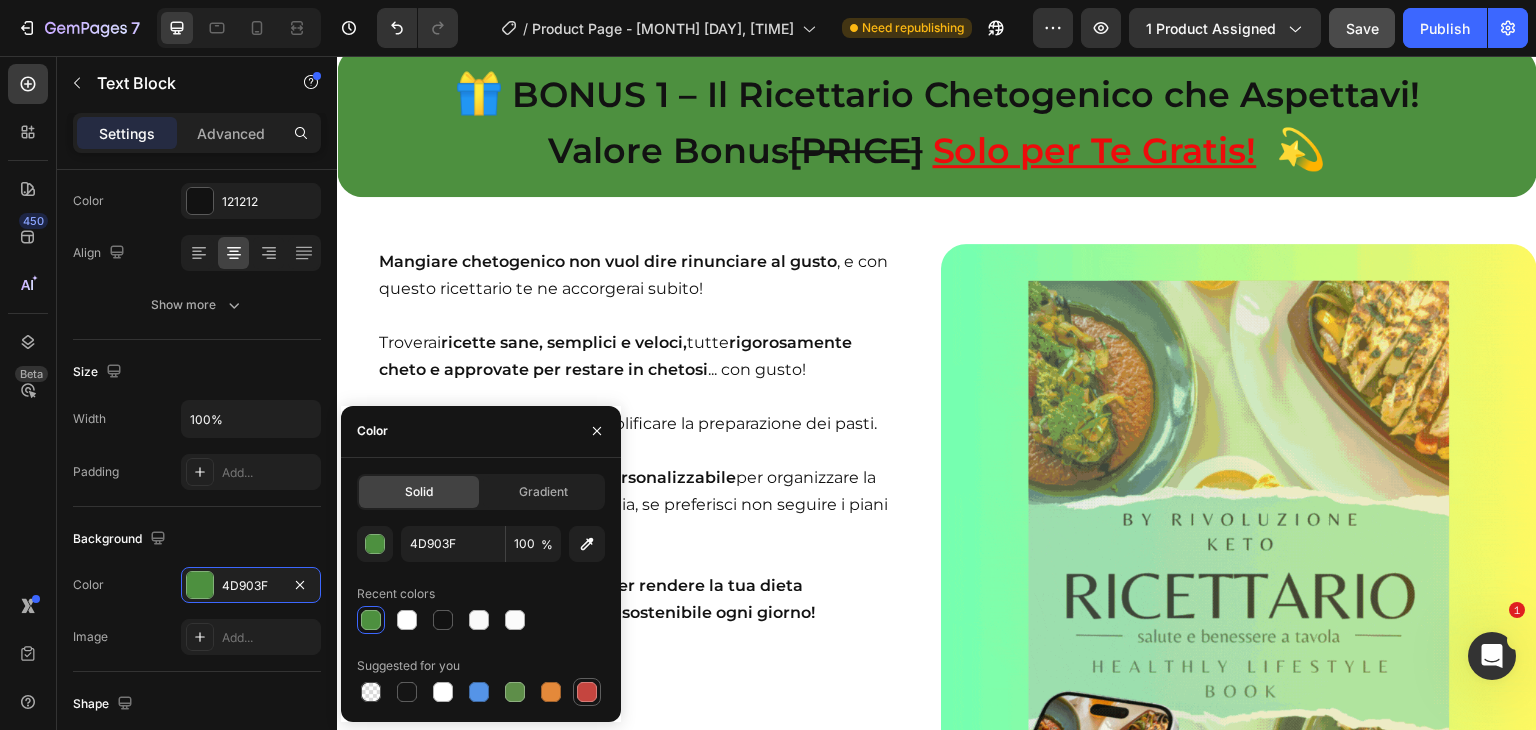 click at bounding box center (587, 692) 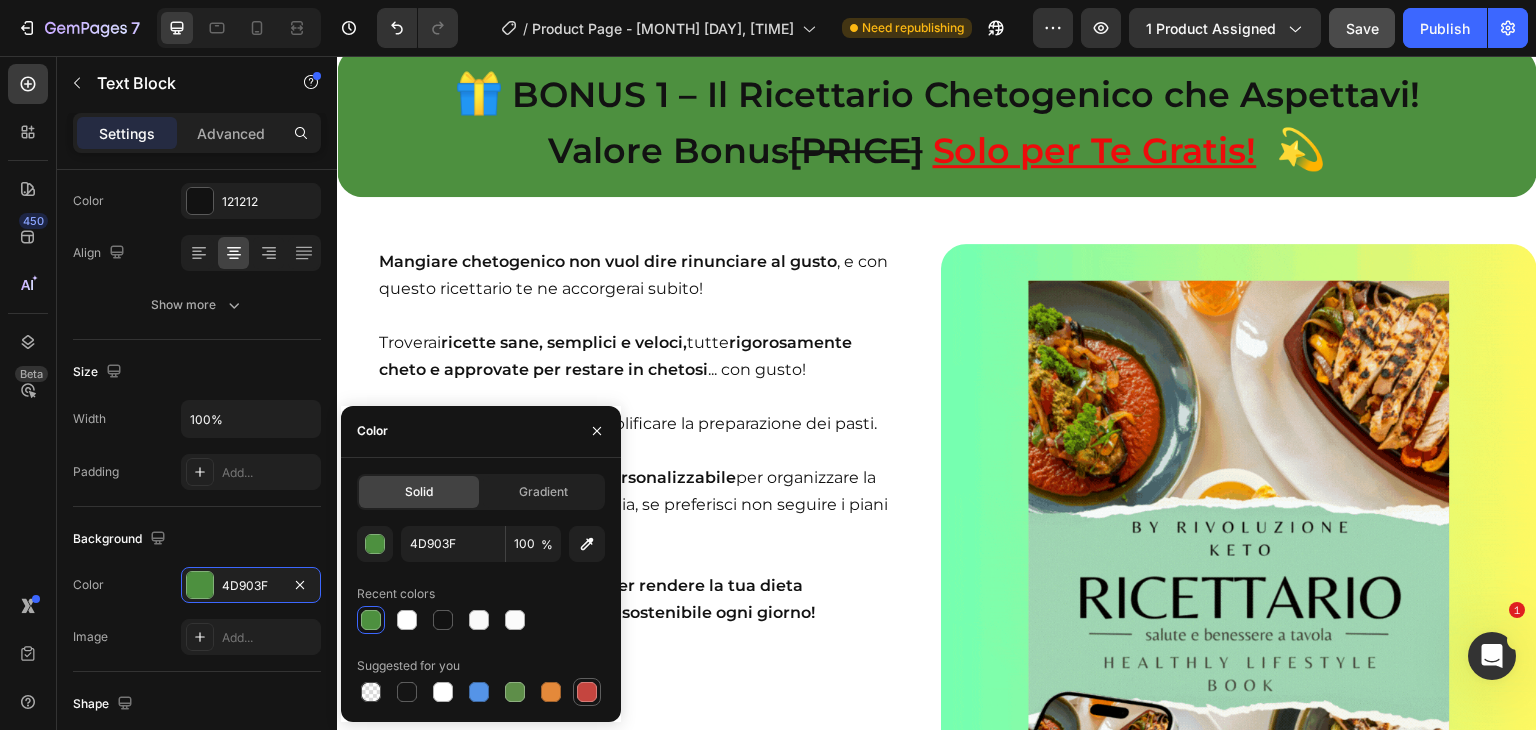 type on "C5453F" 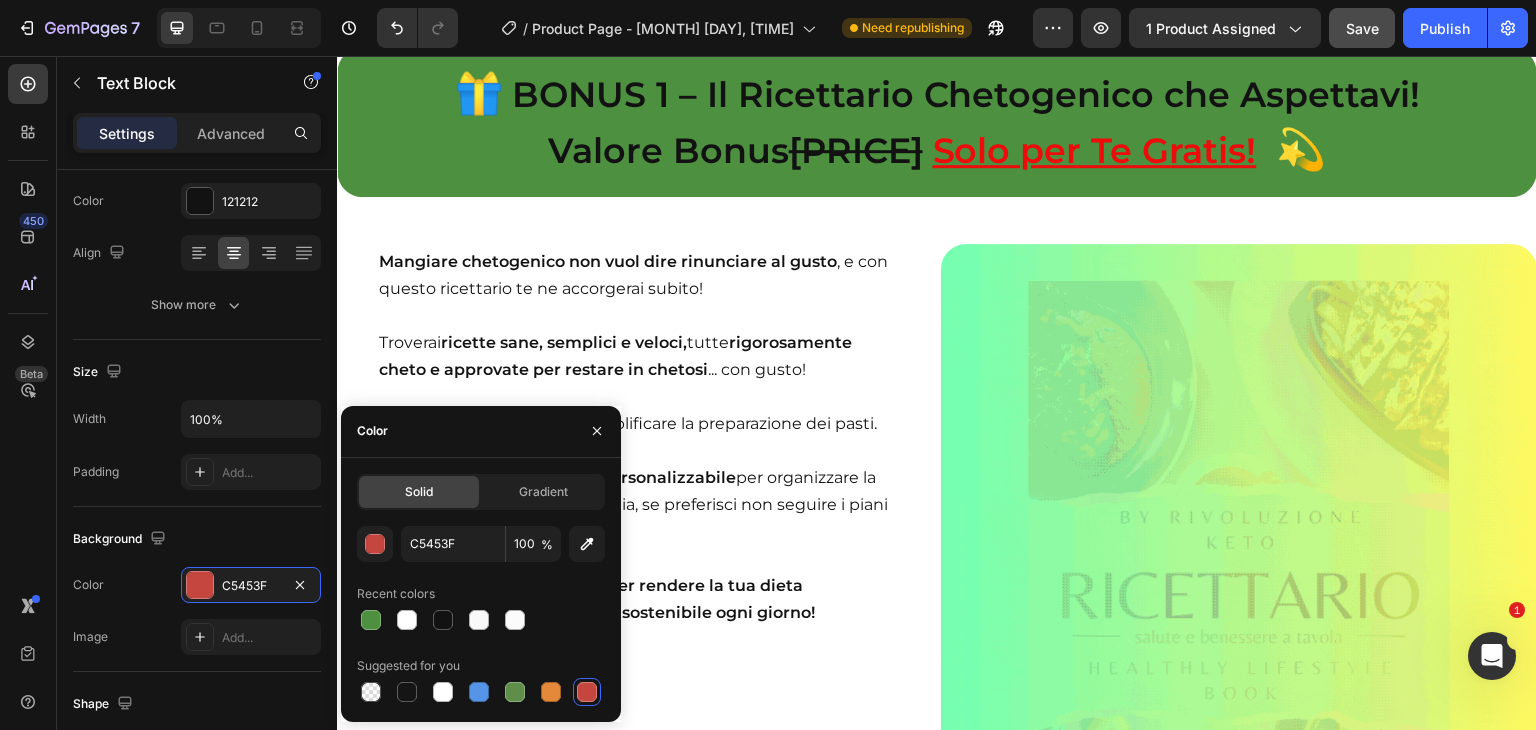 click on "23 Ore 21 Minuti 27 Secondi" at bounding box center [937, -1339] 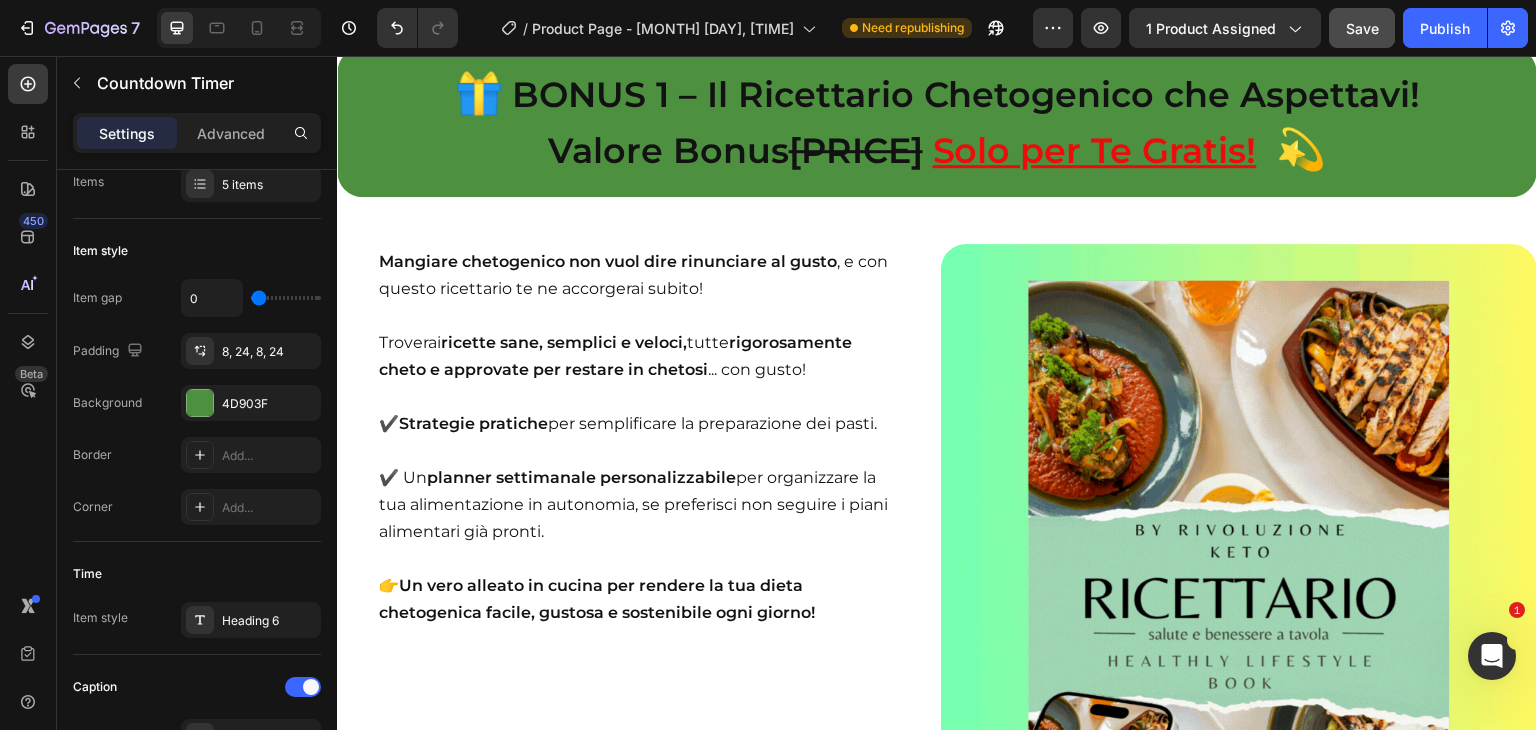 scroll, scrollTop: 0, scrollLeft: 0, axis: both 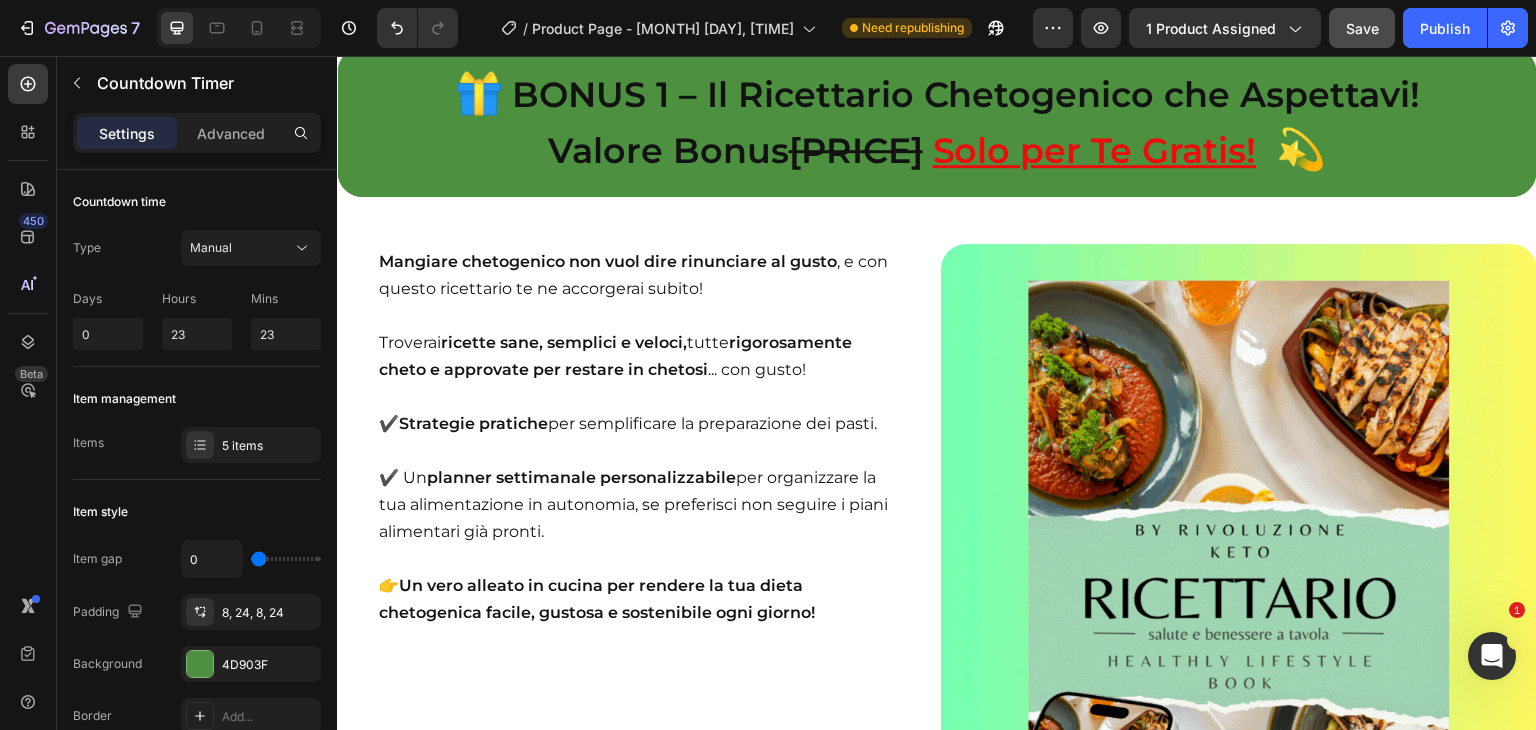 click on "Al termine dell’offerta non potrai più beneficiare del nostro sconto esclusivo e dei Bonus in omaggio!" at bounding box center (1011, -1250) 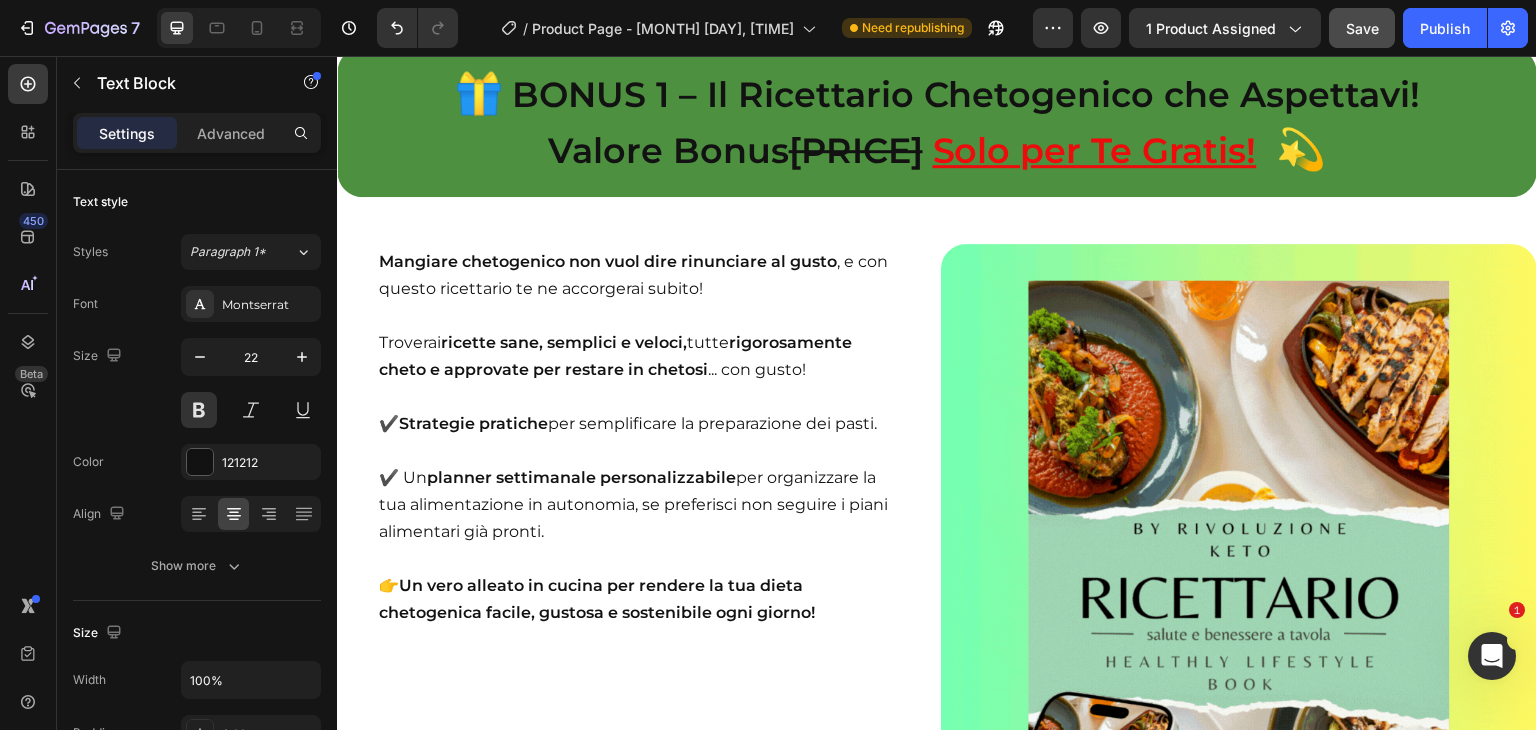 click on "Al termine dell’offerta non potrai più beneficiare del nostro sconto esclusivo e dei Bonus in omaggio!" at bounding box center (1011, -1250) 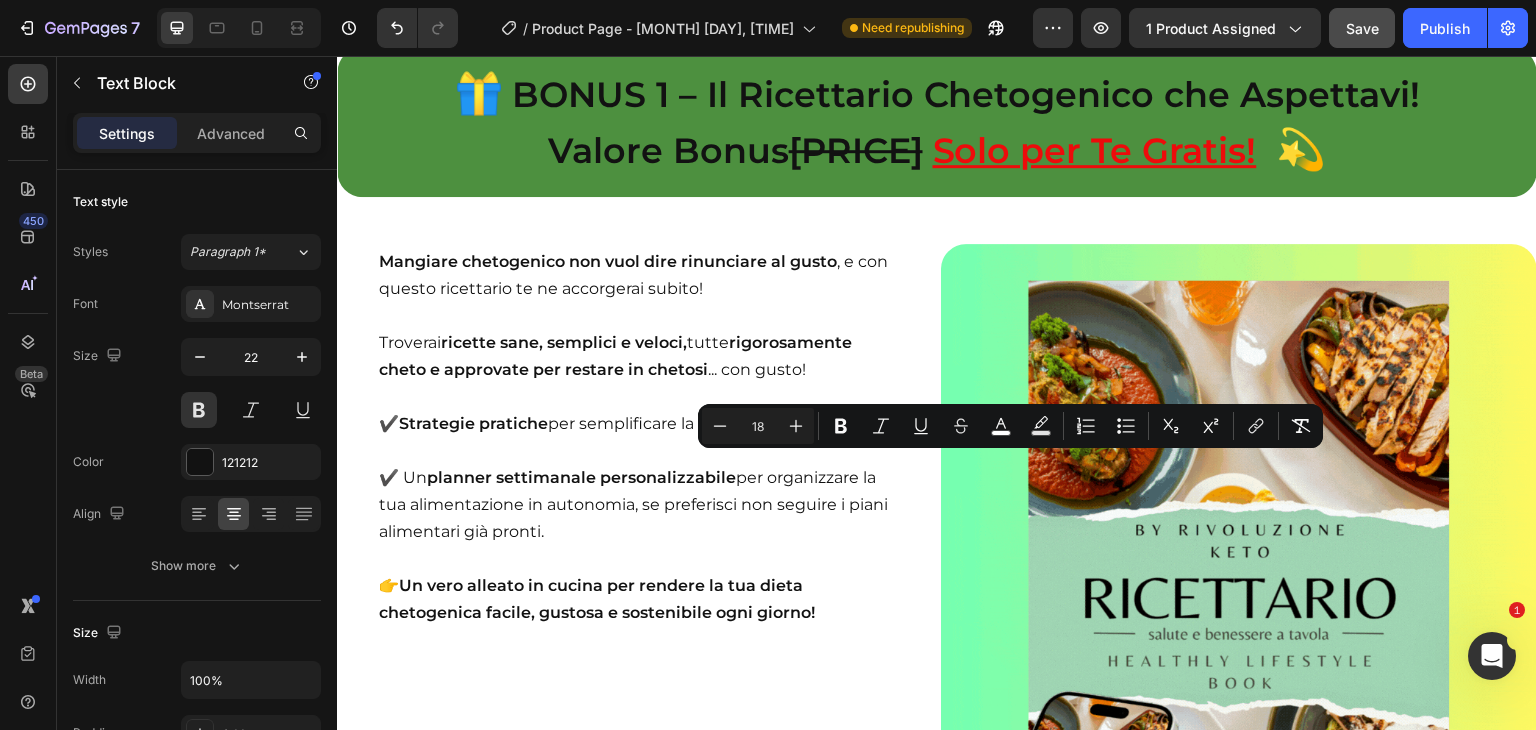 drag, startPoint x: 548, startPoint y: 468, endPoint x: 1471, endPoint y: 478, distance: 923.0542 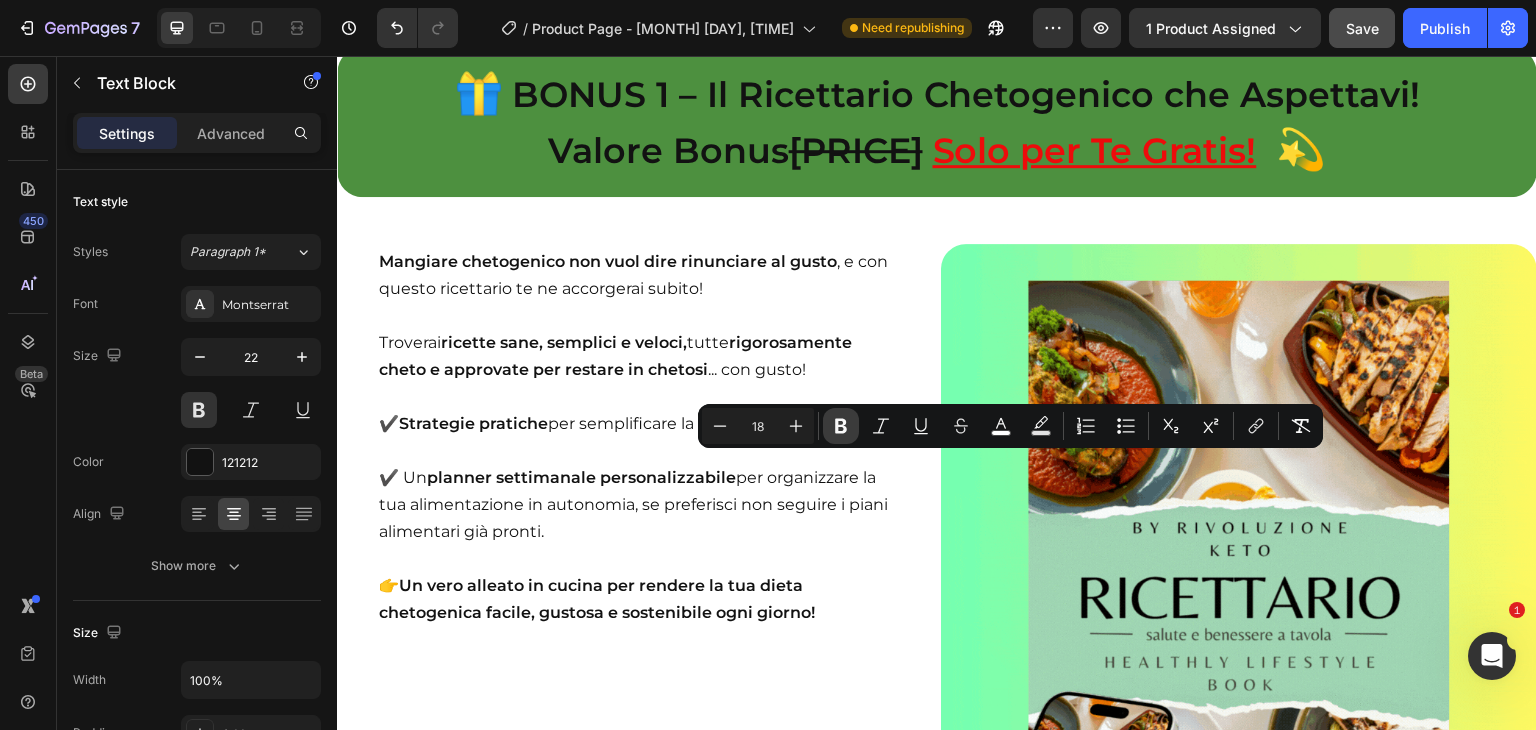 click 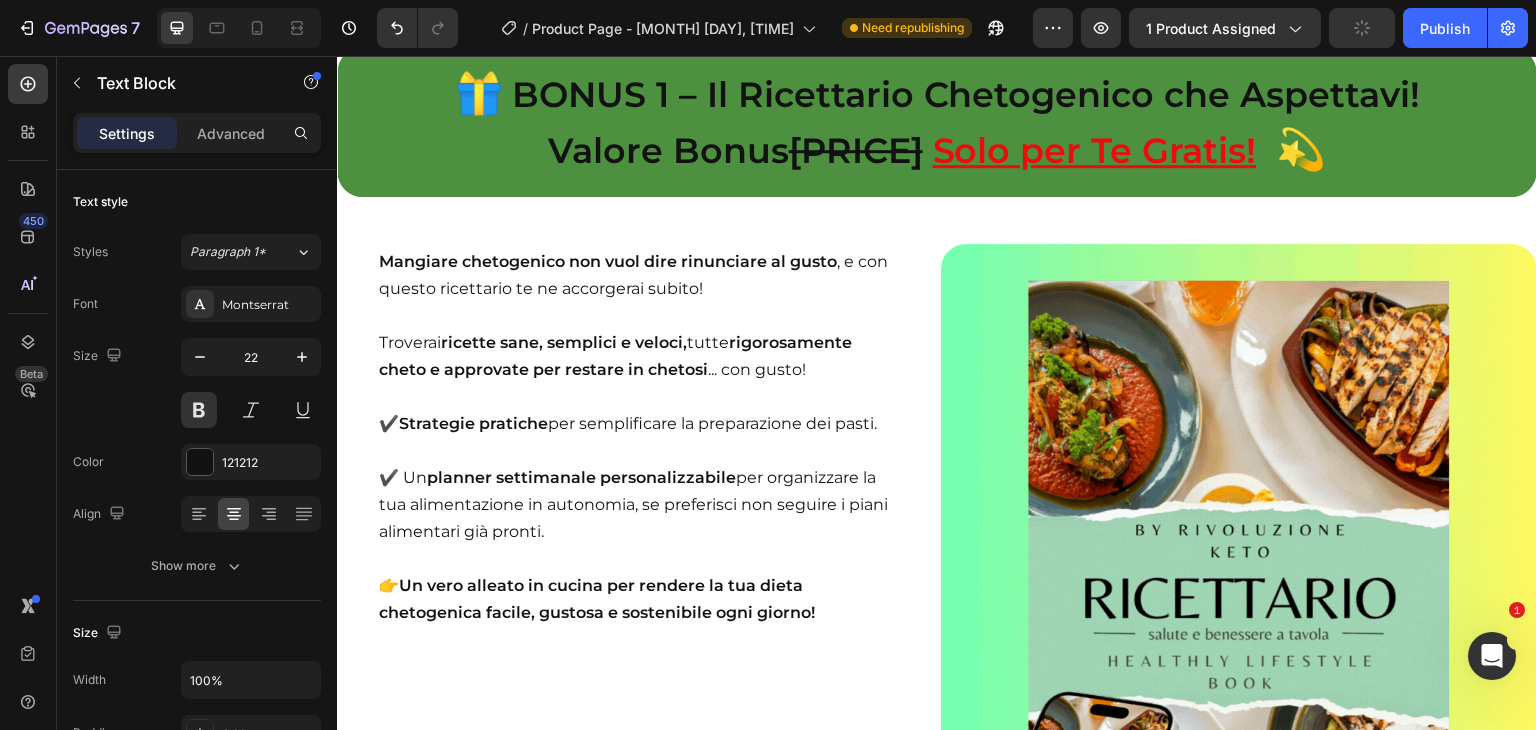 click on "Image 🚨 Sei stanca di provare diete che  non ti portano da nessuna parte? Heading Ogni giorno ti svegli con una lista infinita di doveri, ma guardarti allo specchio è la parte più difficile.    Ti senti  stanca, senza energie , anche appena sveglia.   Ti guardi allo specchio e  non riconosci più il tuo corpo .   Eviti di indossare certi vestiti perché  non ti senti a tuo agio .   Ogni dieta che inizi sembra troppo rigida, troppo drastica... e  dopo pochi giorni molli tutto .   Ti senti sempre un  passo indietro, insicura, con l’autostima sotto i piedi.    E intanto aumentano  stress, infiammazioni, rischi per la salute ... e la tua qualità di vita ne risente giorno dopo giorno.     E il peggio è che tutto questo  non è solo una questione estetica.    Influisce sul tuo umore.    💔  Ti senti inadeguata.   💔  Eviti momenti sociali, situazioni intime, uscite con le amiche.   💔  Ti senti invisibile, poco desiderabile, fuori posto.   💔   😞" at bounding box center (937, -3736) 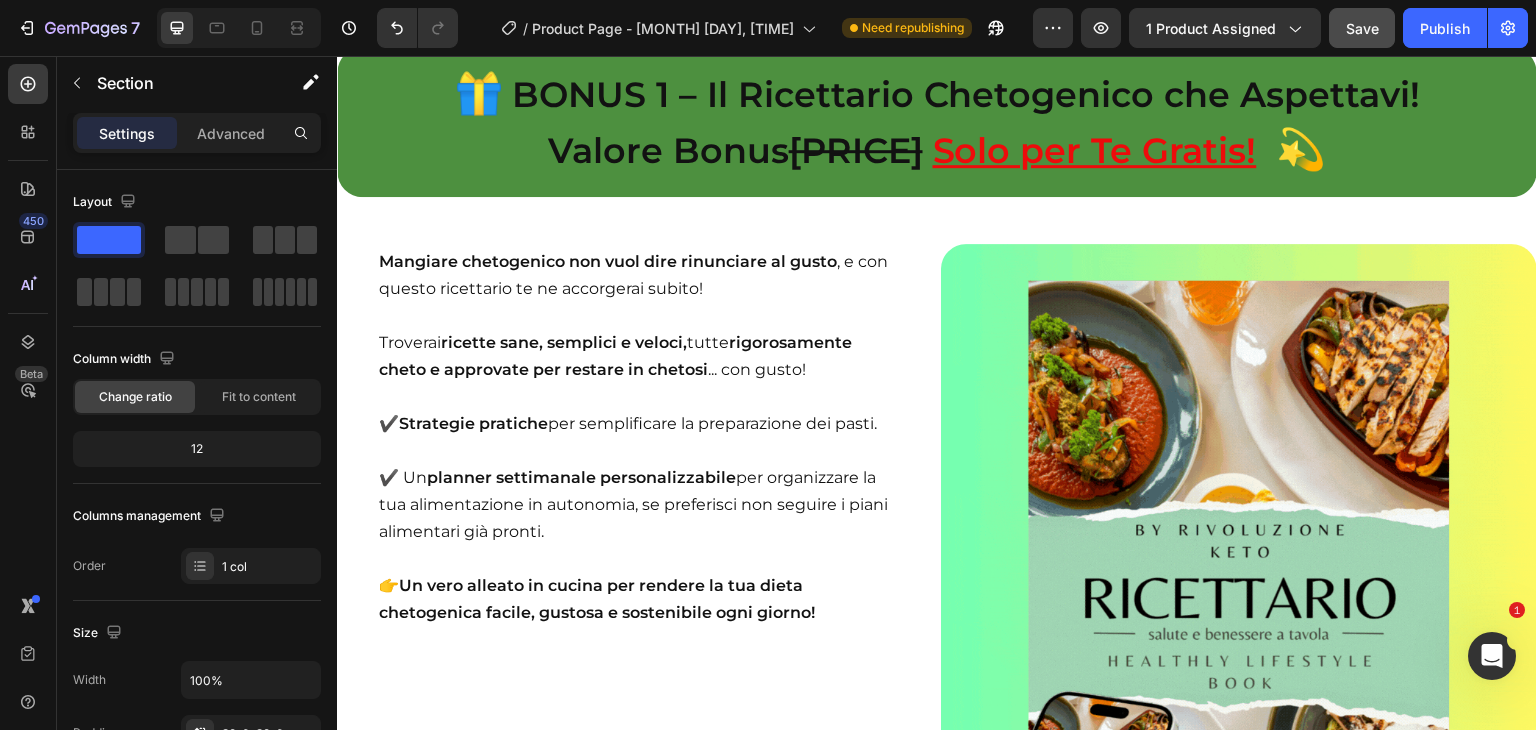 click on "Al termine dell’offerta non potrai più beneficiare del nostro sconto esclusivo e dei Bonus in omaggio!" at bounding box center [1011, -1250] 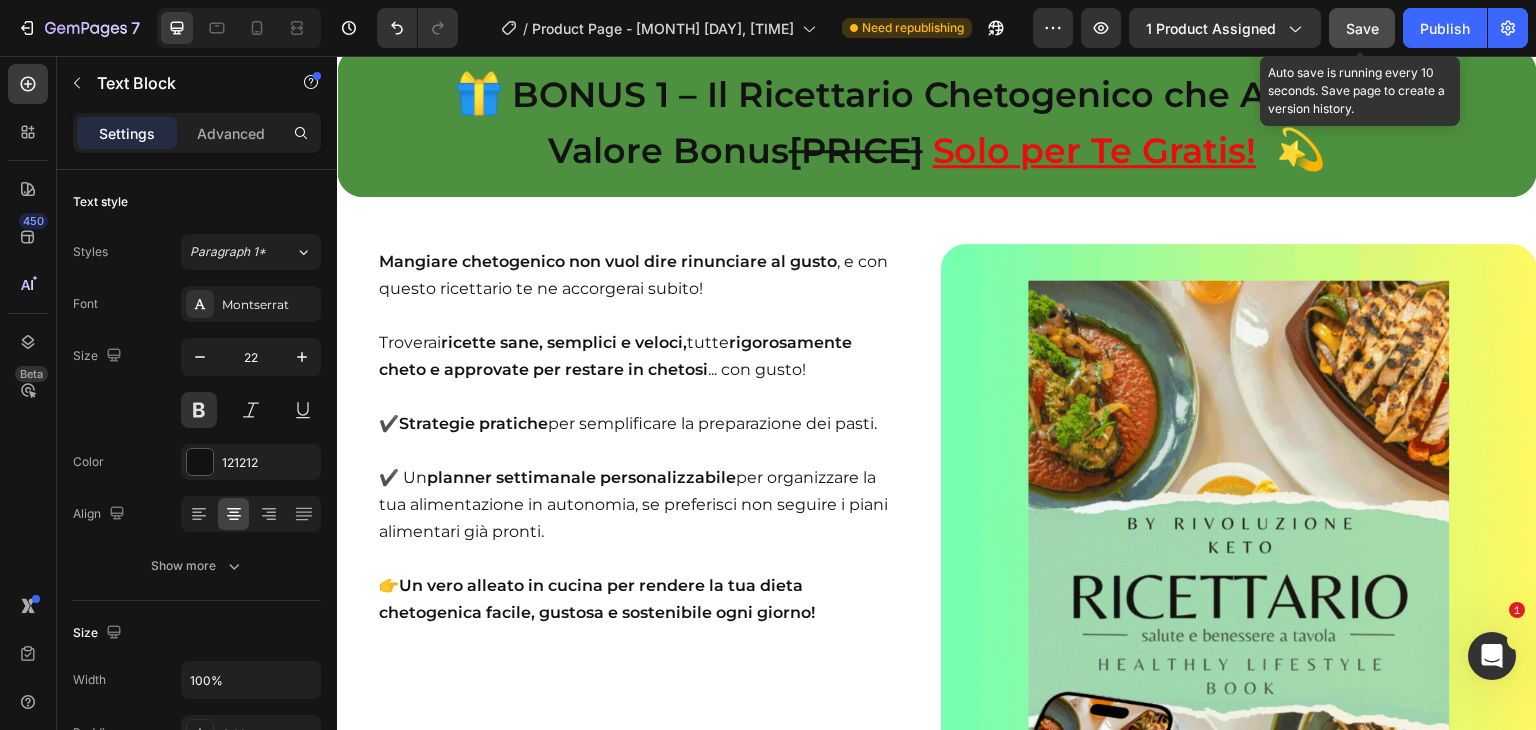 click on "Save" at bounding box center (1362, 28) 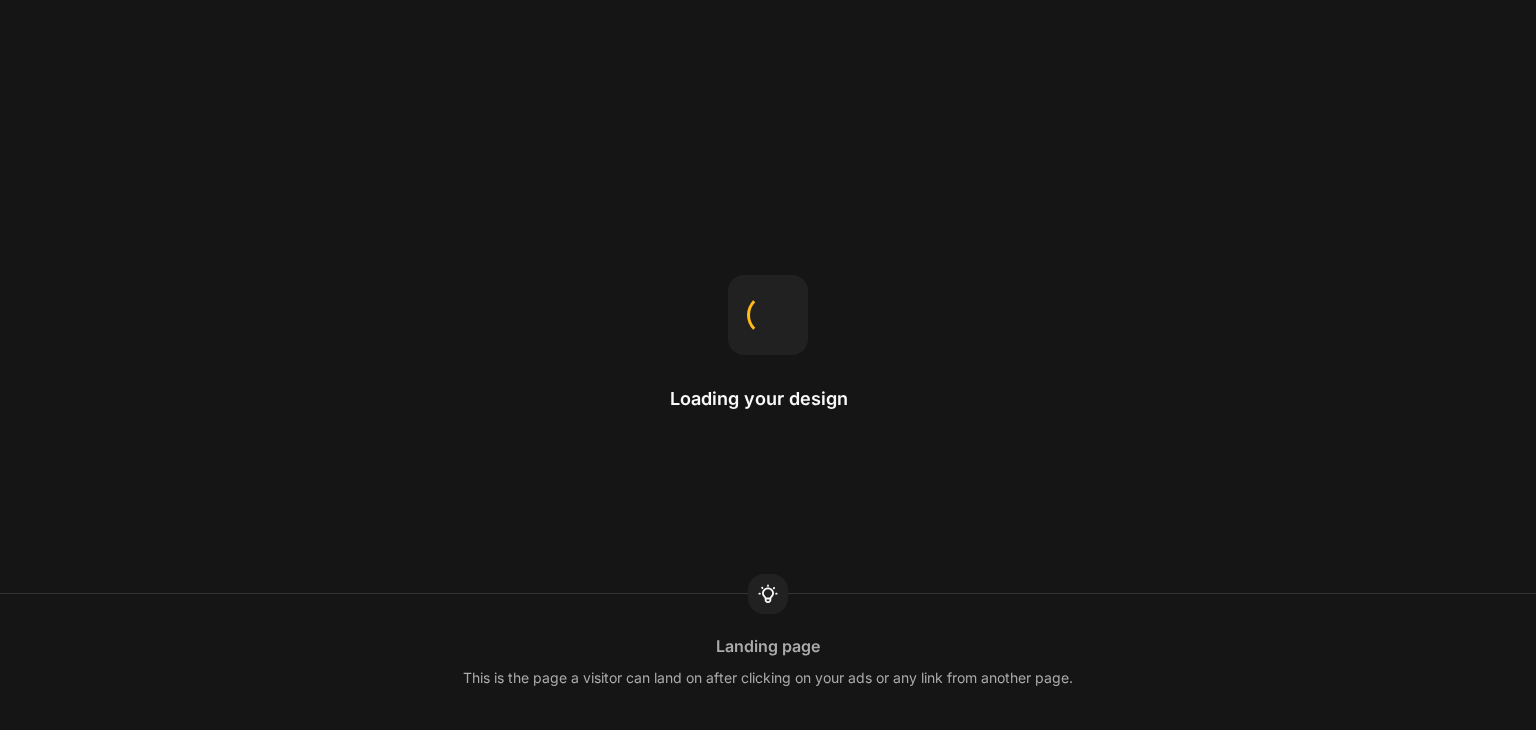 scroll, scrollTop: 0, scrollLeft: 0, axis: both 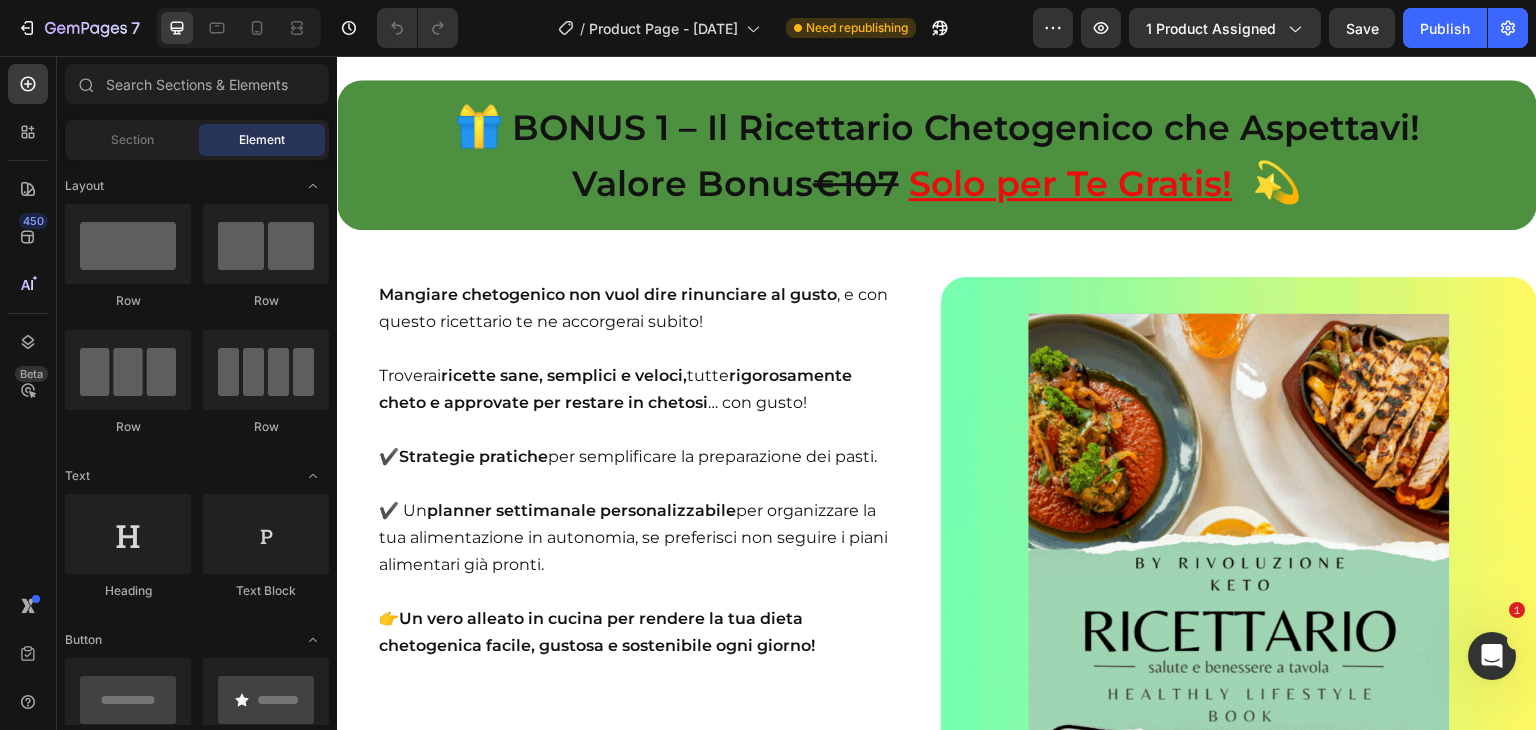 click on "Inizia la tua Sfida Keto! 28 giorni per cambiare!" at bounding box center [952, -1602] 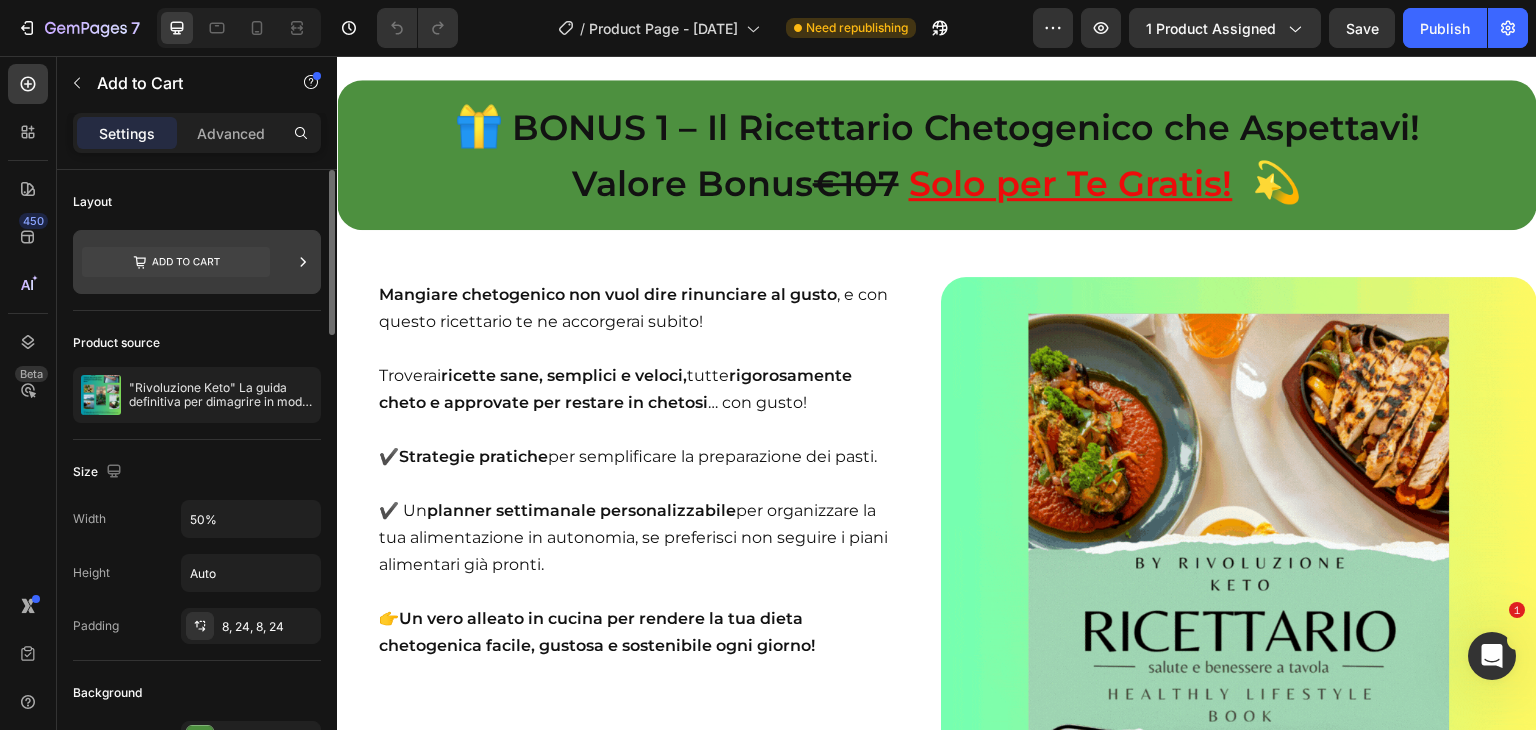 click 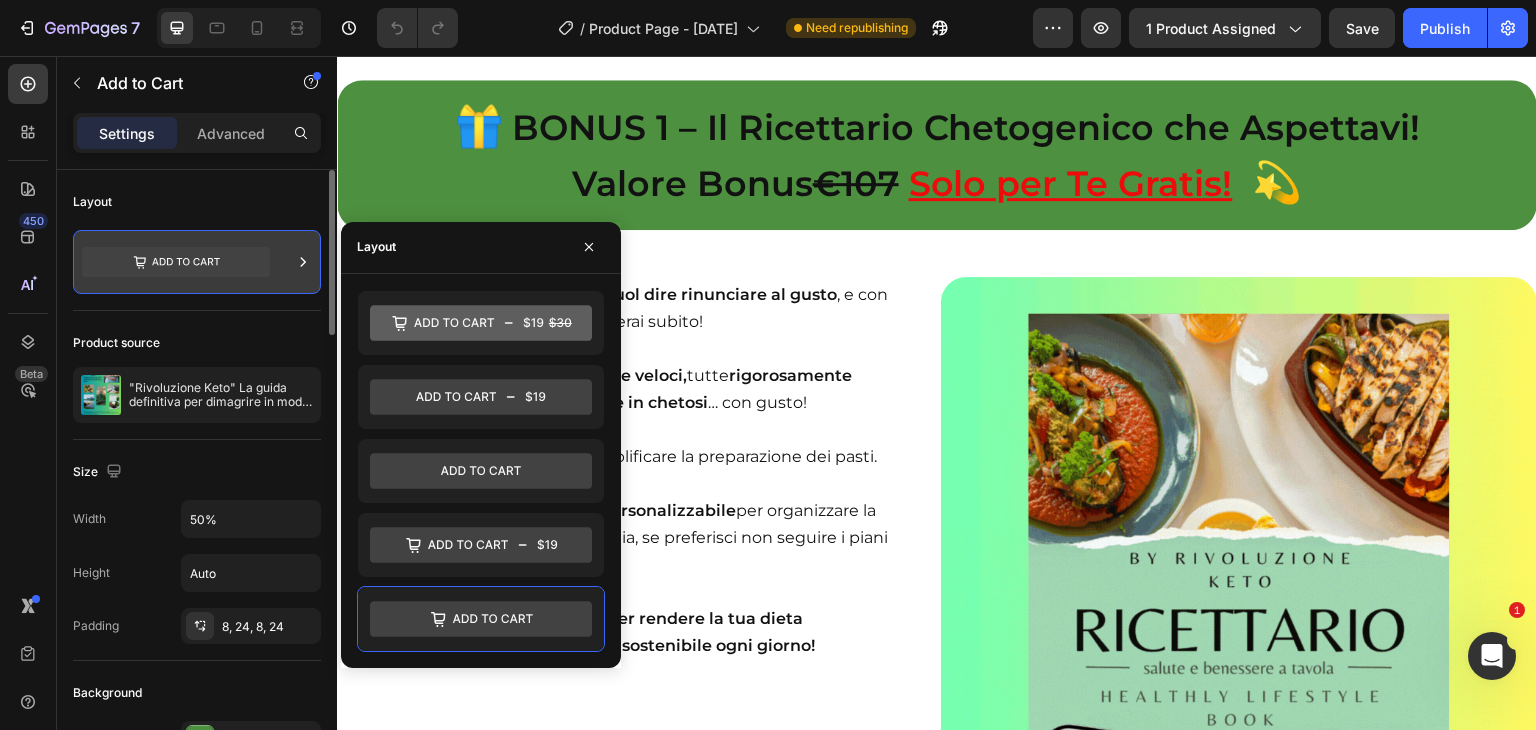 click 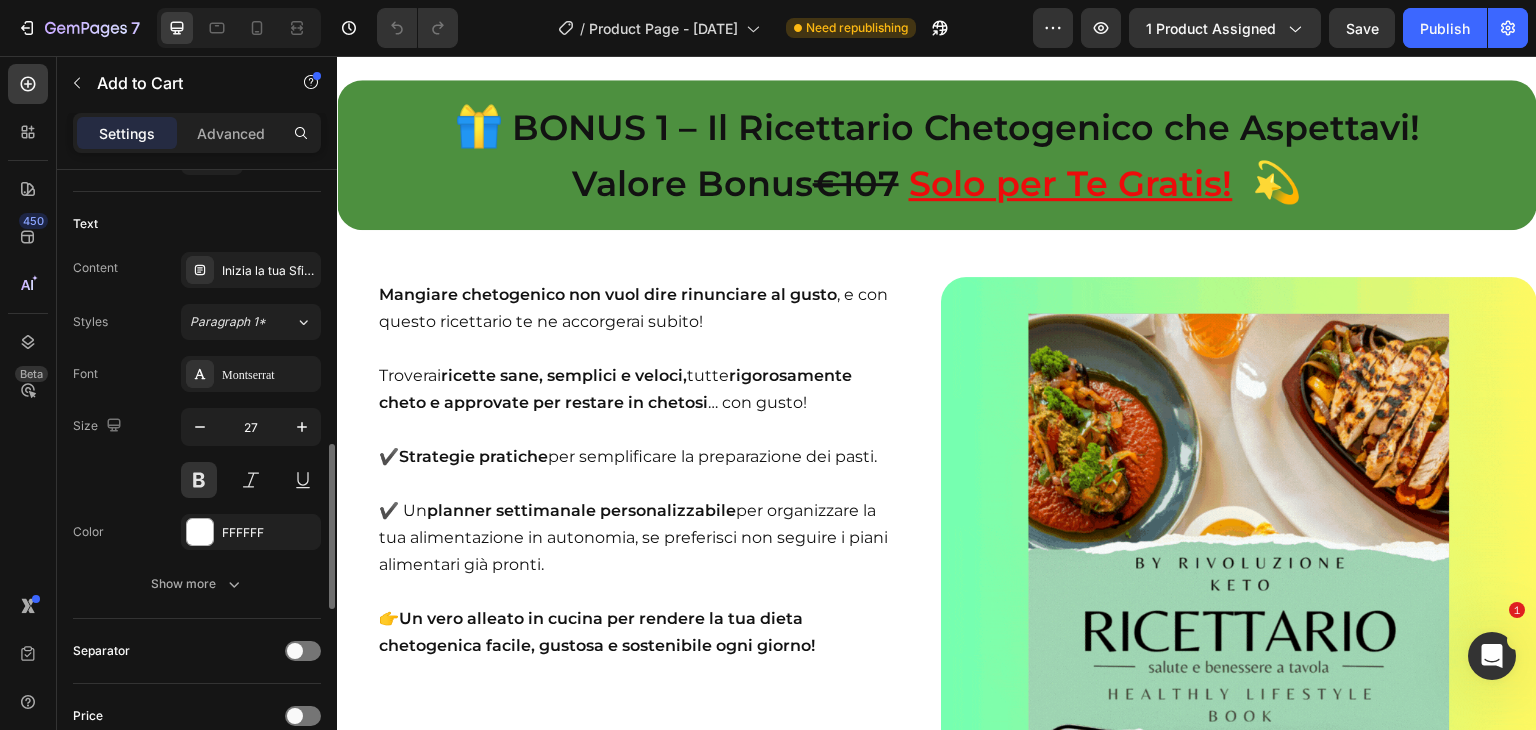 scroll, scrollTop: 632, scrollLeft: 0, axis: vertical 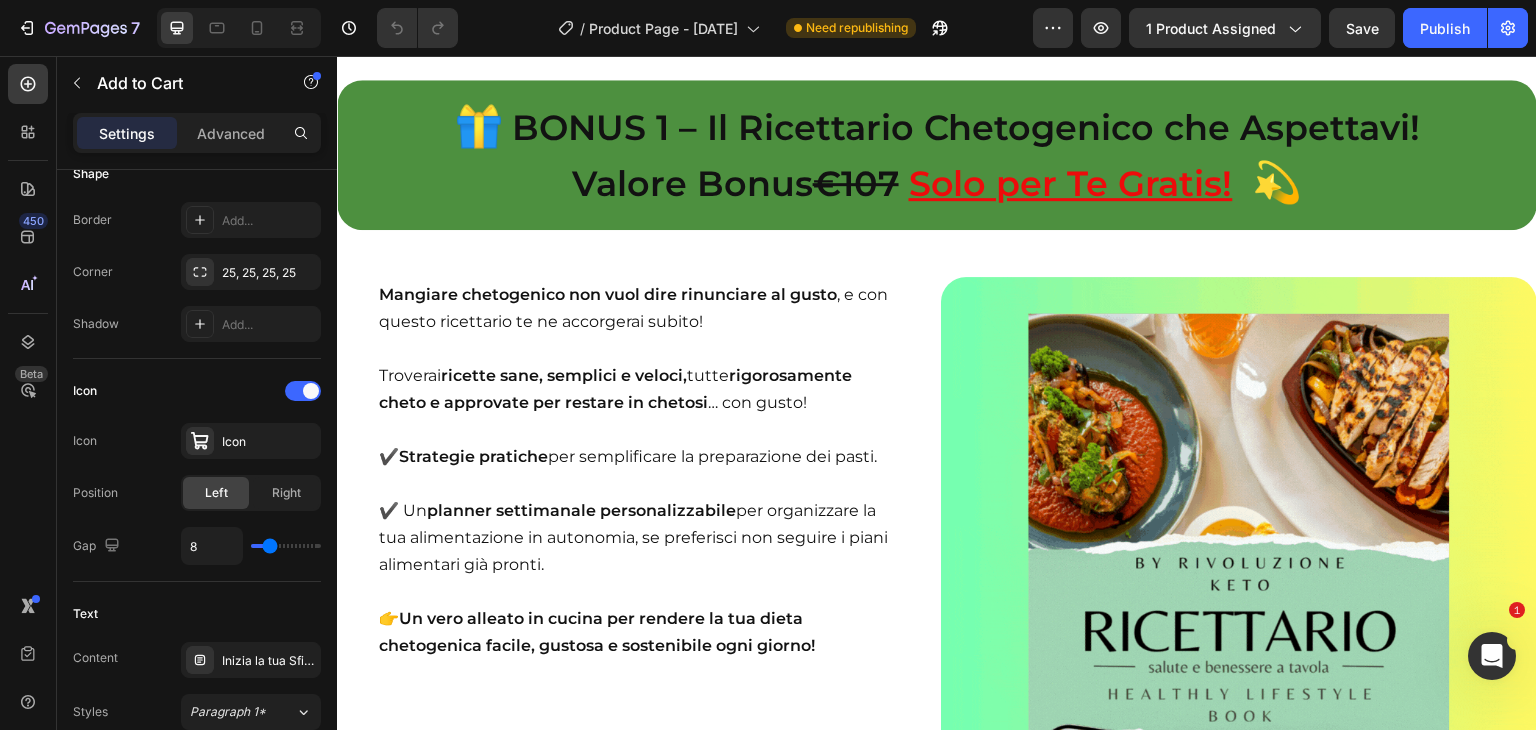 click on "⚠️ Attenzione! Al termine dell’offerta non potrai più beneficiare del nostro sconto esclusivo e dei Bonus in omaggio!" at bounding box center (937, -1218) 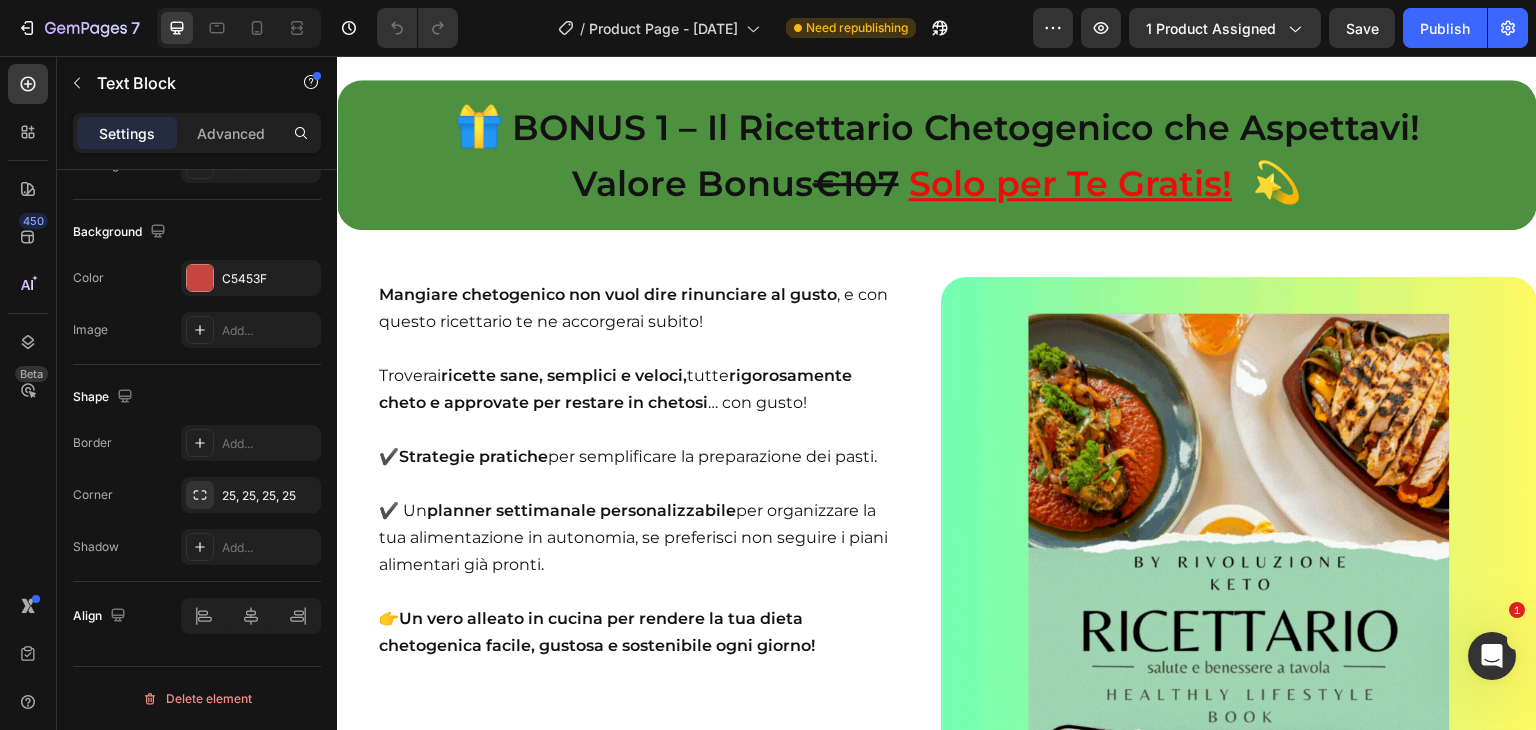 scroll, scrollTop: 0, scrollLeft: 0, axis: both 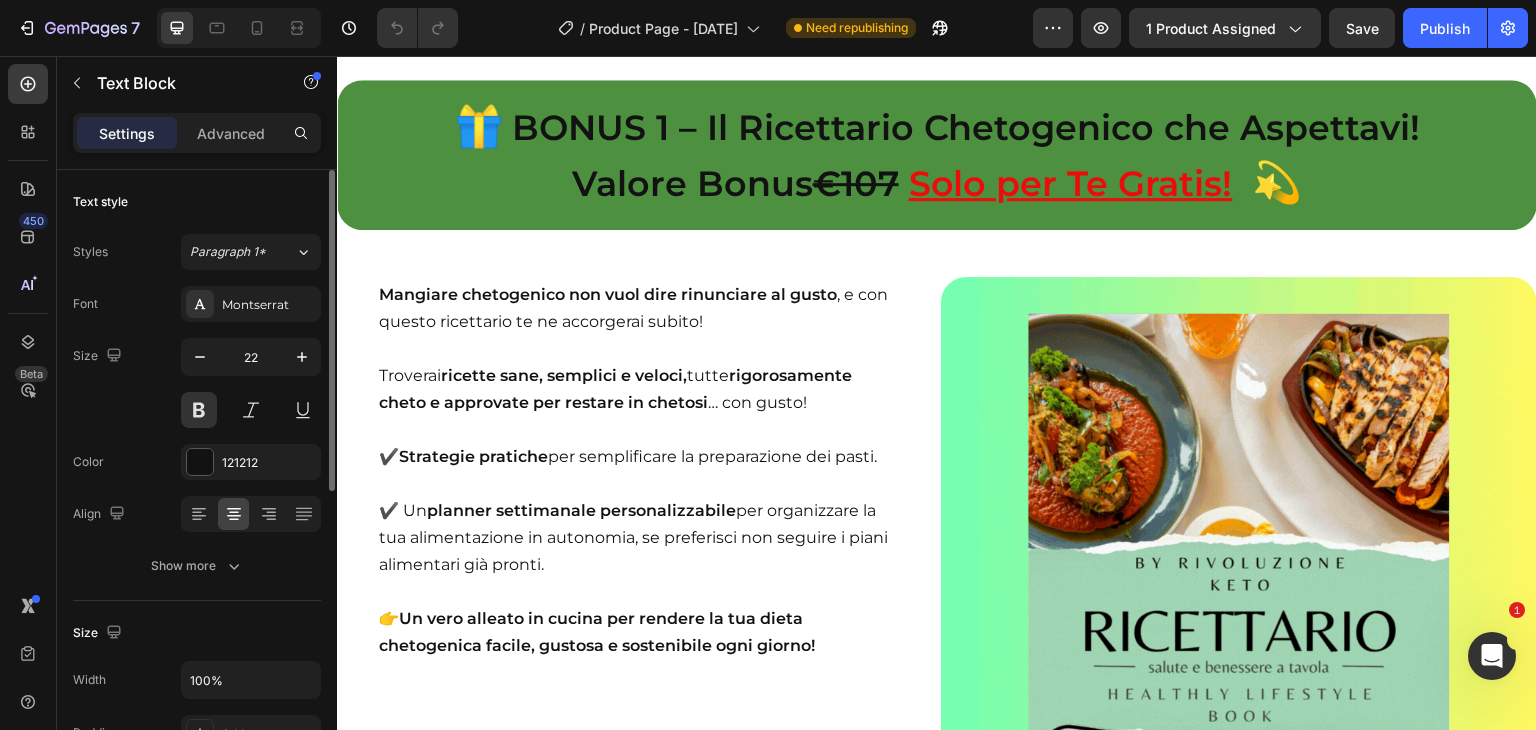 click on "Al termine dell’offerta non potrai più beneficiare del nostro sconto esclusivo e dei Bonus in omaggio!" at bounding box center [1011, -1217] 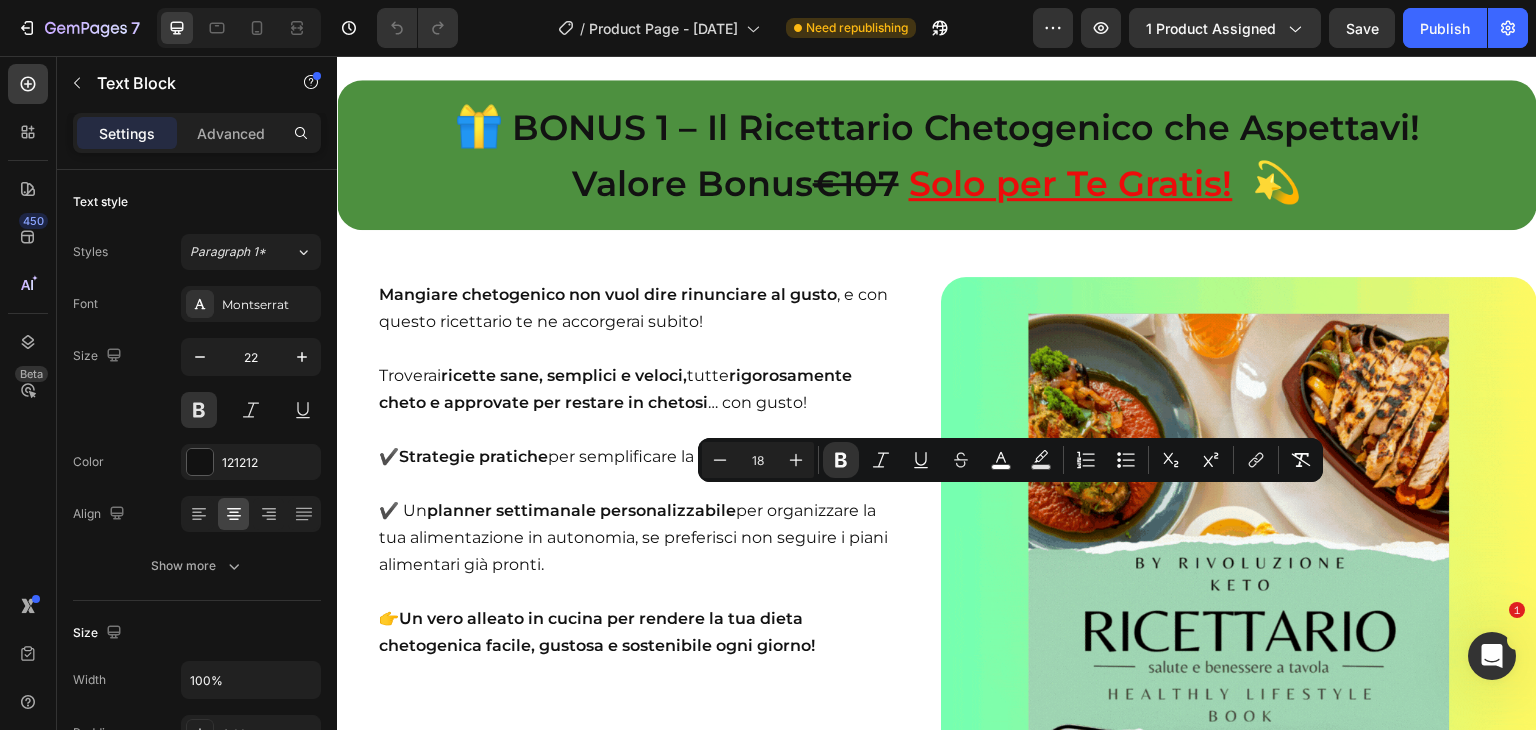 drag, startPoint x: 550, startPoint y: 505, endPoint x: 1479, endPoint y: 491, distance: 929.10547 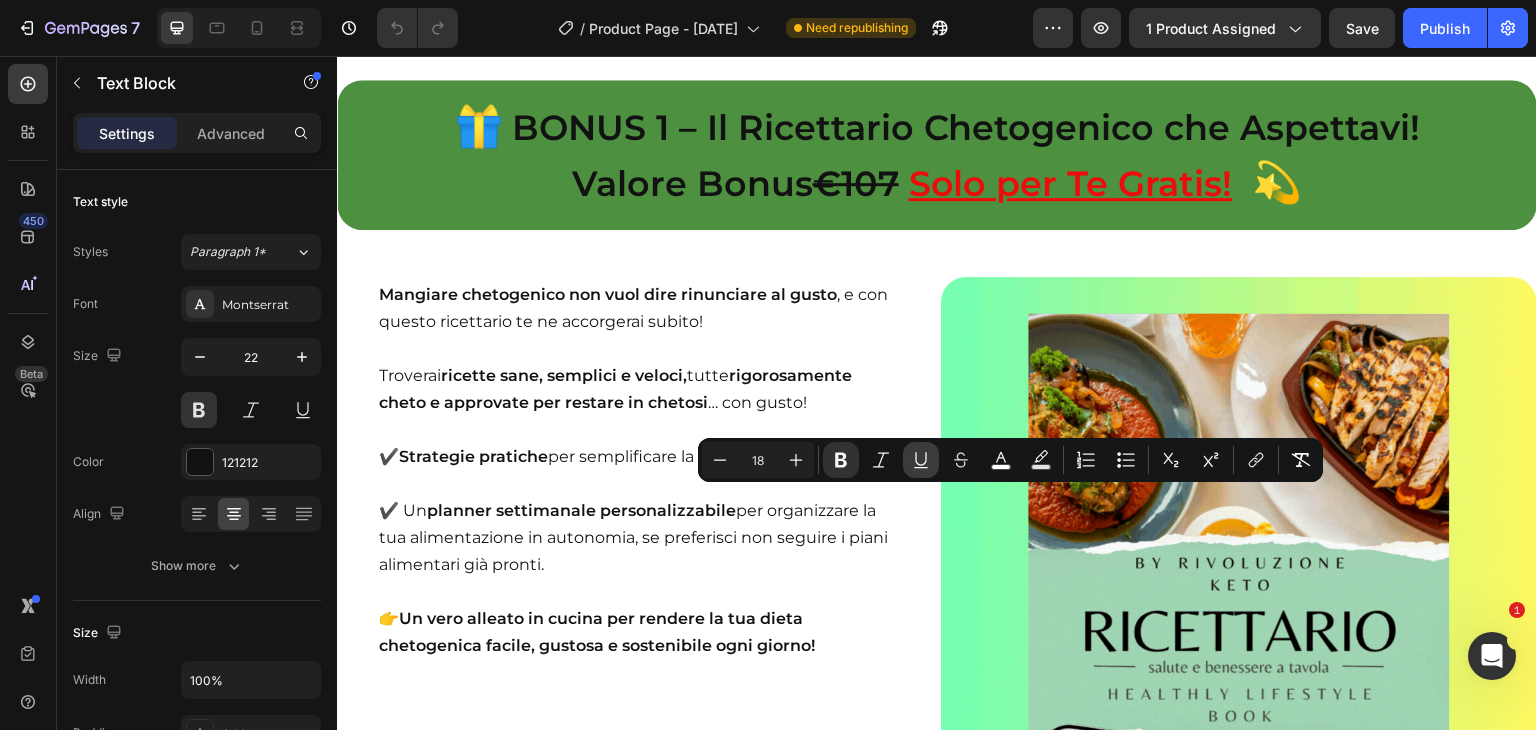 click 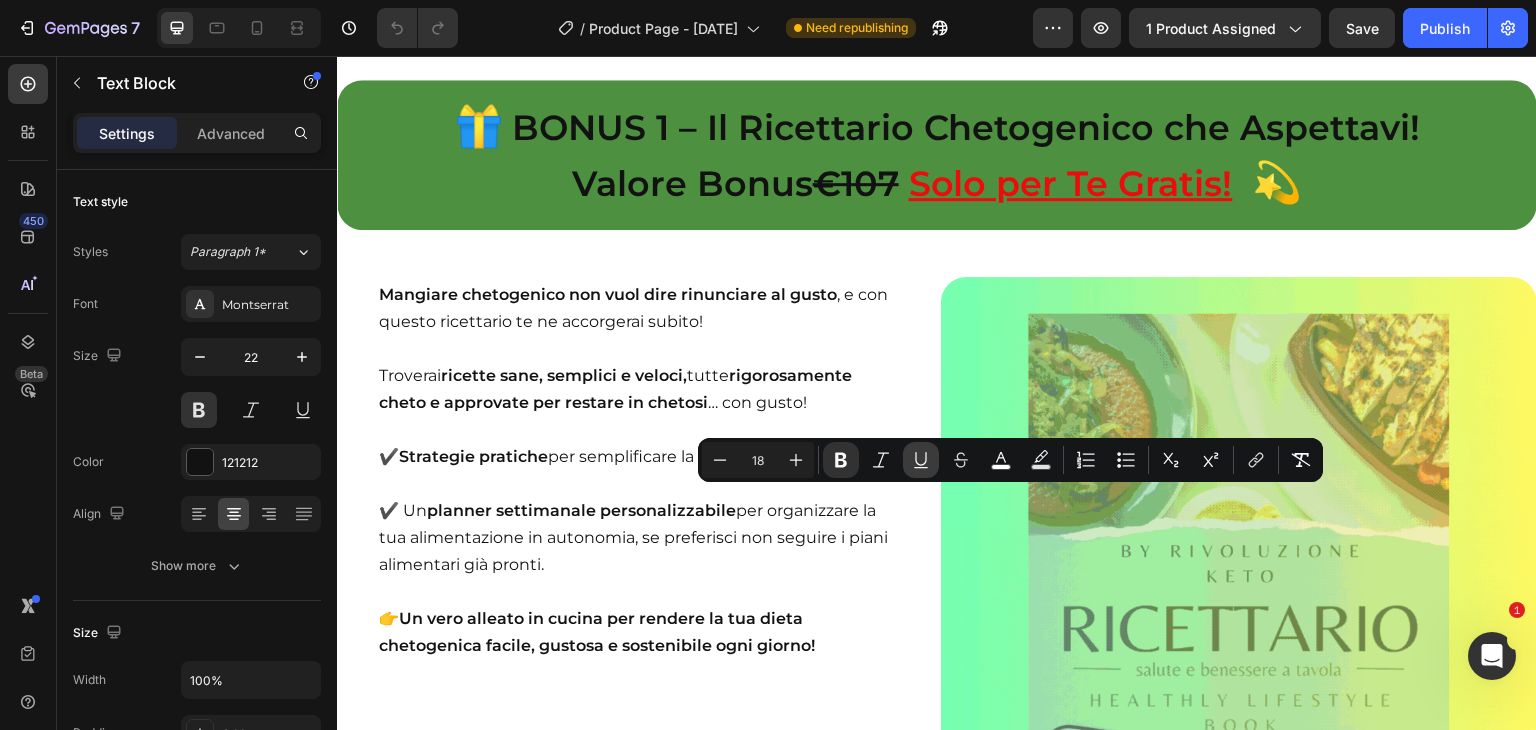 click 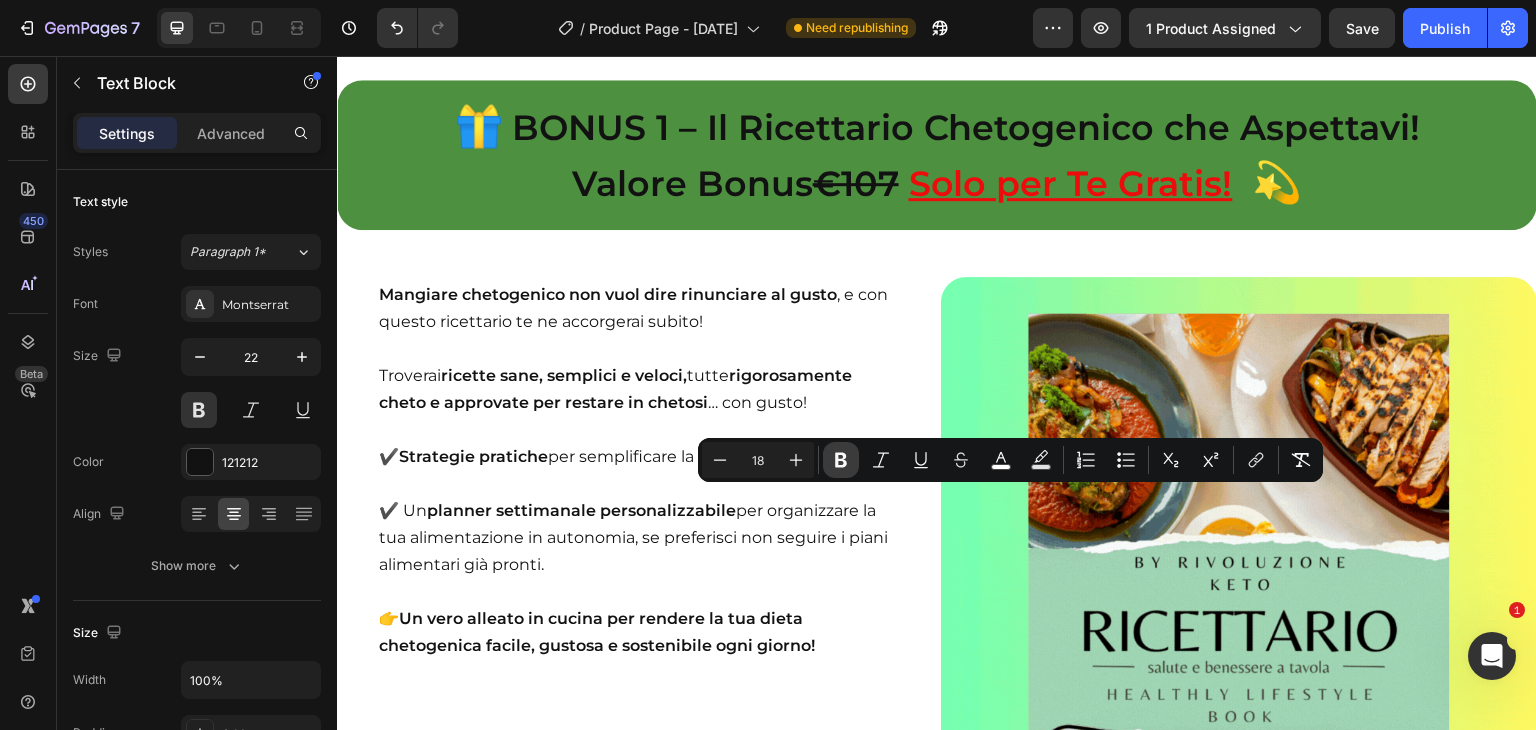 click 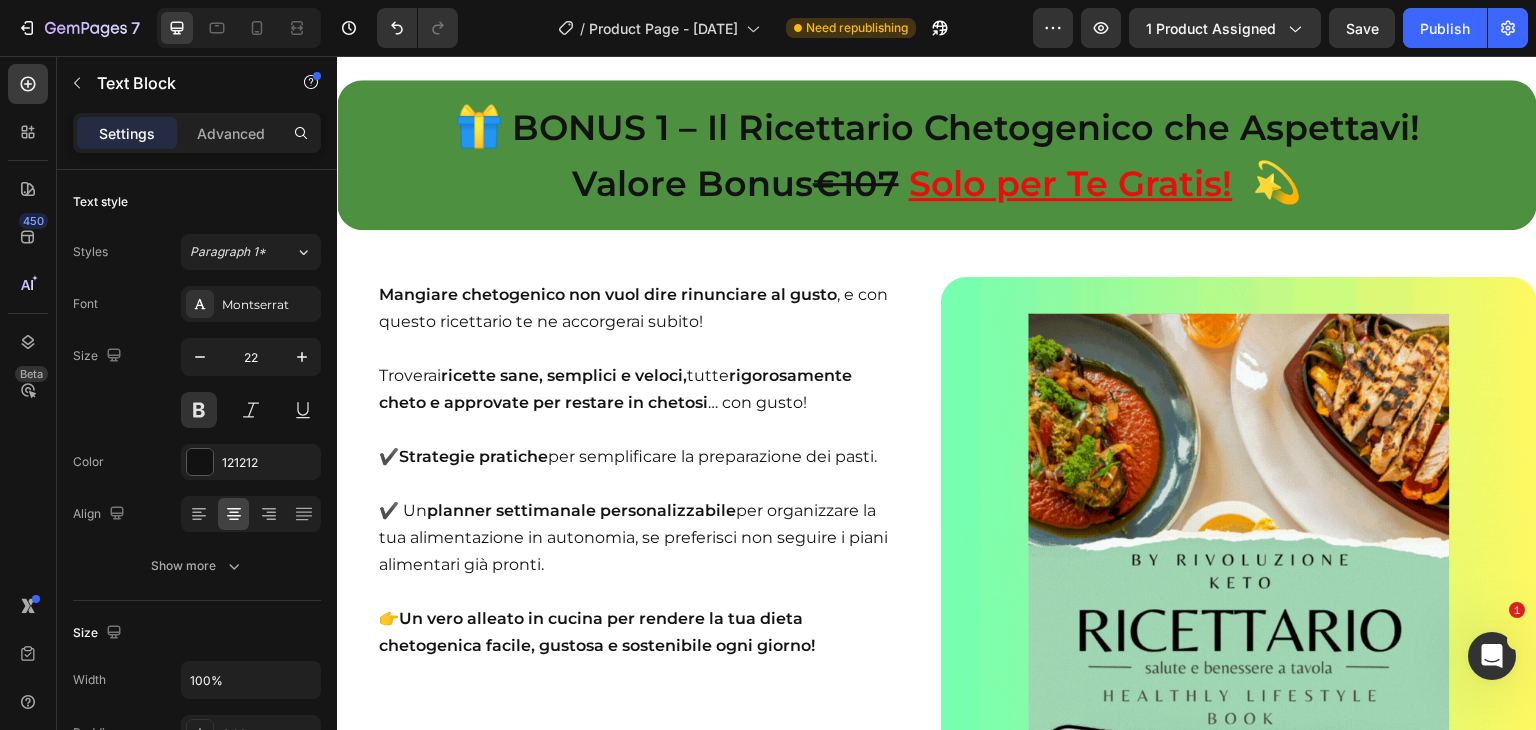 click on "⚠️   Attenzione!   Al termine dell’offerta non potrai più beneficiare del nostro sconto esclusivo e dei Bonus in omaggio! Text Block   60" at bounding box center [937, -1188] 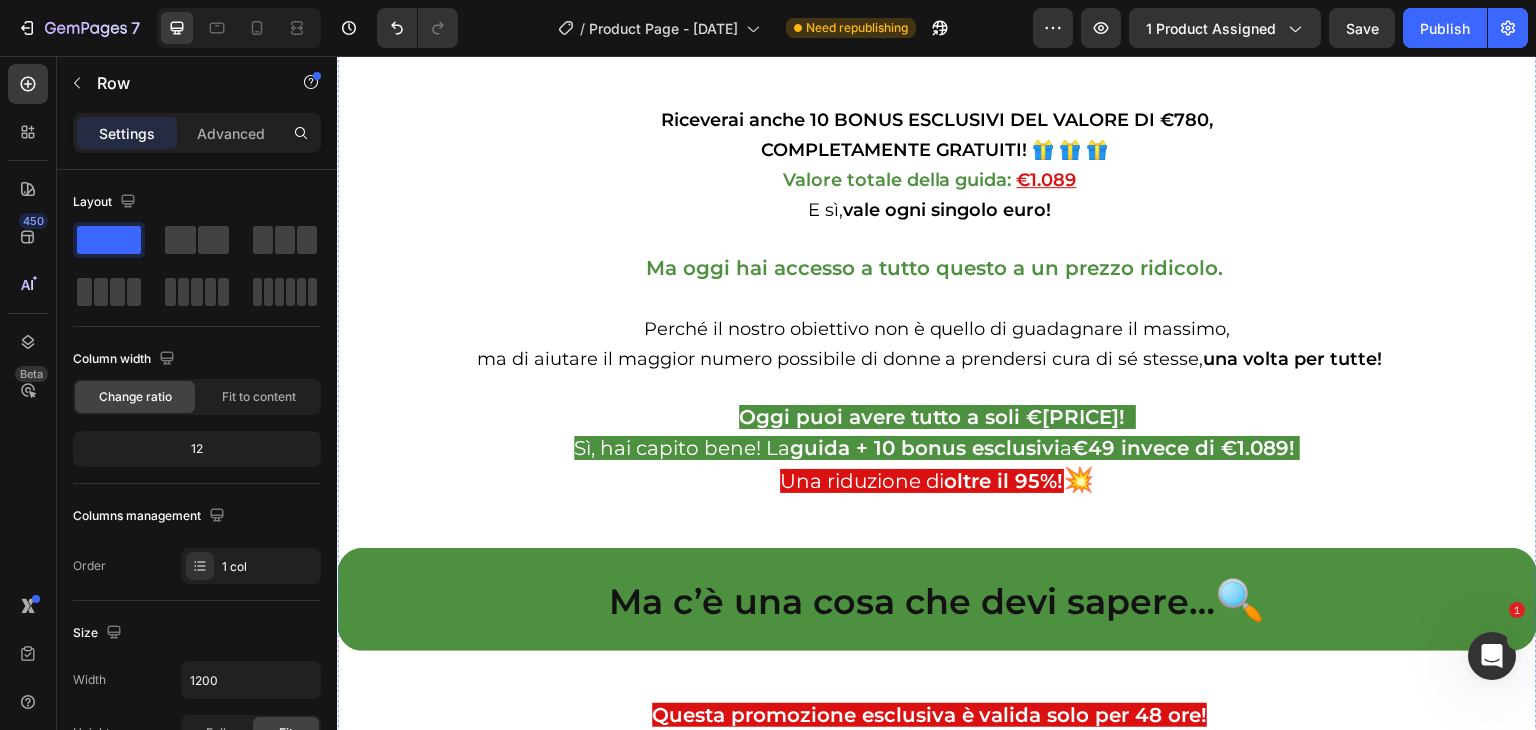 scroll, scrollTop: 20247, scrollLeft: 0, axis: vertical 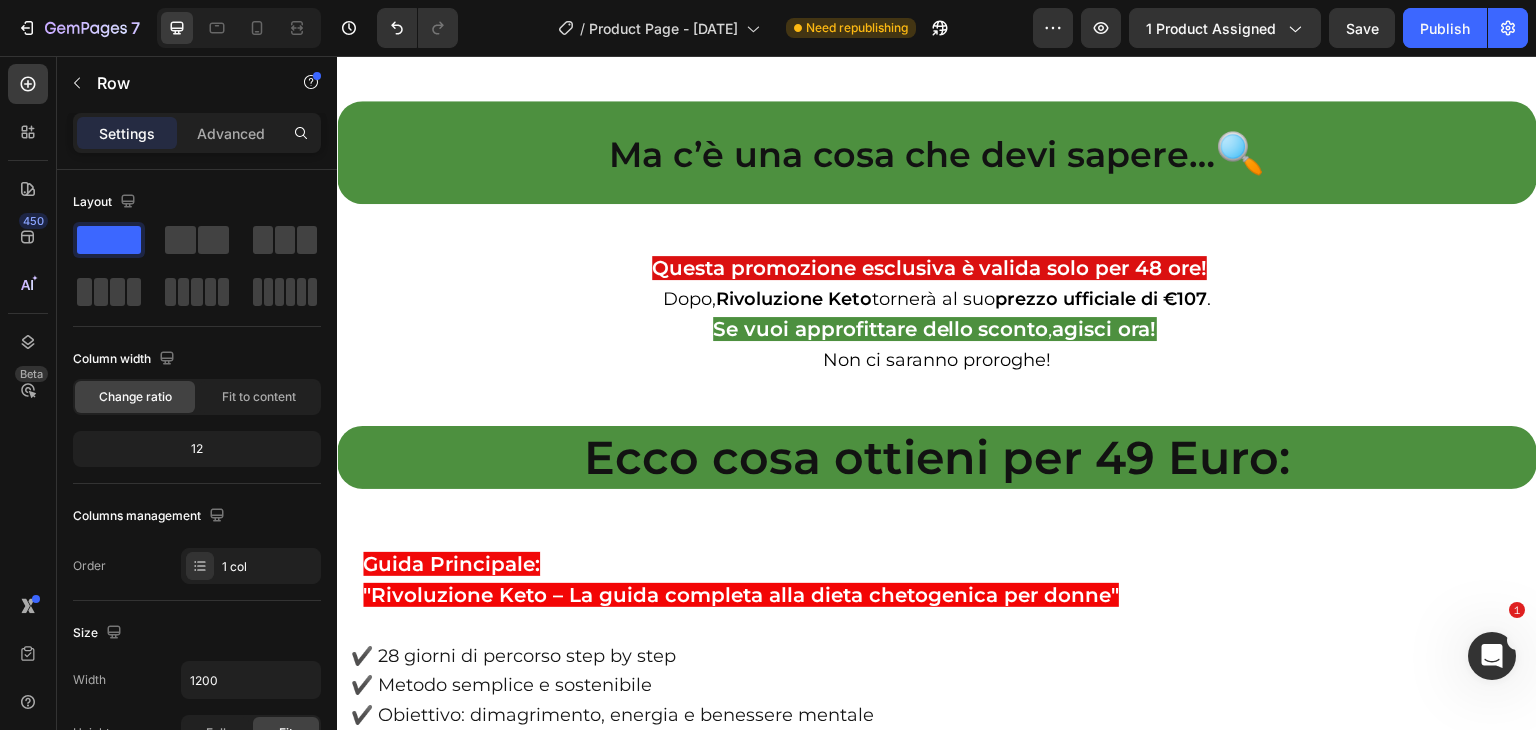 click on "Attenzione!" at bounding box center [484, -1306] 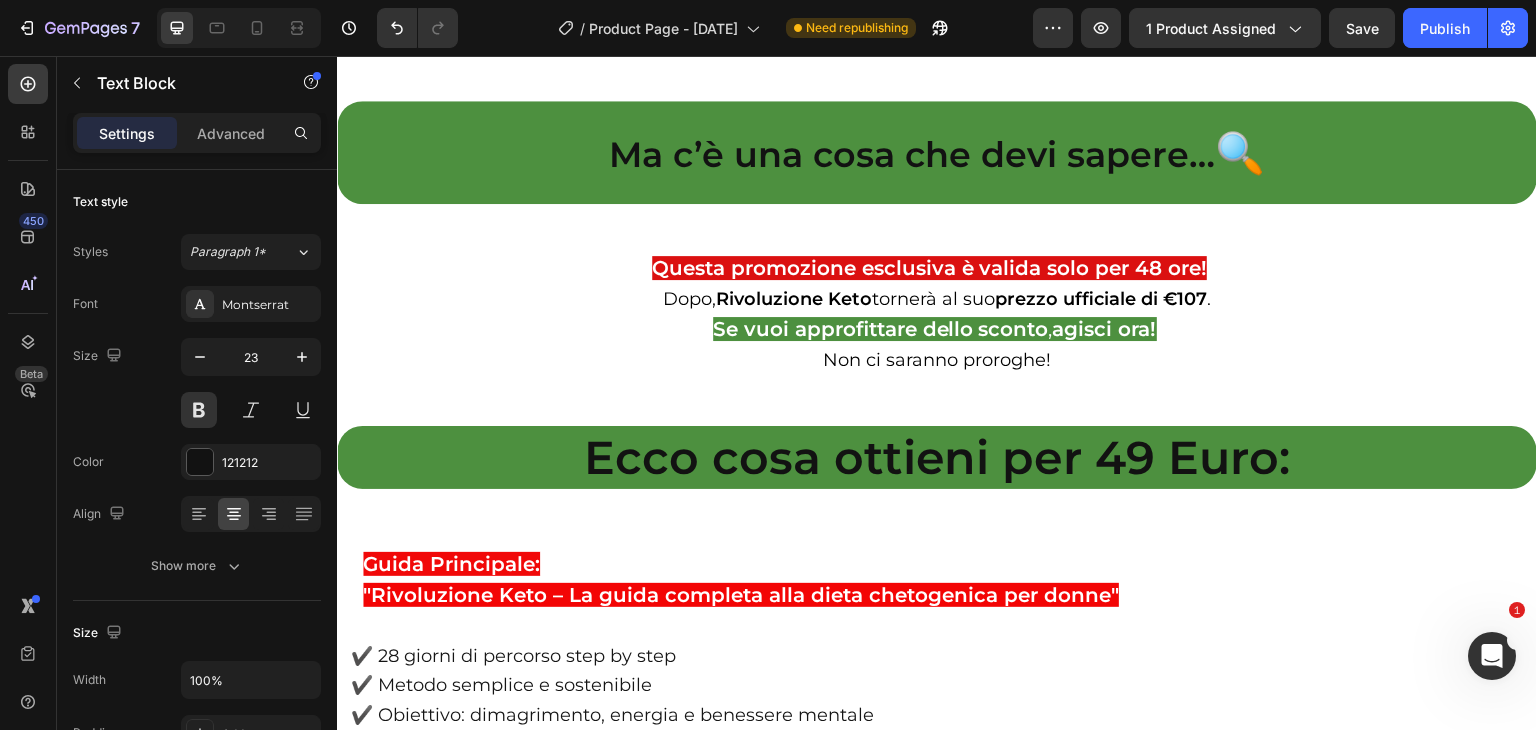 click on "Attenzione!" at bounding box center [484, -1306] 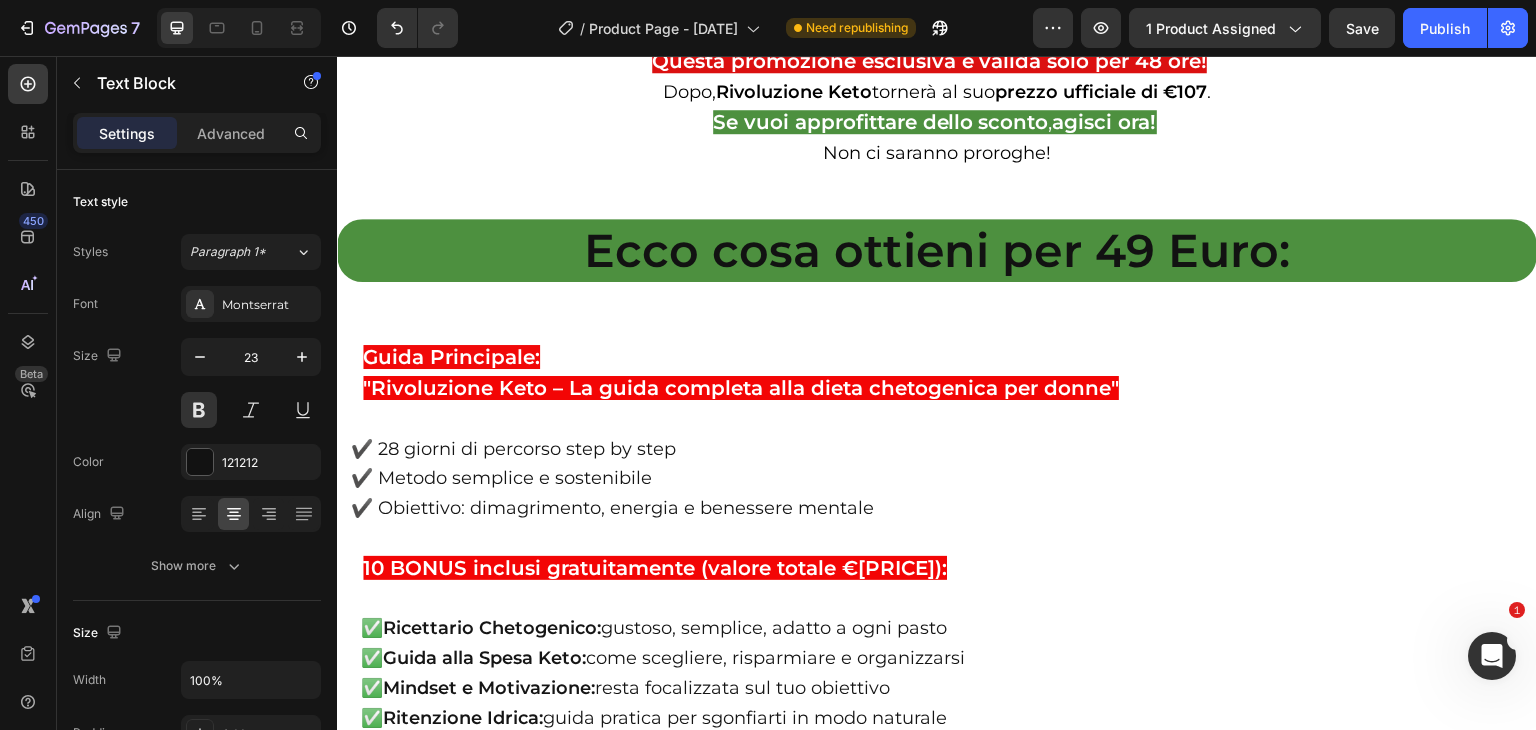 scroll, scrollTop: 20799, scrollLeft: 0, axis: vertical 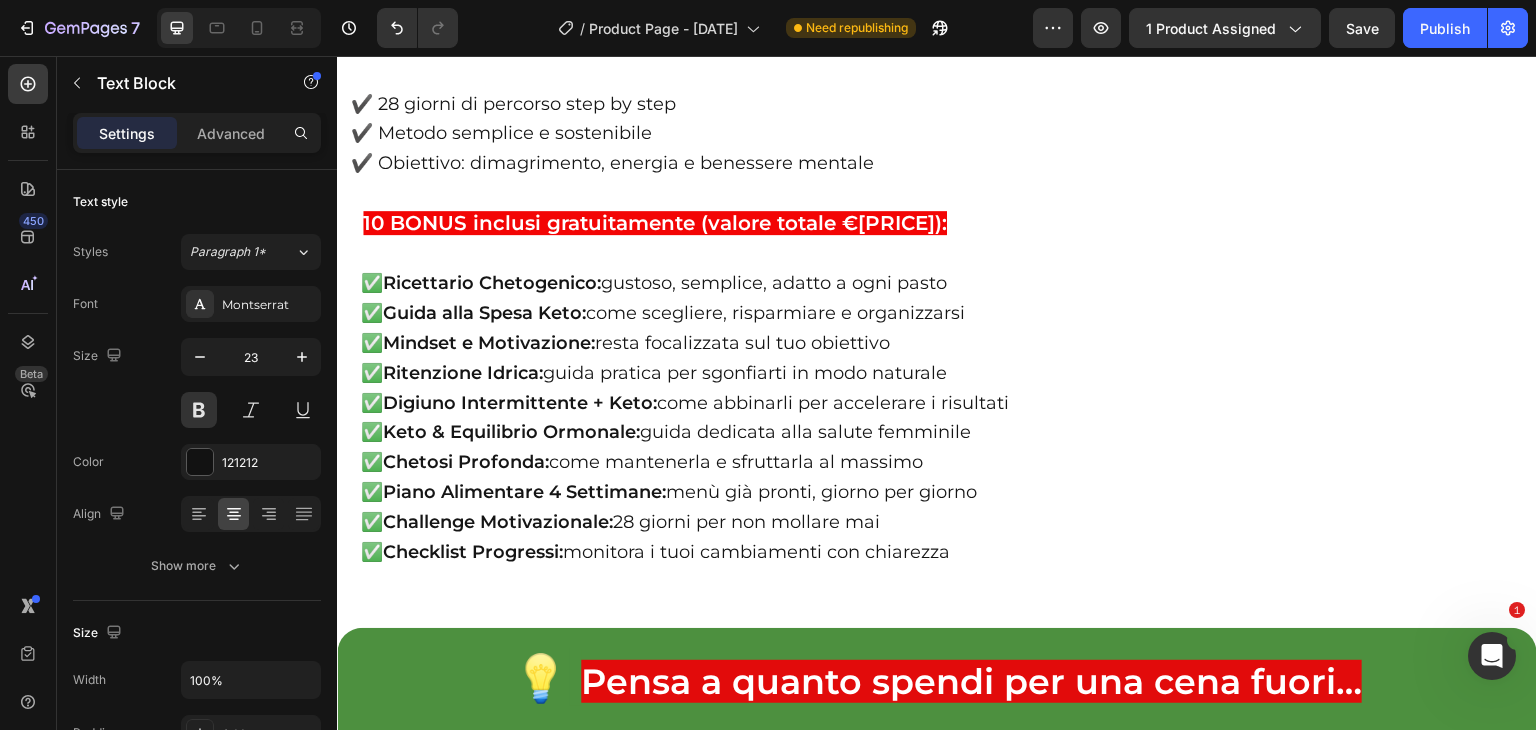 click on "Ci sto! Accetto la Sfida!" at bounding box center (952, -2163) 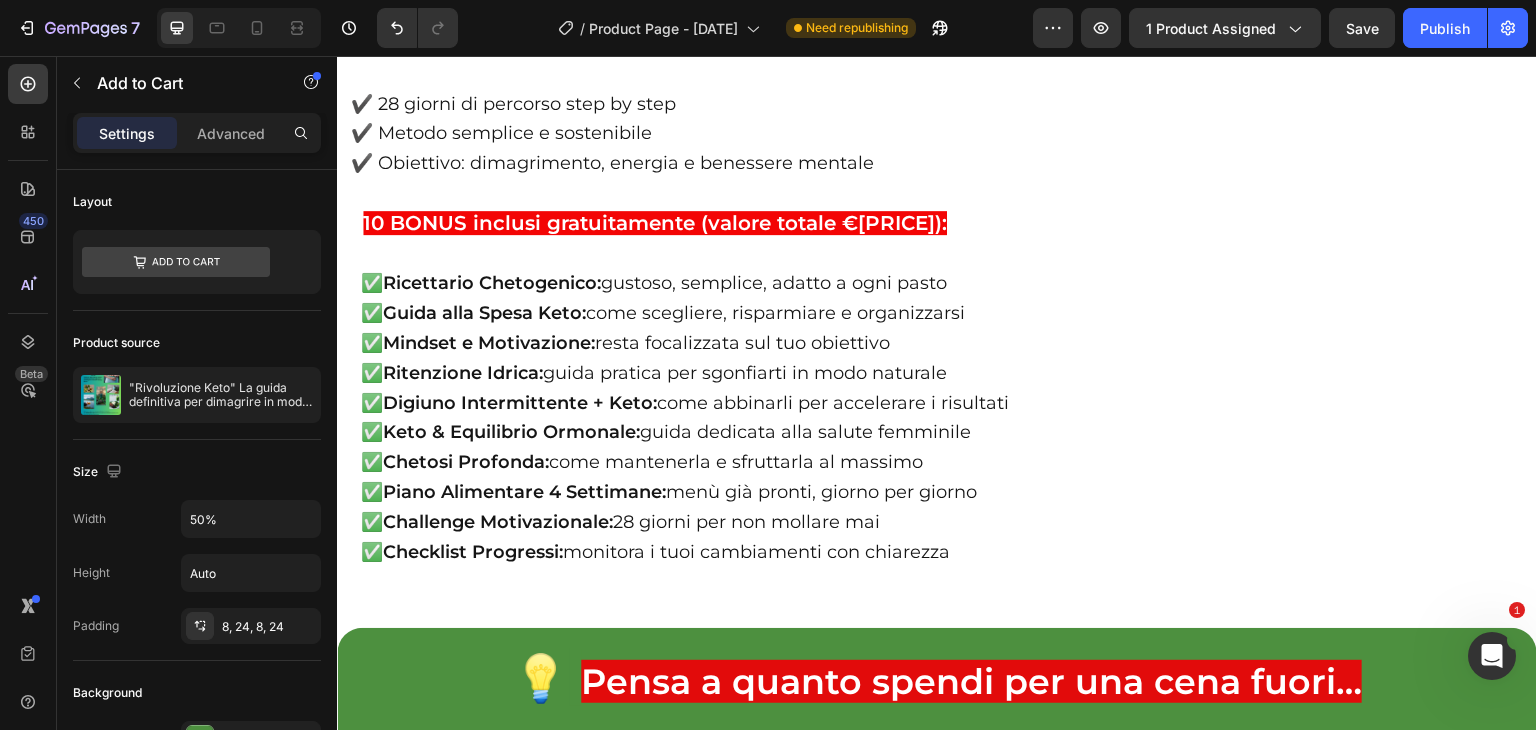 scroll, scrollTop: 21116, scrollLeft: 0, axis: vertical 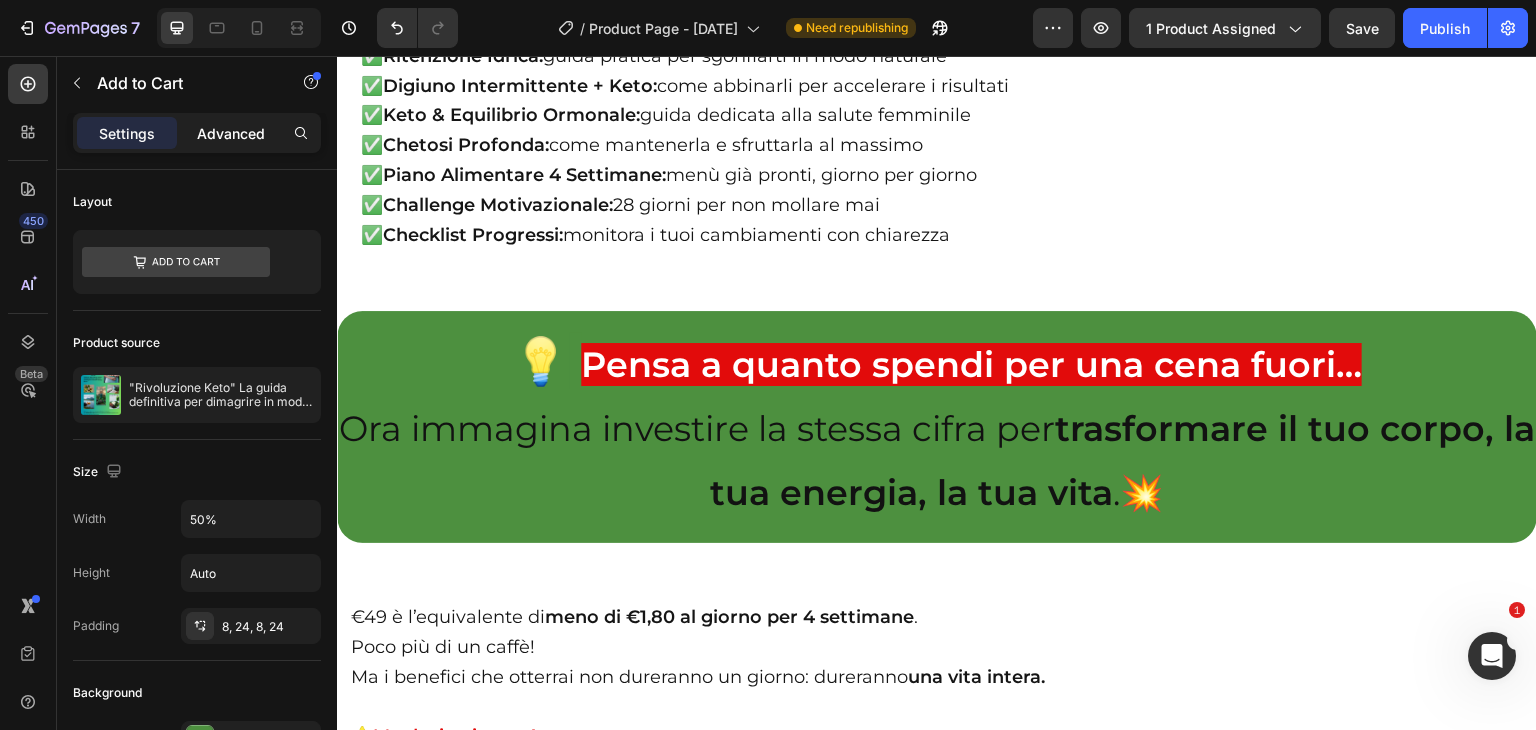 click on "Advanced" at bounding box center (231, 133) 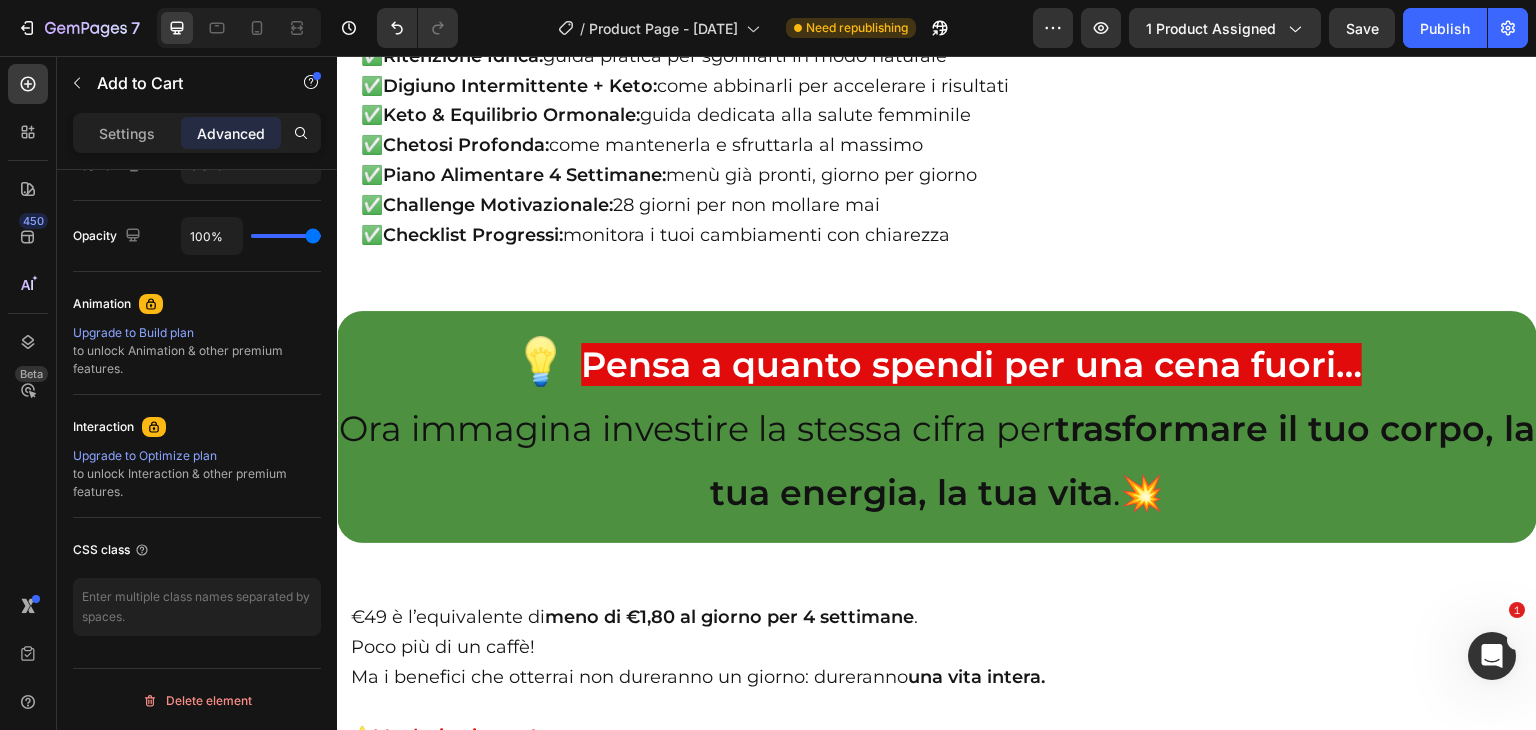 scroll, scrollTop: 199, scrollLeft: 0, axis: vertical 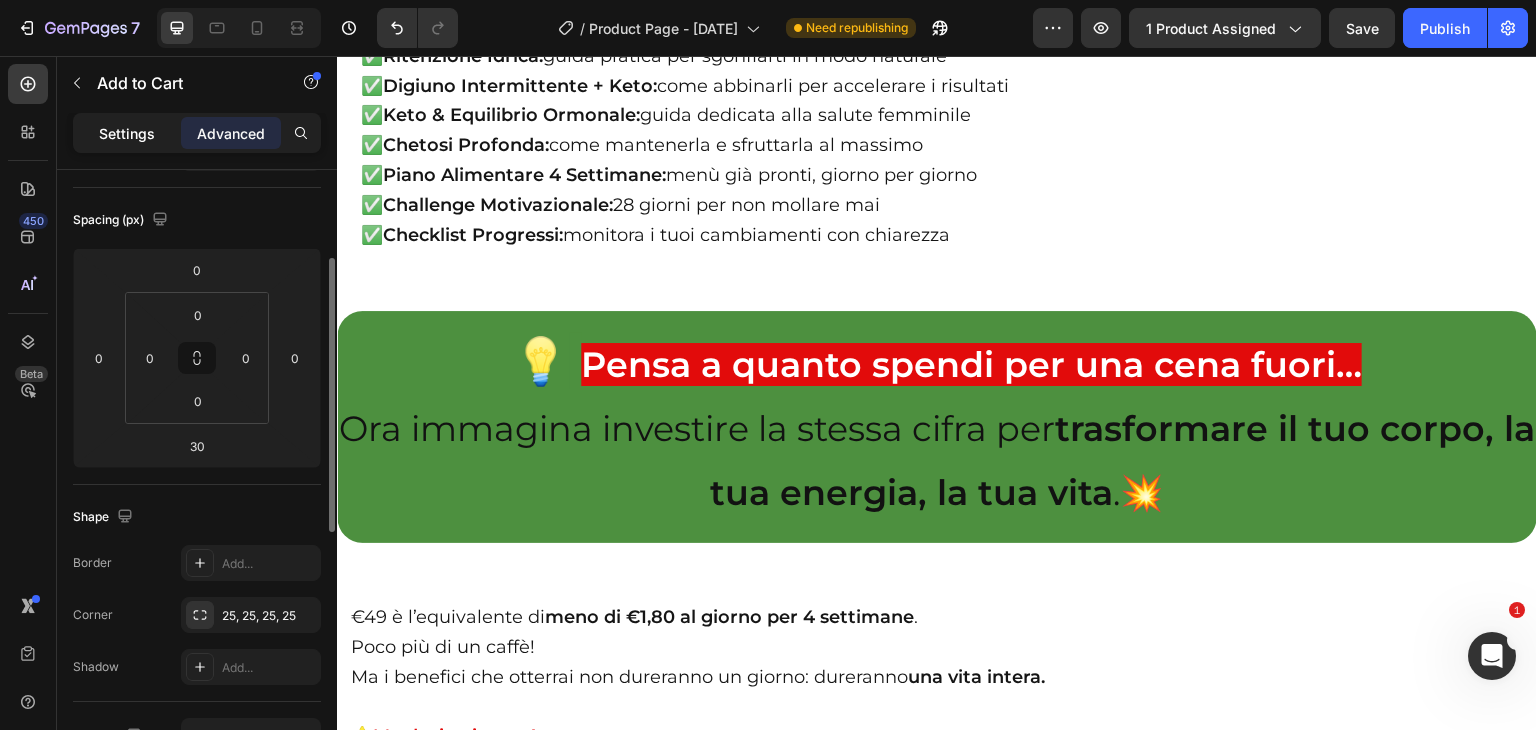 click on "Settings" at bounding box center (127, 133) 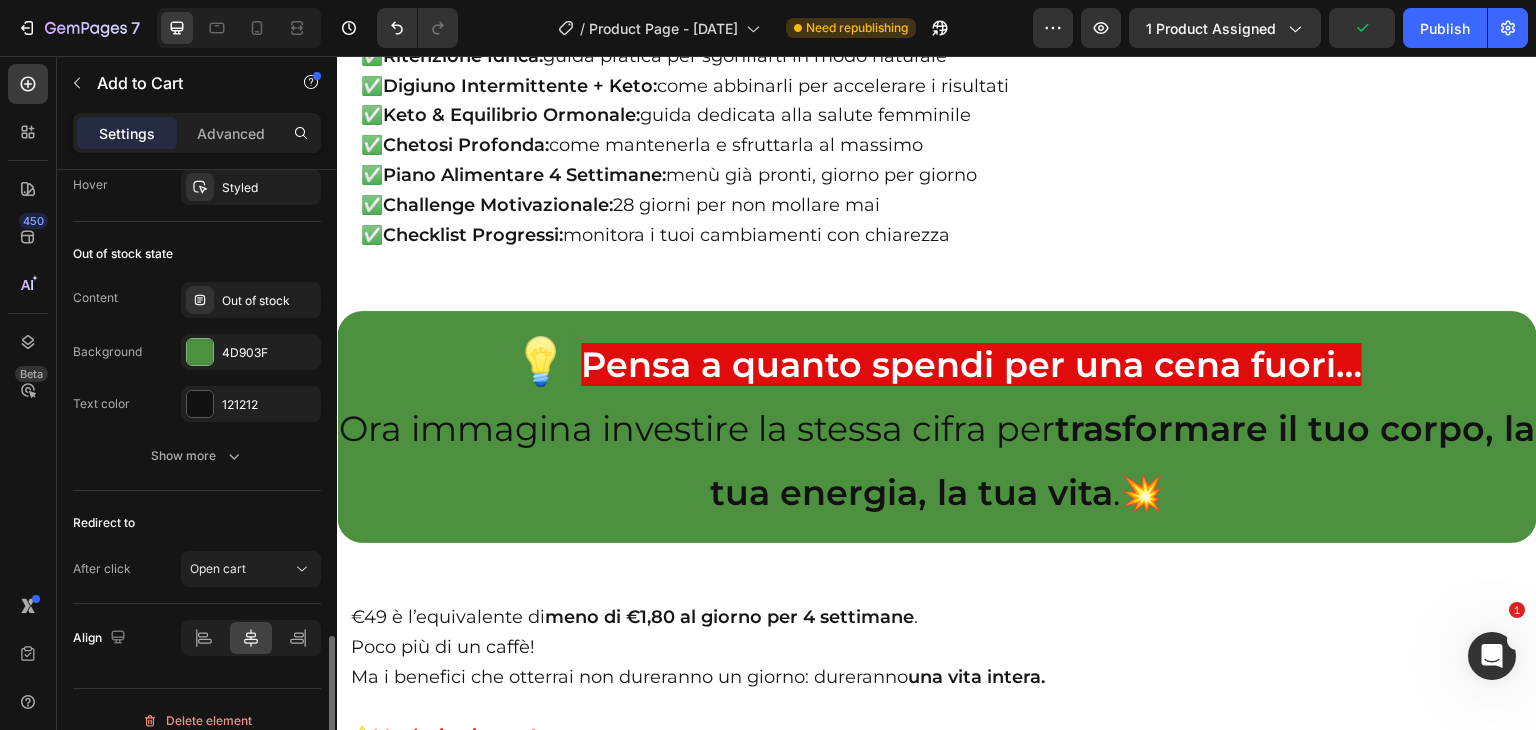 scroll, scrollTop: 1680, scrollLeft: 0, axis: vertical 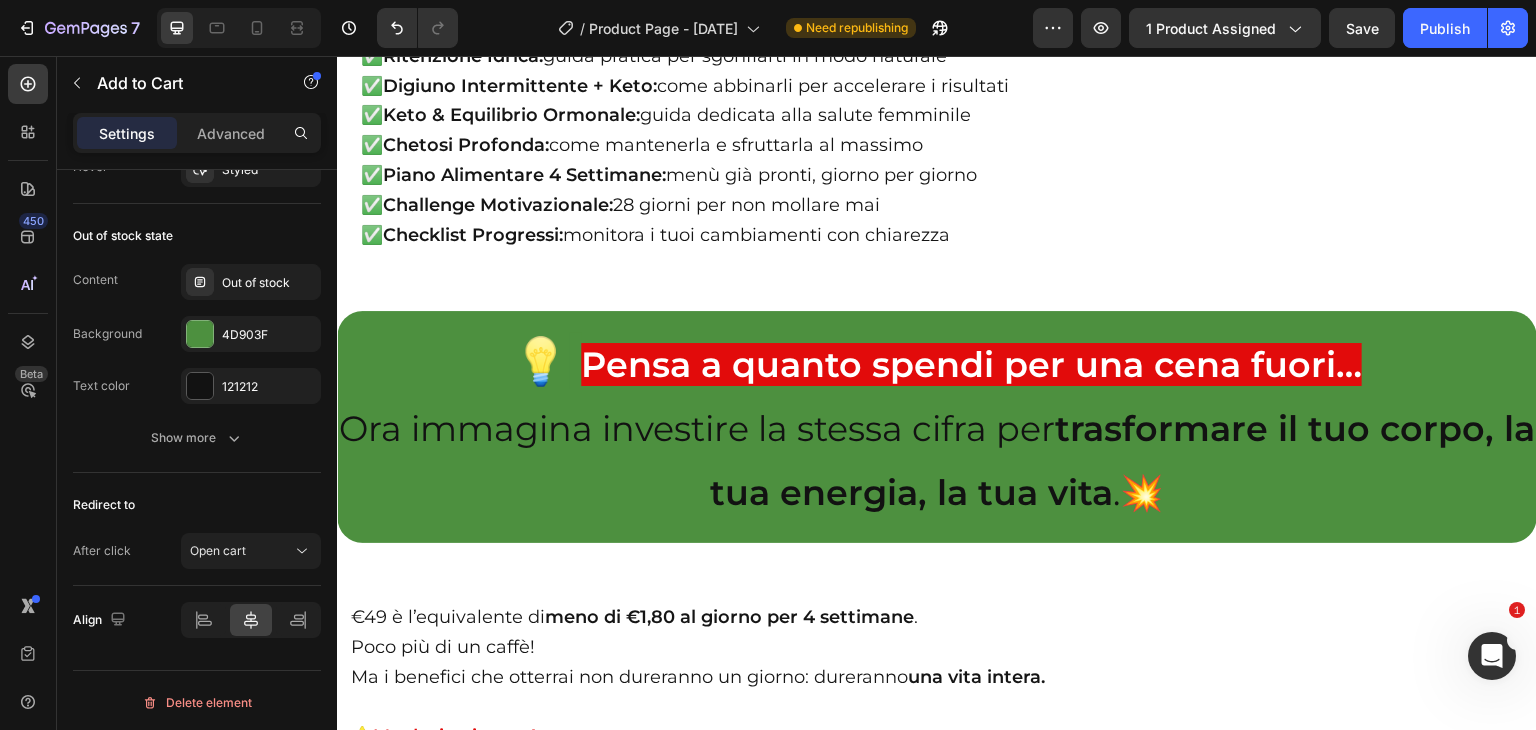 click on "Al termine dell' offerta non potrai più Beneficiare del nostro sconto esclusivo e dei Bonus in omaggio!" at bounding box center [1011, -2175] 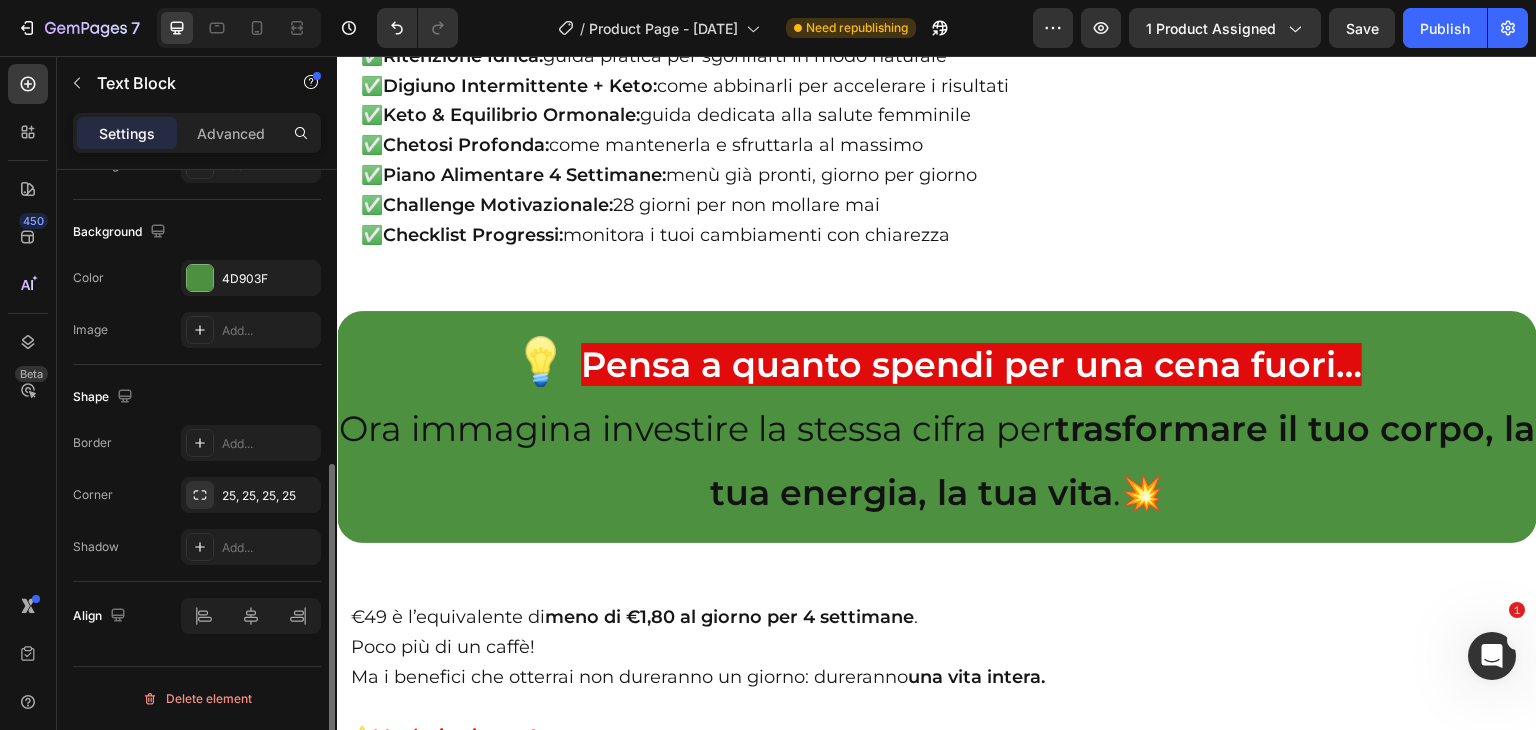 scroll, scrollTop: 0, scrollLeft: 0, axis: both 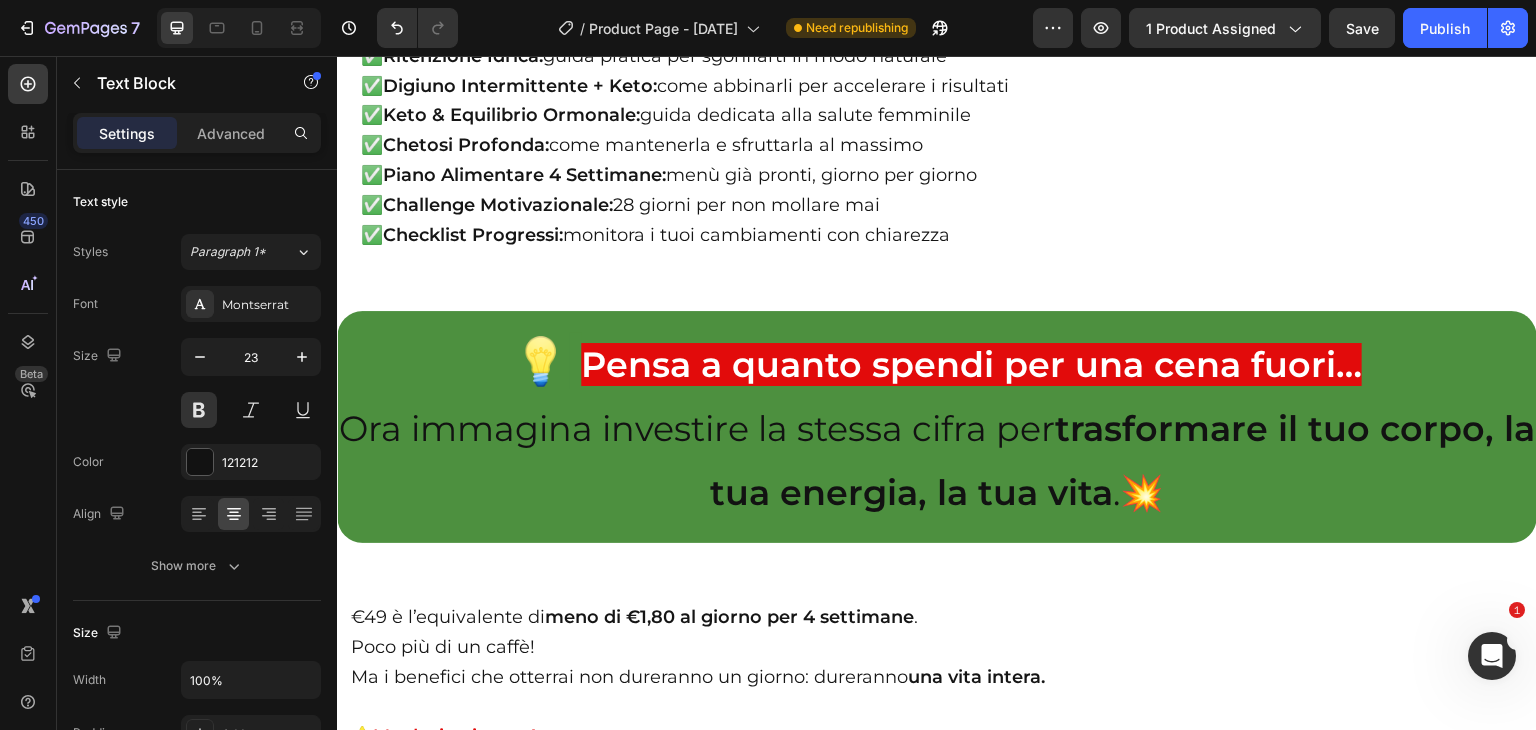 click on "Al termine dell' offerta non potrai più Beneficiare del nostro sconto esclusivo e dei Bonus in omaggio!" at bounding box center [1011, -2175] 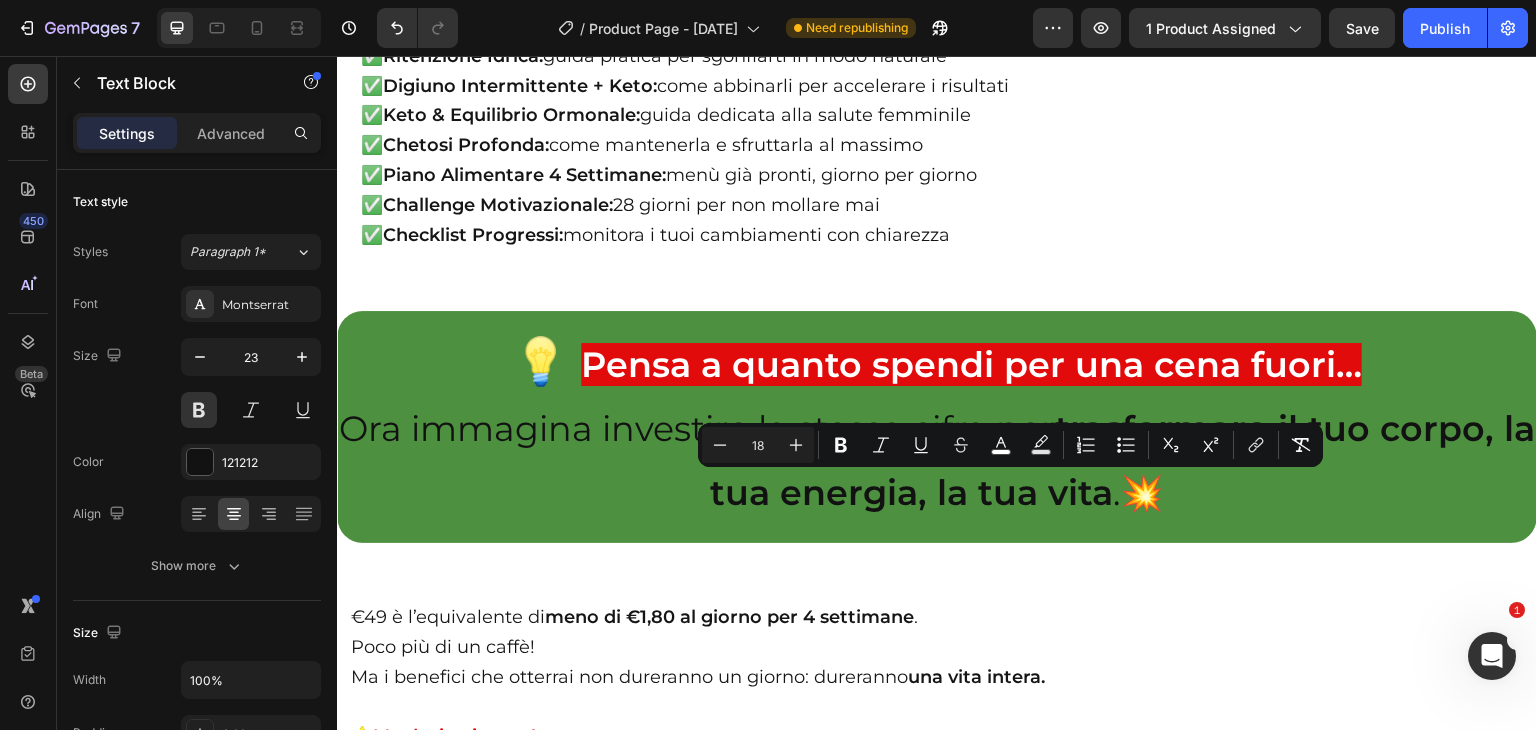 drag, startPoint x: 546, startPoint y: 489, endPoint x: 1481, endPoint y: 486, distance: 935.0048 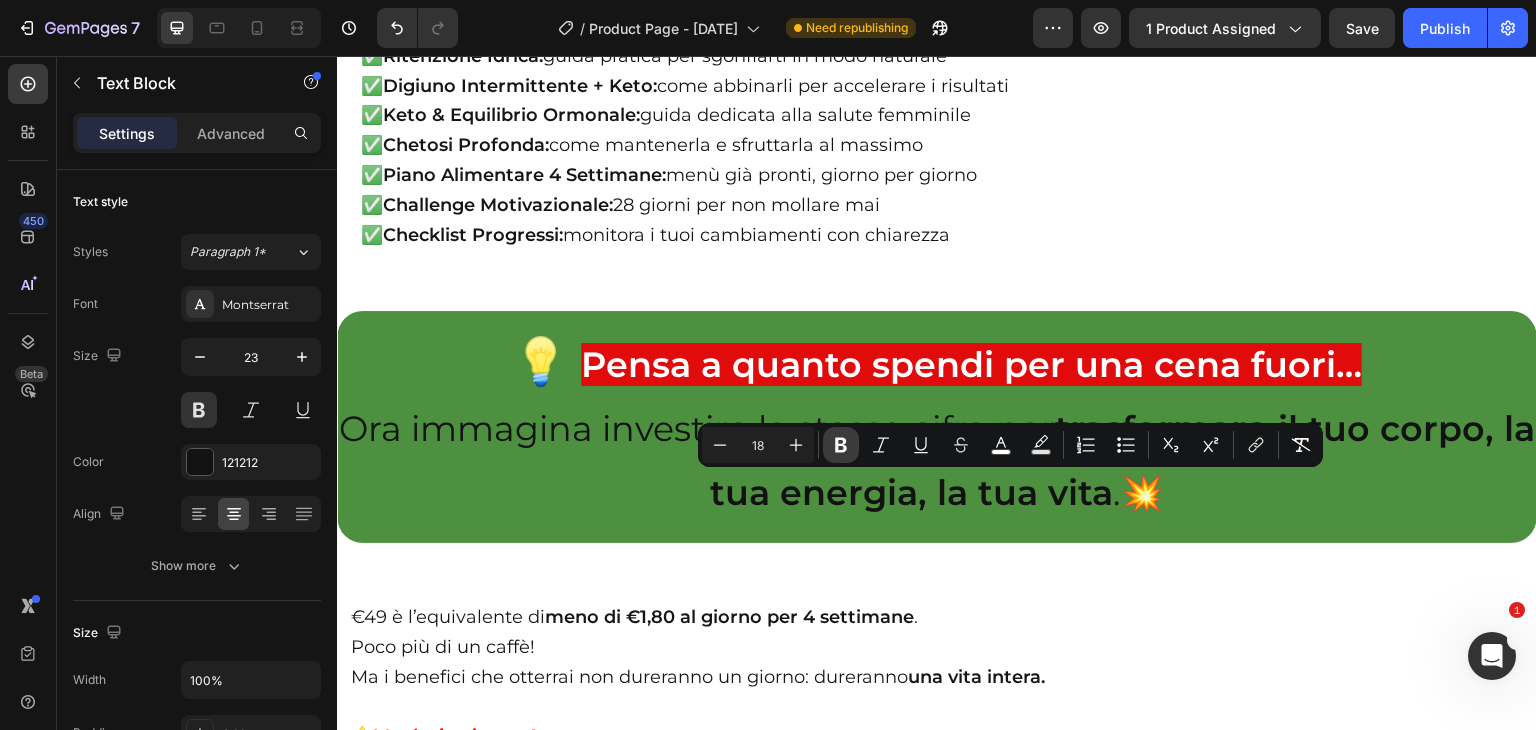 click 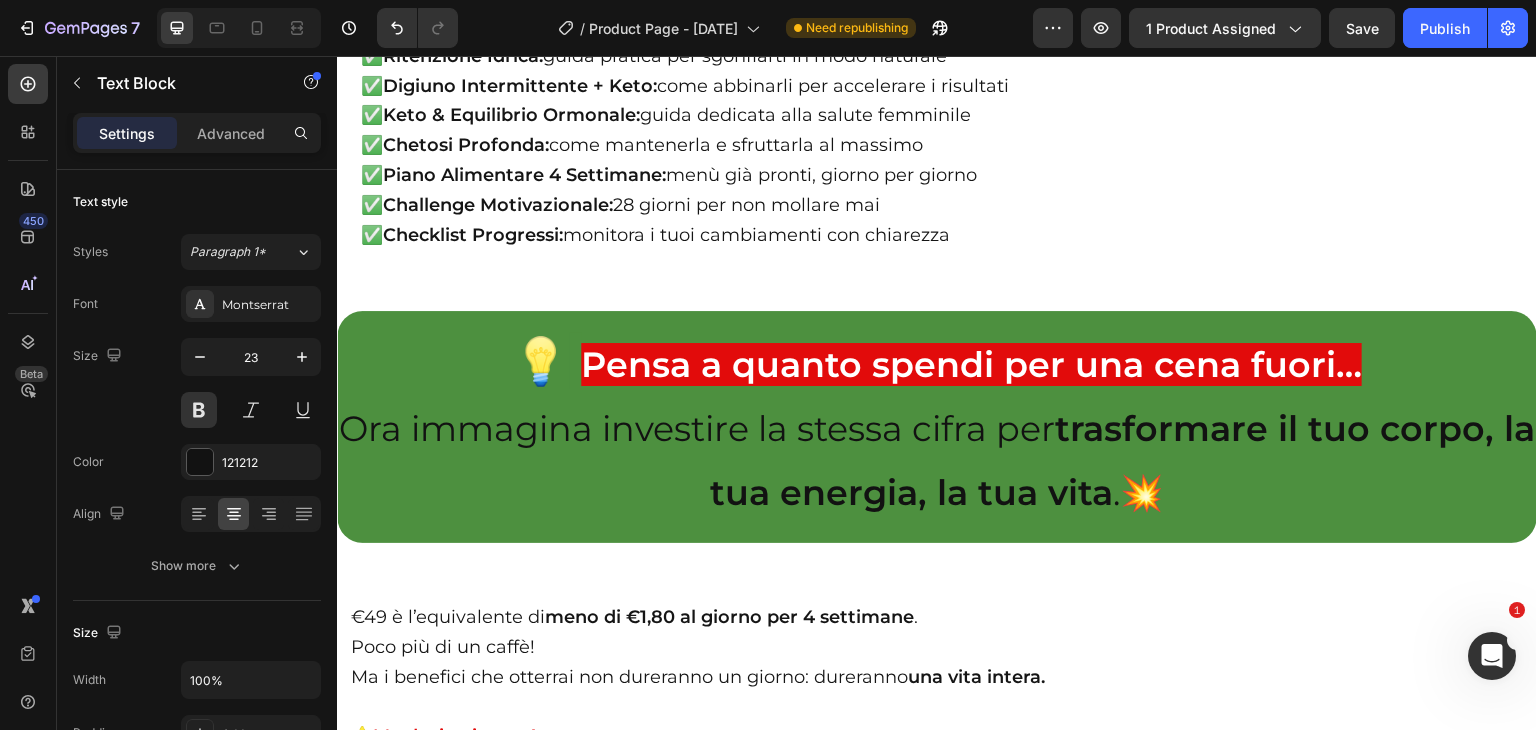 click on "⚠️ Attenzione! Al termine dell' offerta non potrai più Beneficiare del nostro sconto esclusivo e dei Bonus in omaggio!" at bounding box center (937, -2176) 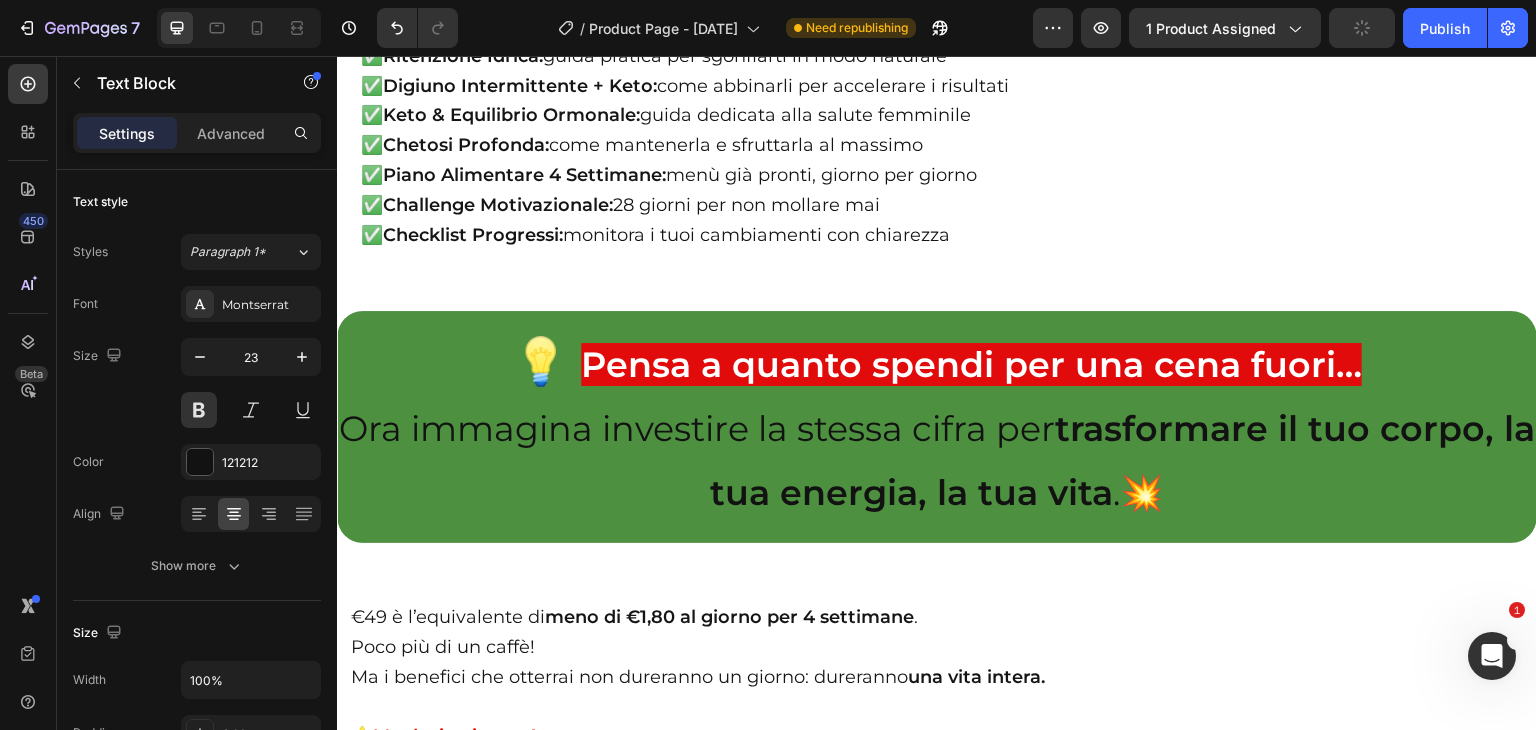 drag, startPoint x: 435, startPoint y: 492, endPoint x: 533, endPoint y: 493, distance: 98.005104 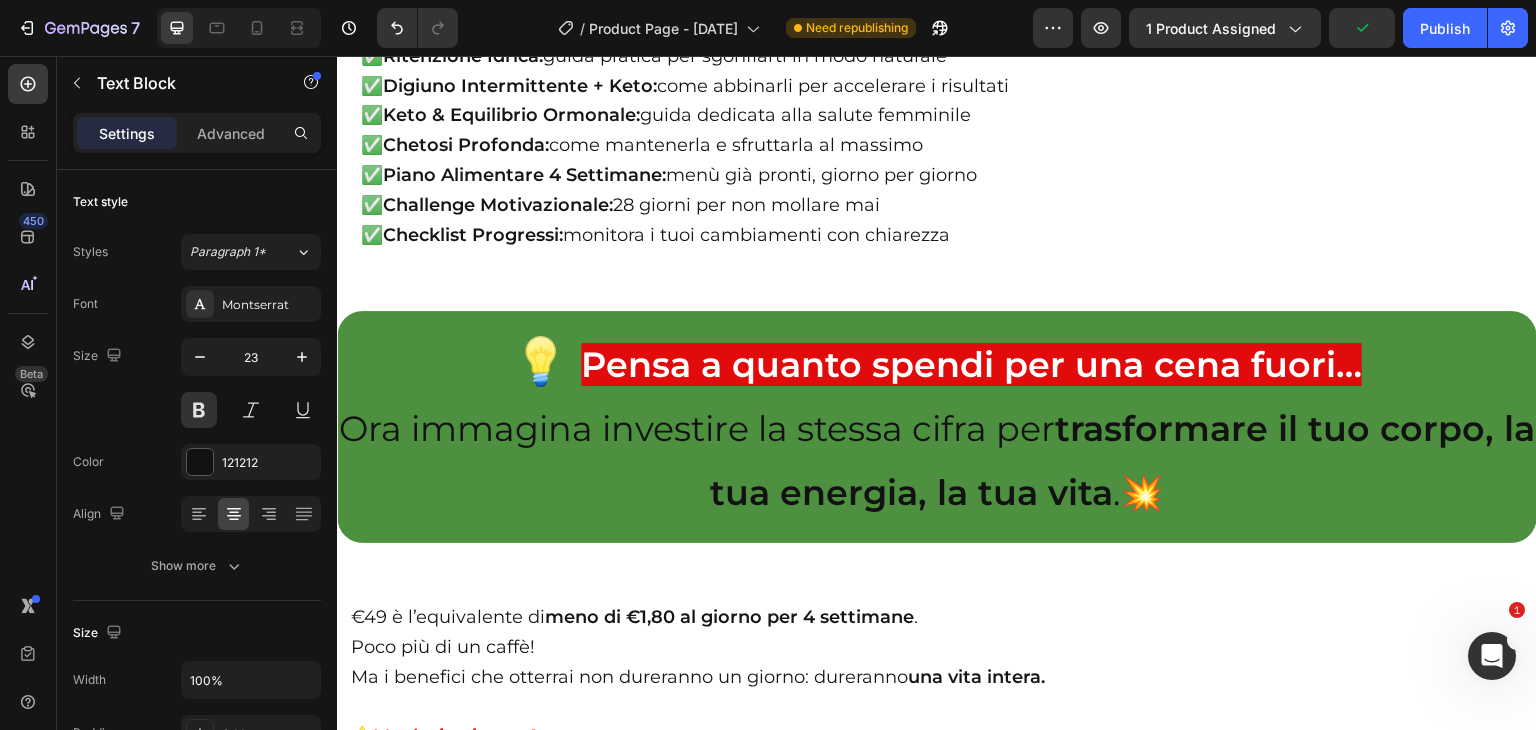 click on "Attenzione!" at bounding box center (484, -2175) 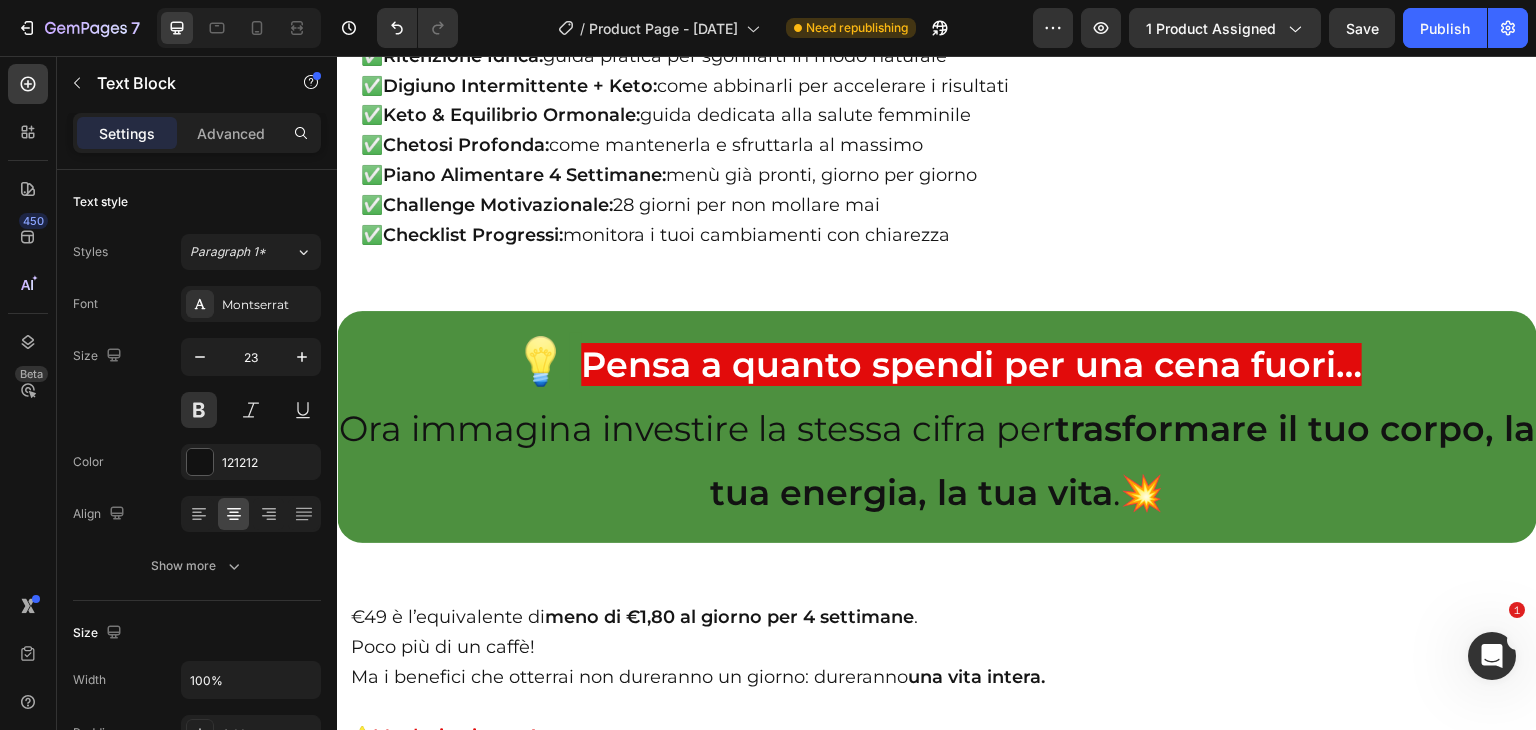 drag, startPoint x: 429, startPoint y: 488, endPoint x: 532, endPoint y: 493, distance: 103.121284 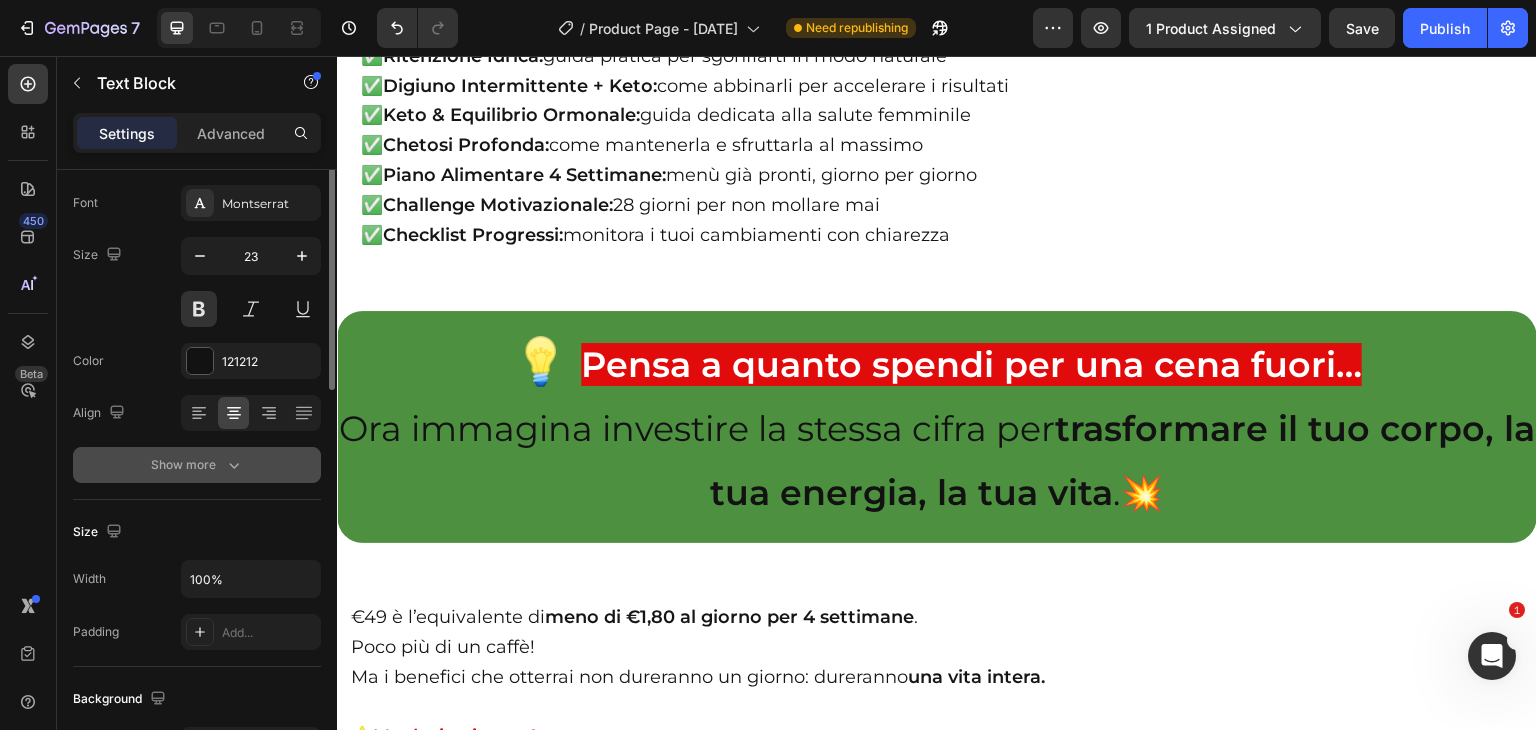 scroll, scrollTop: 0, scrollLeft: 0, axis: both 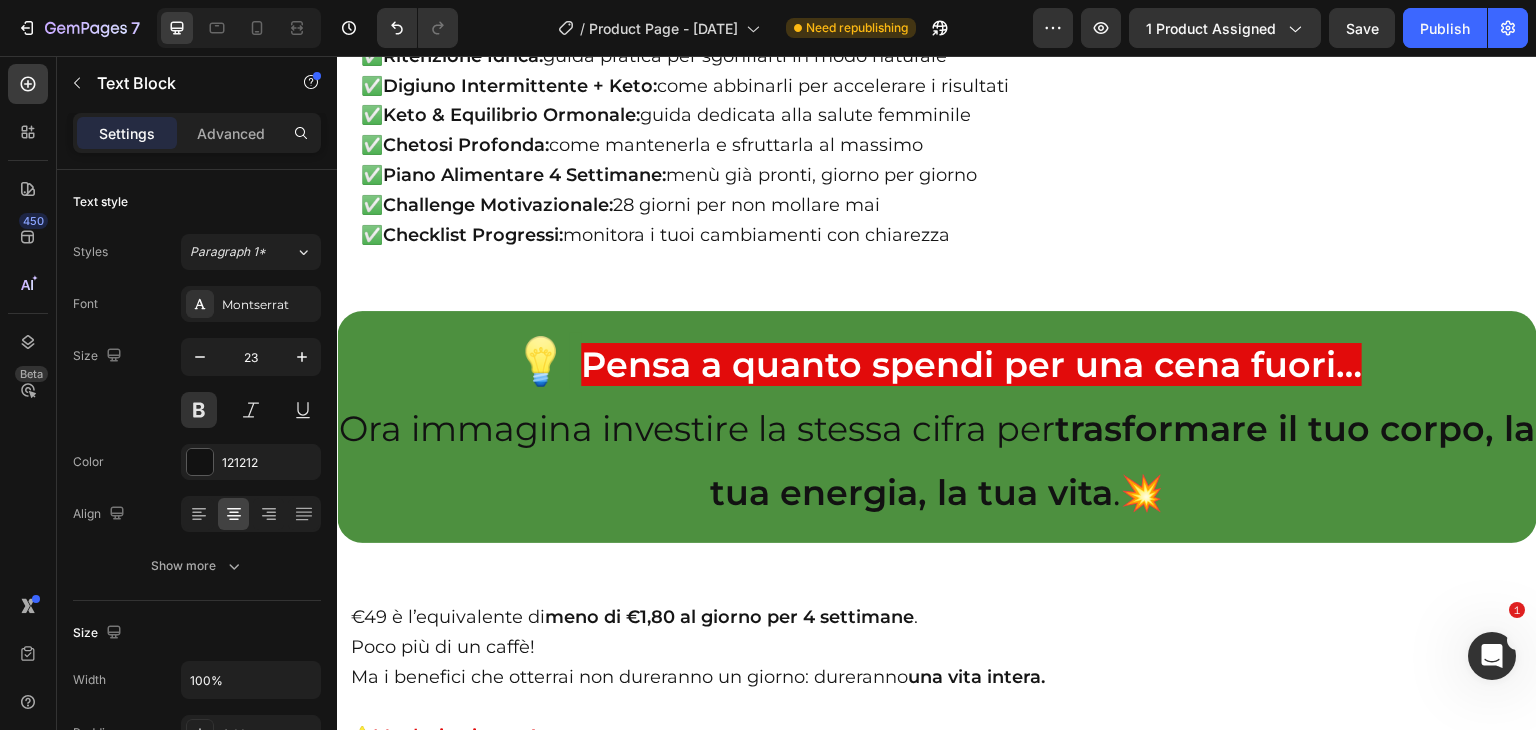 click on "Al termine dell' offerta non potrai più Beneficiare del nostro sconto esclusivo e dei Bonus in omaggio!" at bounding box center [1011, -2175] 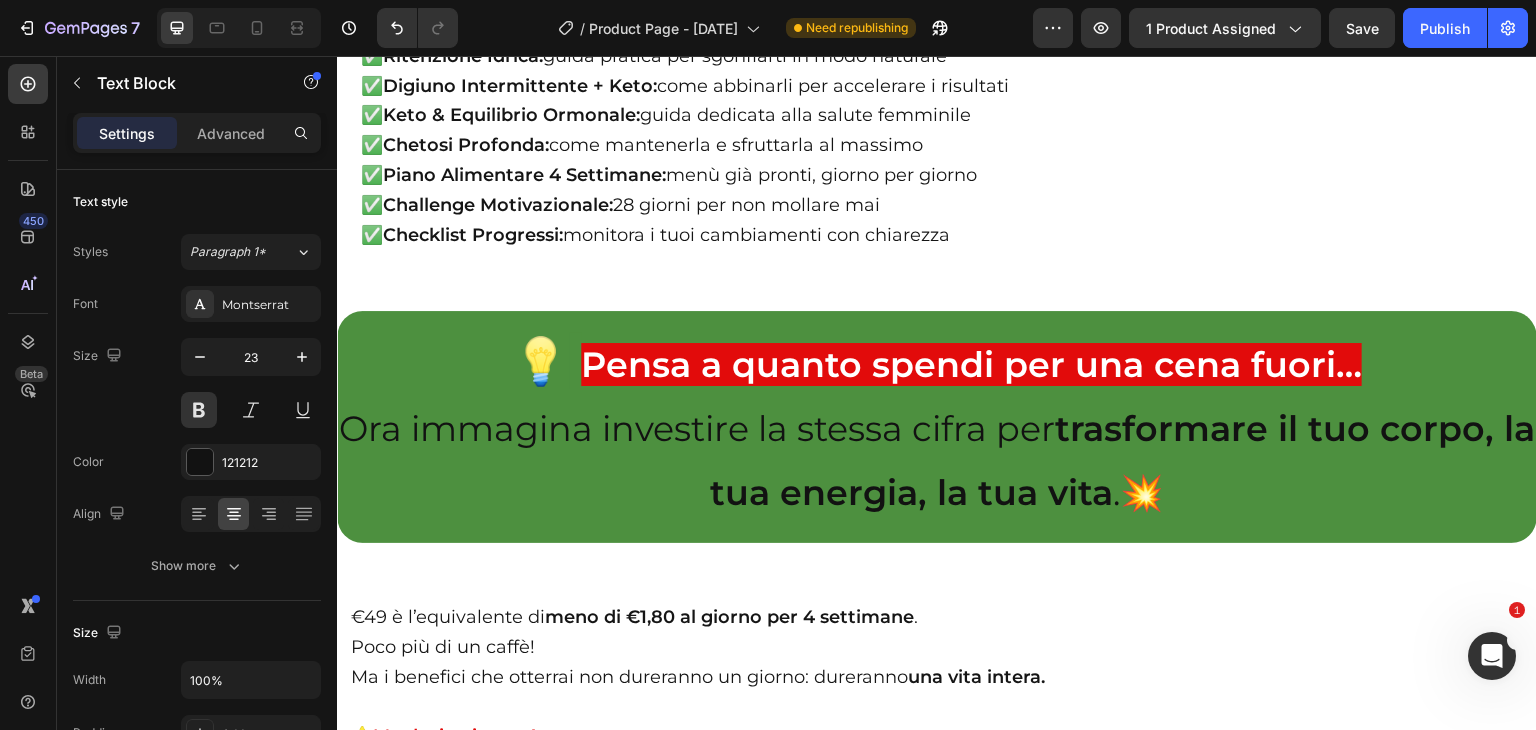 click on "23 Ore 20 Minuti 44 Secondi" at bounding box center [937, -2264] 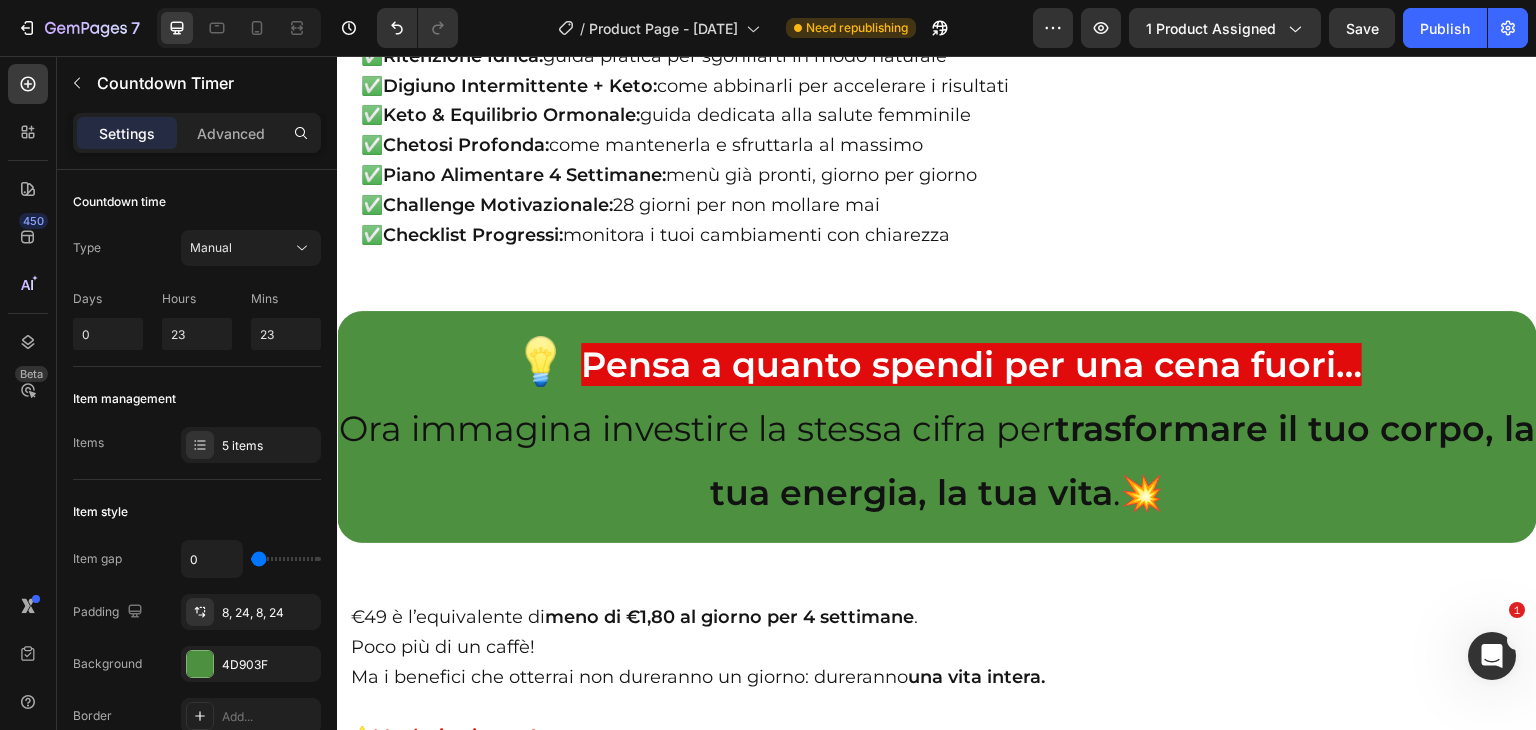 click on "Al termine dell' offerta non potrai più Beneficiare del nostro sconto esclusivo e dei Bonus in omaggio!" at bounding box center [1011, -2175] 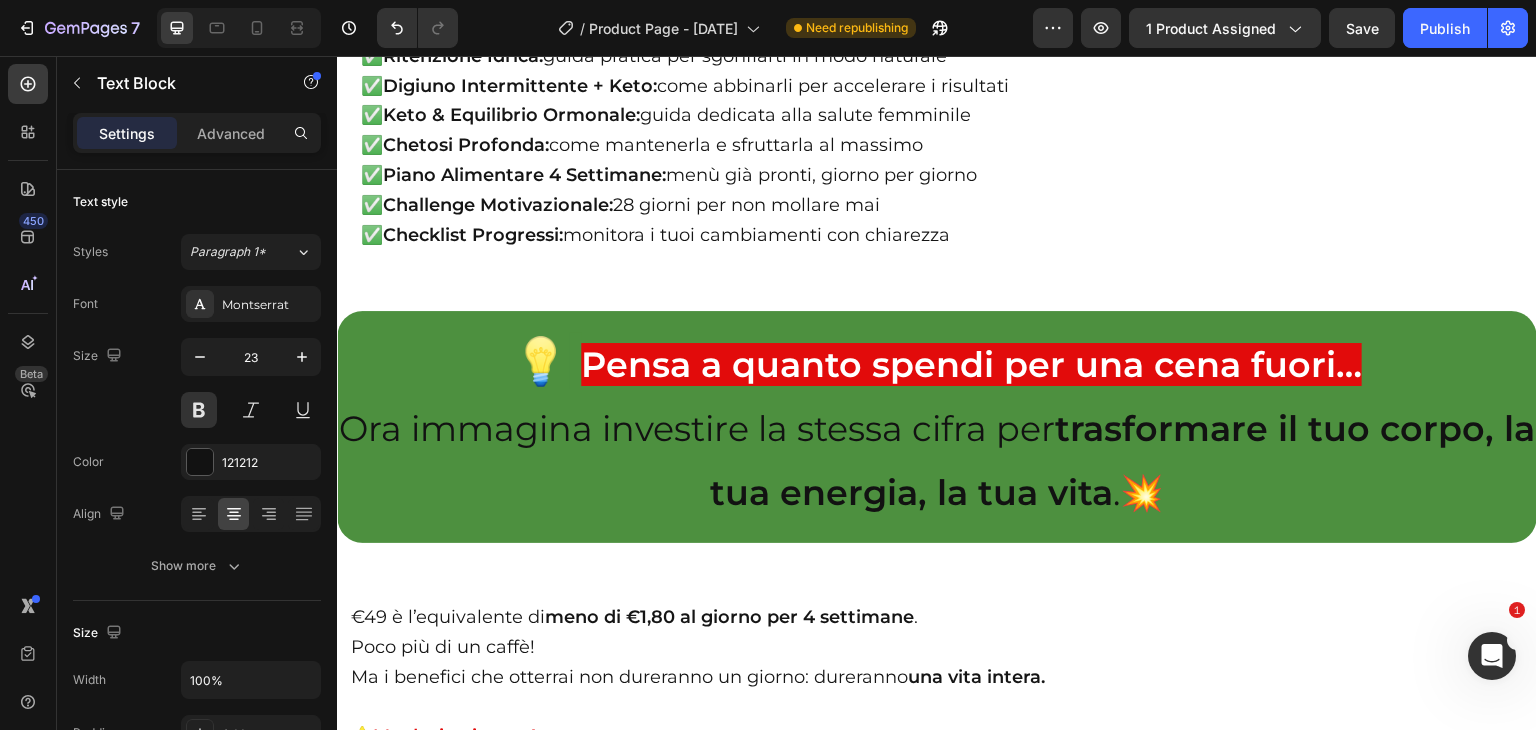 click on "Attenzione!" at bounding box center (484, -2175) 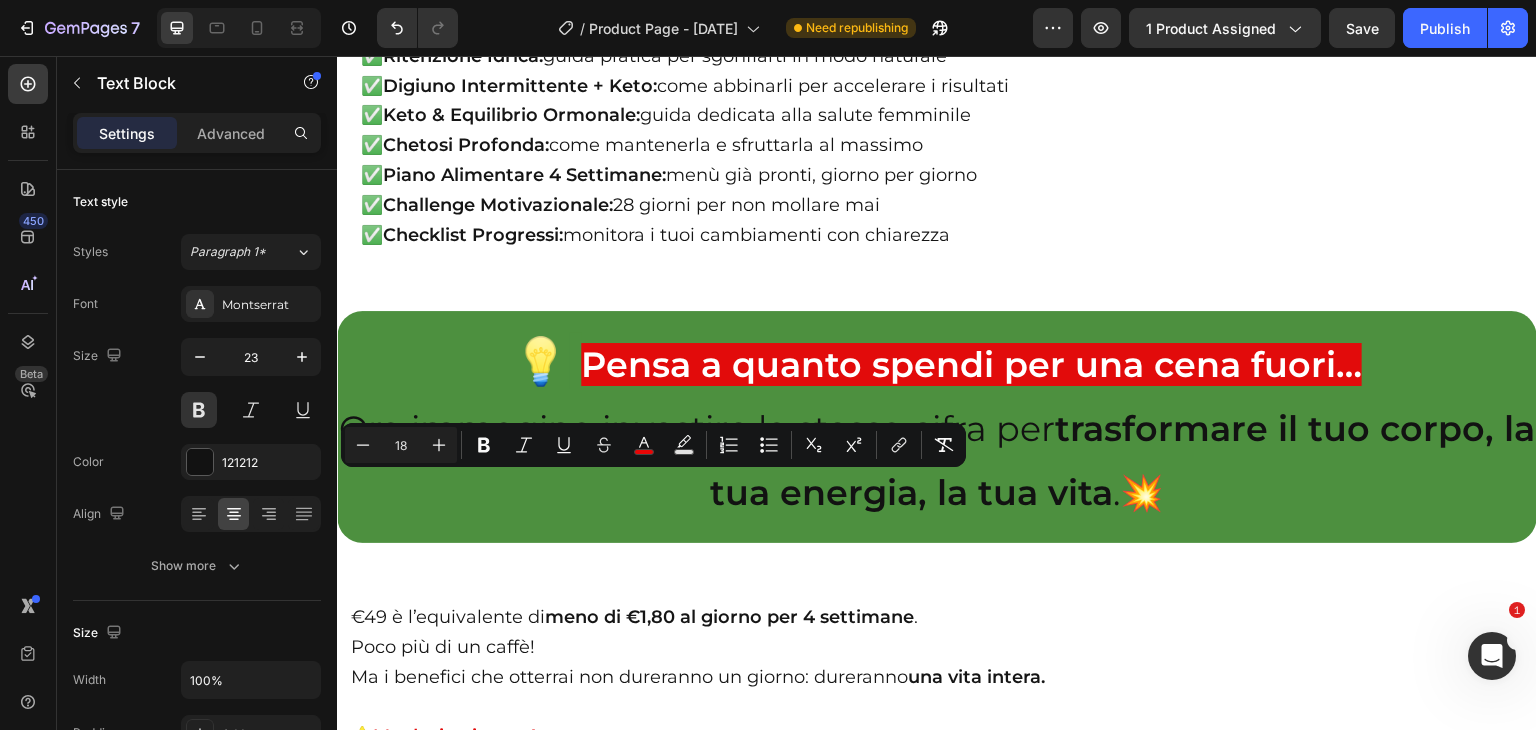 drag, startPoint x: 432, startPoint y: 491, endPoint x: 544, endPoint y: 498, distance: 112.21854 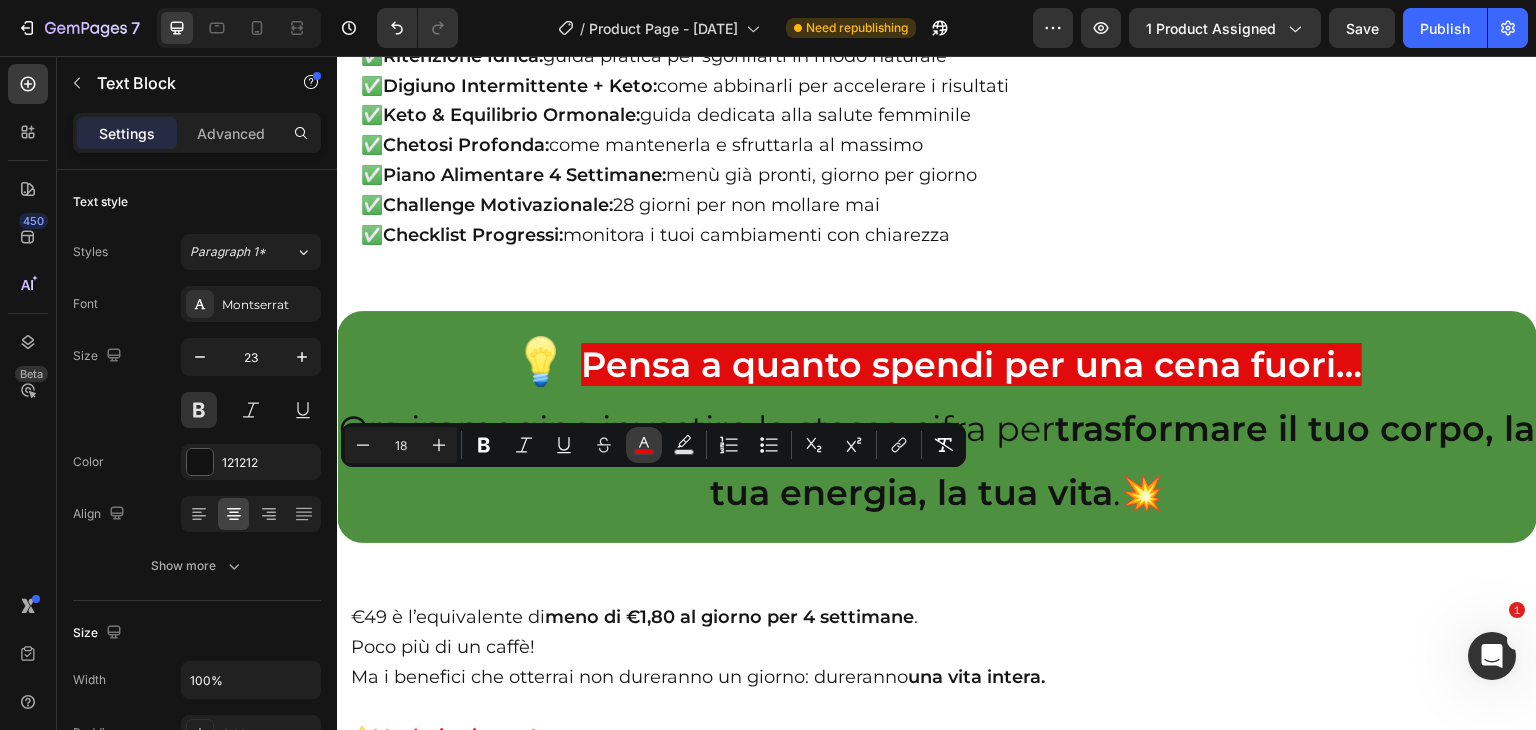 click 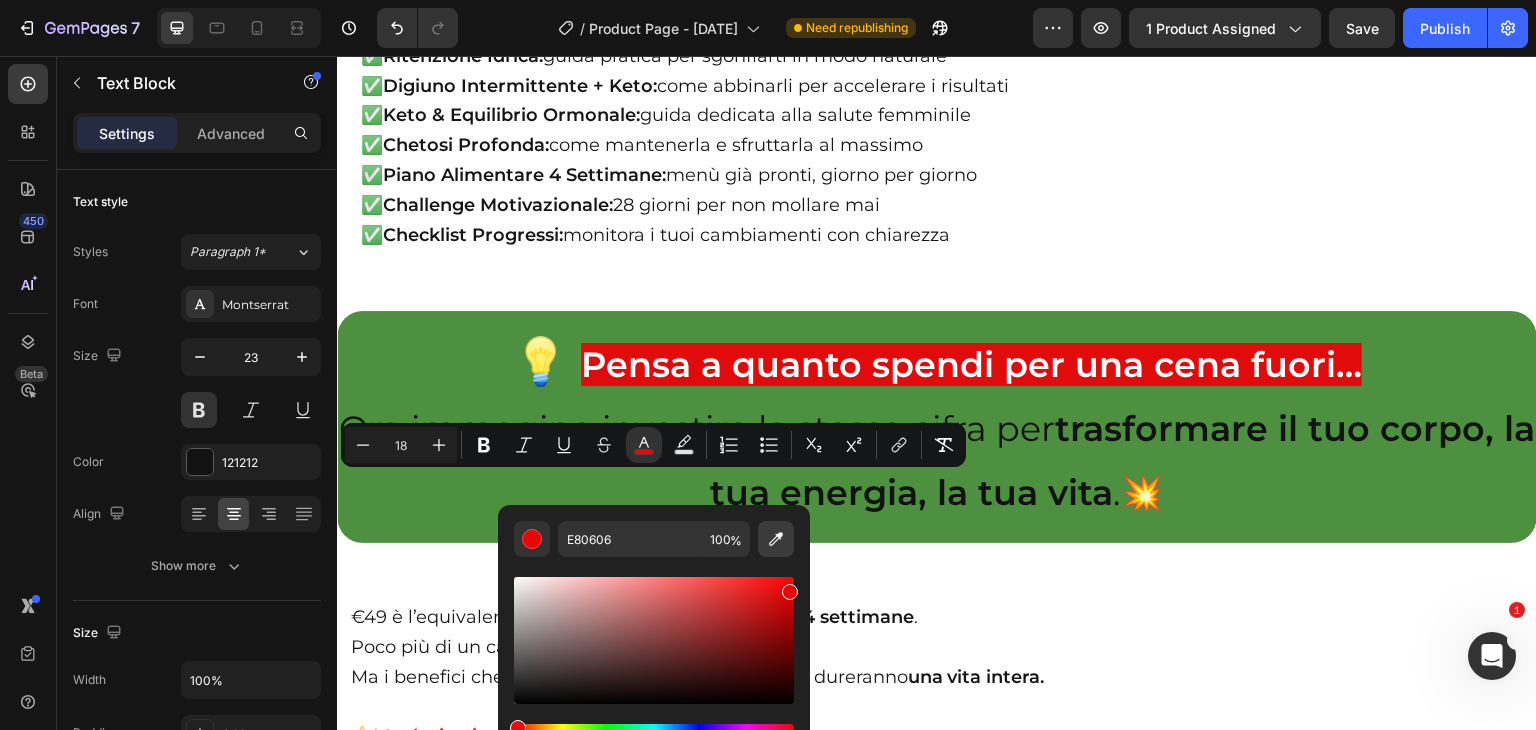 click 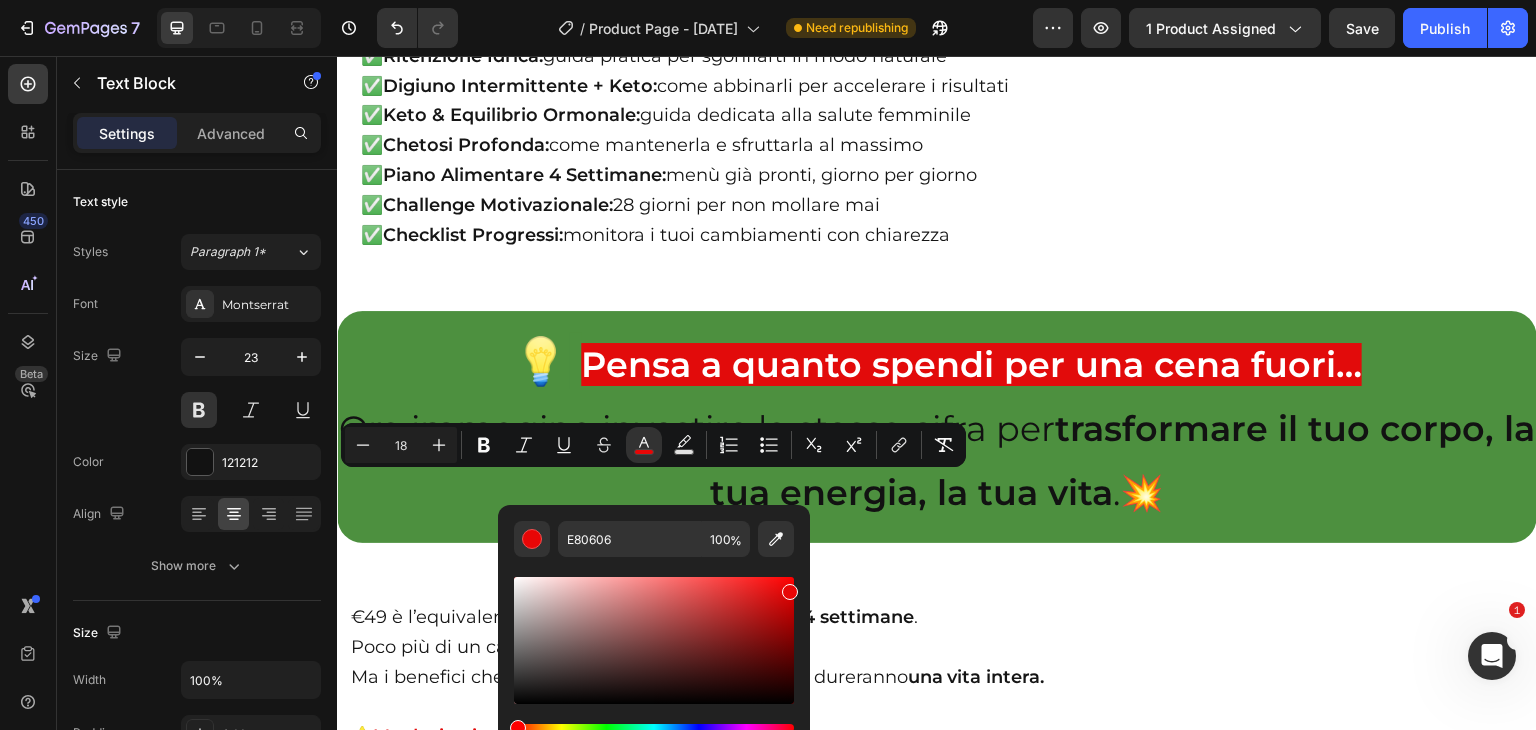 type on "FFFFFF" 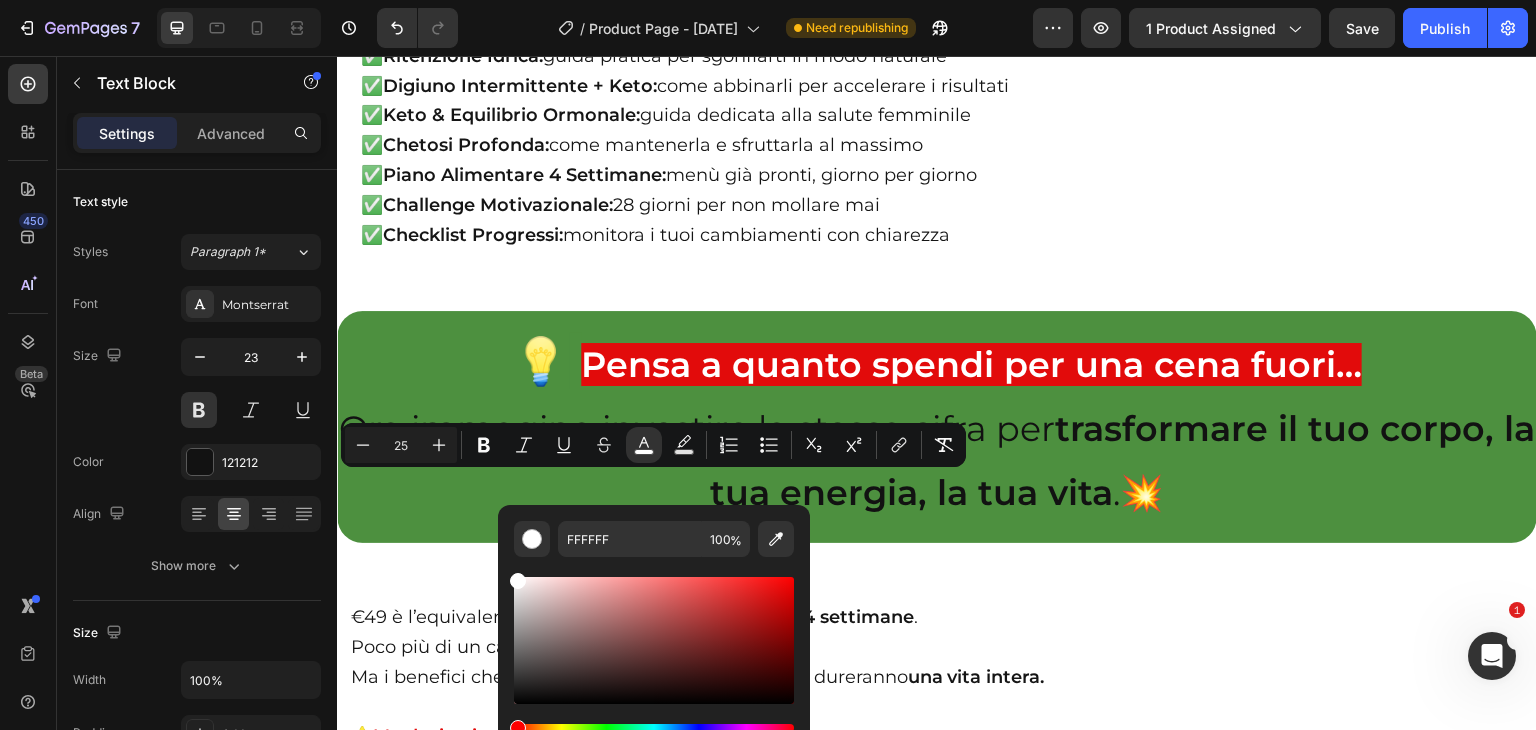 click on "⚠️   Attenzione!  Al termine dell' offerta non potrai più Beneficiare del nostro sconto esclusivo e dei Bonus in omaggio!" at bounding box center (937, -2176) 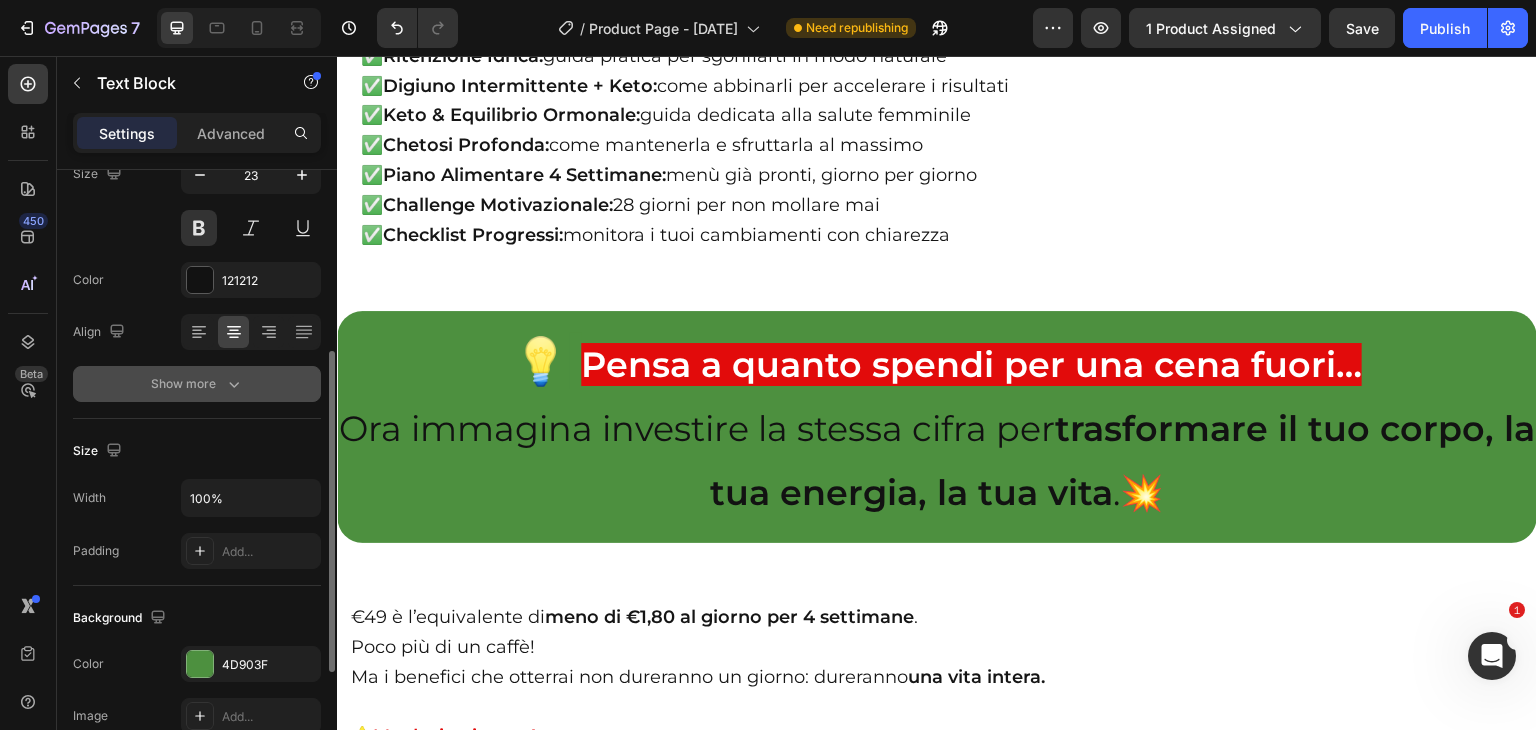 scroll, scrollTop: 239, scrollLeft: 0, axis: vertical 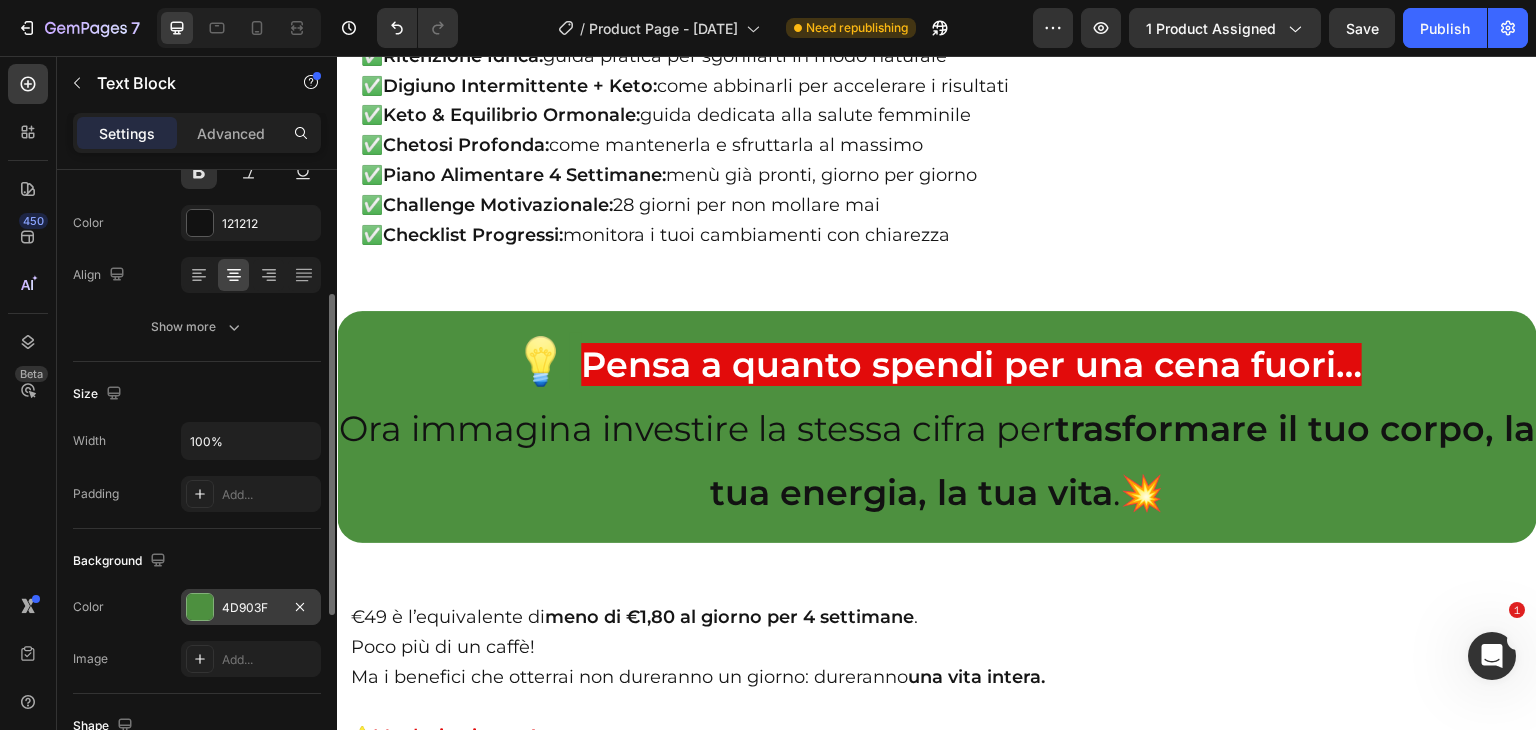 click at bounding box center [200, 607] 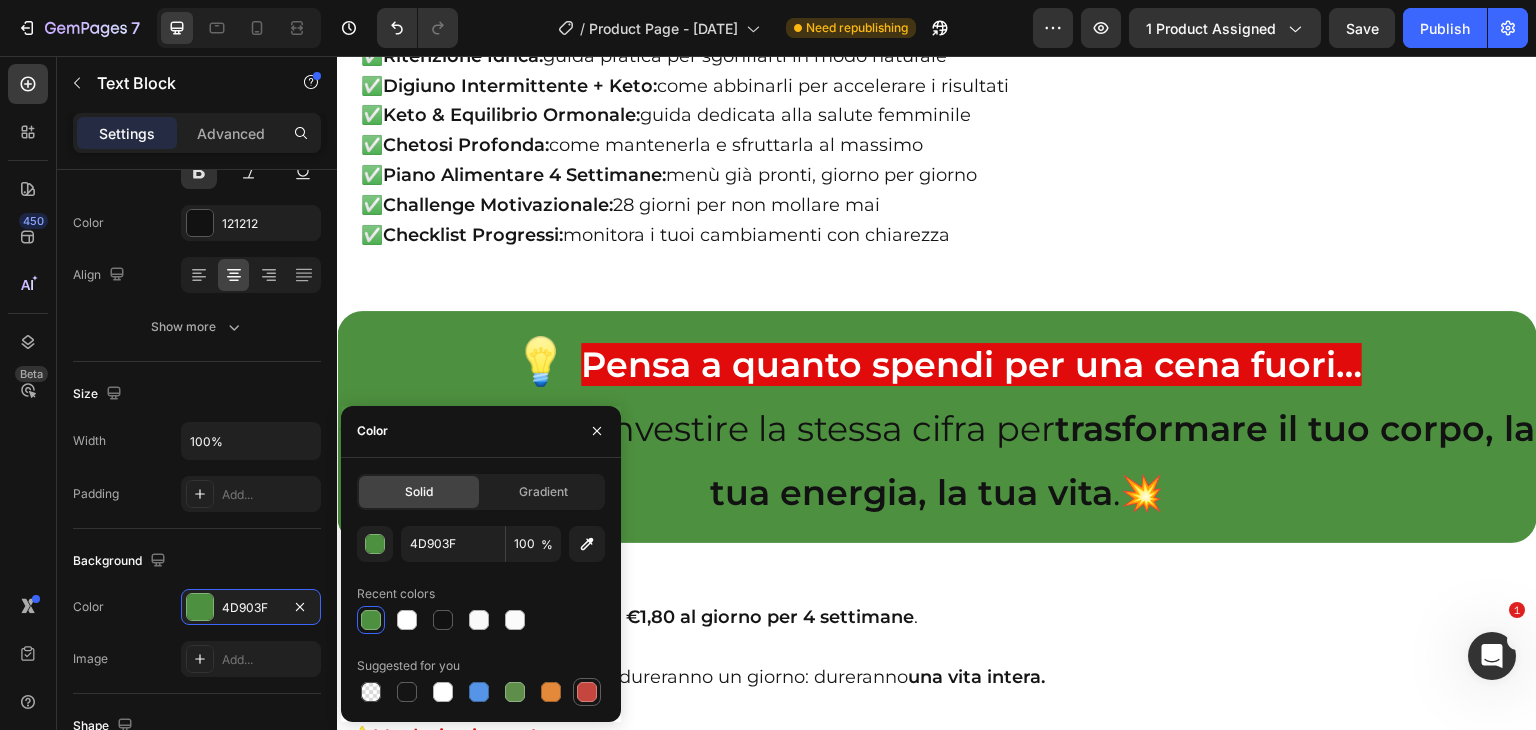 click at bounding box center [587, 692] 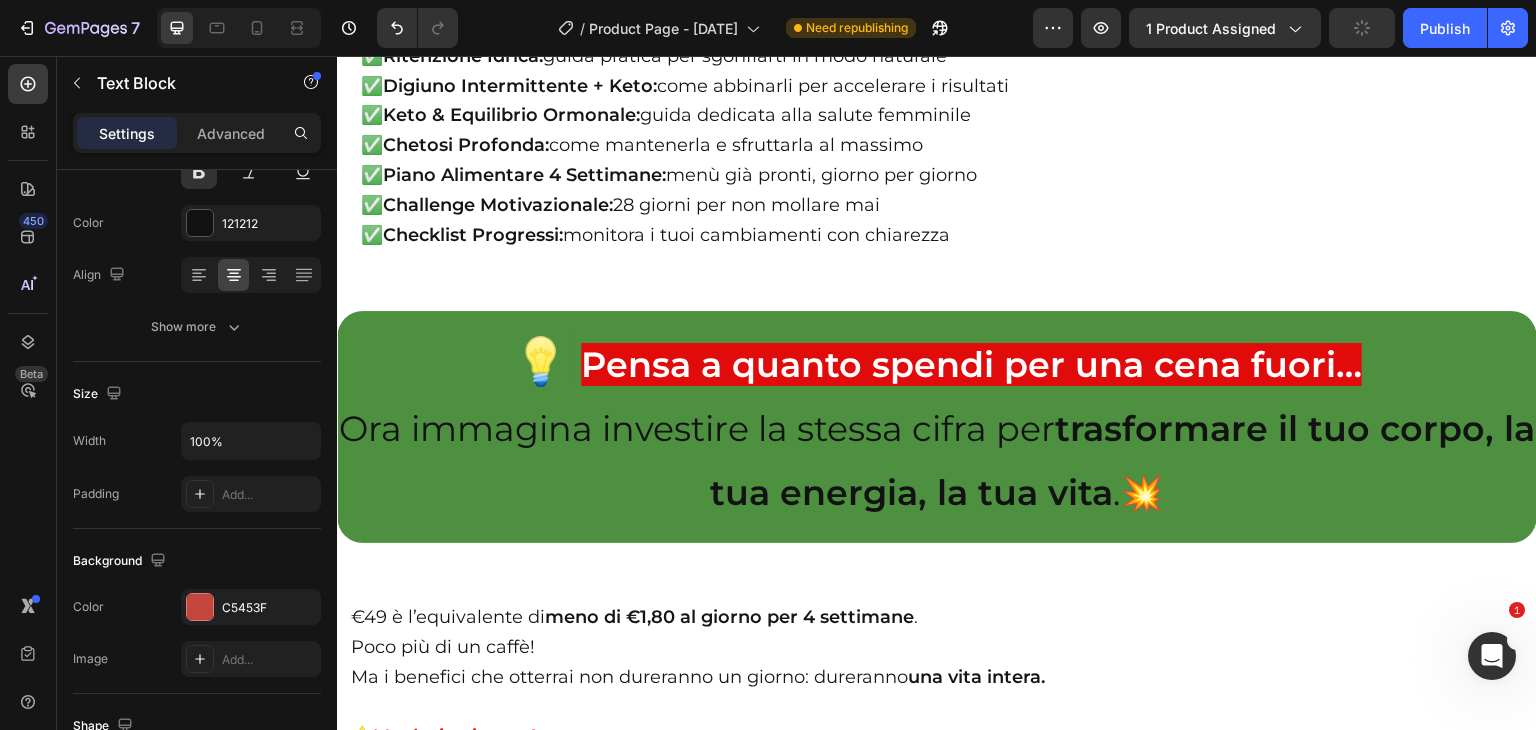 click on "Al termine dell' offerta non potrai più Beneficiare del nostro sconto esclusivo e dei Bonus in omaggio!" at bounding box center (1009, -2175) 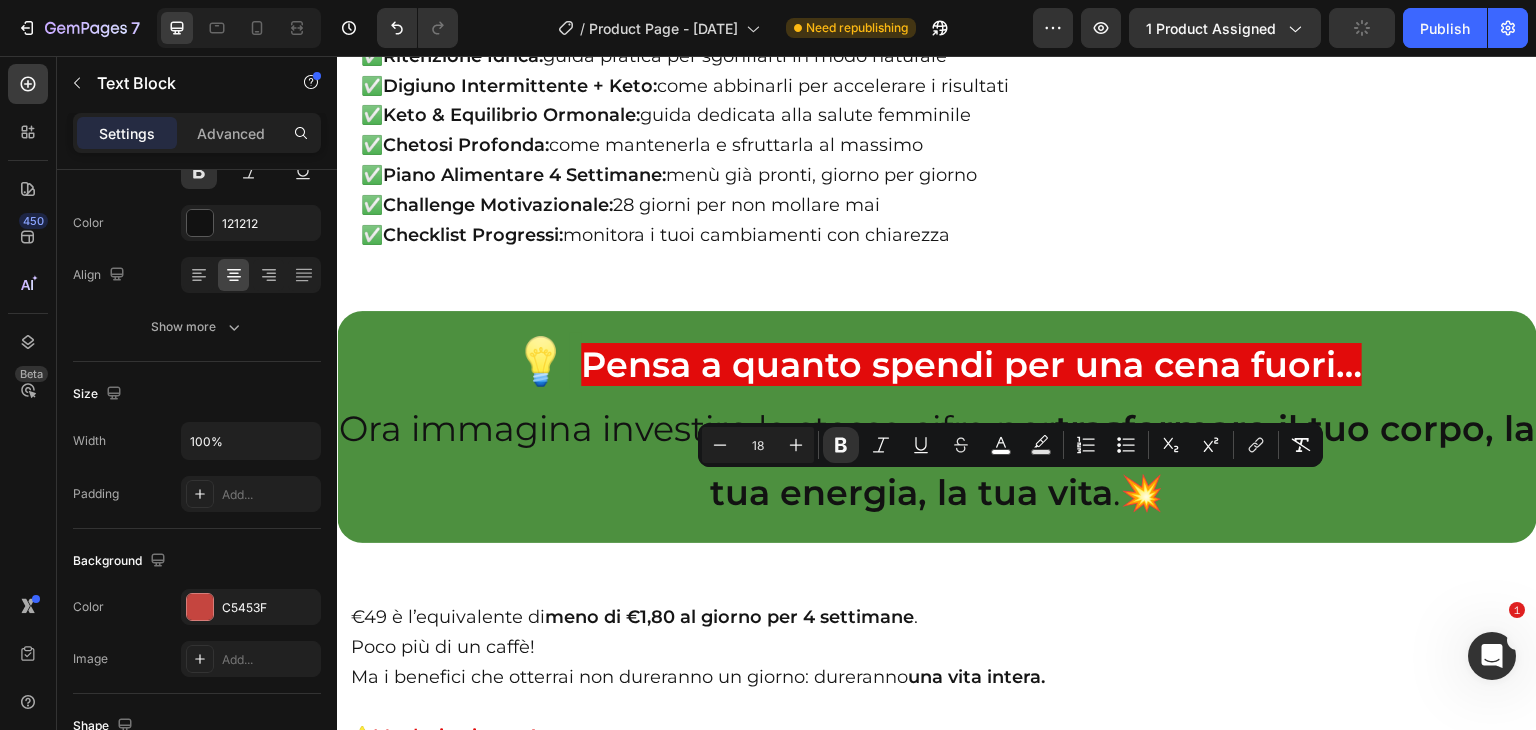 drag, startPoint x: 544, startPoint y: 490, endPoint x: 1513, endPoint y: 491, distance: 969.0005 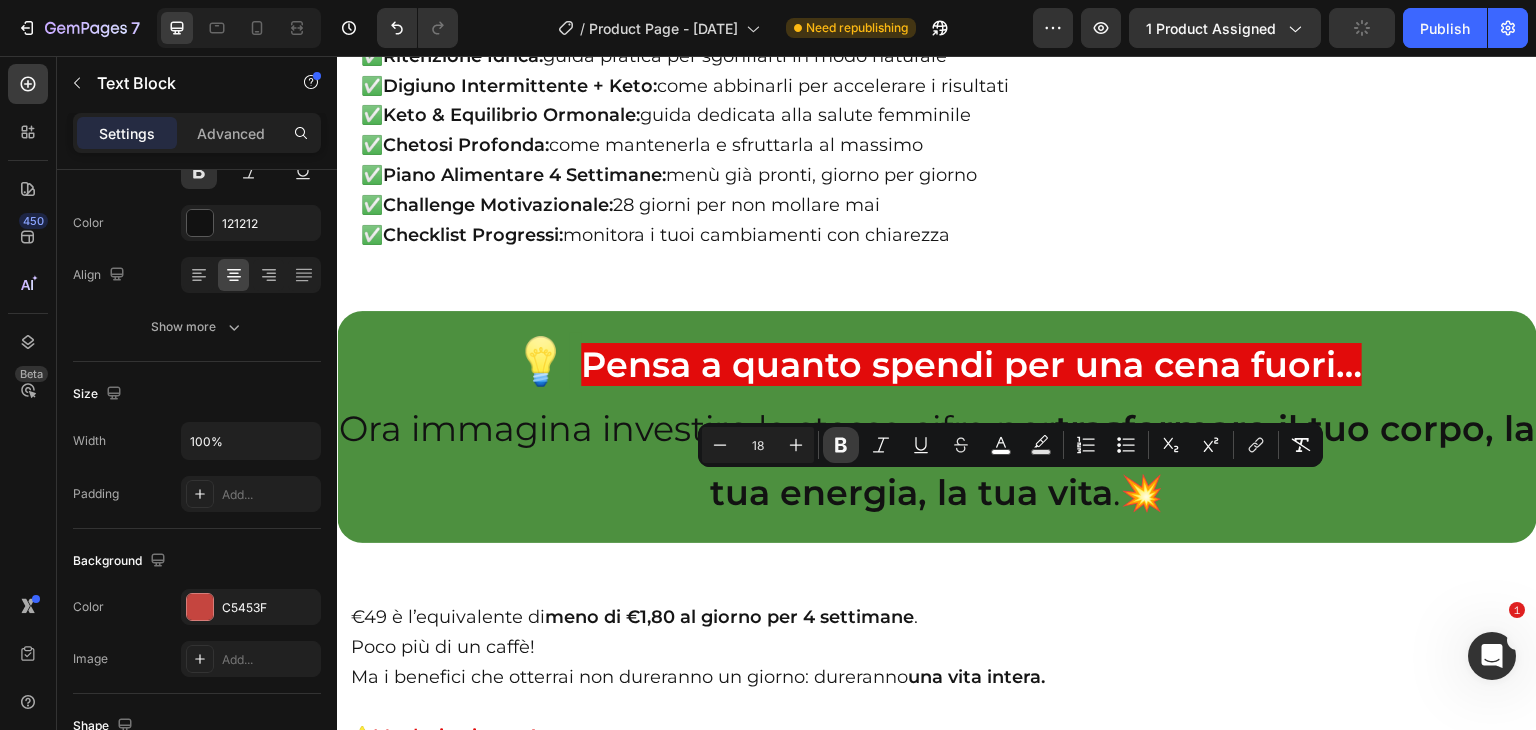 click on "Bold" at bounding box center [841, 445] 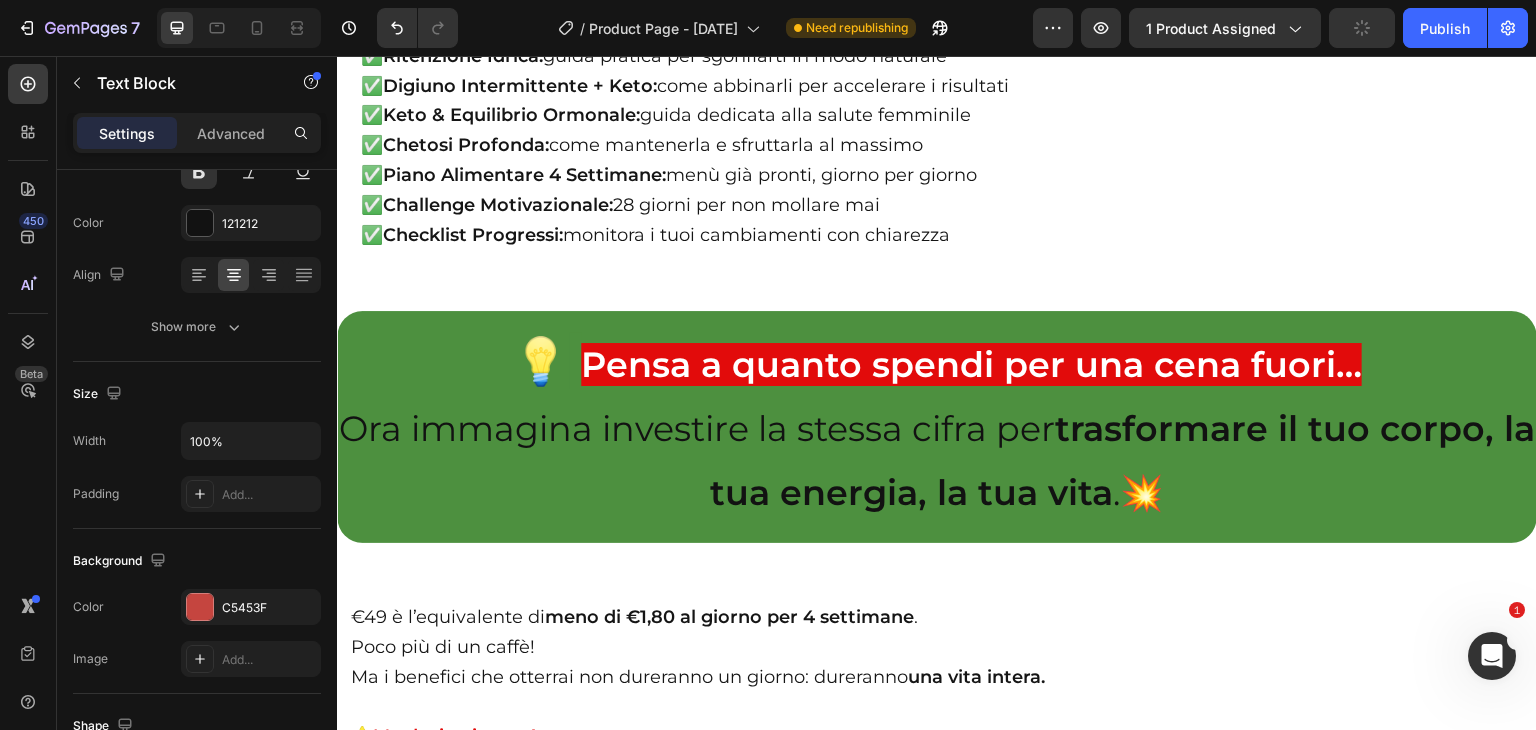 click on "Cosa Troverai nella Nostra Guida: Un Percorso Completo verso il Benessere 🥑🍓🥦 " Heading Rivoluzione Keto Valore Guida €[PRICE] Solo per te €[PRICE]! 🎉 Heading Row Image Scopri tutti i segreti della dieta chetogenica e trasforma il tuo corpo in soli 28 giorni! Rivoluzione Keto è molto più di un semplice piano alimentare: E' il tuo alleato per perdere peso, ritrovare la forma fisica e riscoprire il benessere partendo dalle basi. ✅ Capirai i principi fondamentali della dieta chetogenica. ✅ Scoprirai come funziona il metabolismo cheto e il ruolo dei macronutrienti. ✅ Imparerai a gestire le fasi della dieta , affrontare le sfide comuni e monitorare i tuoi progressi. ✅ Riceverai strategie pratiche e strumenti per creare il tuo percorso personalizzato. ✅ Conoscerai tutti i benefici reali che questo stile di vita può offrirti. 📘 Una guida completa, chiara e adatta a tutte le donne: anche se parti da zero! Non è la solita dieta: E' un Row" at bounding box center [937, -6838] 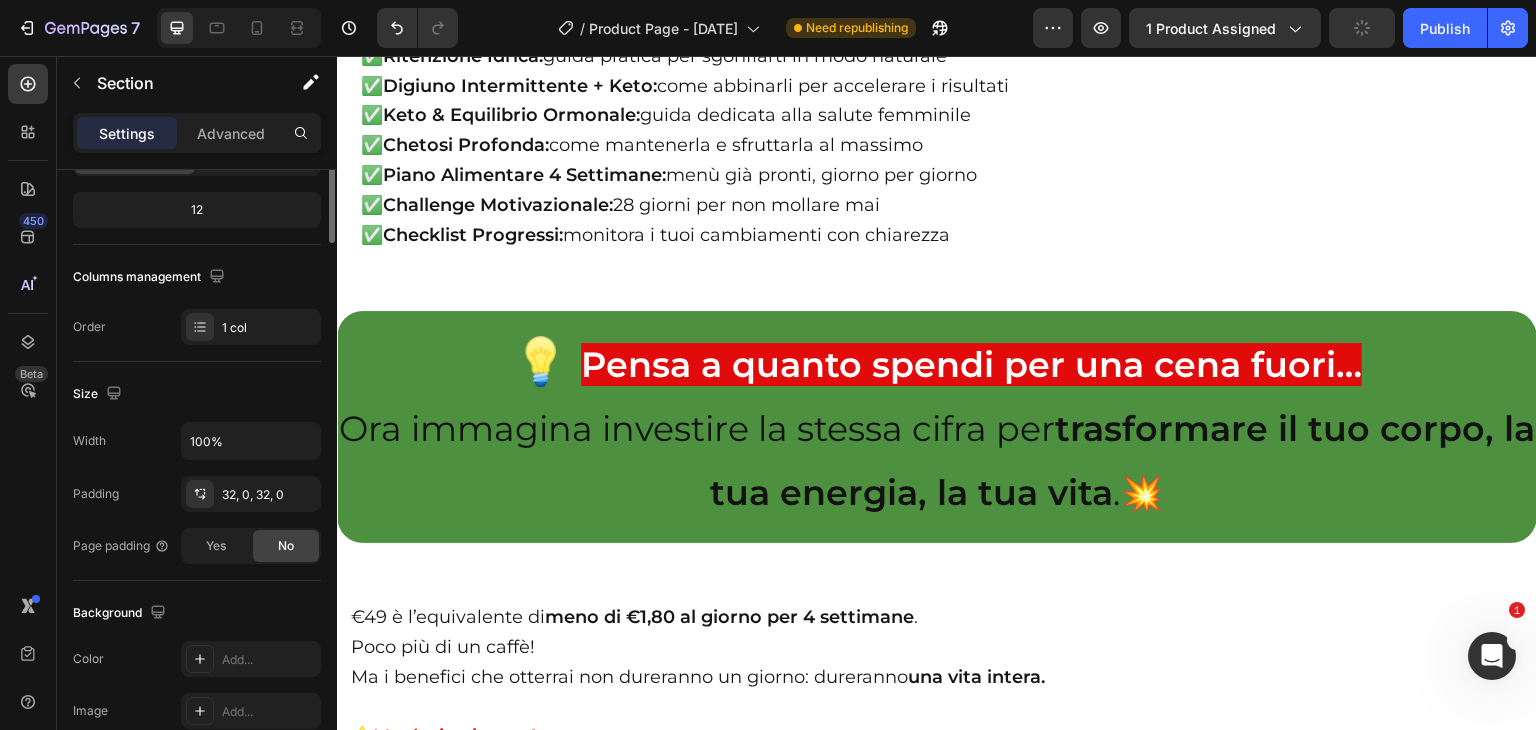 scroll, scrollTop: 0, scrollLeft: 0, axis: both 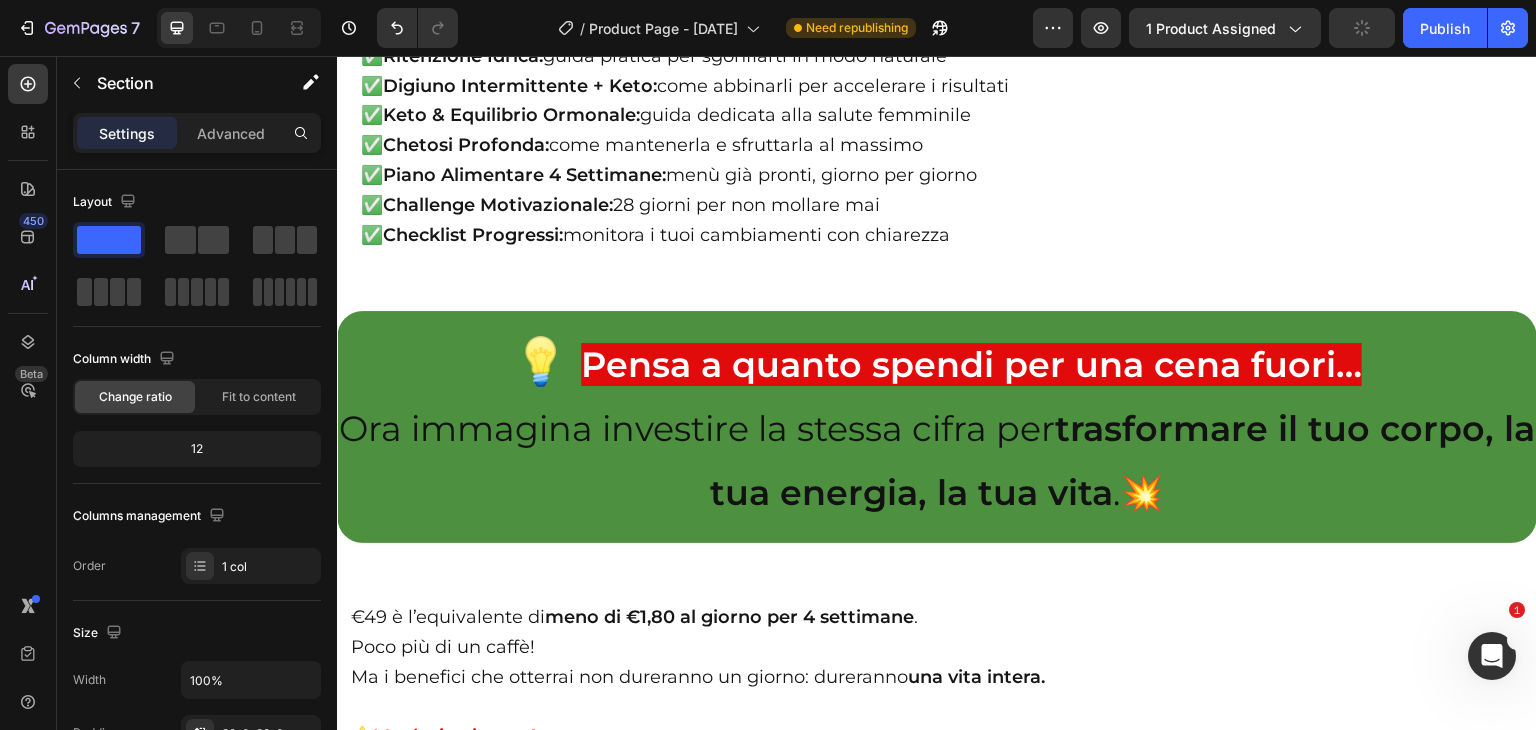 click on "Cosa Troverai nella Nostra Guida: Un Percorso Completo verso il Benessere 🥑🍓🥦 " Heading Rivoluzione Keto Valore Guida €[PRICE] Solo per te €[PRICE]! 🎉 Heading Row Image Scopri tutti i segreti della dieta chetogenica e trasforma il tuo corpo in soli 28 giorni! Rivoluzione Keto è molto più di un semplice piano alimentare: E' il tuo alleato per perdere peso, ritrovare la forma fisica e riscoprire il benessere partendo dalle basi. ✅ Capirai i principi fondamentali della dieta chetogenica. ✅ Scoprirai come funziona il metabolismo cheto e il ruolo dei macronutrienti. ✅ Imparerai a gestire le fasi della dieta , affrontare le sfide comuni e monitorare i tuoi progressi. ✅ Riceverai strategie pratiche e strumenti per creare il tuo percorso personalizzato. ✅ Conoscerai tutti i benefici reali che questo stile di vita può offrirti. 📘 Una guida completa, chiara e adatta a tutte le donne: anche se parti da zero! Non è la solita dieta: E' un Row" at bounding box center [937, -6838] 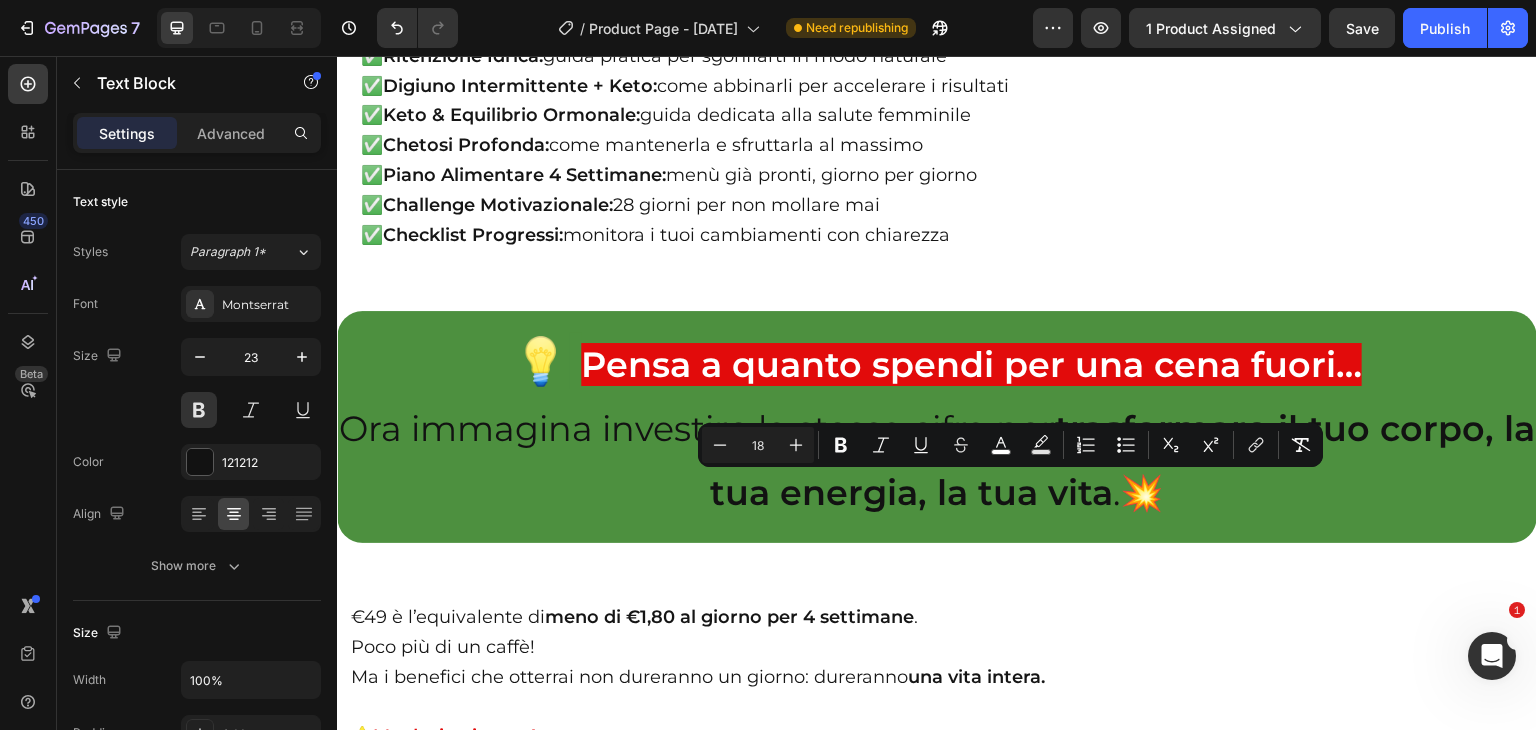 drag, startPoint x: 542, startPoint y: 490, endPoint x: 1483, endPoint y: 496, distance: 941.0191 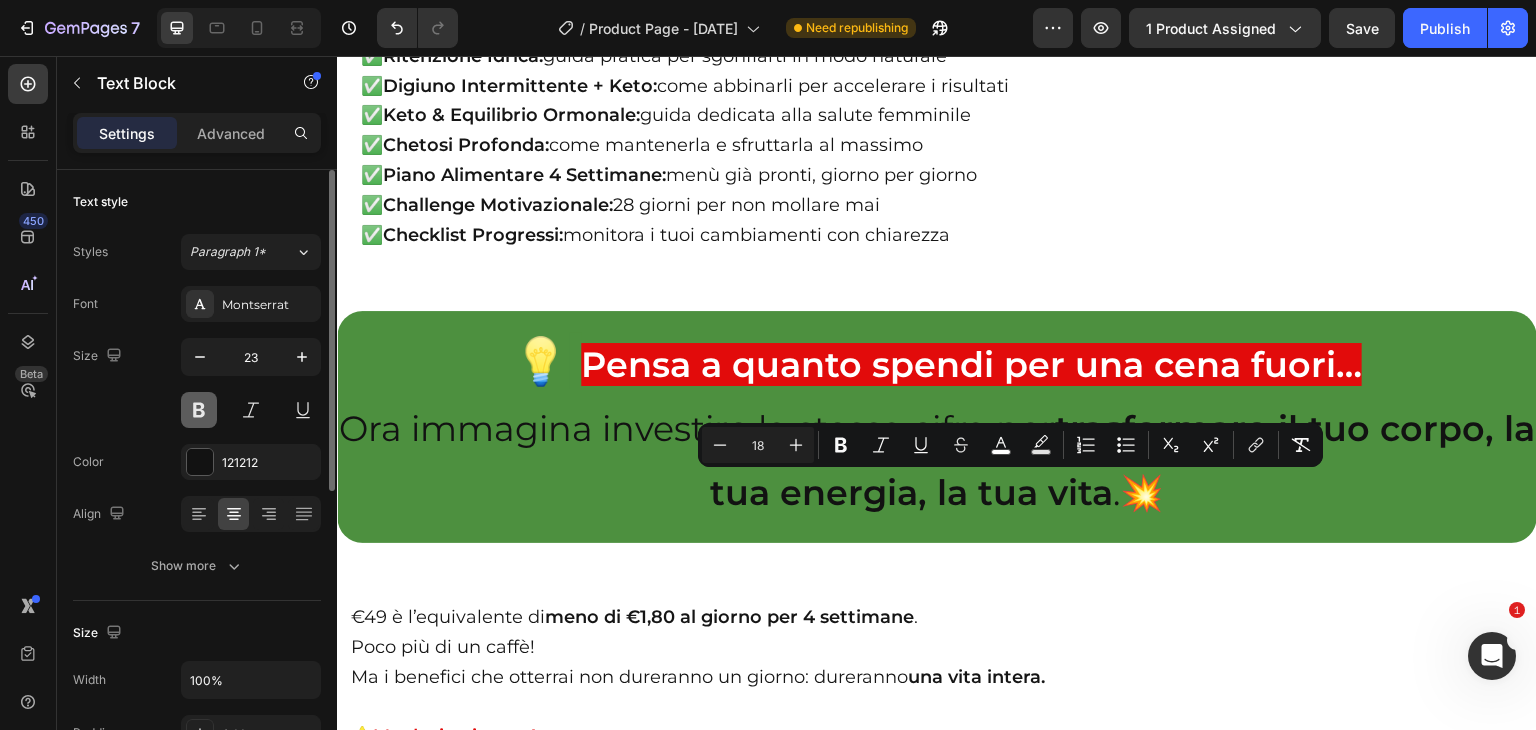 click at bounding box center (199, 410) 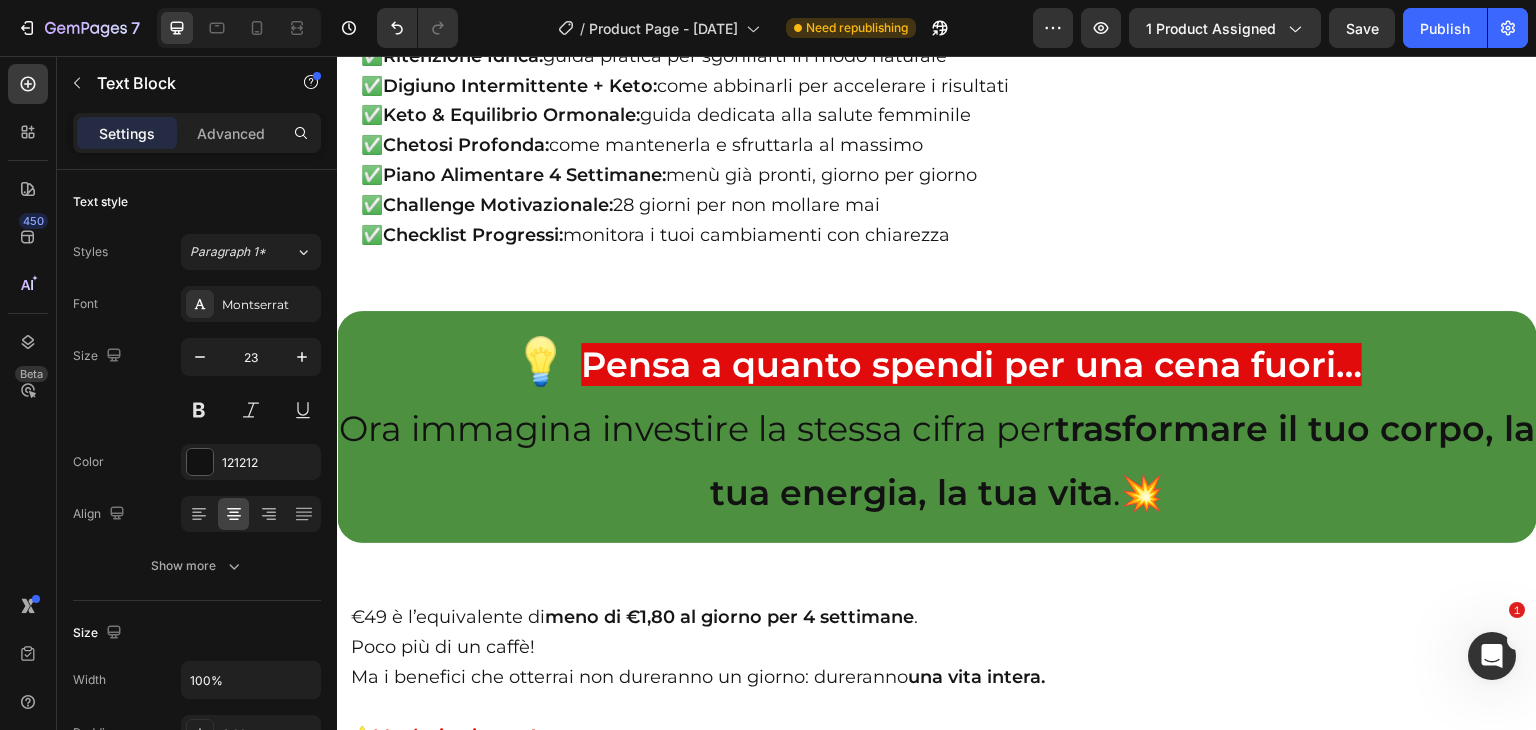 click on "Attenzione! Al termine dell' offerta non potrai più Beneficiare del nostro sconto esclusivo e dei Bonus in omaggio!" at bounding box center (955, -2175) 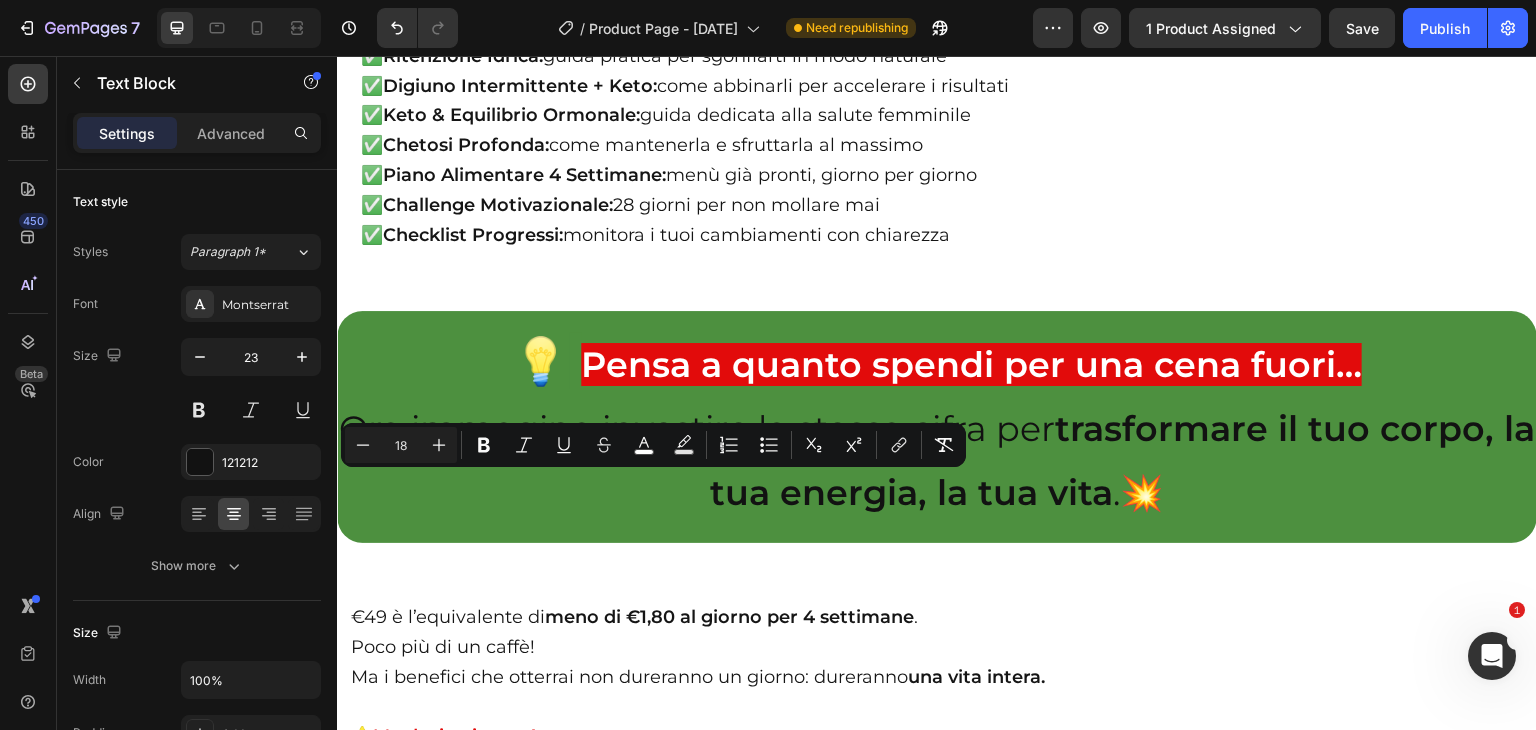 drag, startPoint x: 449, startPoint y: 494, endPoint x: 542, endPoint y: 504, distance: 93.53609 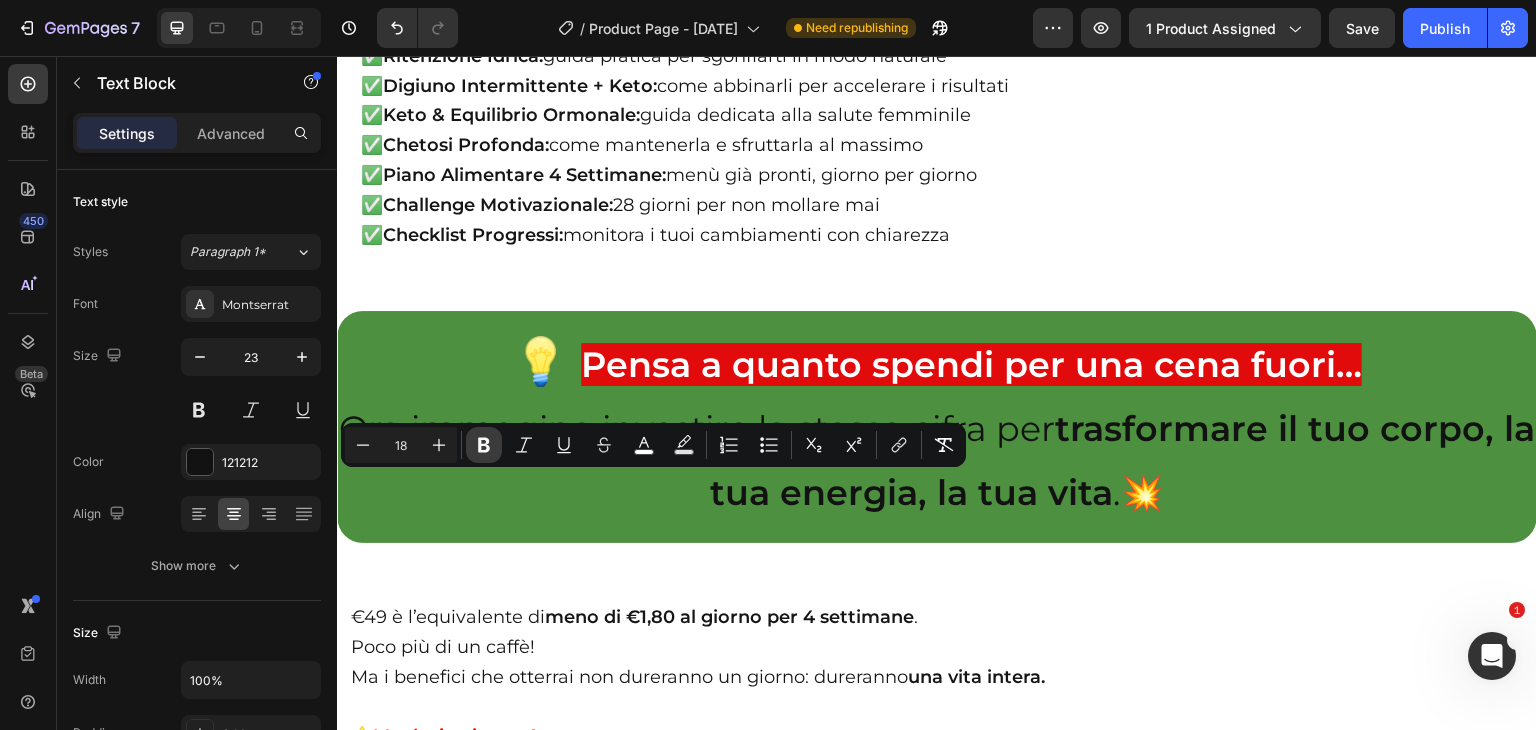 click 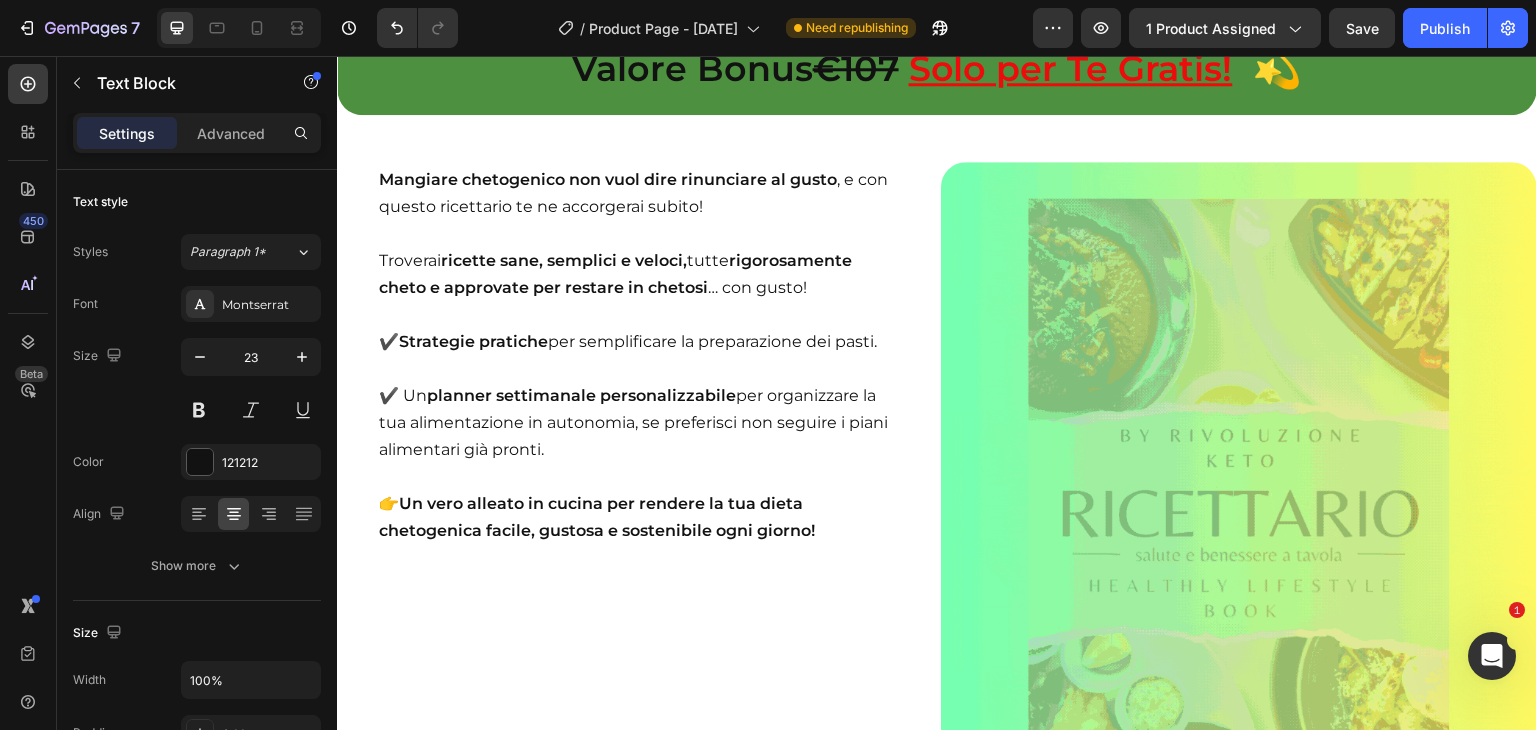 scroll, scrollTop: 9008, scrollLeft: 0, axis: vertical 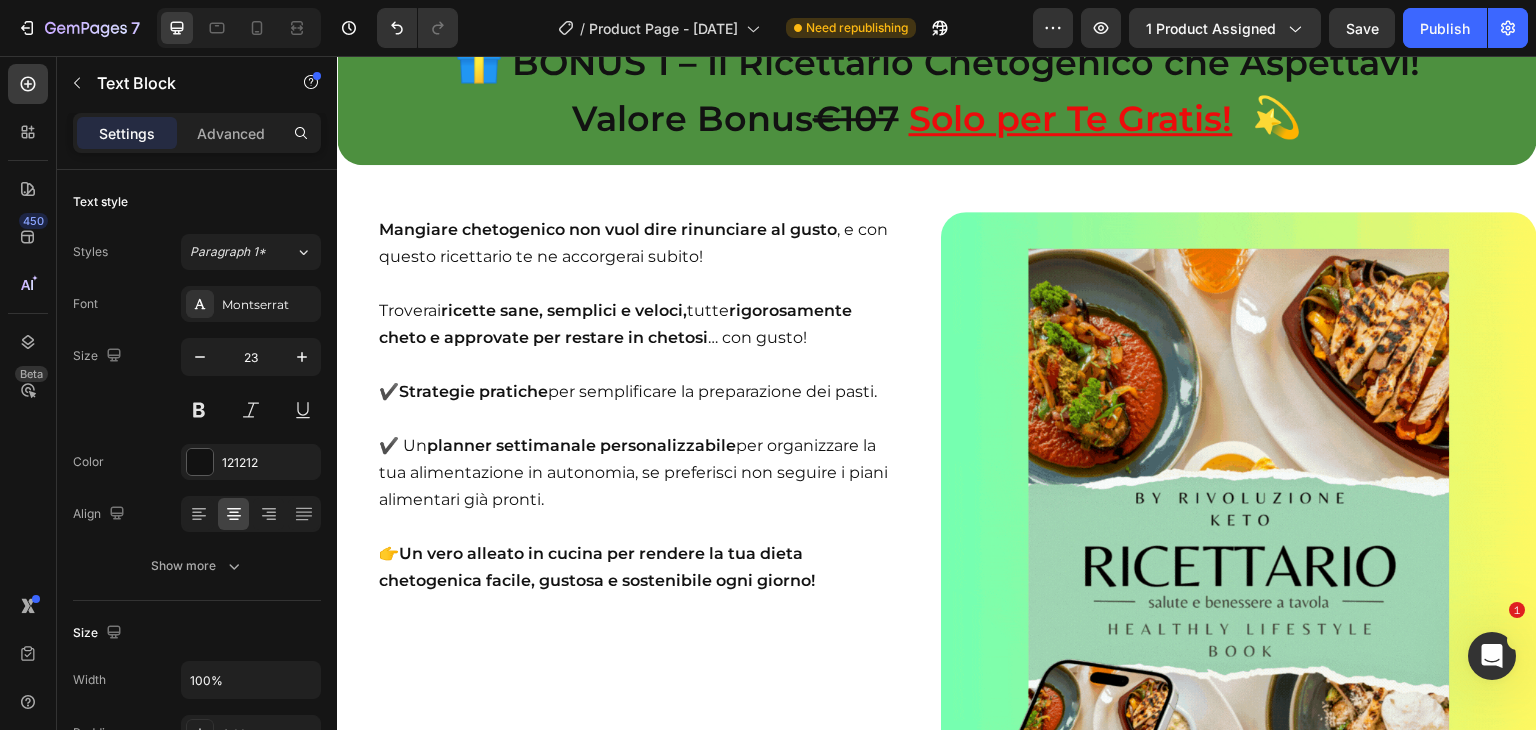 click on "Attenzione!" at bounding box center (488, -1282) 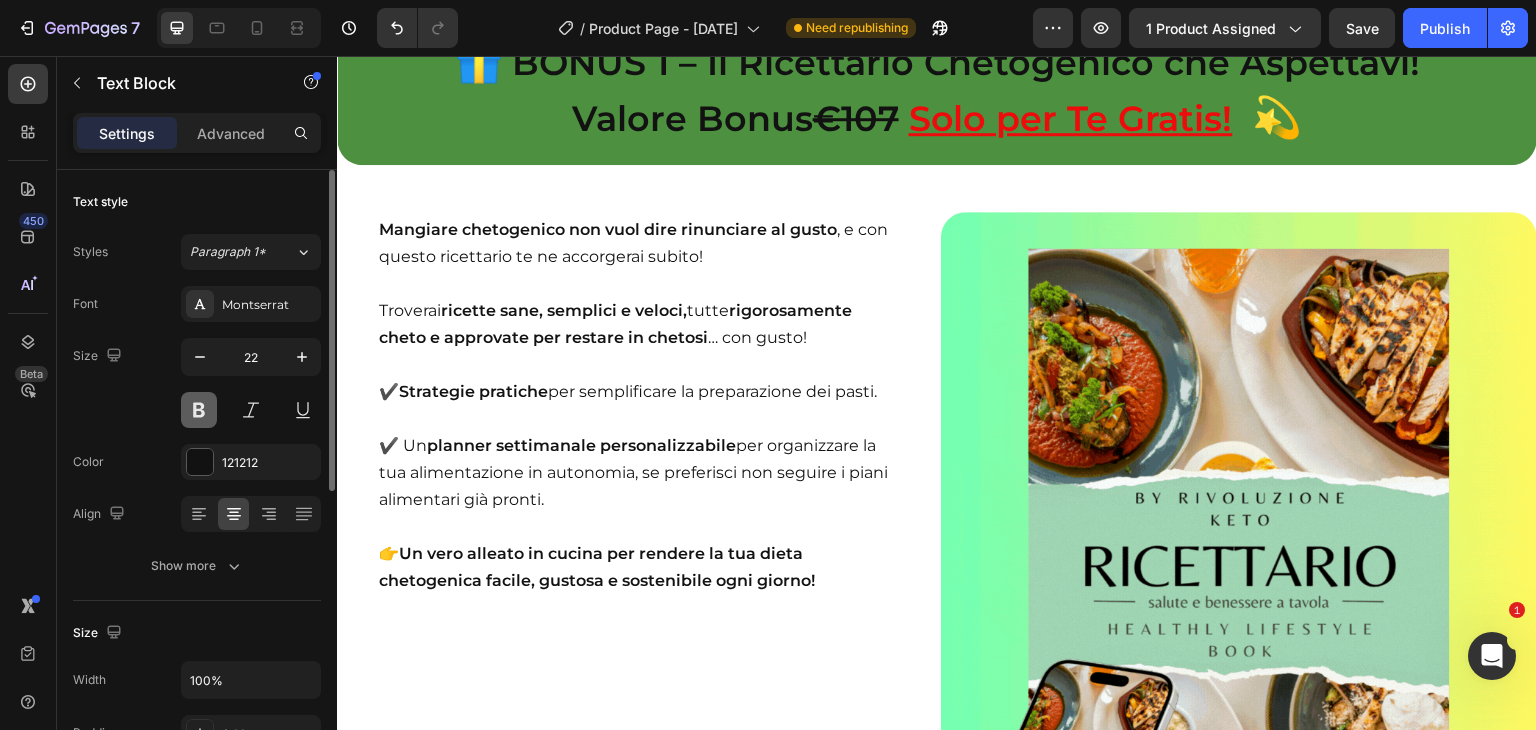 click at bounding box center (199, 410) 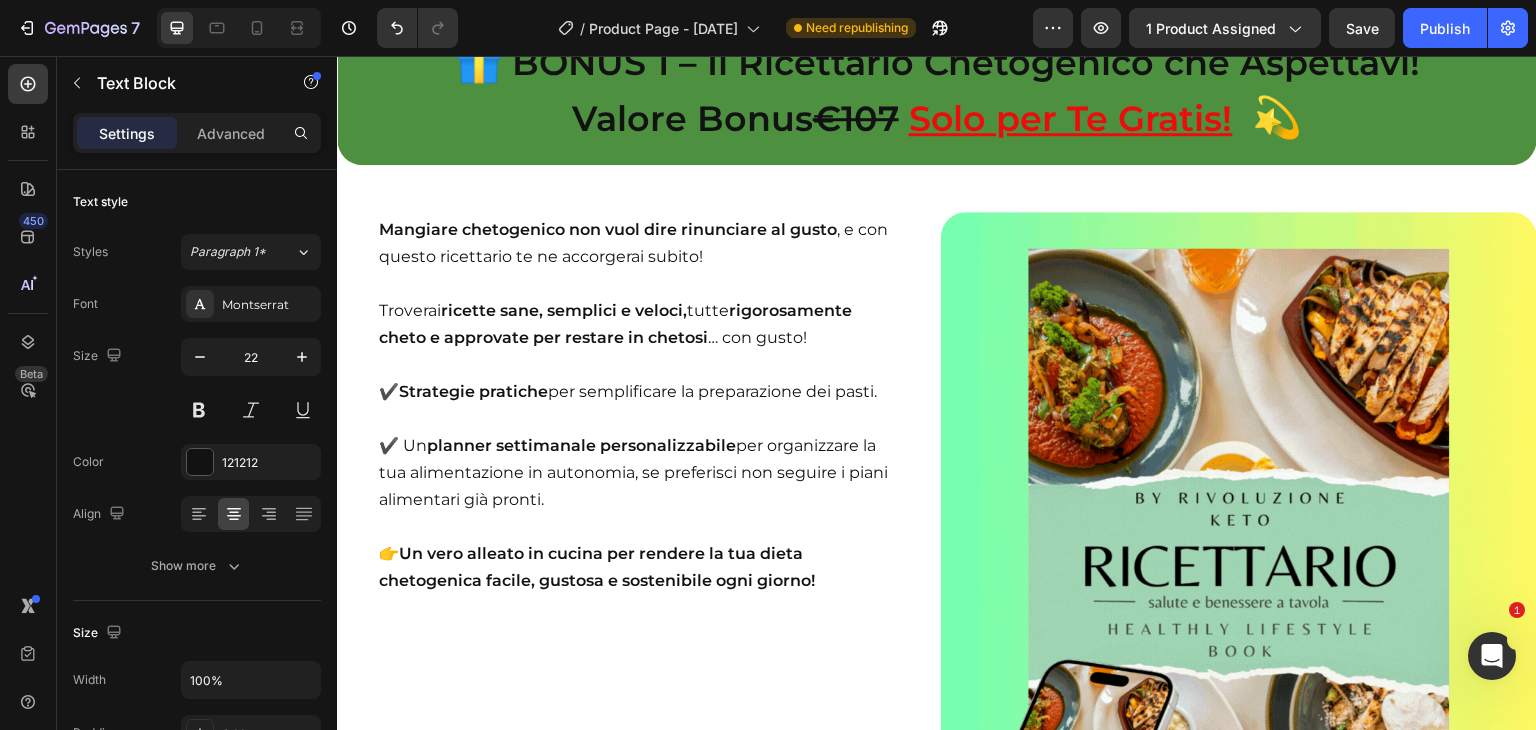 click on "Attenzione!" at bounding box center [500, -1282] 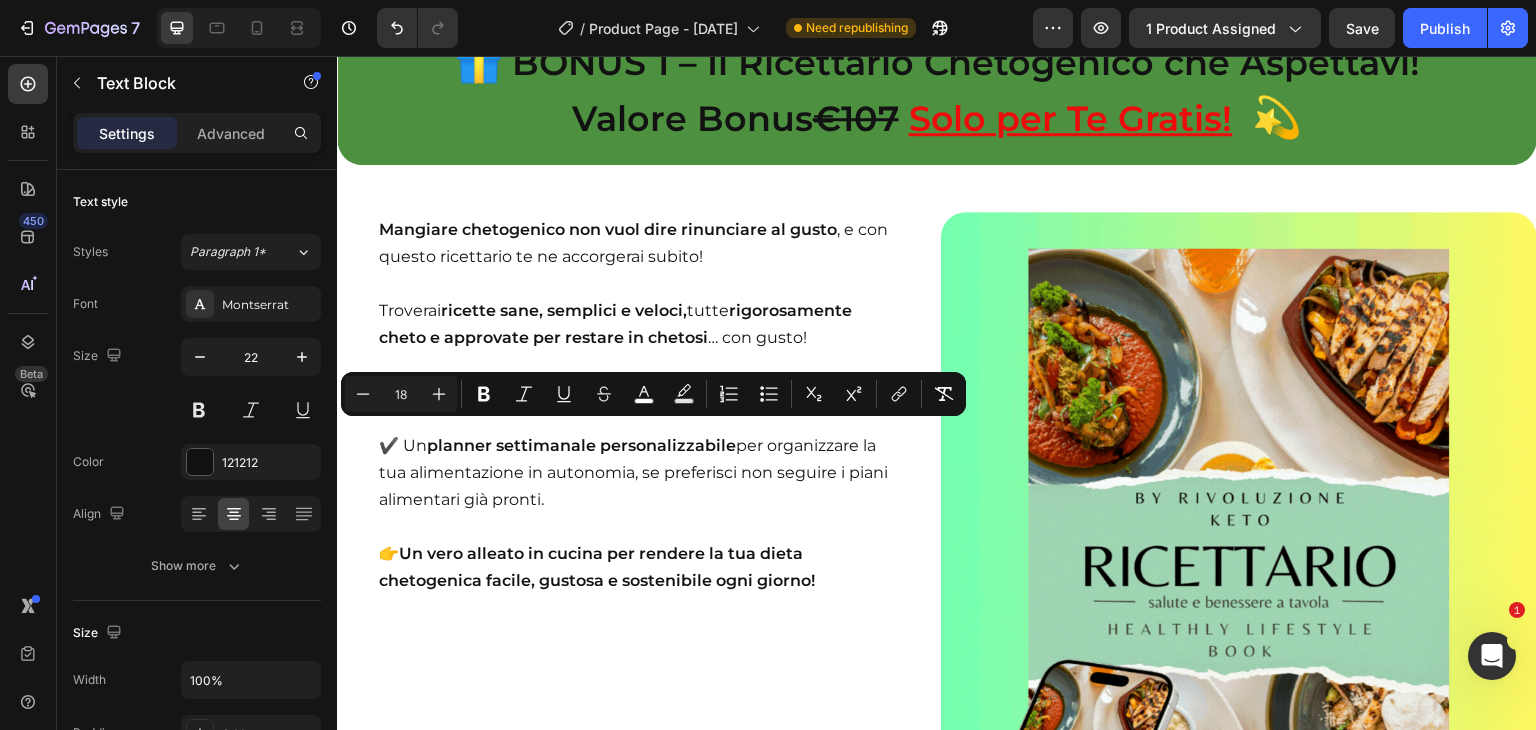 drag, startPoint x: 454, startPoint y: 439, endPoint x: 551, endPoint y: 451, distance: 97.73945 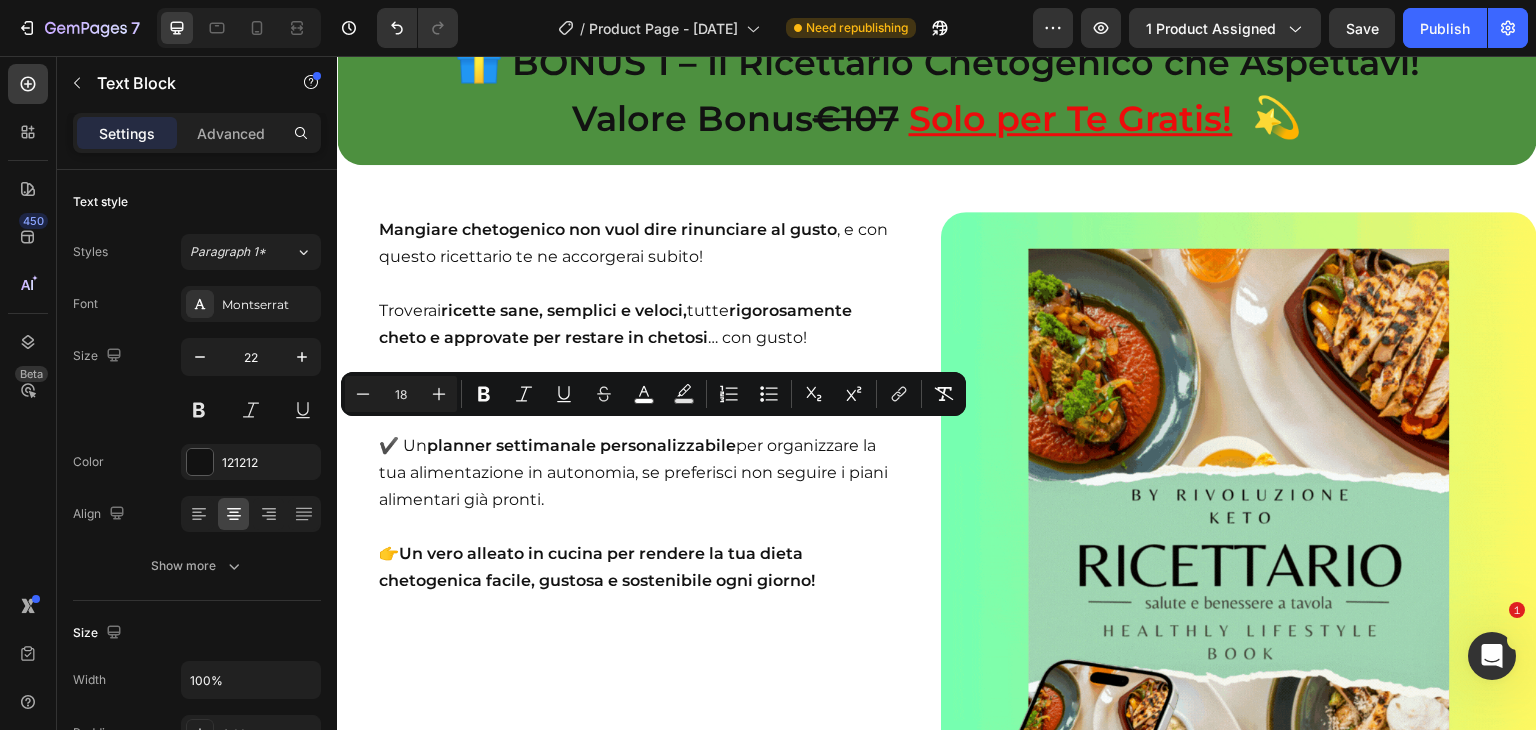 click on "⚠️ Attenzione! Al termine dell’offerta non potrai più beneficiare del nostro sconto esclusivo e dei Bonus in omaggio!" at bounding box center (937, -1283) 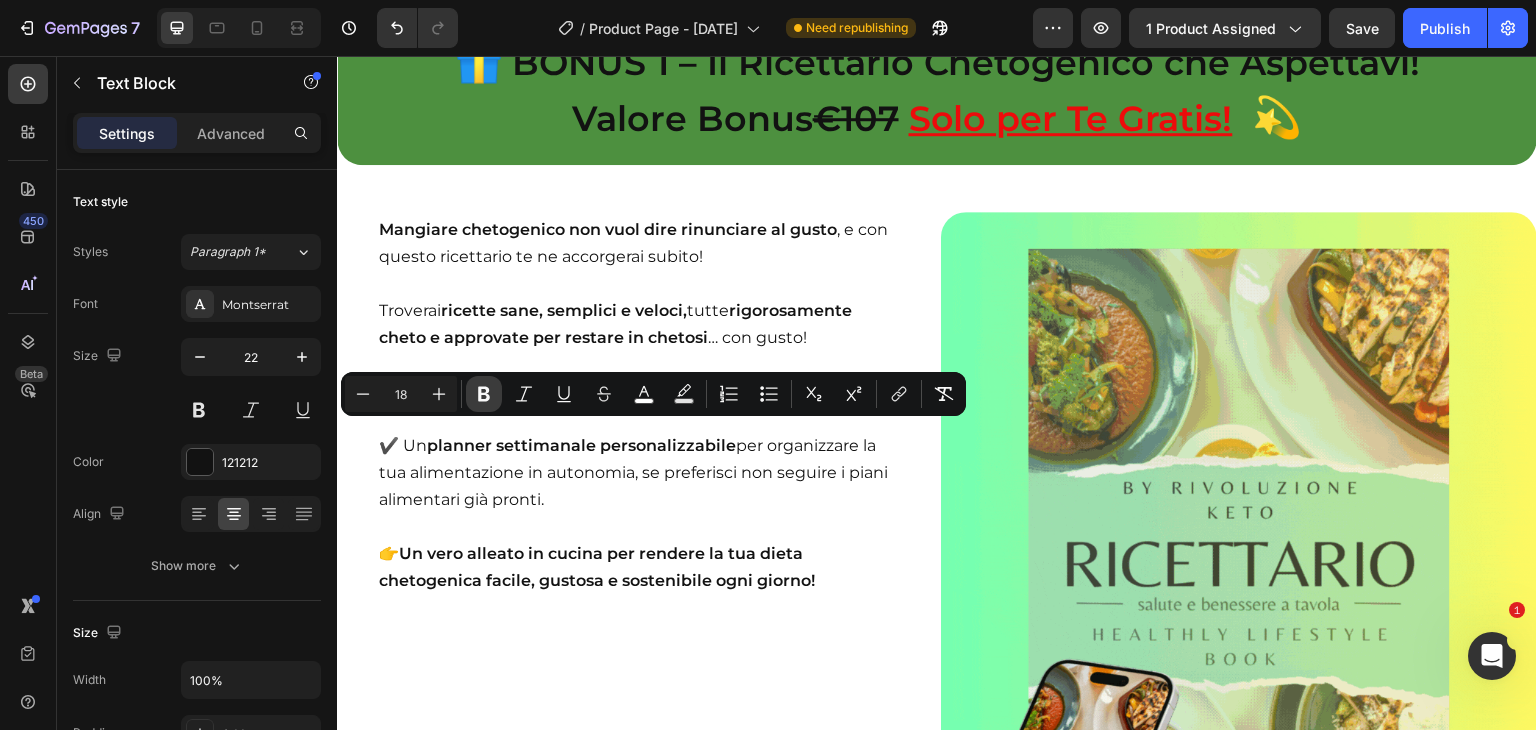click 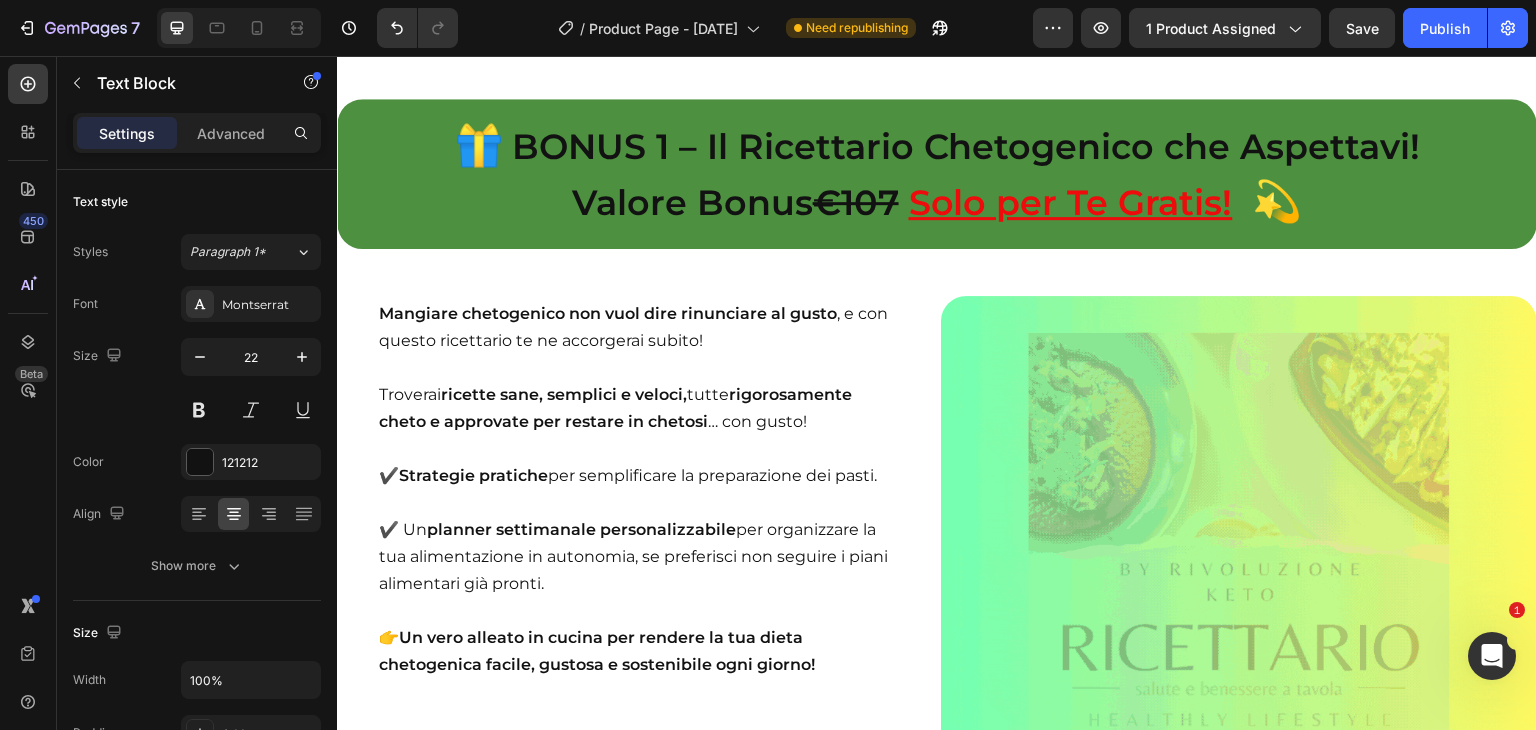 scroll, scrollTop: 8824, scrollLeft: 0, axis: vertical 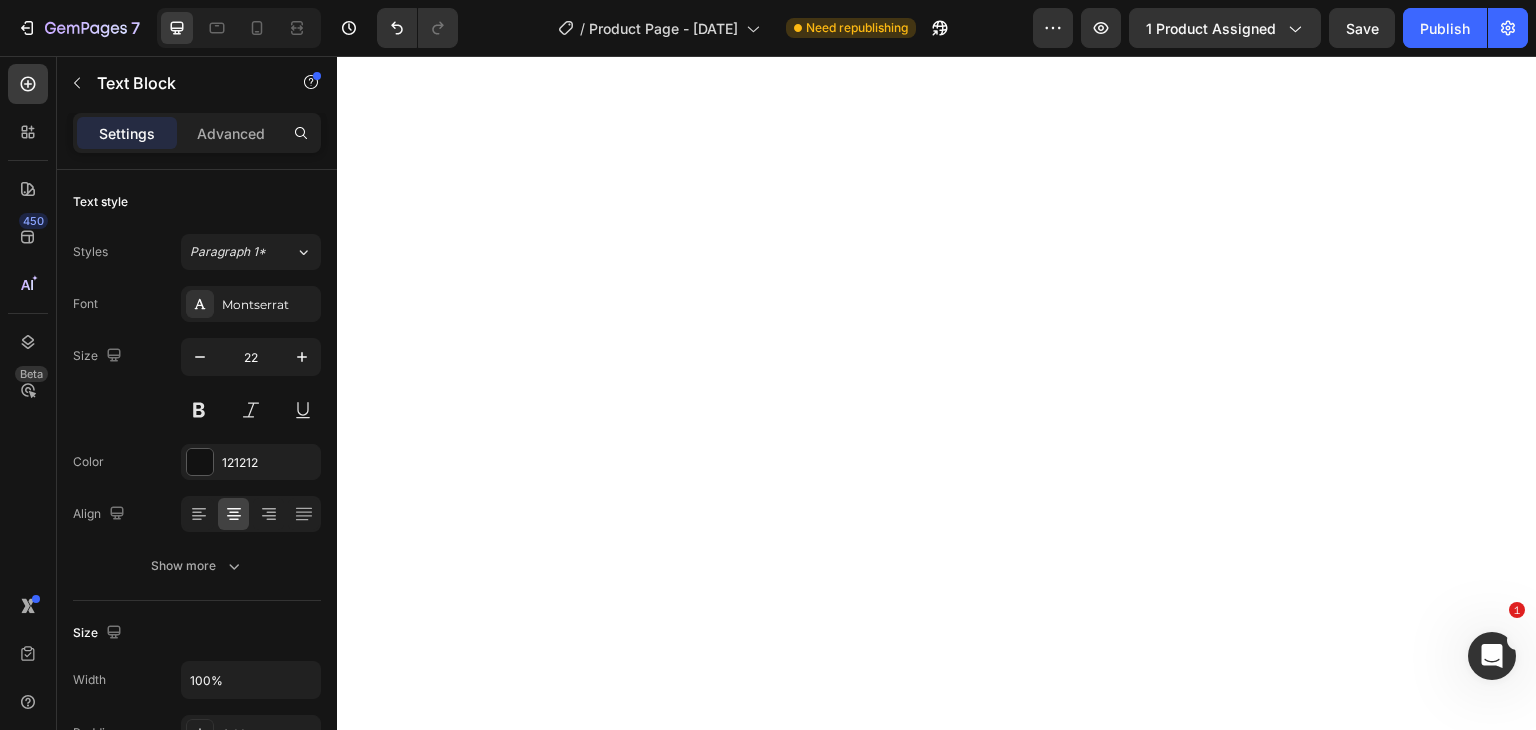 click on "Inizia la tua Sfida Keto! 28 giorni per cambiare!" at bounding box center (952, -1483) 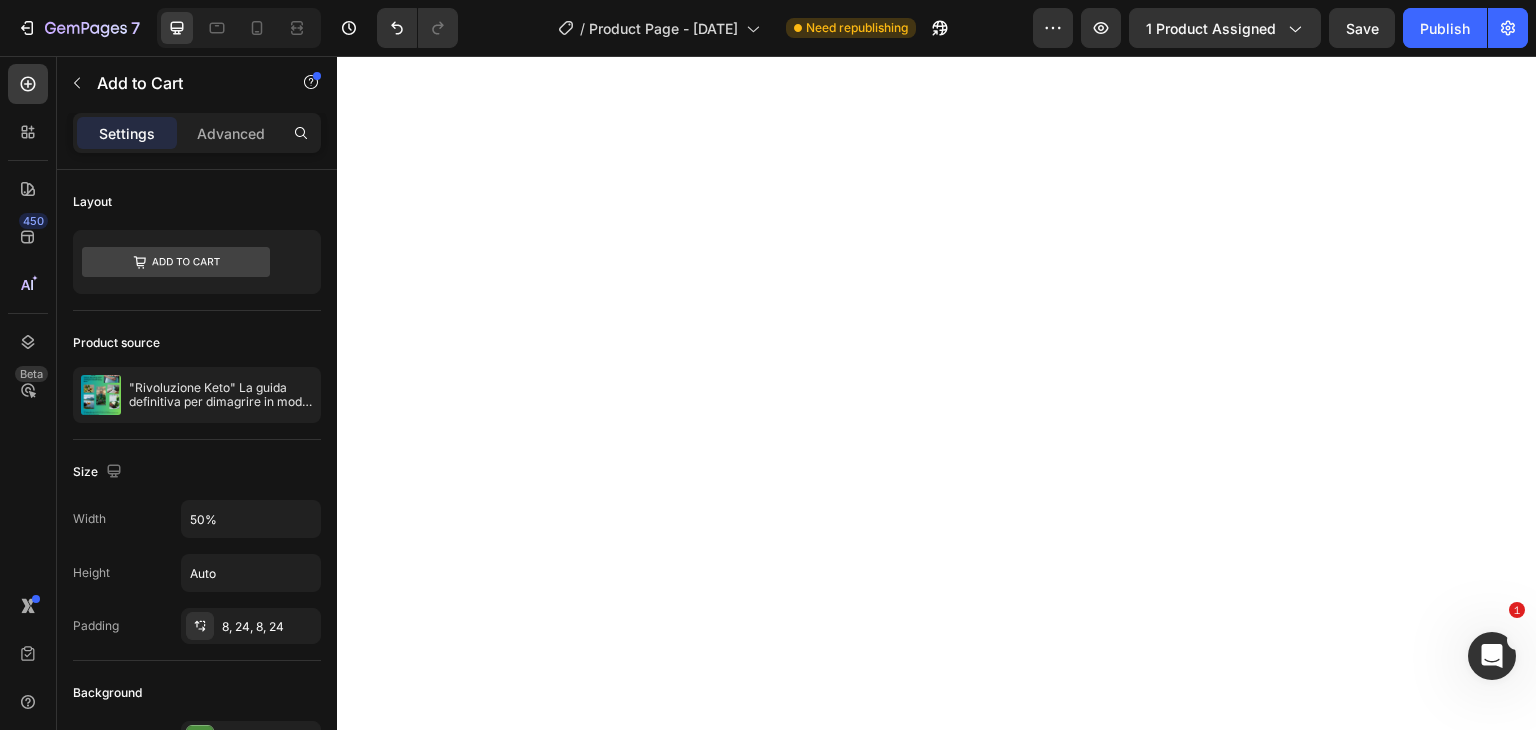 click on "Inizia la tua Sfida Keto! 28 giorni per cambiare!" at bounding box center (937, -1483) 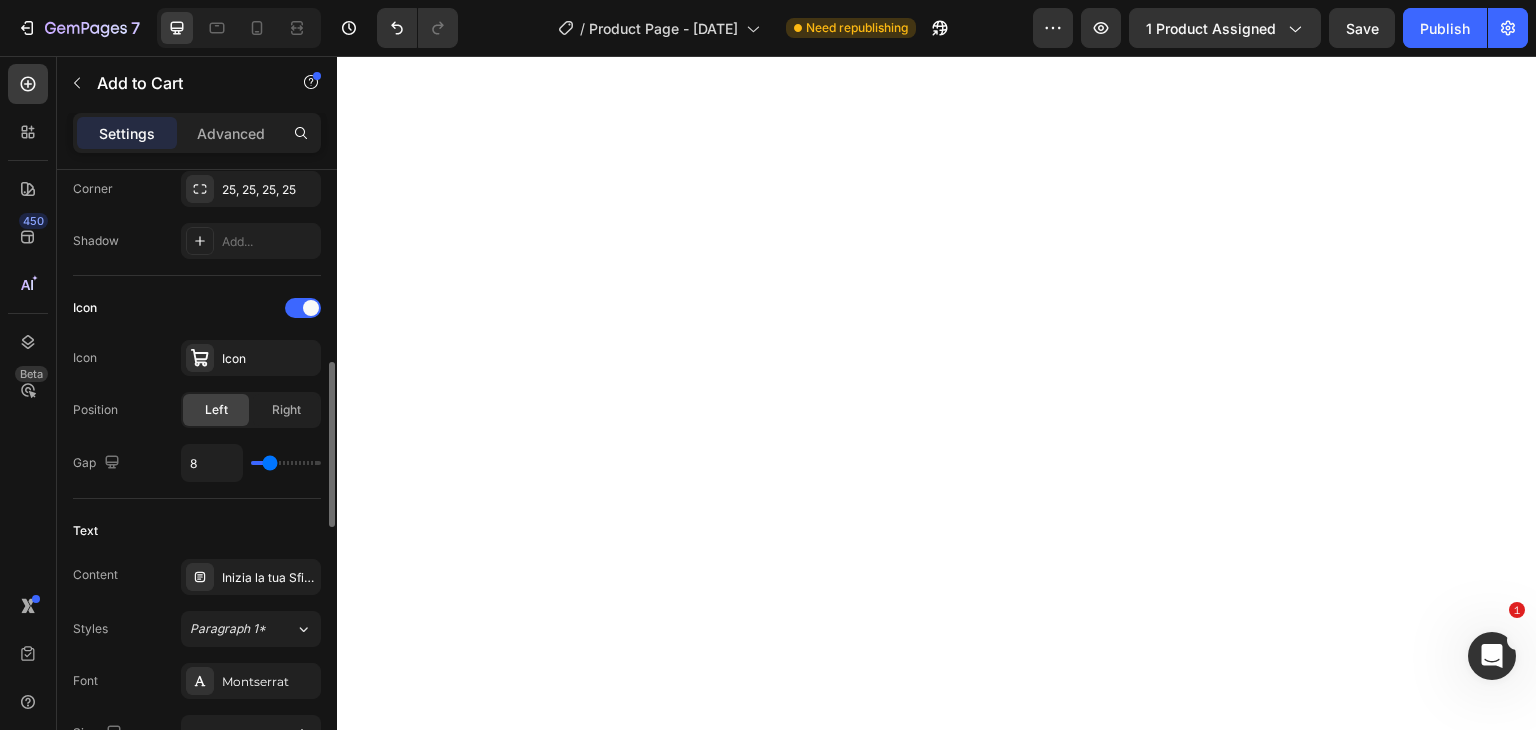 scroll, scrollTop: 876, scrollLeft: 0, axis: vertical 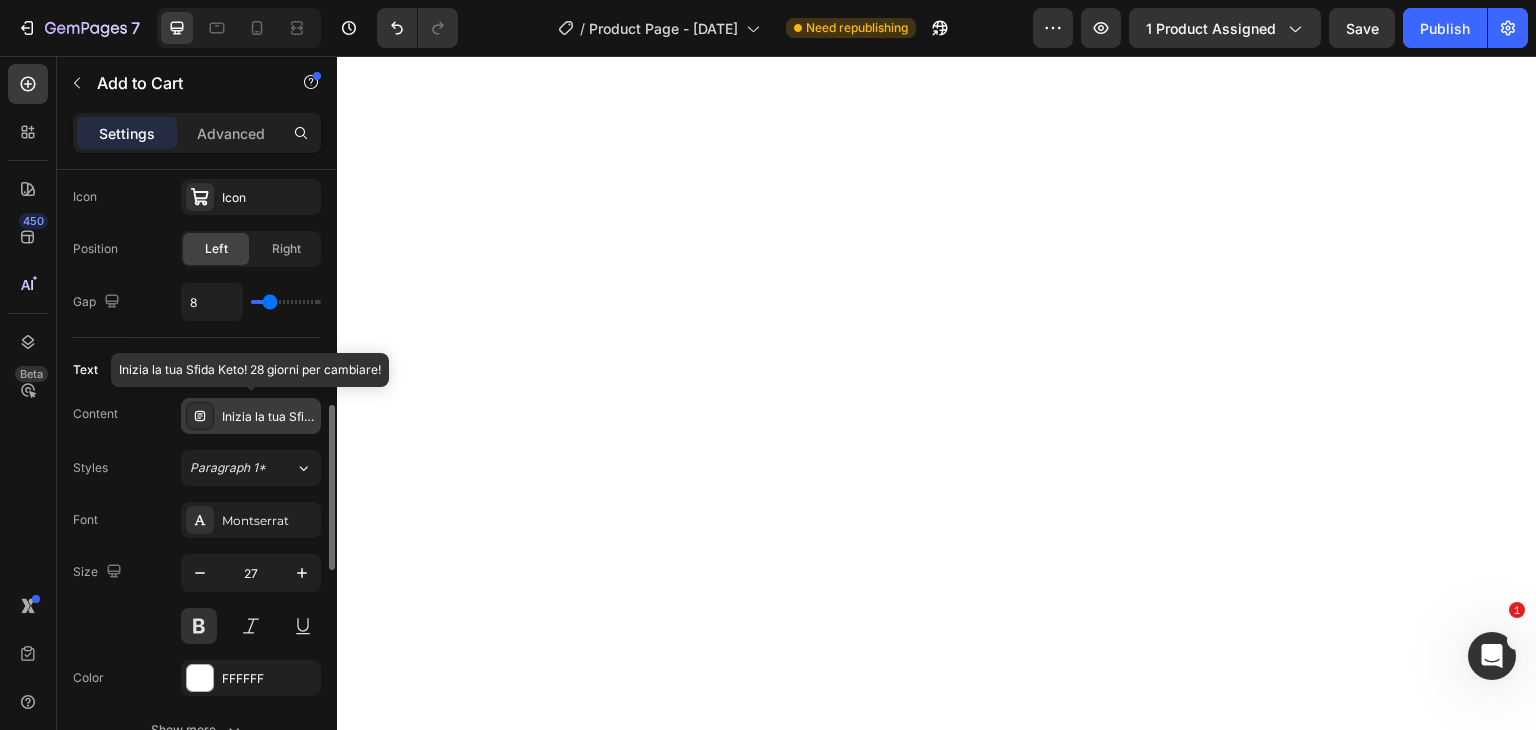 click on "Inizia la tua Sfida Keto! 28 giorni per cambiare!" at bounding box center (269, 417) 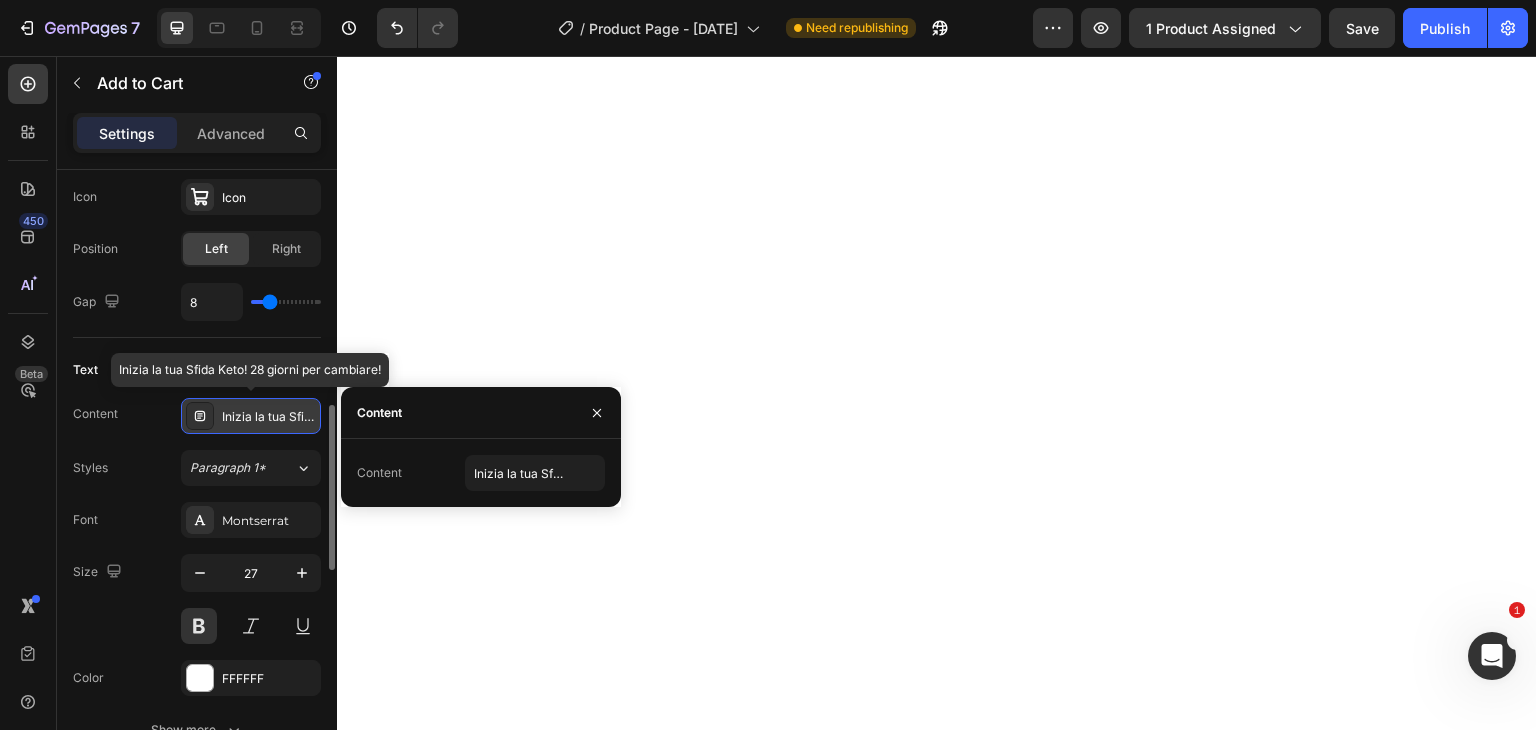 click on "Inizia la tua Sfida Keto! 28 giorni per cambiare!" at bounding box center [269, 417] 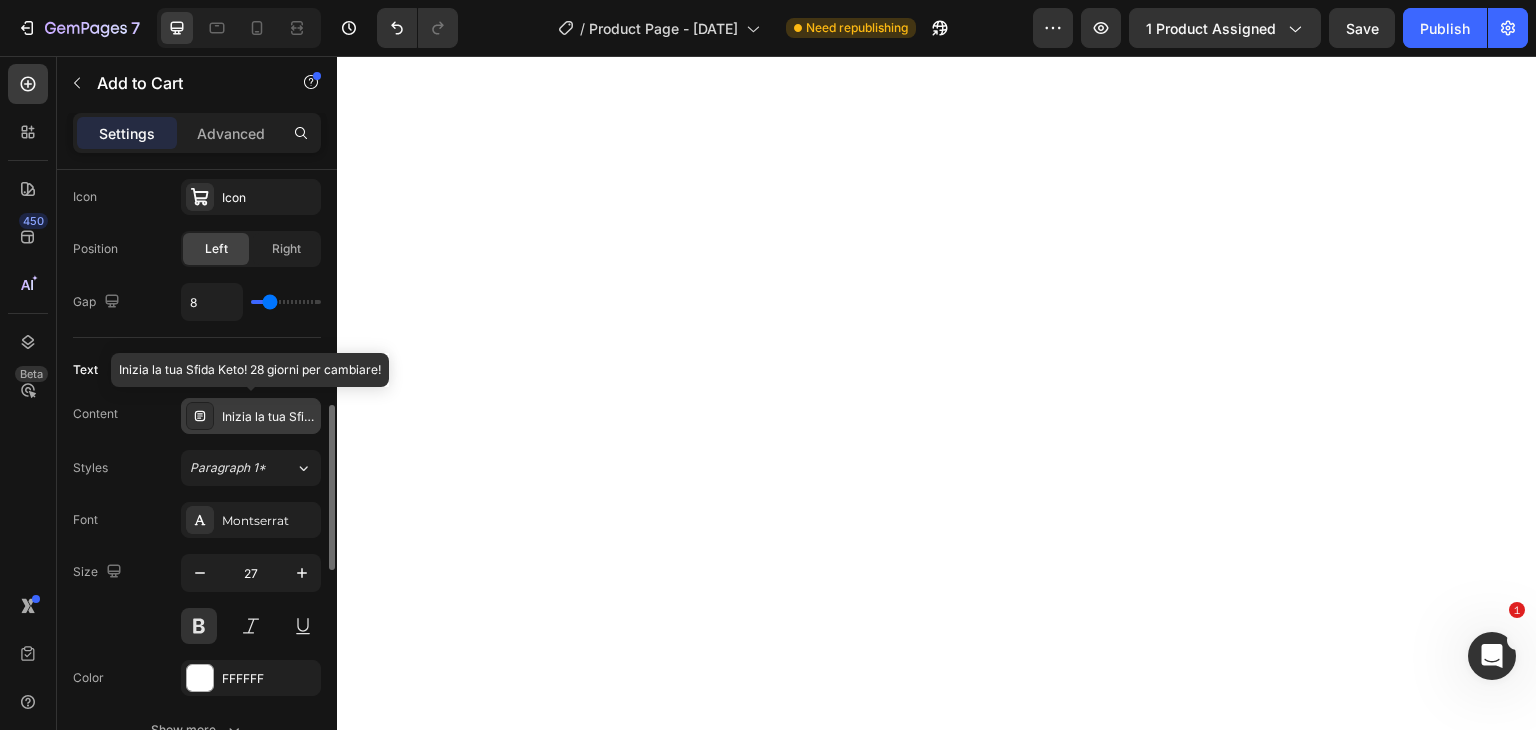 click on "Inizia la tua Sfida Keto! 28 giorni per cambiare!" at bounding box center (269, 417) 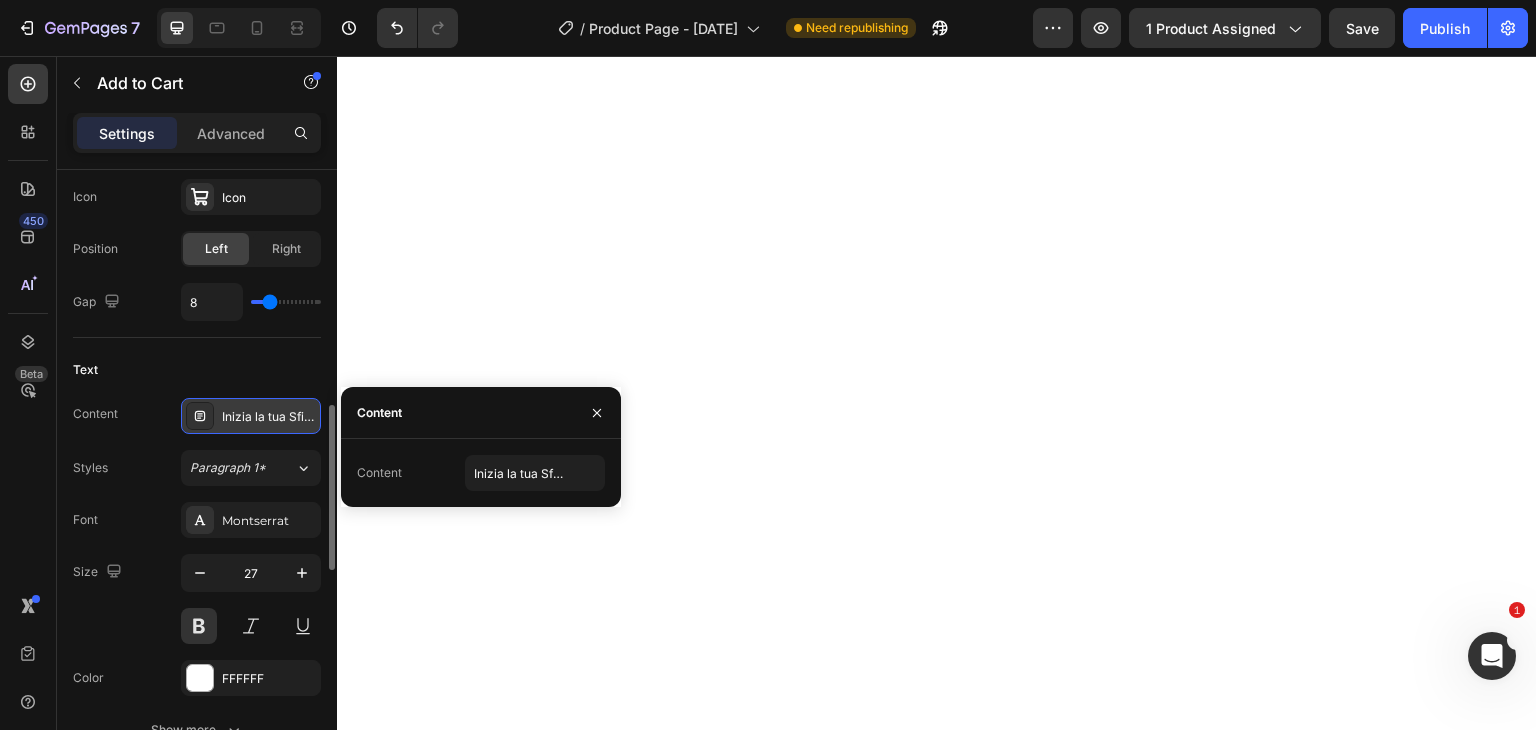 click on "Inizia la tua Sfida Keto! 28 giorni per cambiare!" at bounding box center [269, 417] 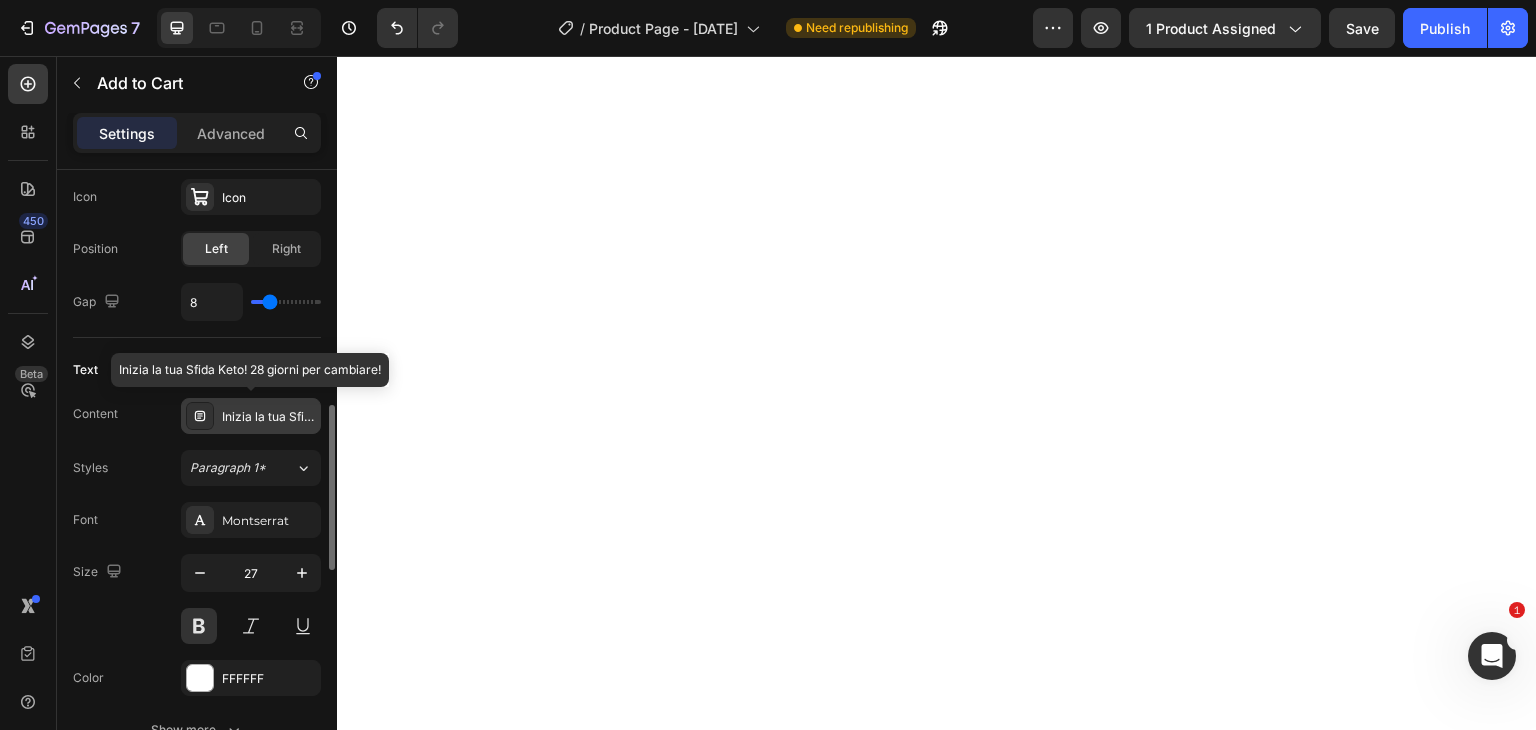 click on "Inizia la tua Sfida Keto! 28 giorni per cambiare!" at bounding box center [269, 417] 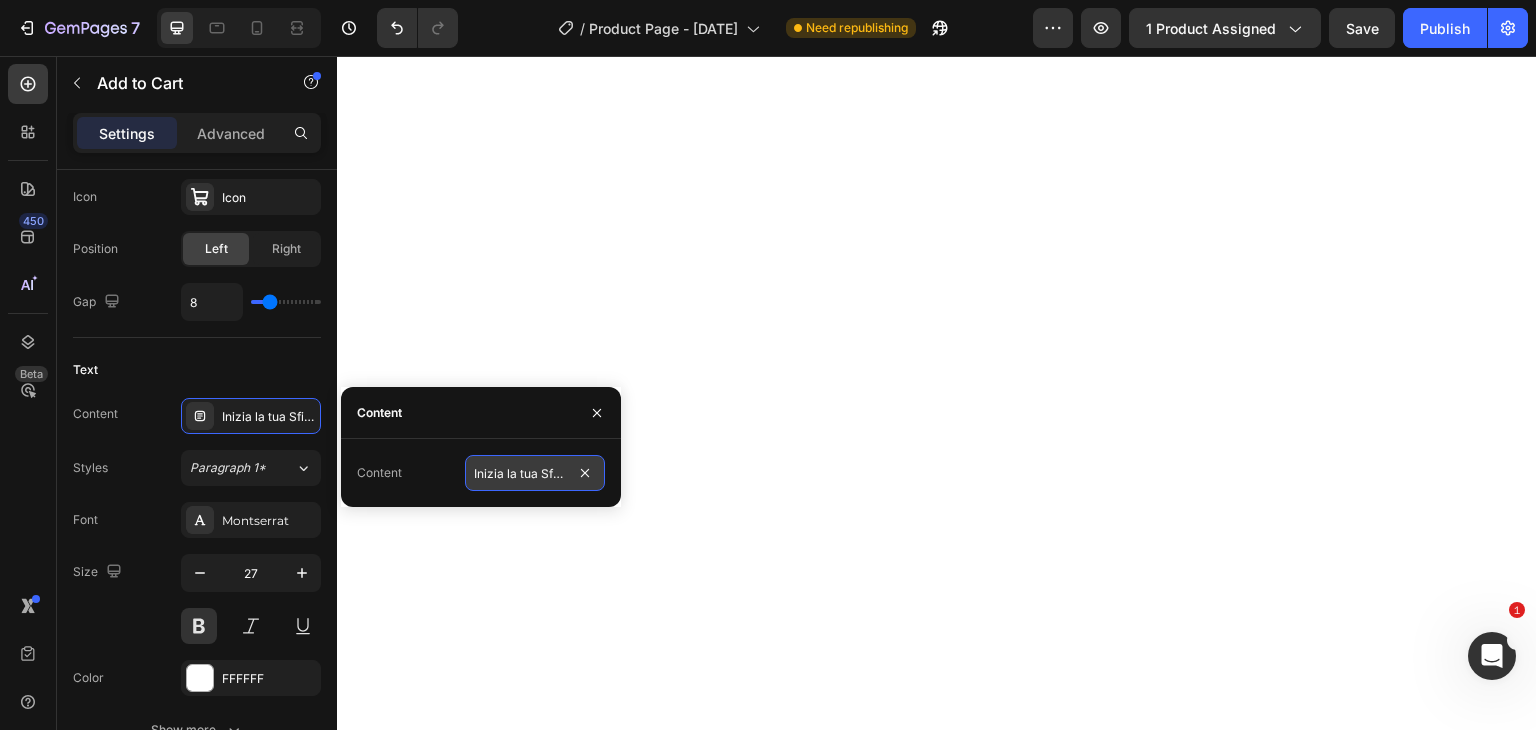 click on "Inizia la tua Sfida Keto! 28 giorni per cambiare!" at bounding box center [535, 473] 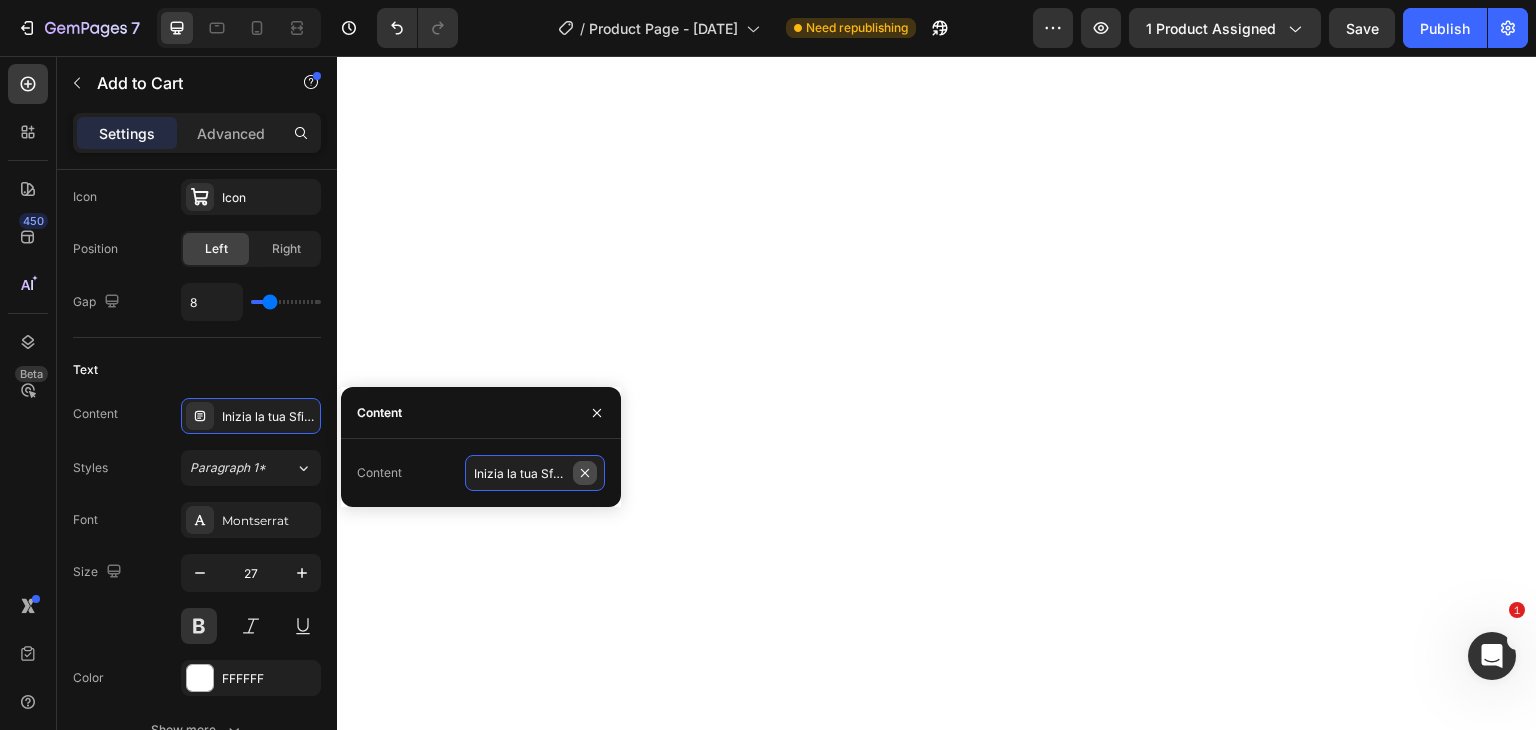 scroll, scrollTop: 0, scrollLeft: 173, axis: horizontal 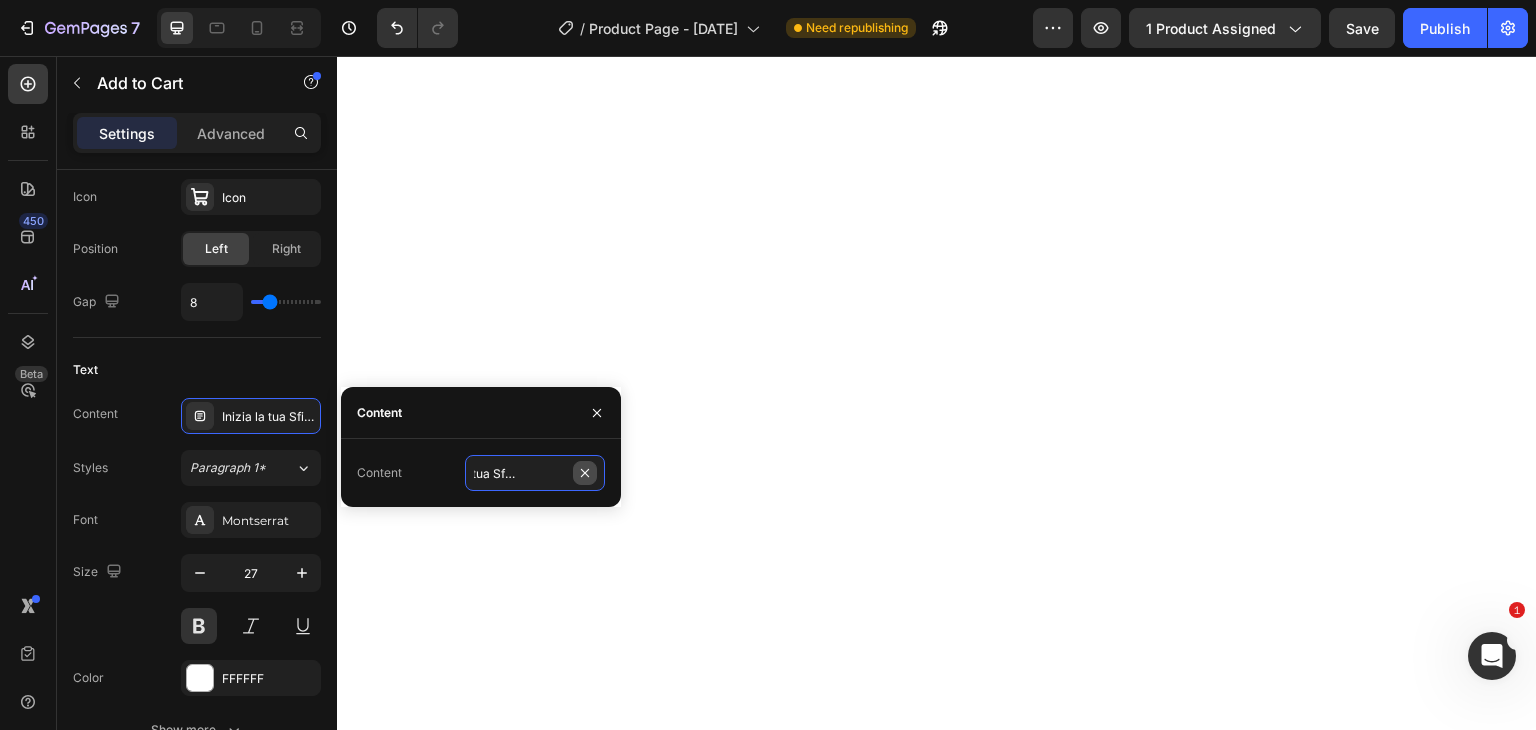 type on "Inizia la tua Sfida Keto!" 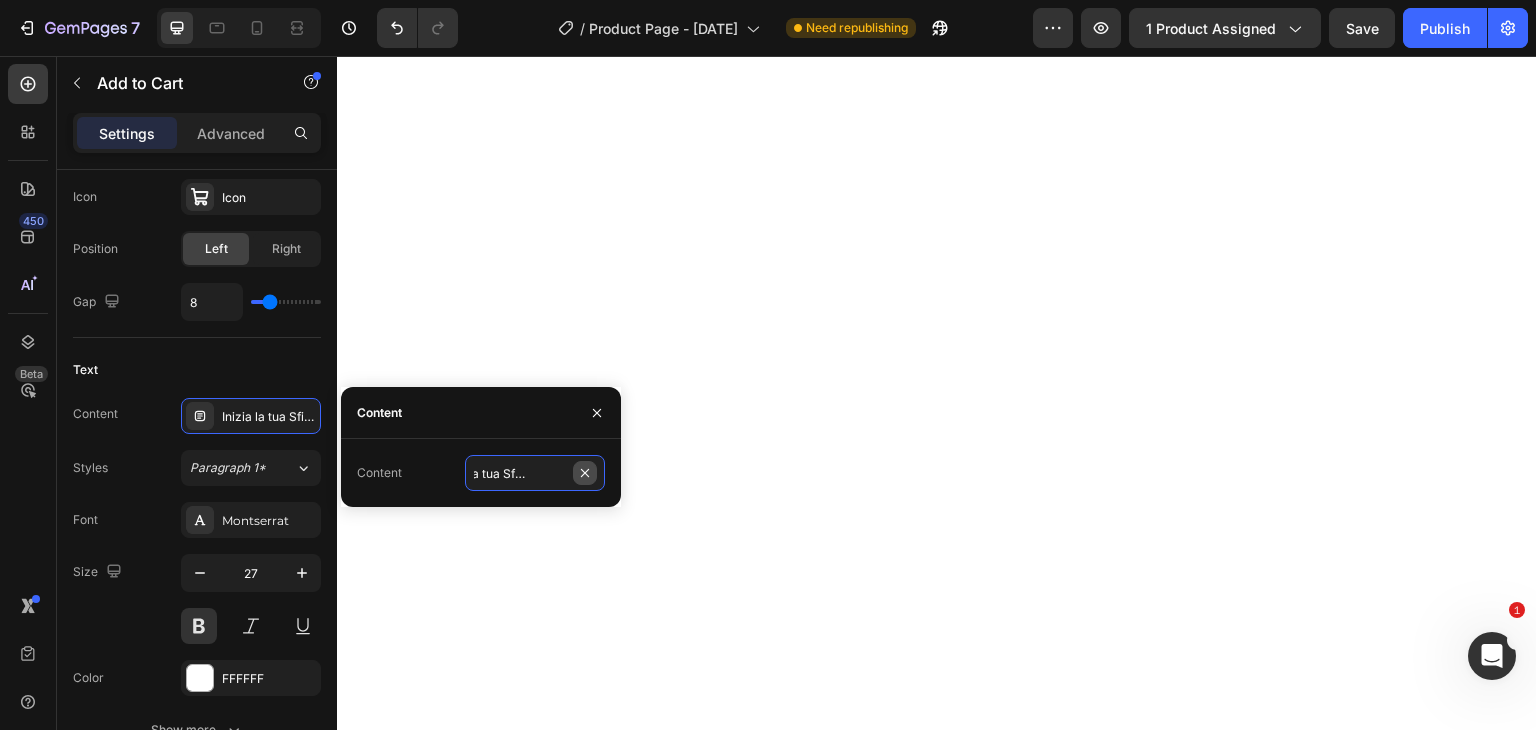 scroll, scrollTop: 0, scrollLeft: 41, axis: horizontal 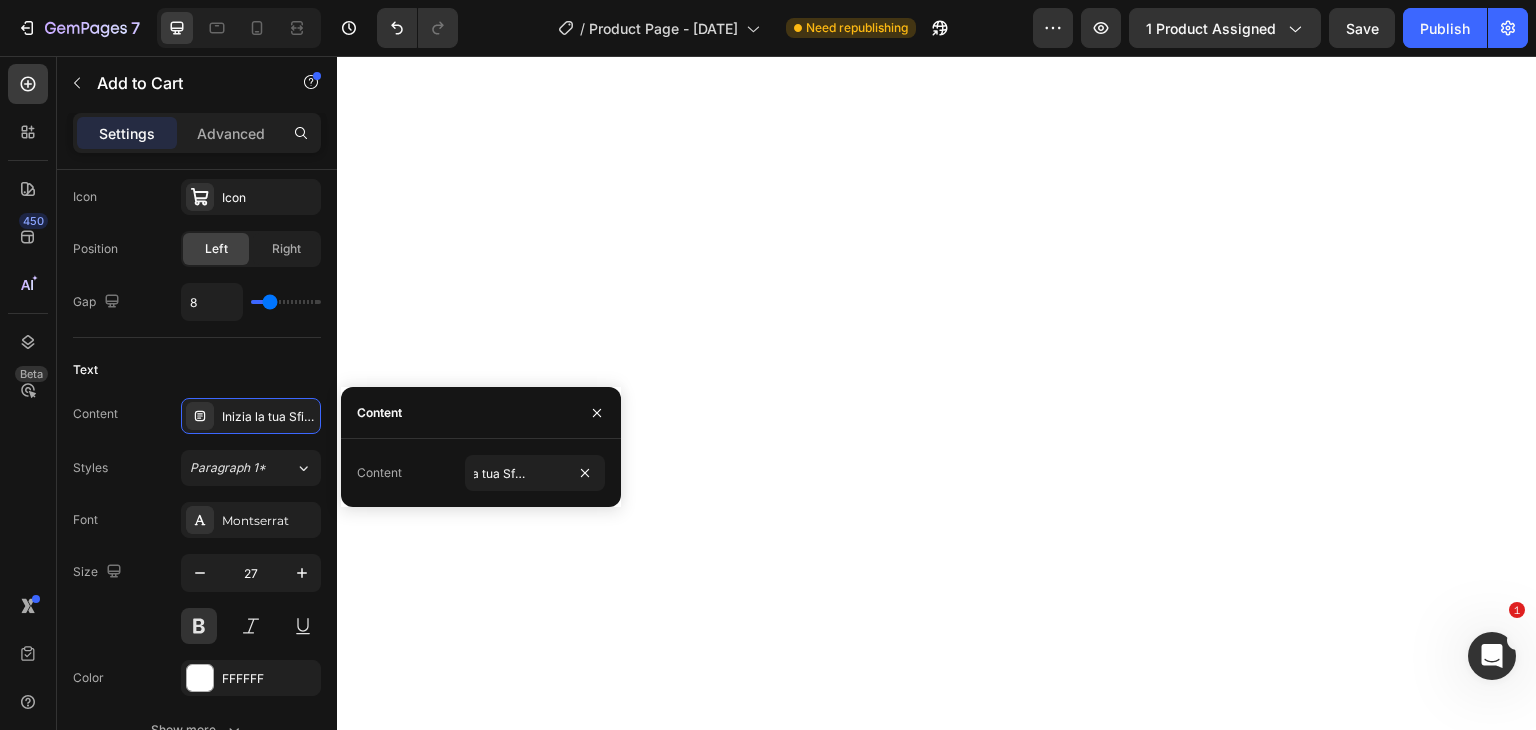 click on "Inizia la tua Sfida Keto! Add to Cart 30" at bounding box center [937, -1507] 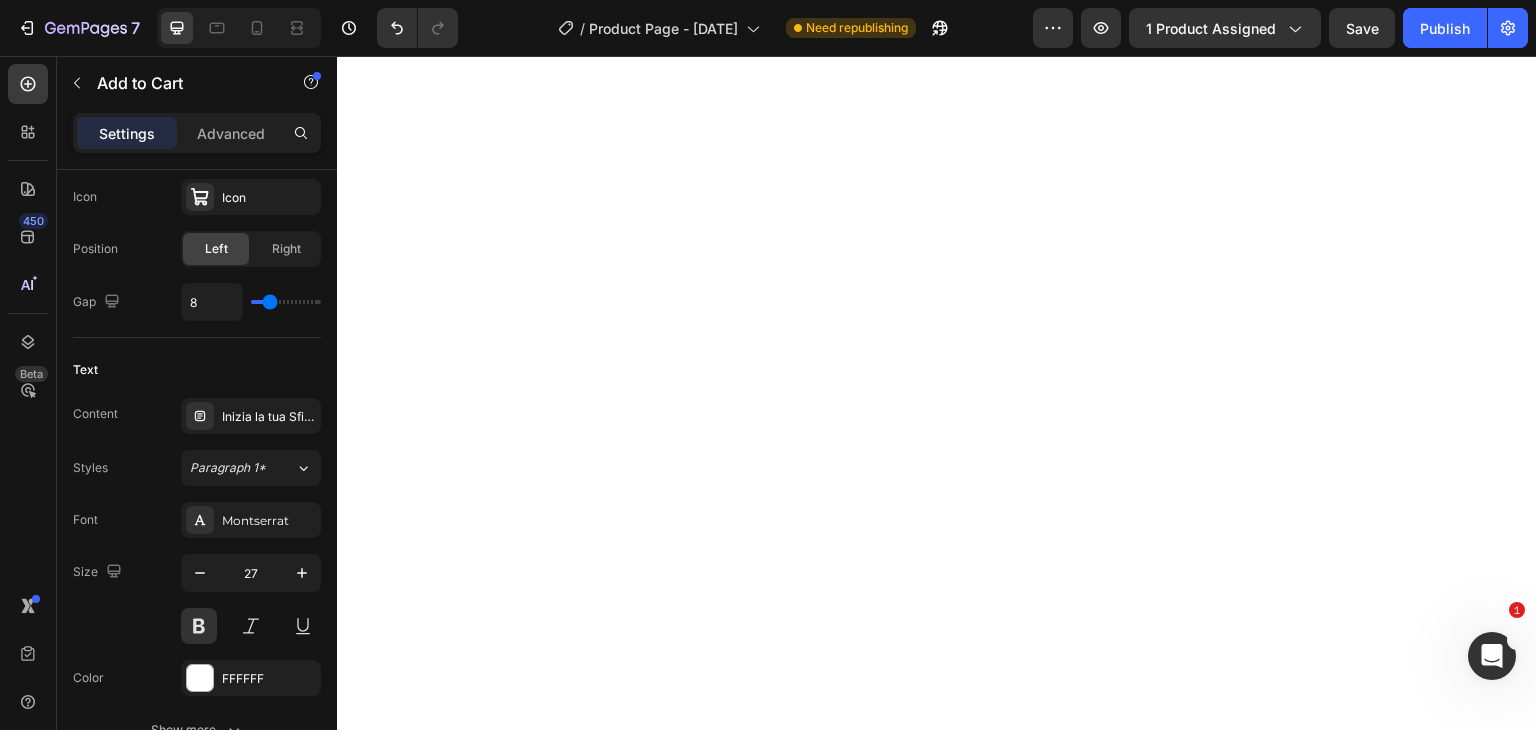 scroll, scrollTop: 0, scrollLeft: 0, axis: both 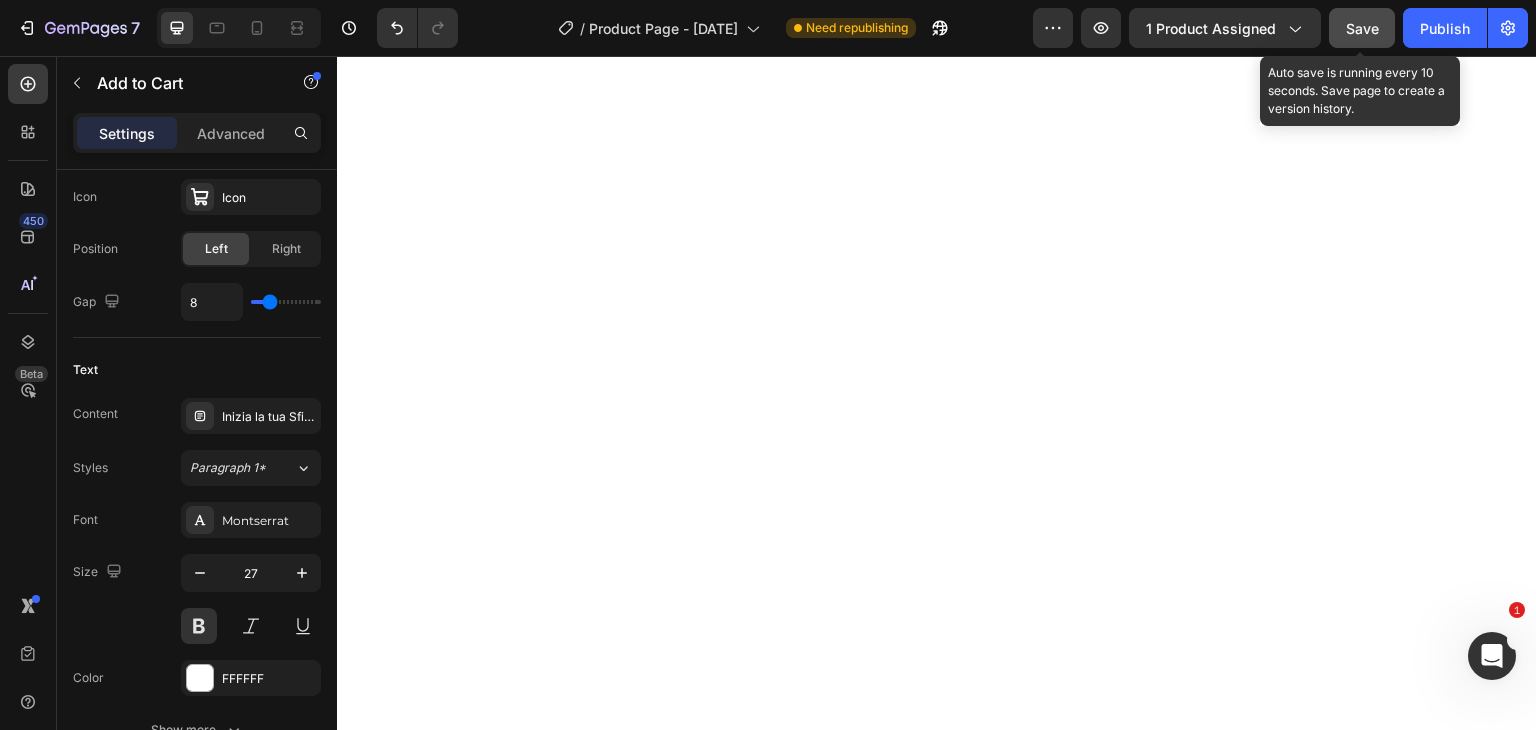 click on "Save" at bounding box center (1362, 28) 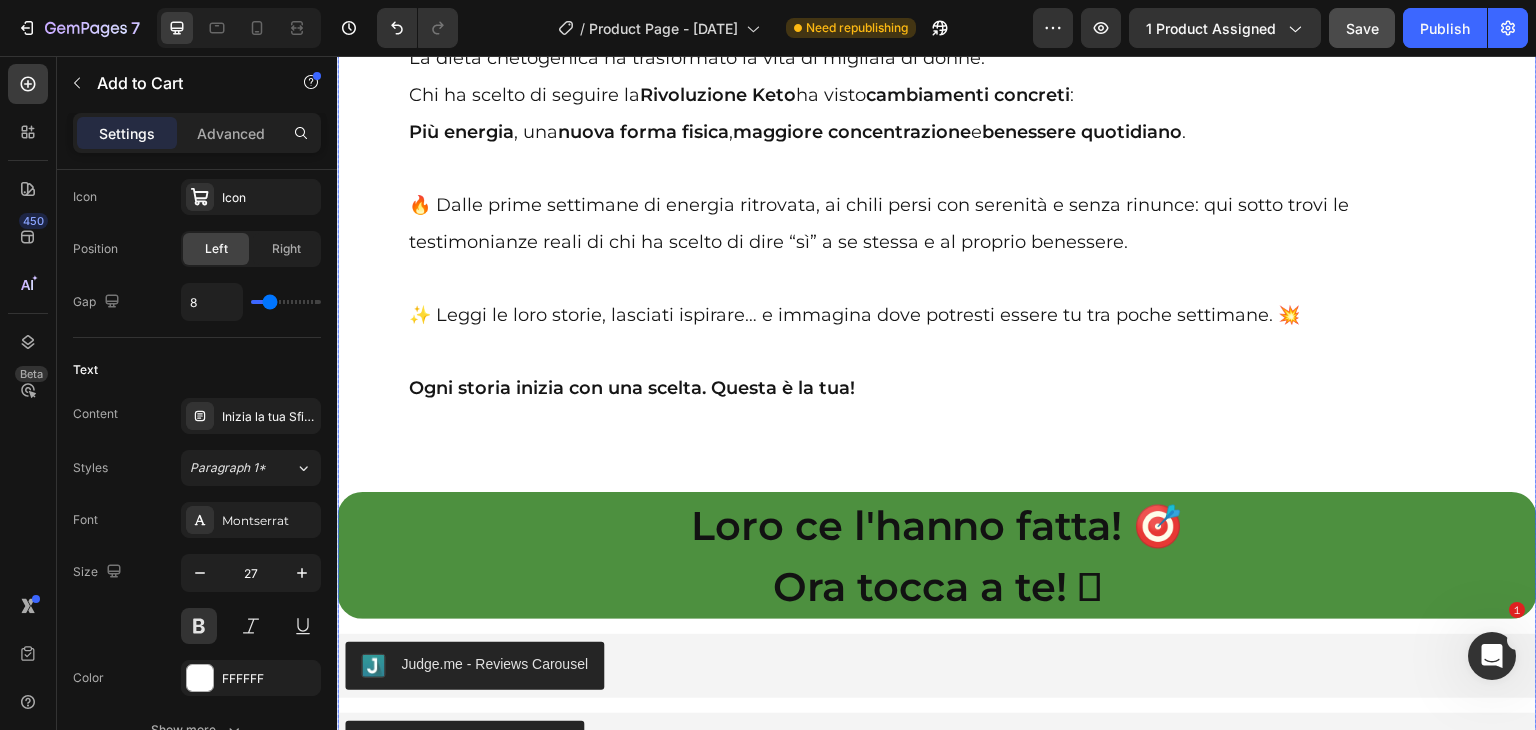 scroll, scrollTop: 25695, scrollLeft: 0, axis: vertical 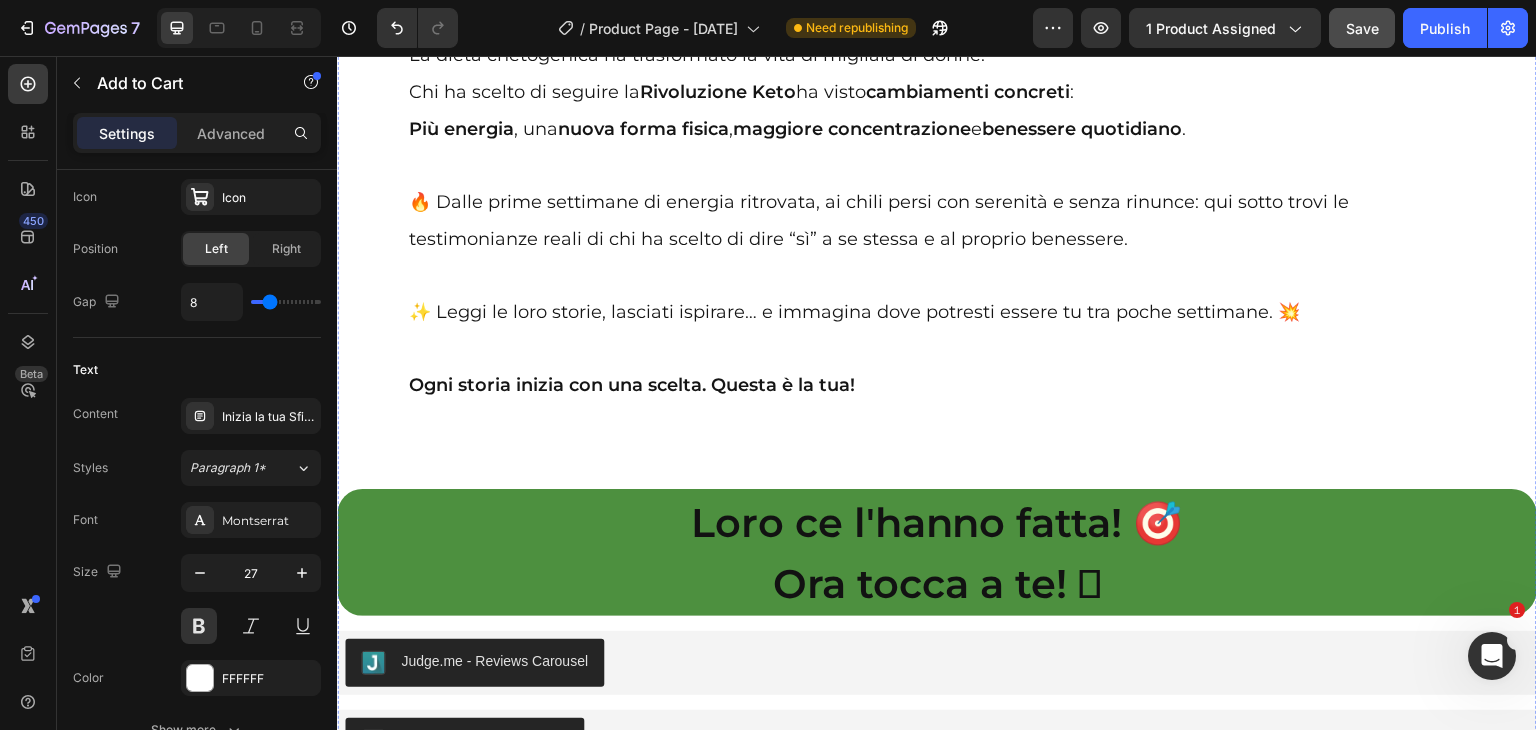 click on "Attenzione!" at bounding box center (591, -329) 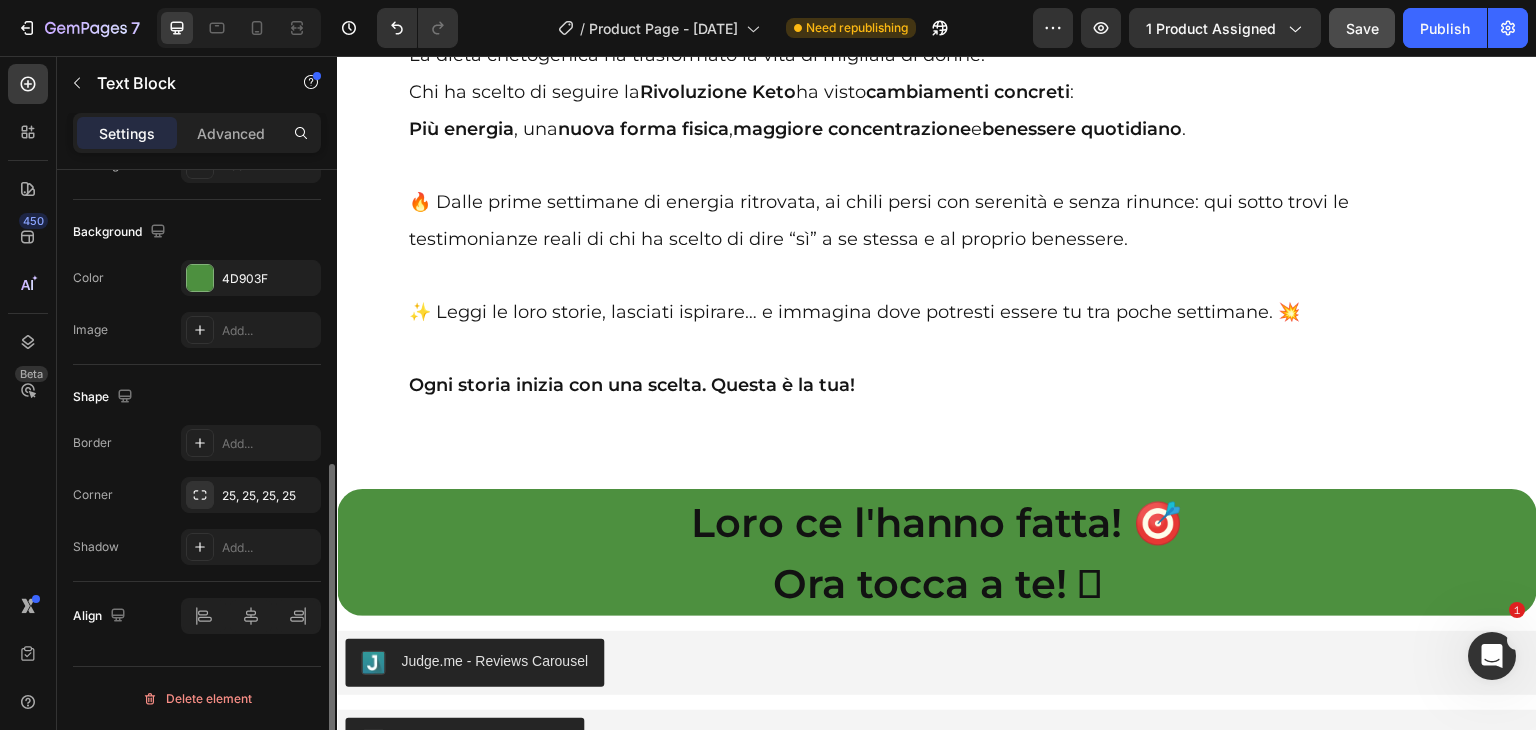 scroll, scrollTop: 0, scrollLeft: 0, axis: both 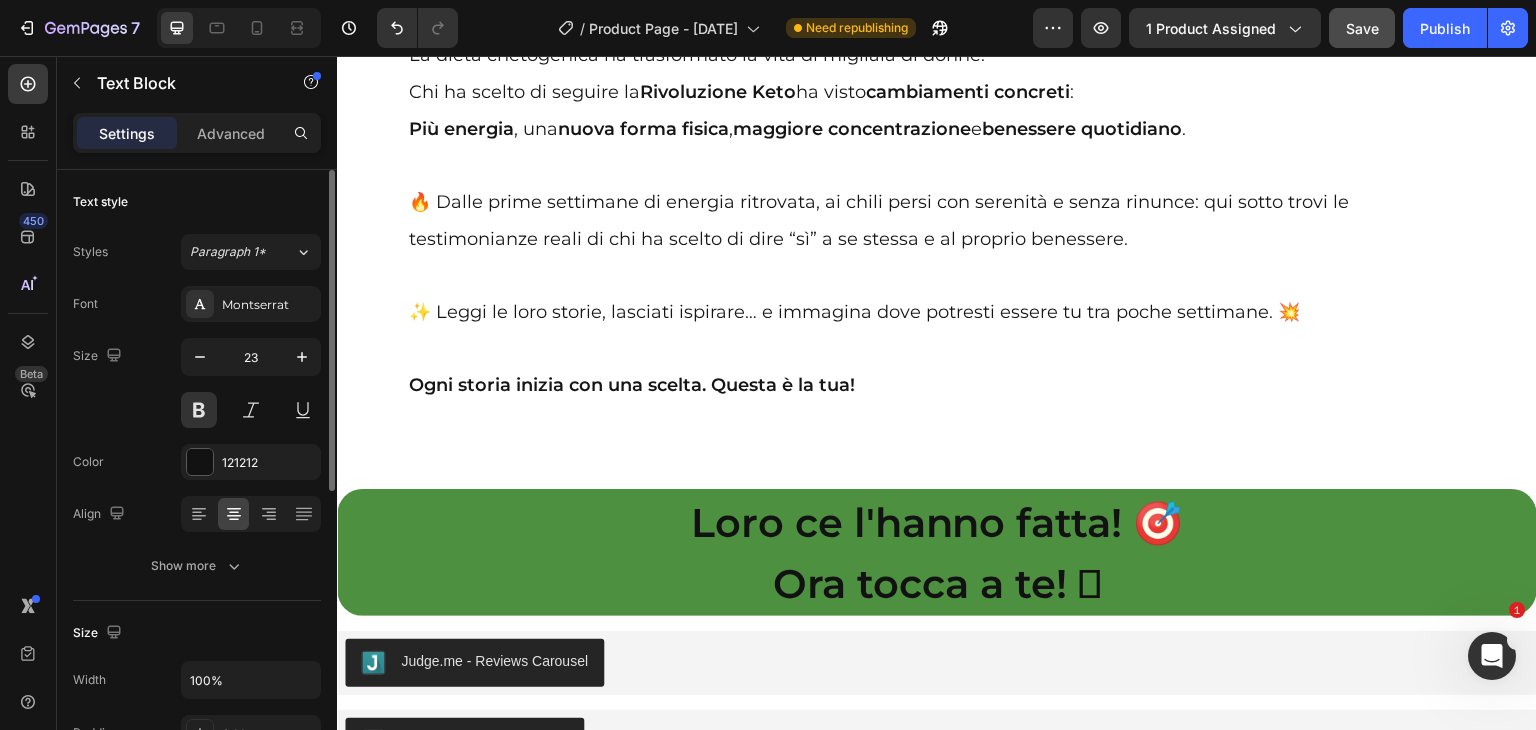 click on "Attenzione!" at bounding box center [591, -329] 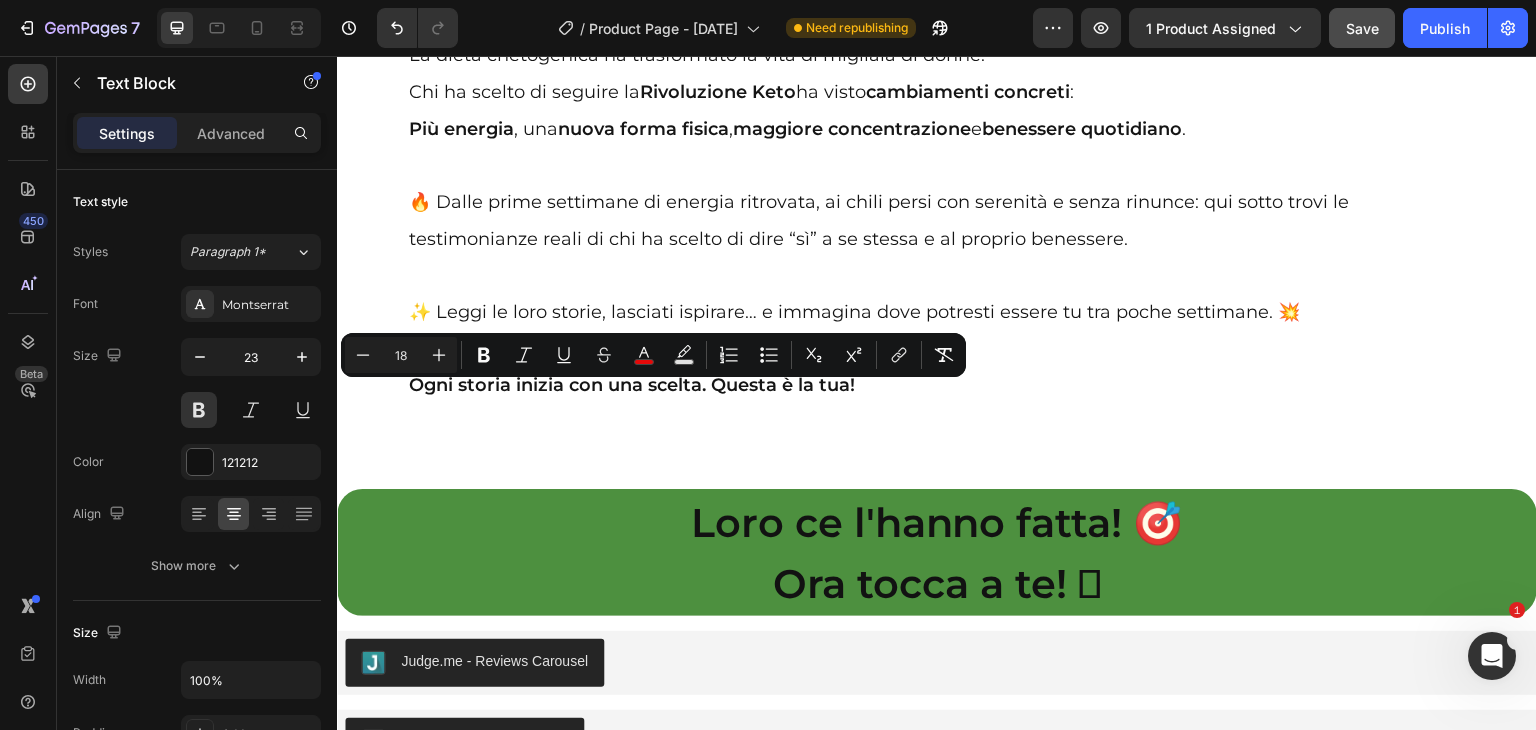 drag, startPoint x: 540, startPoint y: 403, endPoint x: 647, endPoint y: 404, distance: 107.00467 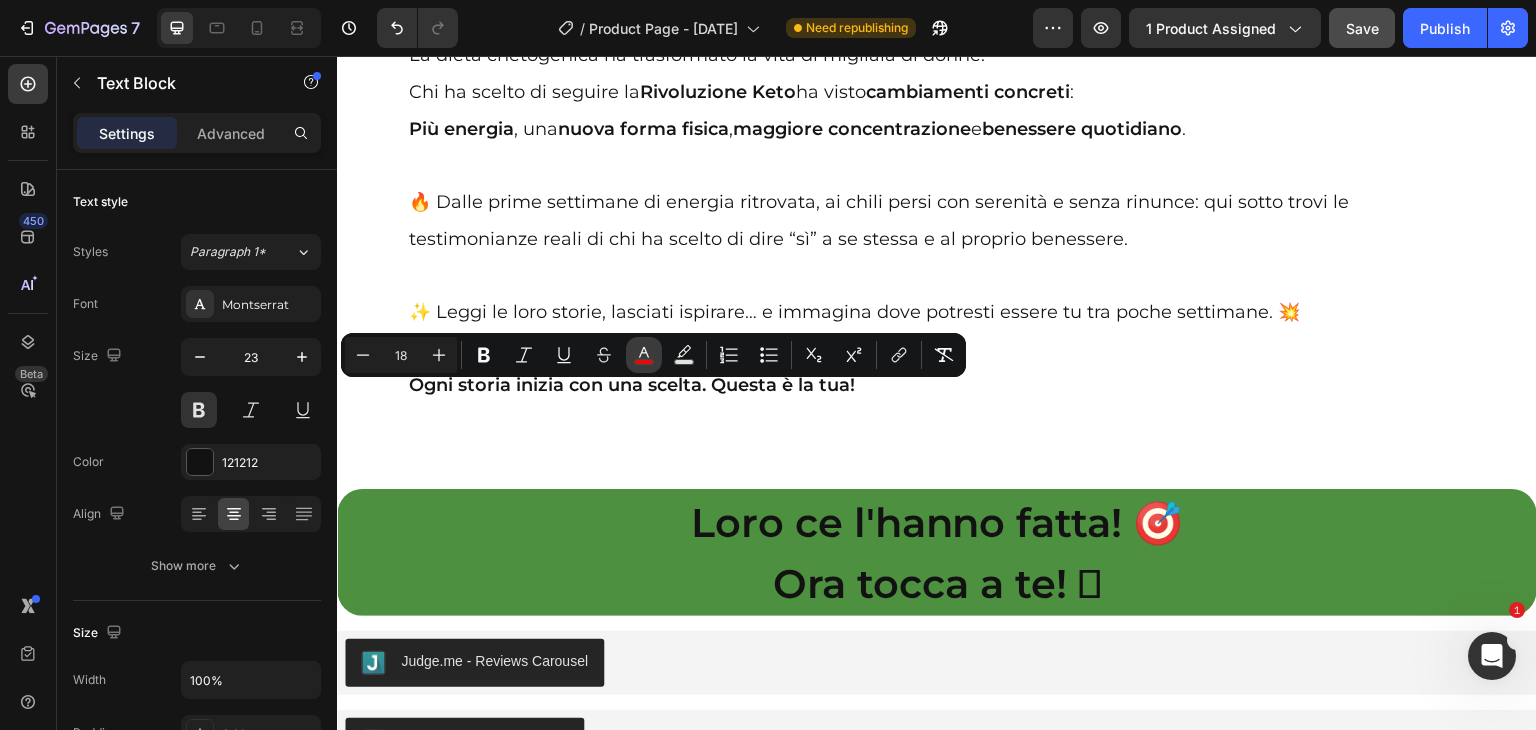 click 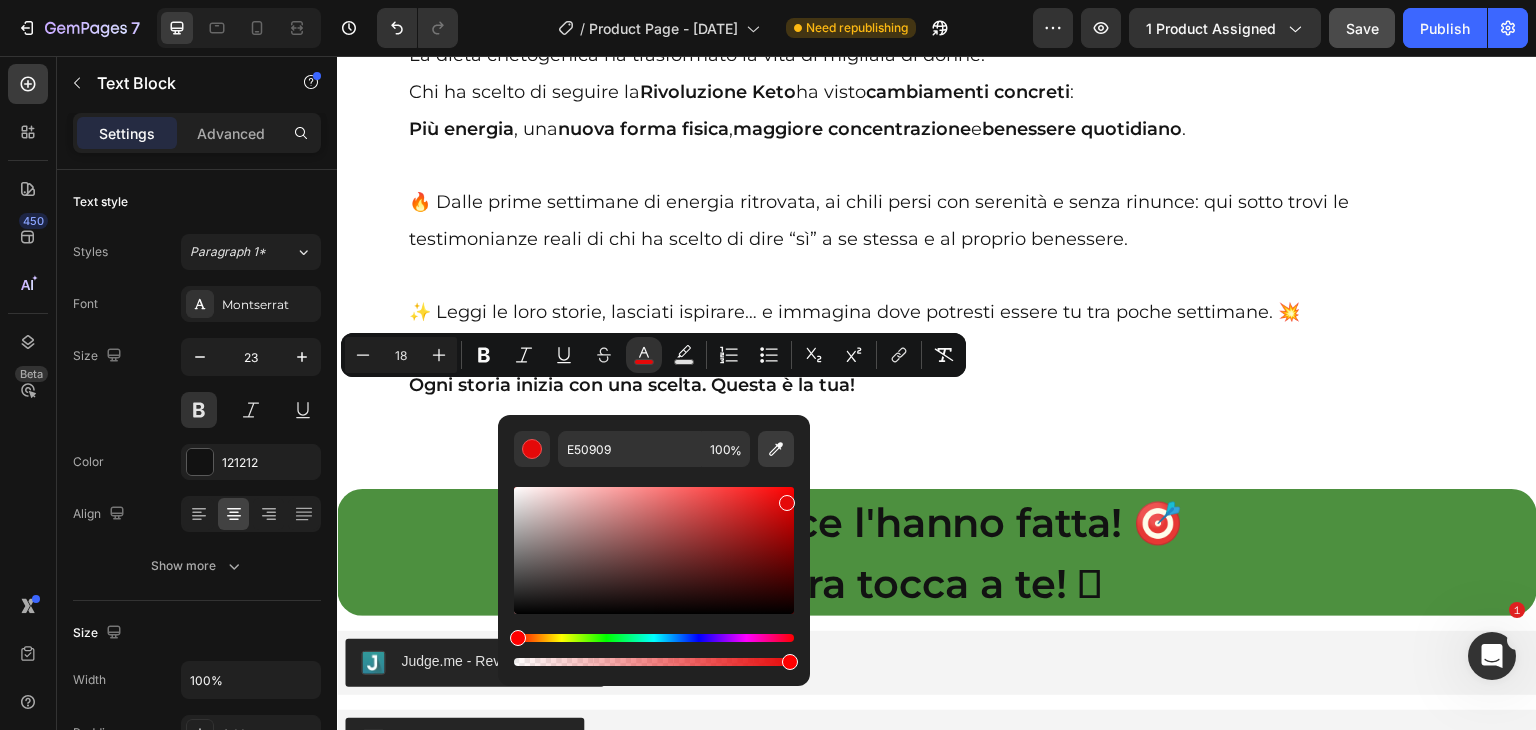 click 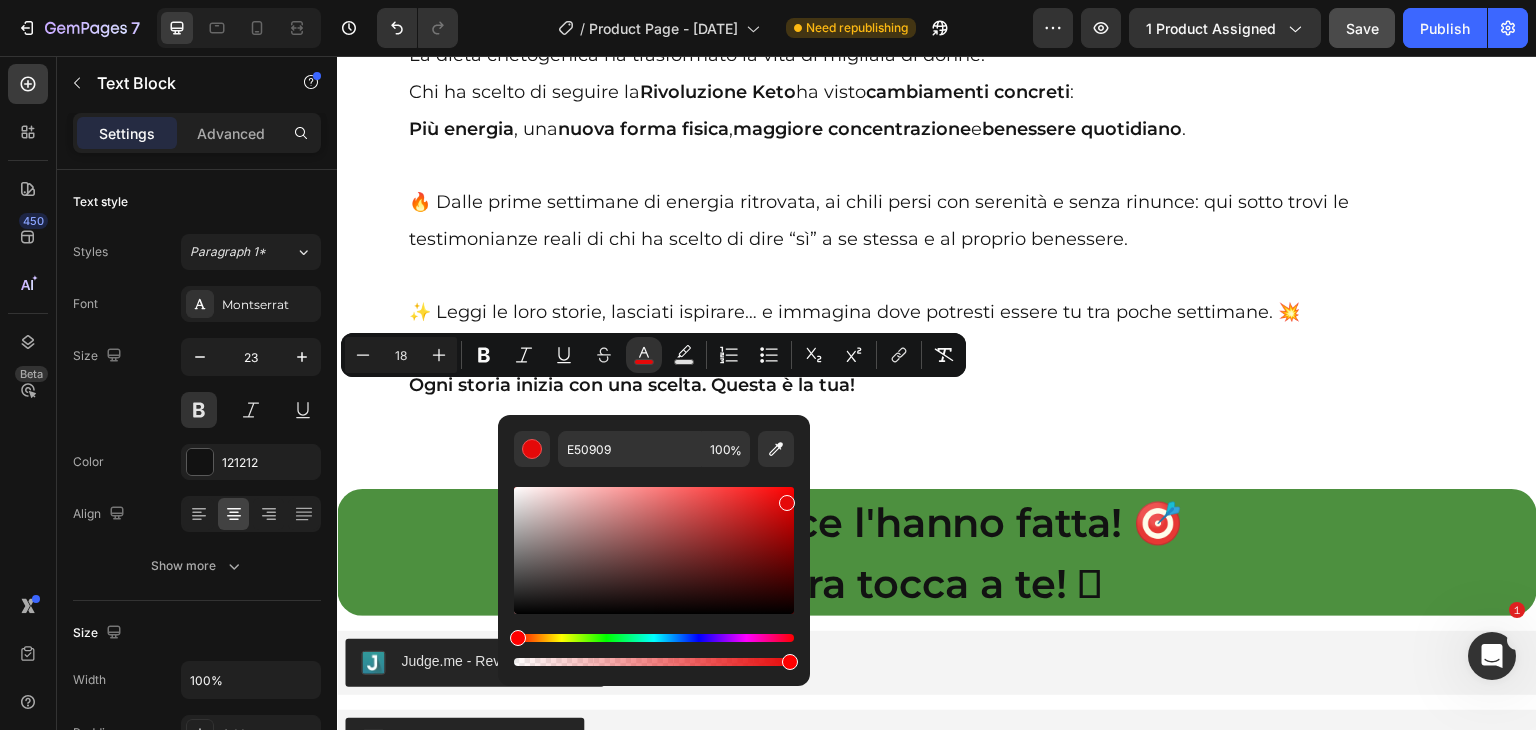 type on "FFFFFF" 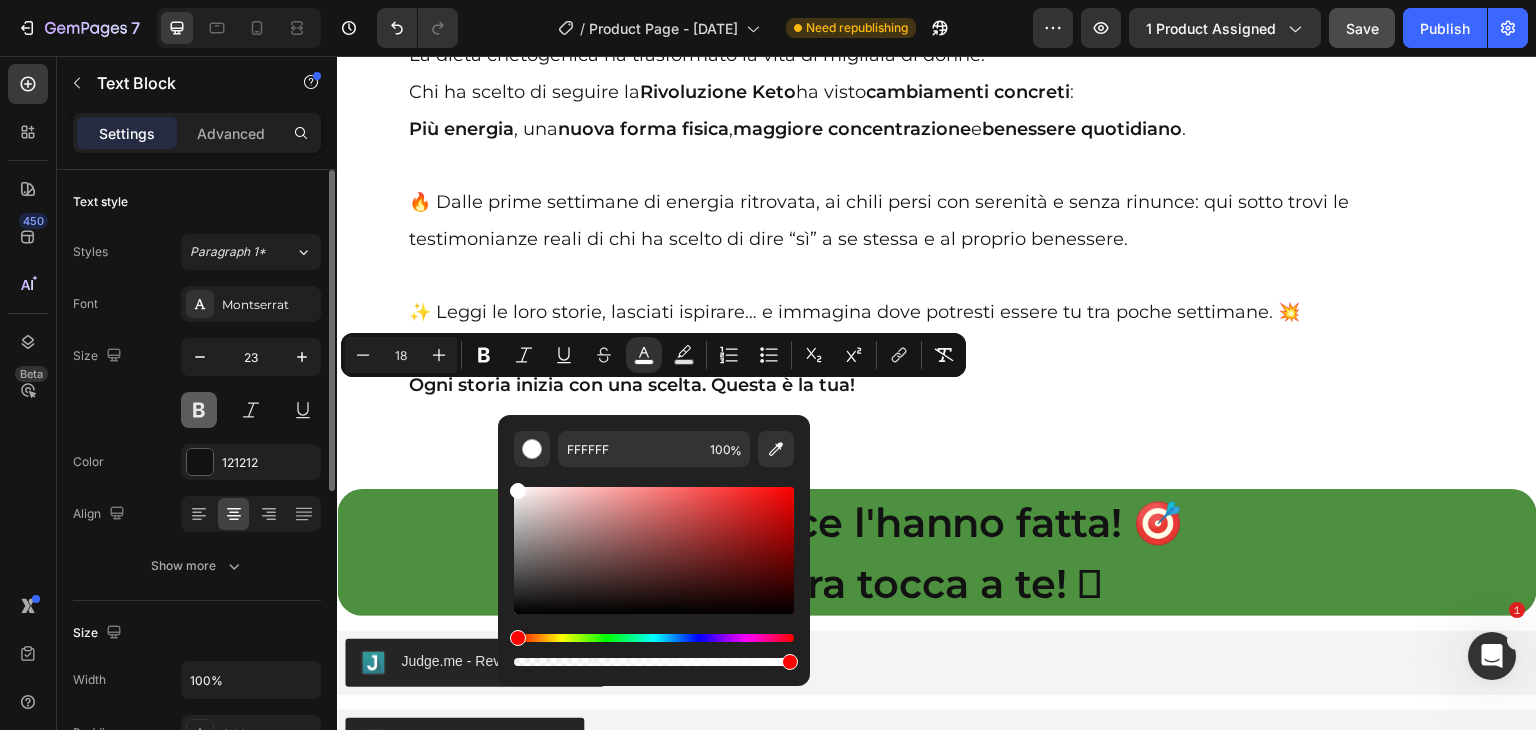 click at bounding box center (199, 410) 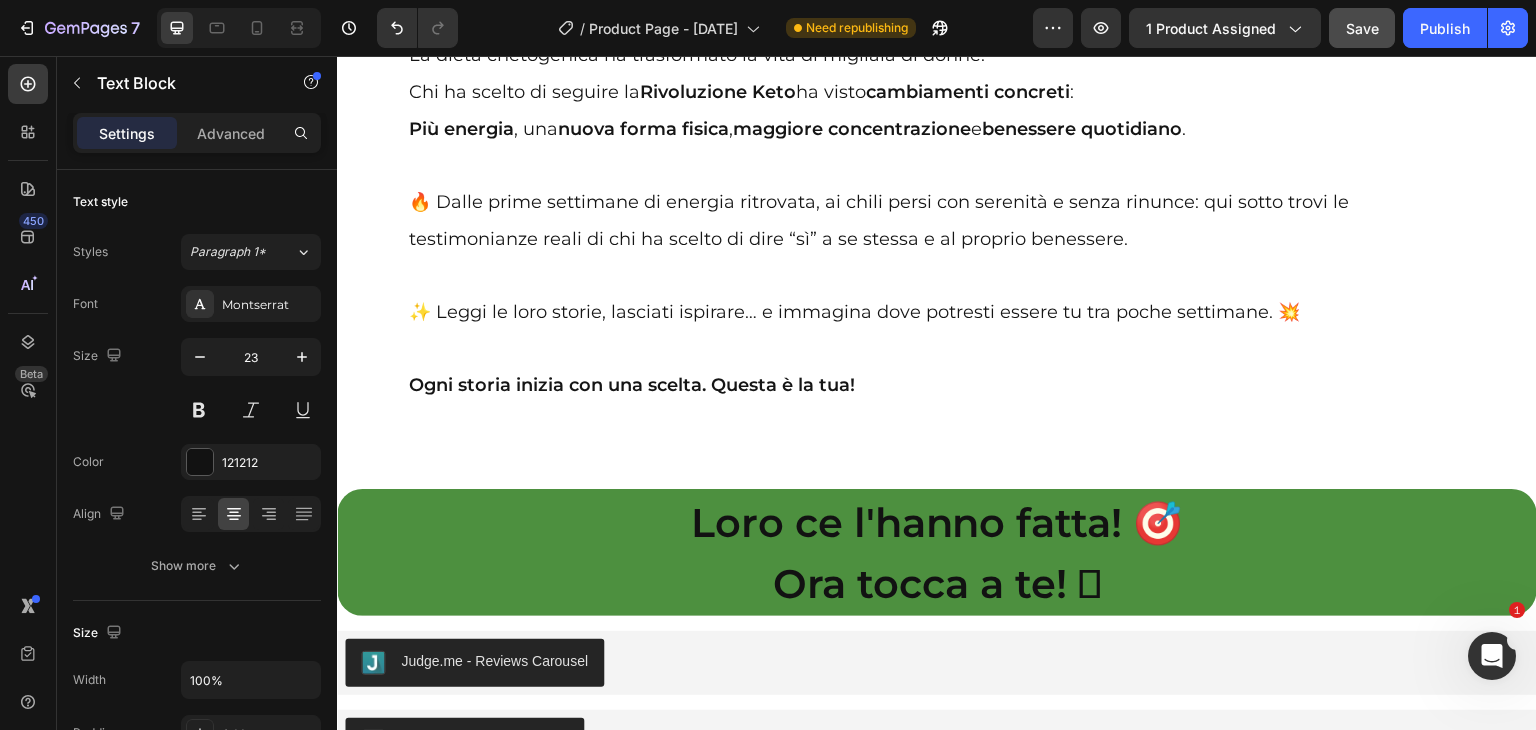click on "Attenzione!" at bounding box center [601, -329] 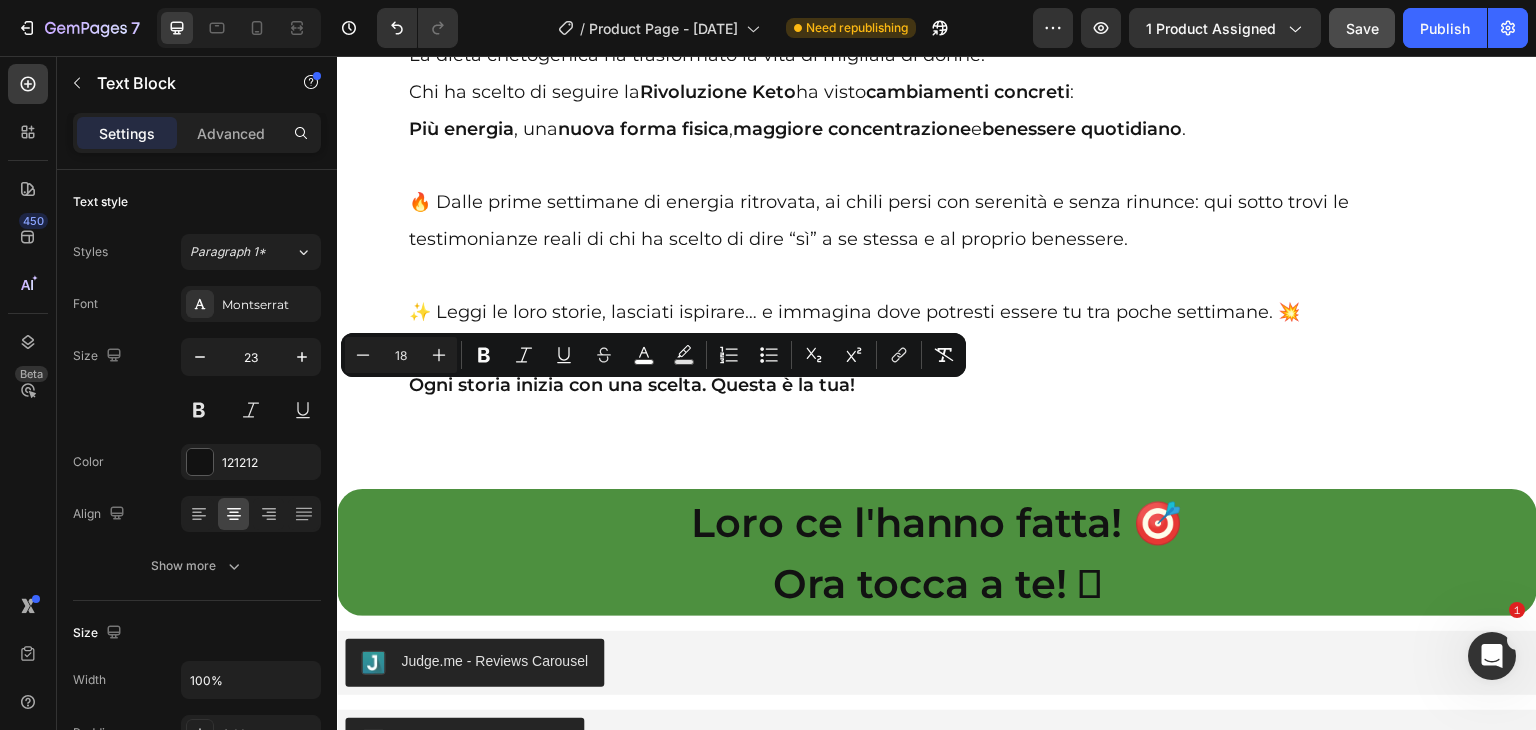 drag, startPoint x: 557, startPoint y: 398, endPoint x: 651, endPoint y: 408, distance: 94.53042 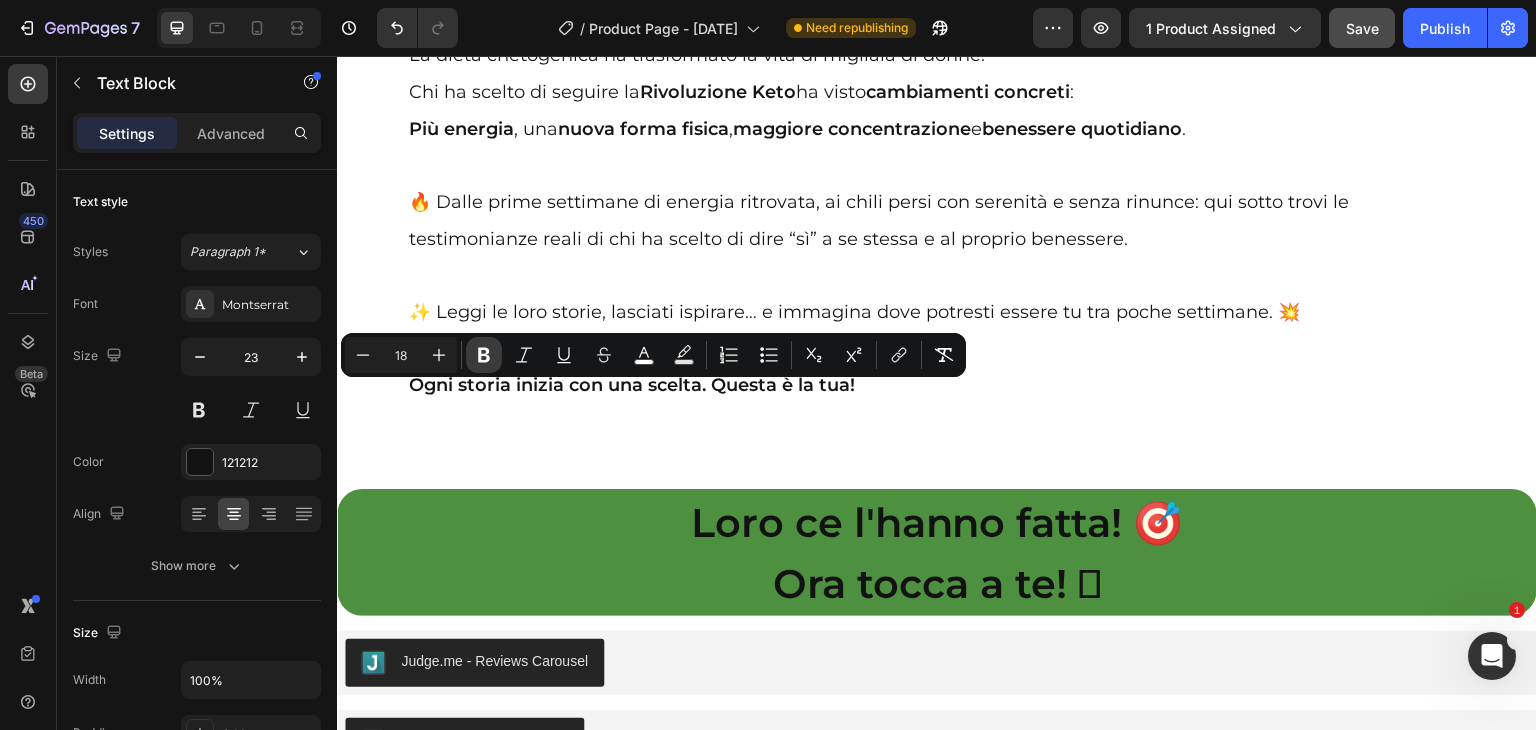 click on "Bold" at bounding box center (484, 355) 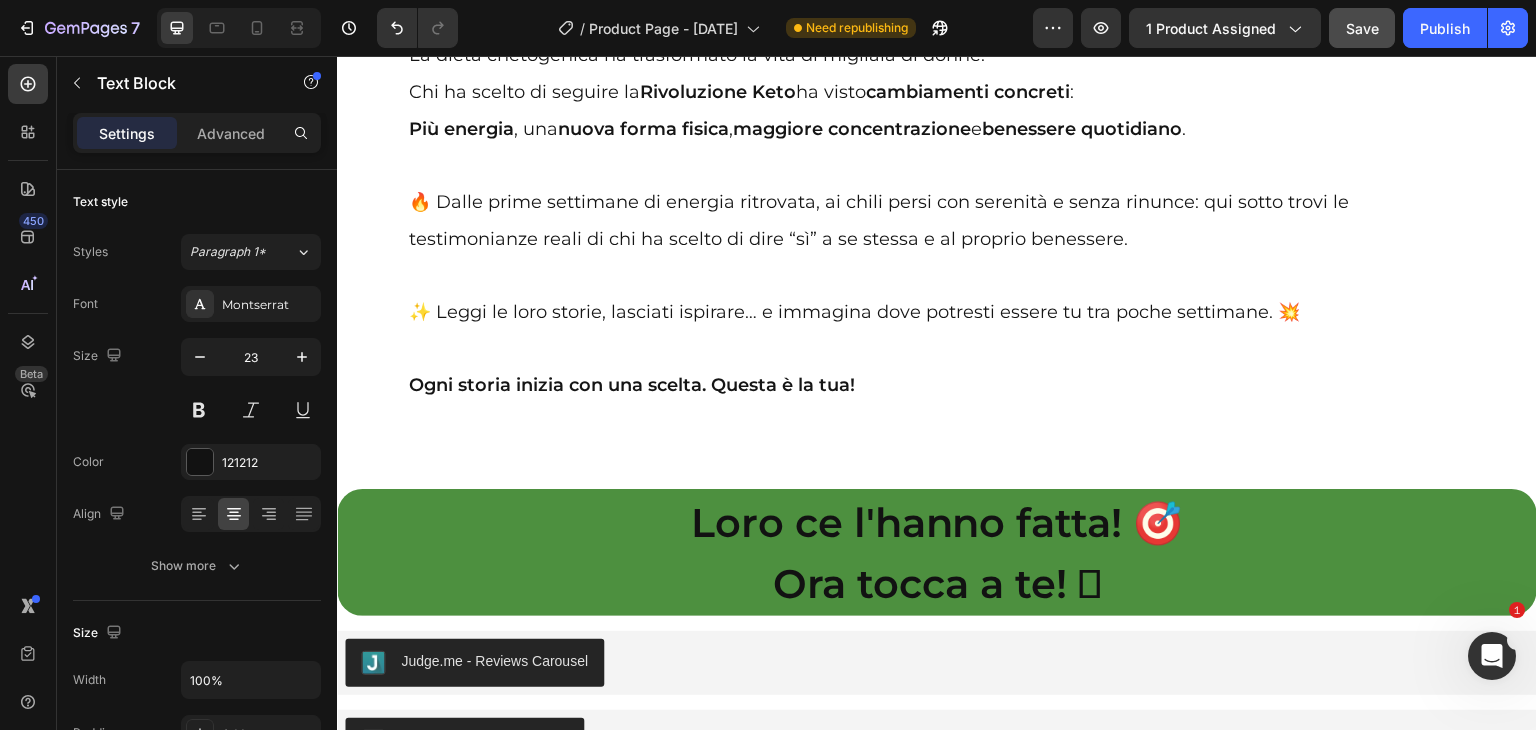 click on "⚠️  Attenzione!   Al termine dell' offerta non potrai più usufruire di questo straordinario prezzo!" at bounding box center [937, -330] 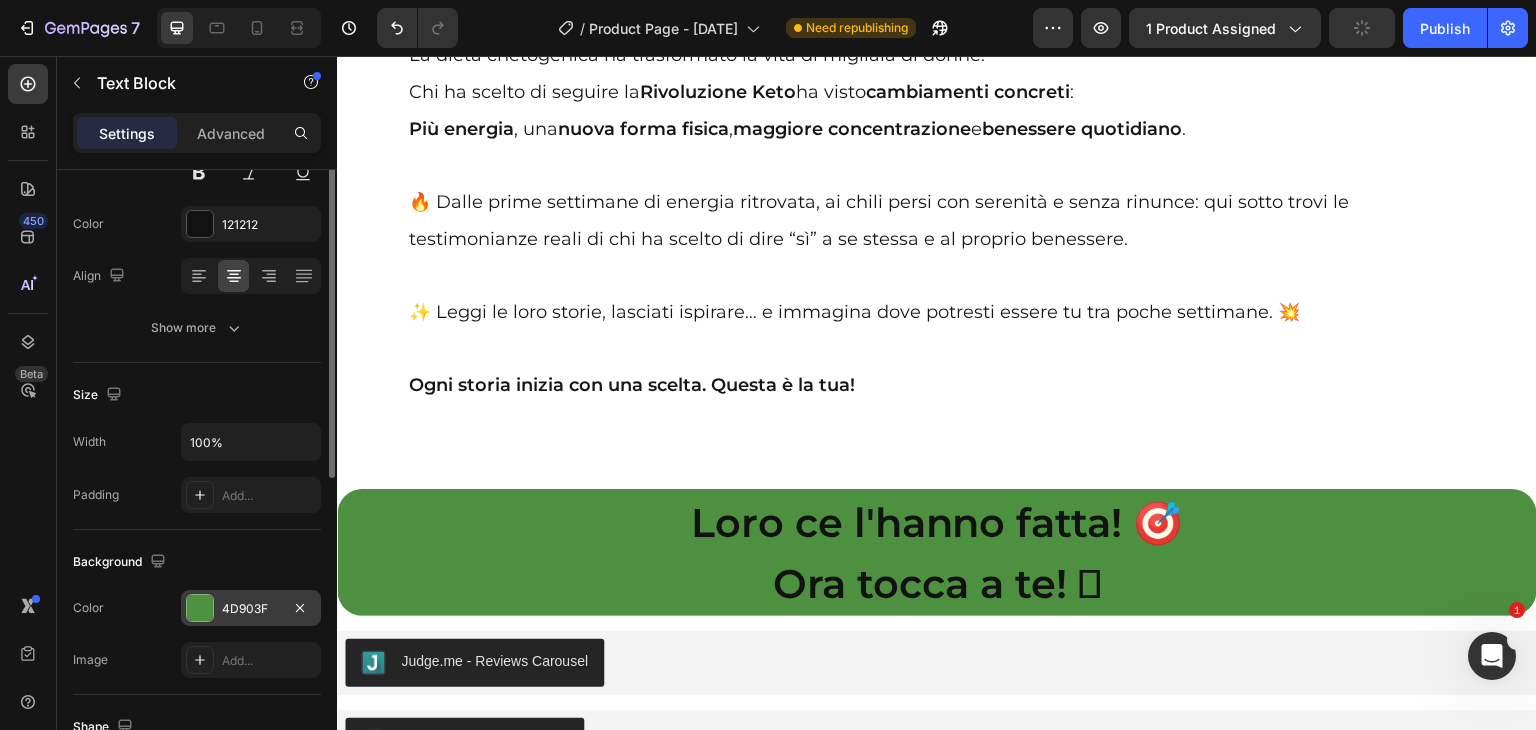 scroll, scrollTop: 295, scrollLeft: 0, axis: vertical 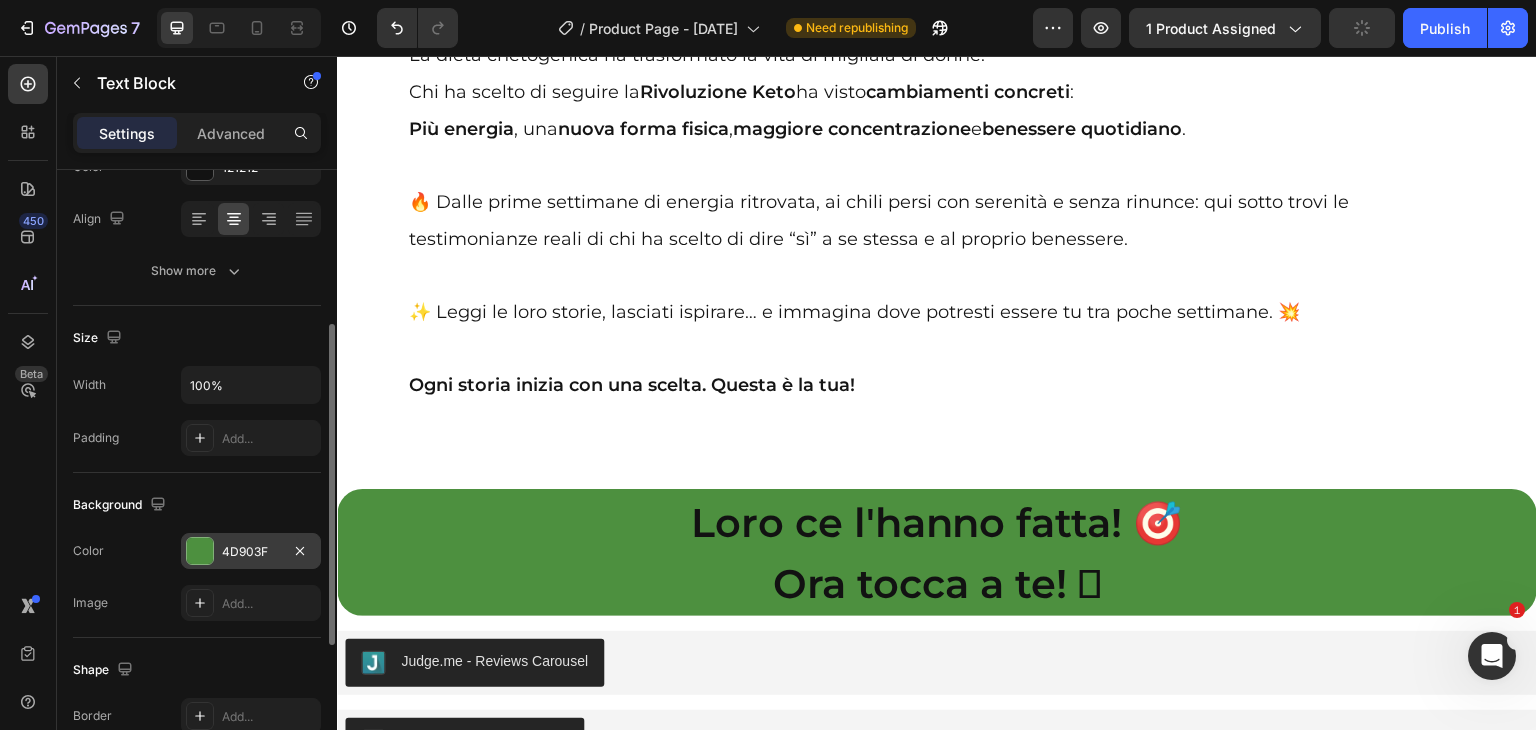 click at bounding box center [200, 551] 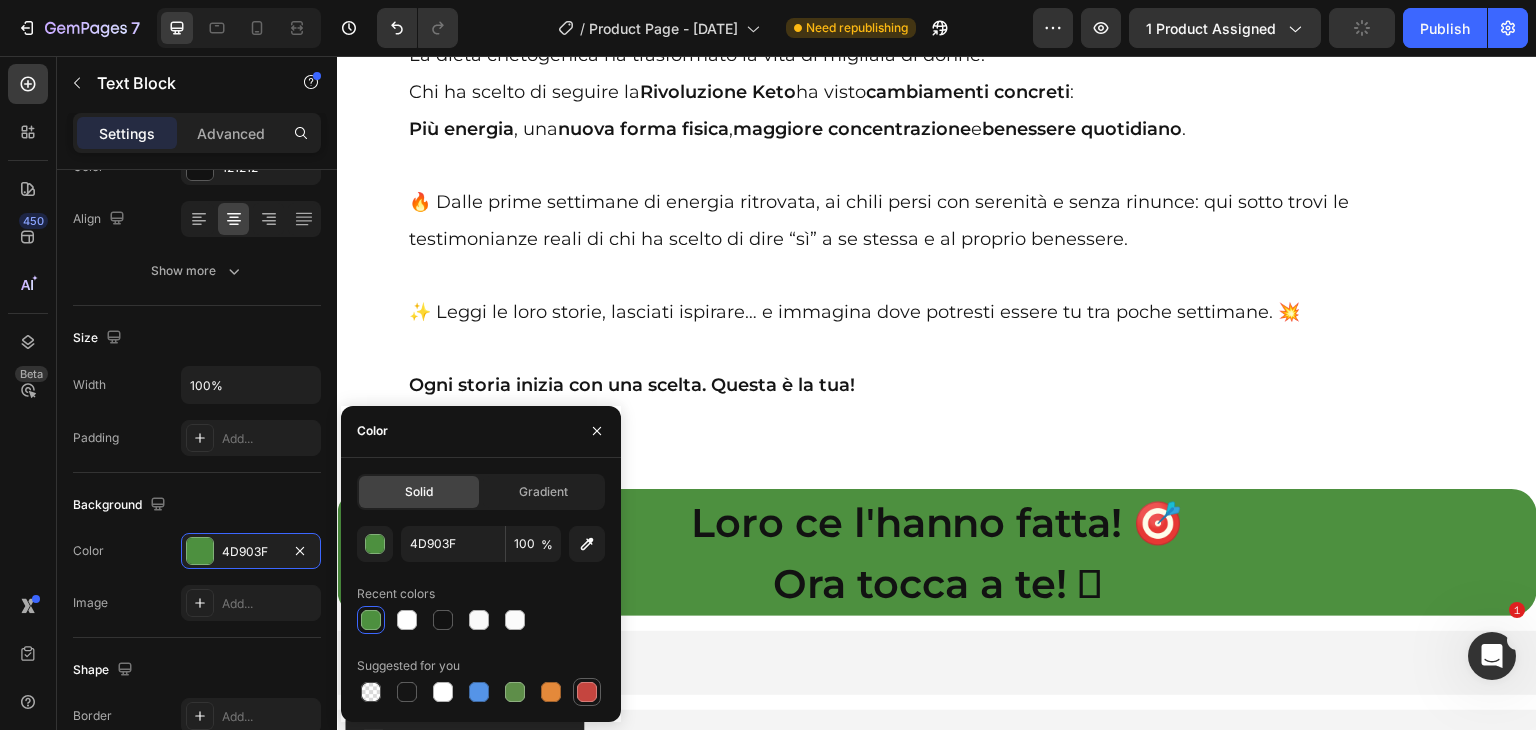 click at bounding box center [587, 692] 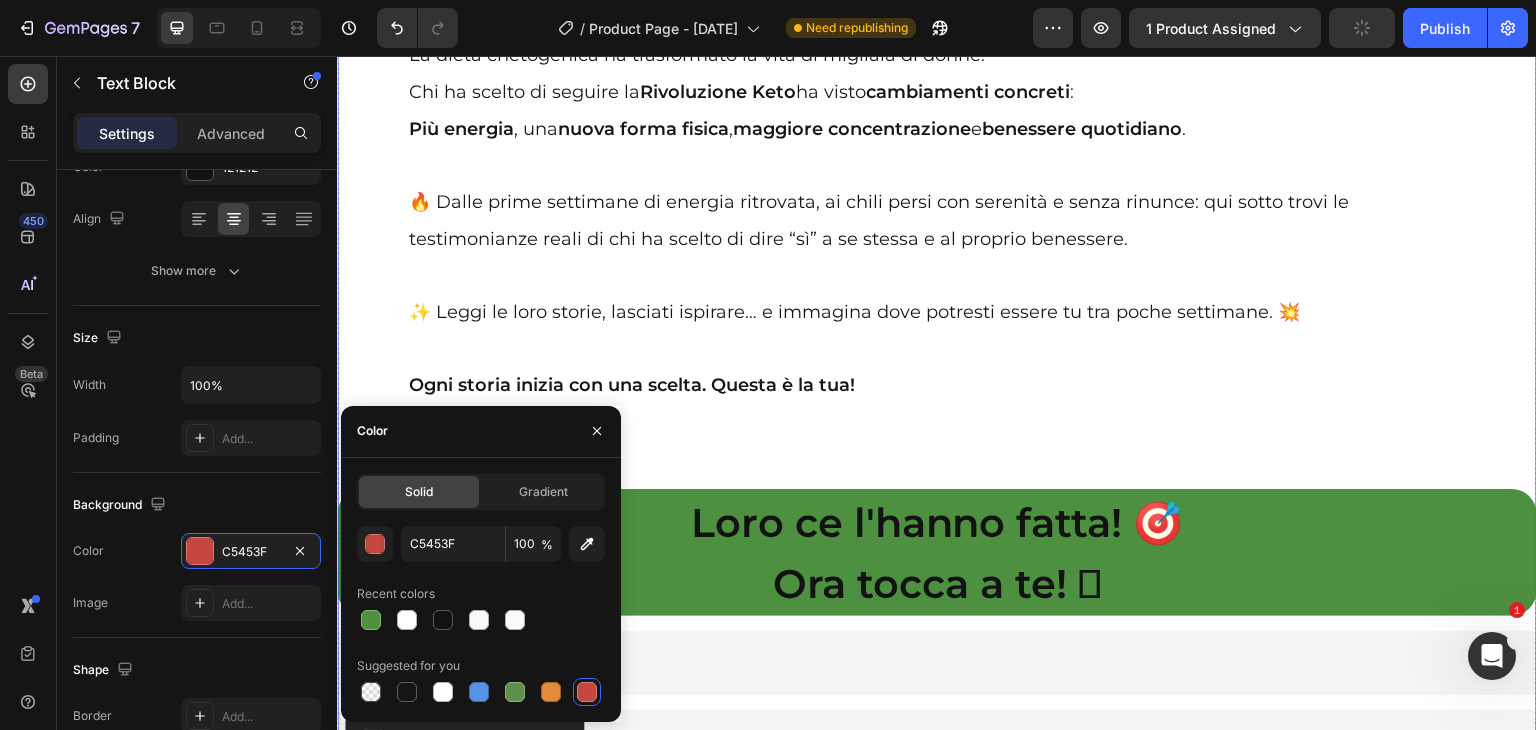 click on "23 Ore 22 Minuti 28 Secondi Countdown Timer ⚠️  Attenzione!   Al termine dell' offerta non potrai più usufruire di questo straordinario prezzo! Text Block   50 Storie vere di trasformazione 🔥 :  Le esperienze reali di chi ha abbracciato Rivoluzione Keto!  Heading  Non c'è niente di più potente delle parole di chi   ha già vissuto sulla propria pelle questo cambiamento.    La dieta chetogenica ha trasformato la vita di migliaia di donne.  Chi ha scelto di seguire la  Rivoluzione Keto  ha visto  cambiamenti concreti :  Più energia , una  nuova forma fisica ,  maggiore concentrazione  e  benessere quotidiano .     🔥 Dalle prime settimane di energia ritrovata, ai chili persi con serenità e senza rinunce: qui sotto trovi le testimonianze reali di chi ha scelto di dire “sì” a se stessa e al proprio benessere.       Text Block Loro ce l'hanno fatta! 🎯  Row" at bounding box center [937, 173] 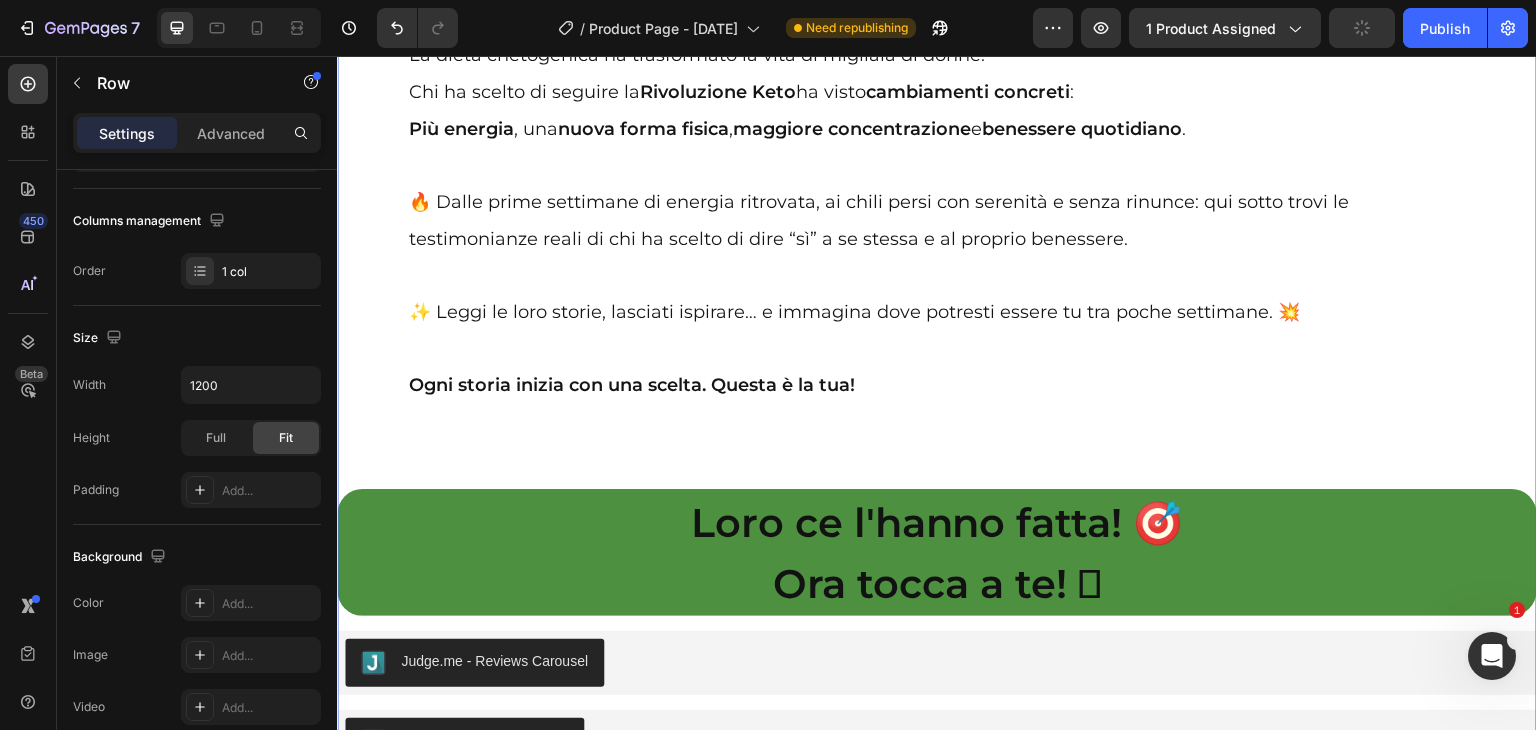 scroll, scrollTop: 0, scrollLeft: 0, axis: both 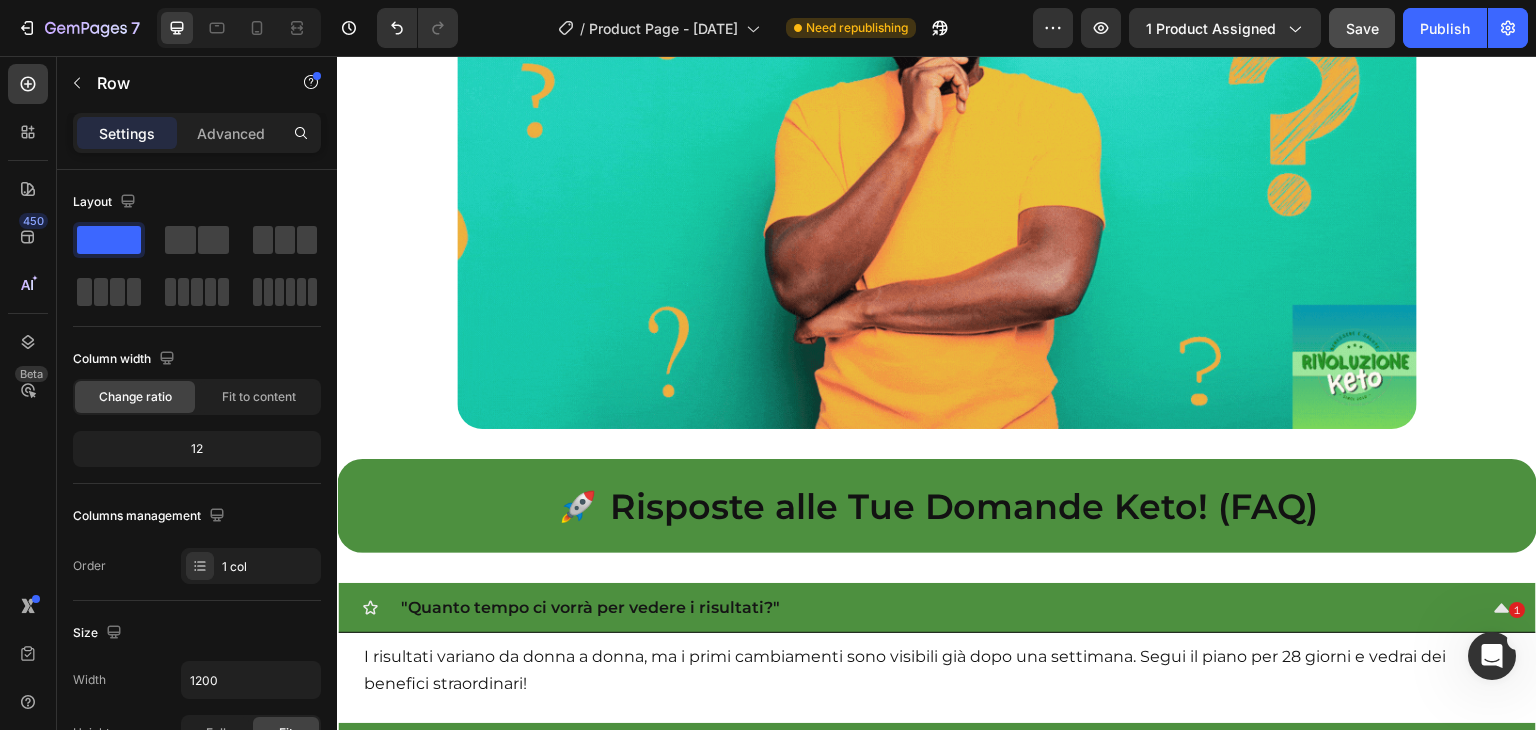 click on "⚠️  Attenzione!   Al termine dell' offerta non potrai più beneficiare del nostro sconto e dei Bonus in omaggio!" at bounding box center [937, -1404] 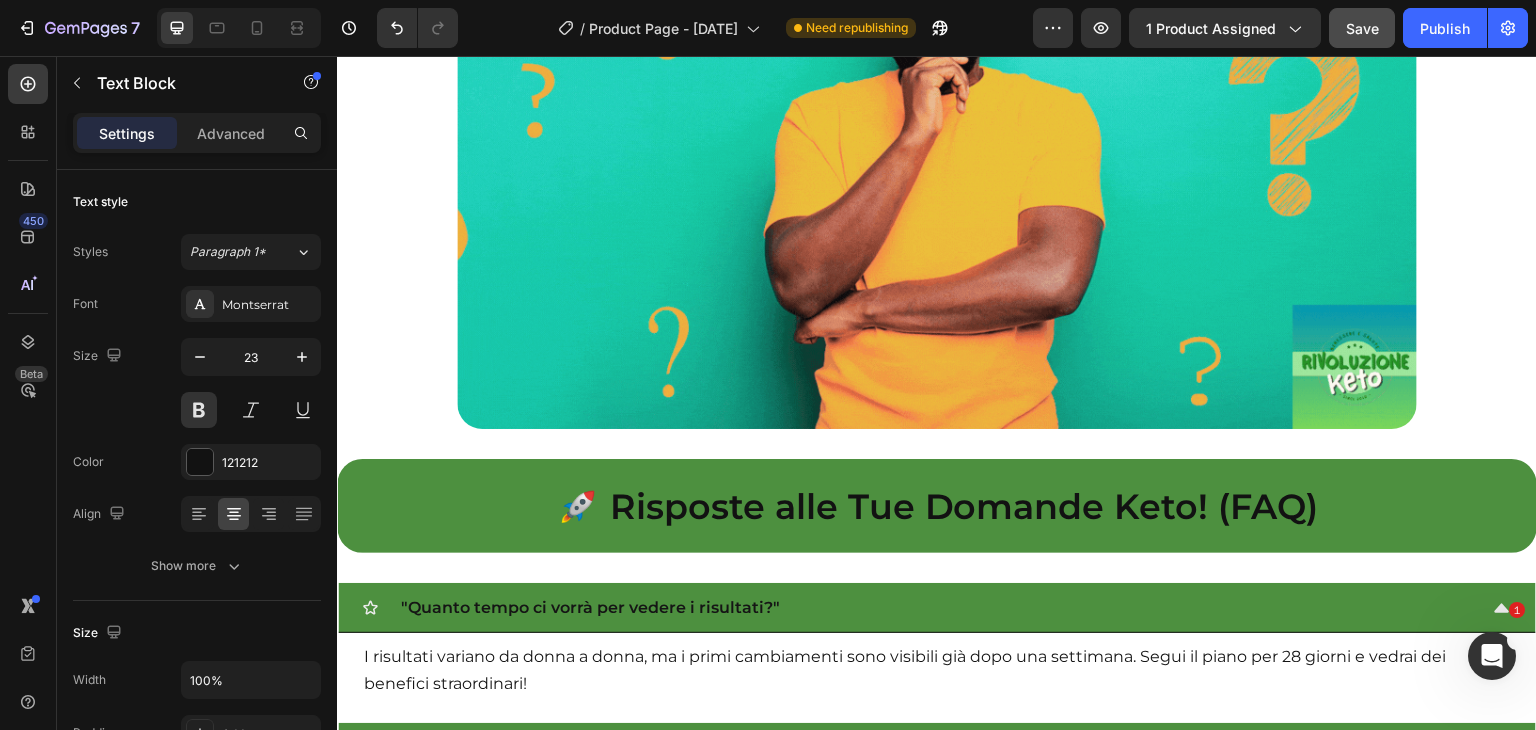 click on "Attenzione!" at bounding box center (525, -1403) 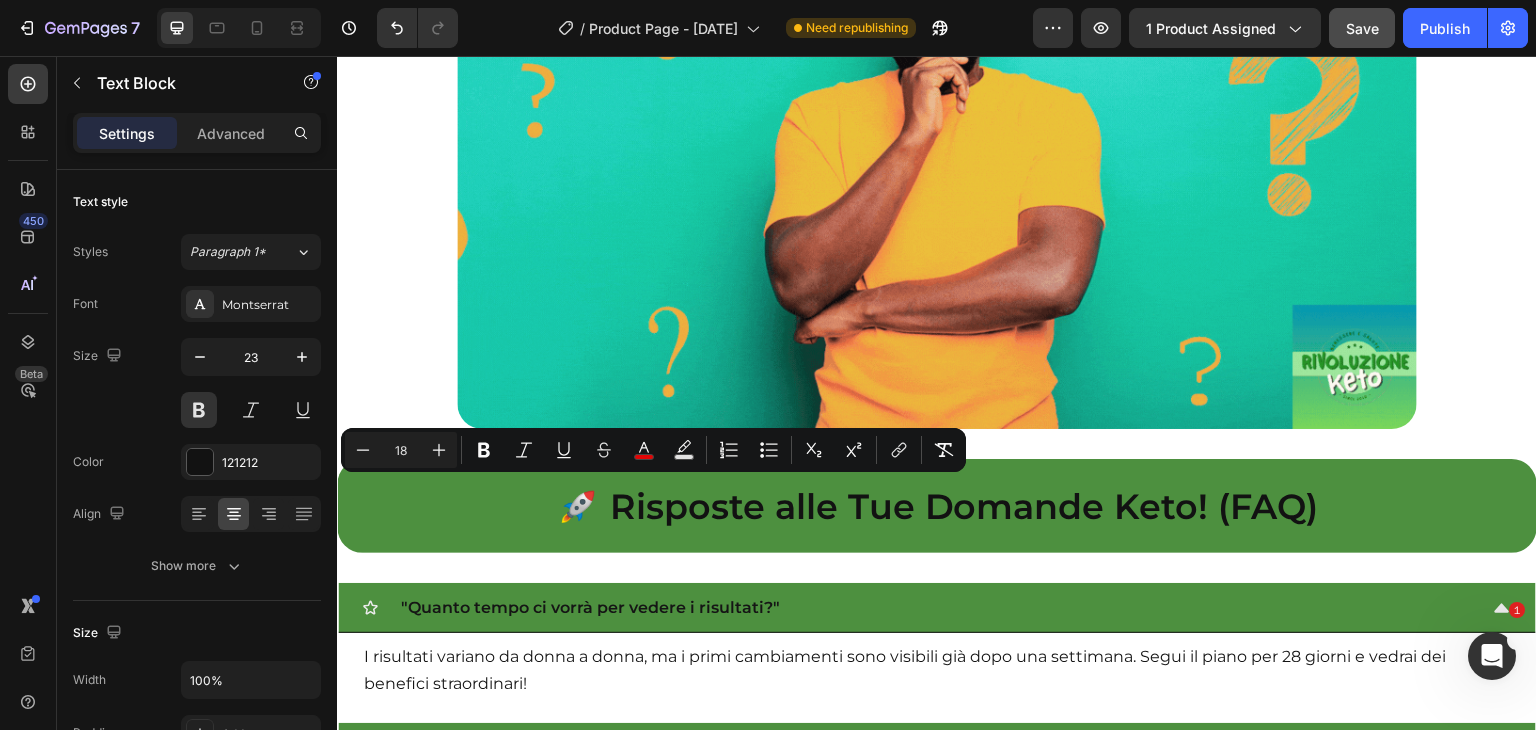 drag, startPoint x: 480, startPoint y: 494, endPoint x: 582, endPoint y: 500, distance: 102.176315 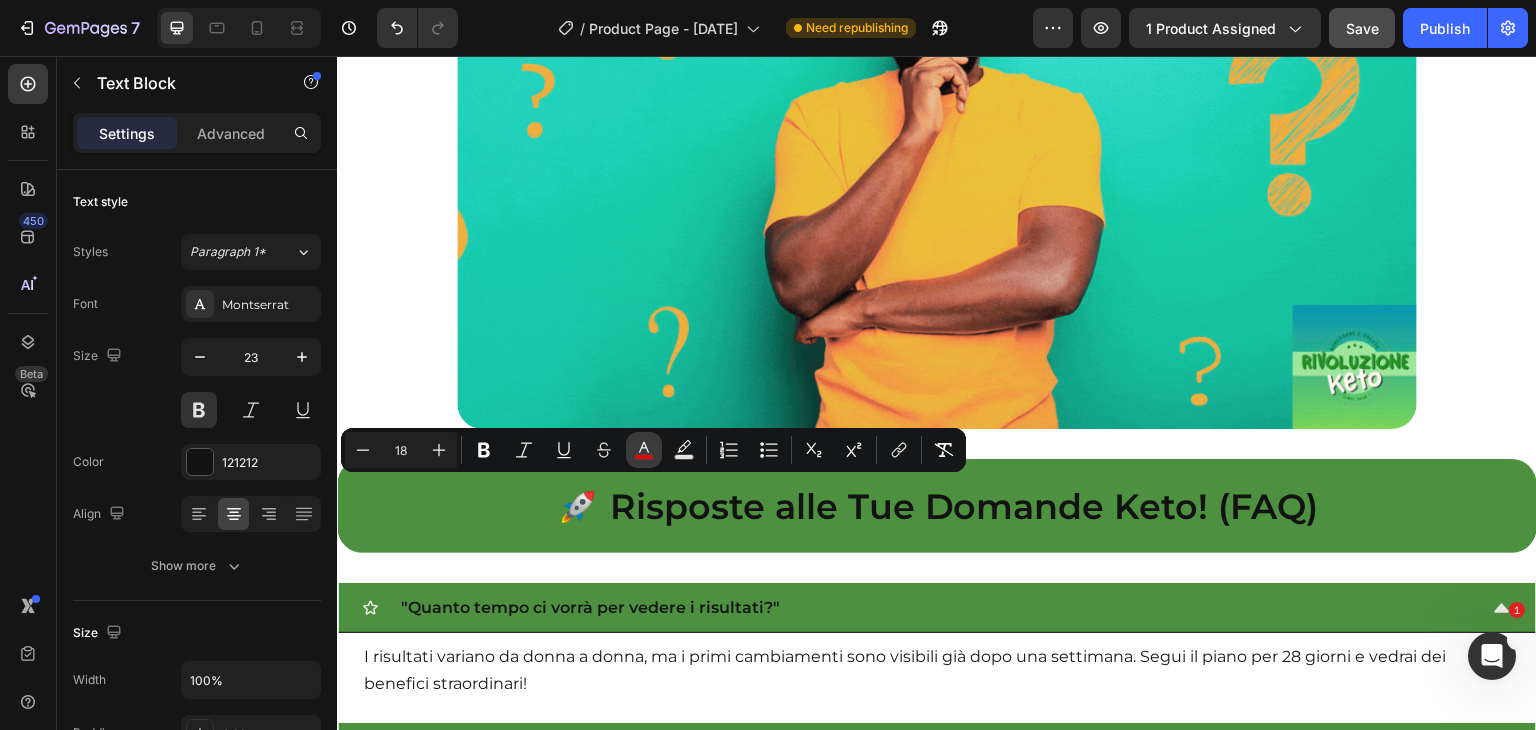 click 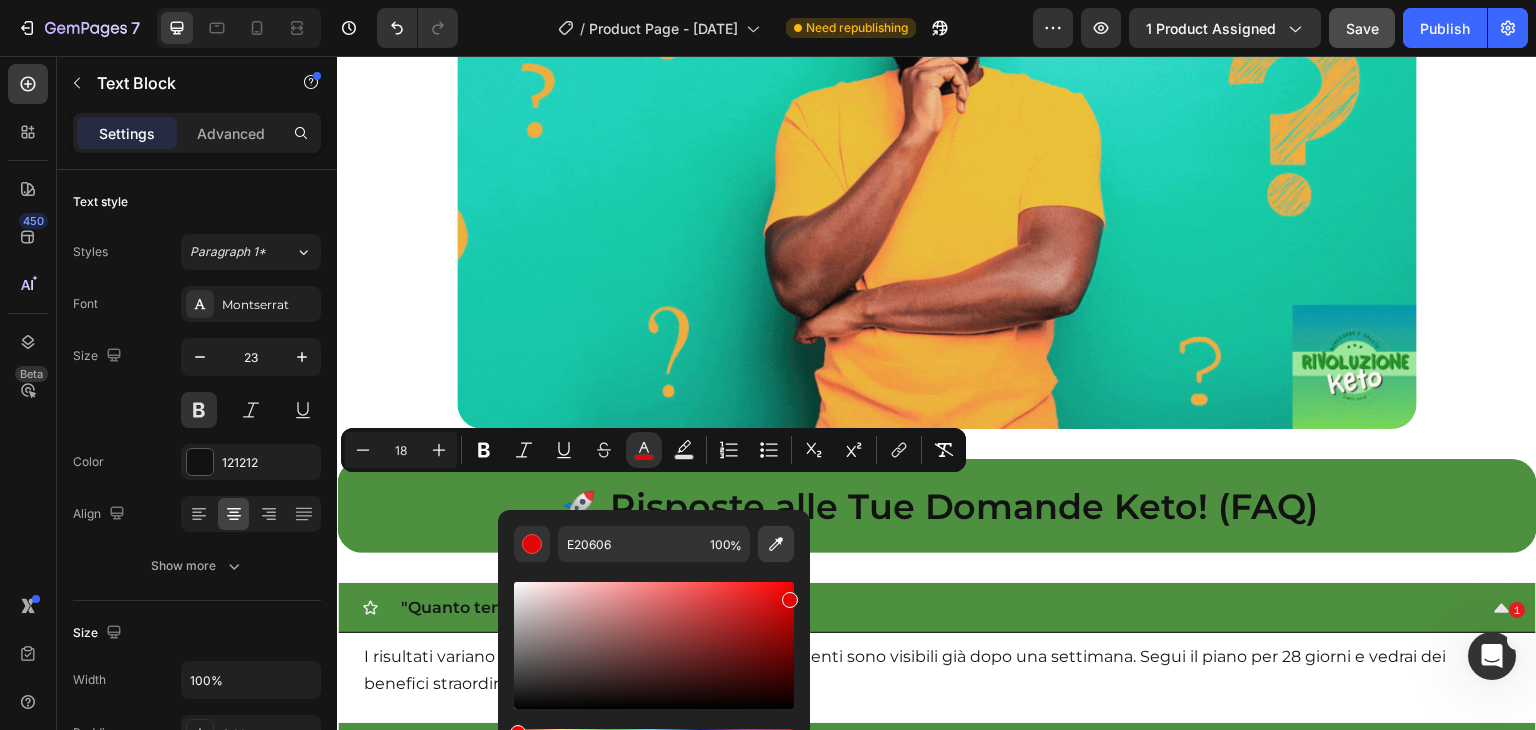 click 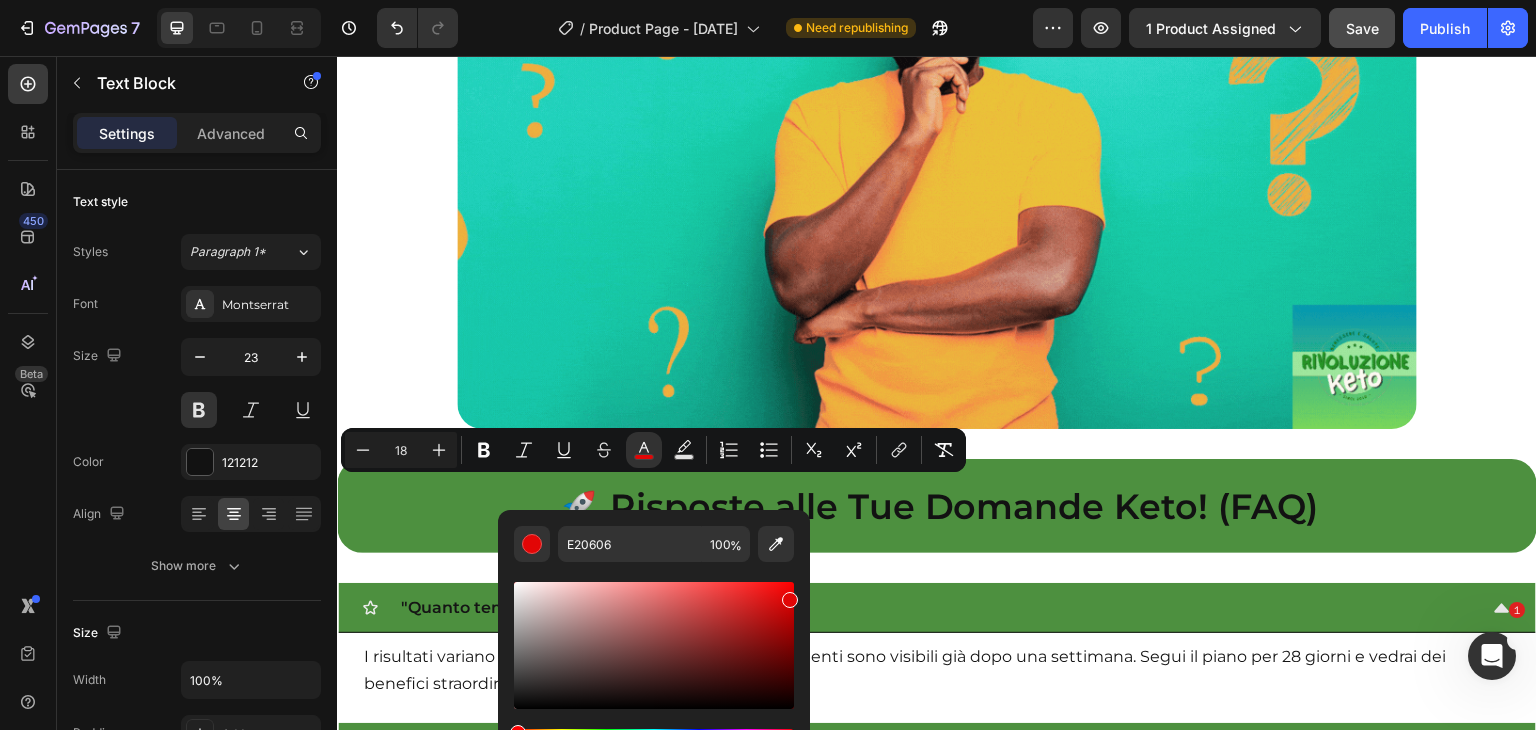 type on "FFFFFF" 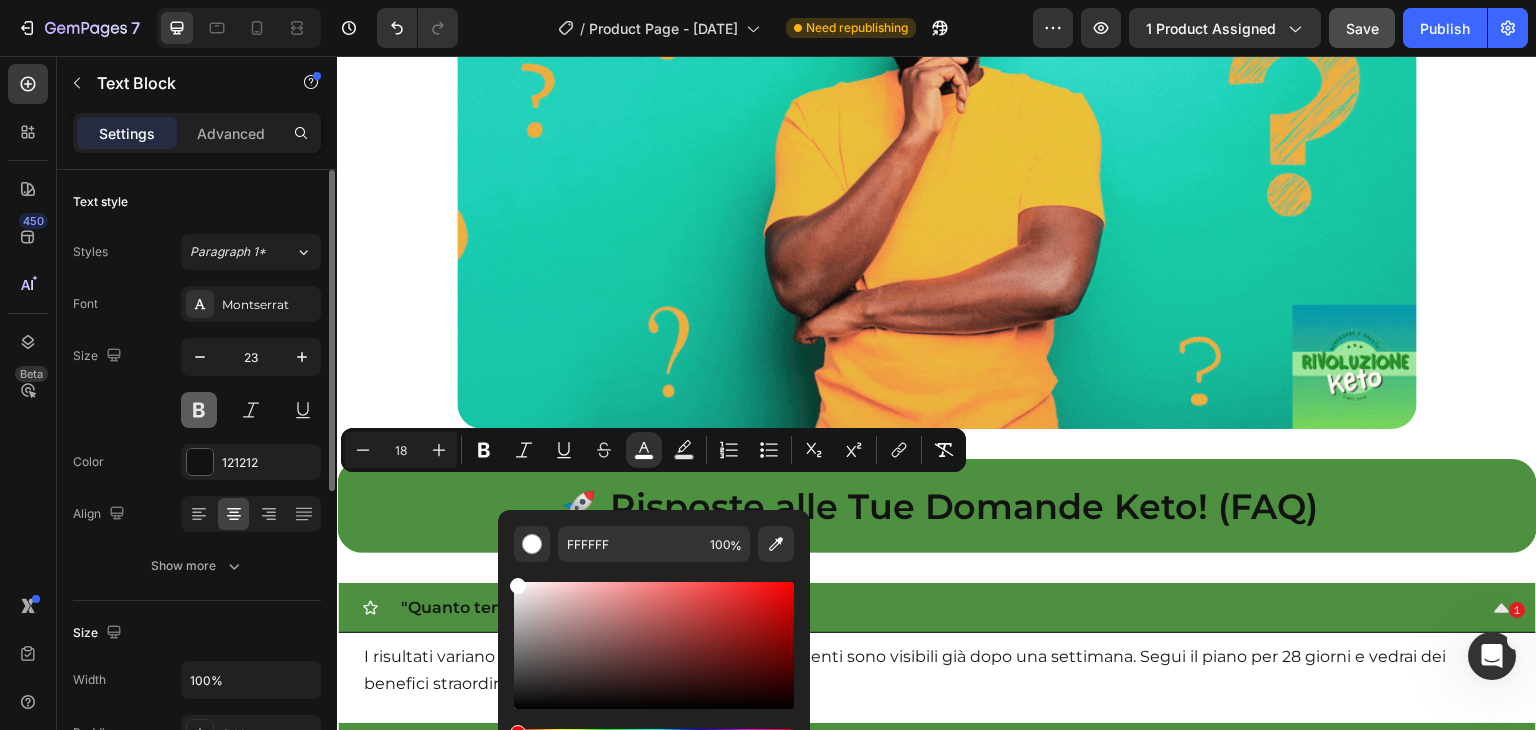 click at bounding box center [199, 410] 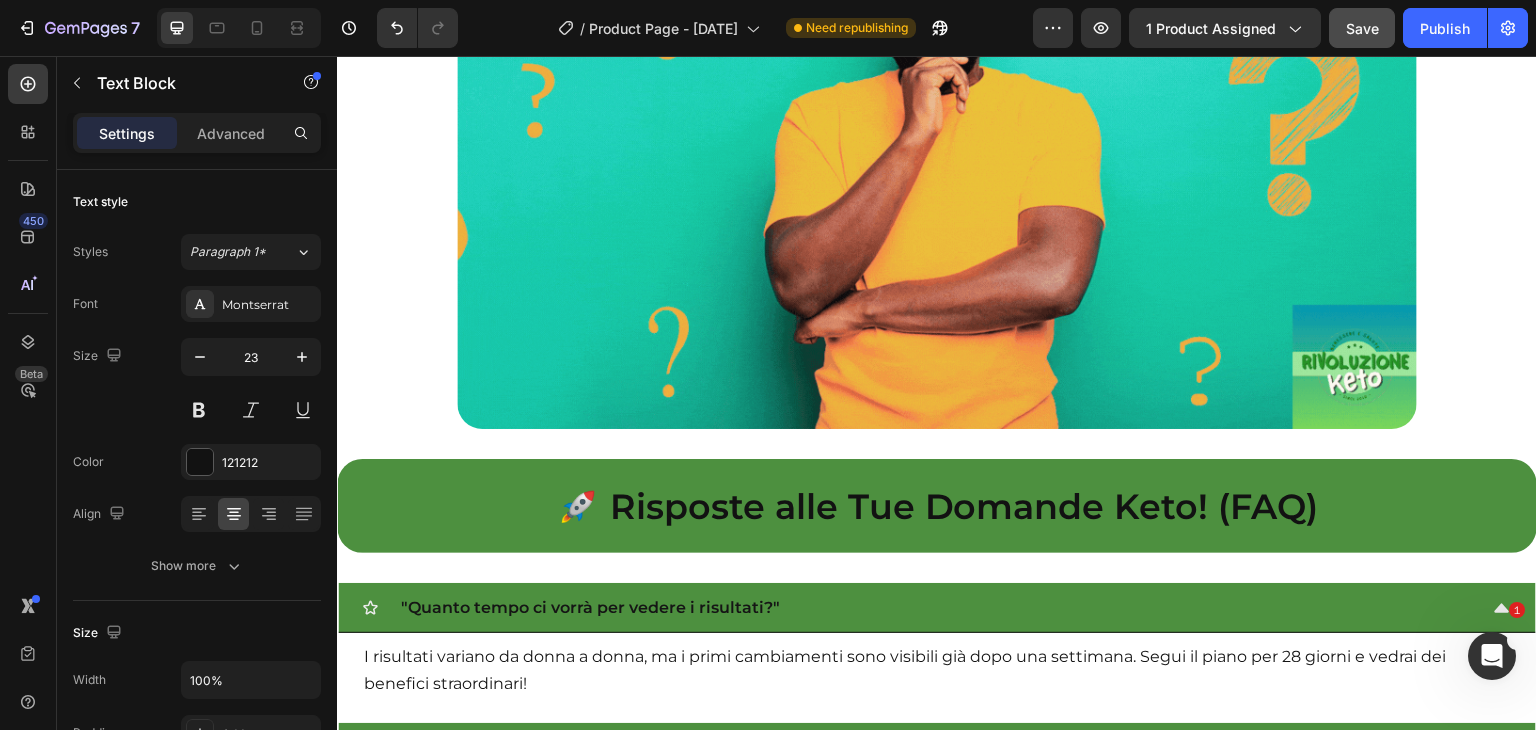 click on "Attenzione!" at bounding box center [536, -1403] 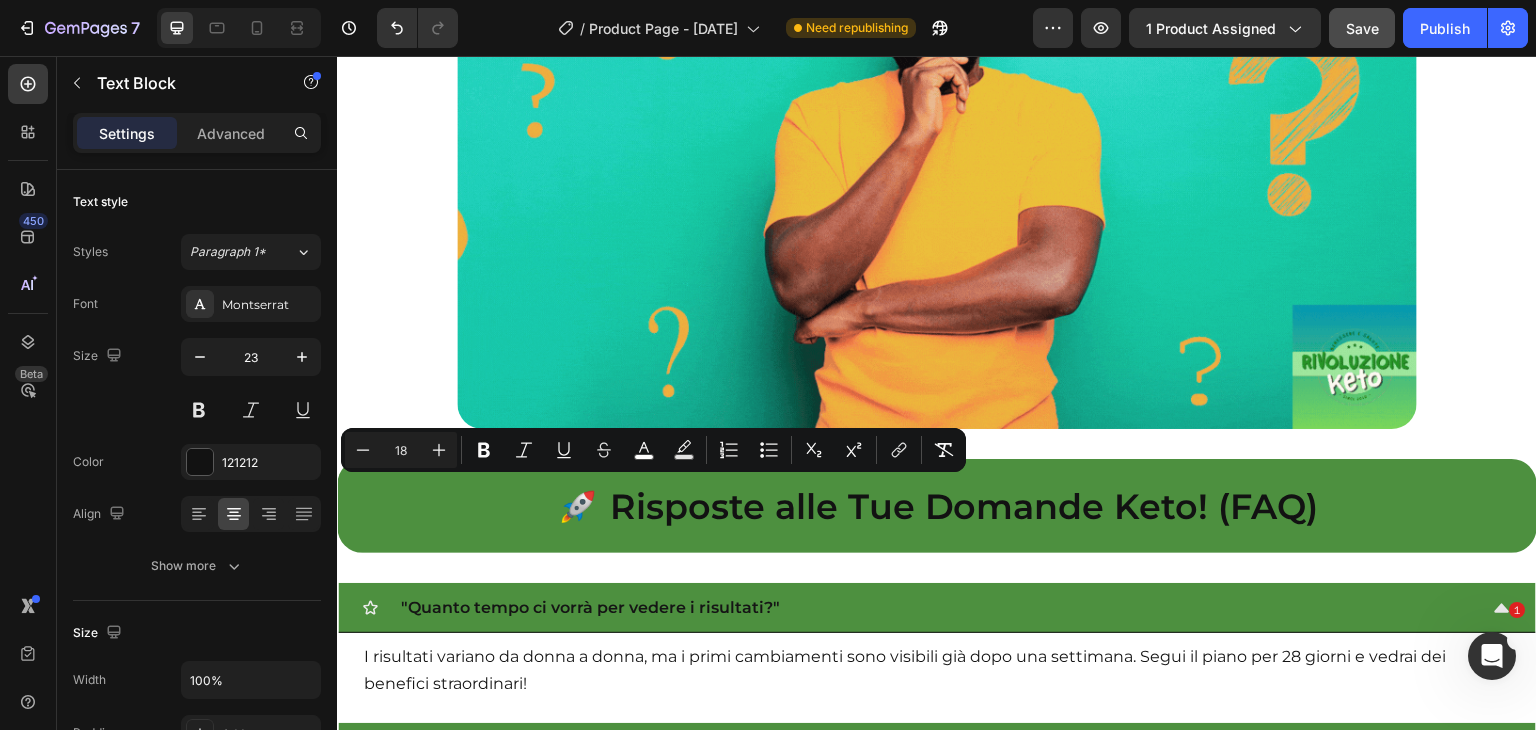 drag, startPoint x: 489, startPoint y: 495, endPoint x: 585, endPoint y: 498, distance: 96.04687 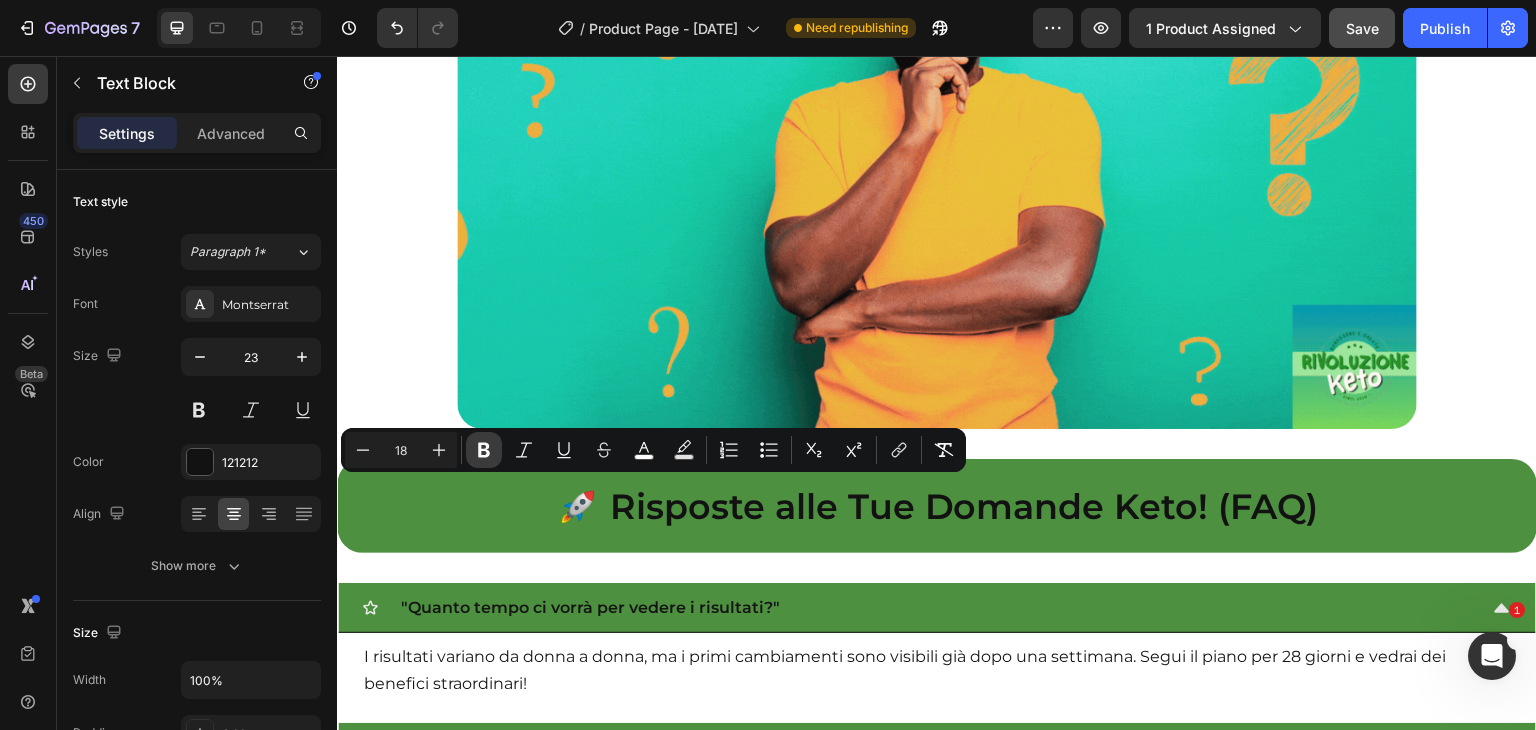 click 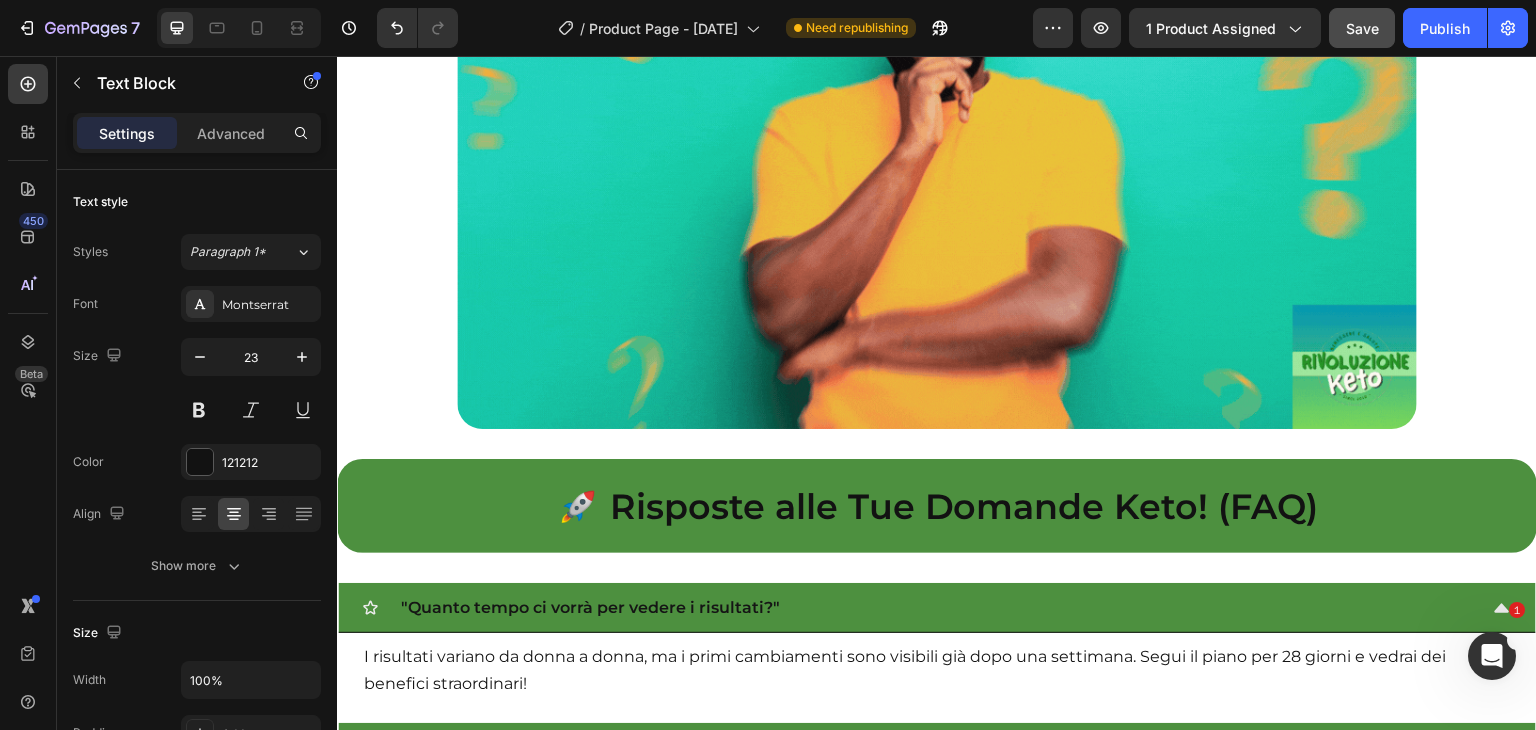 click on "⚠️  Attenzione!   Al termine dell' offerta non potrai più beneficiare del nostro sconto e dei Bonus in omaggio!" at bounding box center [937, -1404] 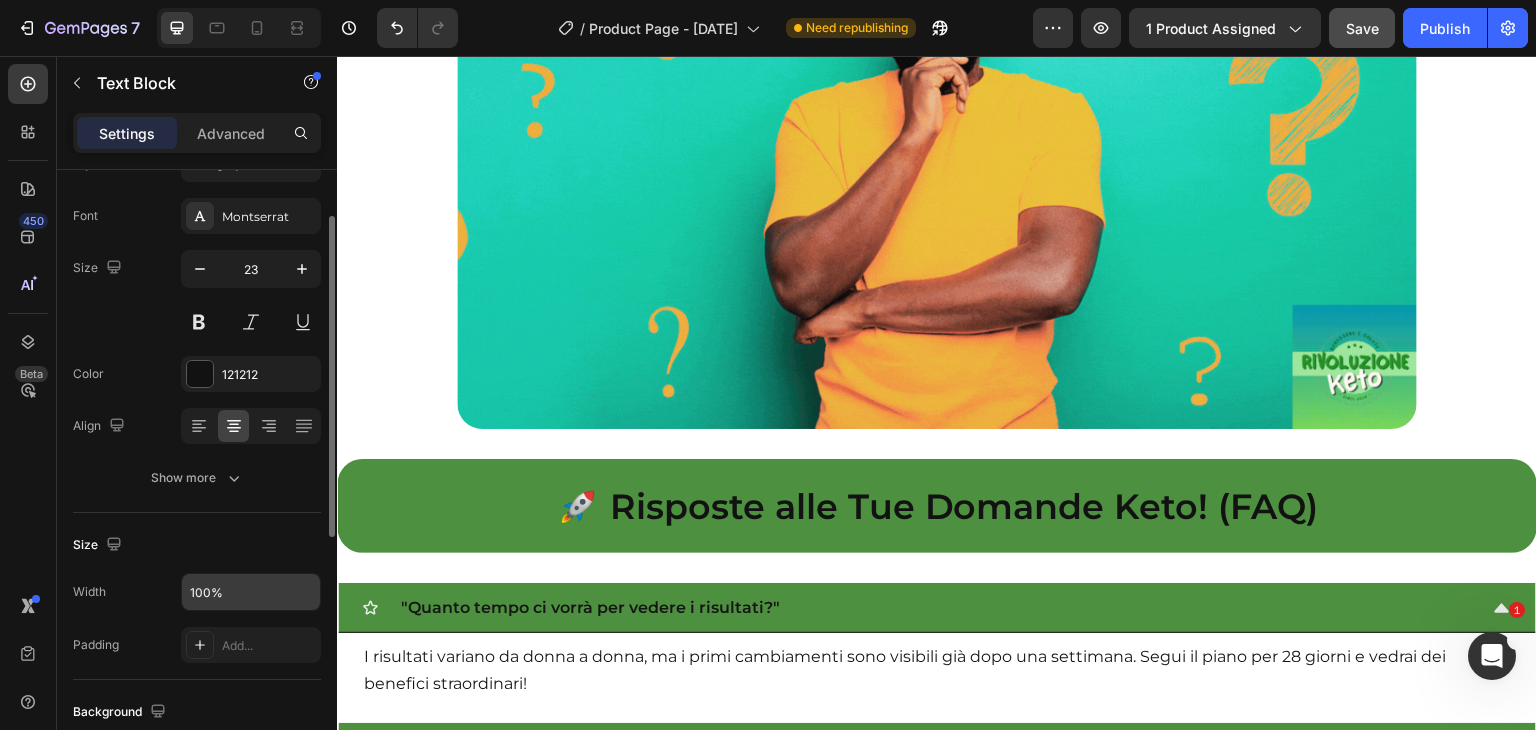 scroll, scrollTop: 204, scrollLeft: 0, axis: vertical 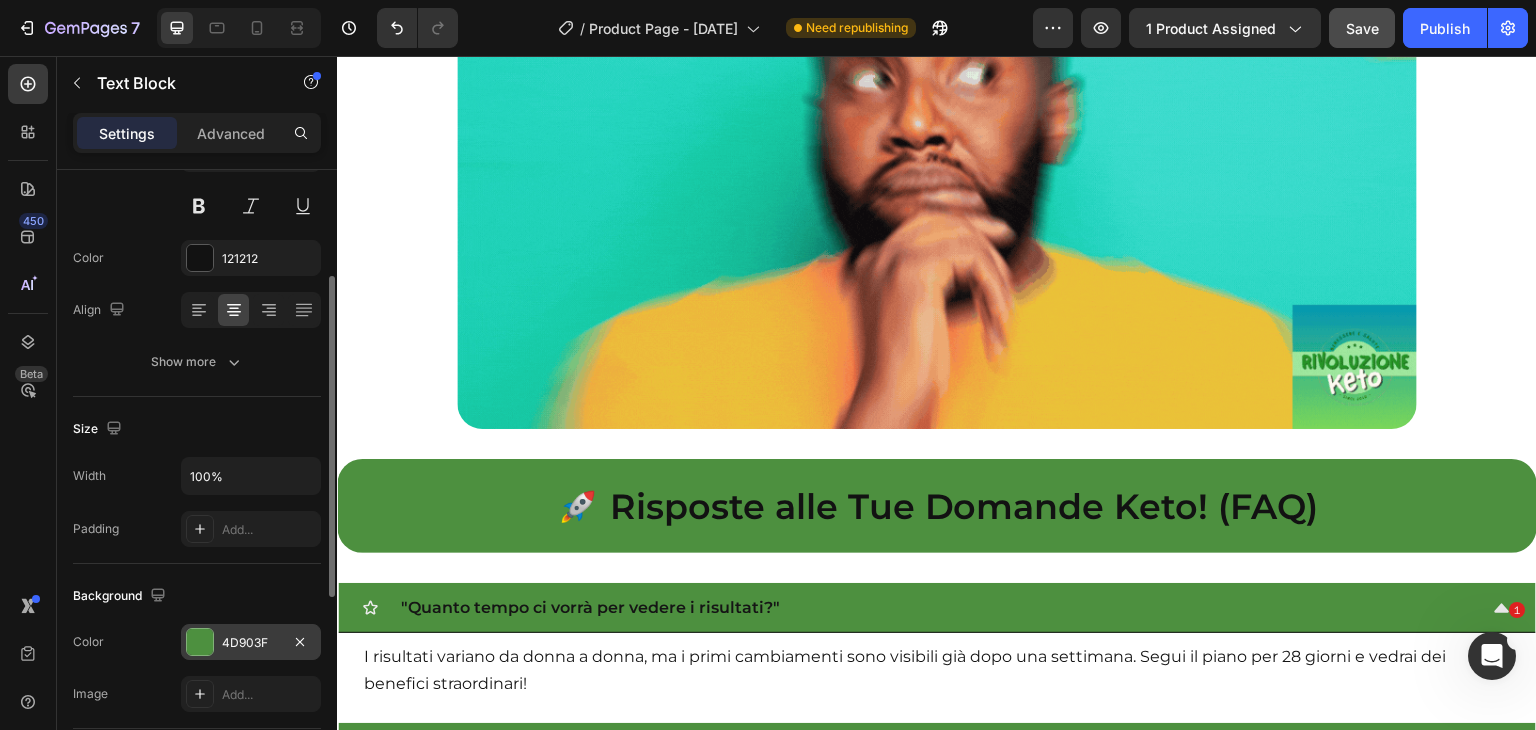 click at bounding box center (200, 642) 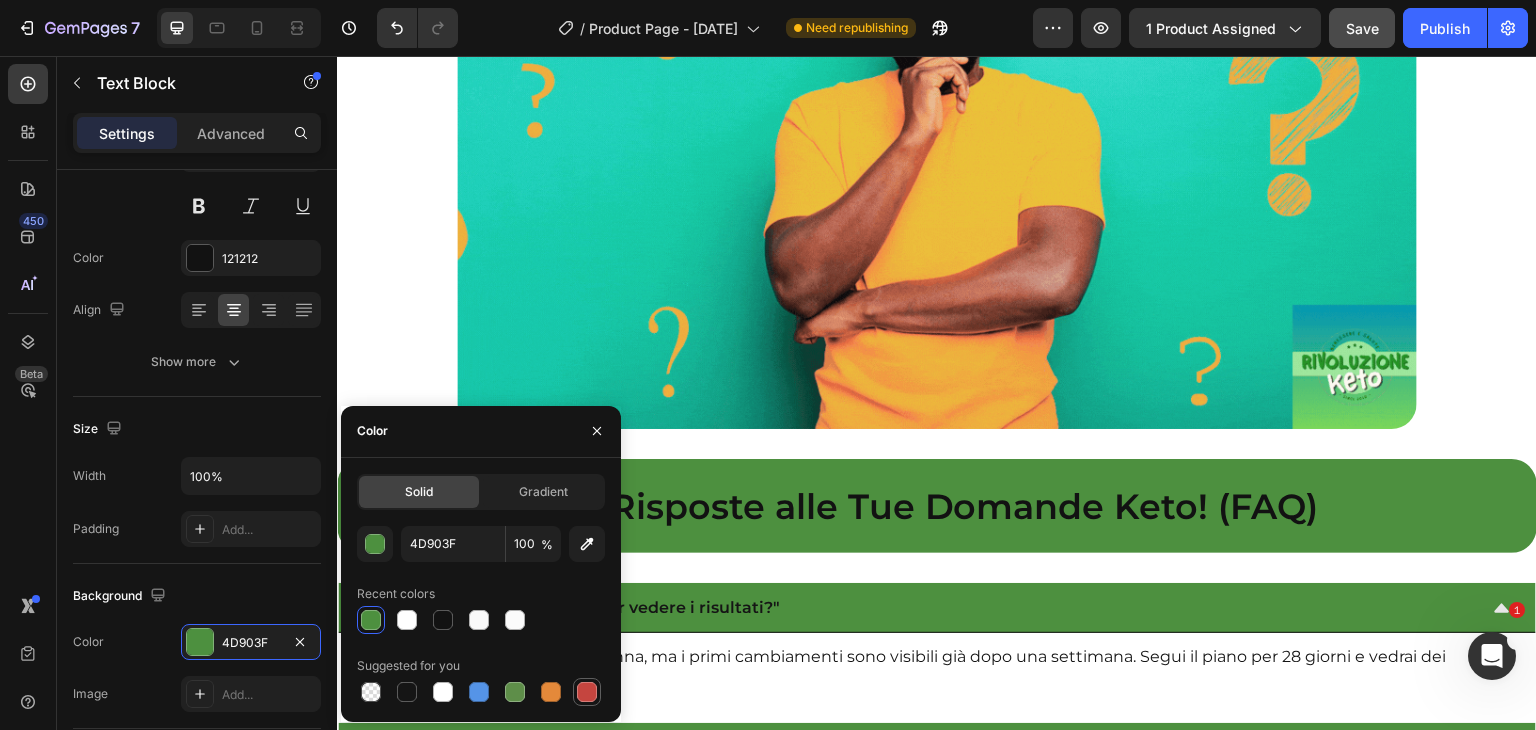 click at bounding box center (587, 692) 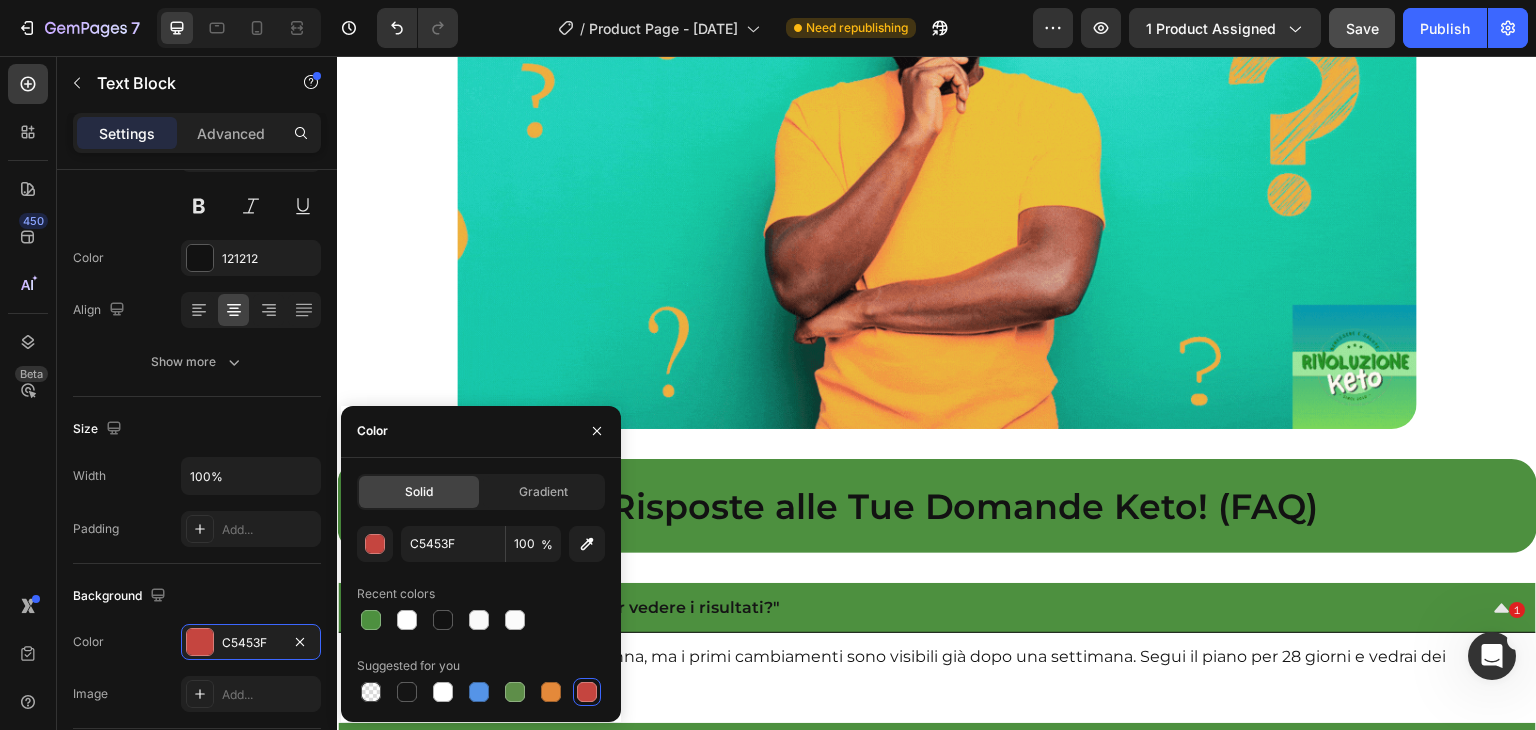 click on "Un percorso tradizionale da un dietologo può costare fino a 1500 euro l’anno! Eppure, spesso ti ritrovi senza supporti motivazionali, ricette o guide pratiche da seguire giorno dopo giorno. Invece "Rivoluzione Keto" ti offre una strategia chiara e accessibile , basata su un approccio chetogenico strutturato in 28 giorni , adatto anche a chi parte da zero. Quanto vale davvero tutto questo? La guida completa “Rivoluzione Keto” ha un valore reale di €309 Text Block E non è finita qui… 🥁 Heading Riceverai anche 10 BONUS ESCLUSIVI DEL VALORE DI €780, COMPLETAMENTE GRATUITI! 🎁 🎁 🎁 Valore totale della guida: €1.089 E sì, vale ogni singolo euro! Ma oggi hai accesso a tutto questo a un prezzo ridicolo." at bounding box center (937, -5438) 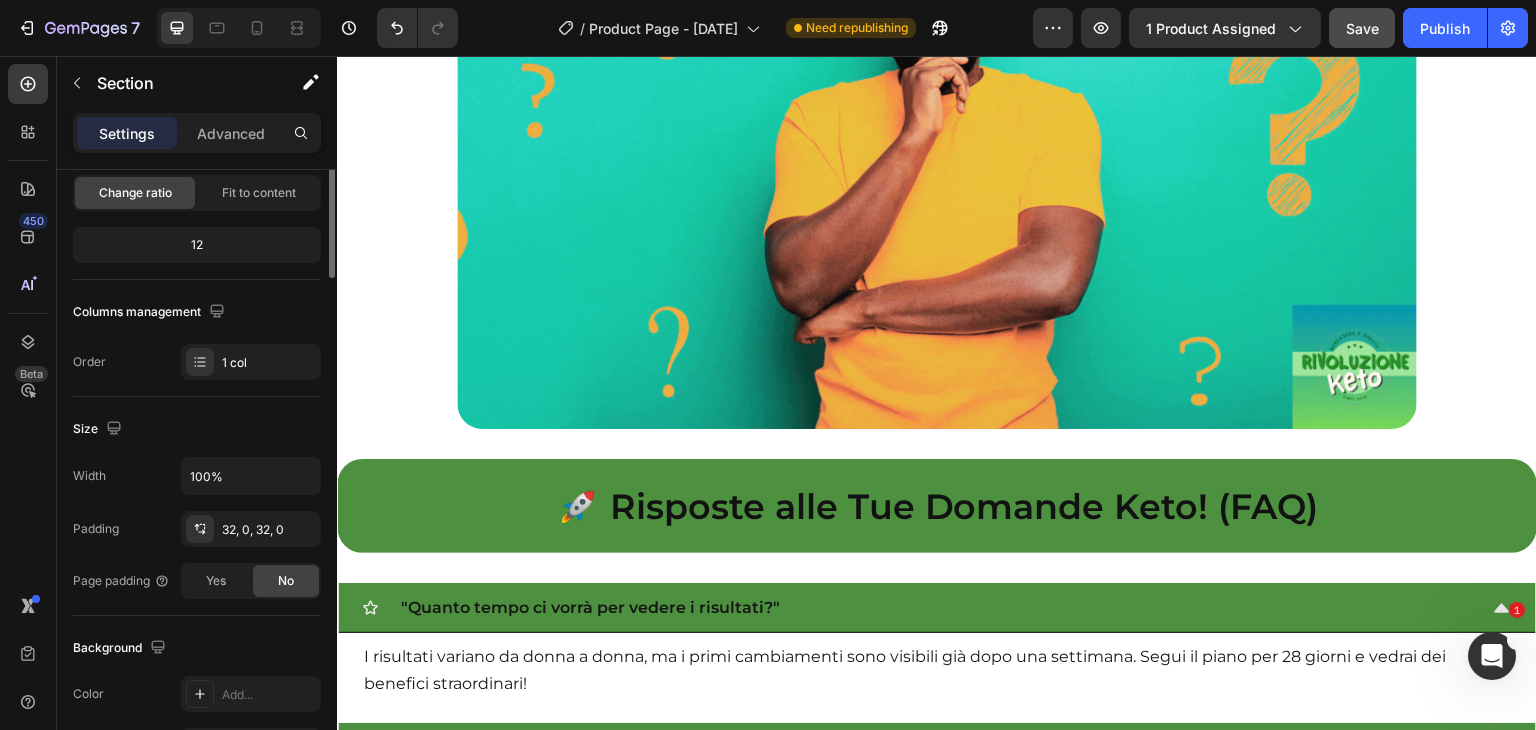 scroll, scrollTop: 0, scrollLeft: 0, axis: both 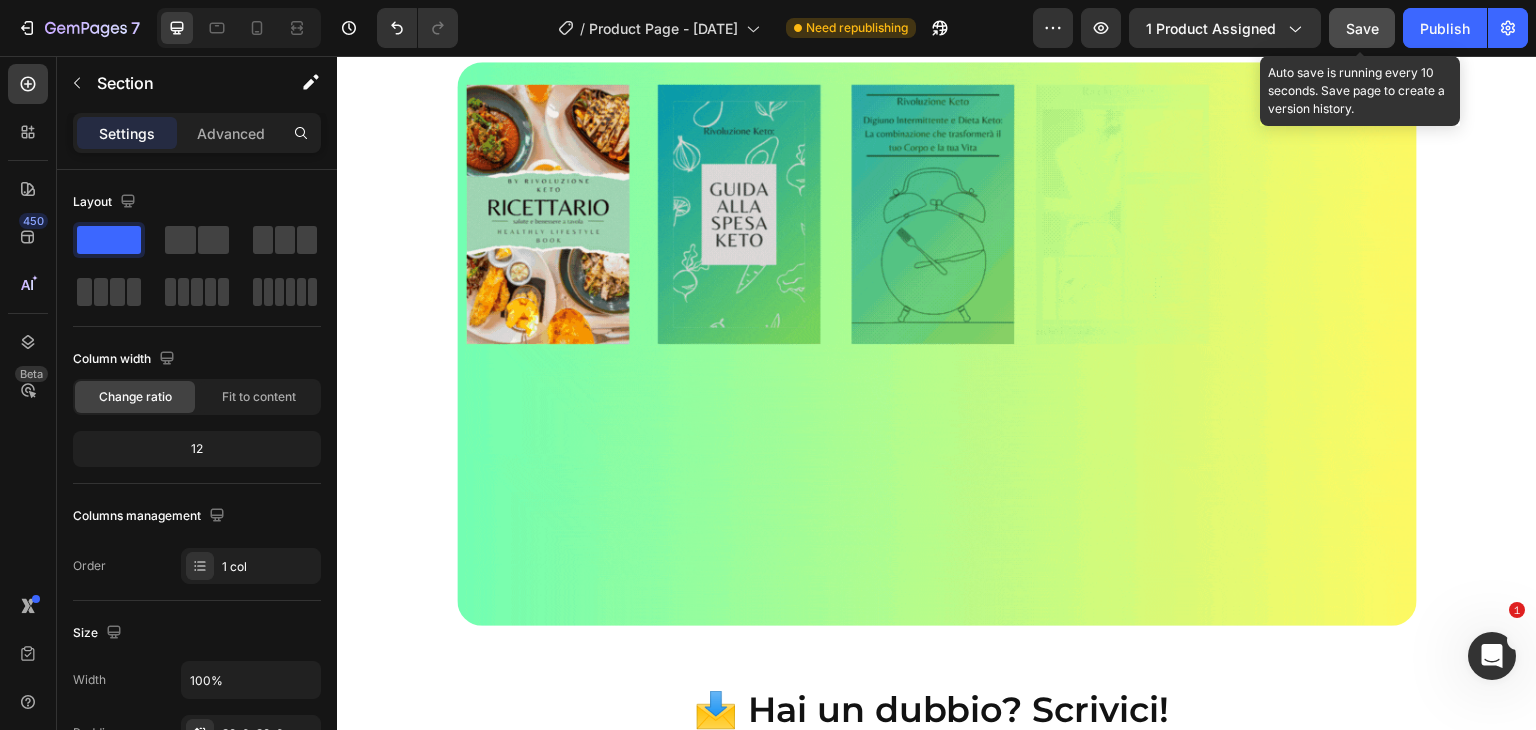 click on "Save" at bounding box center [1362, 28] 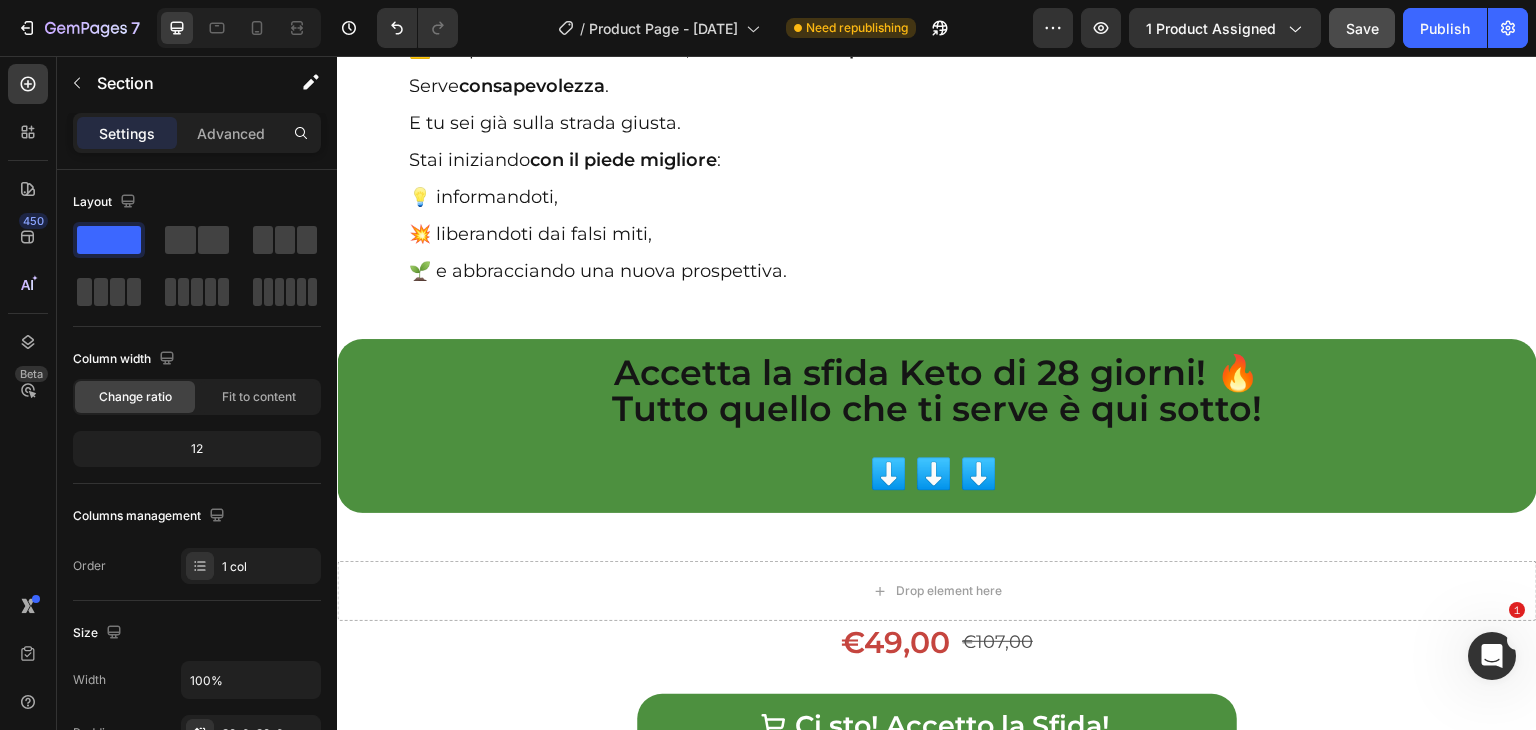 scroll, scrollTop: 36340, scrollLeft: 0, axis: vertical 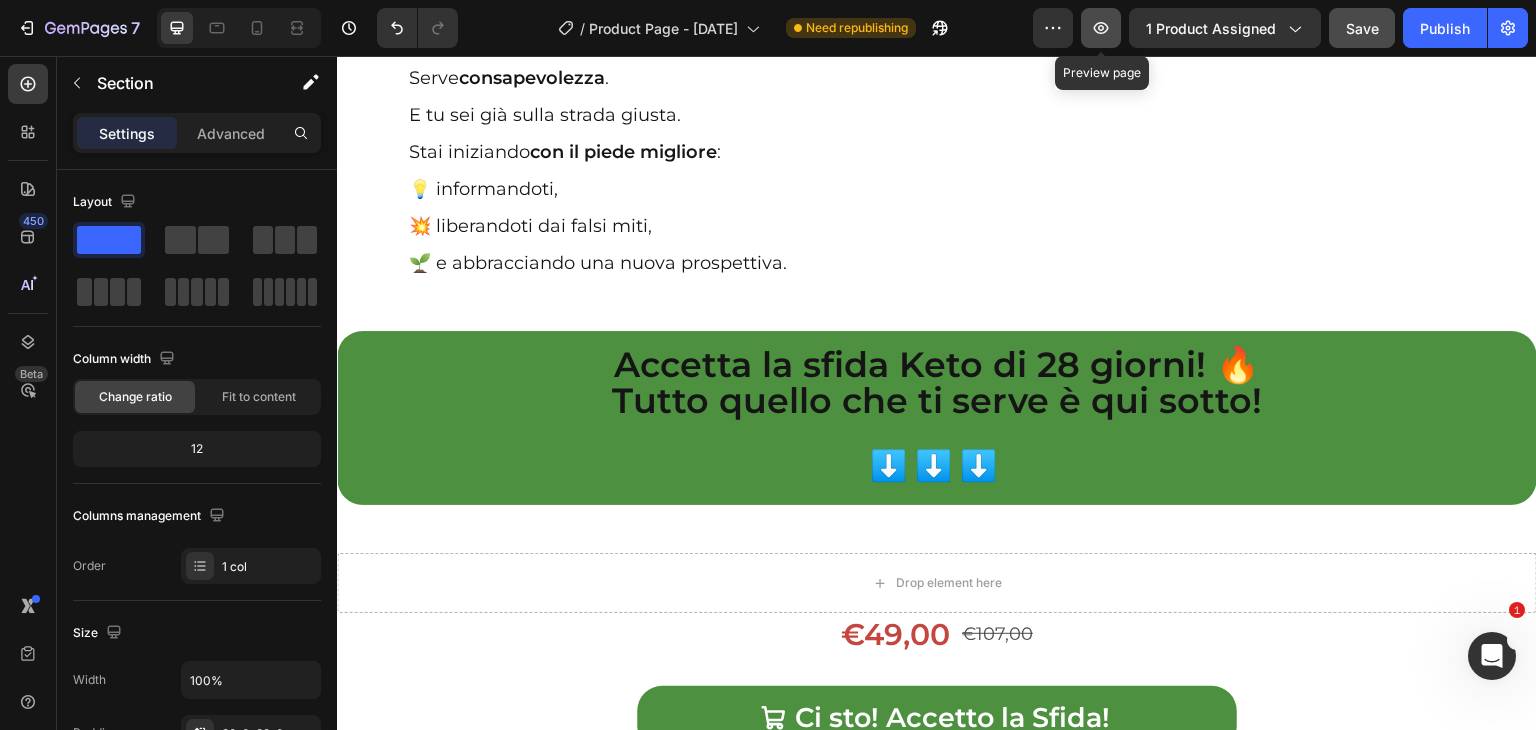 click 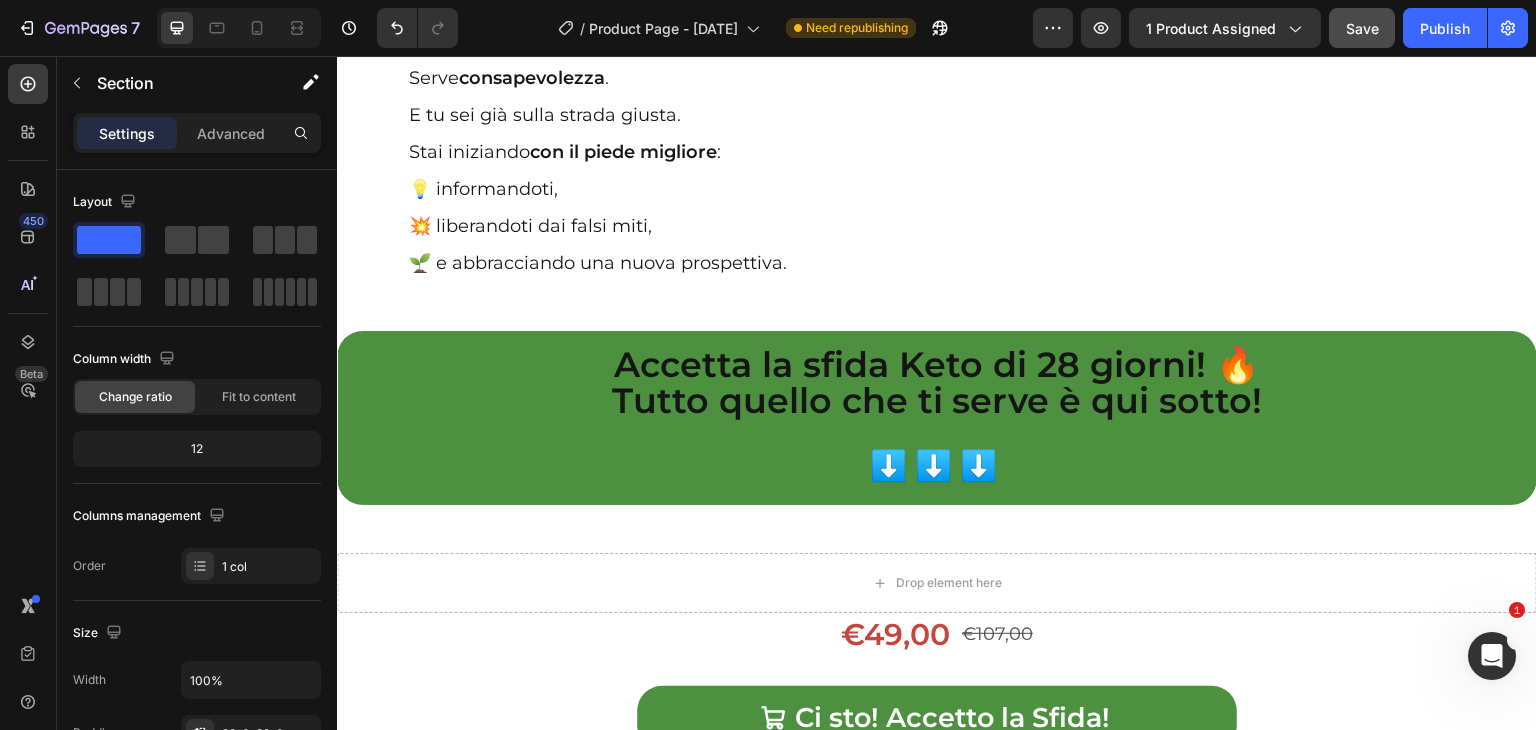 click on "⚠️  Attenzione!  Non perdere altro tempo! L' offerta sta per scadere!" at bounding box center (937, 1022) 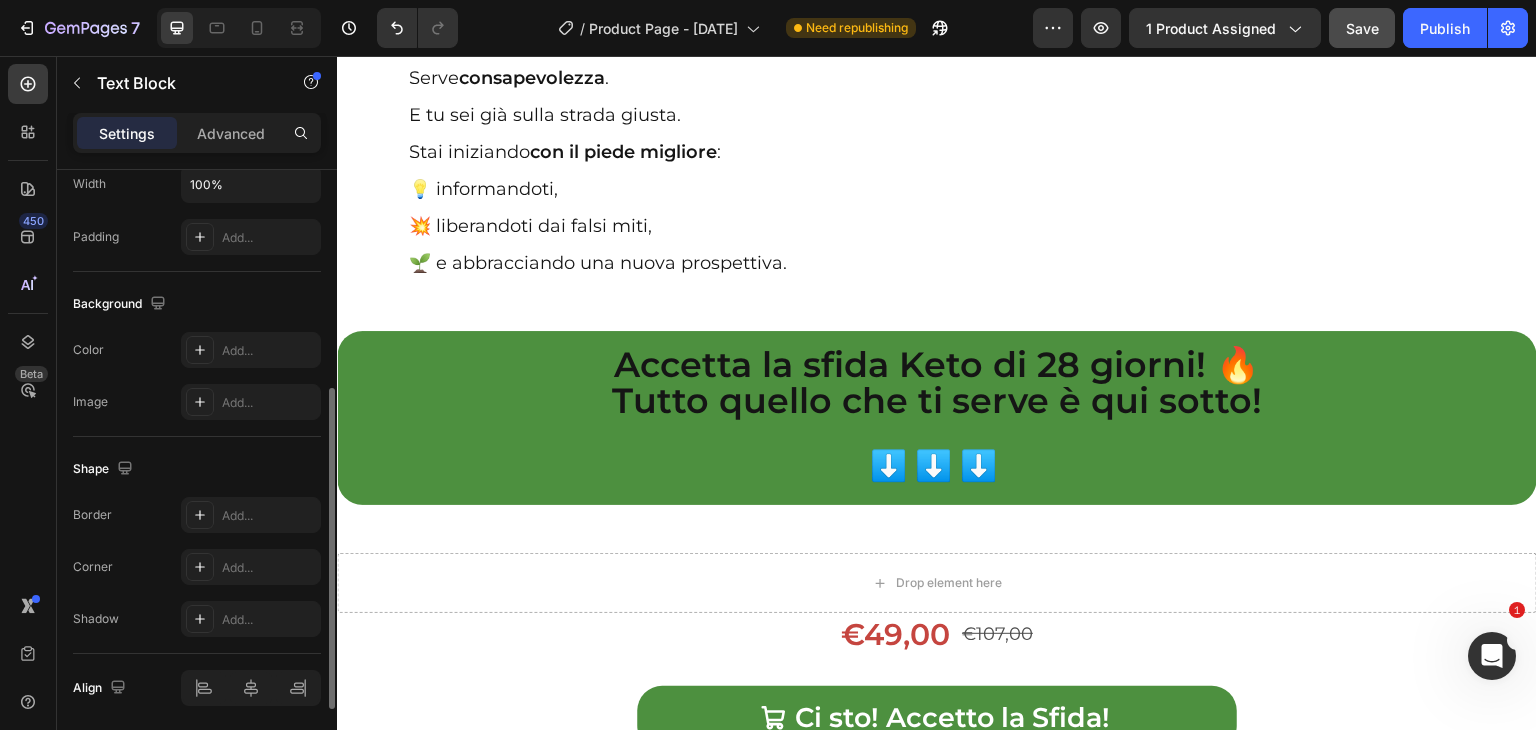 scroll, scrollTop: 456, scrollLeft: 0, axis: vertical 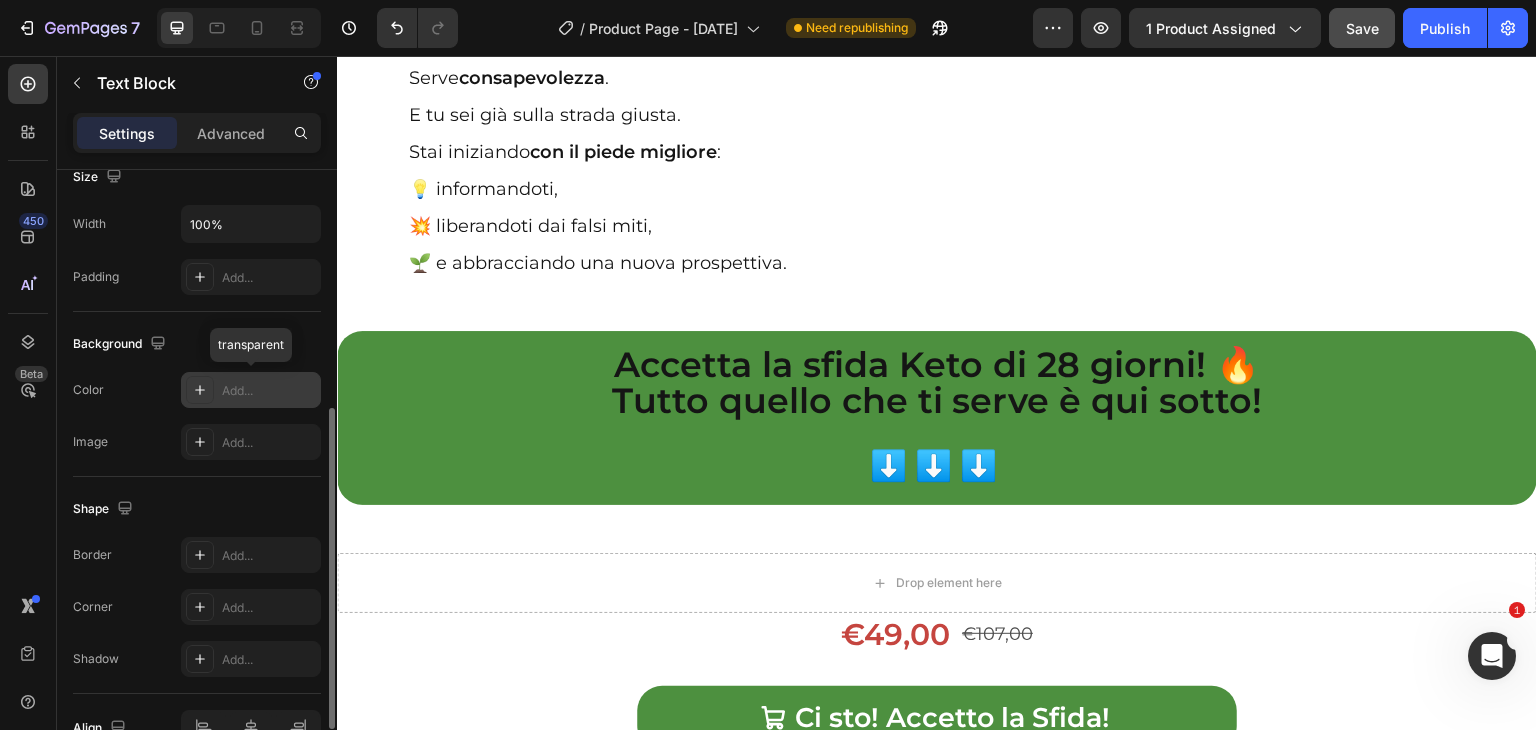 click on "Add..." at bounding box center [269, 391] 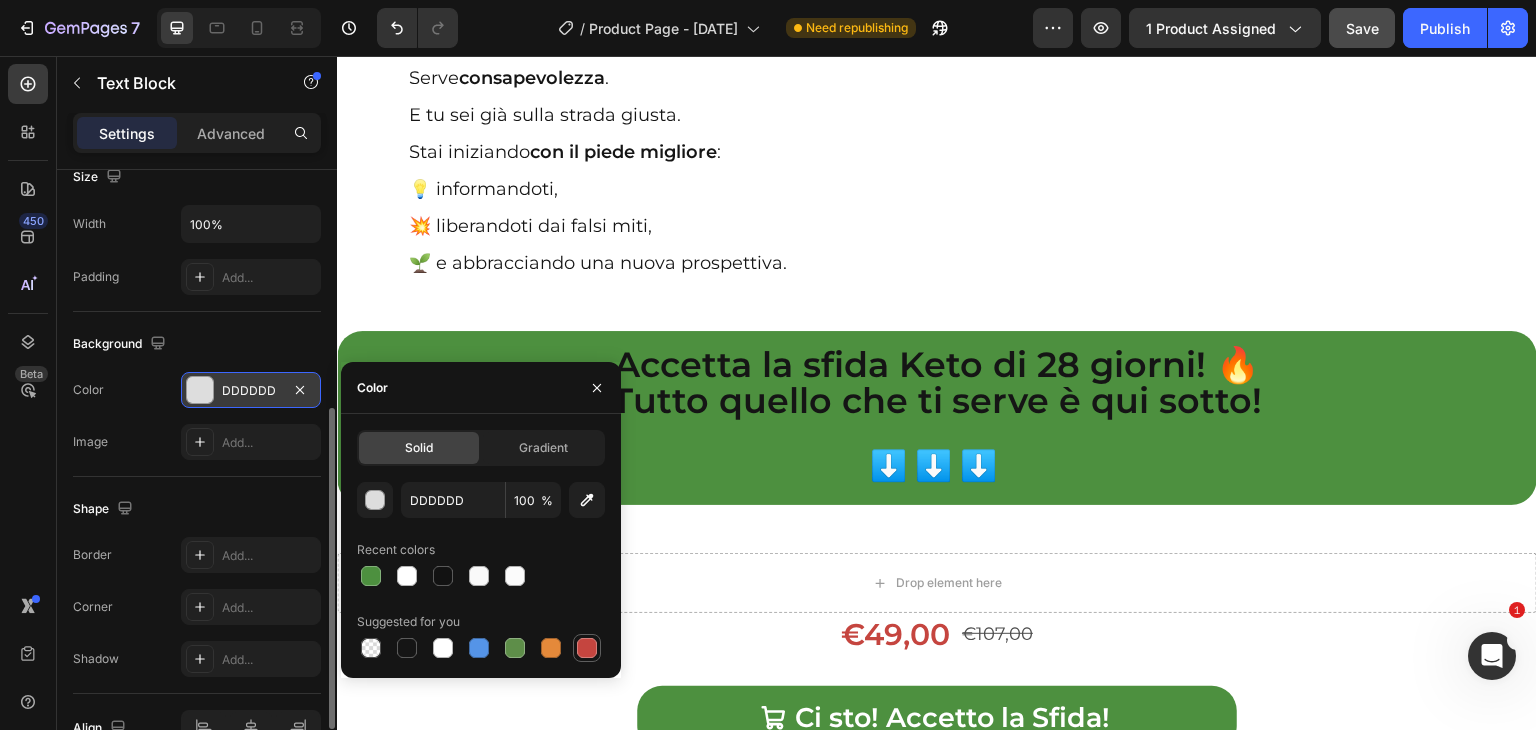 click at bounding box center (587, 648) 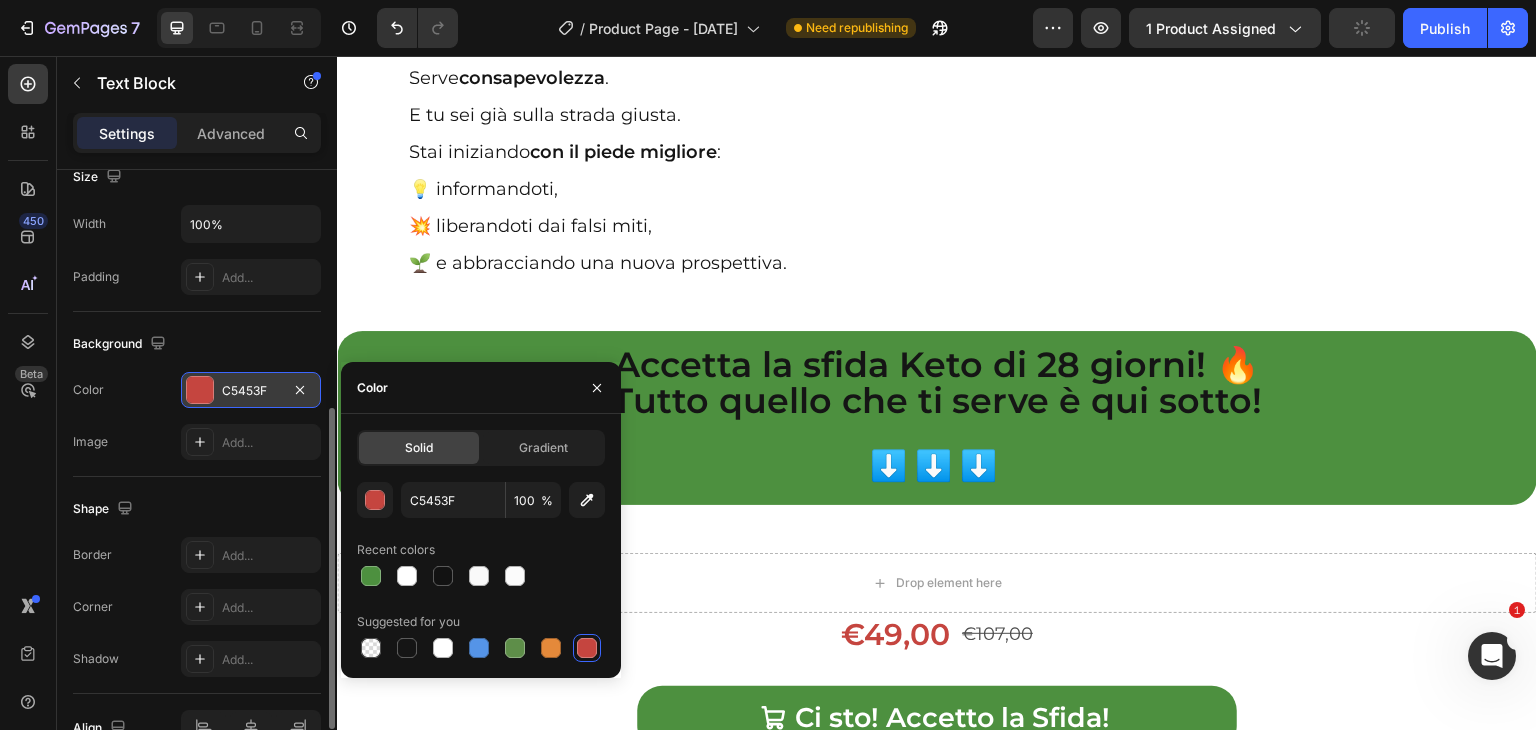 click on "Attenzione!" at bounding box center (709, 1023) 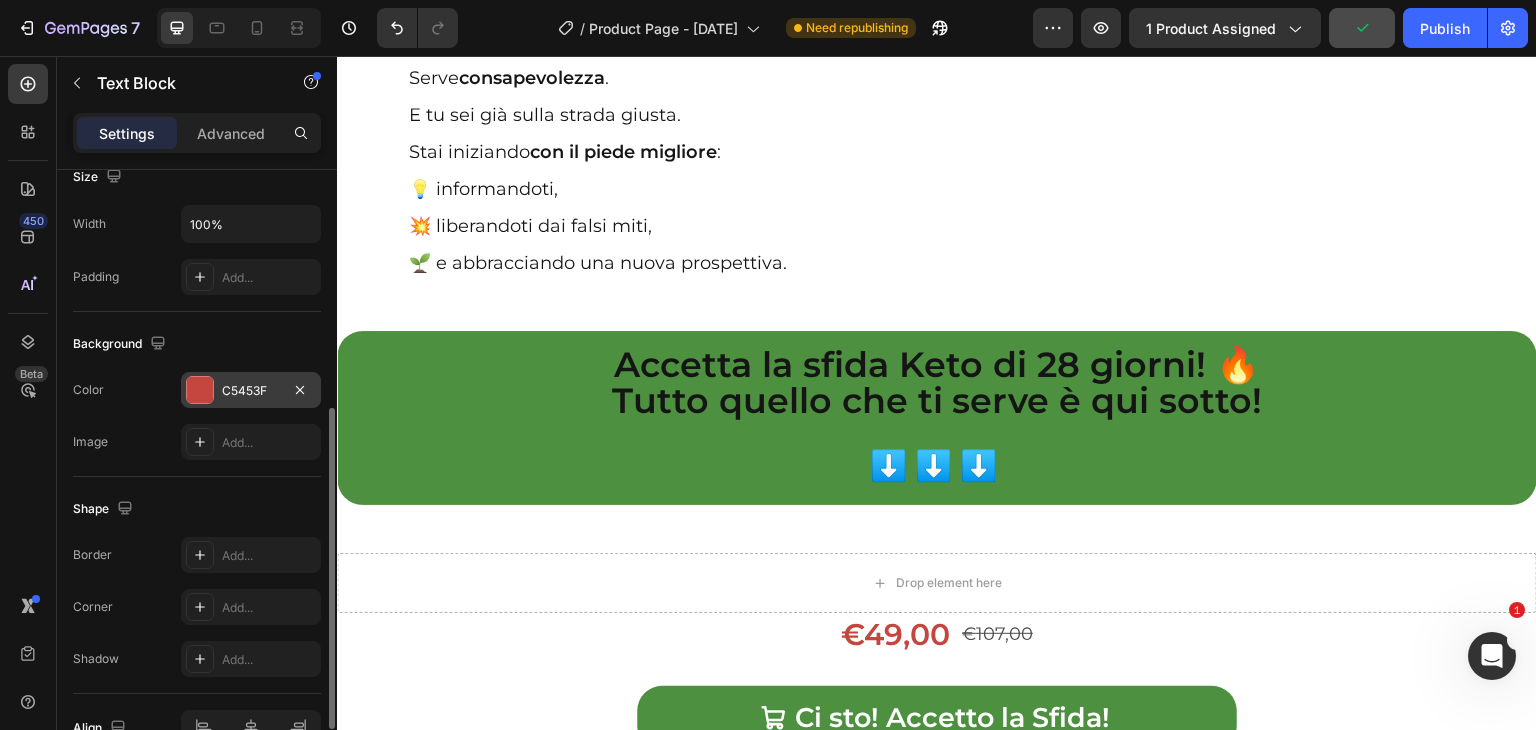 click on "⚠️" at bounding box center [645, 1023] 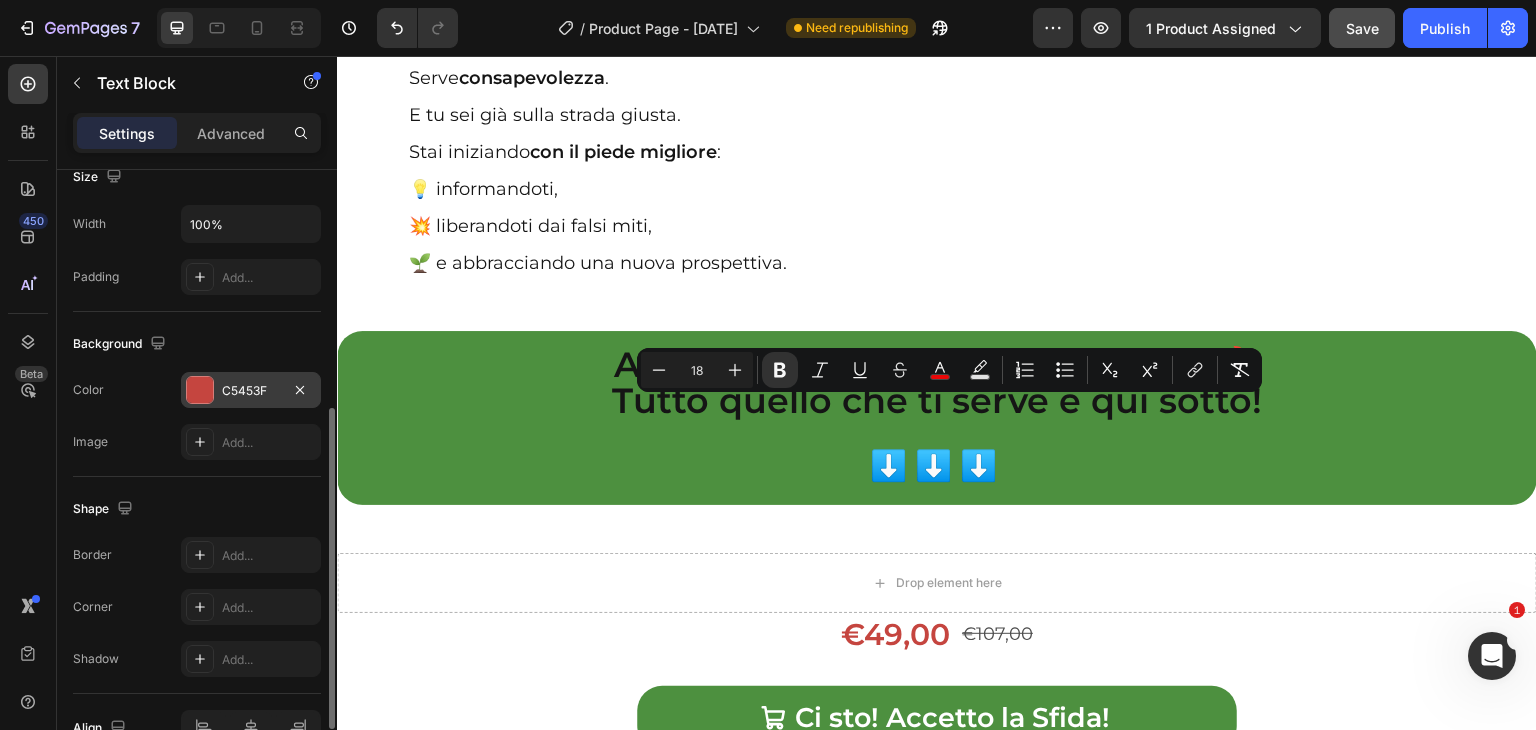 drag, startPoint x: 656, startPoint y: 415, endPoint x: 1244, endPoint y: 416, distance: 588.00085 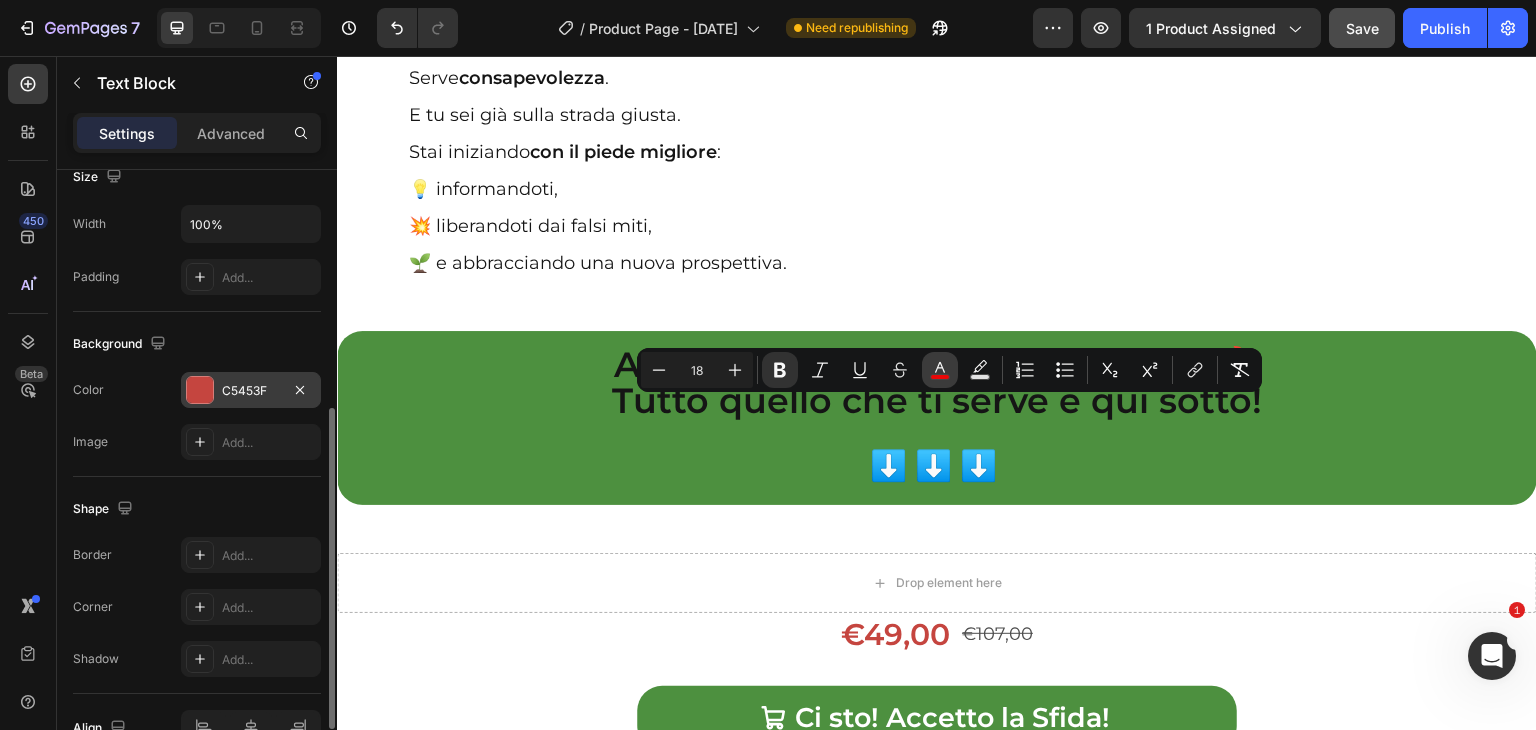 click on "color" at bounding box center (940, 370) 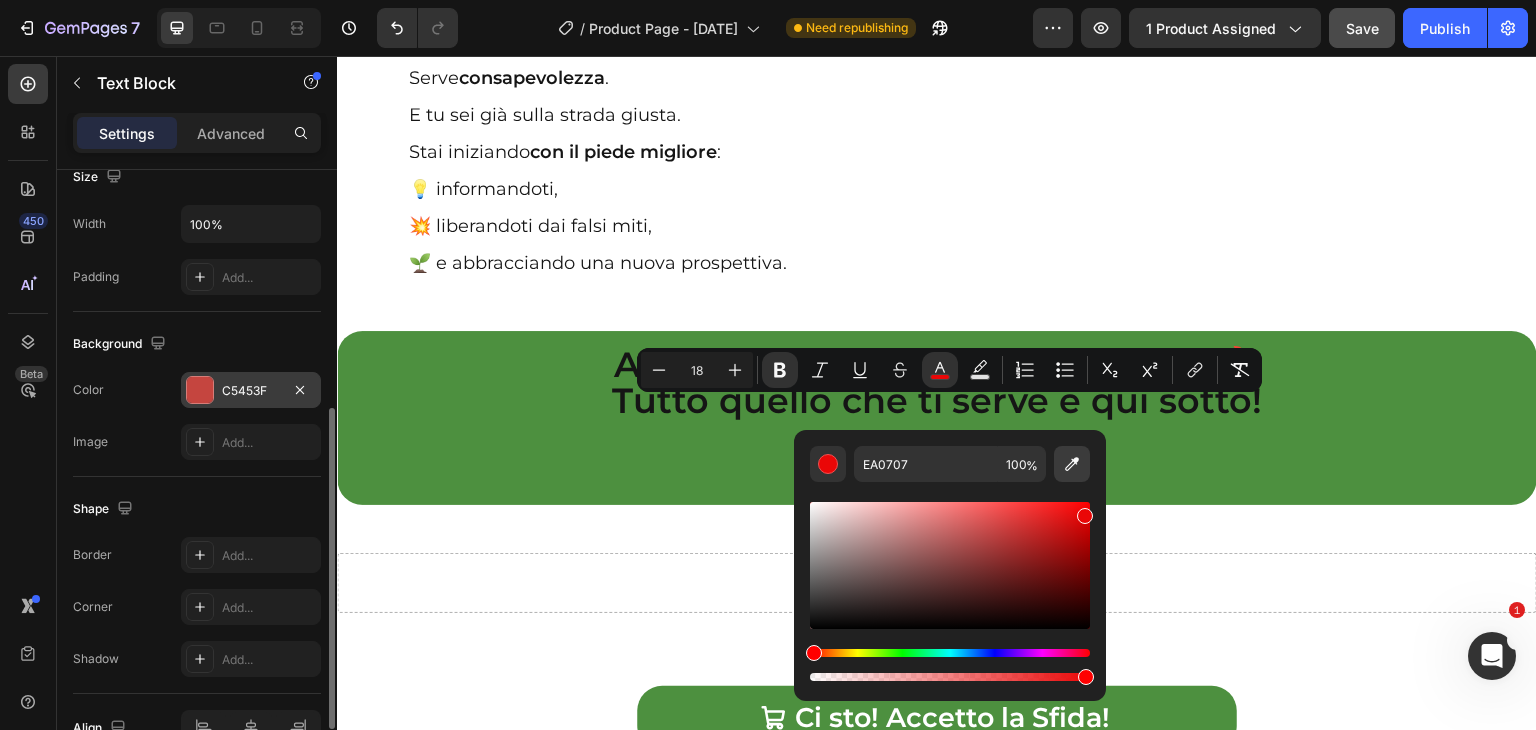 click 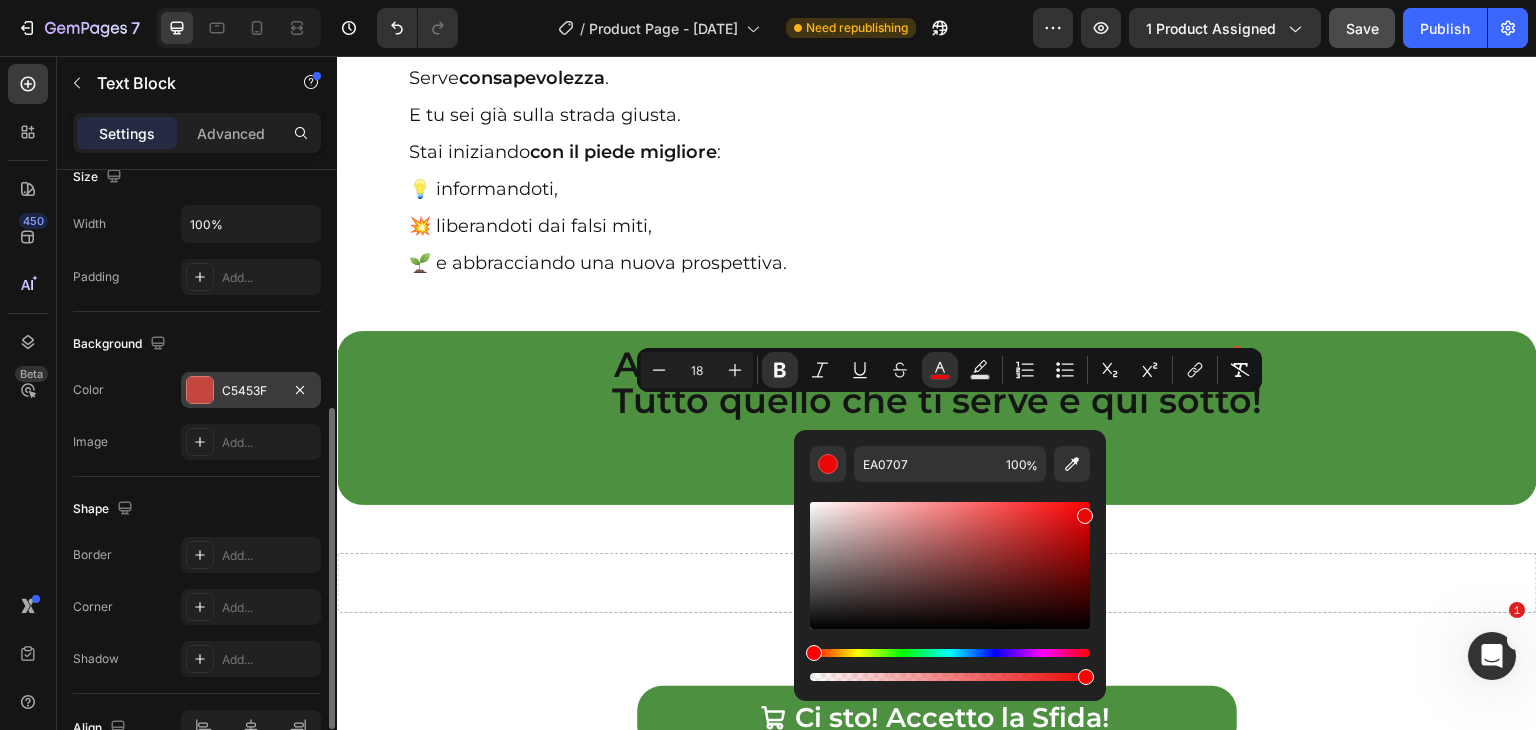 type on "FFFFFF" 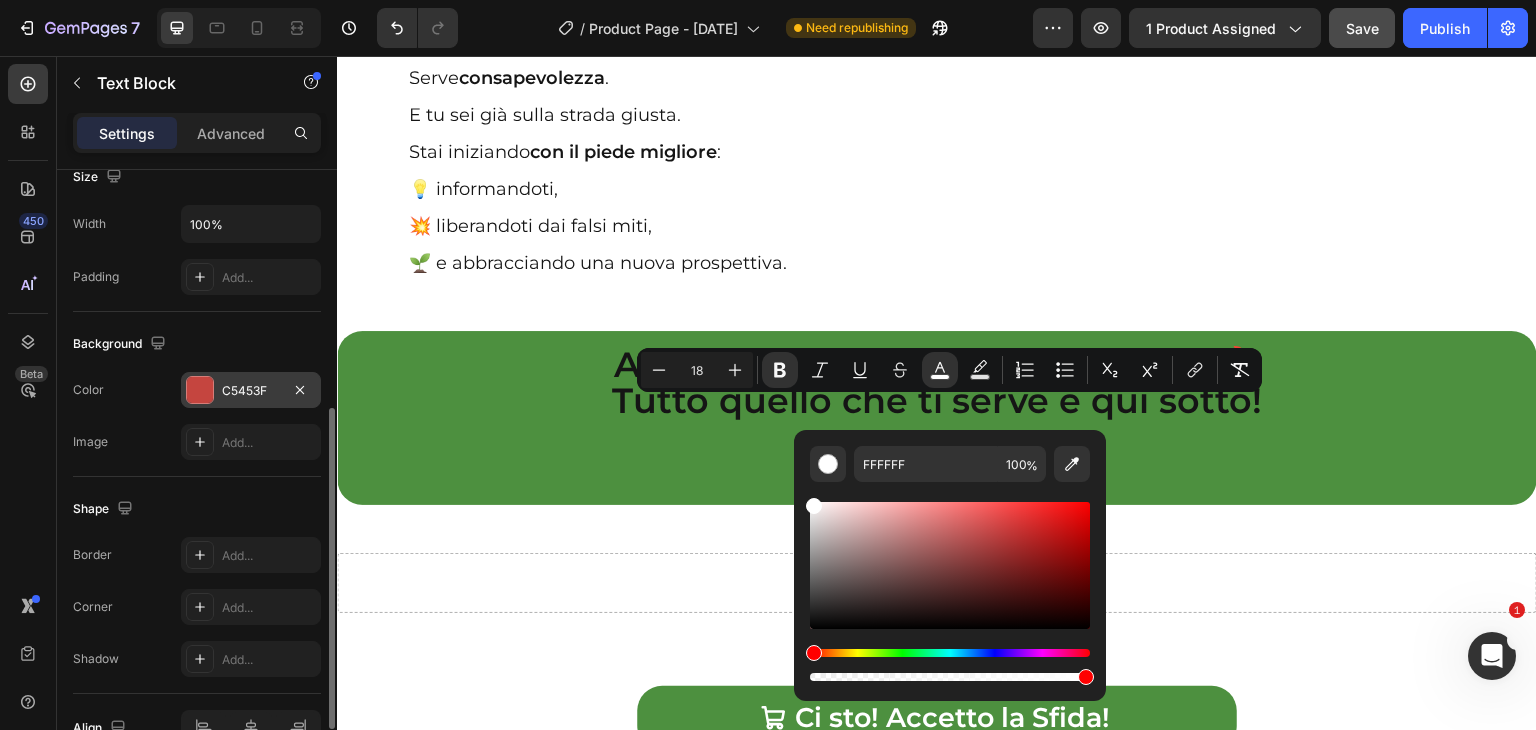 click on "⚠️ Attenzione! Non perdere altro tempo! L' offerta sta per scadere!" at bounding box center (937, 1022) 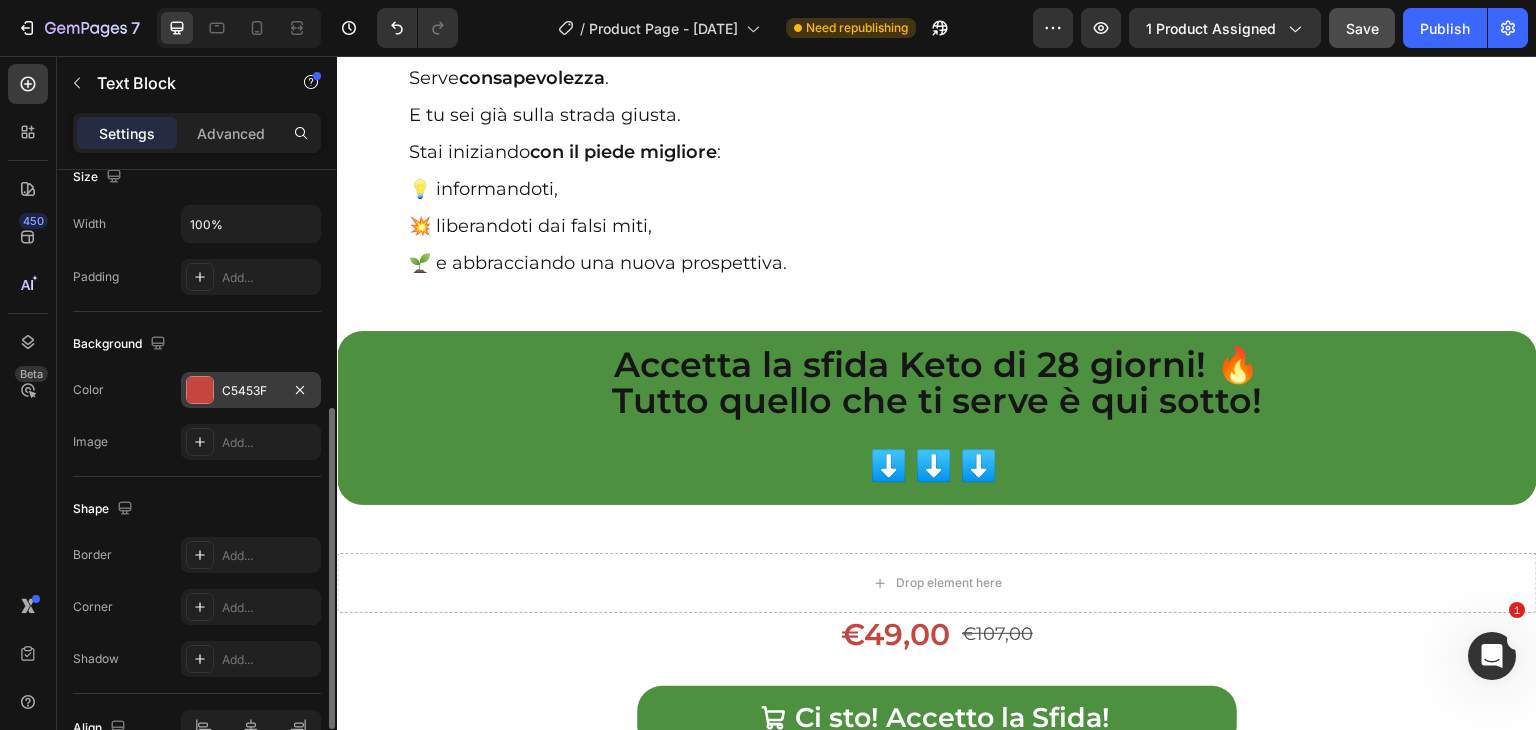 click on "Attenzione! Non perdere altro tempo! L' offerta sta per scadere!" at bounding box center (948, 1023) 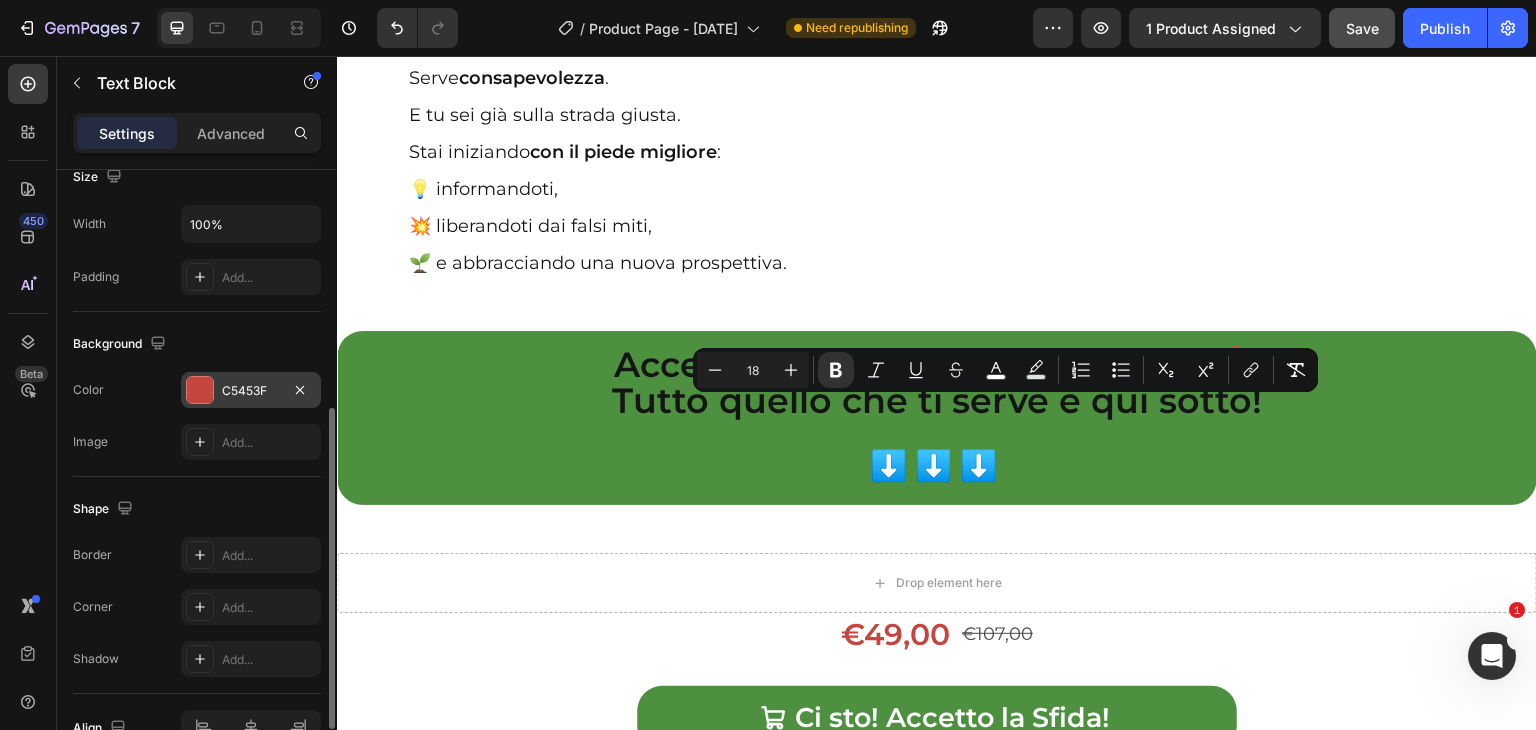 drag, startPoint x: 770, startPoint y: 419, endPoint x: 1243, endPoint y: 416, distance: 473.00952 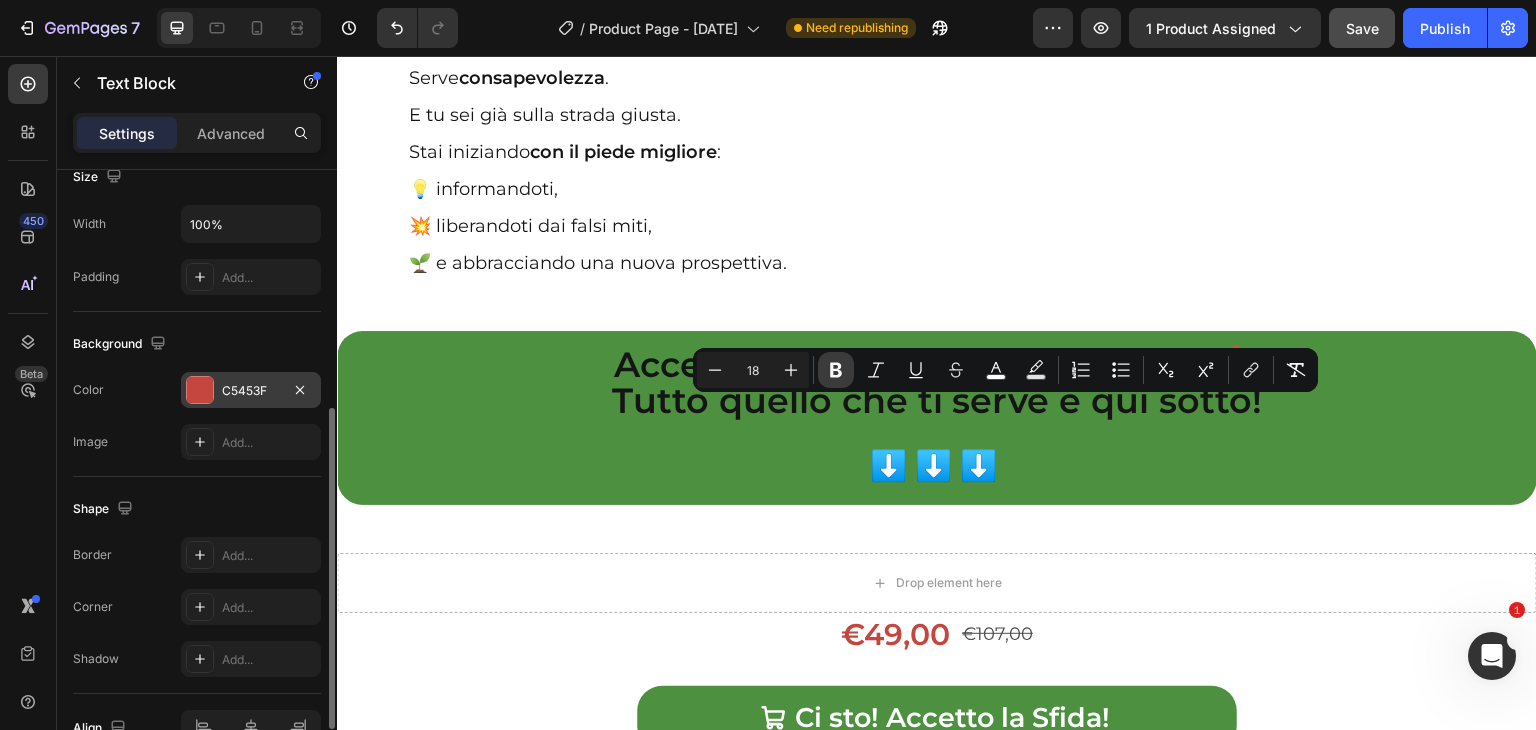 click 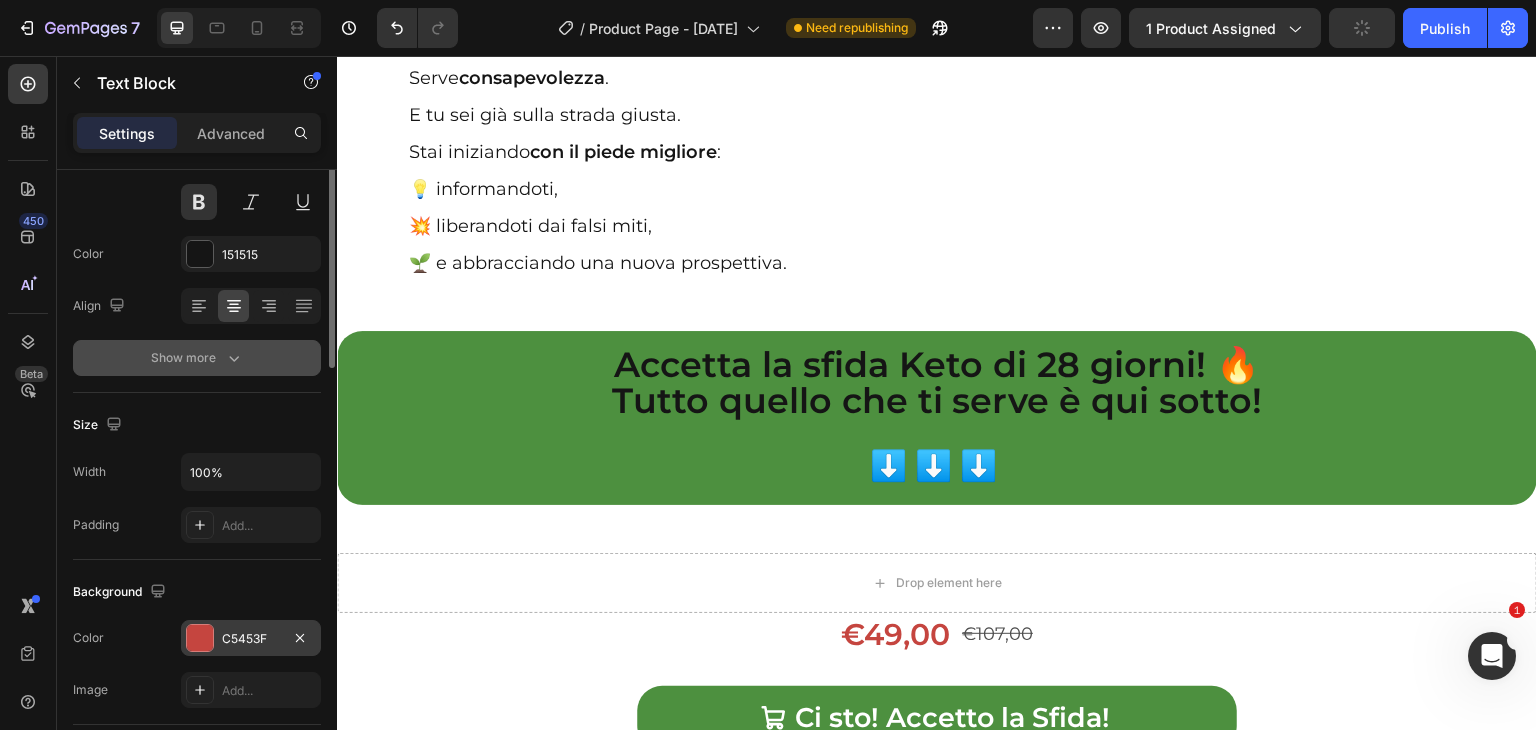 scroll, scrollTop: 11, scrollLeft: 0, axis: vertical 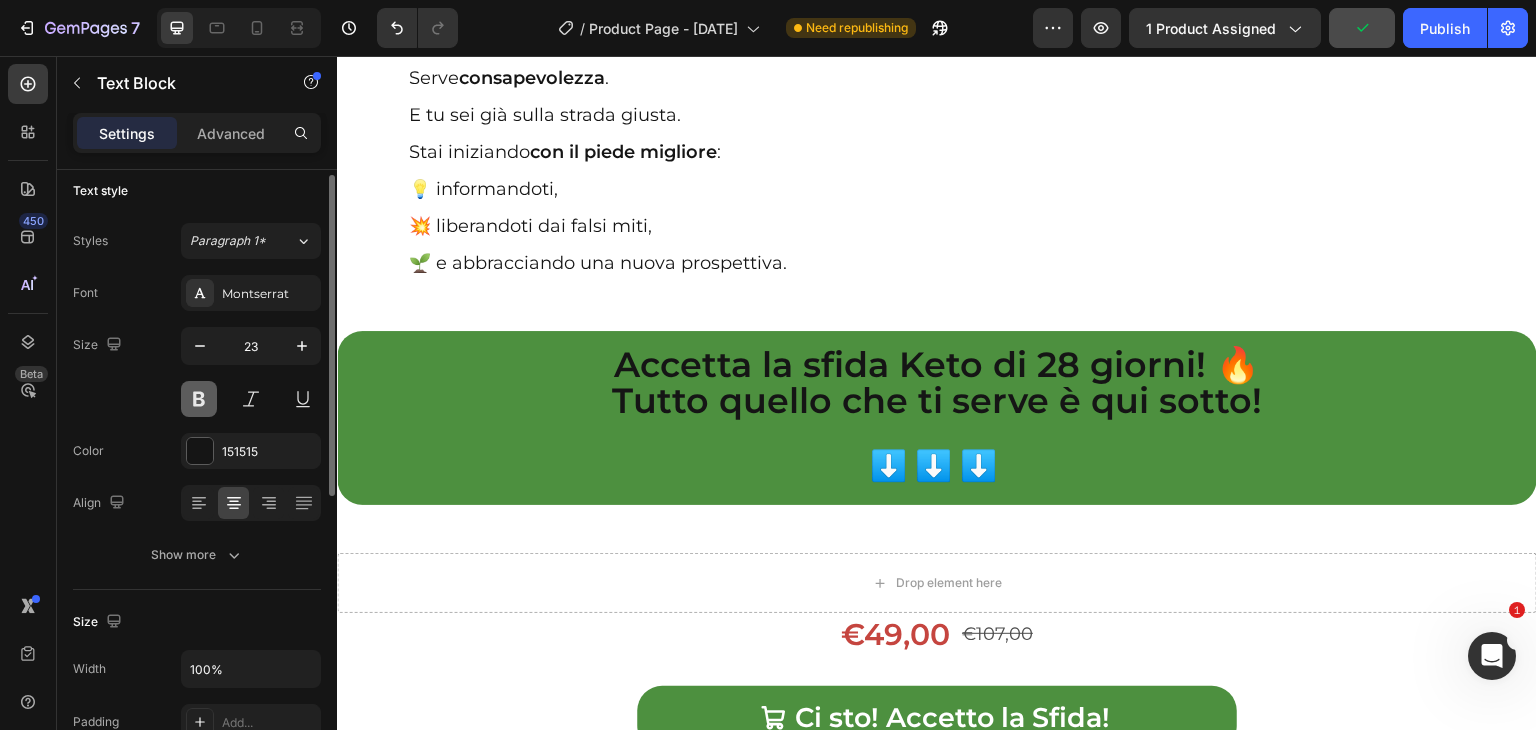 click at bounding box center [199, 399] 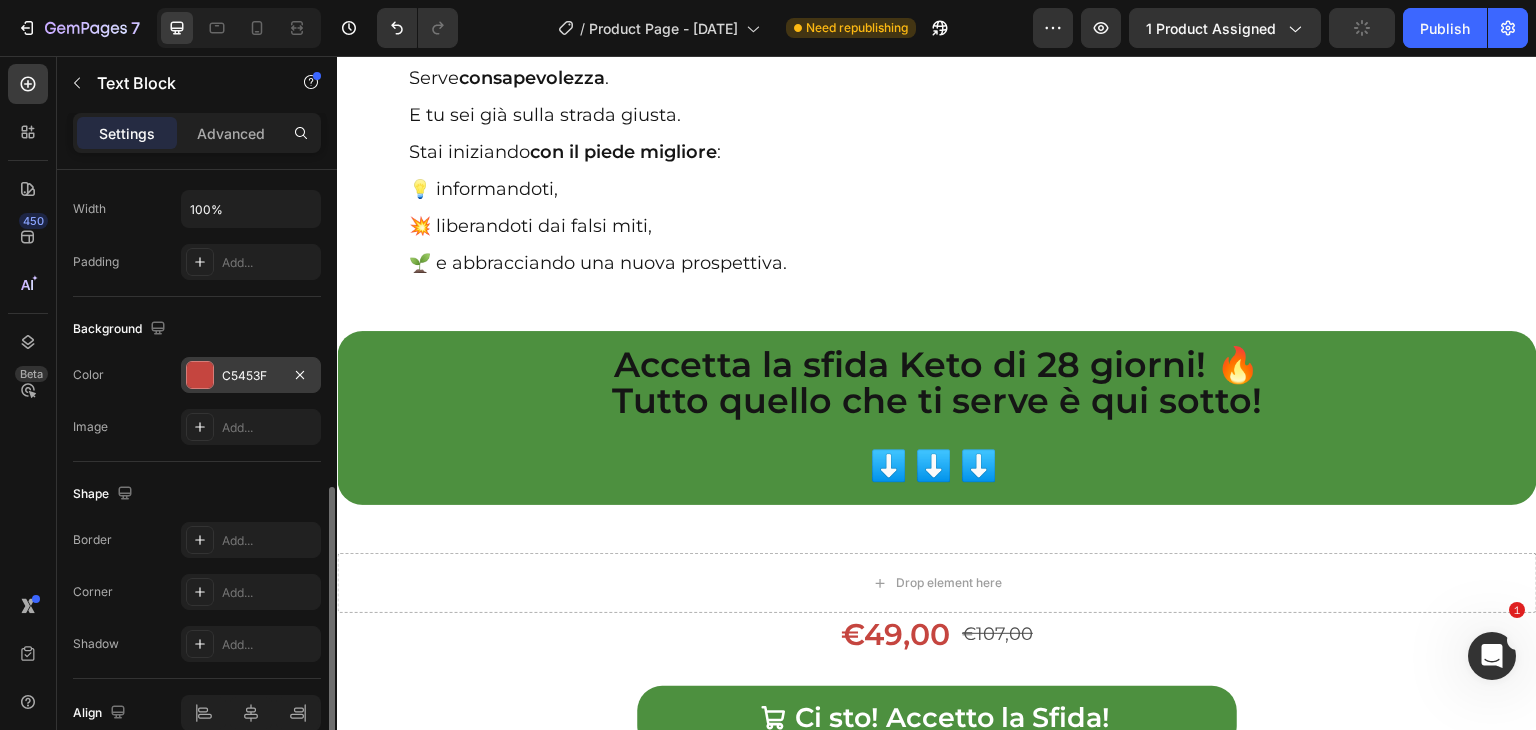 scroll, scrollTop: 445, scrollLeft: 0, axis: vertical 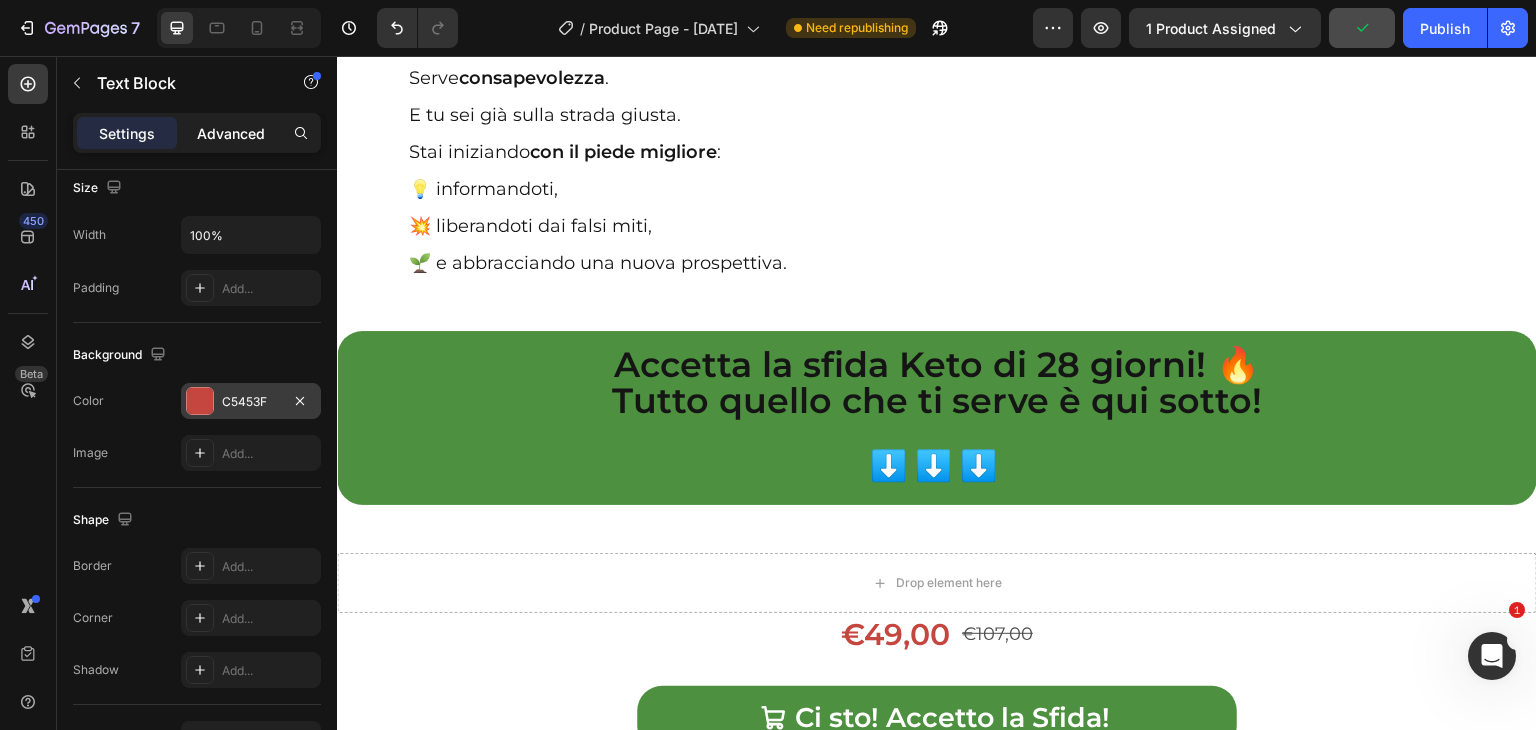 click on "Advanced" at bounding box center [231, 133] 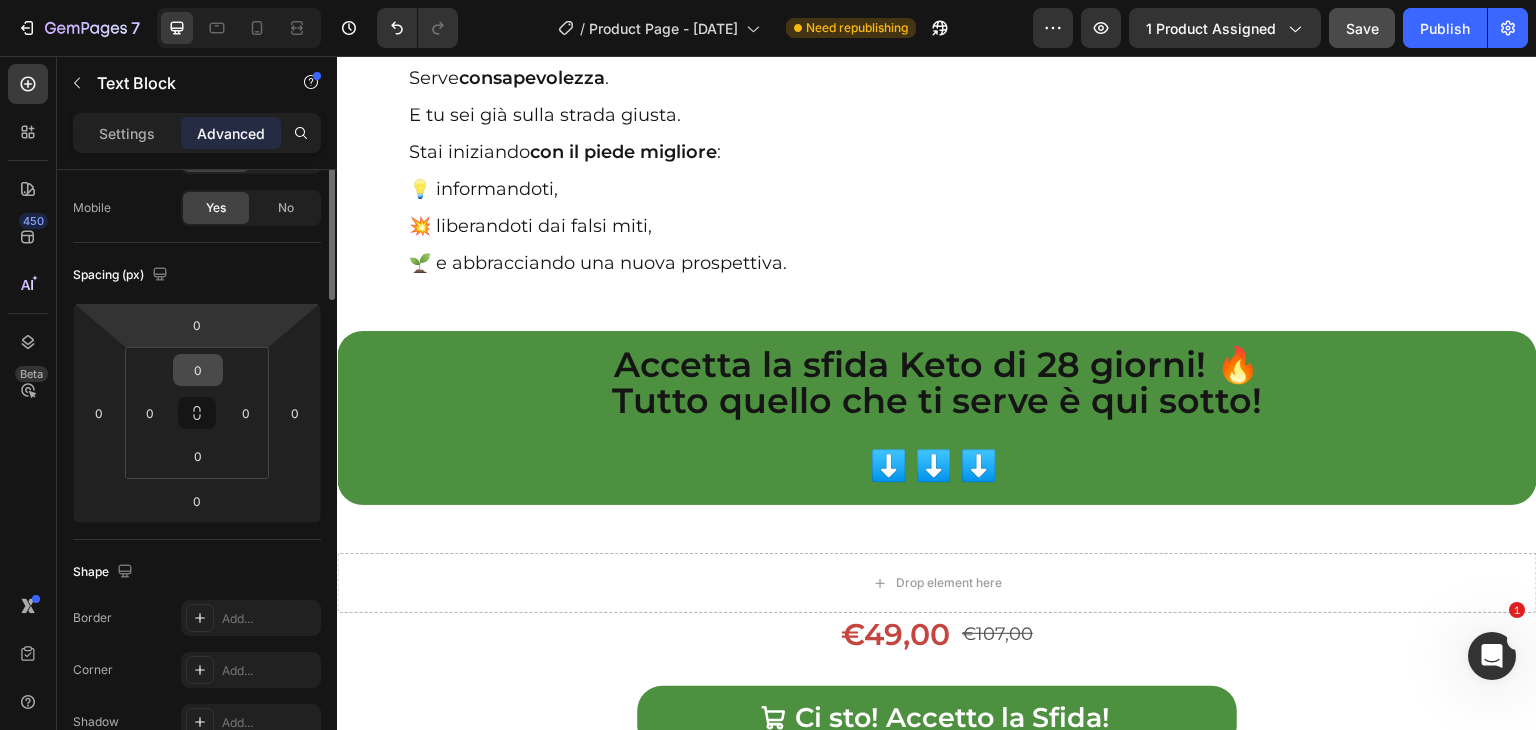 scroll, scrollTop: 0, scrollLeft: 0, axis: both 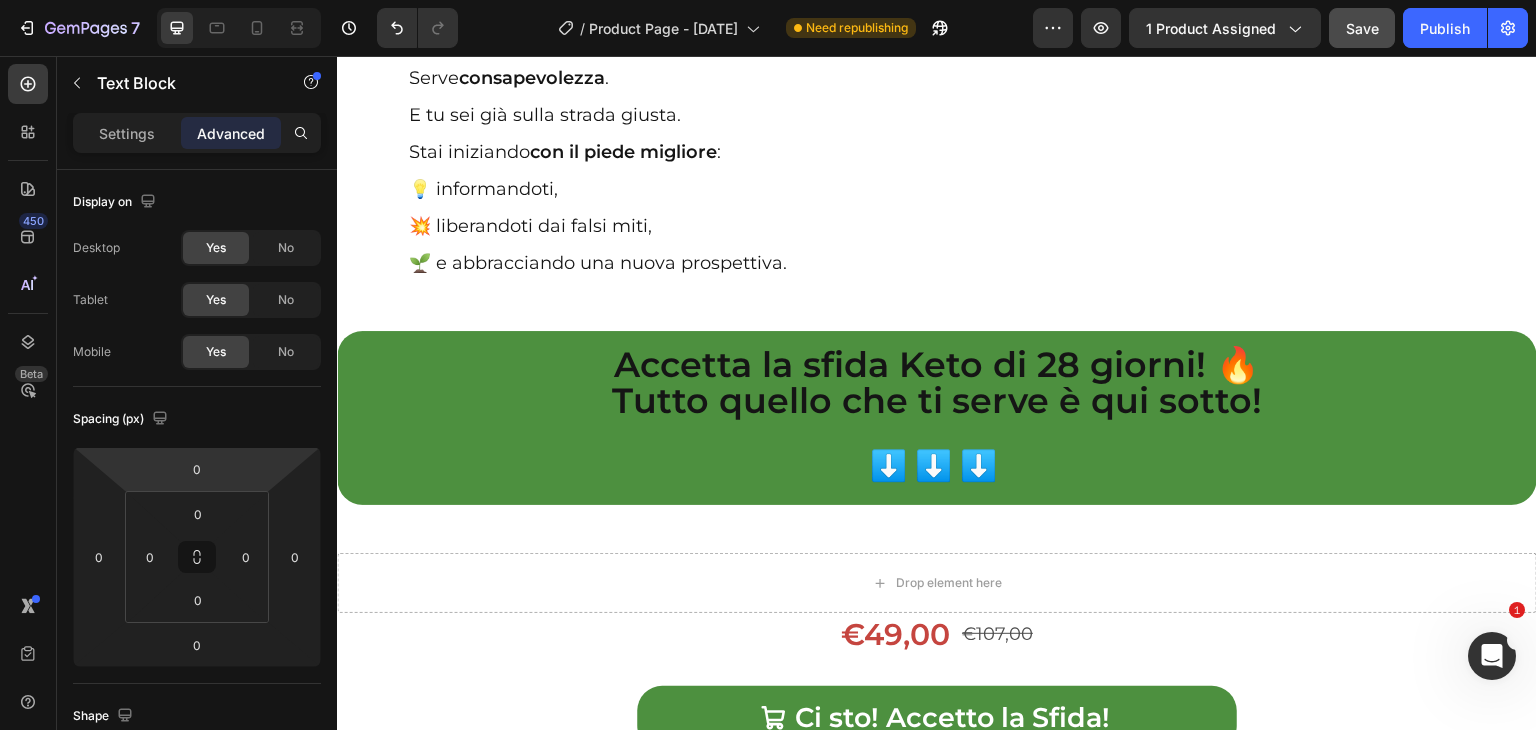 click on "Hai ancora qualche dubbio? 🤔" at bounding box center (937, 1163) 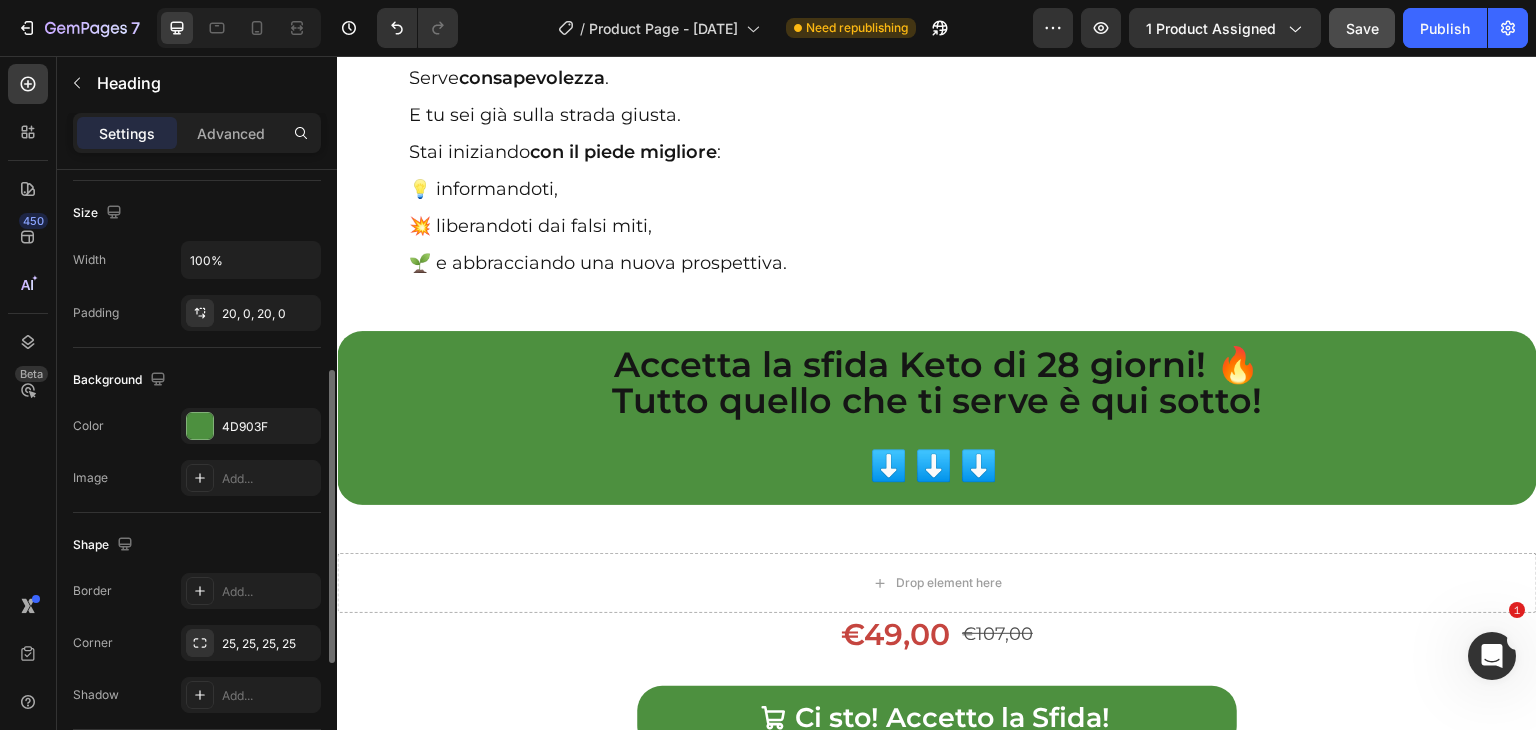 scroll, scrollTop: 432, scrollLeft: 0, axis: vertical 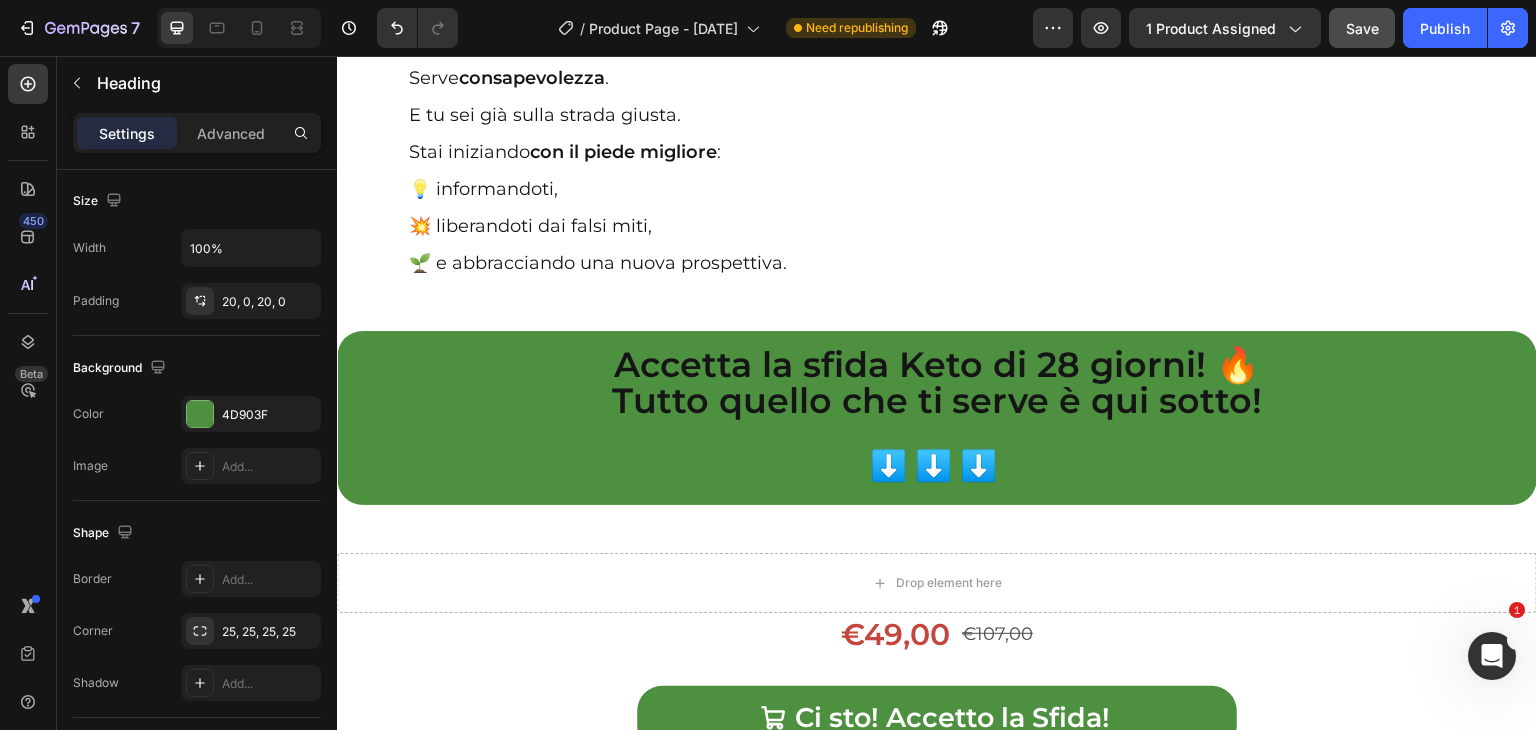 drag, startPoint x: 492, startPoint y: 421, endPoint x: 478, endPoint y: 429, distance: 16.124516 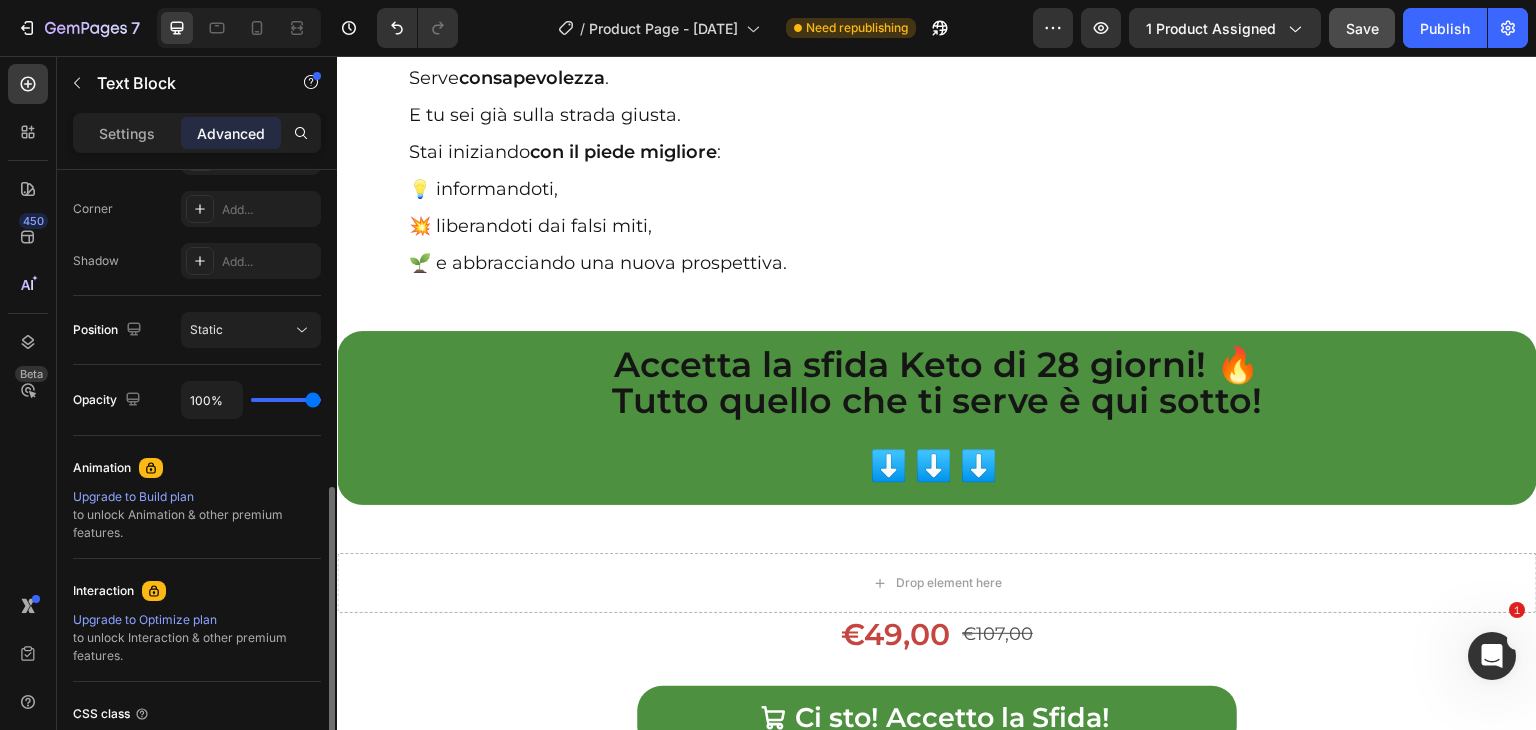 scroll, scrollTop: 666, scrollLeft: 0, axis: vertical 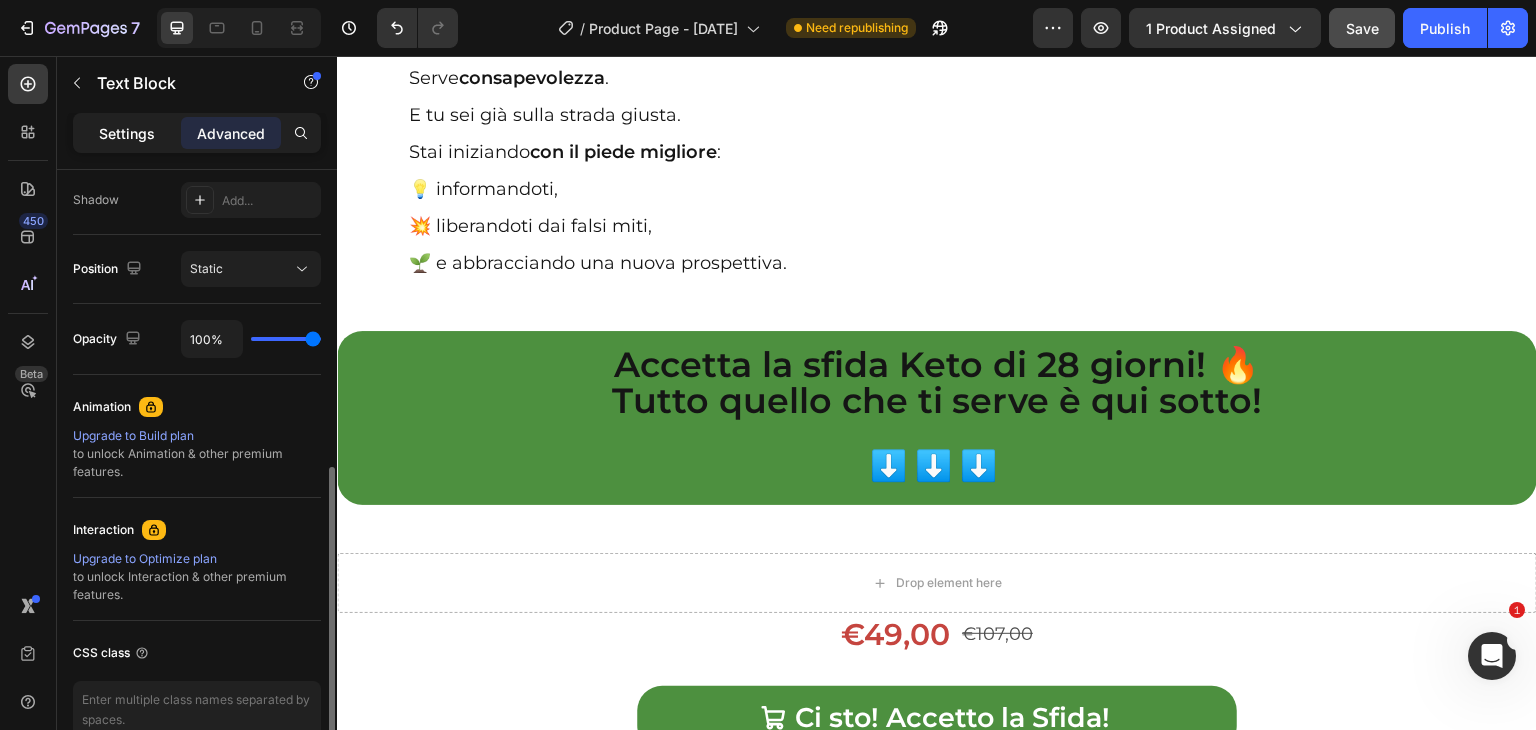 click on "Settings" at bounding box center (127, 133) 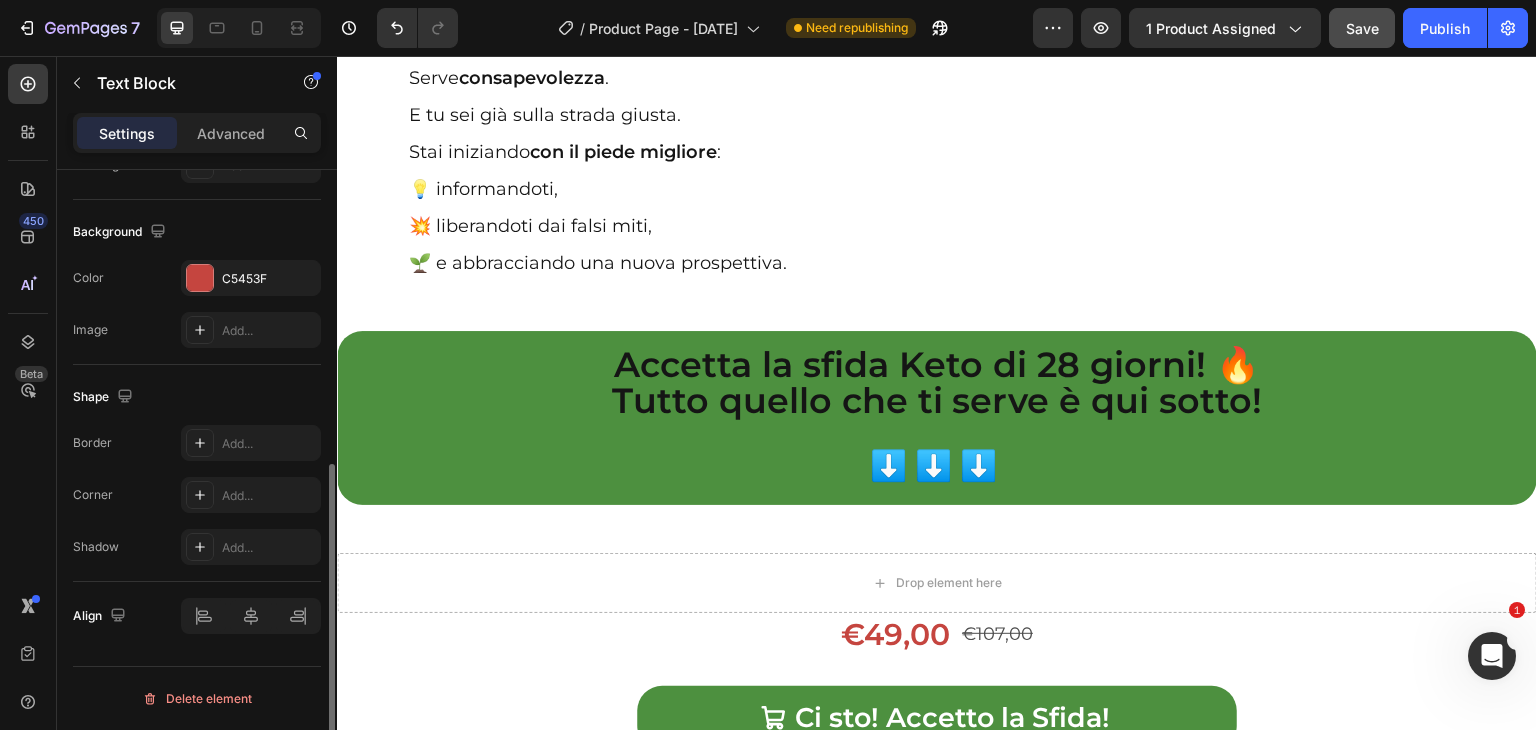 scroll, scrollTop: 566, scrollLeft: 0, axis: vertical 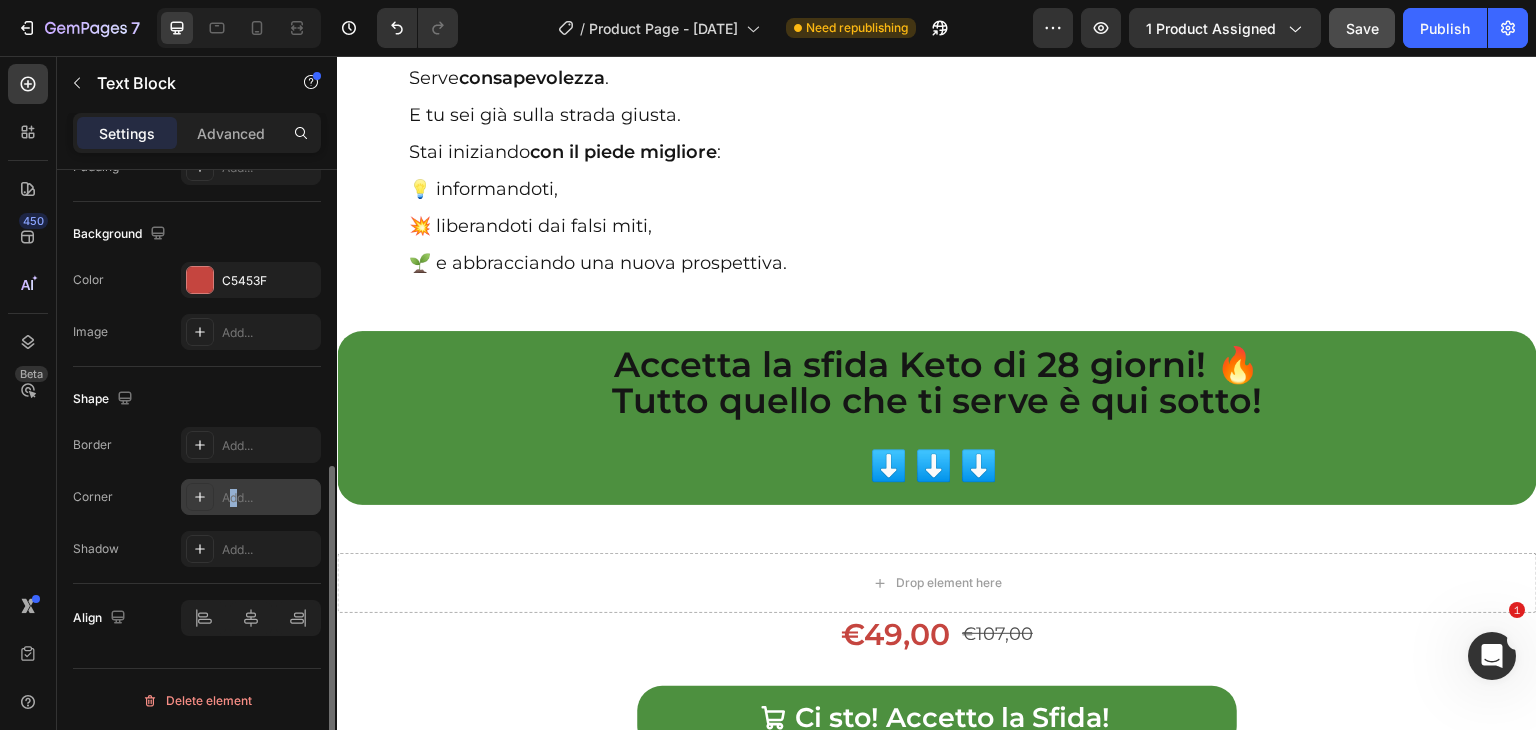 click on "Add..." at bounding box center [269, 498] 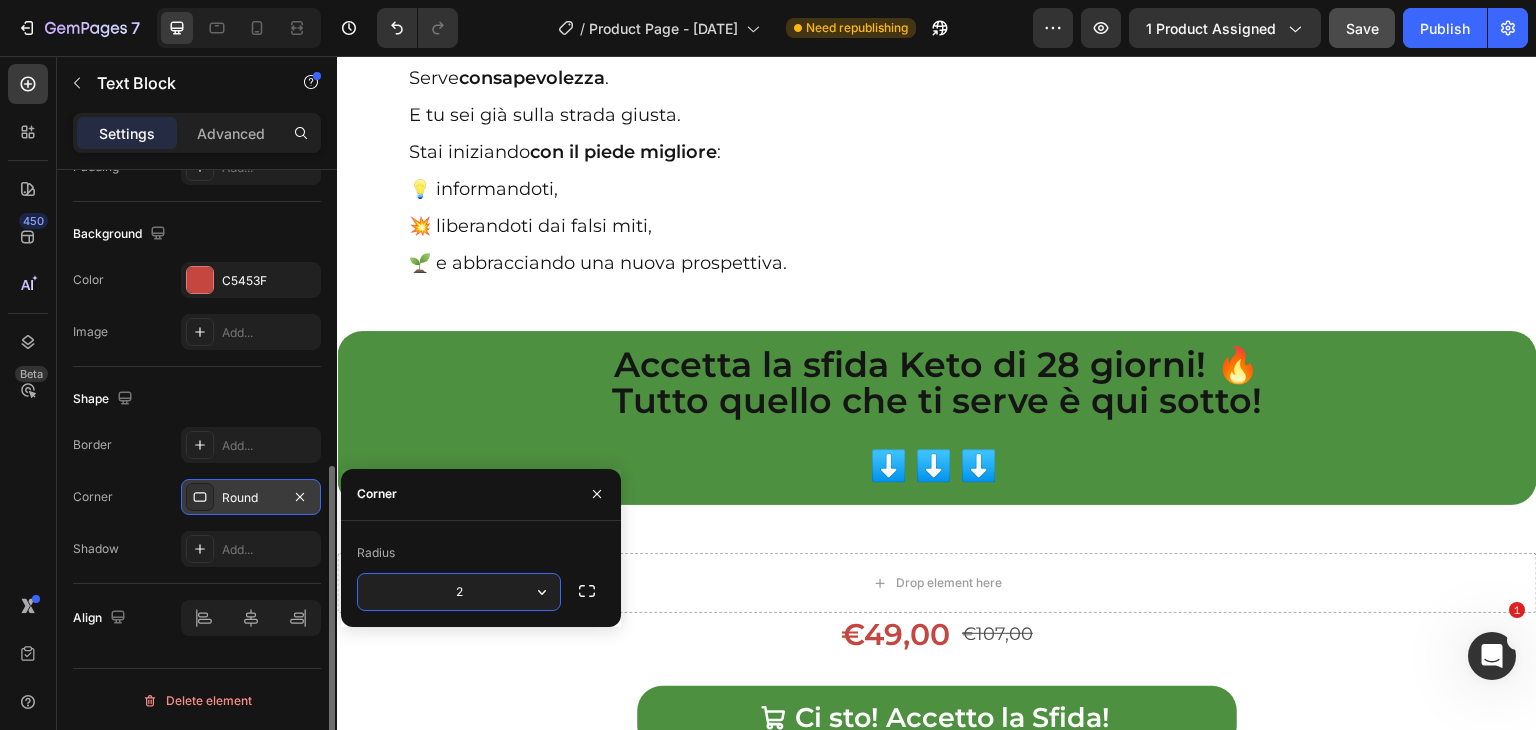 type on "25" 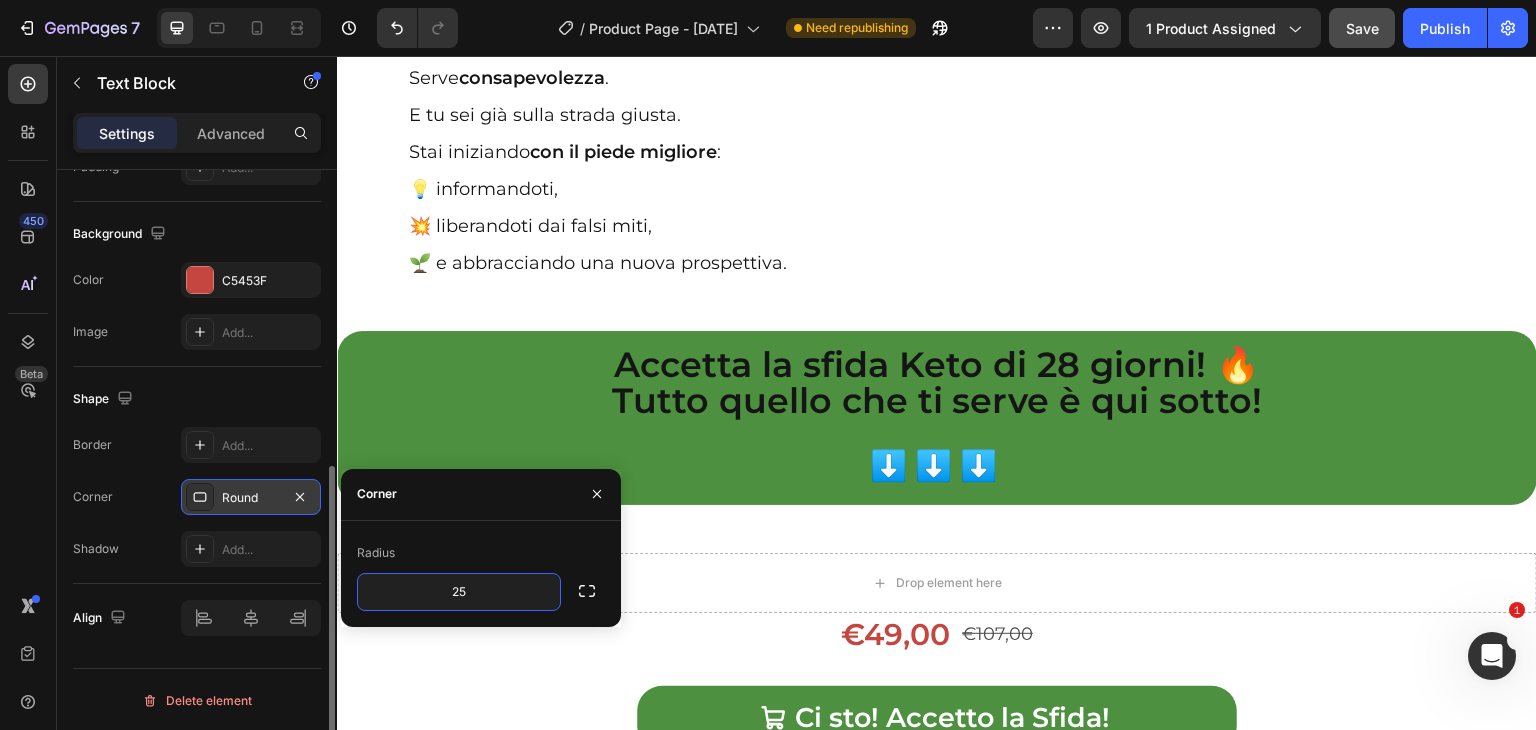click on "Hai ancora qualche dubbio?  🤔 Heading Non dimenticare che con  Rivoluzione Keto , riceverai la  GUIDA  ➕   10 BONUS ESCLUSIVI  a   SOLI 49€ ‼️ Non troverai un altro prodotto che ti offre tanto!      All'interno della guida troverai tutto ciò di cui hai bisogno   per trasformare il tuo corpo e la tua vita!    ⬇️ ⬇️ ⬇️ Text Block Image Row Row 📩 Hai un dubbio? Scrivici!   Heading Se hai domande, incertezze o semplicemente vuoi un chiarimento prima di iniziare la tua Rivoluzione Keto, siamo qui per te!   Il nostro team risponde con piacere a tutte le richieste via email entro 24 ore. 👉 Scrivici a:  Rivoluzioneketo@[EMAIL]   ✅ Che si tratti di dettagli sulla guida, curiosità sulla dieta o assistenza con l’ordine, non esitare a scriverci. Ogni domanda è importante — e merita una risposta chiara! Text Block Row Row Section 6" at bounding box center (937, 1871) 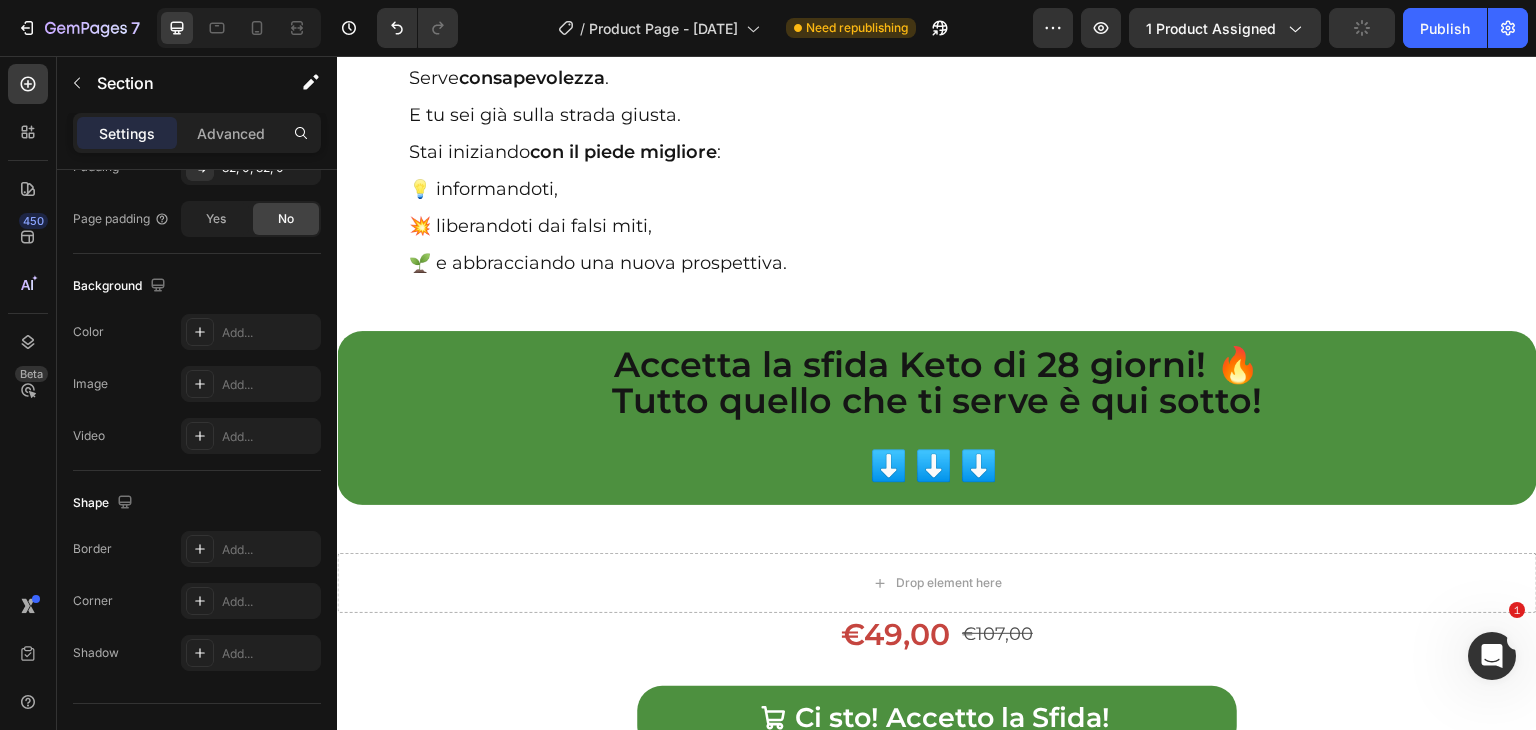 scroll, scrollTop: 0, scrollLeft: 0, axis: both 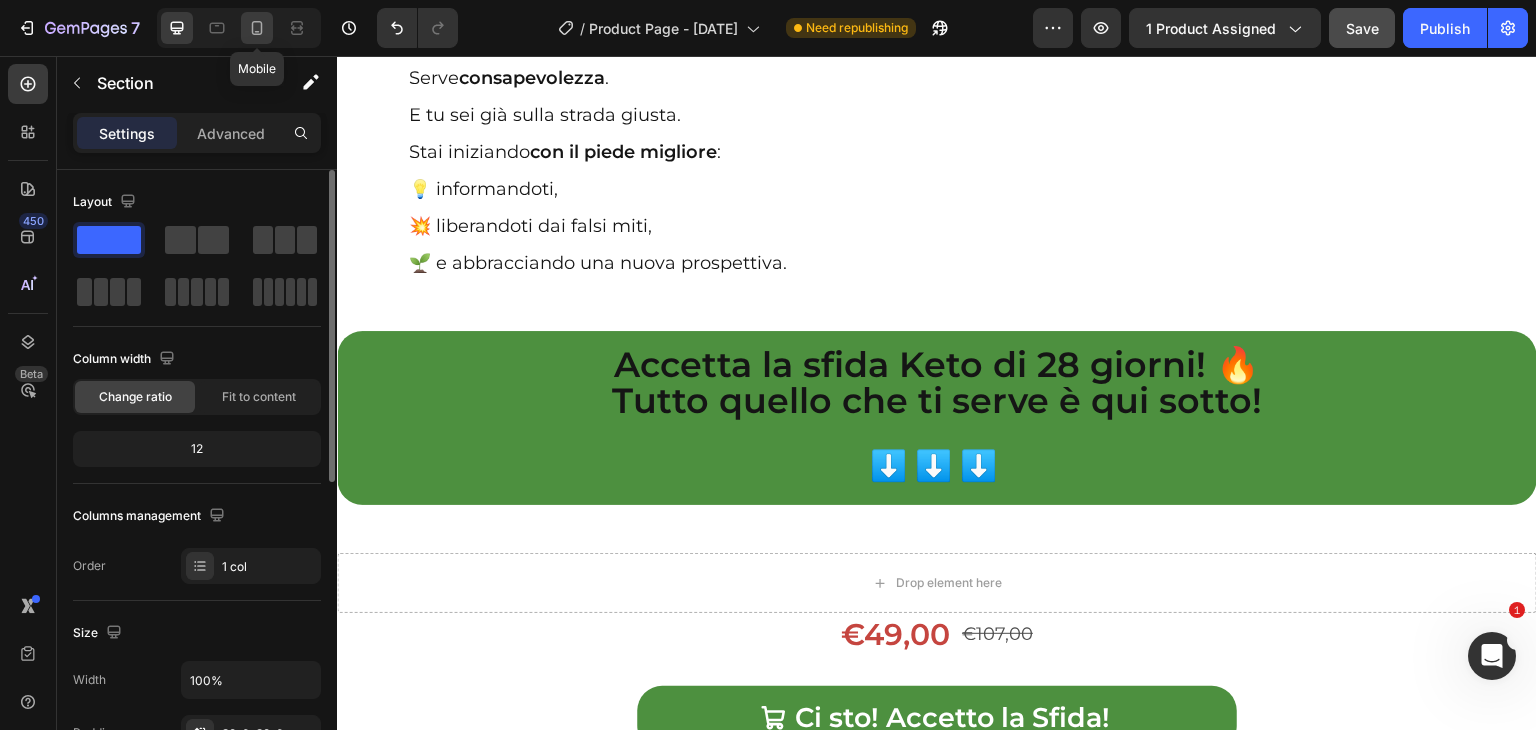 click 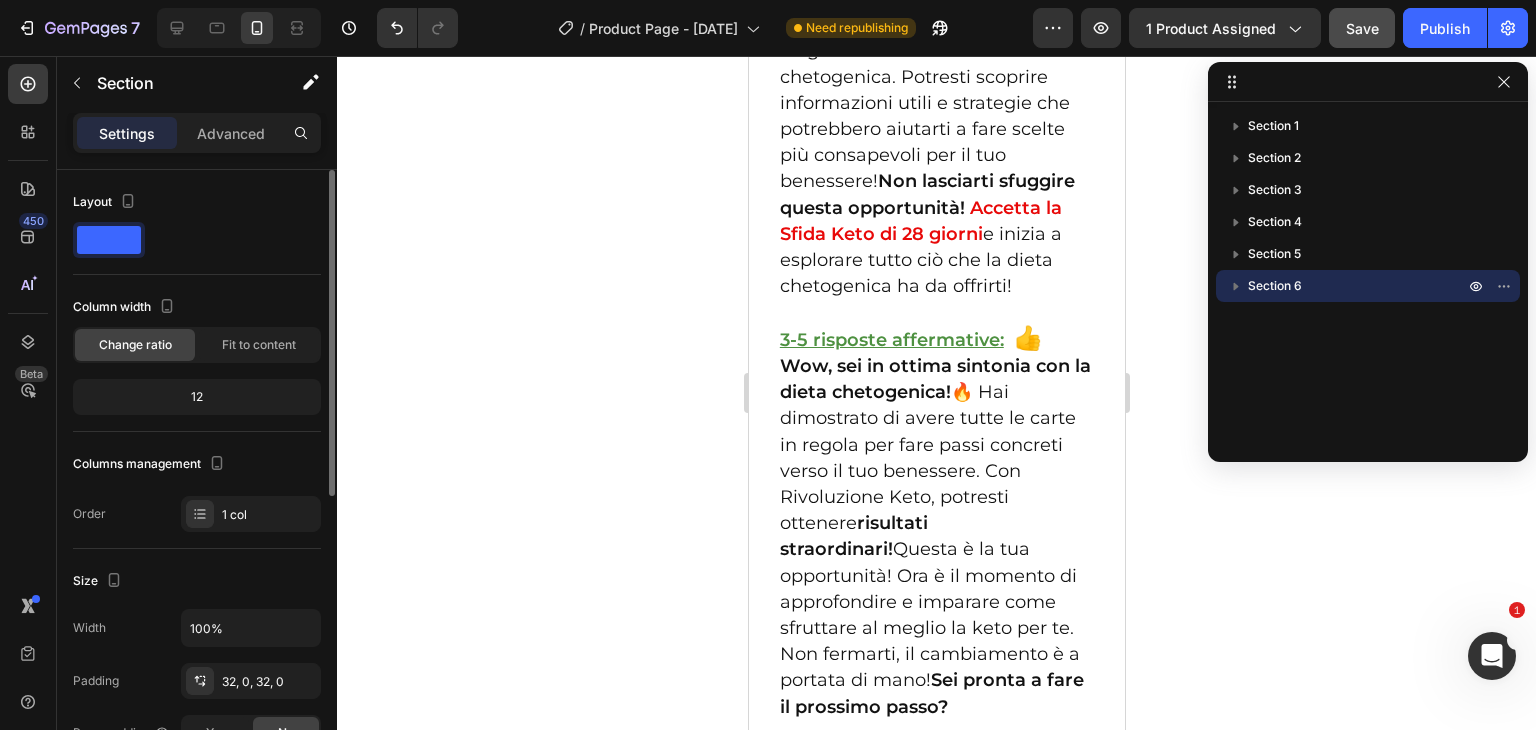 scroll, scrollTop: 31155, scrollLeft: 0, axis: vertical 